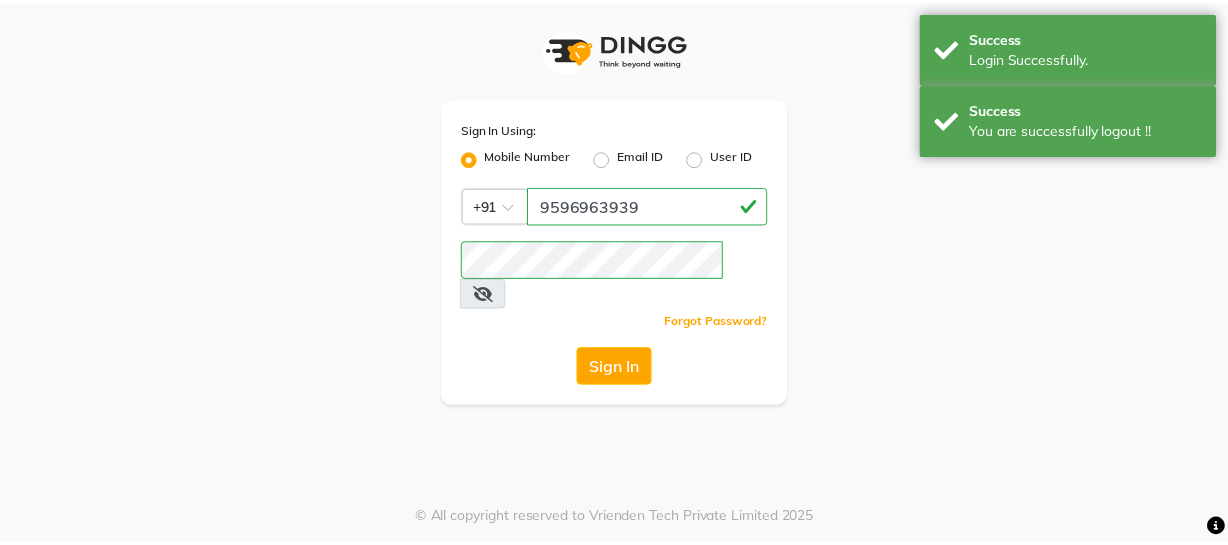 scroll, scrollTop: 0, scrollLeft: 0, axis: both 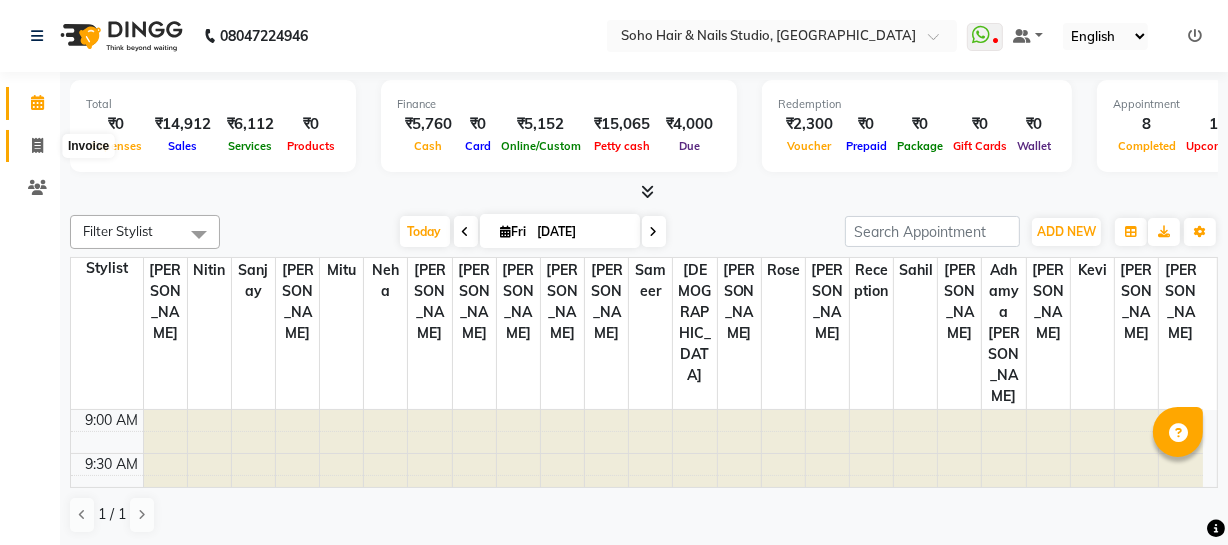 click 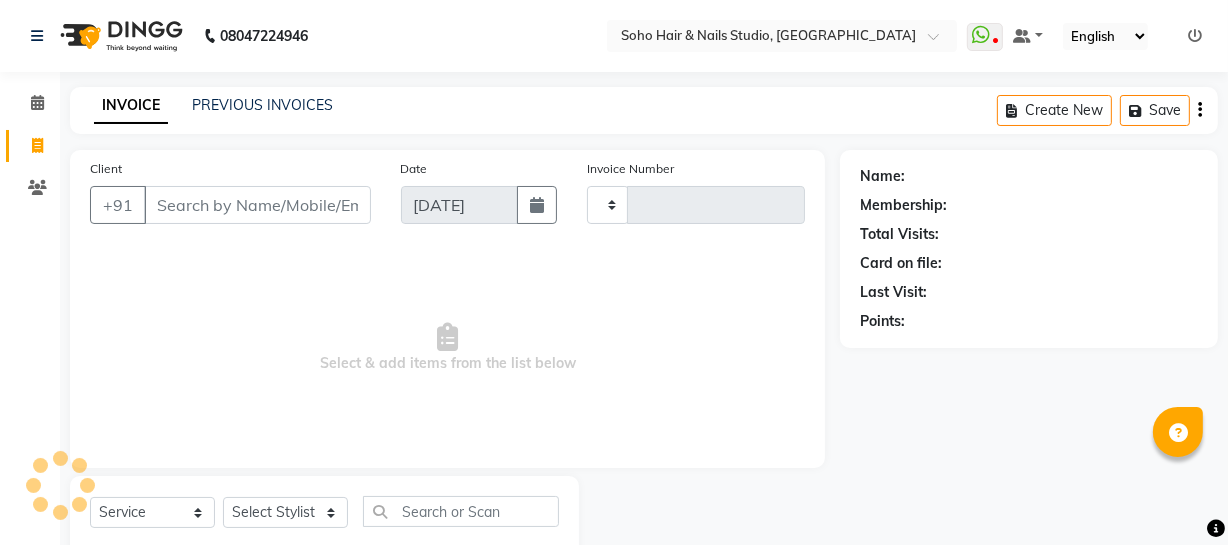 type on "2523" 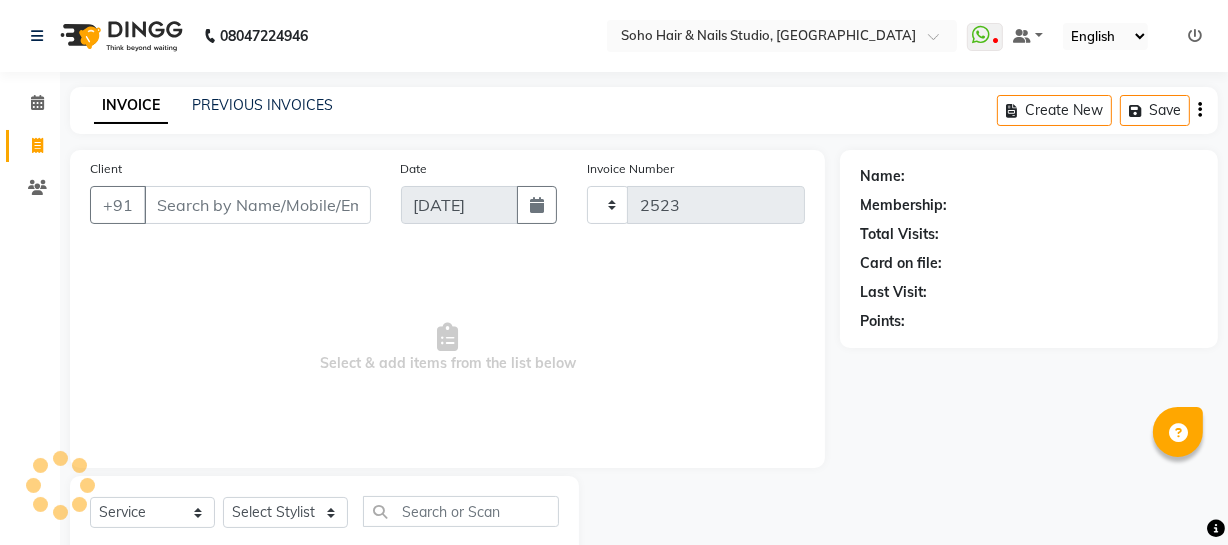 select on "735" 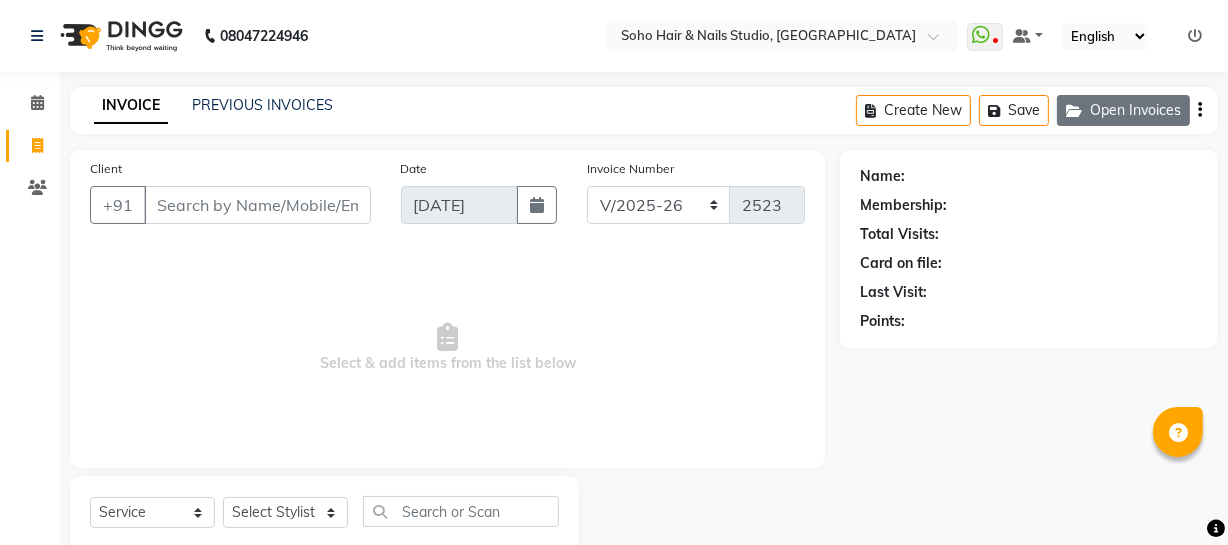 click on "Open Invoices" 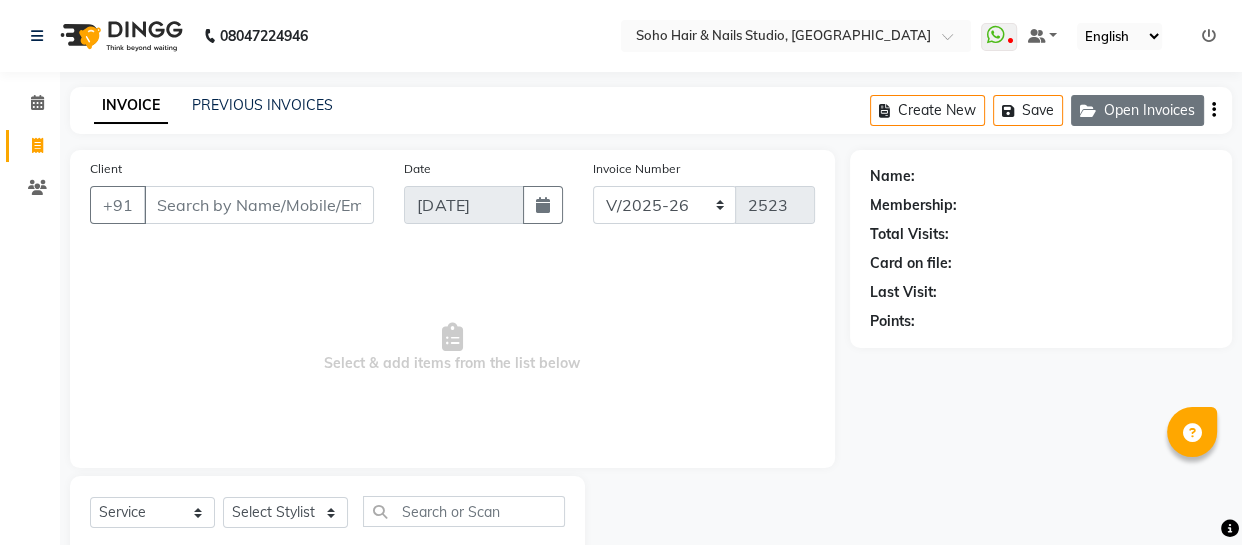 select on "membership" 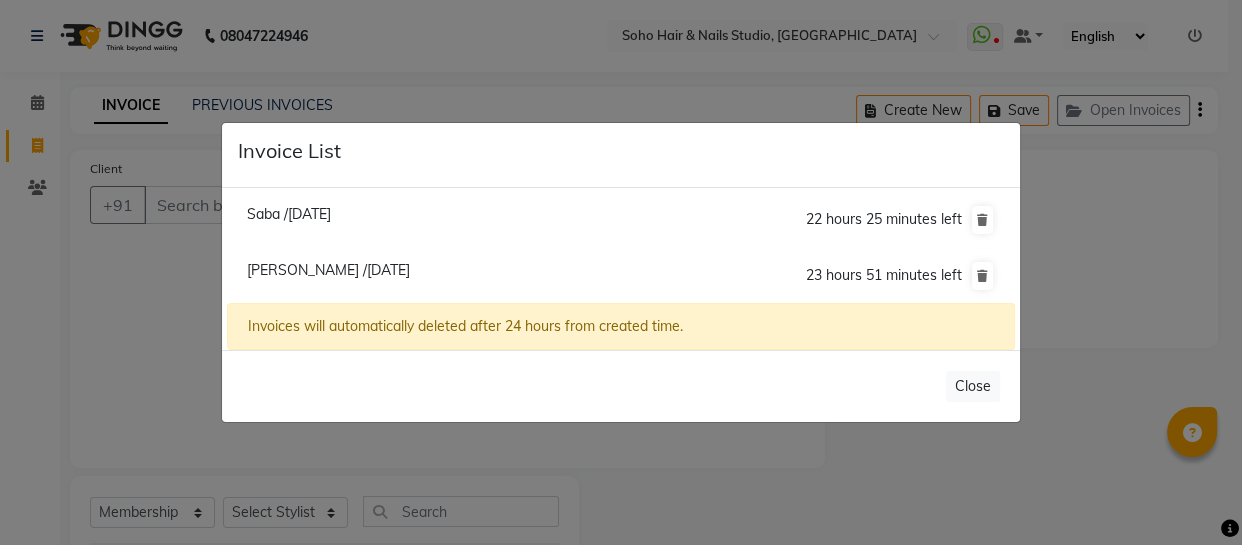 click on "Saba /11 July 2025" 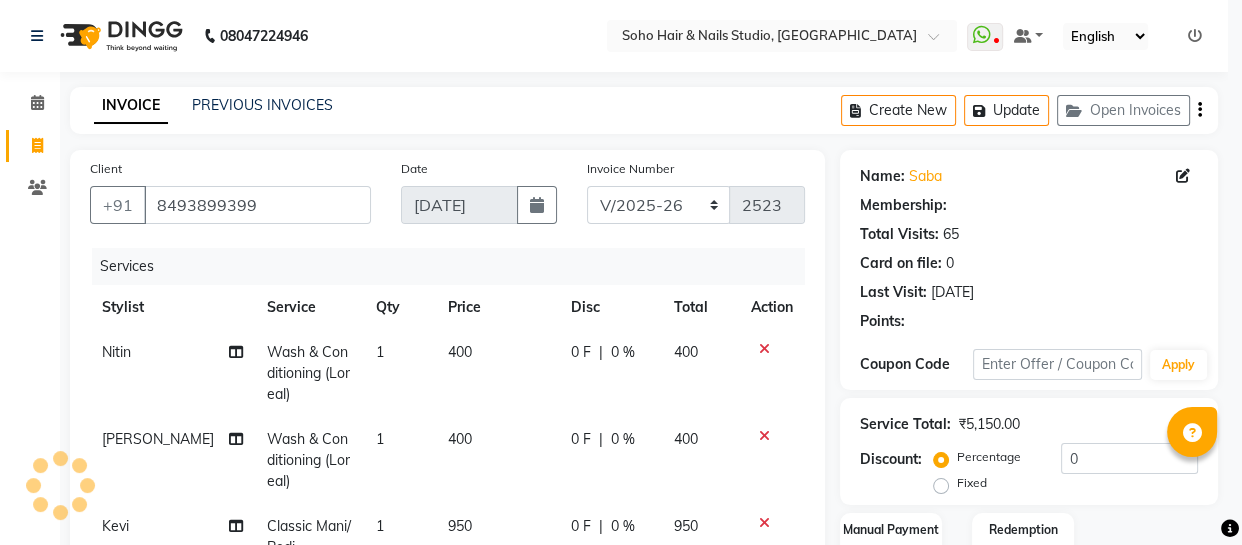select on "1: Object" 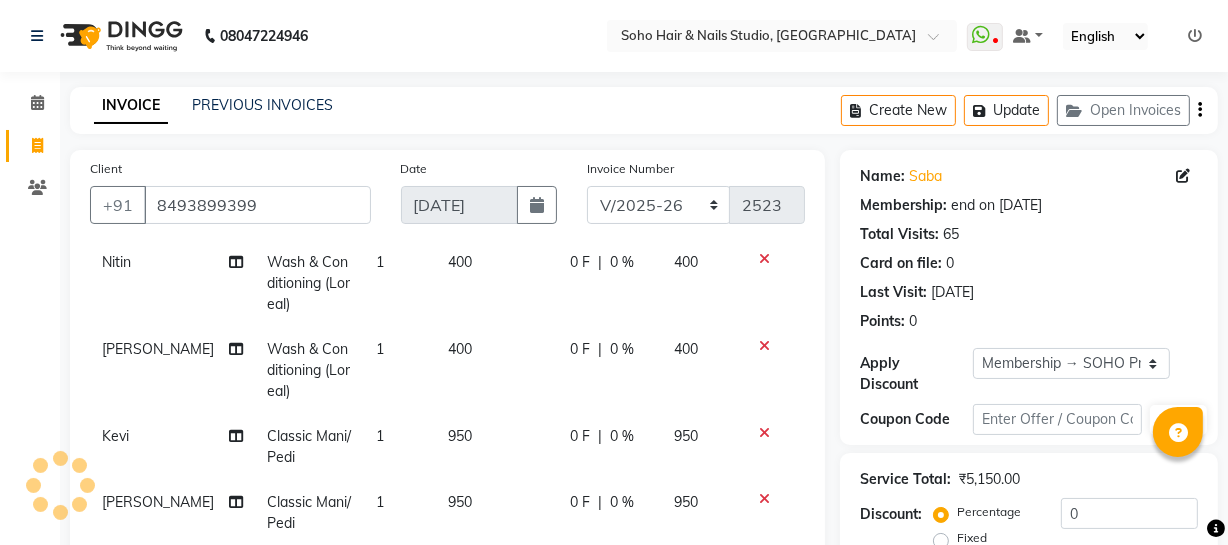 scroll, scrollTop: 91, scrollLeft: 0, axis: vertical 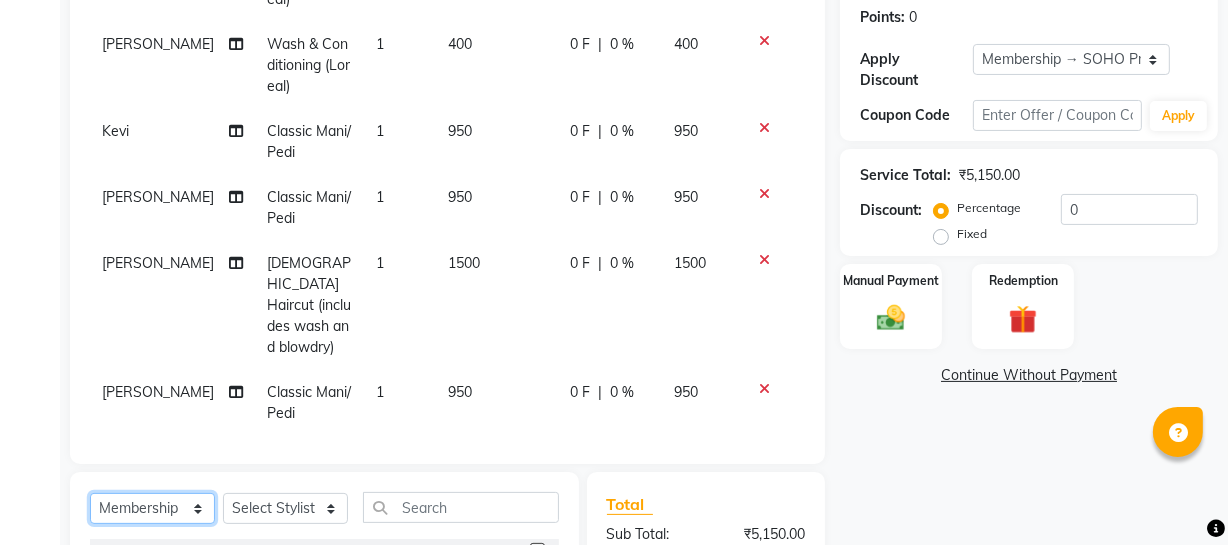 click on "Select  Service  Product  Membership  Package Voucher Prepaid Gift Card" 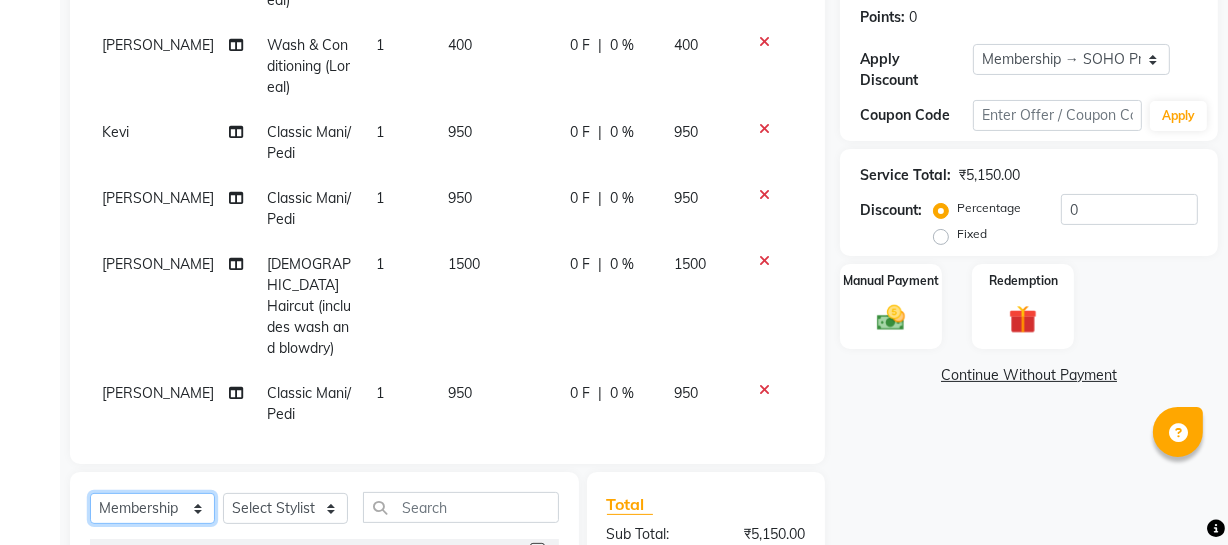 scroll, scrollTop: 91, scrollLeft: 0, axis: vertical 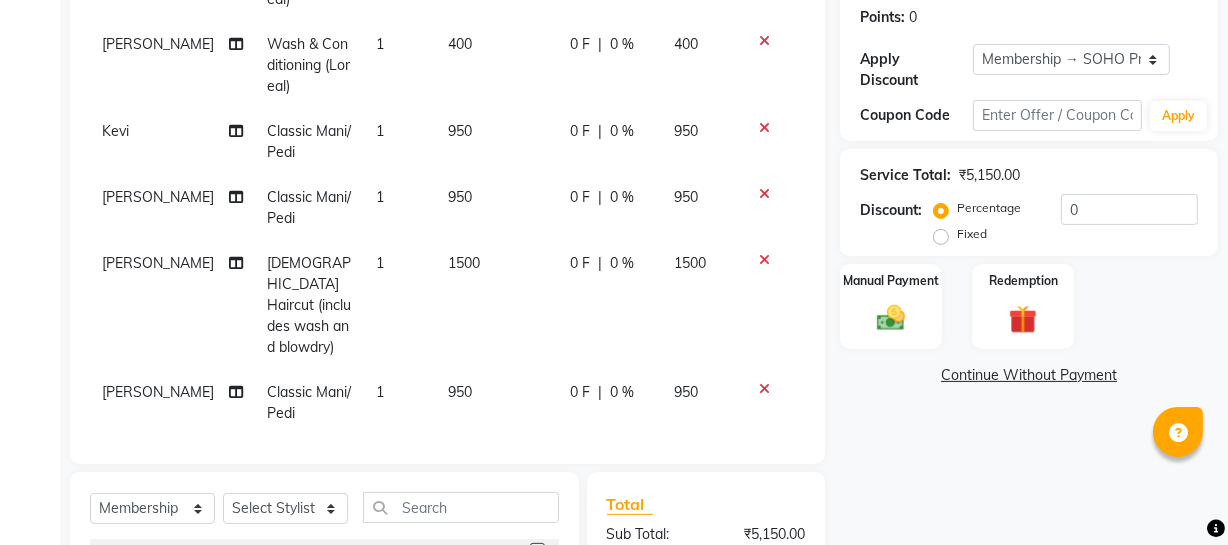 click on "[PERSON_NAME]" 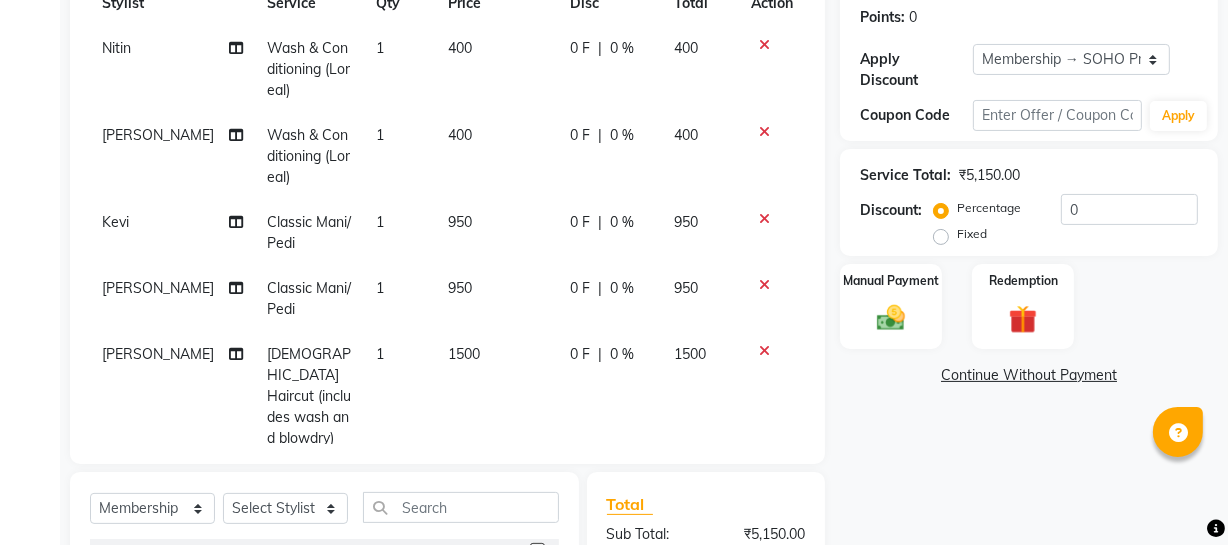 select on "39741" 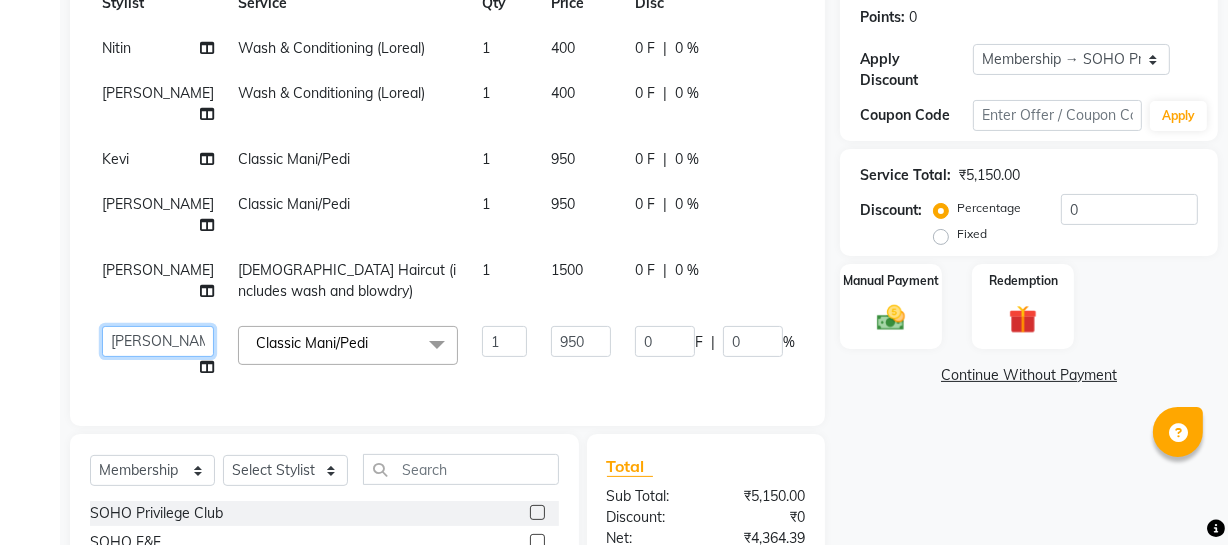 click on "Abhishek Kohli   Adhamya Bamotra   Amit   Arun Sain   Bhabesh   Dipanker    Harman   Kevi    Komal   Lakshya Dogra   Meenakshi Jamwal   Mitu   Neha   Nishant Swalia   Nitin   Reception   Rose    Ruth   Sahil   sameer   Sanjay   Saurav pedi   Saurav SAM   Shameem   Sharan   Vicky   VISHAL DOGRA" 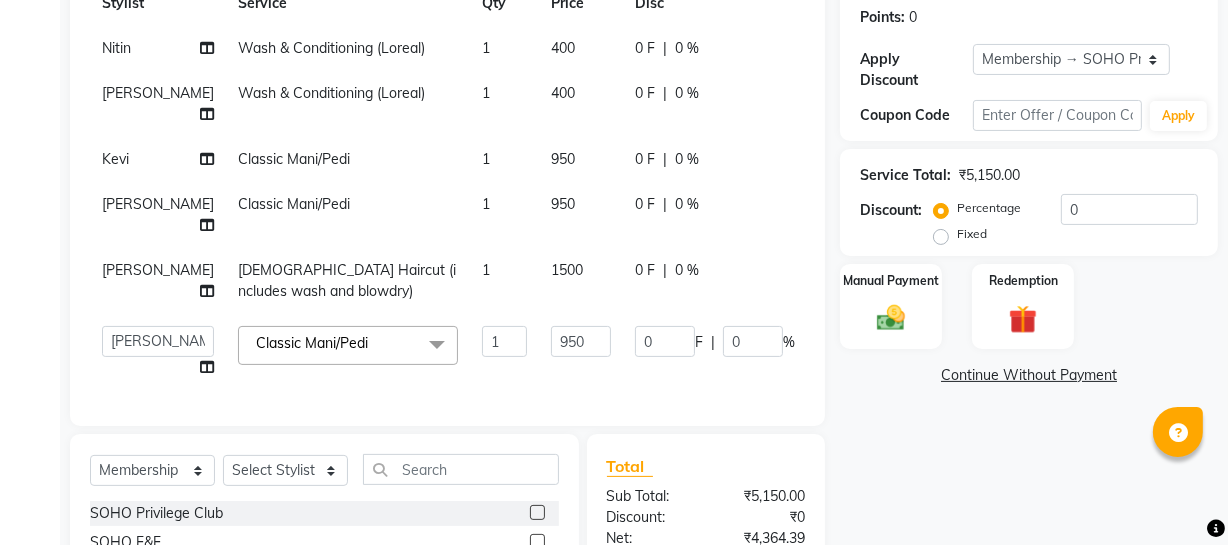 select on "19950" 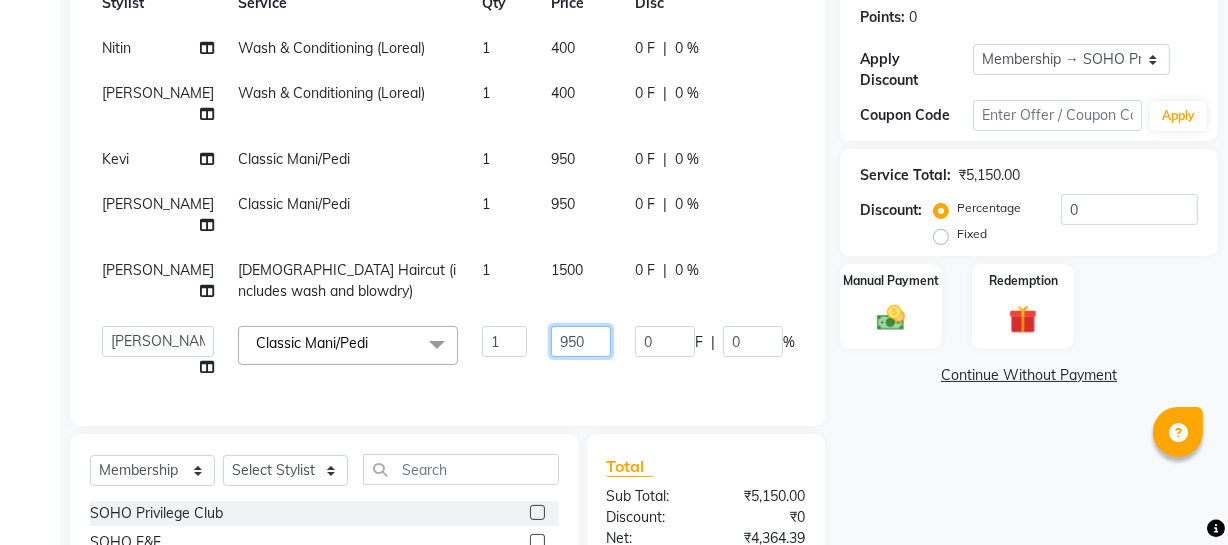 click on "950" 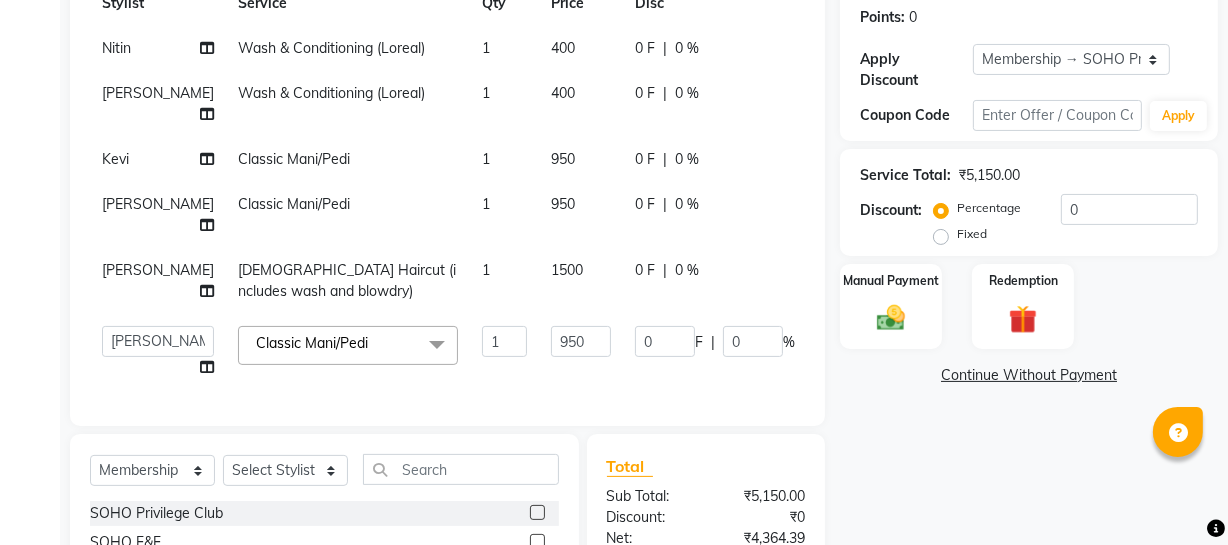 click on "Name: Saba  Membership: end on 12-11-2025 Total Visits:  65 Card on file:  0 Last Visit:   05-06-2025 Points:   0  Apply Discount Select Membership → SOHO Privilege Club Coupon Code Apply Service Total:  ₹5,150.00  Discount:  Percentage   Fixed  0 Manual Payment Redemption  Continue Without Payment" 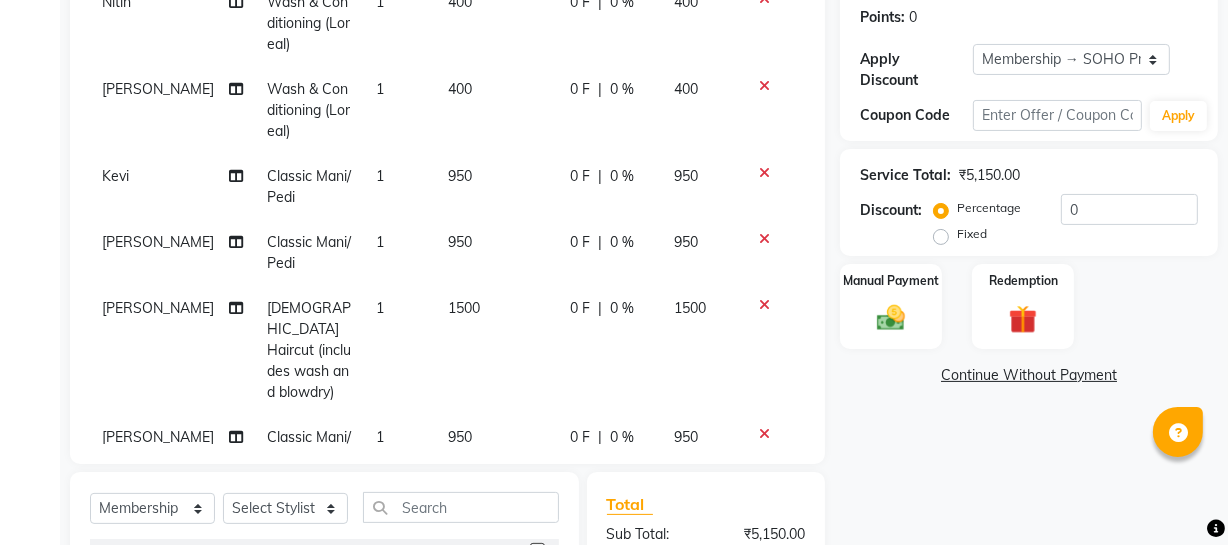 scroll, scrollTop: 91, scrollLeft: 0, axis: vertical 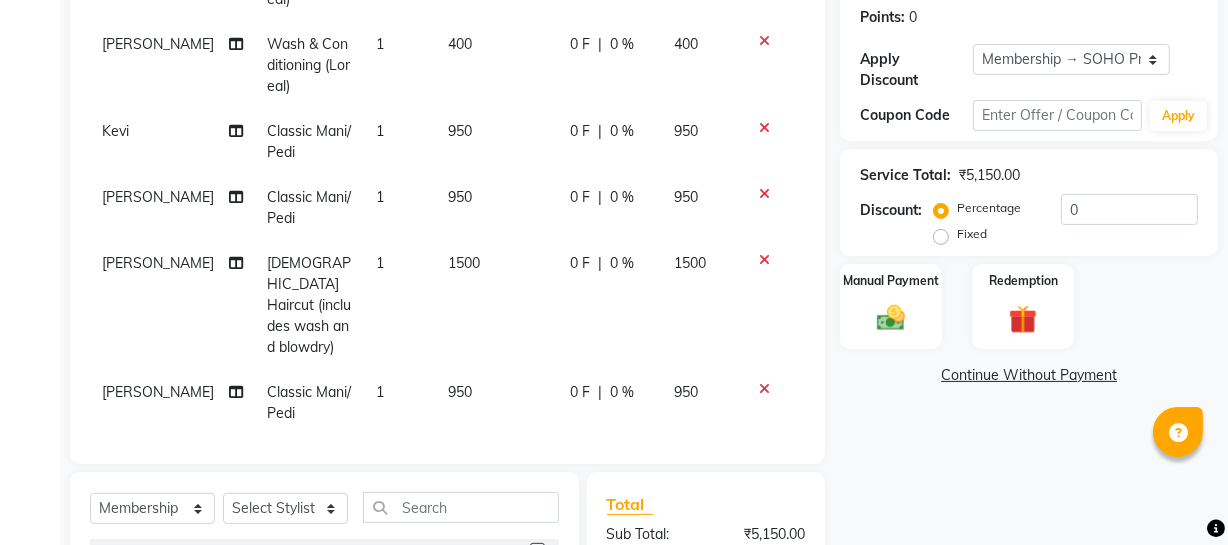 click 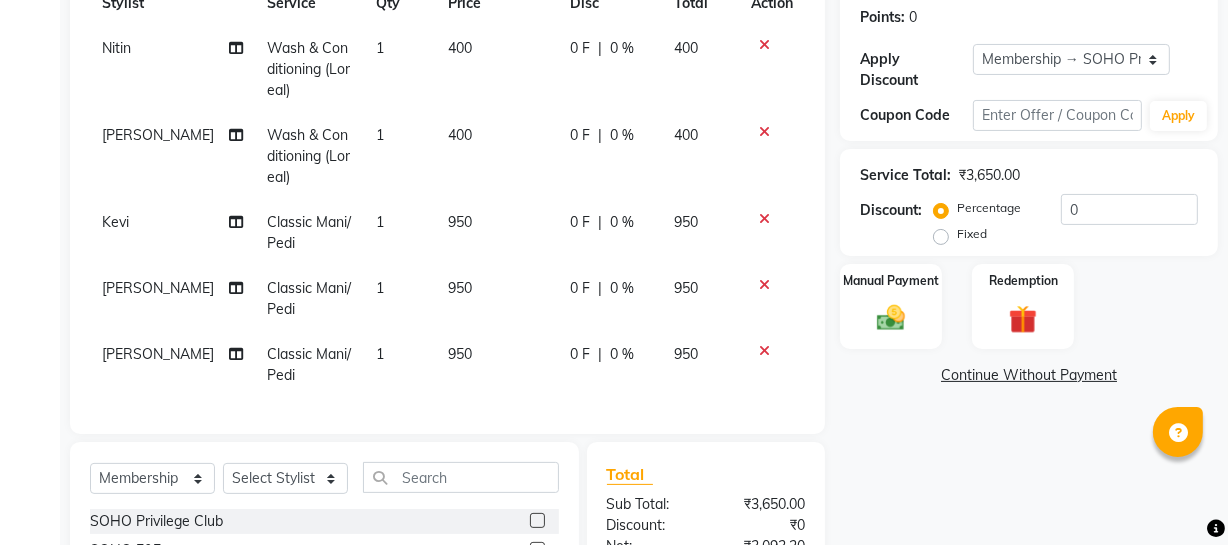scroll, scrollTop: 0, scrollLeft: 0, axis: both 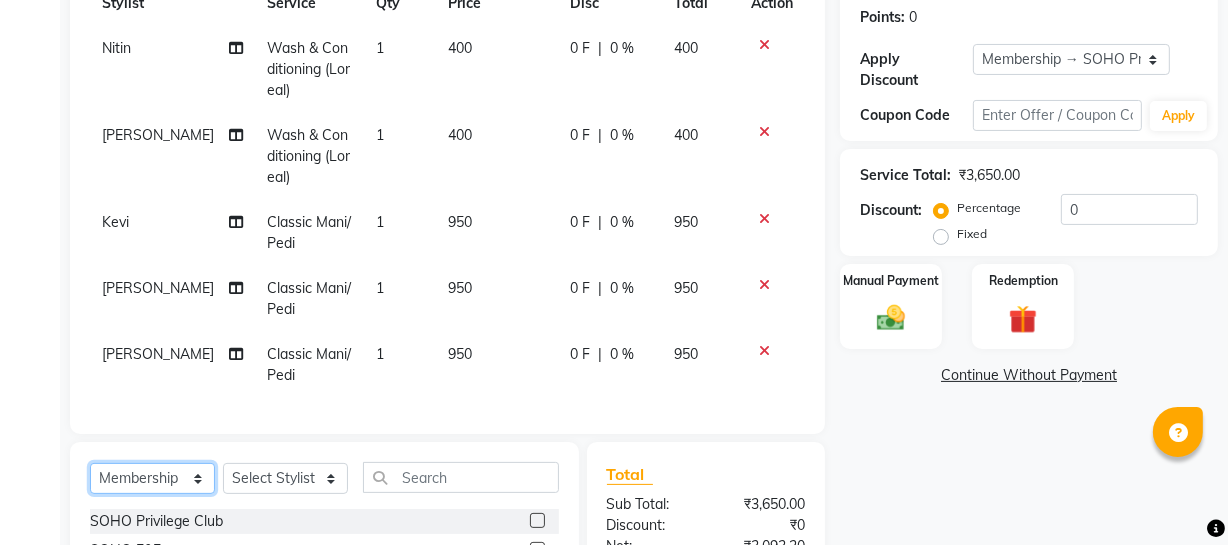 click on "Select  Service  Product  Membership  Package Voucher Prepaid Gift Card" 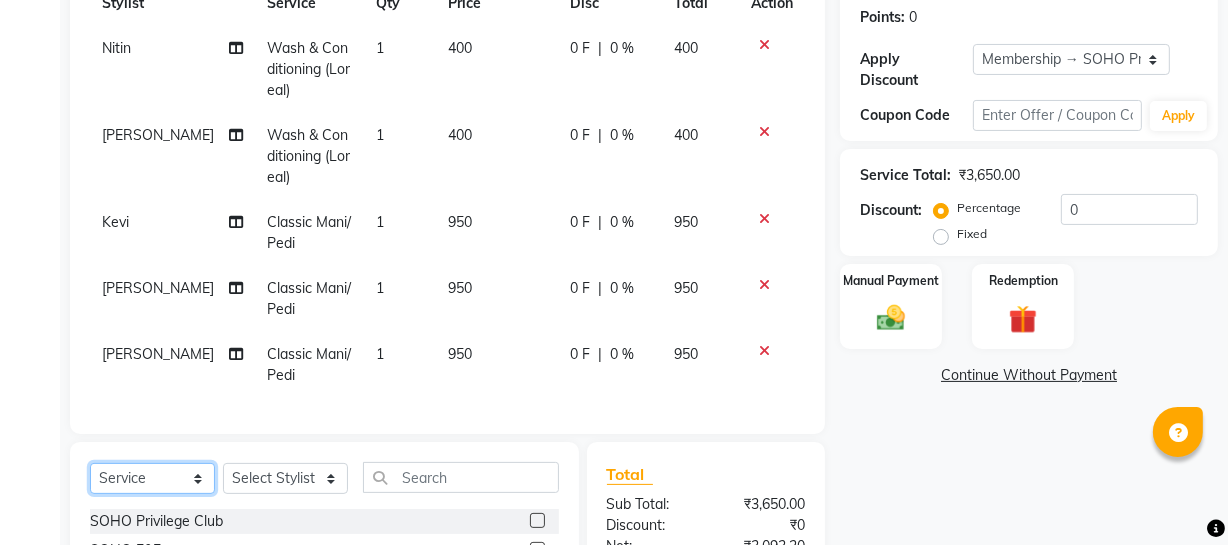 click on "Select  Service  Product  Membership  Package Voucher Prepaid Gift Card" 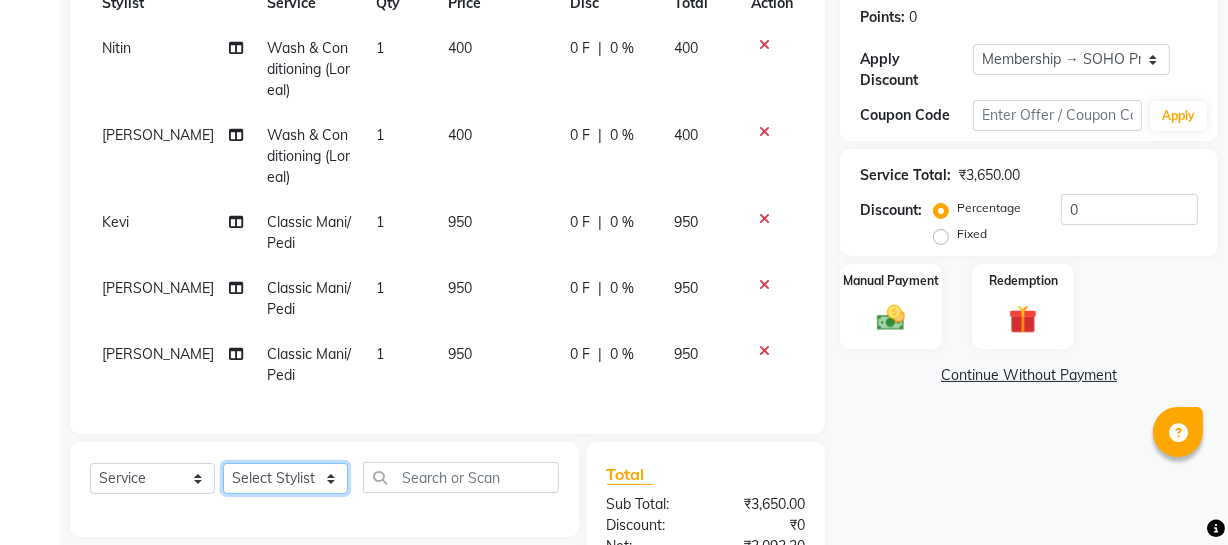 click on "Select Stylist [PERSON_NAME] Adhamya [PERSON_NAME] [PERSON_NAME] [PERSON_NAME] [PERSON_NAME] [PERSON_NAME]  [PERSON_NAME] [PERSON_NAME] [PERSON_NAME] Mitu [PERSON_NAME] Swalia Nitin Reception [PERSON_NAME]  [PERSON_NAME] sameer [PERSON_NAME] [PERSON_NAME] [PERSON_NAME] [PERSON_NAME] [PERSON_NAME]" 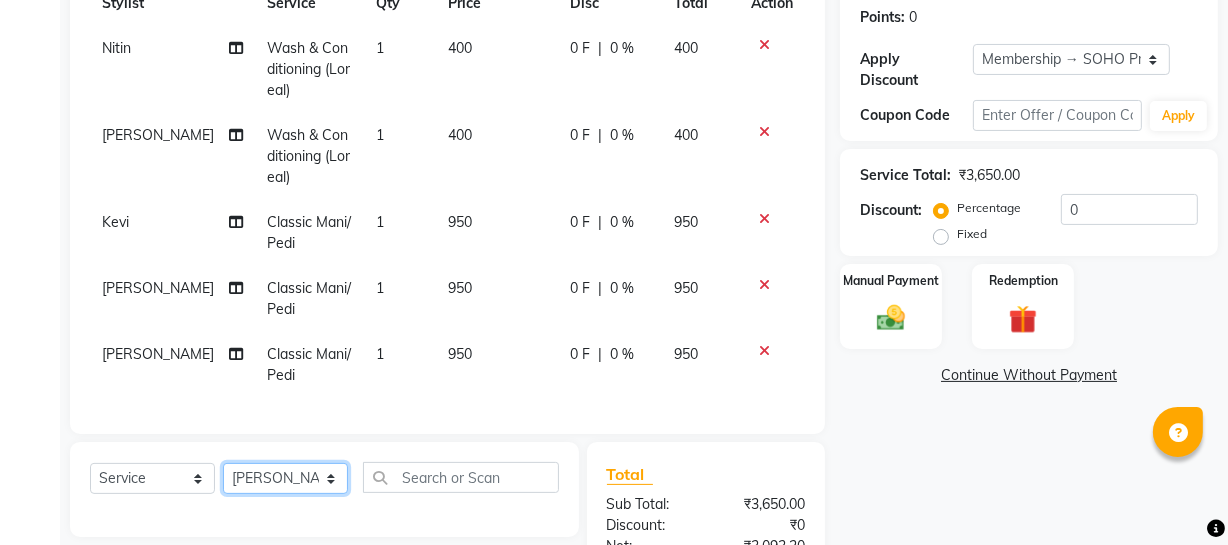 click on "Select Stylist [PERSON_NAME] Adhamya [PERSON_NAME] [PERSON_NAME] [PERSON_NAME] [PERSON_NAME] [PERSON_NAME]  [PERSON_NAME] [PERSON_NAME] [PERSON_NAME] Mitu [PERSON_NAME] Swalia Nitin Reception [PERSON_NAME]  [PERSON_NAME] sameer [PERSON_NAME] [PERSON_NAME] [PERSON_NAME] [PERSON_NAME] [PERSON_NAME]" 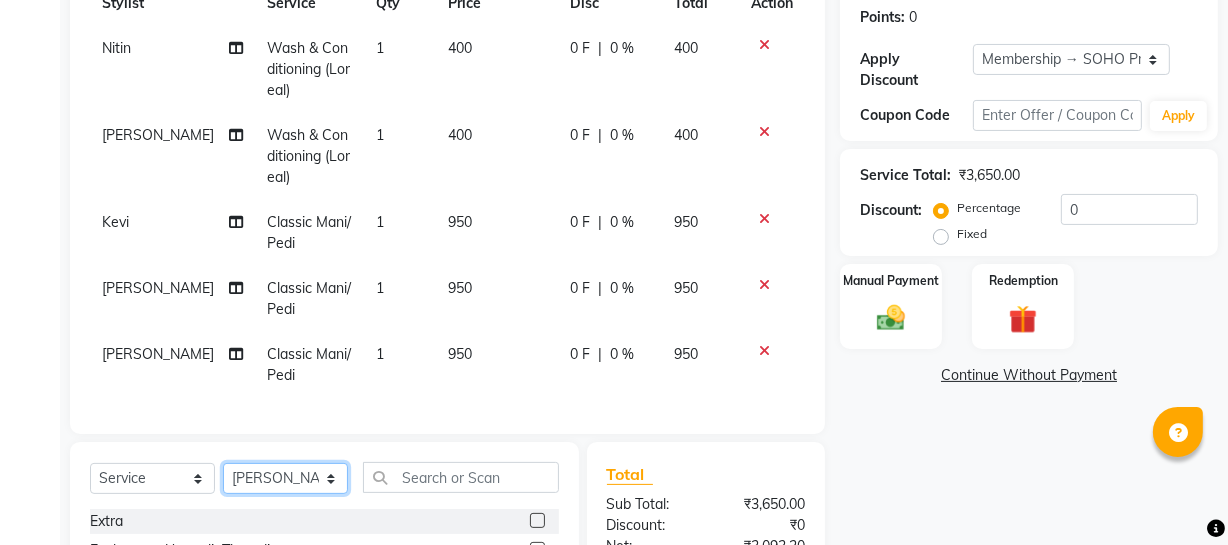 scroll, scrollTop: 540, scrollLeft: 0, axis: vertical 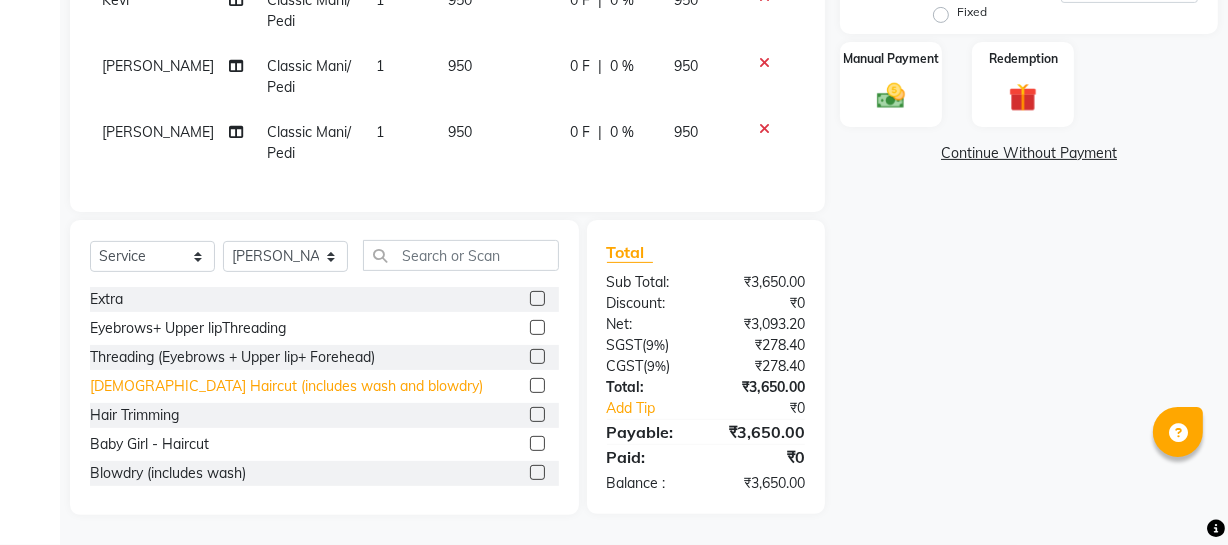 click on "[DEMOGRAPHIC_DATA] Haircut (includes wash and  blowdry)" 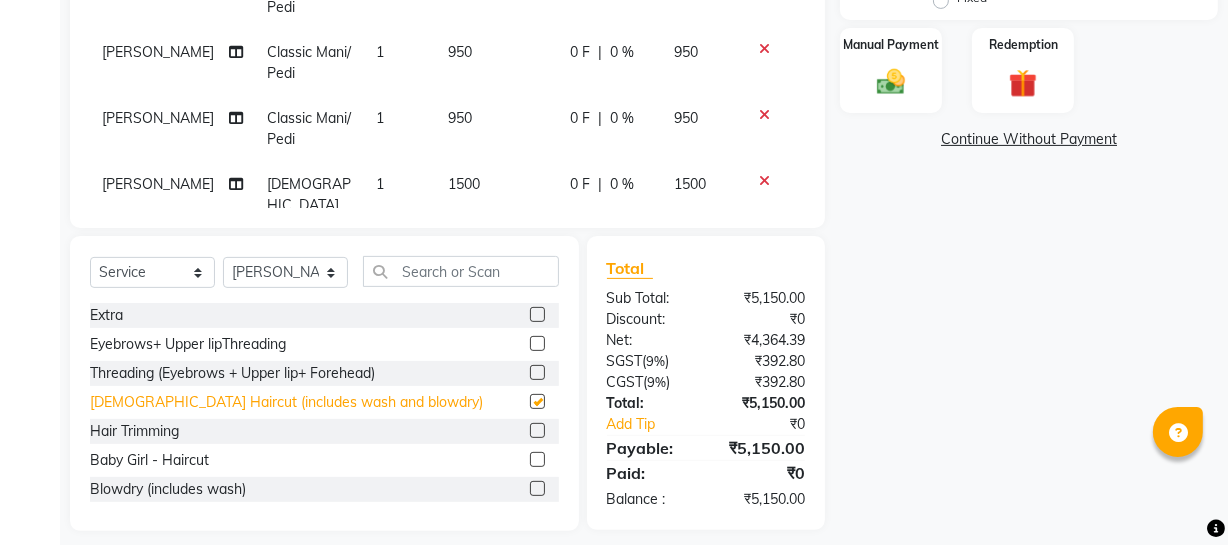 checkbox on "false" 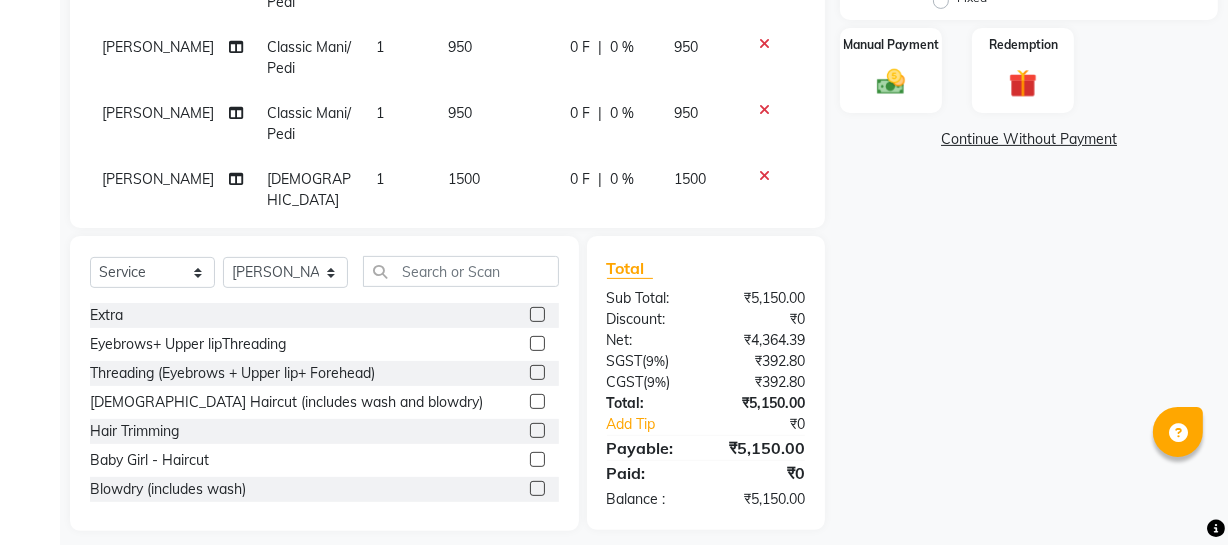 scroll, scrollTop: 0, scrollLeft: 0, axis: both 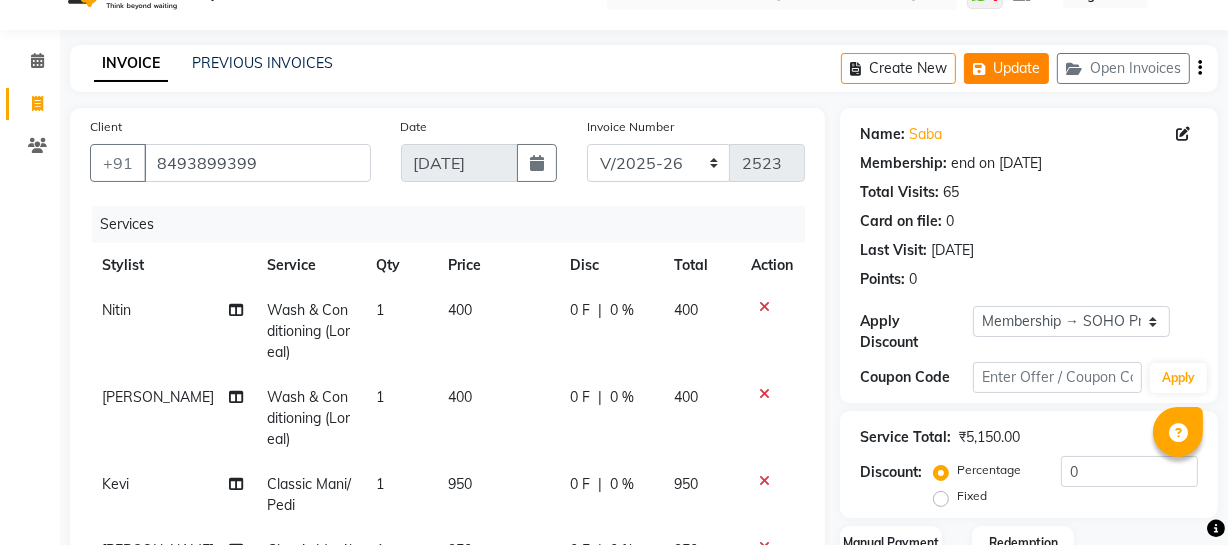 click on "Update" 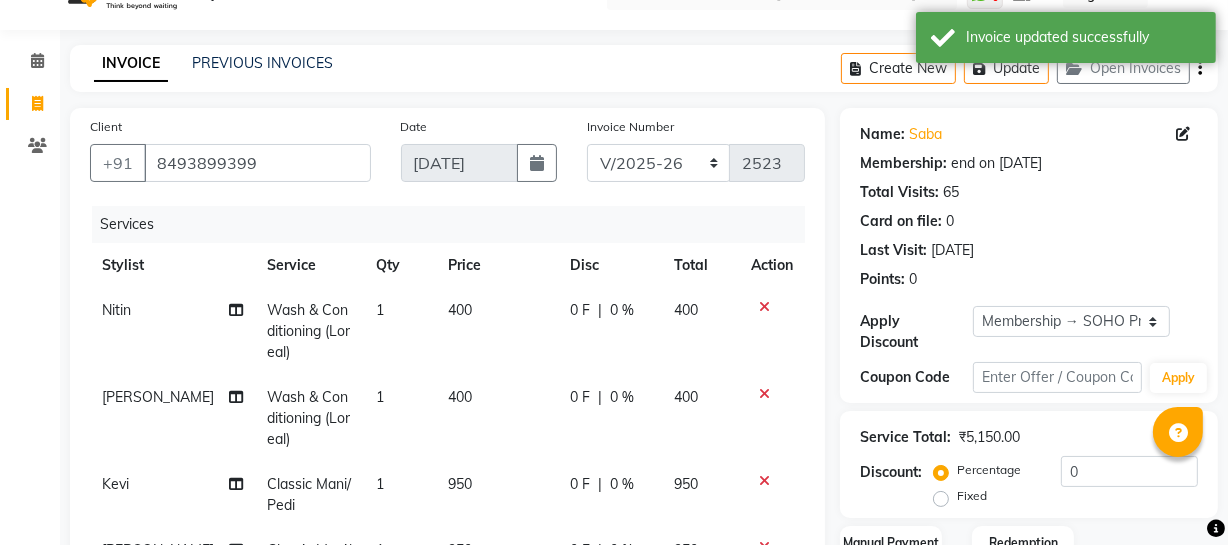 click on "Invoice" 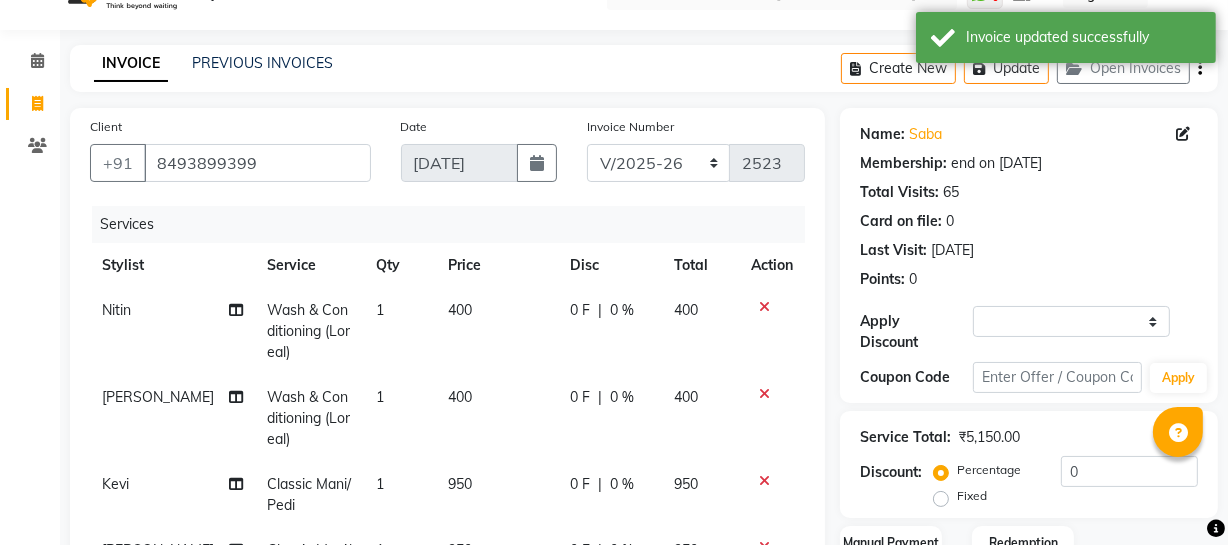 select on "service" 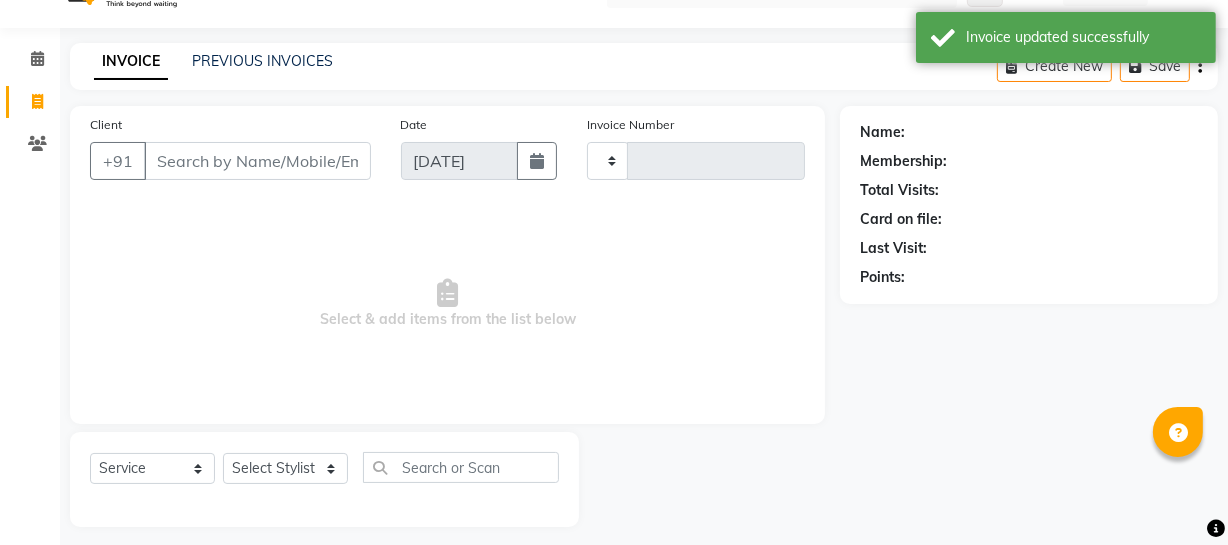 type on "2523" 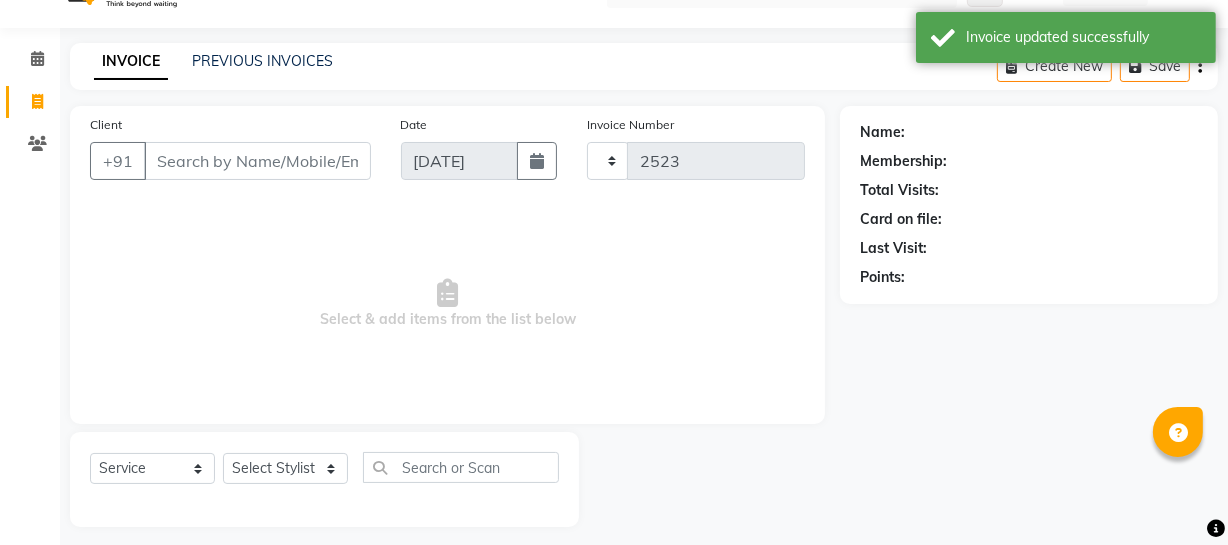 select on "735" 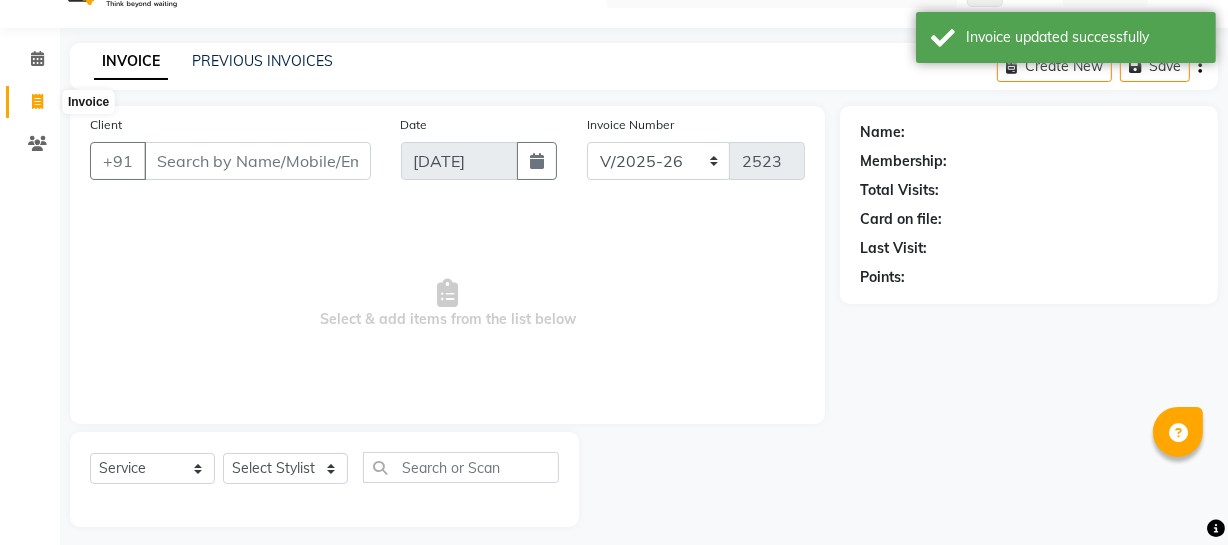 scroll, scrollTop: 57, scrollLeft: 0, axis: vertical 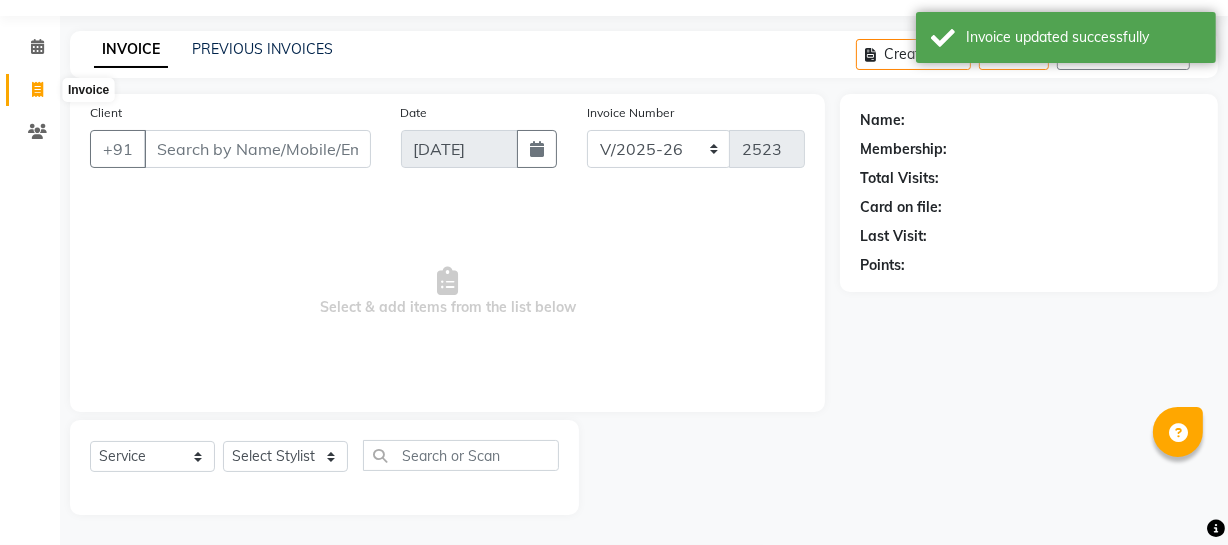select on "membership" 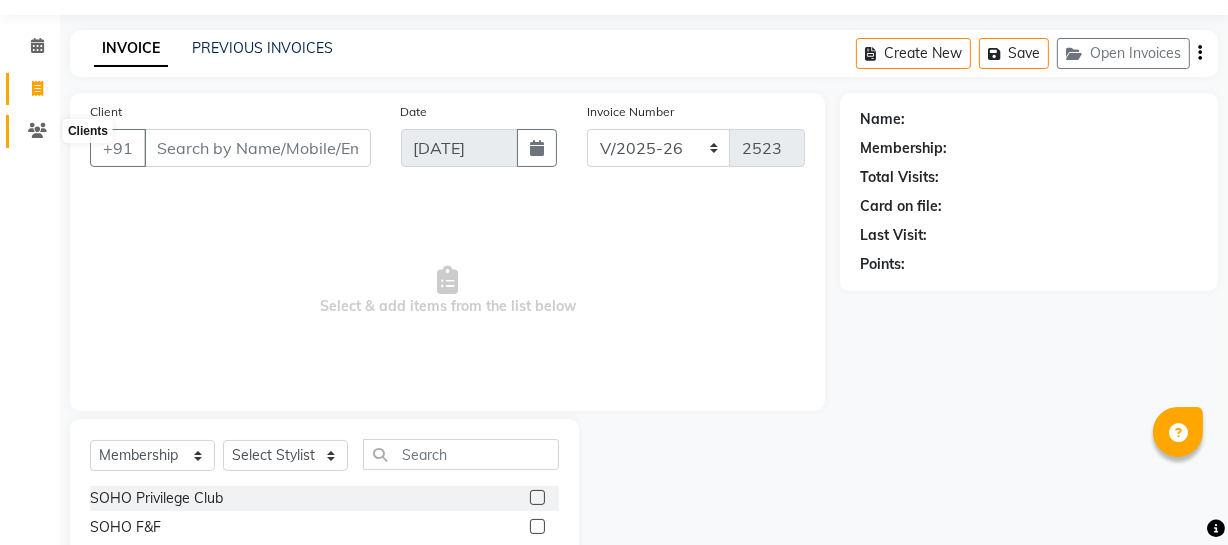 click 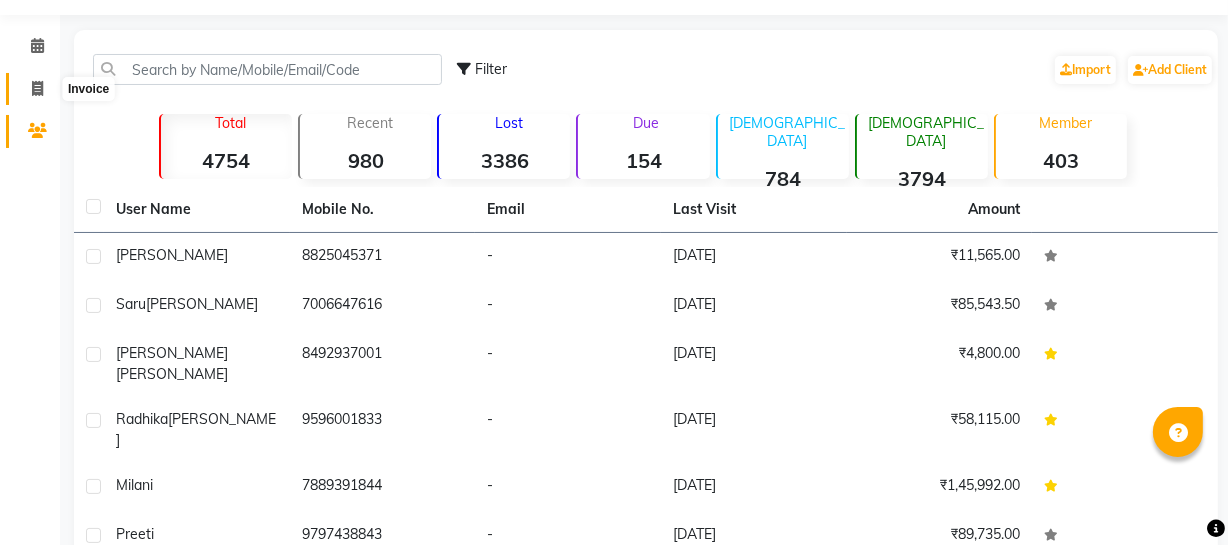 click 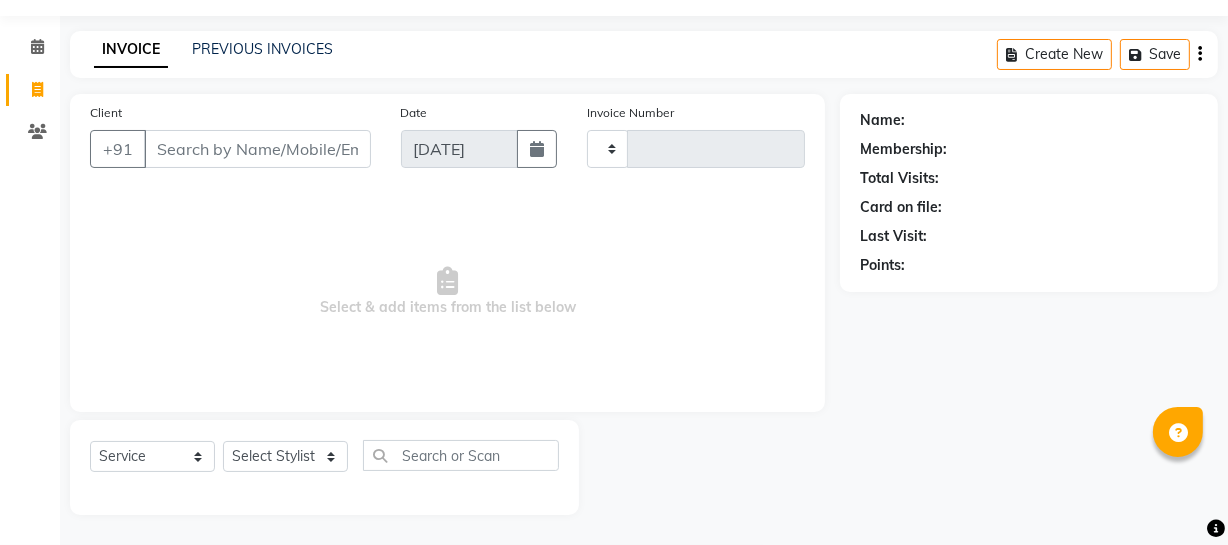 type on "2523" 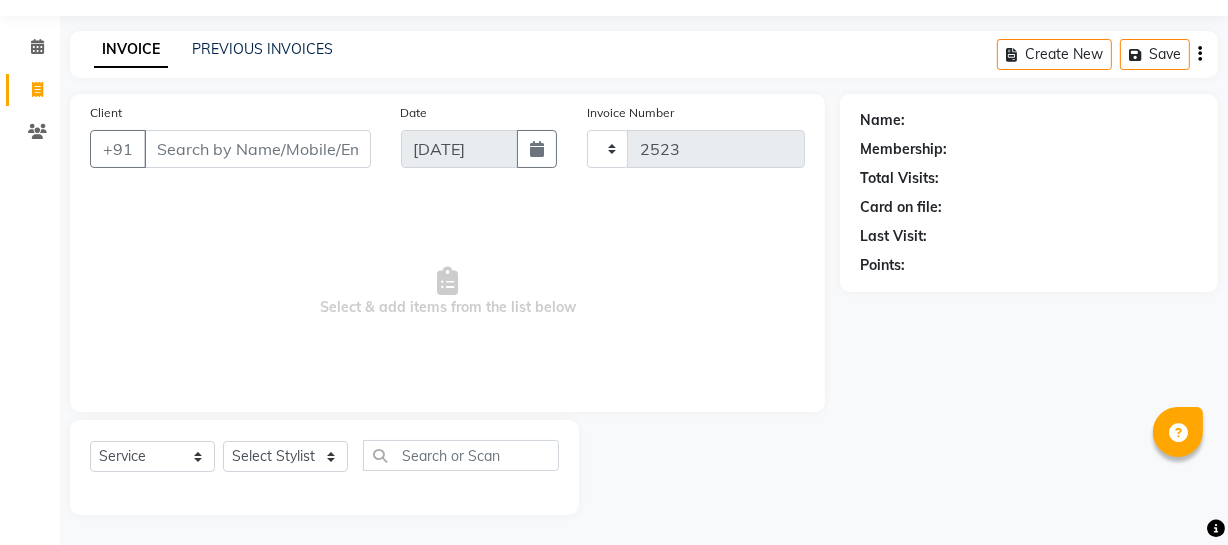select on "735" 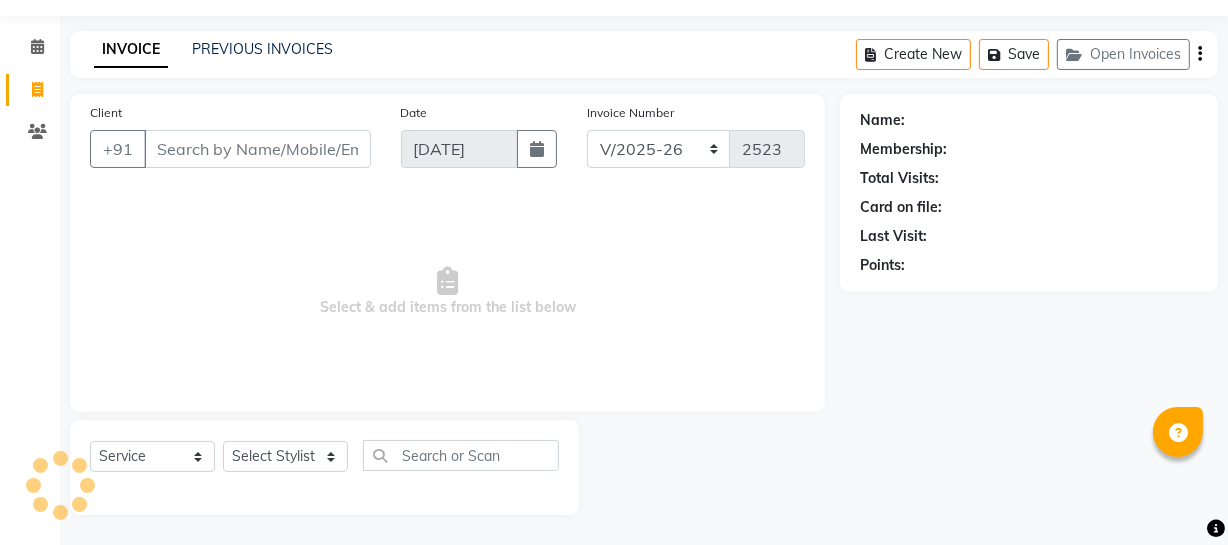 select on "membership" 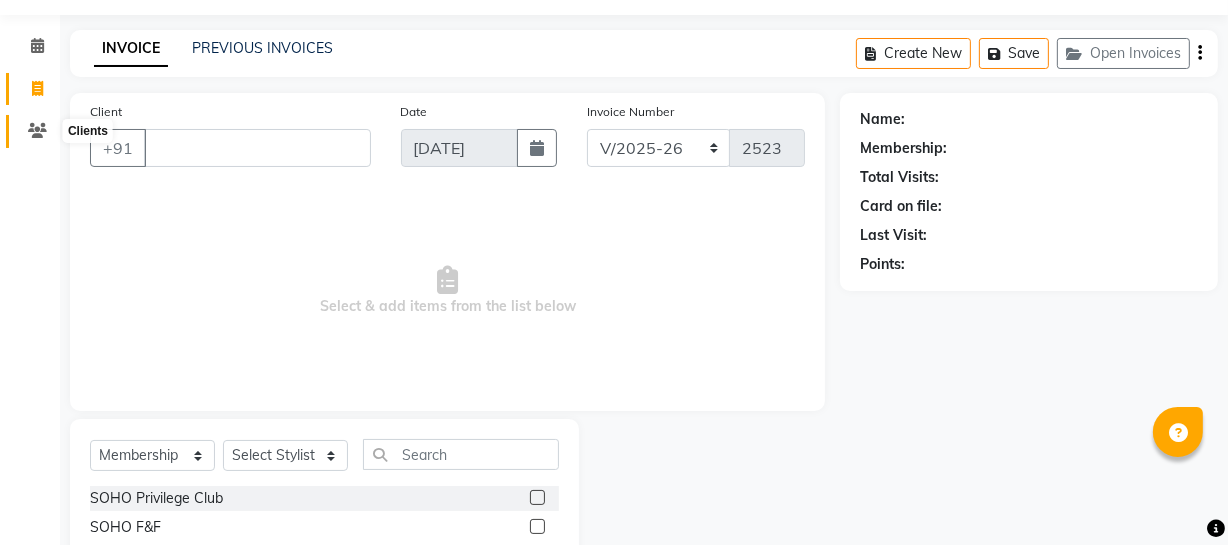 type 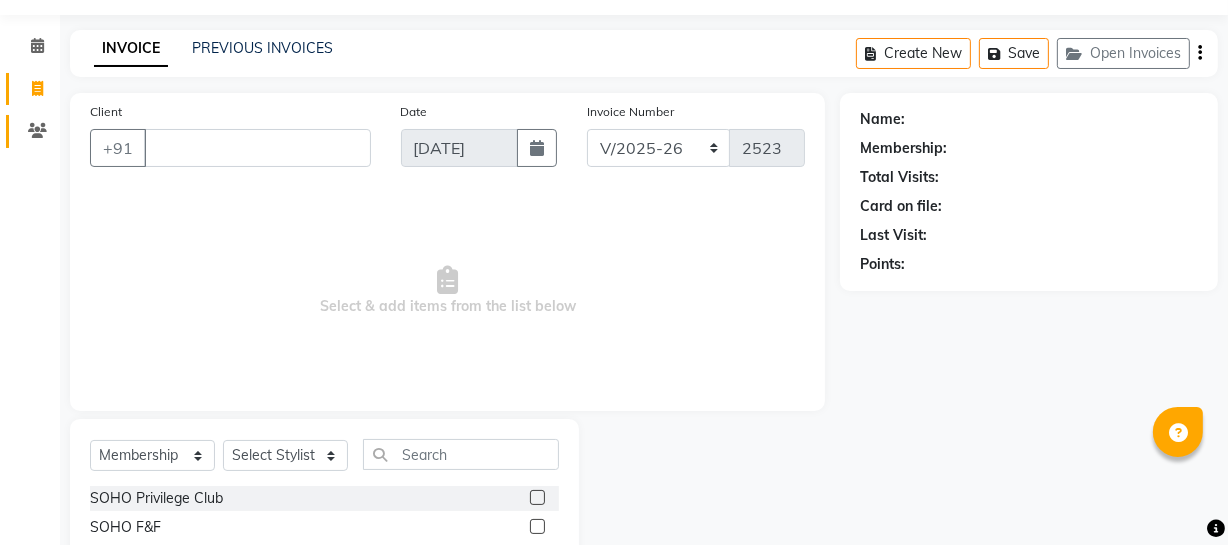 click 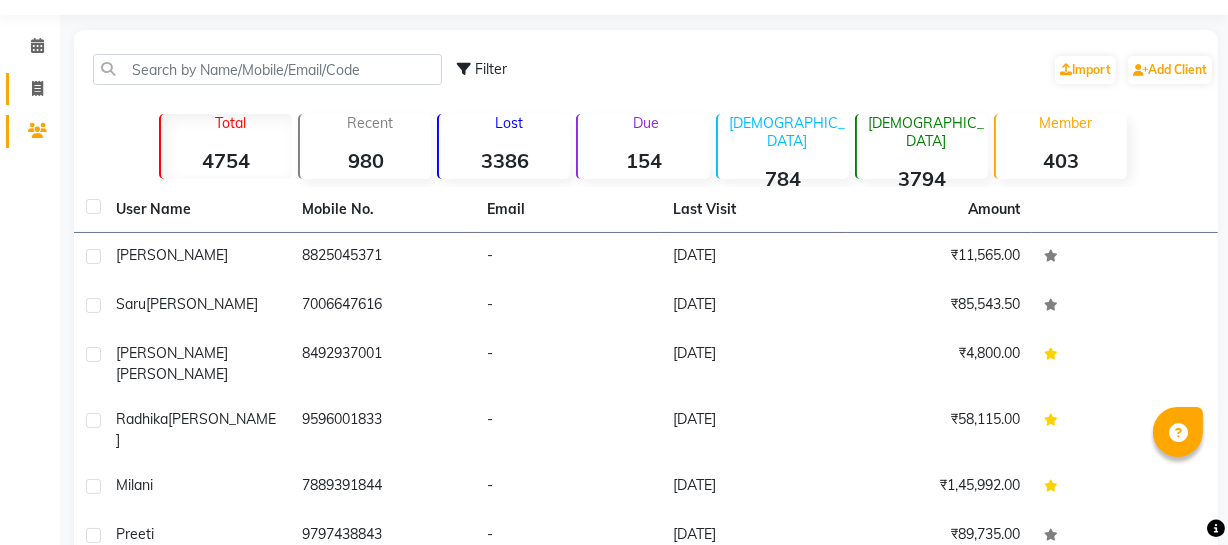 click 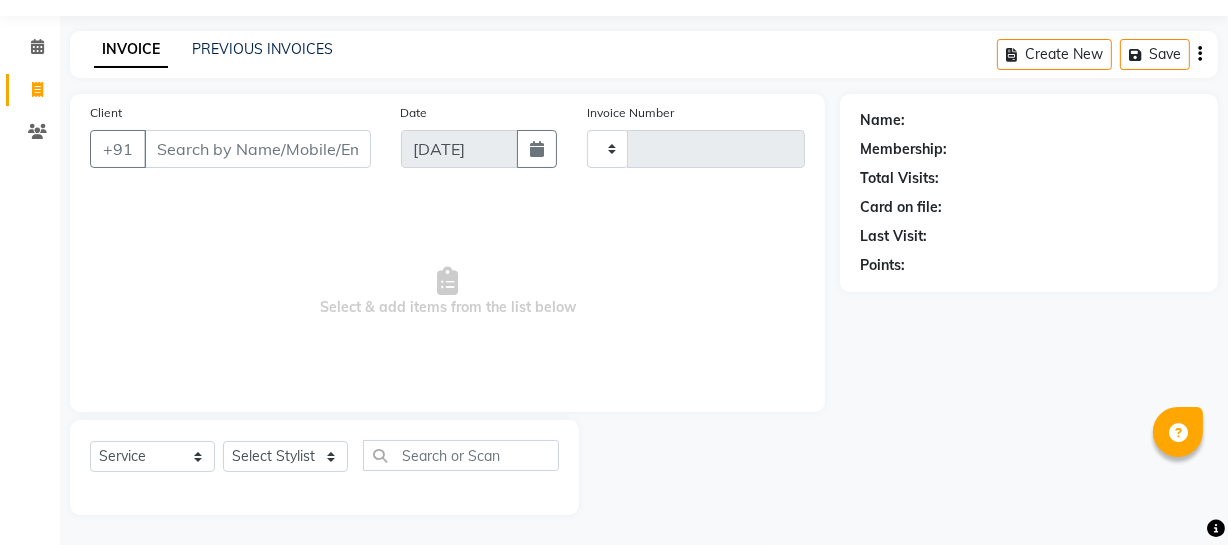 type on "2523" 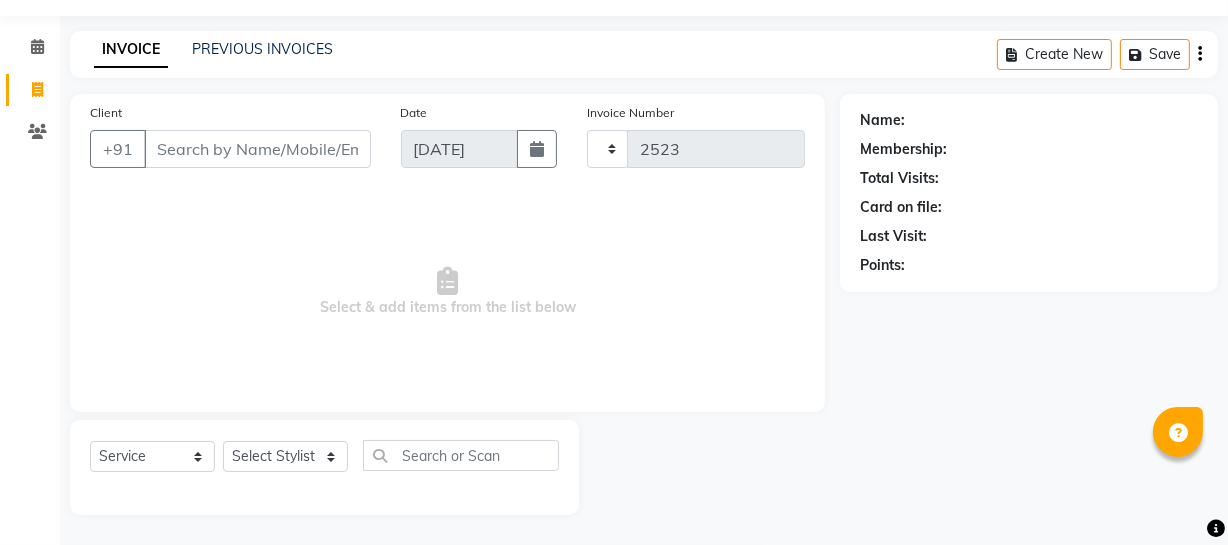 select on "735" 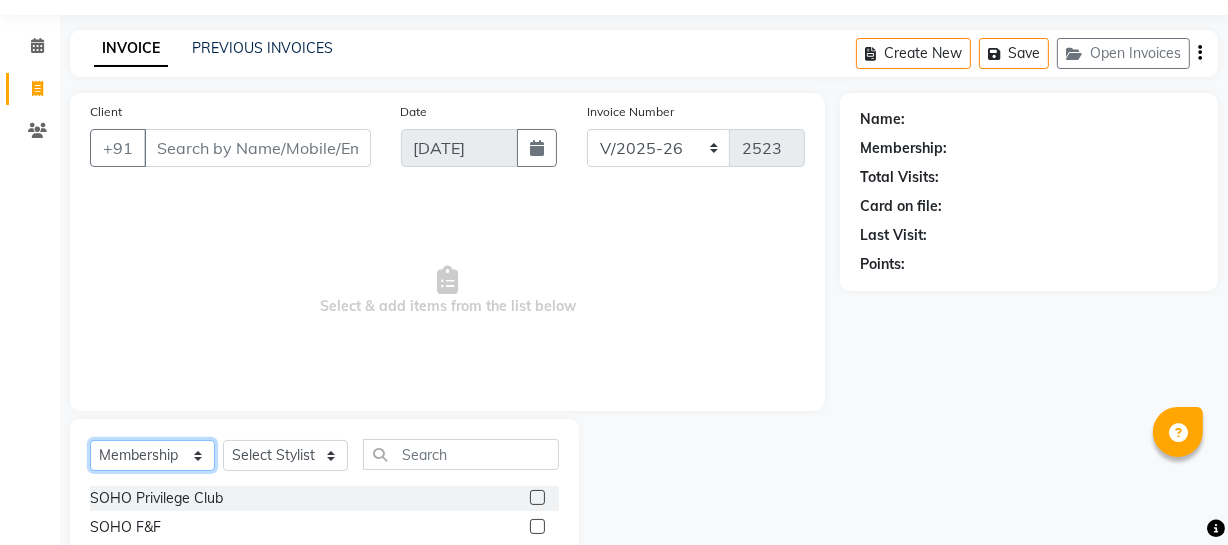 click on "Select  Service  Product  Membership  Package Voucher Prepaid Gift Card" 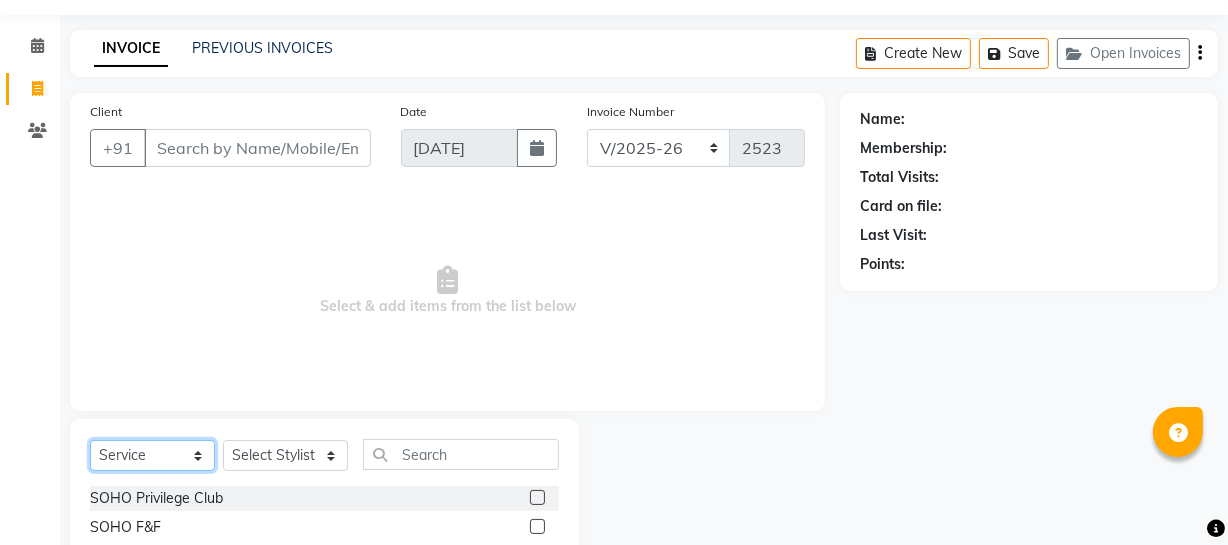 click on "Select  Service  Product  Membership  Package Voucher Prepaid Gift Card" 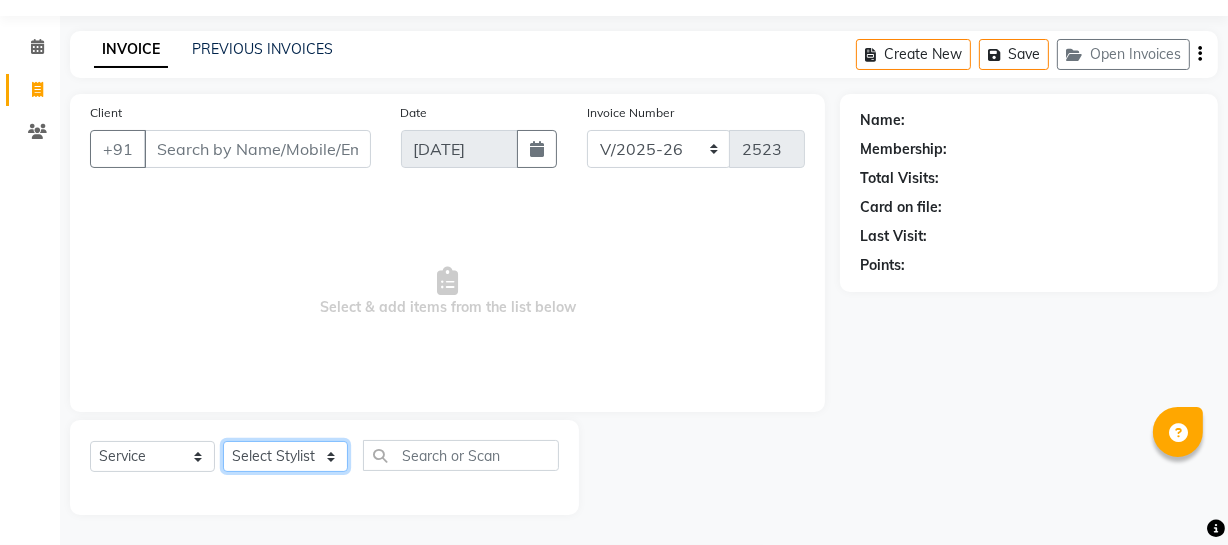 click on "Select Stylist [PERSON_NAME] Adhamya [PERSON_NAME] [PERSON_NAME] [PERSON_NAME] [PERSON_NAME] [PERSON_NAME]  [PERSON_NAME] [PERSON_NAME] [PERSON_NAME] Mitu [PERSON_NAME] Swalia Nitin Reception [PERSON_NAME]  [PERSON_NAME] sameer [PERSON_NAME] [PERSON_NAME] [PERSON_NAME] [PERSON_NAME] [PERSON_NAME]" 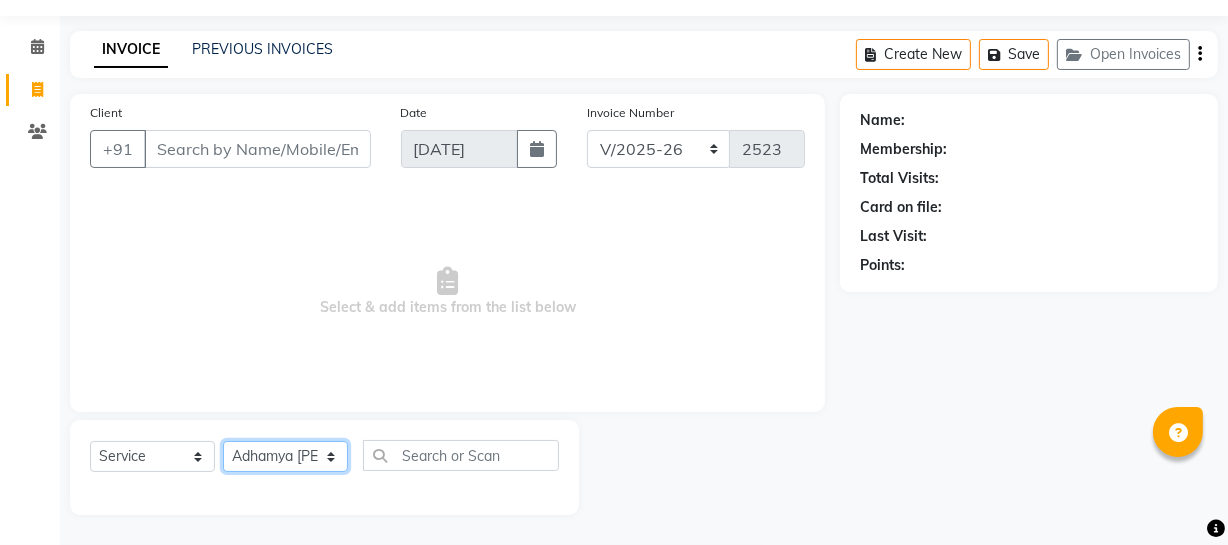 click on "Select Stylist [PERSON_NAME] Adhamya [PERSON_NAME] [PERSON_NAME] [PERSON_NAME] [PERSON_NAME] [PERSON_NAME]  [PERSON_NAME] [PERSON_NAME] [PERSON_NAME] Mitu [PERSON_NAME] Swalia Nitin Reception [PERSON_NAME]  [PERSON_NAME] sameer [PERSON_NAME] [PERSON_NAME] [PERSON_NAME] [PERSON_NAME] [PERSON_NAME]" 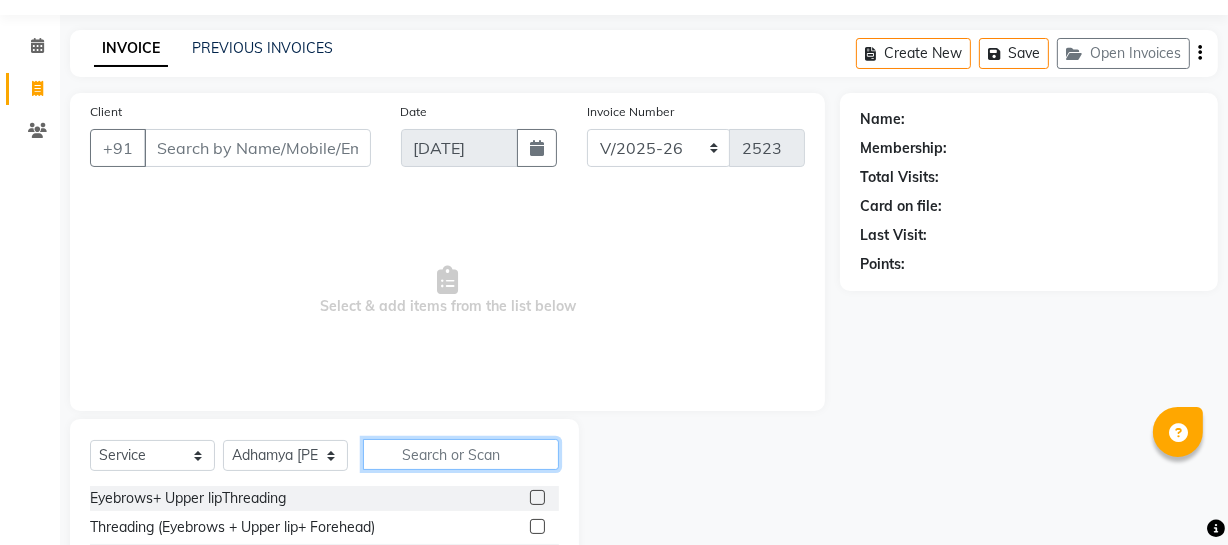 click 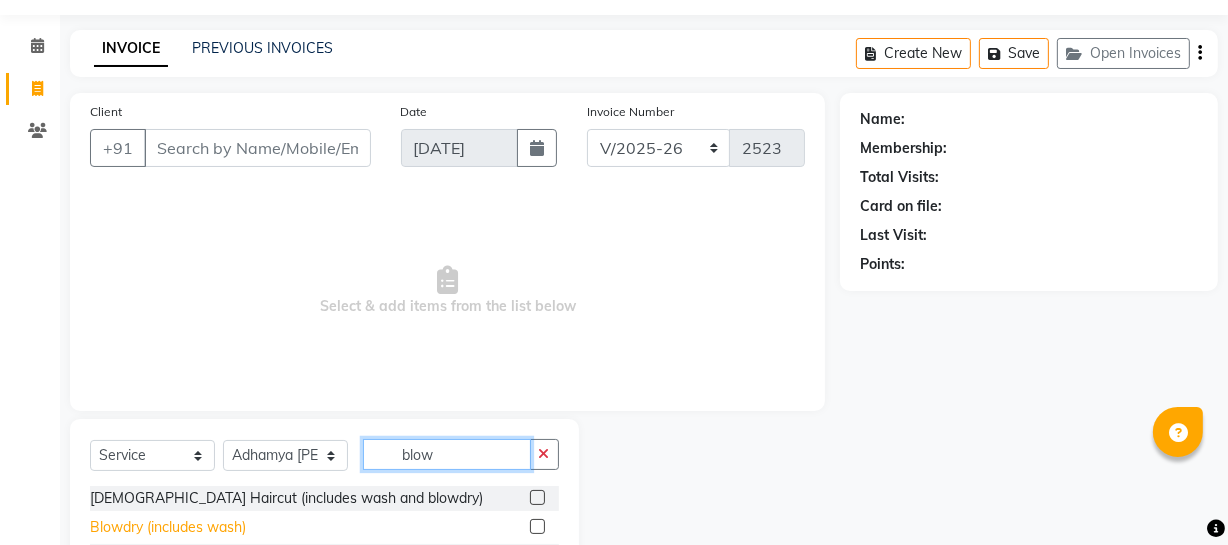 type on "blow" 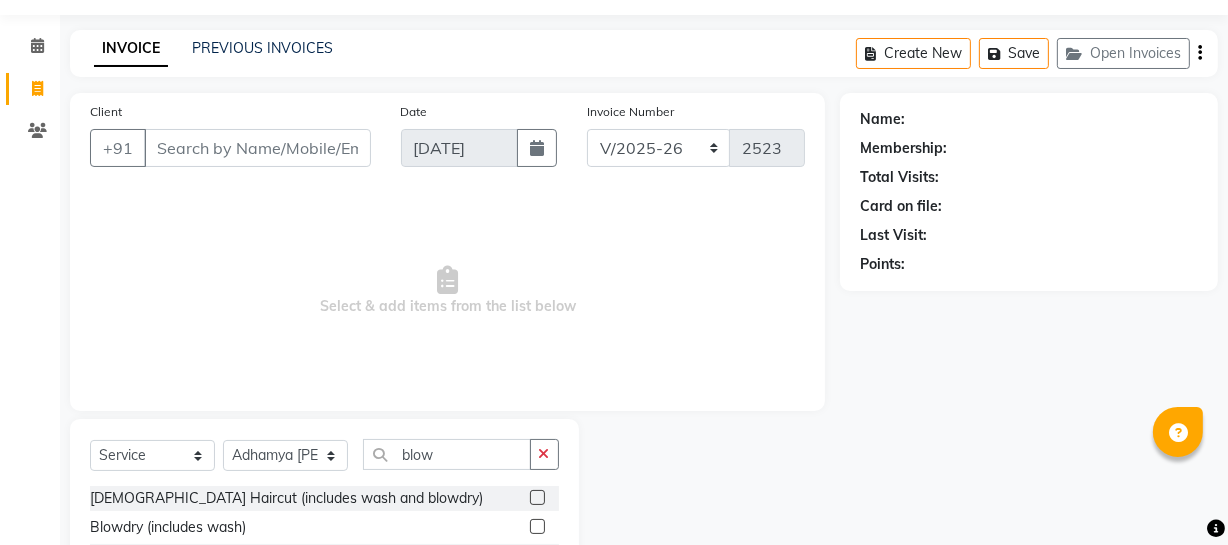 click on "Female Haircut (includes wash and  blowdry)  Blowdry (includes wash)  KM Ultimate Blowdry" 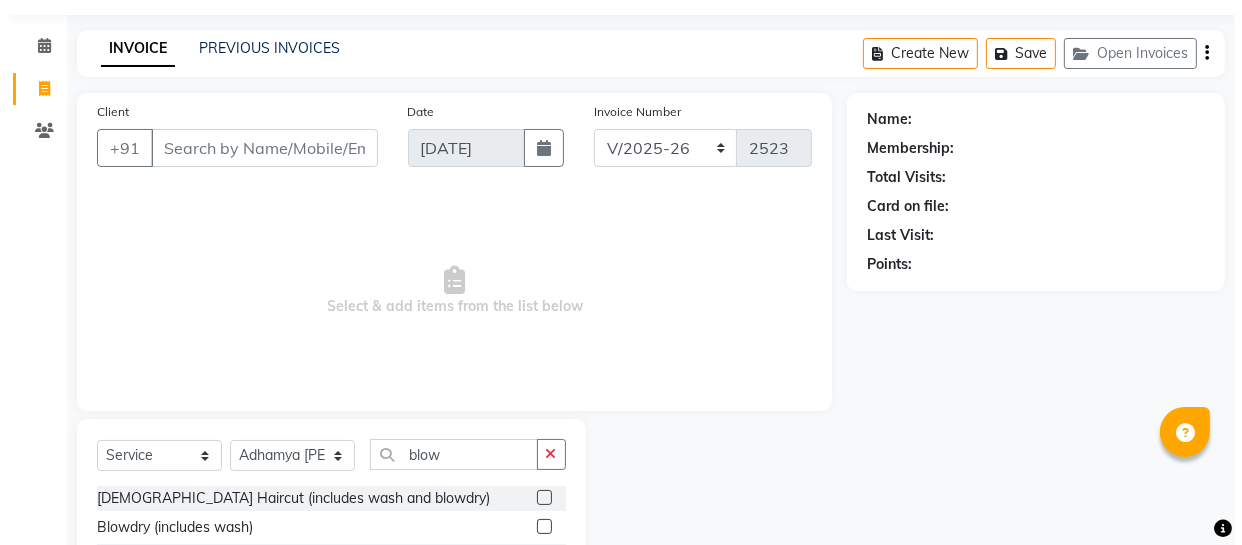 scroll, scrollTop: 68, scrollLeft: 0, axis: vertical 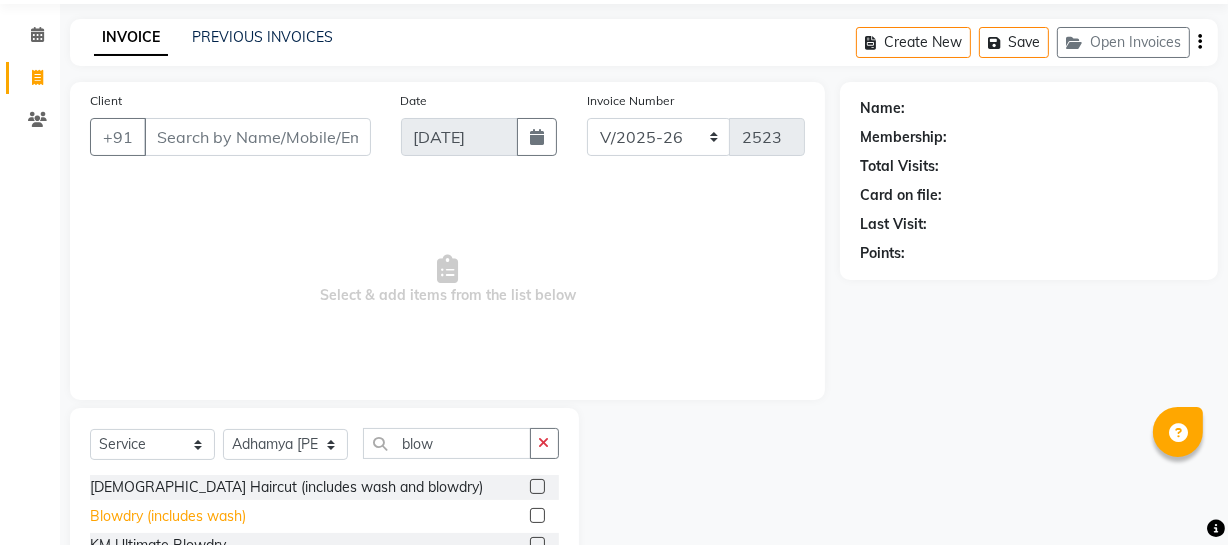 click on "Blowdry (includes wash)" 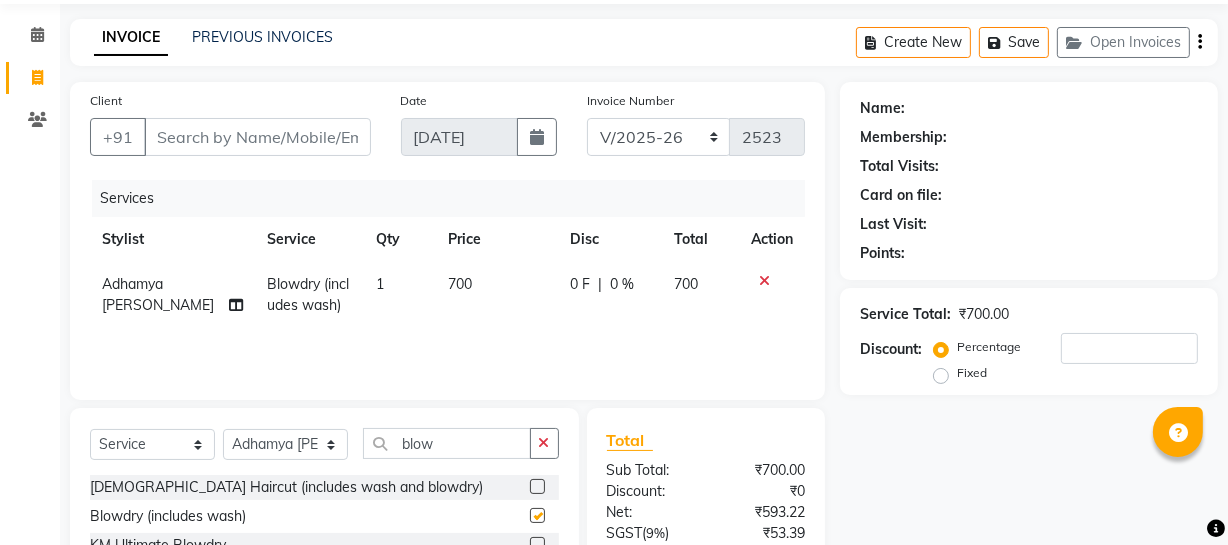 checkbox on "false" 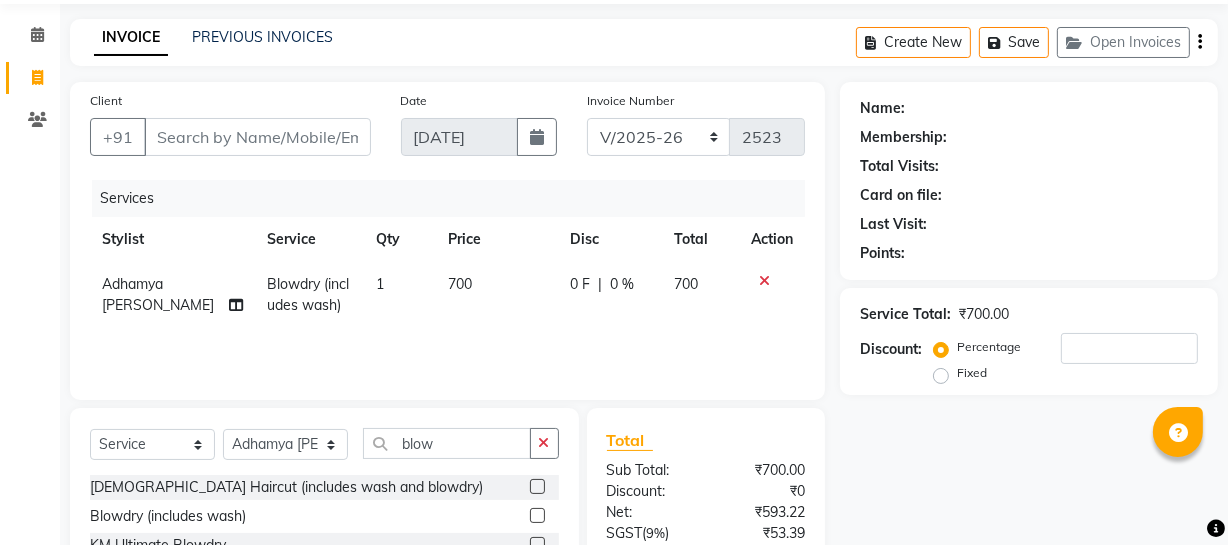 click on "700" 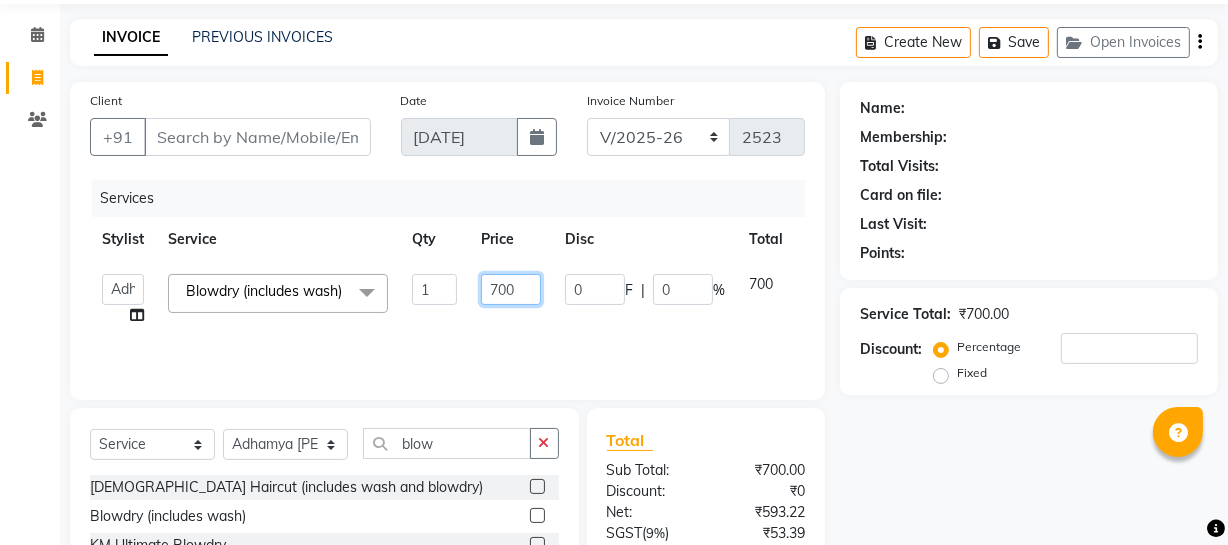 drag, startPoint x: 522, startPoint y: 274, endPoint x: 239, endPoint y: 311, distance: 285.40848 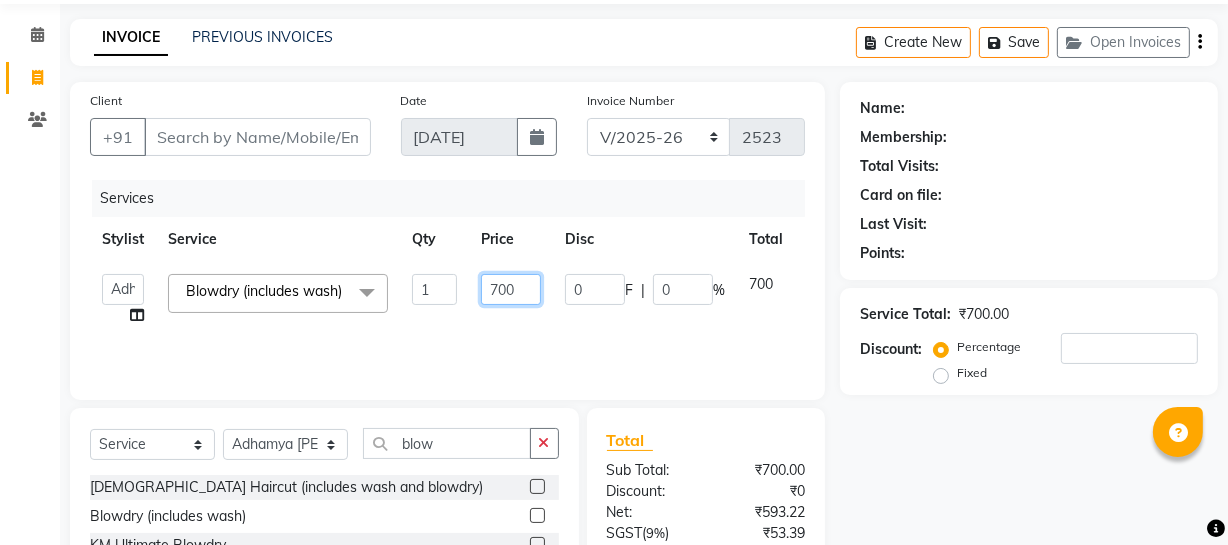 click on "Abhishek Kohli   Adhamya Bamotra   Amit   Arun Sain   Bhabesh   Dipanker    Harman   Kevi    Komal   Lakshya Dogra   Meenakshi Jamwal   Mitu   Neha   Nishant Swalia   Nitin   Reception   Rose    Ruth   Sahil   sameer   Sanjay   Saurav pedi   Saurav SAM   Shameem   Sharan   Vicky   VISHAL DOGRA  Blowdry (includes wash)  x Eyebrows+ Upper lipThreading Threading (Eyebrows + Upper lip+ Forehead) Female Haircut (includes wash and  blowdry) Hair Trimming Baby Girl - Haircut  Blowdry (includes wash) Ironing Iron/Tong Curls Party Hairdo  Wash & Conditioning (Loreal) Wash & Conditioning (GK/QOD) Loreal HairSpa Loreal Treatment HairSpa Loreal Molecular Repair Treatment Olaplex Standalone Treatment Olaplex Complete Care Treatment Olaplex Express Treatment Head Massage (olive oil) Head Massage (coconut oil) Double Touchup Nanoplastia Post care Ritual Botox Post Care Ritual Wash & Conditioning (Olaplex) Keratin Treatment (Female) Smoothening Treatment (Female) Hair Botox Treatment (Female) Nanoplastia Treatment (Female)" 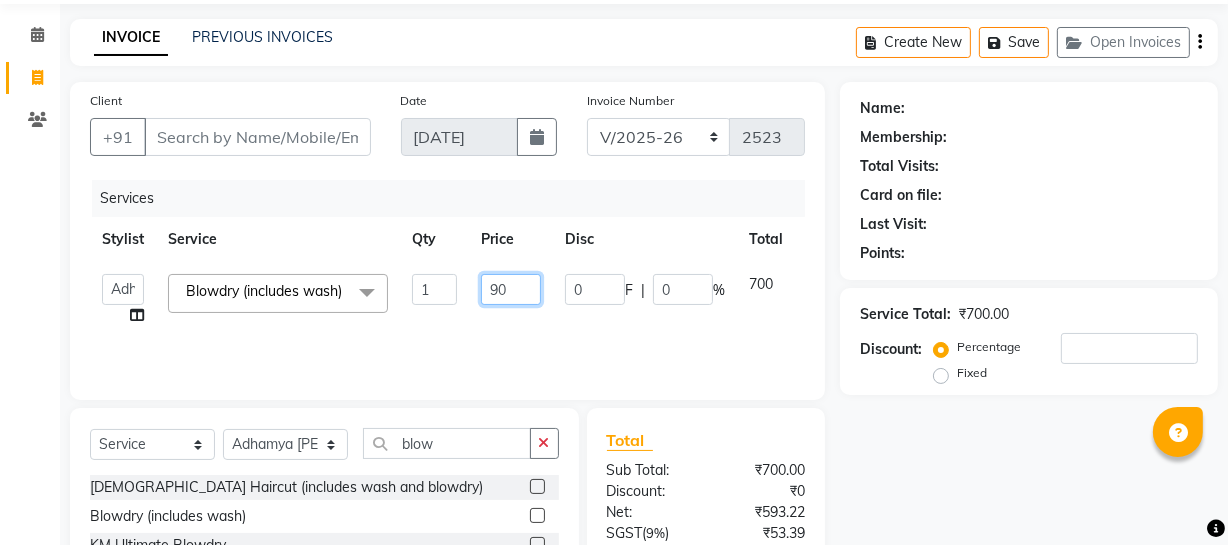 type on "900" 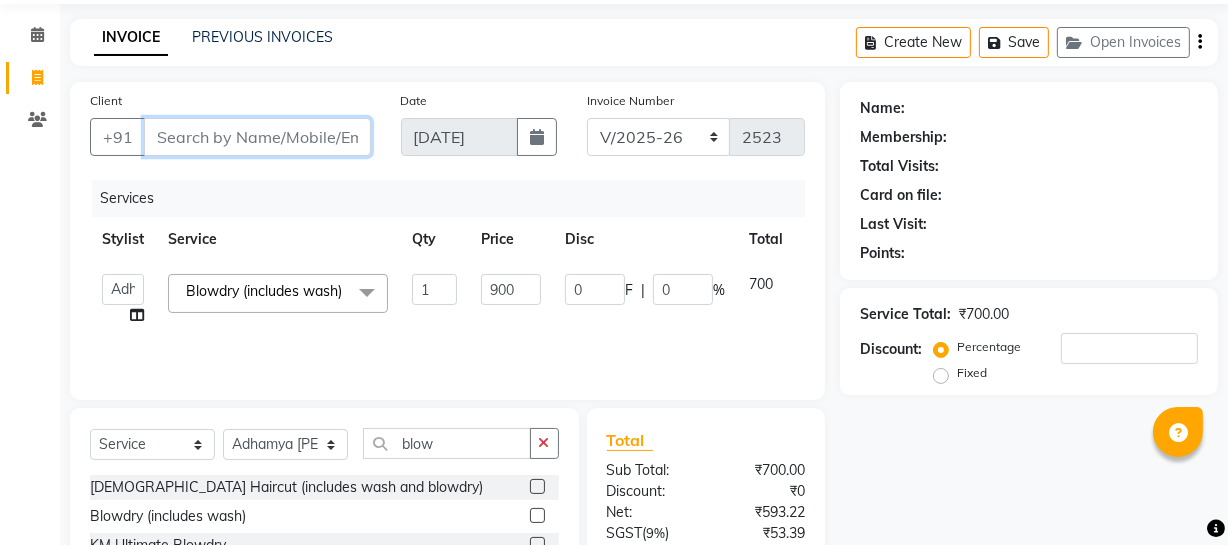 click on "Client" at bounding box center [257, 137] 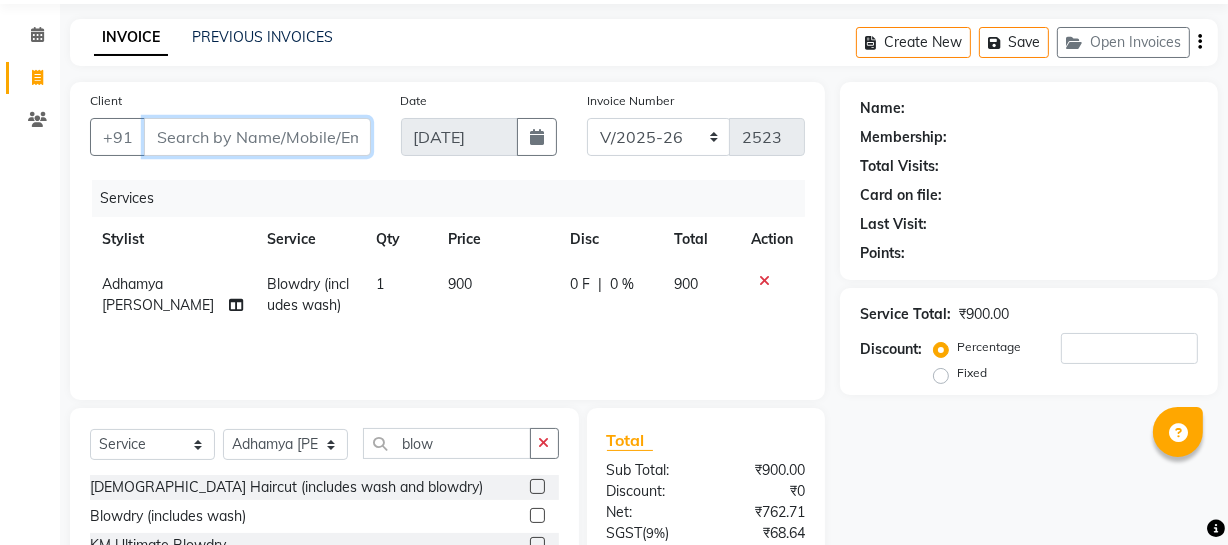 type on "6" 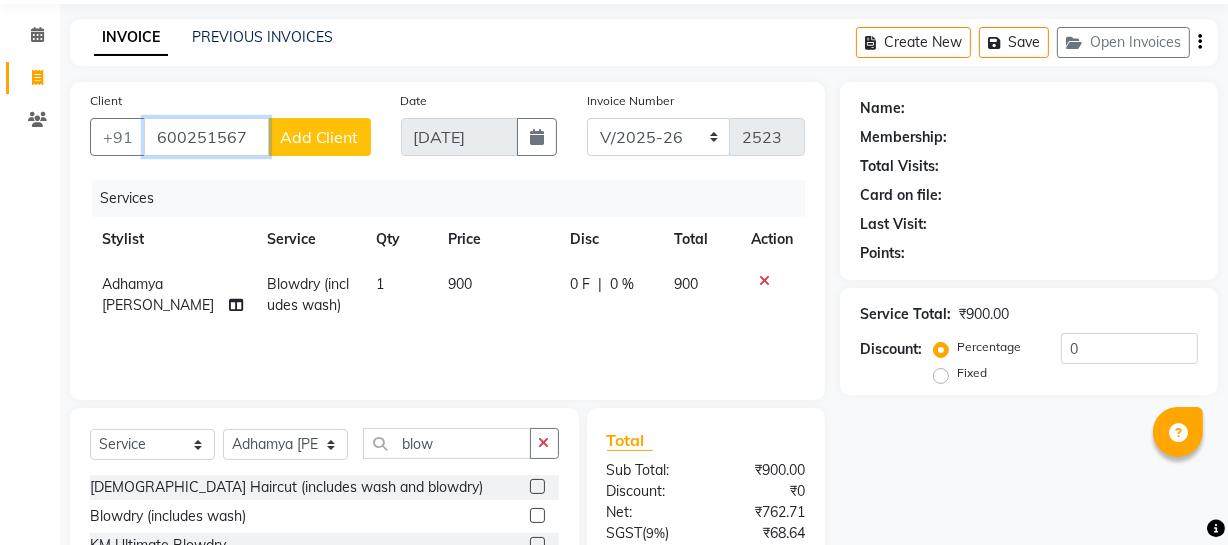 type on "600251567" 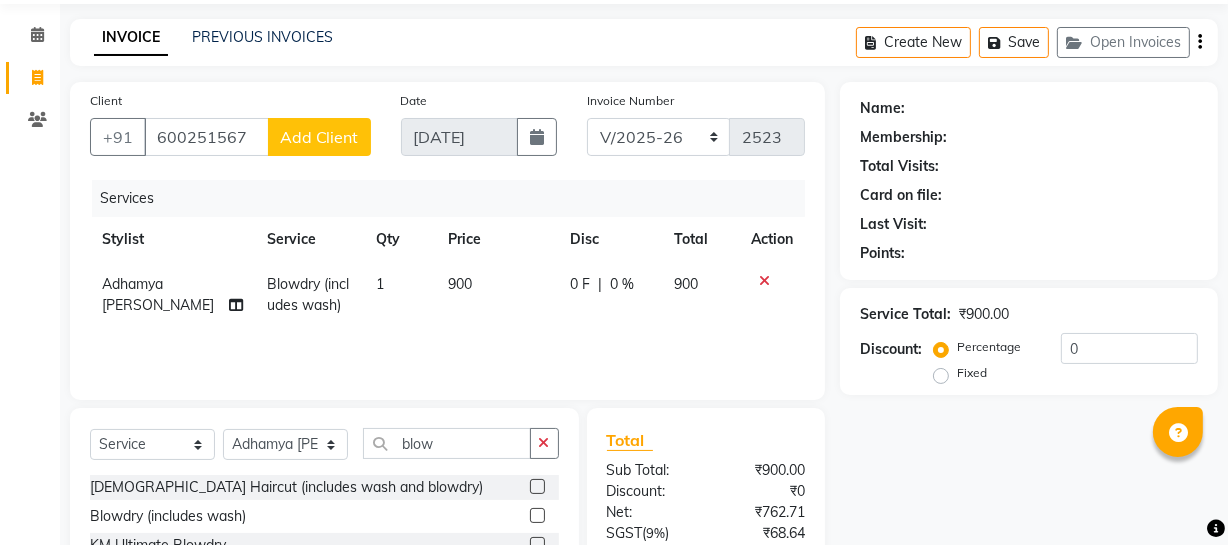 click on "Client +91 600251567 Add Client" 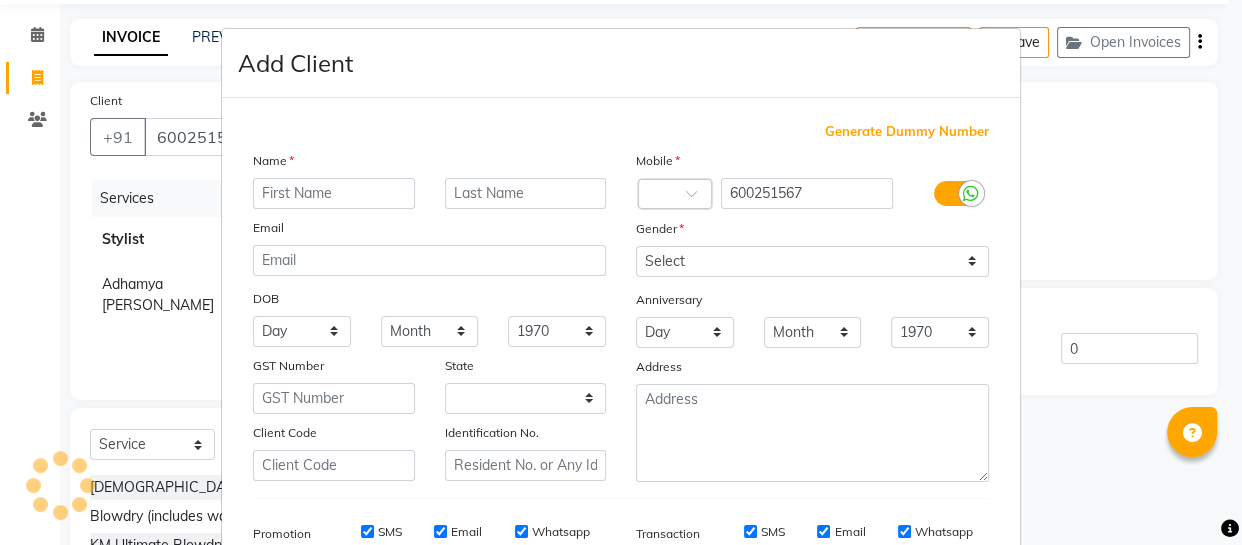 select on "15" 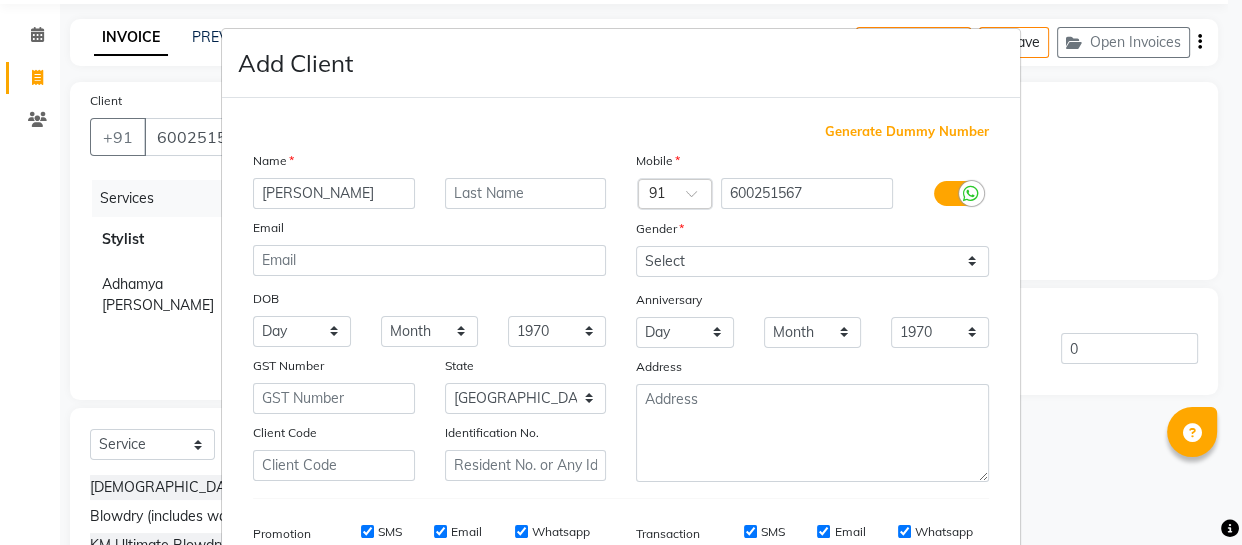 type on "Tania" 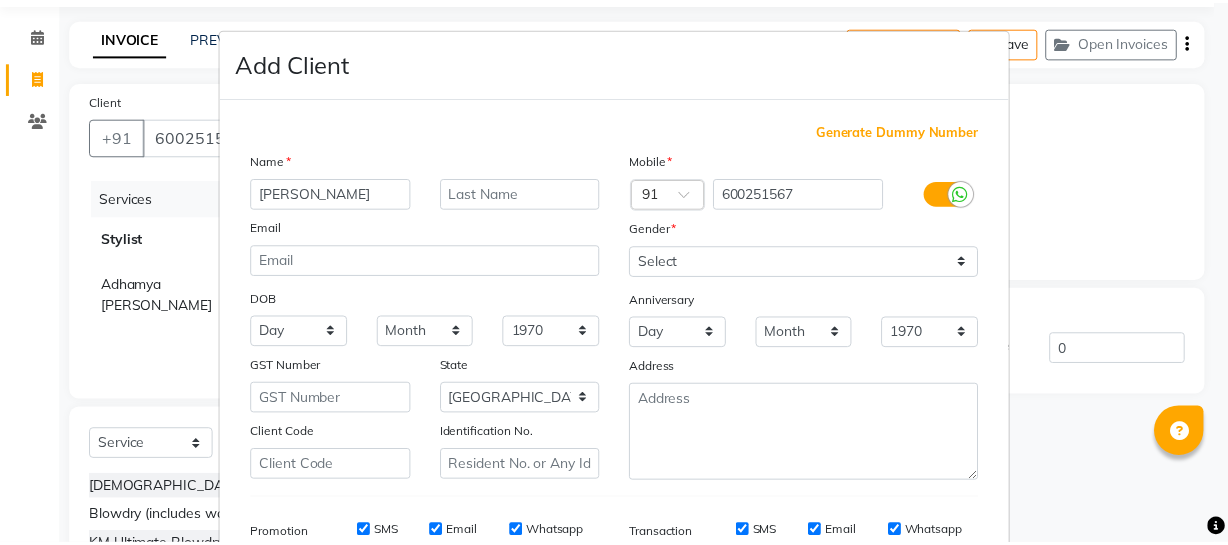 scroll, scrollTop: 309, scrollLeft: 0, axis: vertical 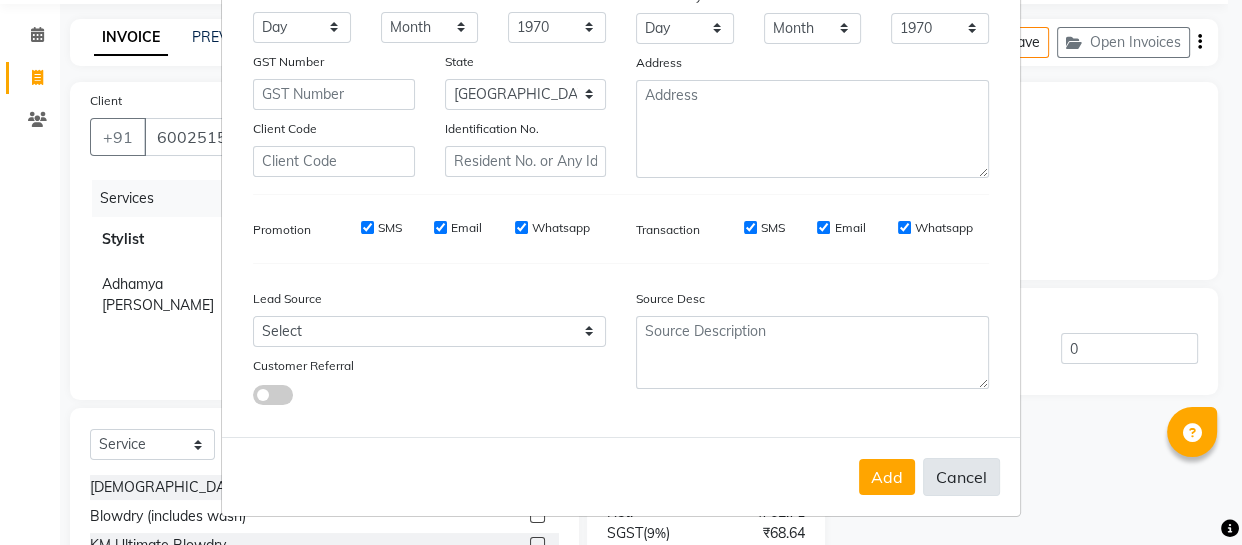 click on "Cancel" at bounding box center [961, 477] 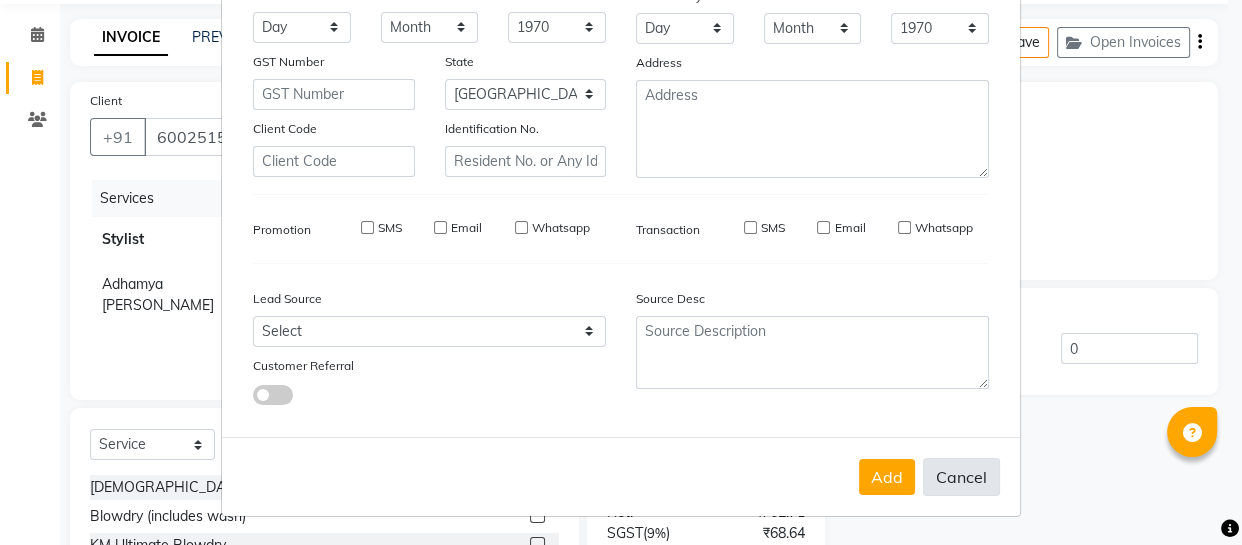 type 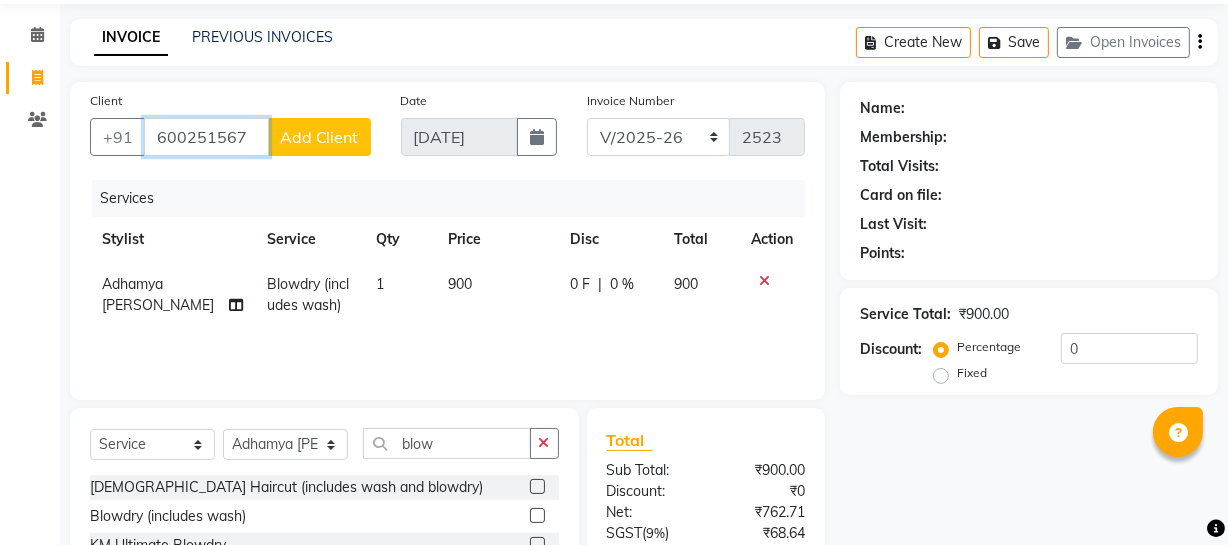 click on "600251567" at bounding box center [206, 137] 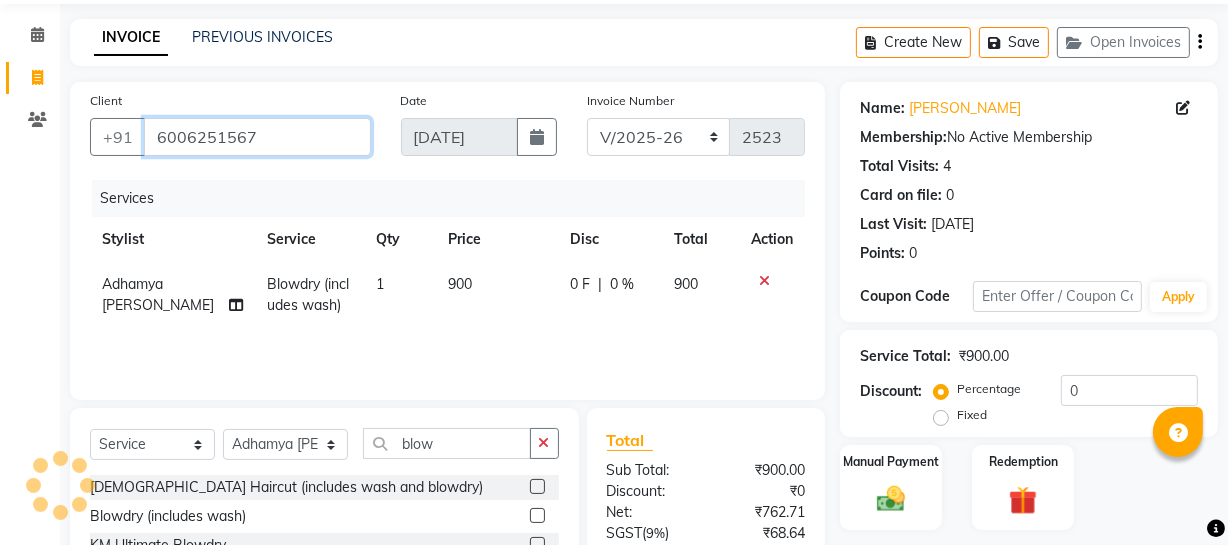 click on "6006251567" at bounding box center (257, 137) 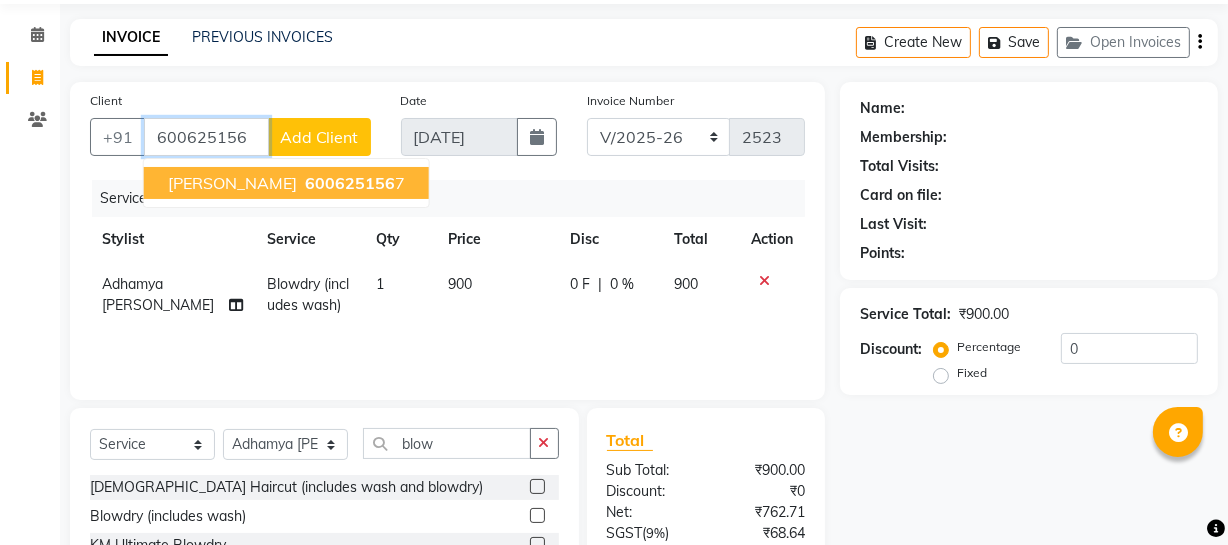click on "Taniya Singh" at bounding box center (232, 183) 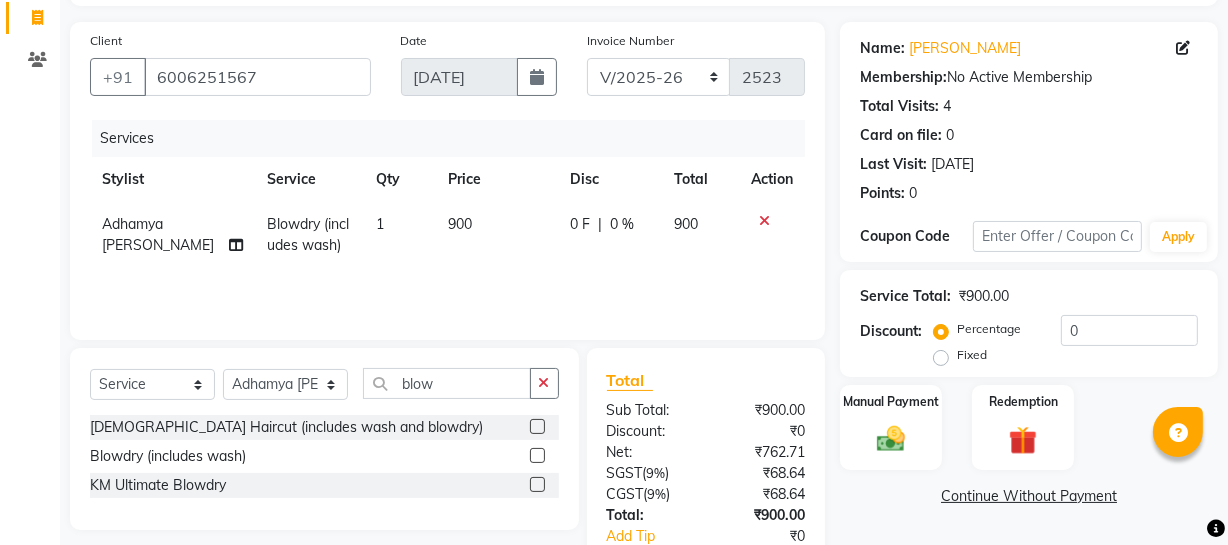 scroll, scrollTop: 0, scrollLeft: 0, axis: both 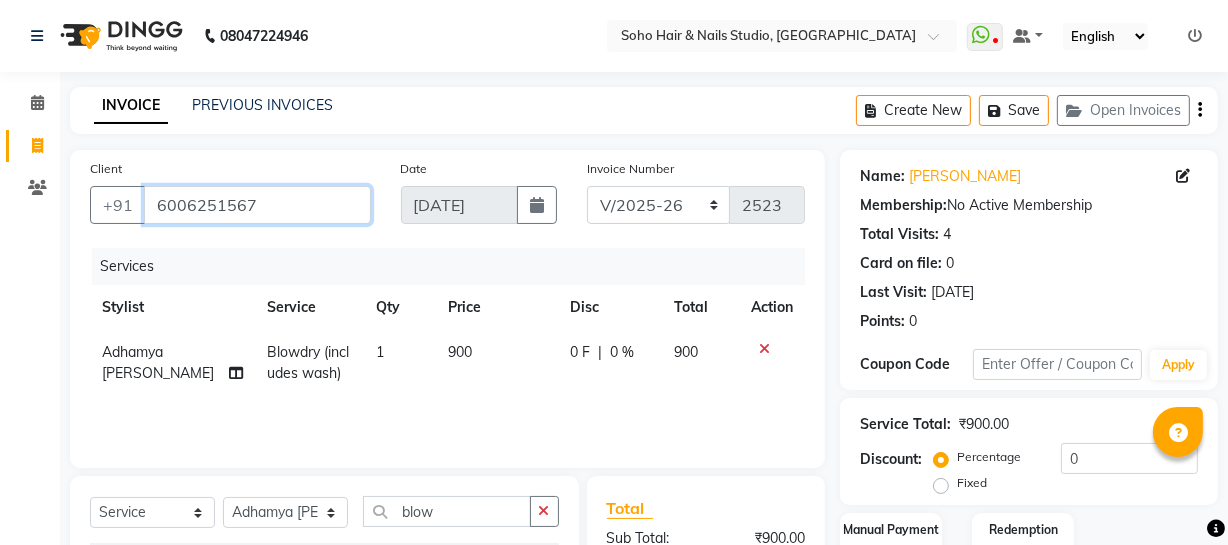 click on "6006251567" at bounding box center [257, 205] 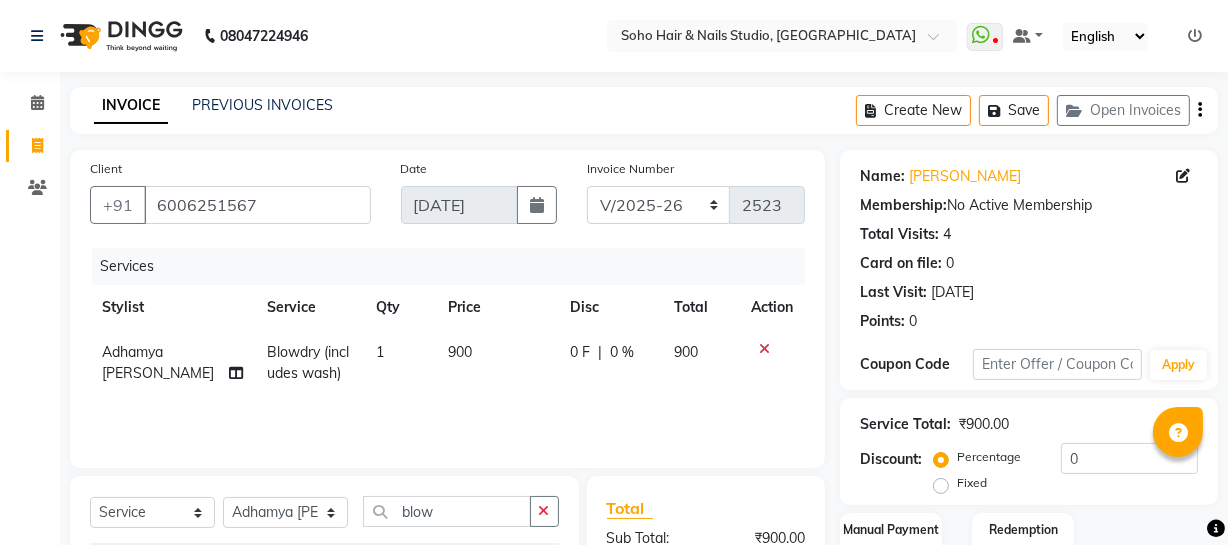 click on "900" 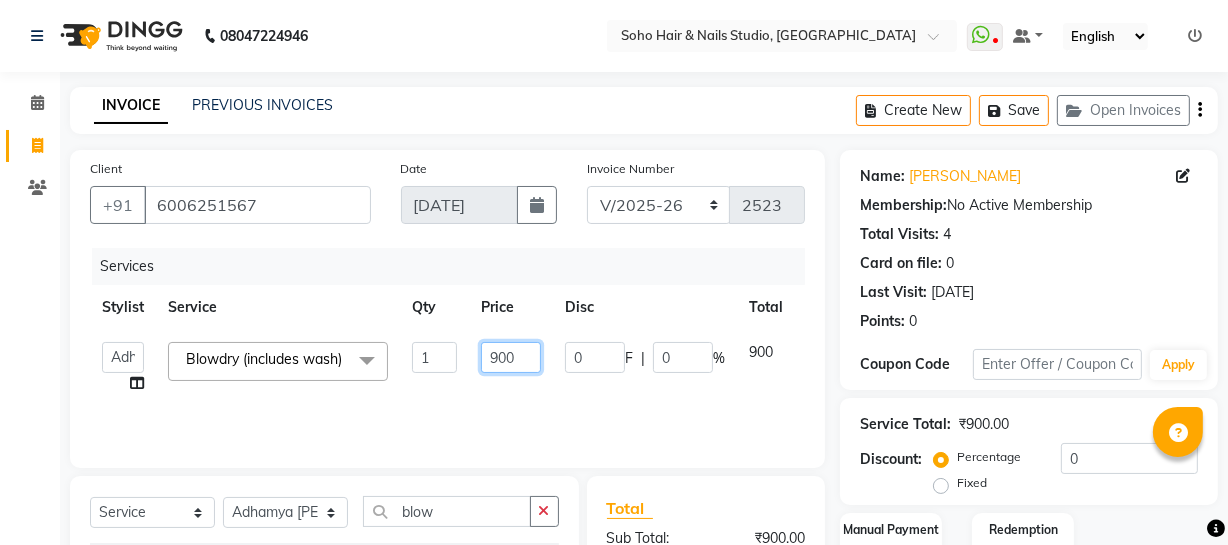 drag, startPoint x: 488, startPoint y: 352, endPoint x: 322, endPoint y: 352, distance: 166 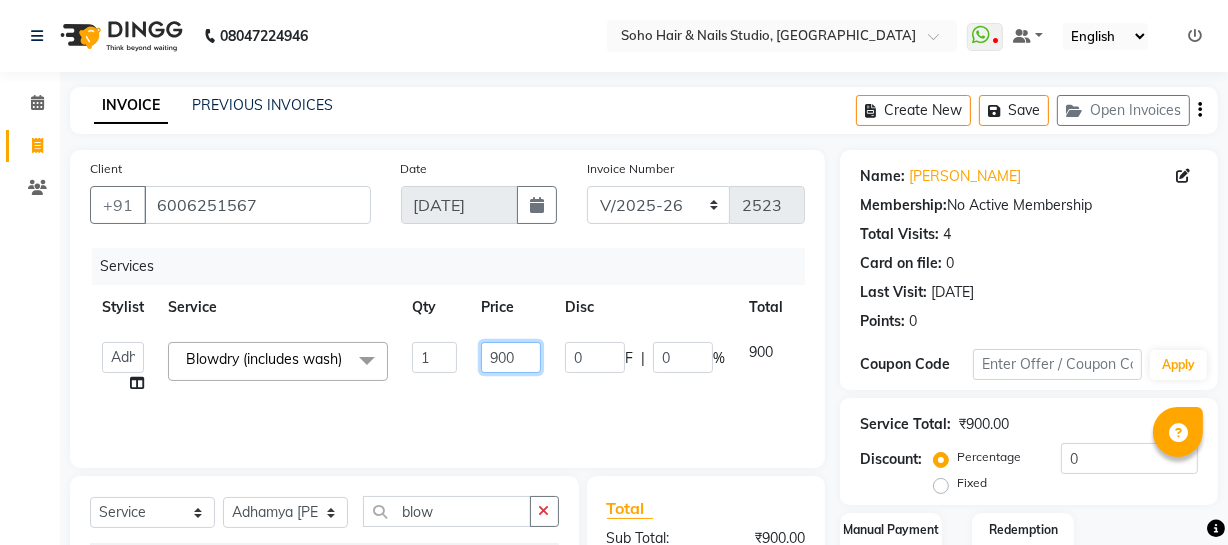 click on "Abhishek Kohli   Adhamya Bamotra   Amit   Arun Sain   Bhabesh   Dipanker    Harman   Kevi    Komal   Lakshya Dogra   Meenakshi Jamwal   Mitu   Neha   Nishant Swalia   Nitin   Reception   Rose    Ruth   Sahil   sameer   Sanjay   Saurav pedi   Saurav SAM   Shameem   Sharan   Vicky   VISHAL DOGRA  Blowdry (includes wash)  x Eyebrows+ Upper lipThreading Threading (Eyebrows + Upper lip+ Forehead) Female Haircut (includes wash and  blowdry) Hair Trimming Baby Girl - Haircut  Blowdry (includes wash) Ironing Iron/Tong Curls Party Hairdo  Wash & Conditioning (Loreal) Wash & Conditioning (GK/QOD) Loreal HairSpa Loreal Treatment HairSpa Loreal Molecular Repair Treatment Olaplex Standalone Treatment Olaplex Complete Care Treatment Olaplex Express Treatment Head Massage (olive oil) Head Massage (coconut oil) Double Touchup Nanoplastia Post care Ritual Botox Post Care Ritual Wash & Conditioning (Olaplex) Keratin Treatment (Female) Smoothening Treatment (Female) Hair Botox Treatment (Female) Nanoplastia Treatment (Female)" 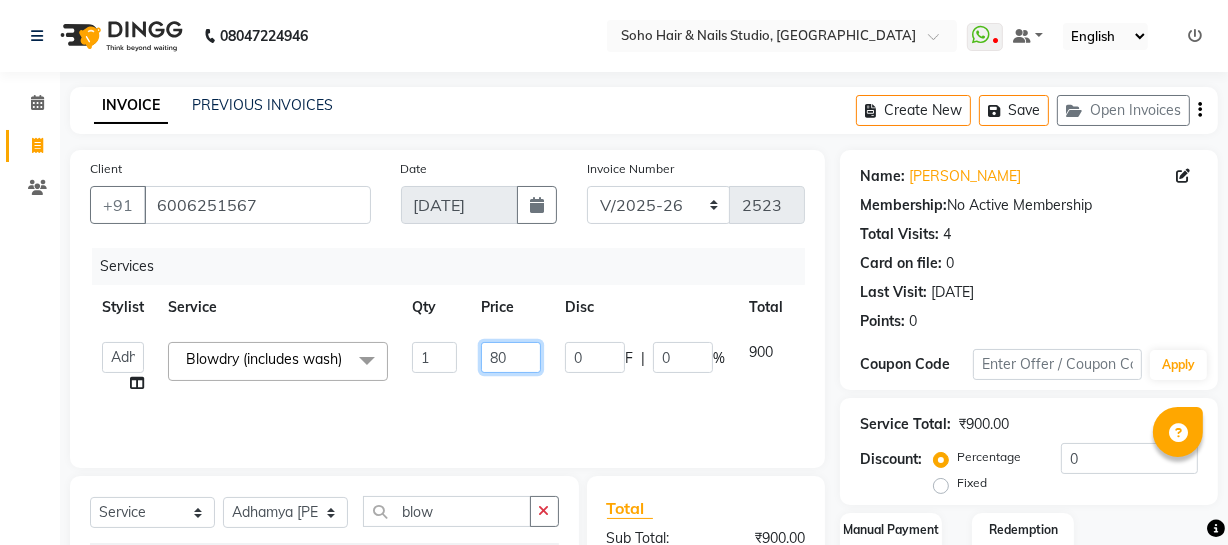 type on "800" 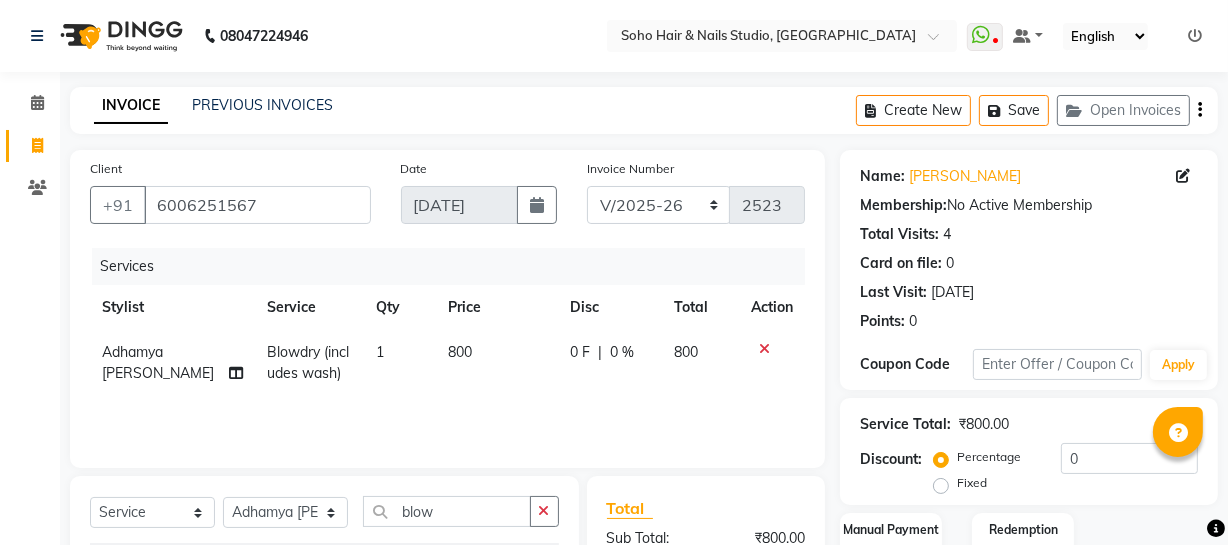 drag, startPoint x: 1074, startPoint y: 229, endPoint x: 988, endPoint y: 226, distance: 86.05231 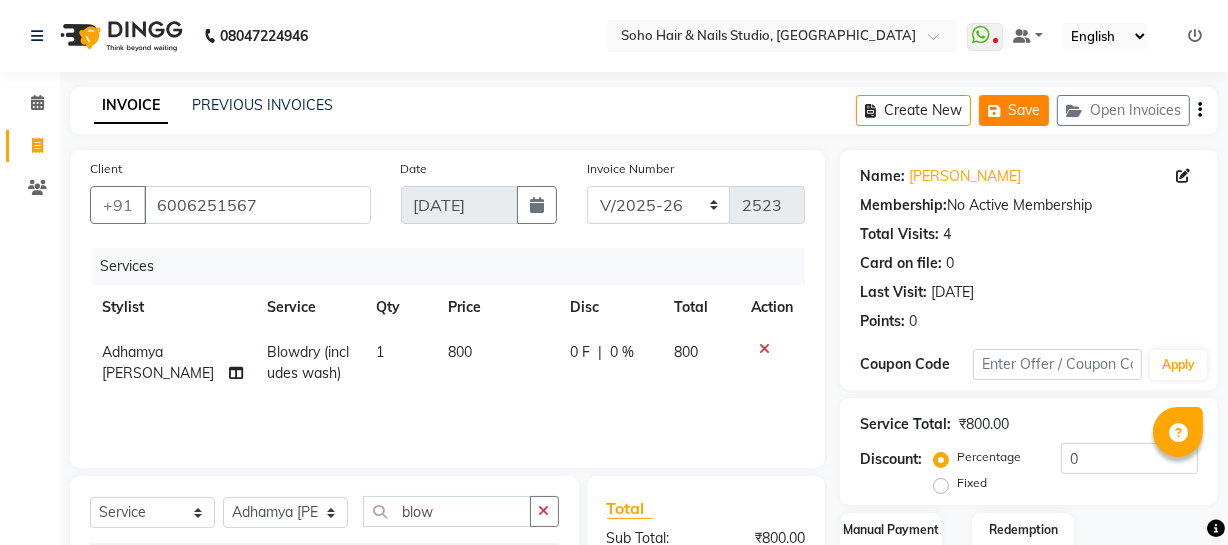 click 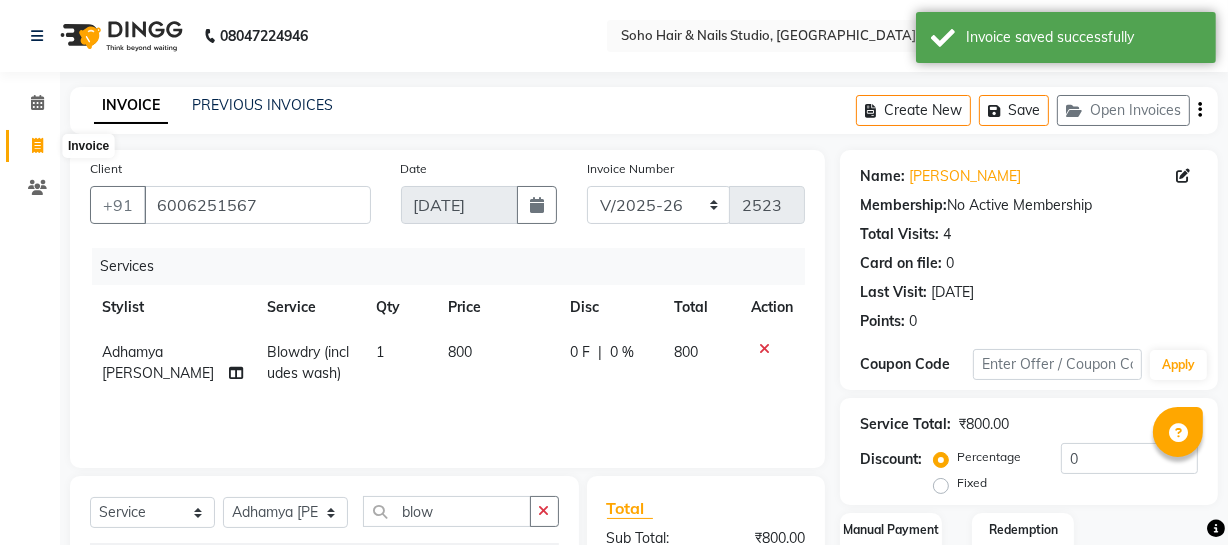click 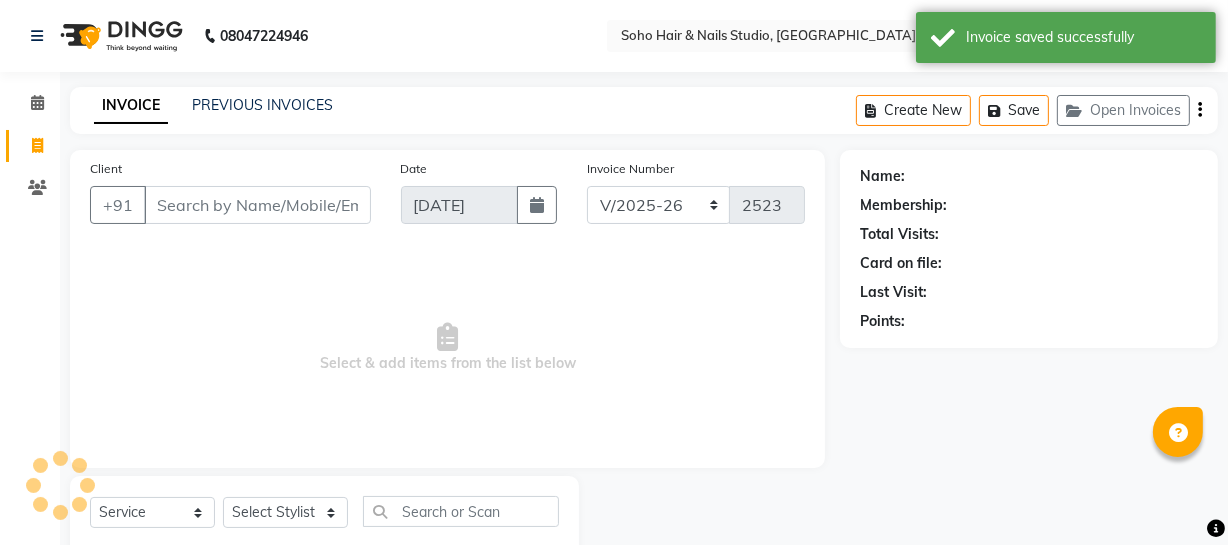 scroll, scrollTop: 57, scrollLeft: 0, axis: vertical 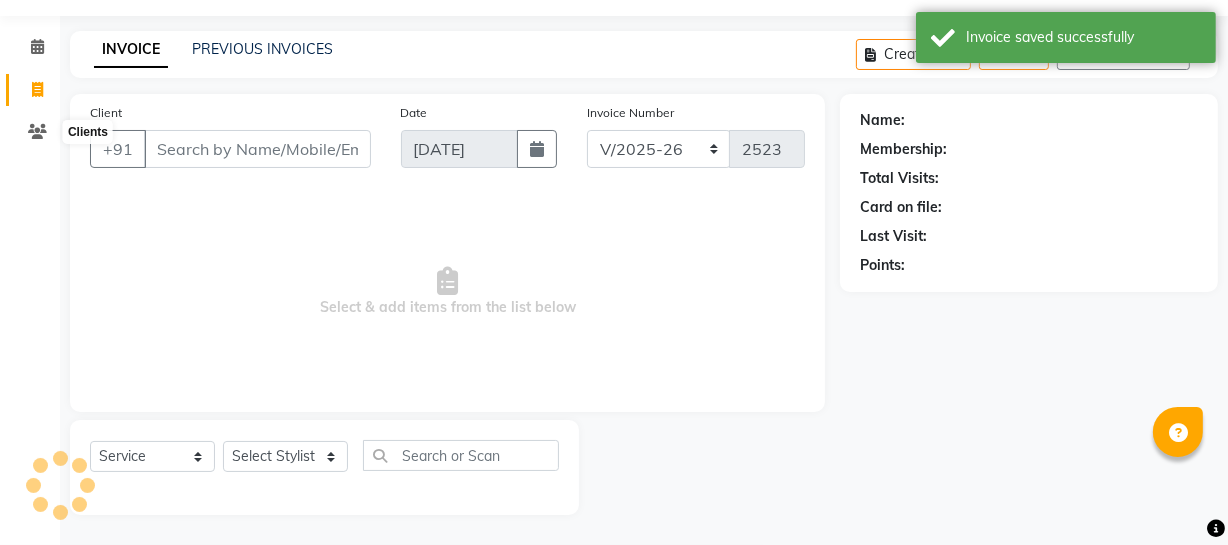 select on "membership" 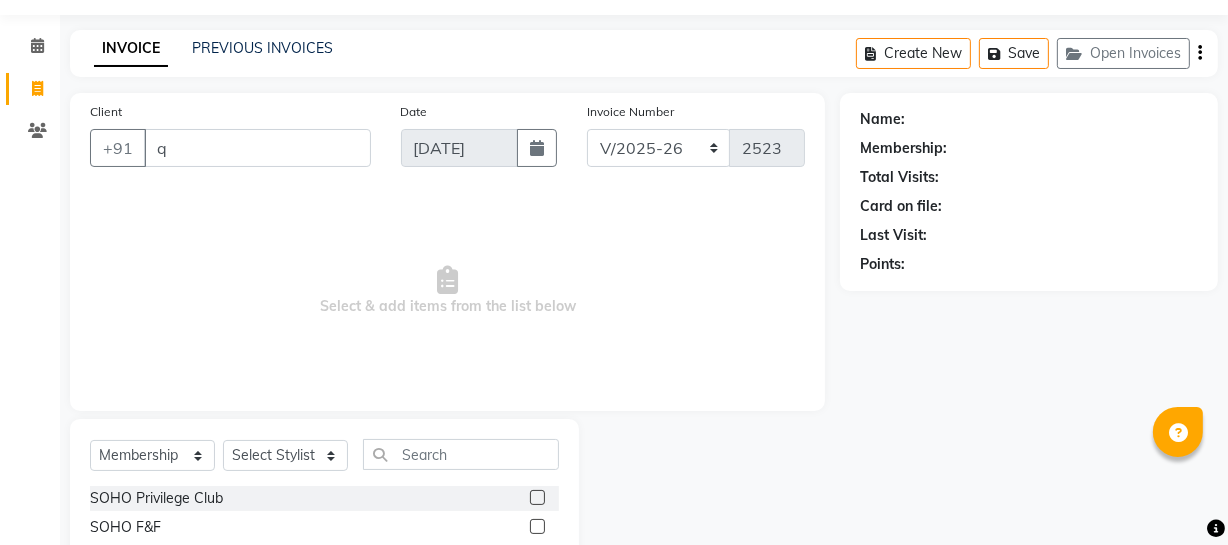 type on "q" 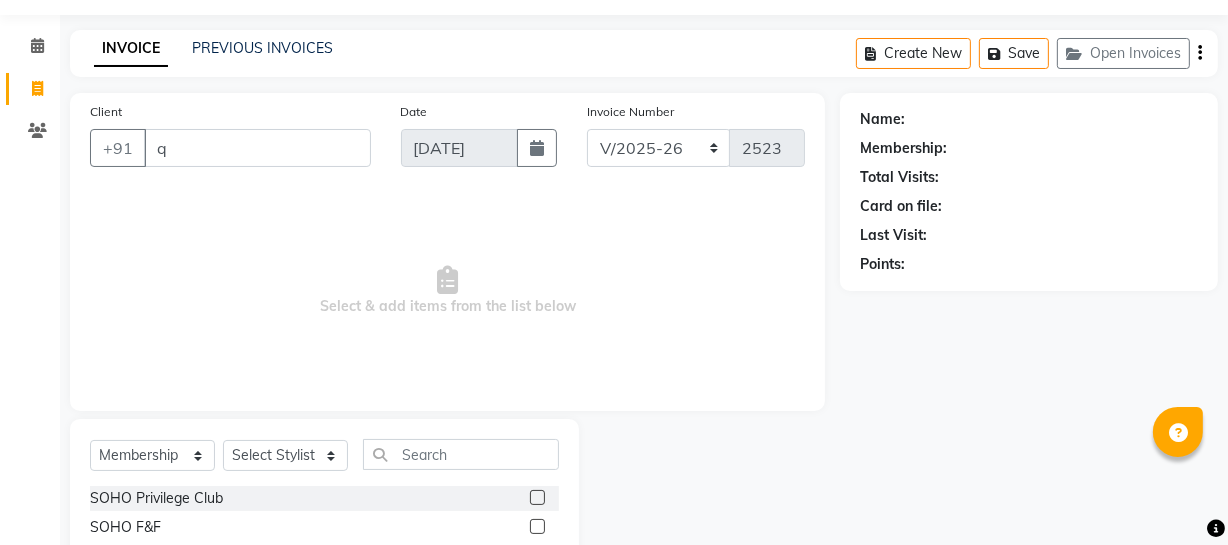 click on "Total Visits:" 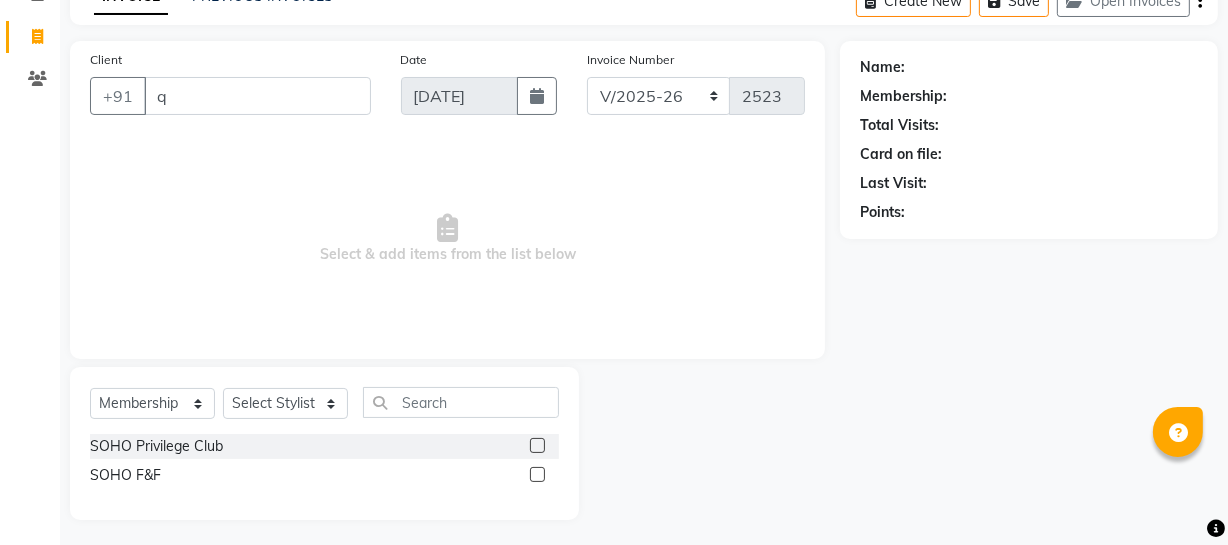 scroll, scrollTop: 114, scrollLeft: 0, axis: vertical 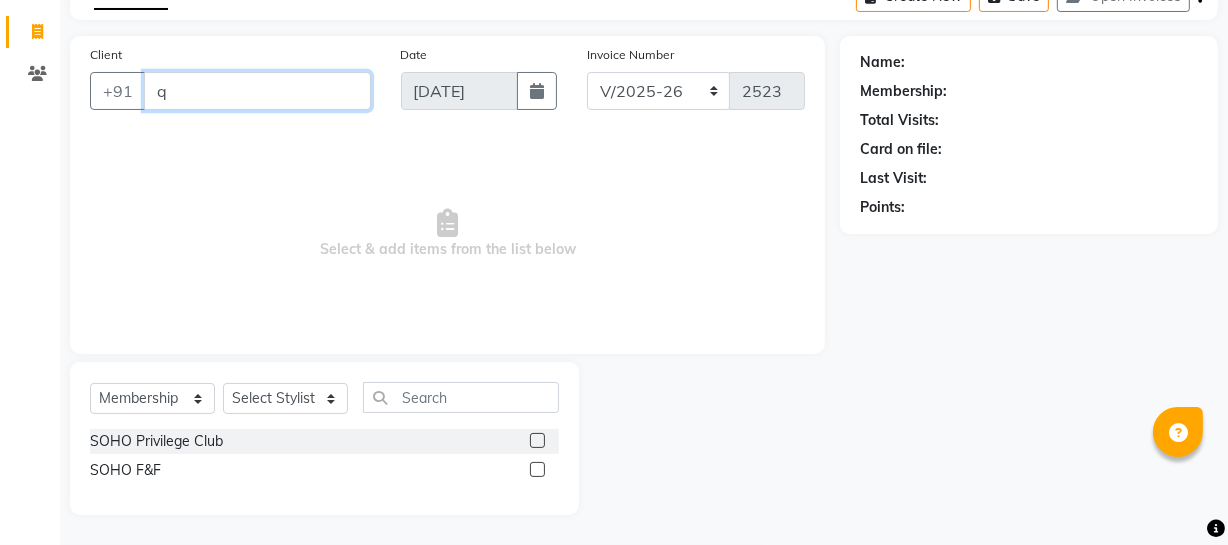 drag, startPoint x: 294, startPoint y: 80, endPoint x: 0, endPoint y: 153, distance: 302.9274 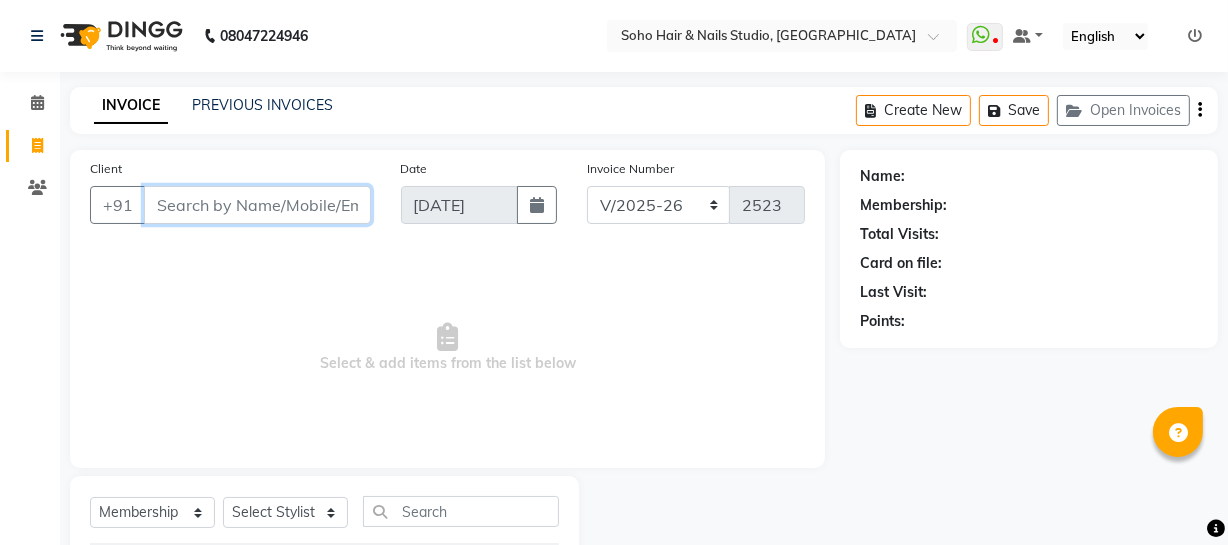 scroll, scrollTop: 0, scrollLeft: 0, axis: both 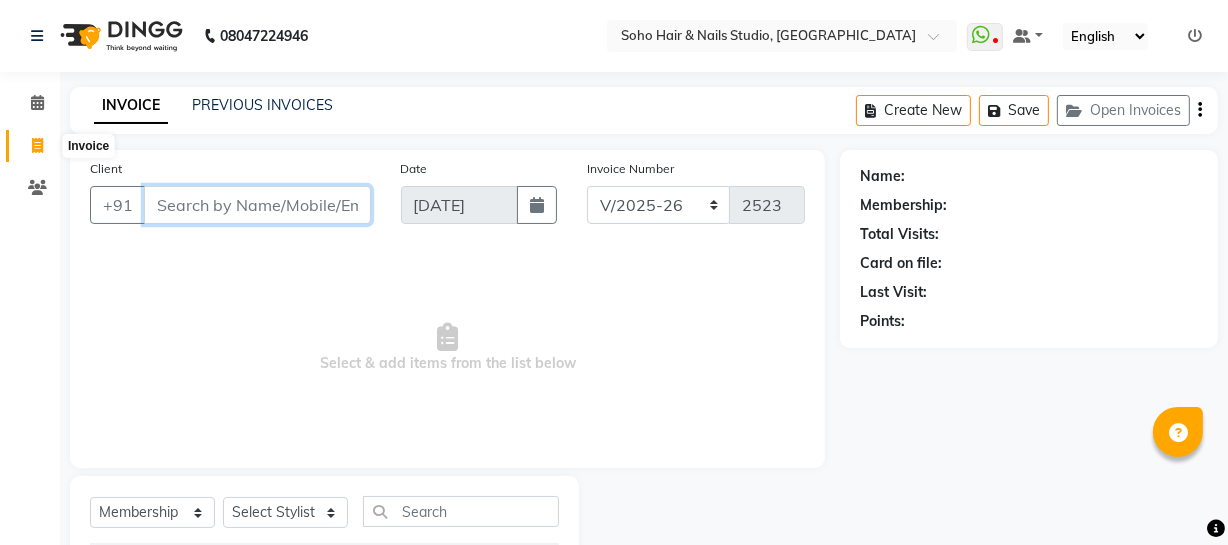 type 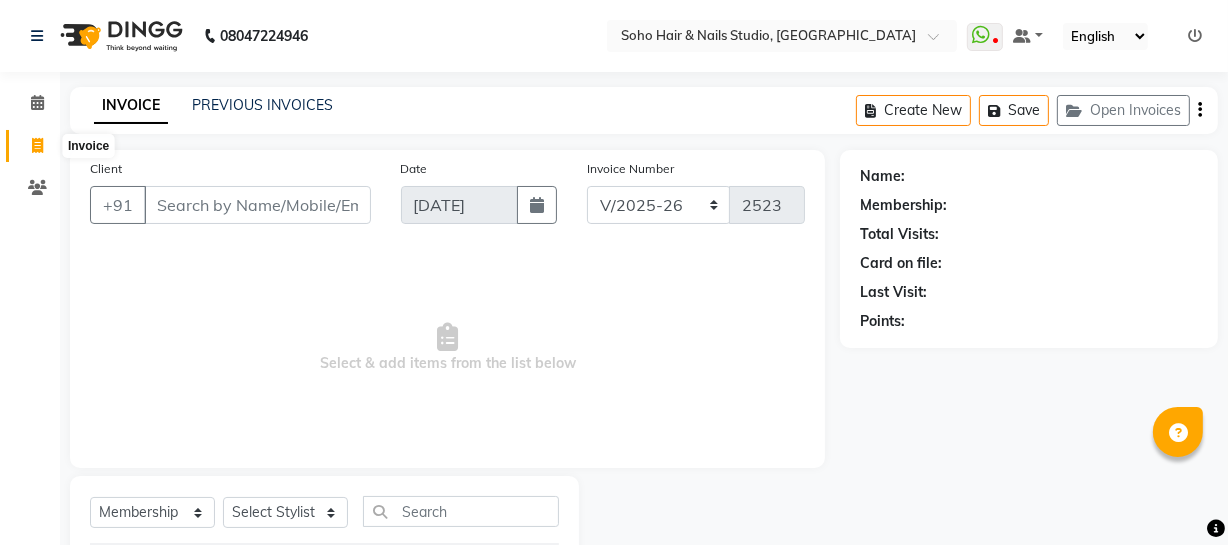 click 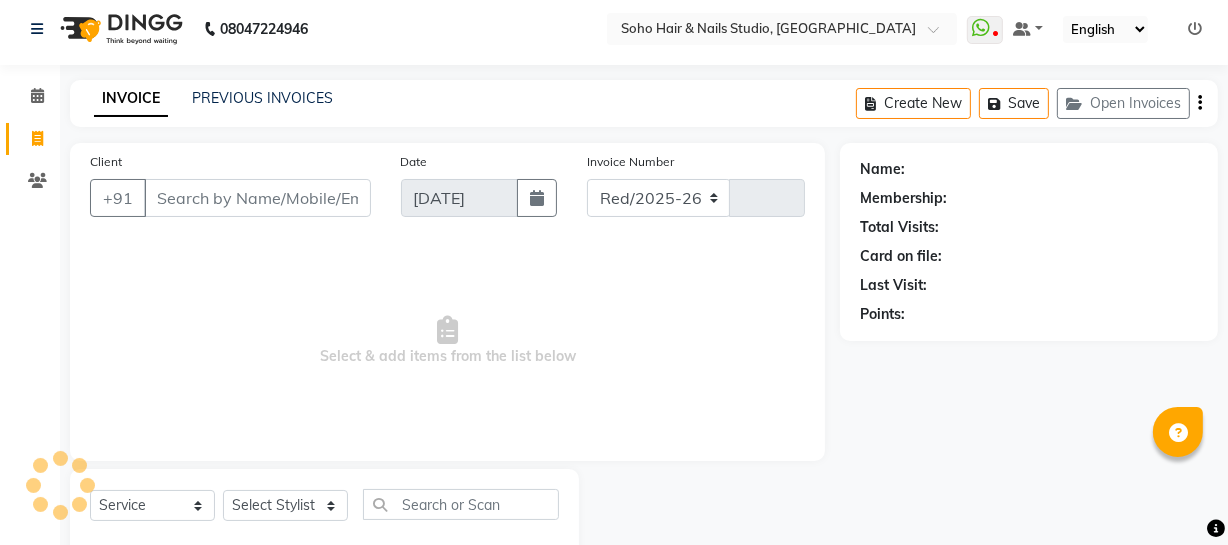 select on "735" 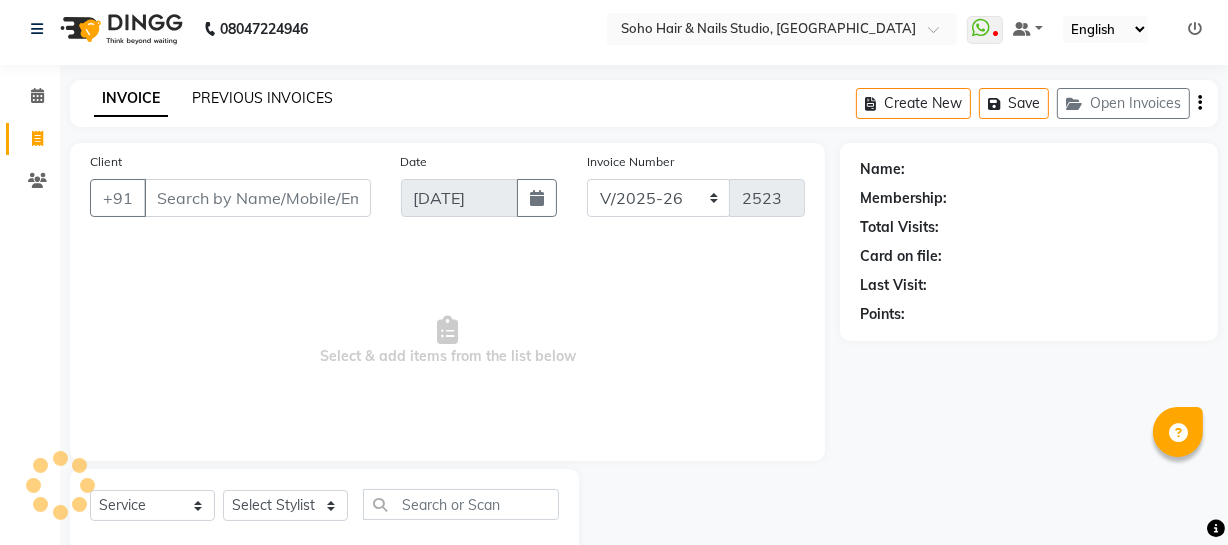 scroll, scrollTop: 57, scrollLeft: 0, axis: vertical 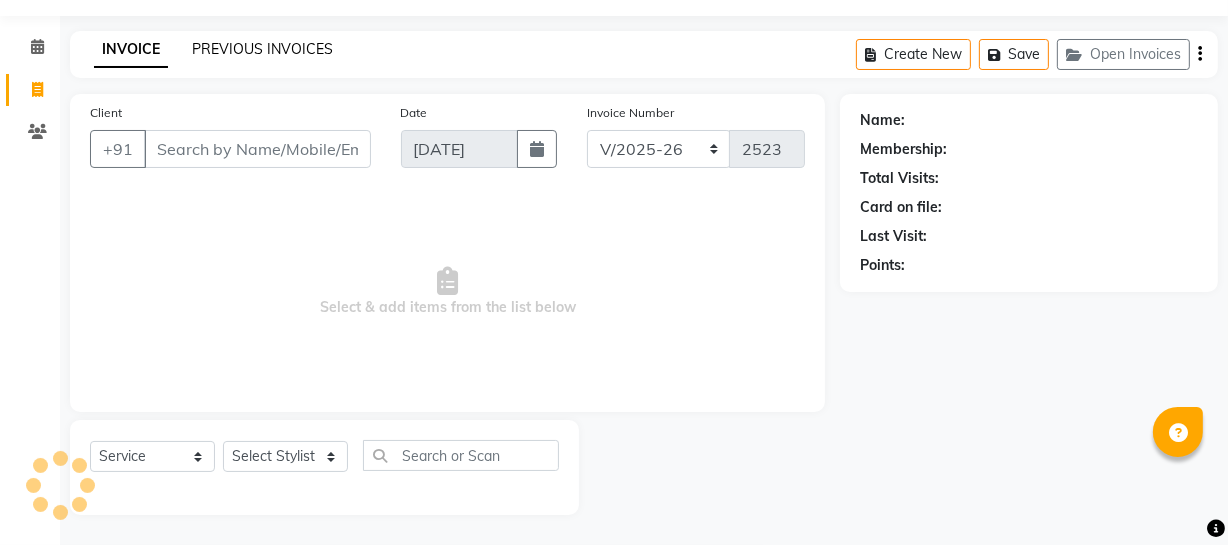 click on "PREVIOUS INVOICES" 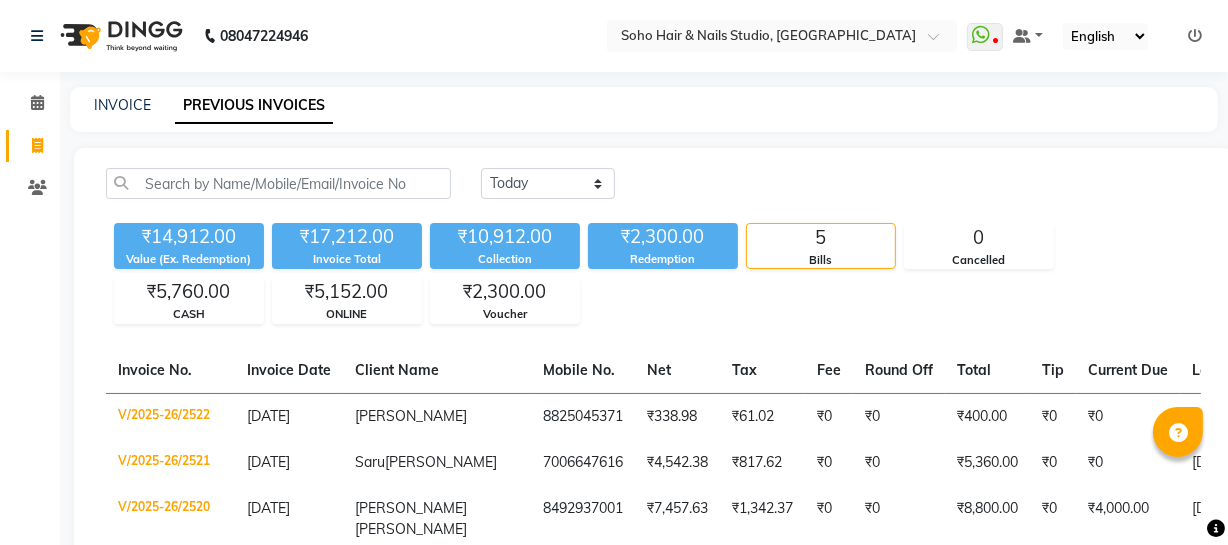 scroll, scrollTop: 0, scrollLeft: 0, axis: both 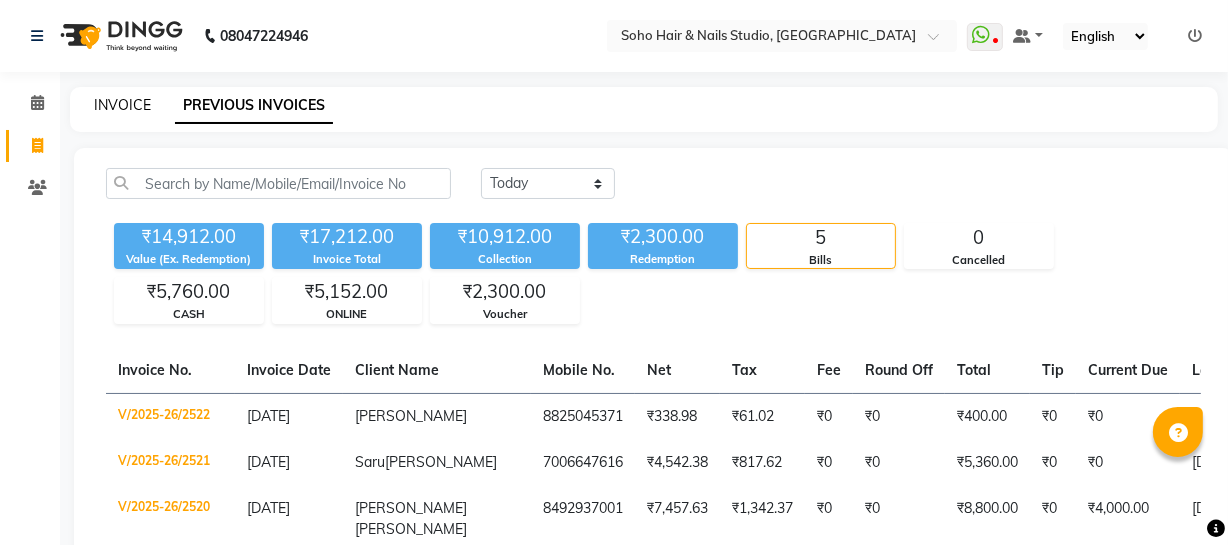 click on "INVOICE" 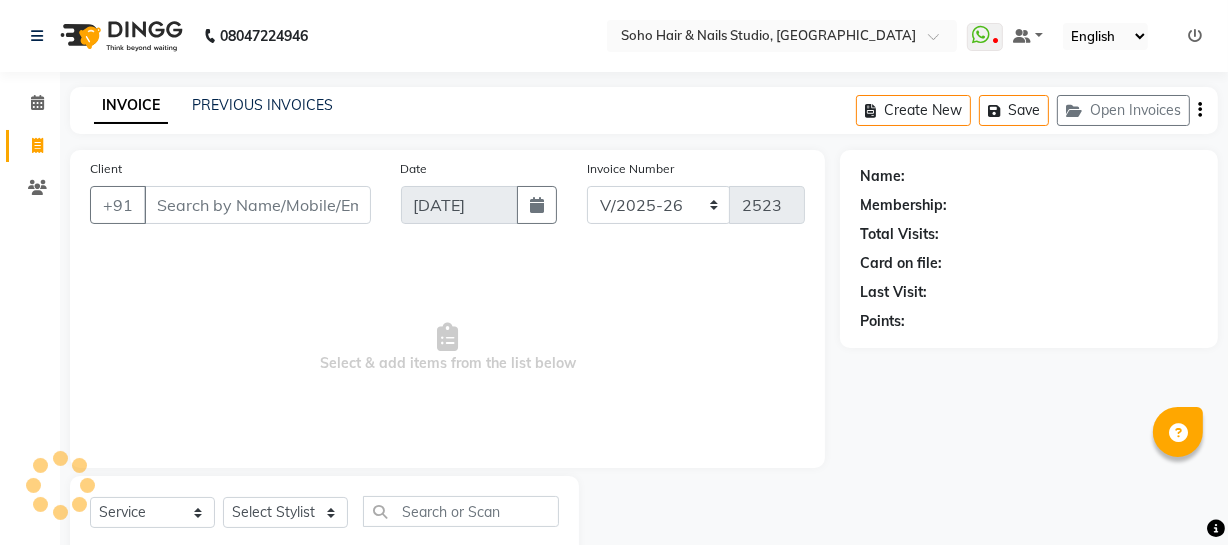 scroll, scrollTop: 57, scrollLeft: 0, axis: vertical 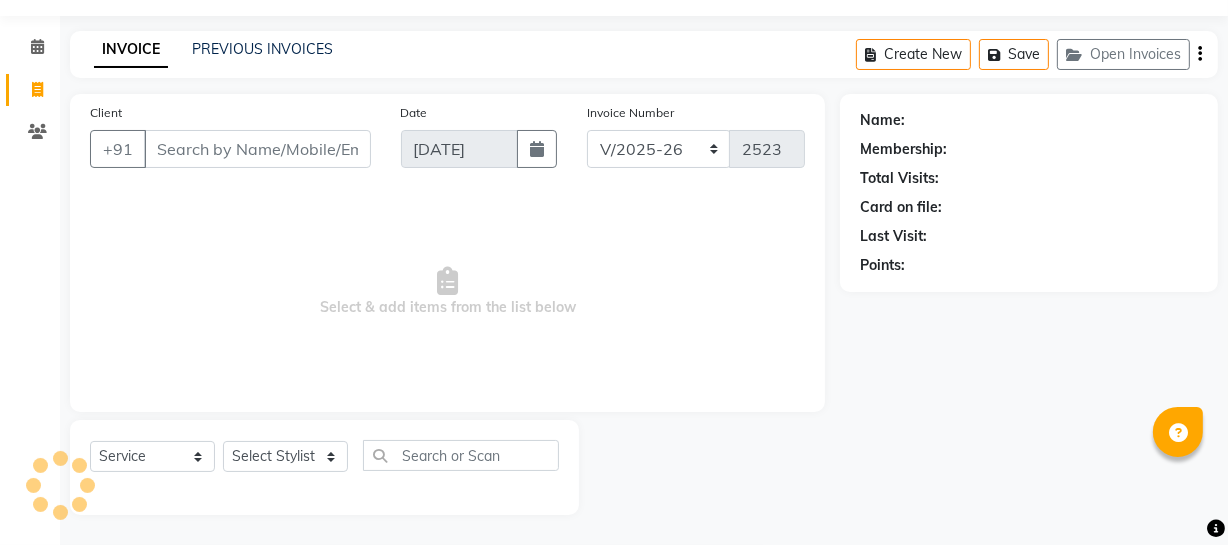 select on "membership" 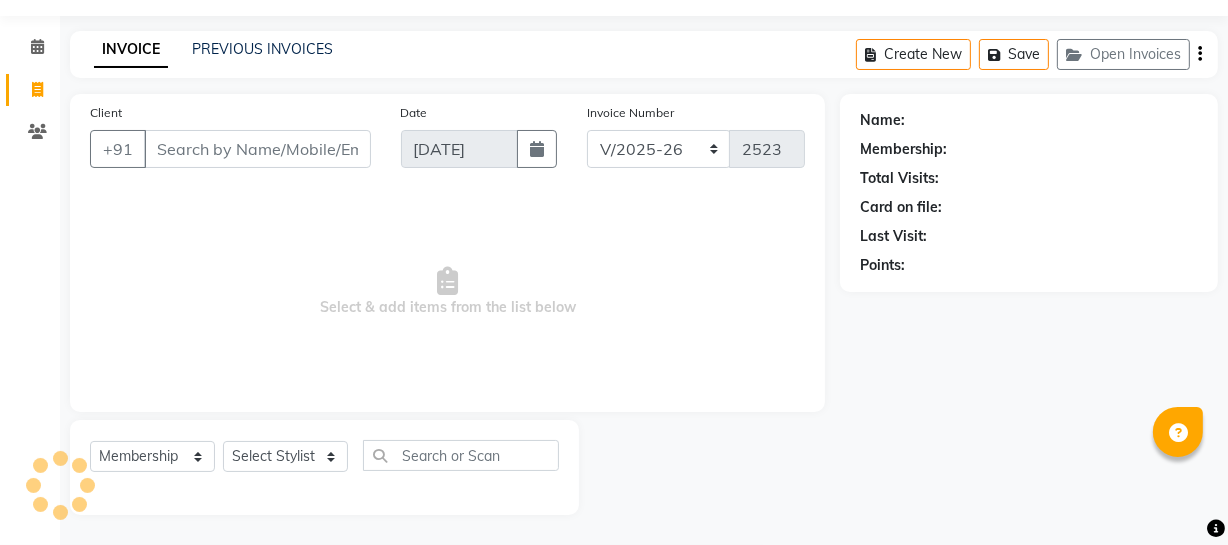 click on "08047224946 Select Location × Soho Hair & Nails Studio, Jammu  WhatsApp Status  ✕ Status:  Disconnected Recent Service Activity: 01-01-1970     05:30 AM  08047224946 Whatsapp Settings Default Panel My Panel English ENGLISH Español العربية मराठी हिंदी ગુજરાતી தமிழ் 中文 Notifications nothing to show ☀ Soho Hair & Nails Studio, Jammu  Calendar  Invoice  Clients Completed InProgress Upcoming Dropped Tentative Check-In Confirm Bookings Segments Page Builder INVOICE PREVIOUS INVOICES Create New   Save   Open Invoices  Client +91 Date 11-07-2025 Invoice Number Red/2025-26 V/2025 V/2025-26 2523  Select & add items from the list below  Select  Service  Product  Membership  Package Voucher Prepaid Gift Card  Select Stylist Name: Membership: Total Visits: Card on file: Last Visit:  Points:" at bounding box center (614, 244) 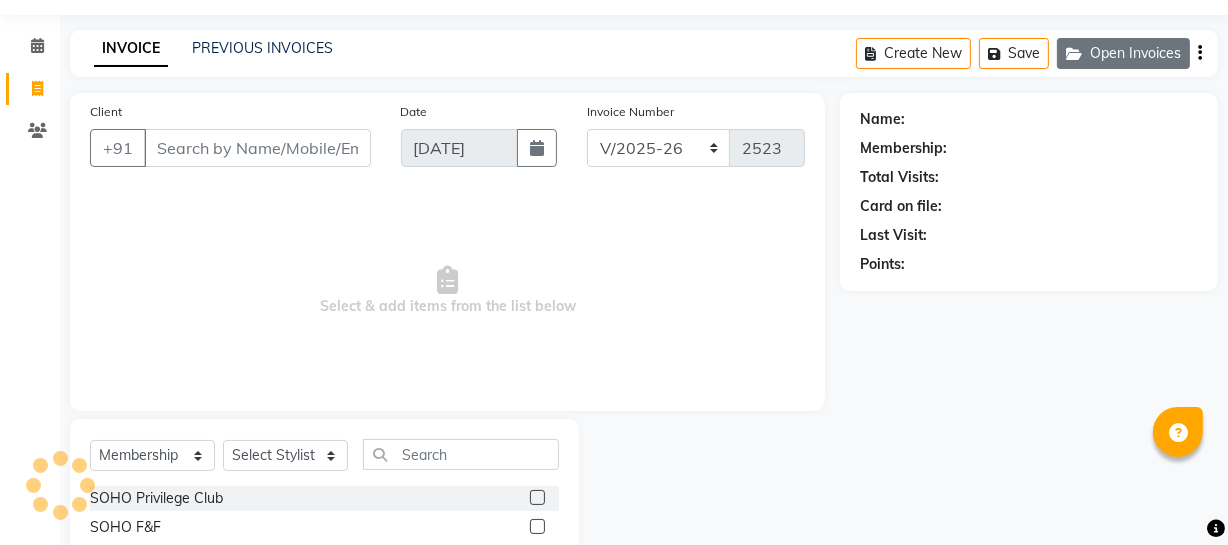 click on "Open Invoices" 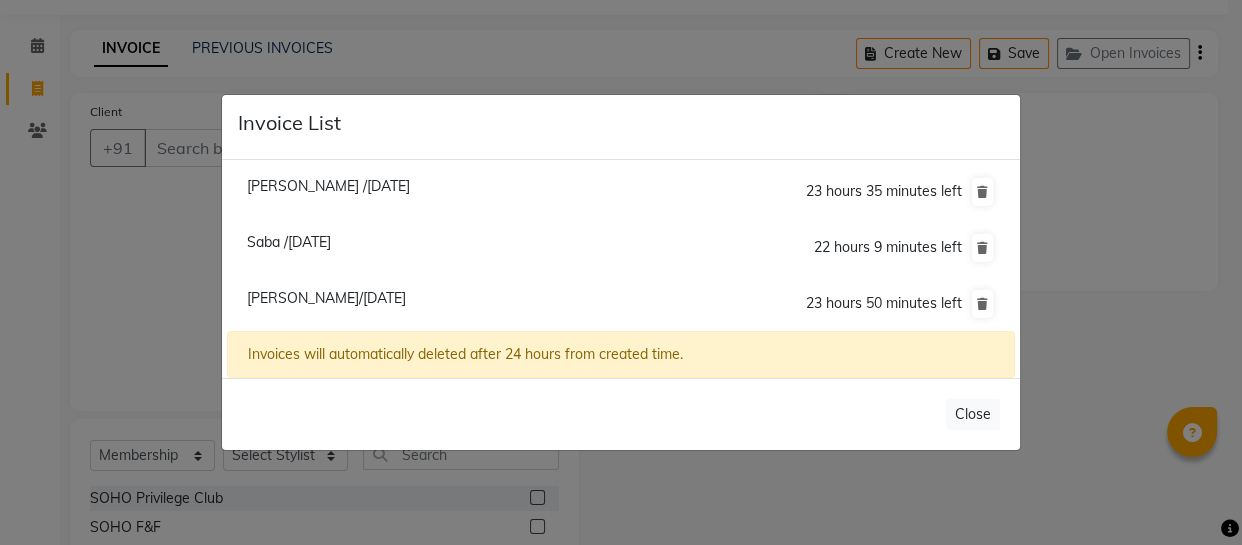 click on "Taniya Singh/11 July 2025" 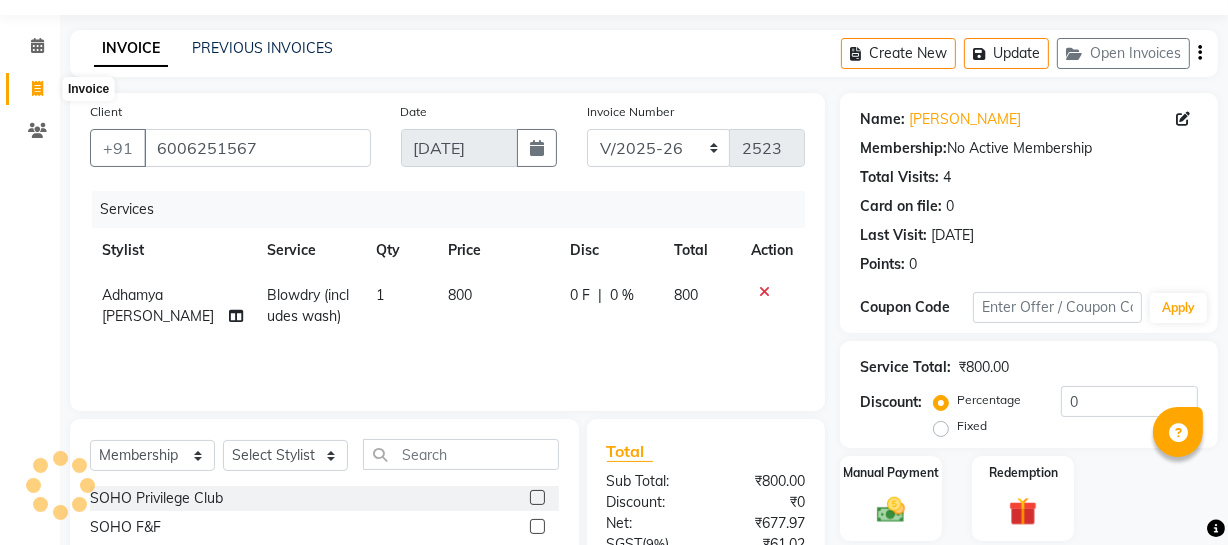 click 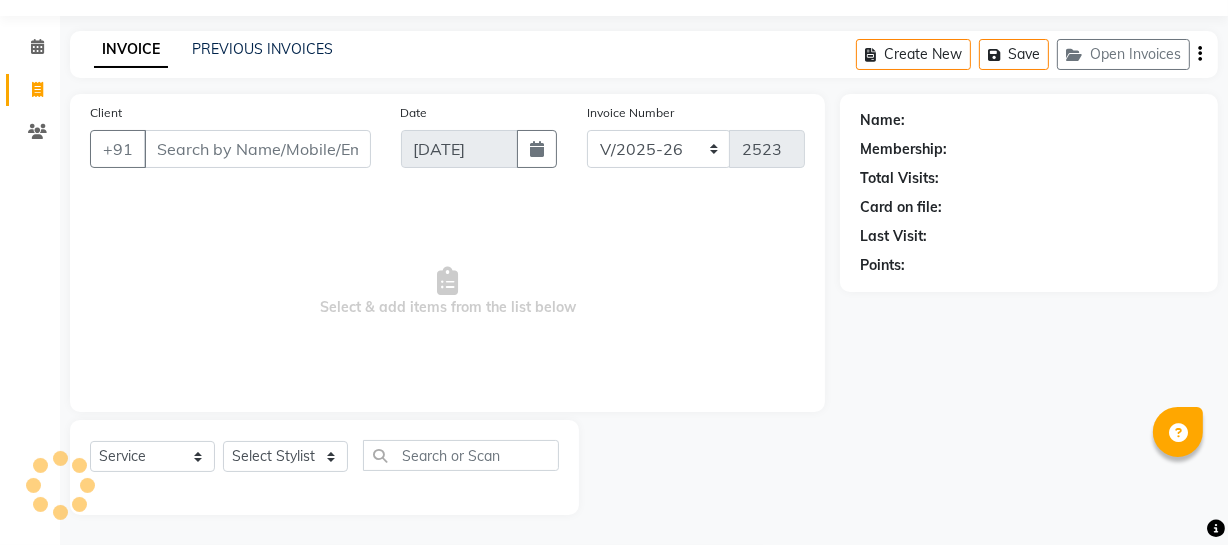 select on "membership" 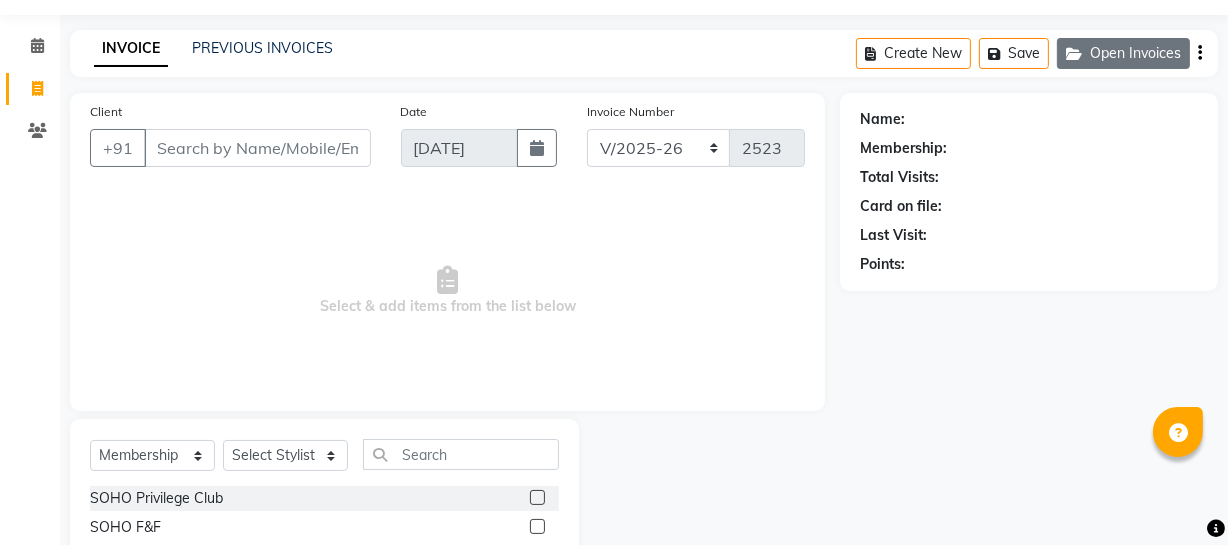 click on "Open Invoices" 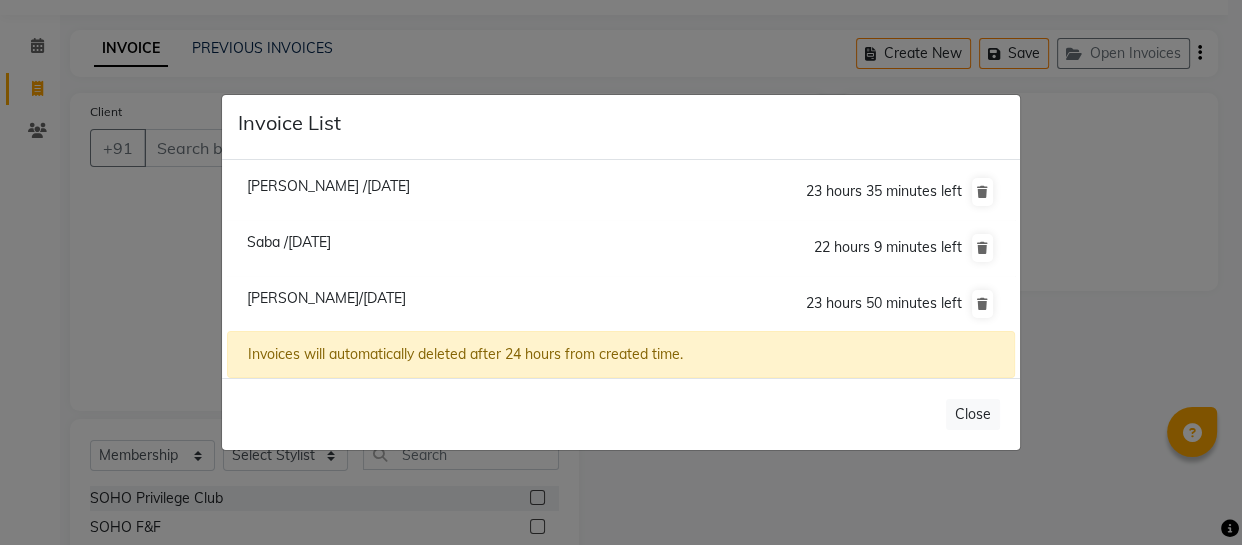 click on "Invoice List  Dhruv /11 July 2025  23 hours 35 minutes left  Saba /11 July 2025  22 hours 9 minutes left  Taniya Singh/11 July 2025  23 hours 50 minutes left  Invoices will automatically deleted after 24 hours from created time.   Close" 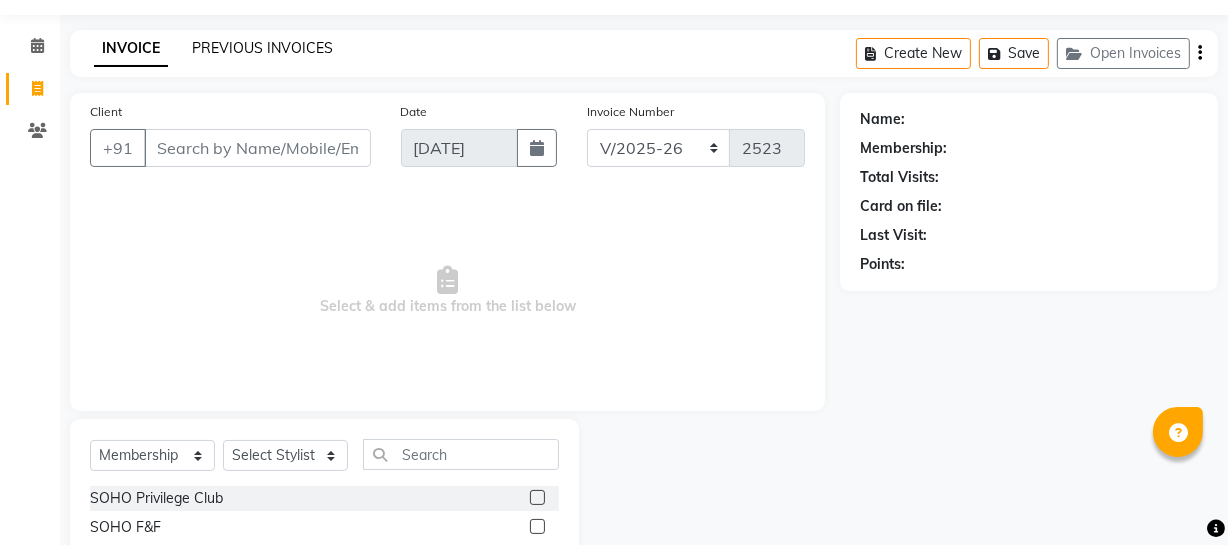 click on "PREVIOUS INVOICES" 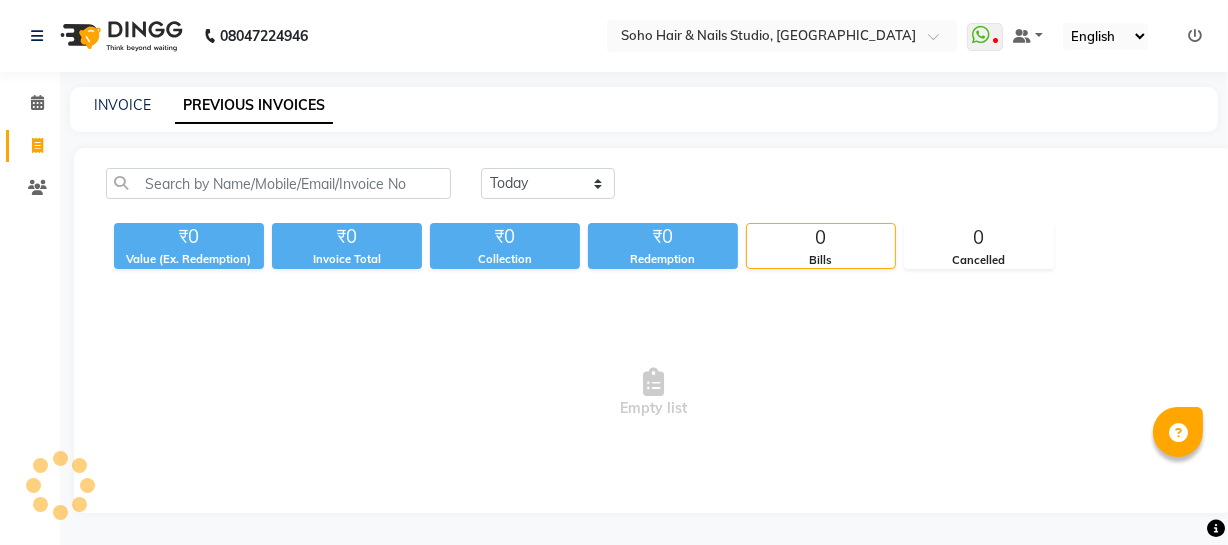 scroll, scrollTop: 0, scrollLeft: 0, axis: both 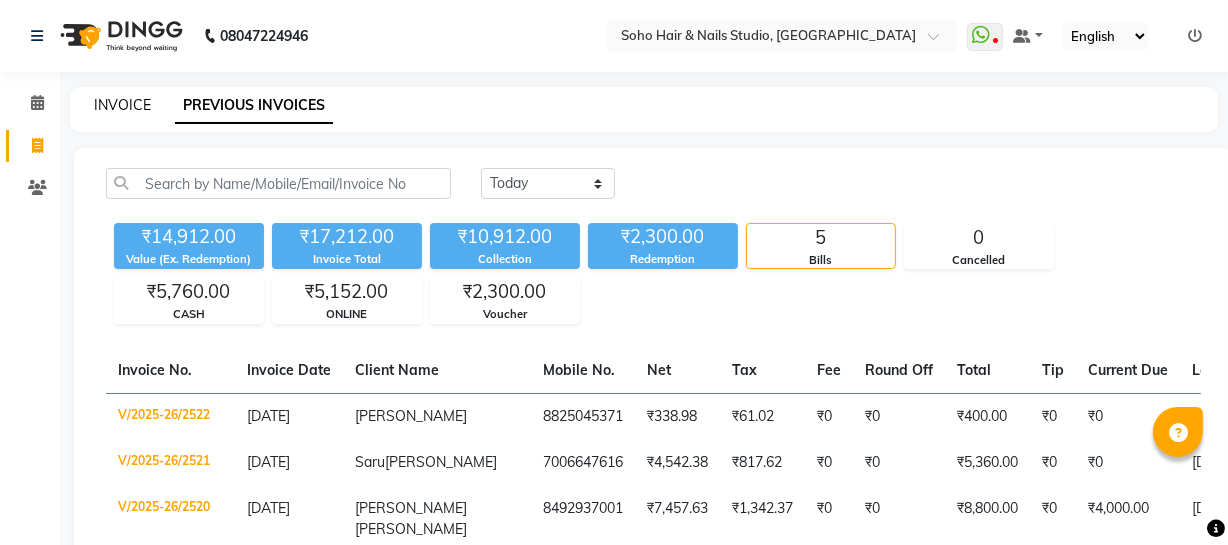 click on "INVOICE" 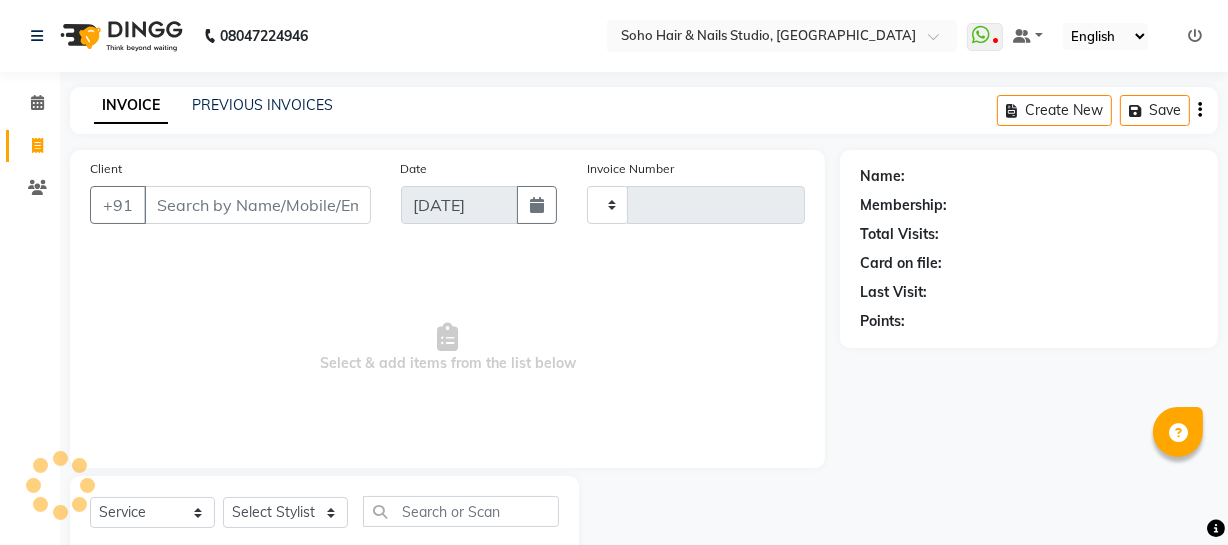 type on "2523" 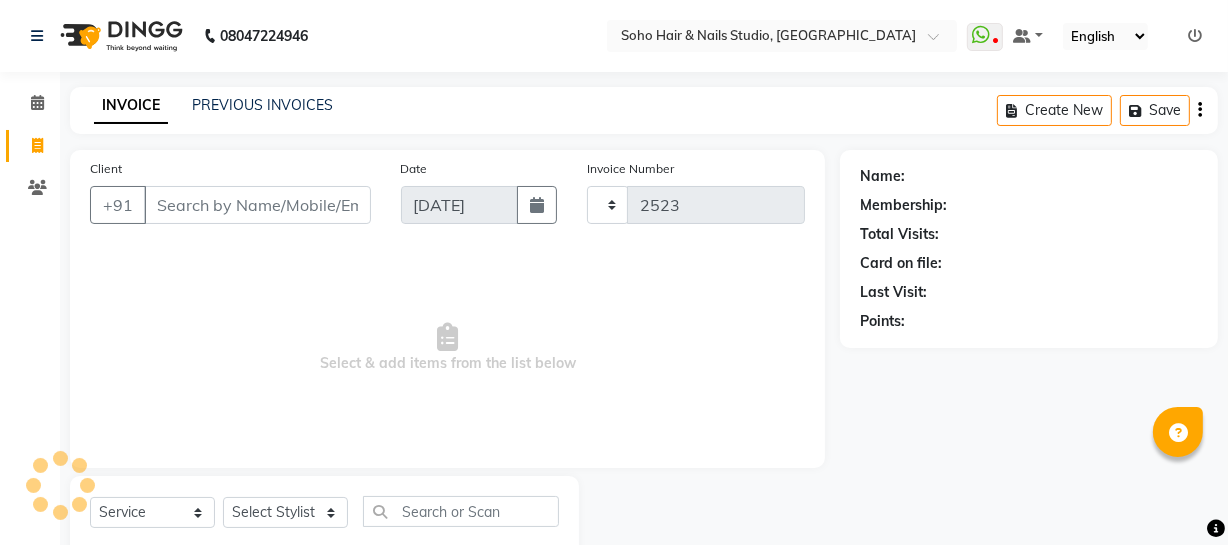 scroll, scrollTop: 57, scrollLeft: 0, axis: vertical 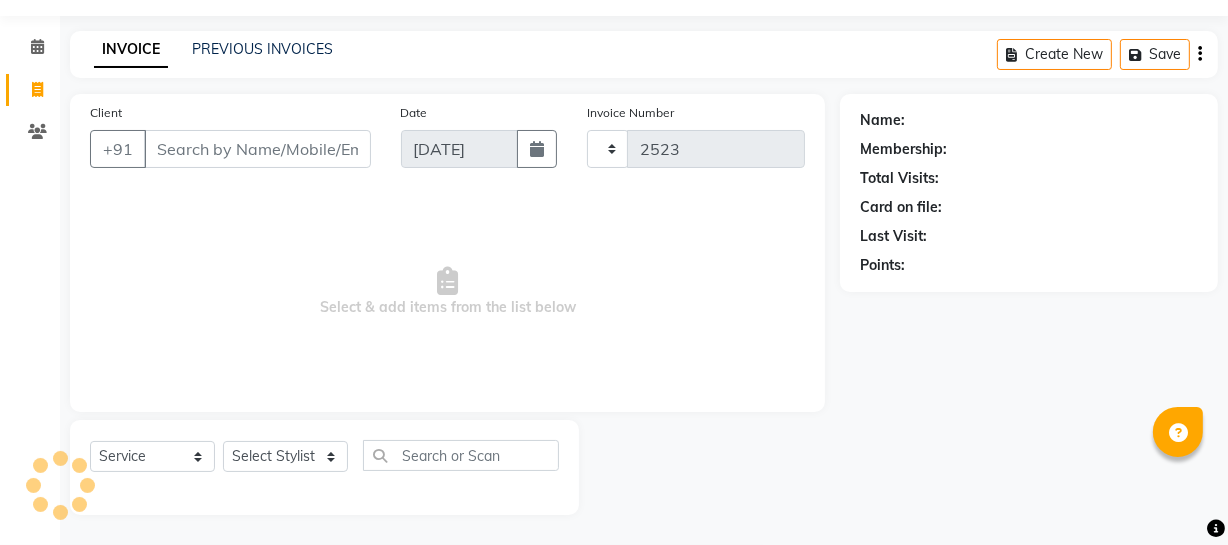 select on "735" 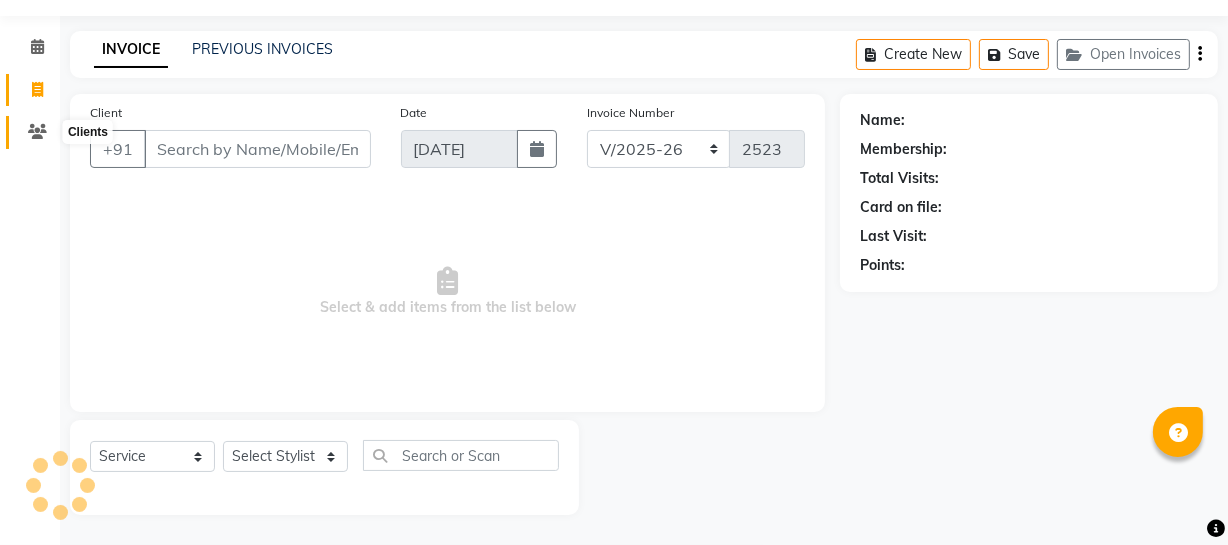 click 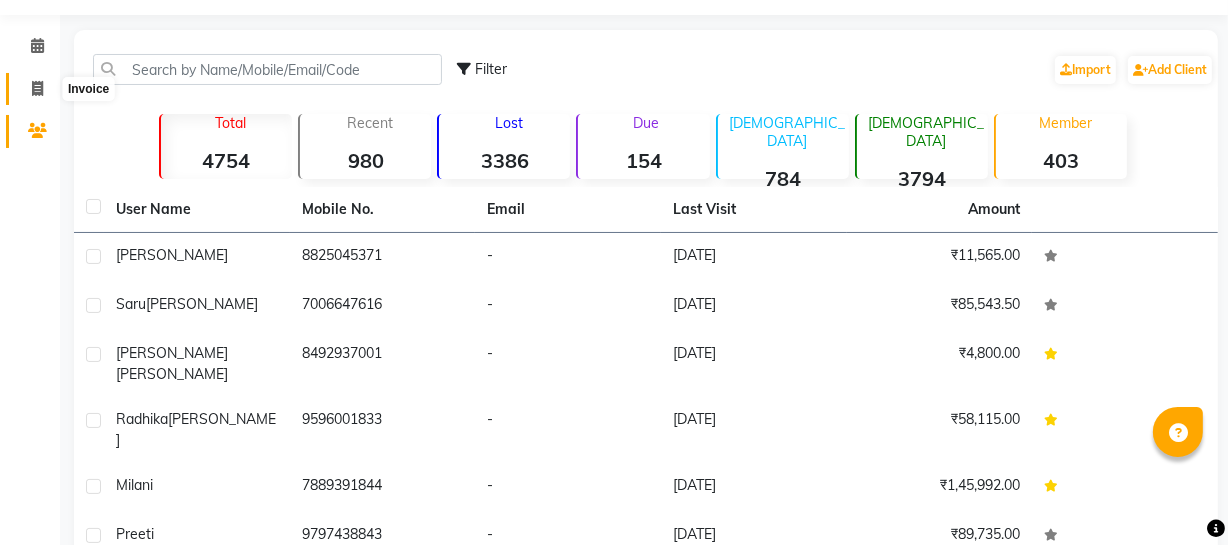 click 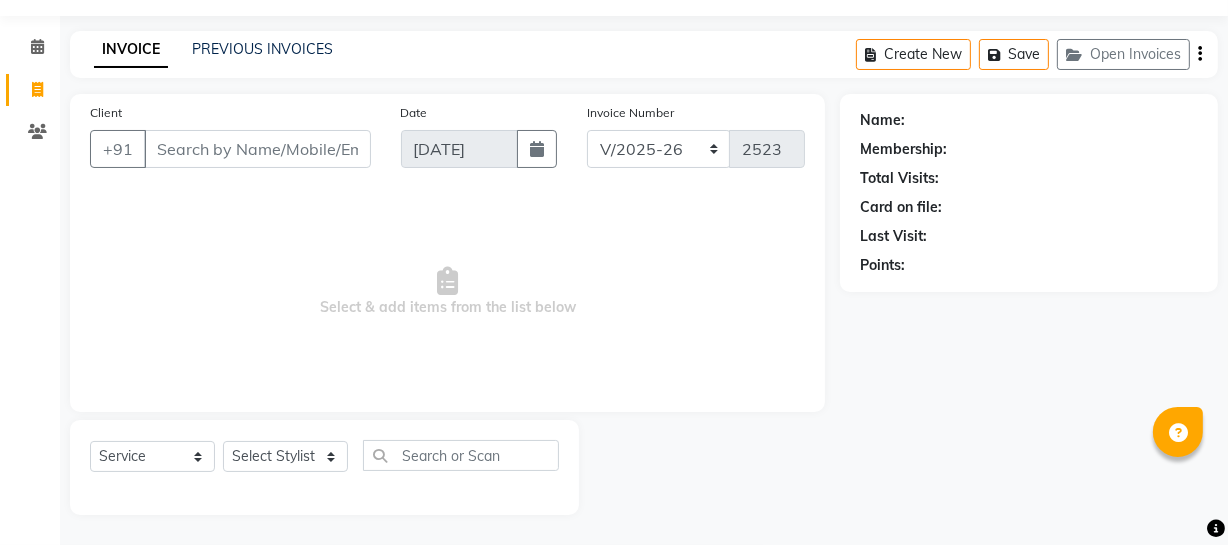 select on "membership" 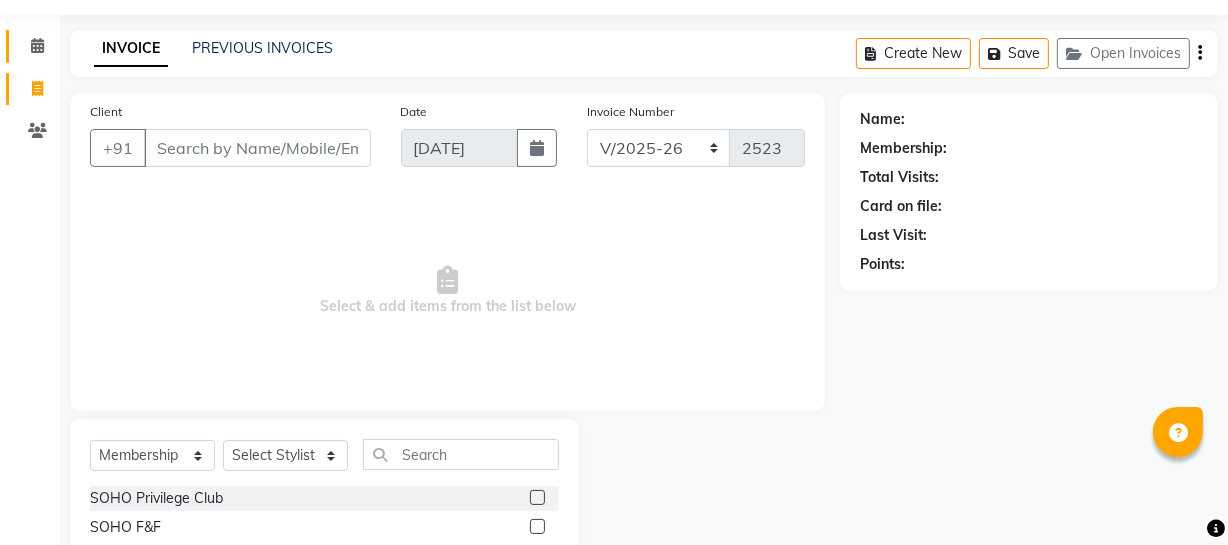 click on "Calendar" 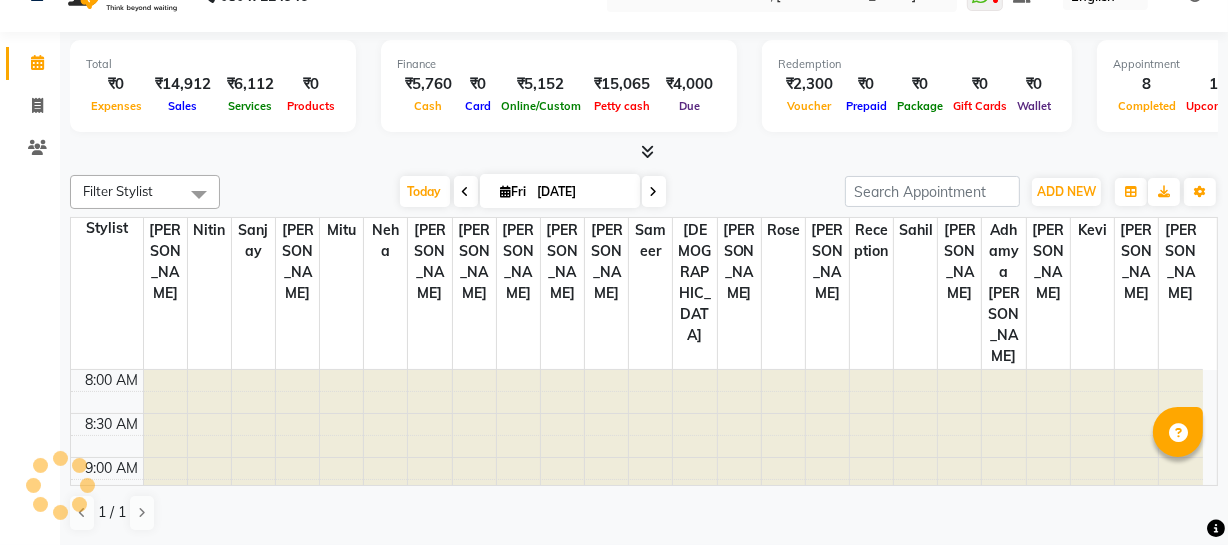 scroll, scrollTop: 0, scrollLeft: 0, axis: both 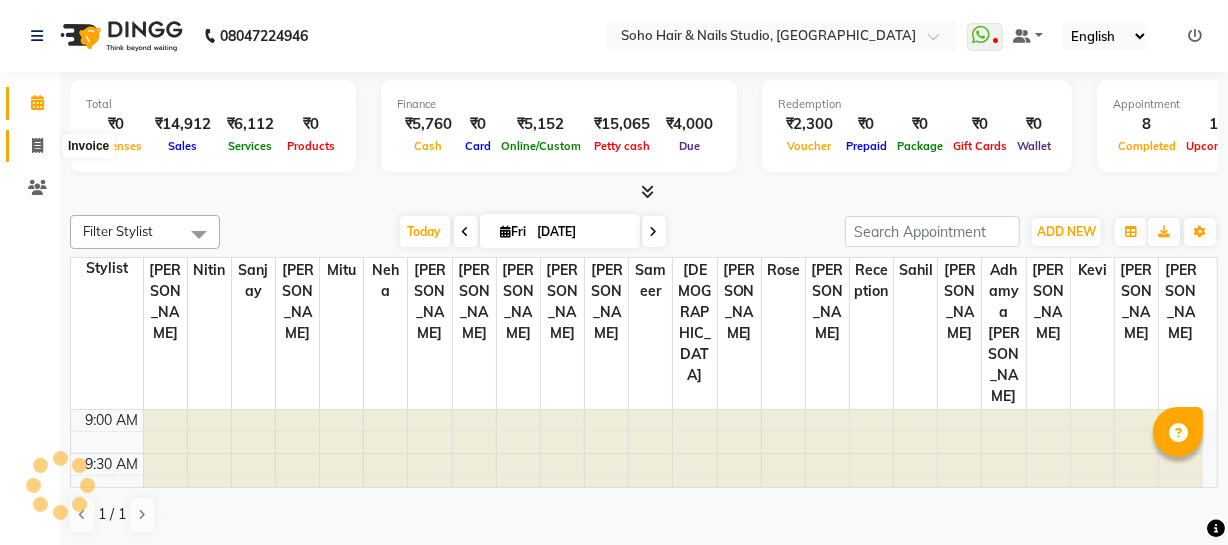click 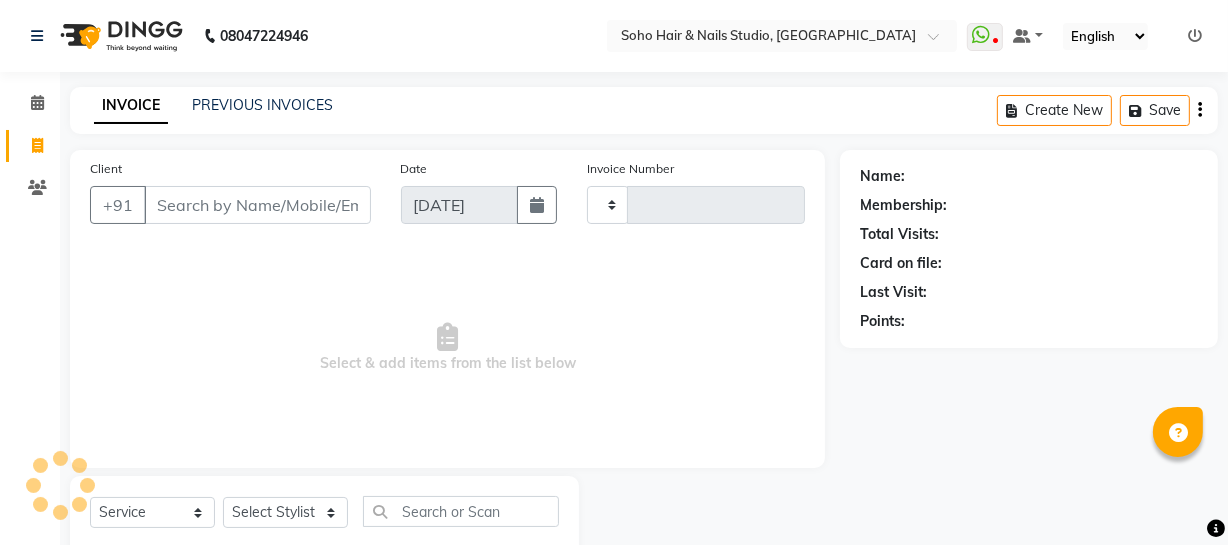 type on "2523" 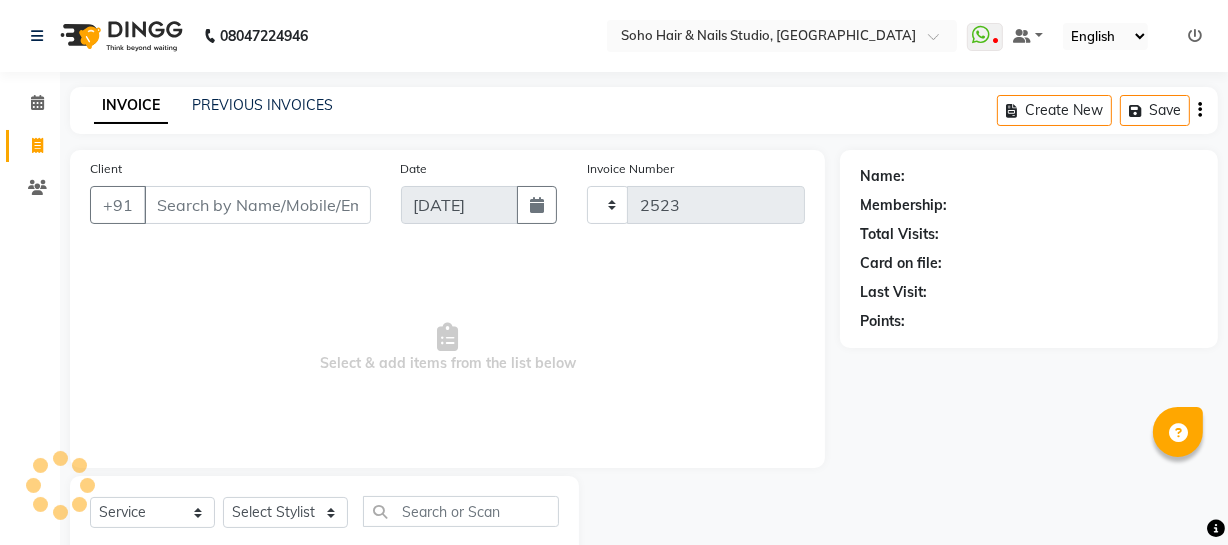 select on "735" 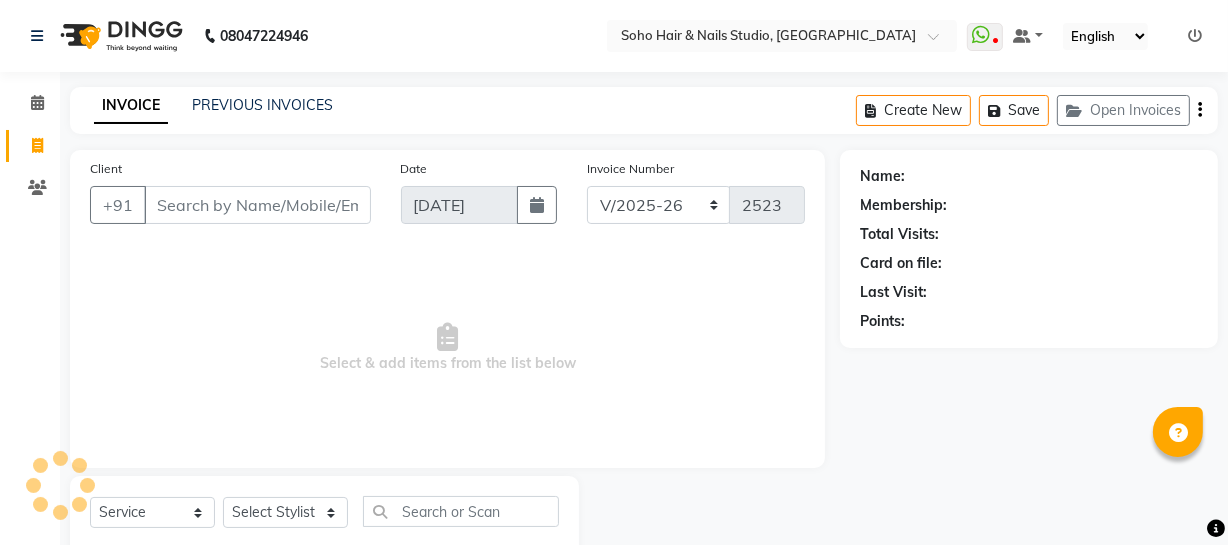 select on "membership" 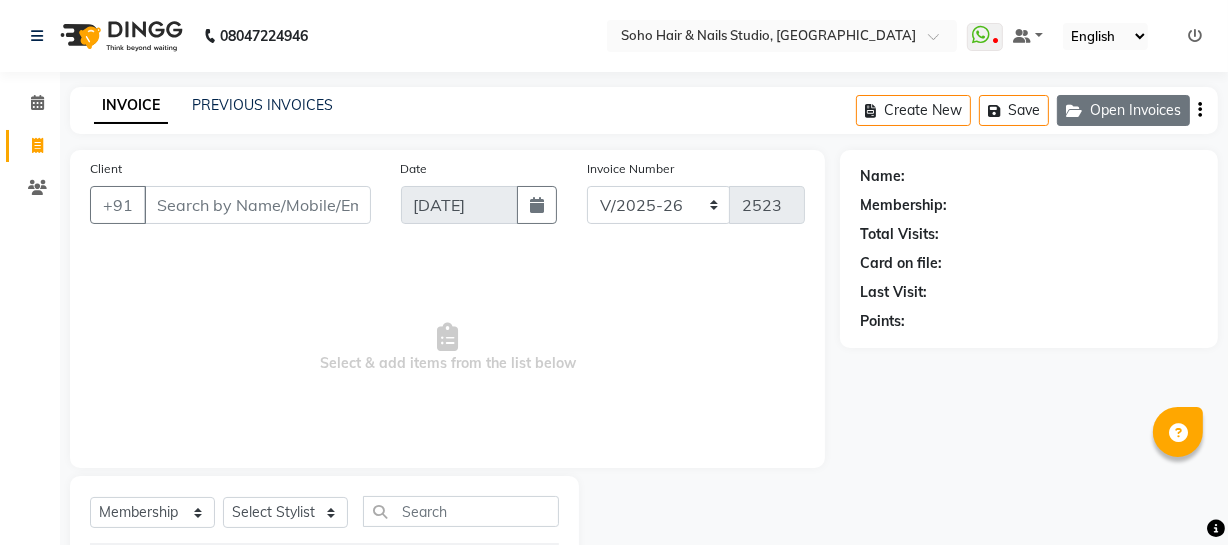 click on "Open Invoices" 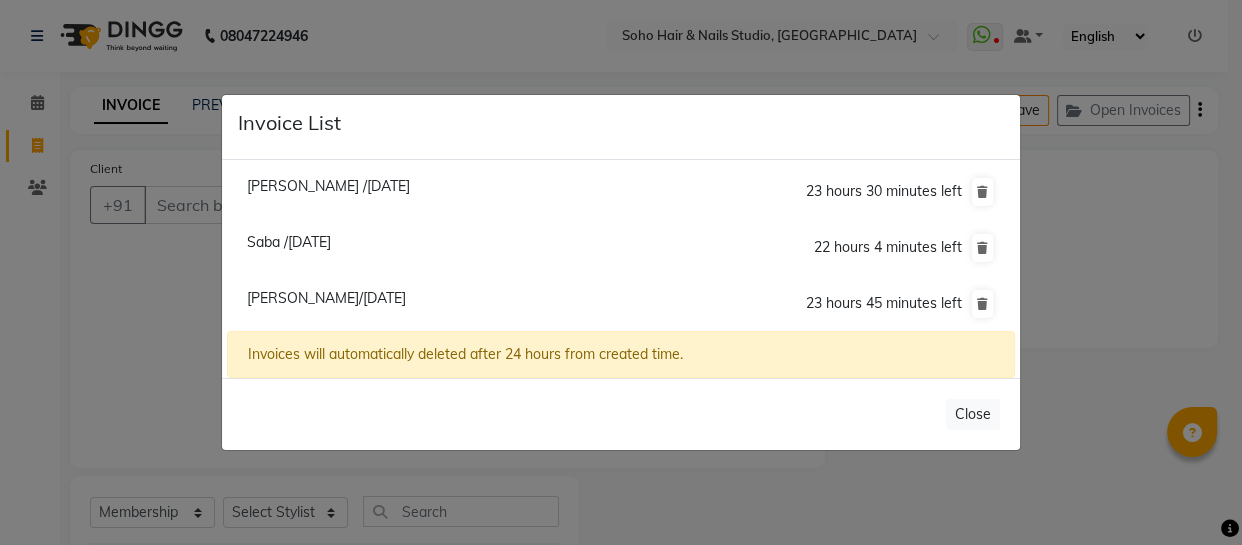 click on "Invoice List  Dhruv /11 July 2025  23 hours 30 minutes left  Saba /11 July 2025  22 hours 4 minutes left  Taniya Singh/11 July 2025  23 hours 45 minutes left  Invoices will automatically deleted after 24 hours from created time.   Close" 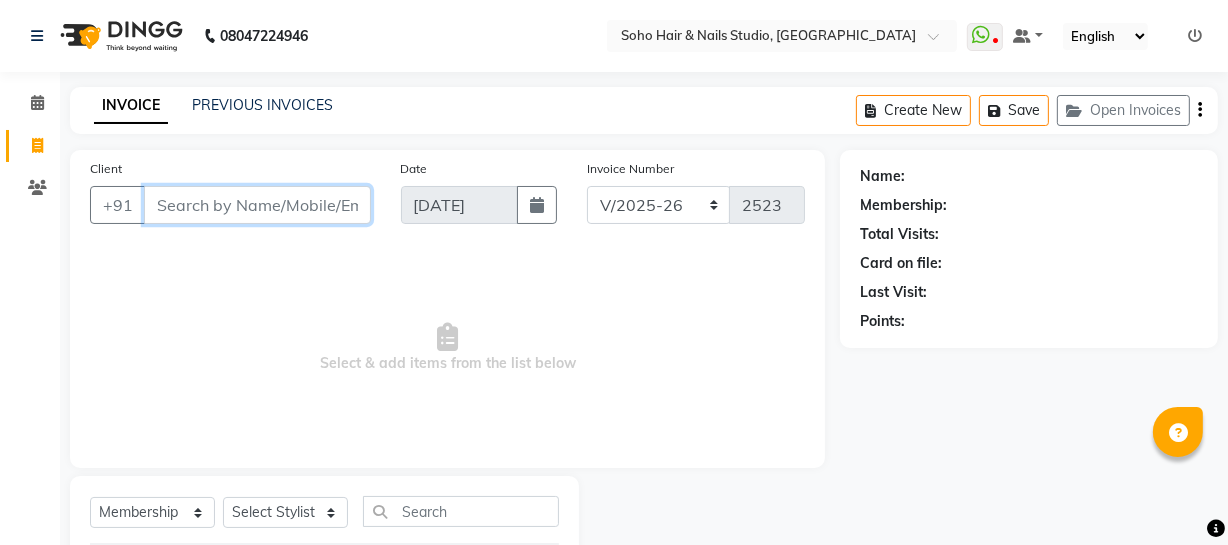 click on "Client" at bounding box center [257, 205] 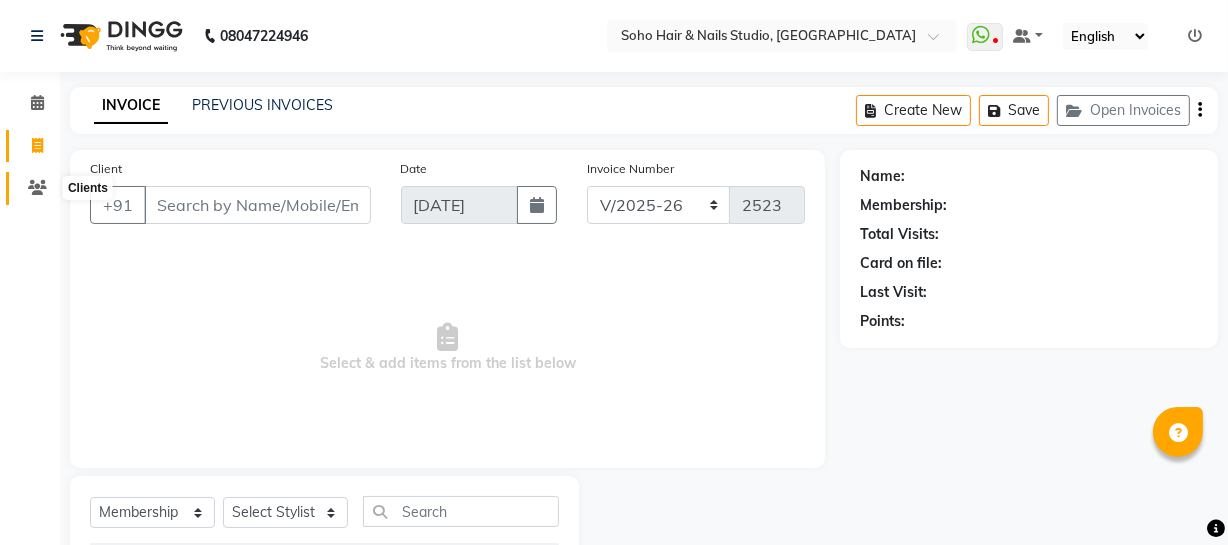 click 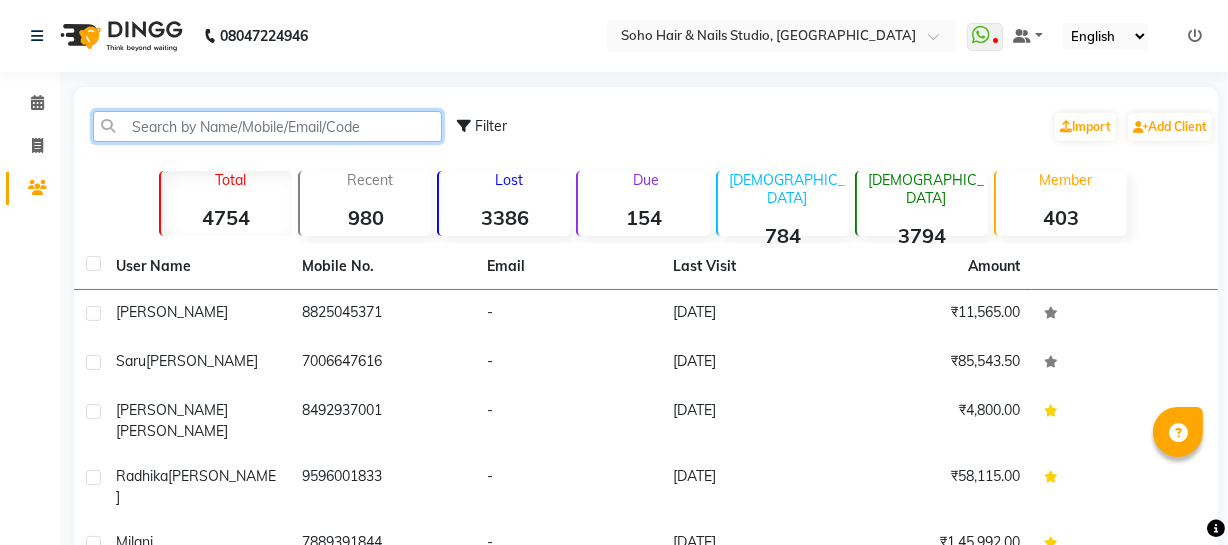 click 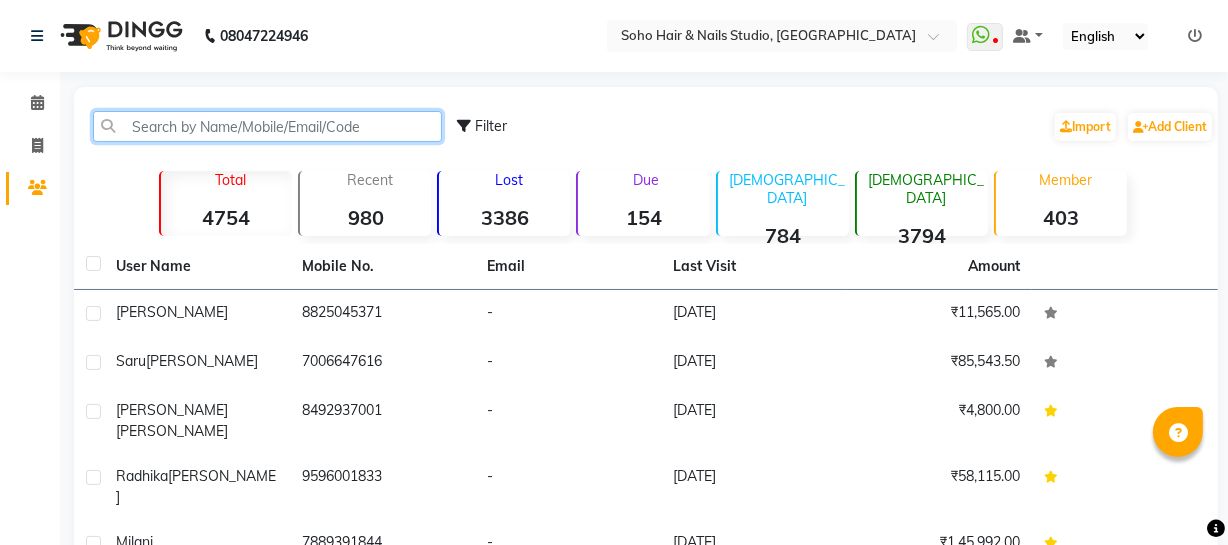 type on "9" 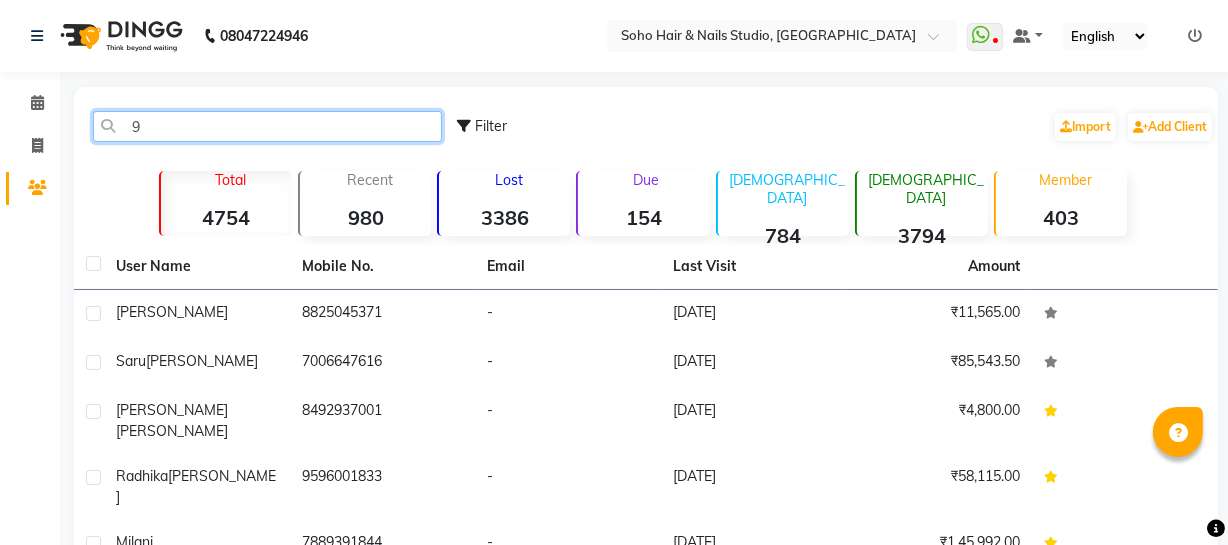 type 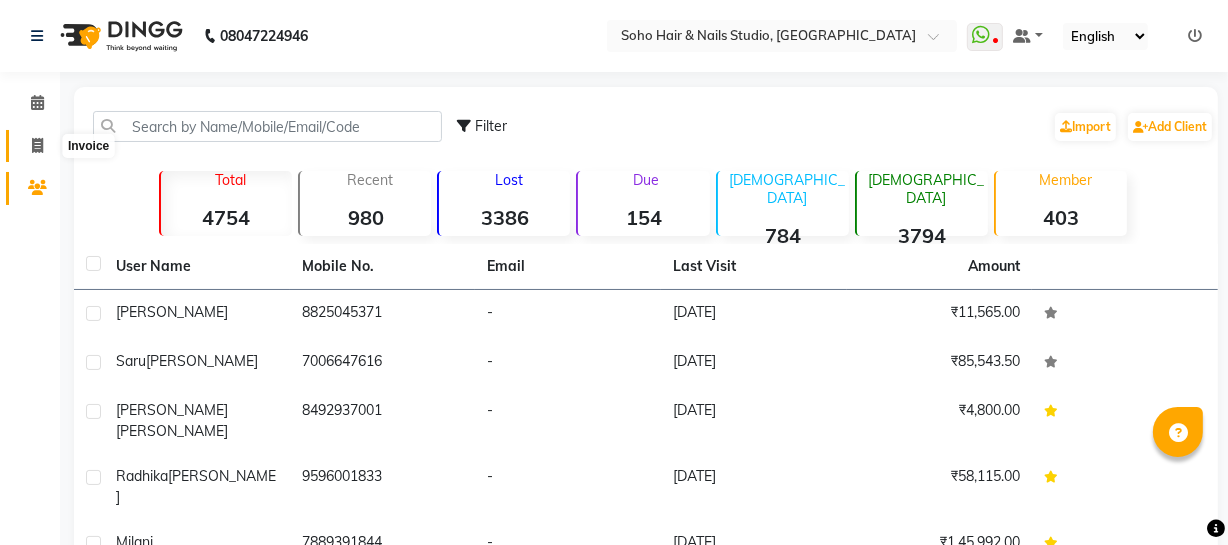 click 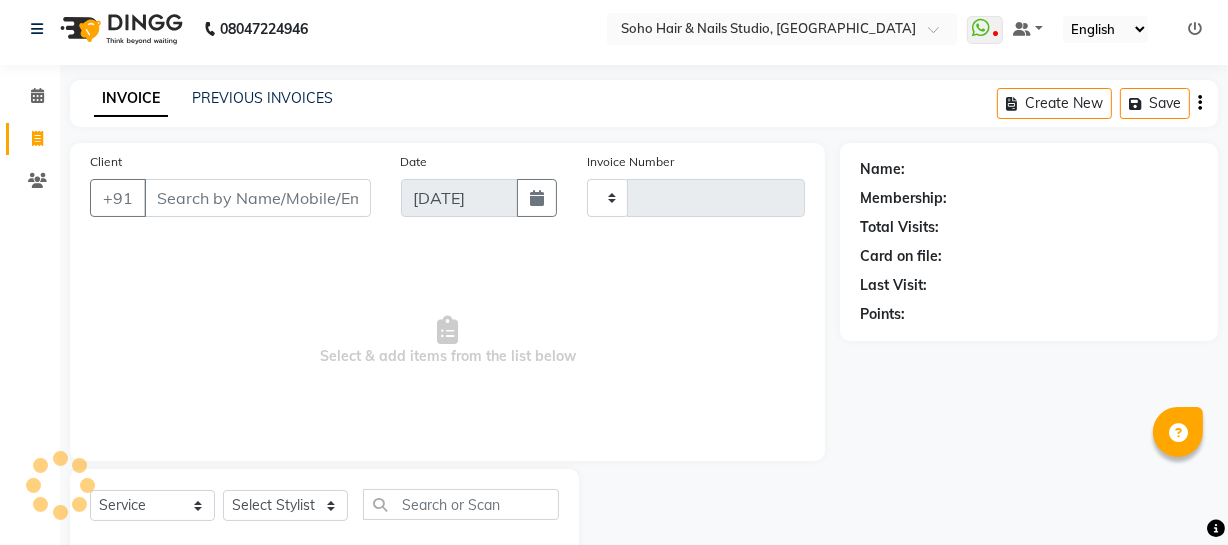 type on "2523" 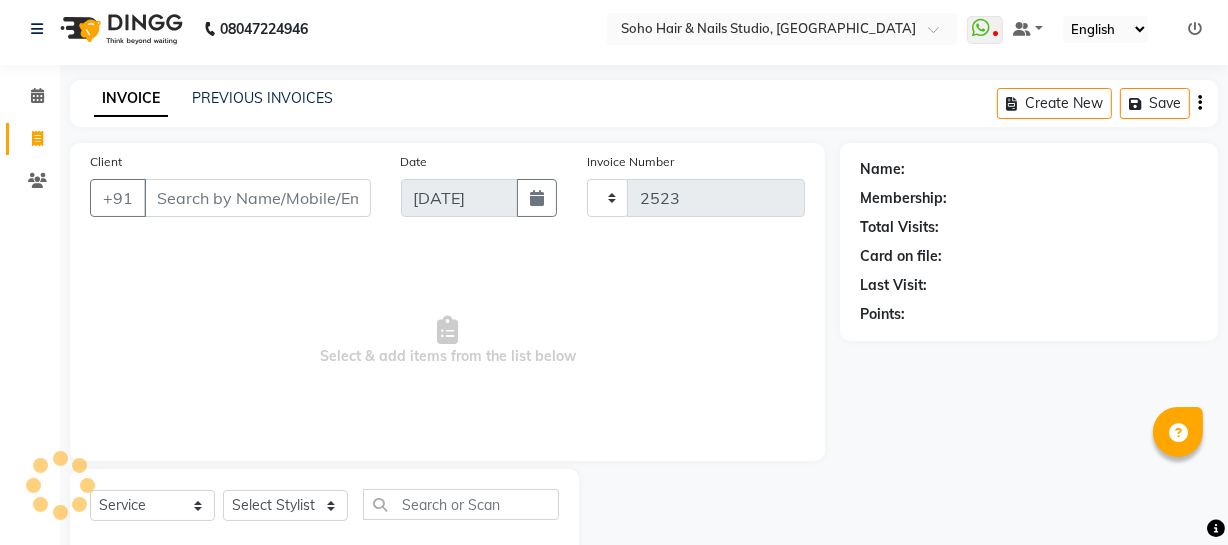 select on "735" 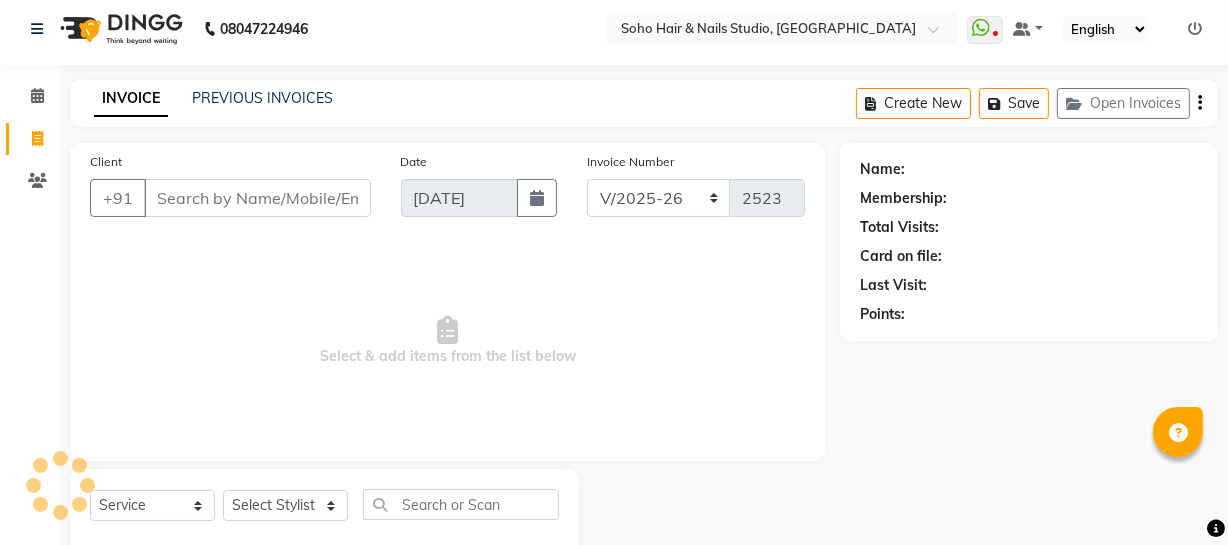 scroll, scrollTop: 57, scrollLeft: 0, axis: vertical 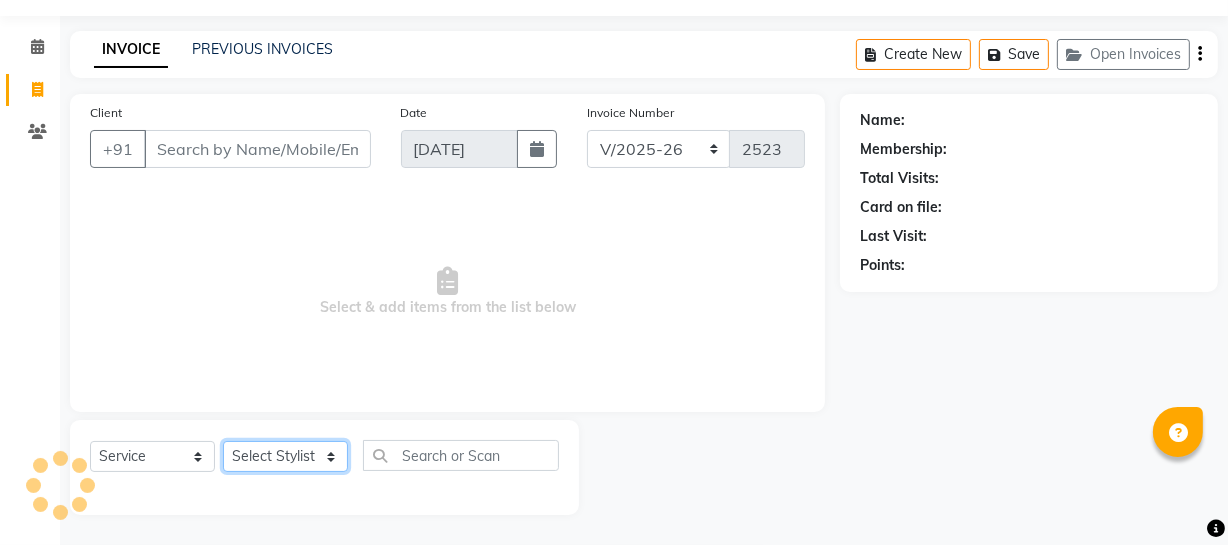 click on "Select Stylist" 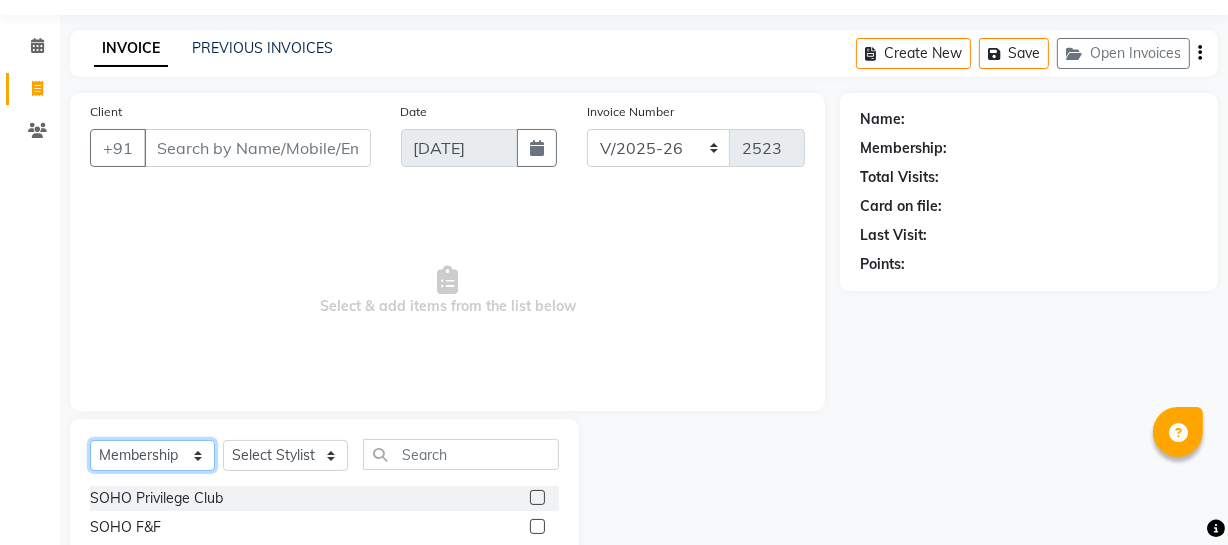 click on "Select  Service  Product  Membership  Package Voucher Prepaid Gift Card" 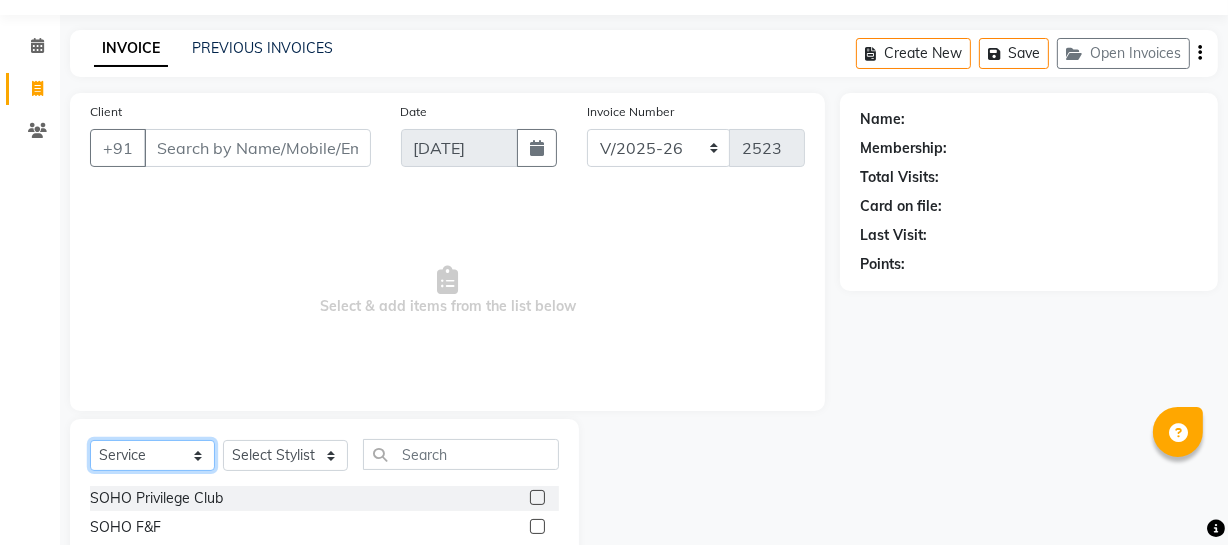 click on "Select  Service  Product  Membership  Package Voucher Prepaid Gift Card" 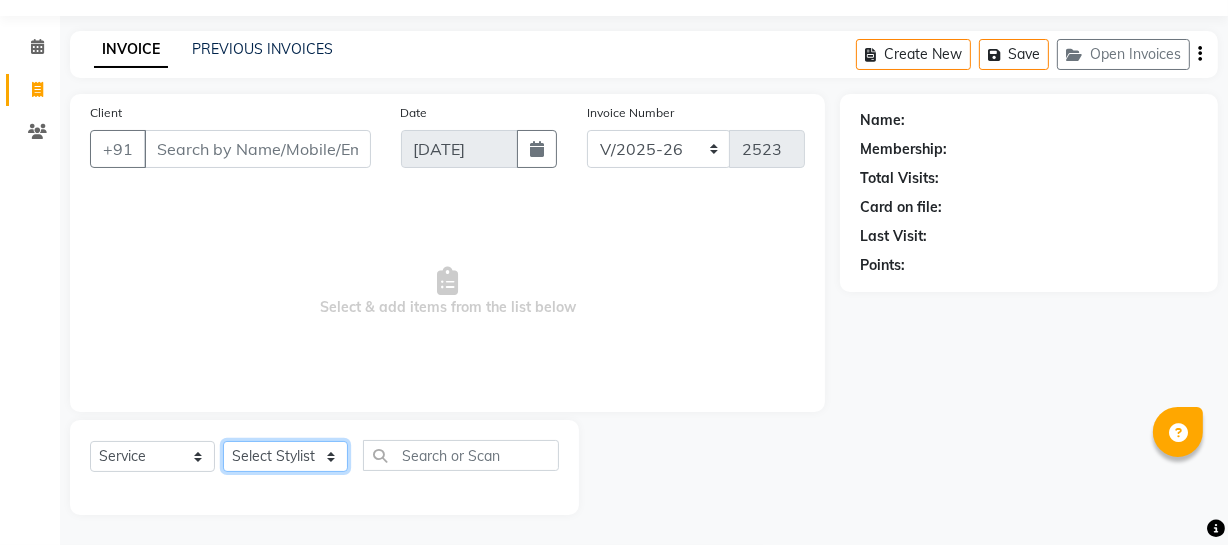click on "Select Stylist [PERSON_NAME] Adhamya [PERSON_NAME] [PERSON_NAME] [PERSON_NAME] [PERSON_NAME] [PERSON_NAME]  [PERSON_NAME] [PERSON_NAME] [PERSON_NAME] Mitu [PERSON_NAME] Swalia Nitin Reception [PERSON_NAME]  [PERSON_NAME] sameer [PERSON_NAME] [PERSON_NAME] [PERSON_NAME] [PERSON_NAME] [PERSON_NAME]" 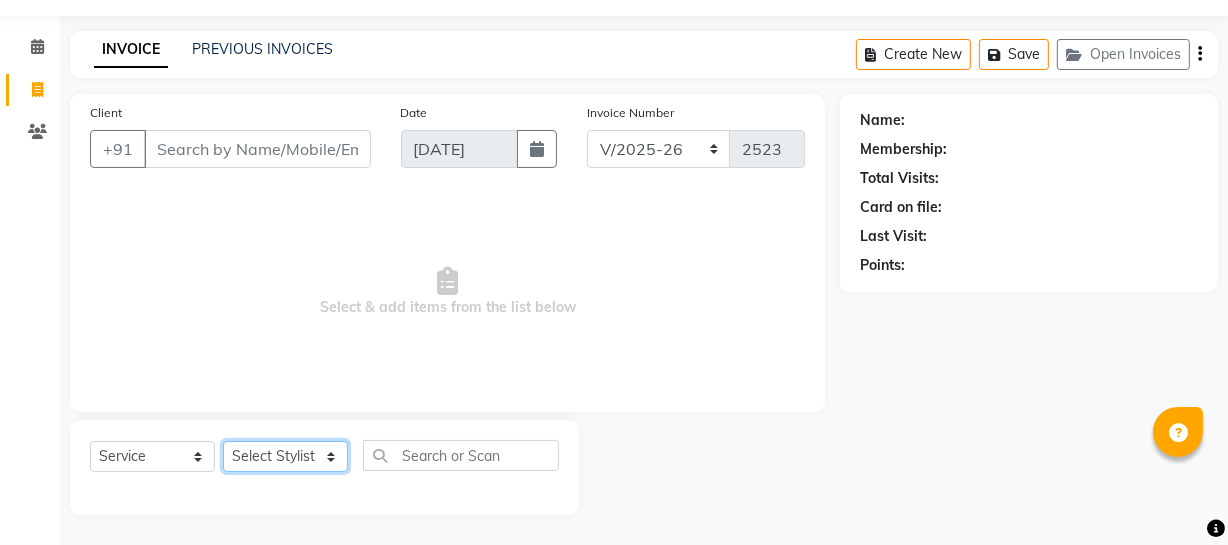select on "39741" 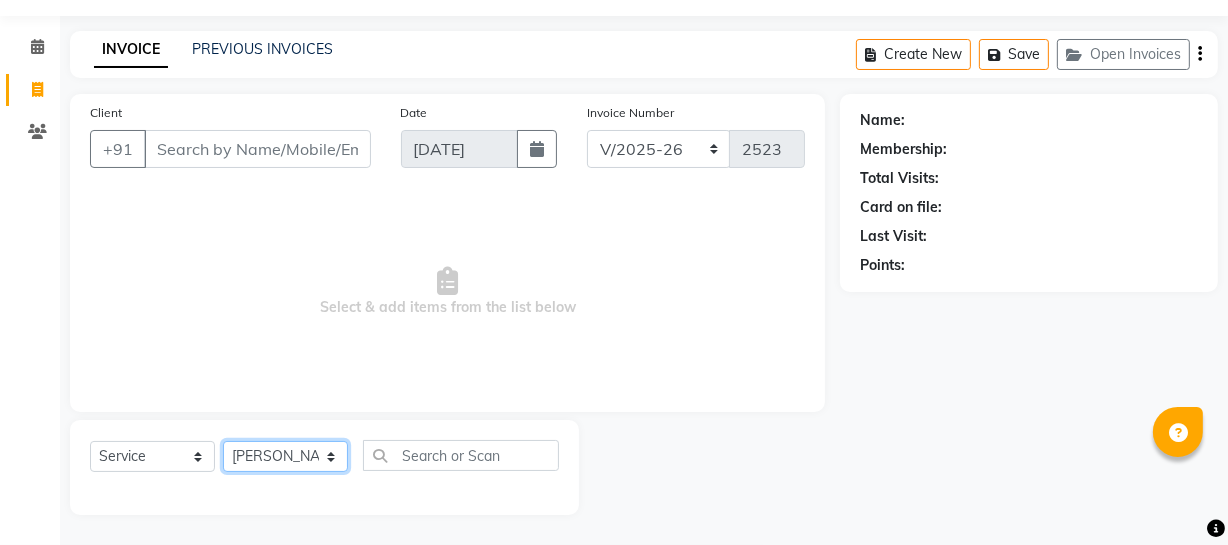 click on "Select Stylist [PERSON_NAME] Adhamya [PERSON_NAME] [PERSON_NAME] [PERSON_NAME] [PERSON_NAME] [PERSON_NAME]  [PERSON_NAME] [PERSON_NAME] [PERSON_NAME] Mitu [PERSON_NAME] Swalia Nitin Reception [PERSON_NAME]  [PERSON_NAME] sameer [PERSON_NAME] [PERSON_NAME] [PERSON_NAME] [PERSON_NAME] [PERSON_NAME]" 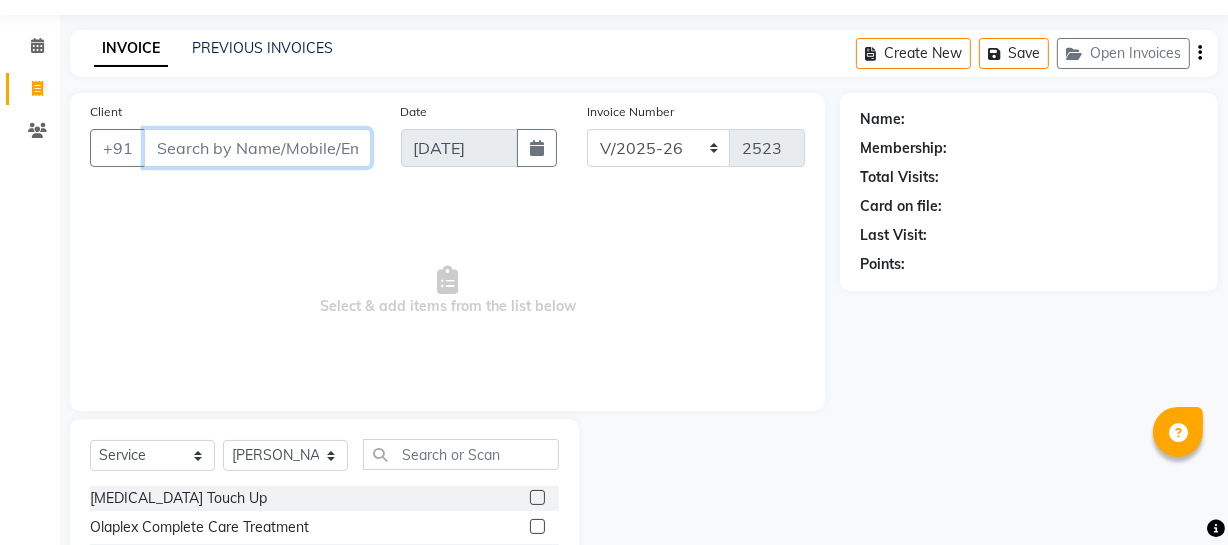 click on "Client" at bounding box center [257, 148] 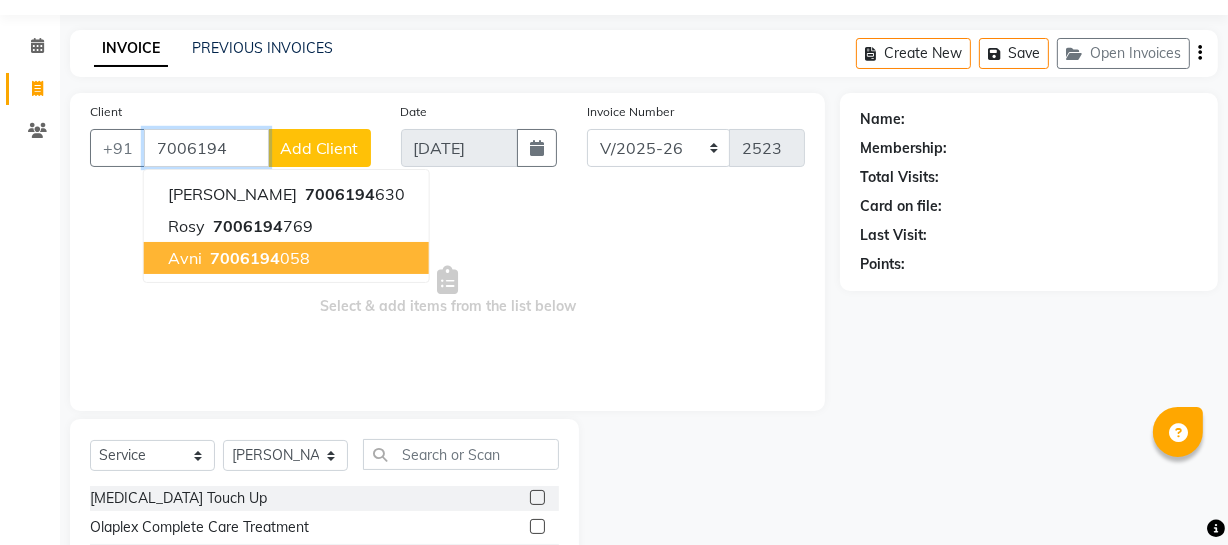 click on "Avni   7006194 058" at bounding box center (286, 258) 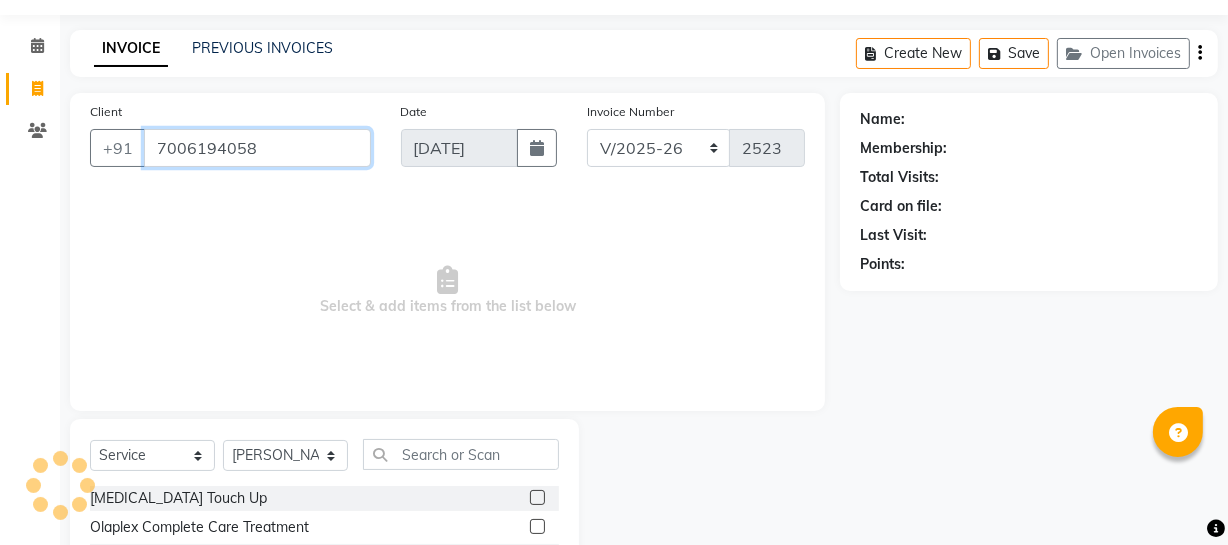 type on "7006194058" 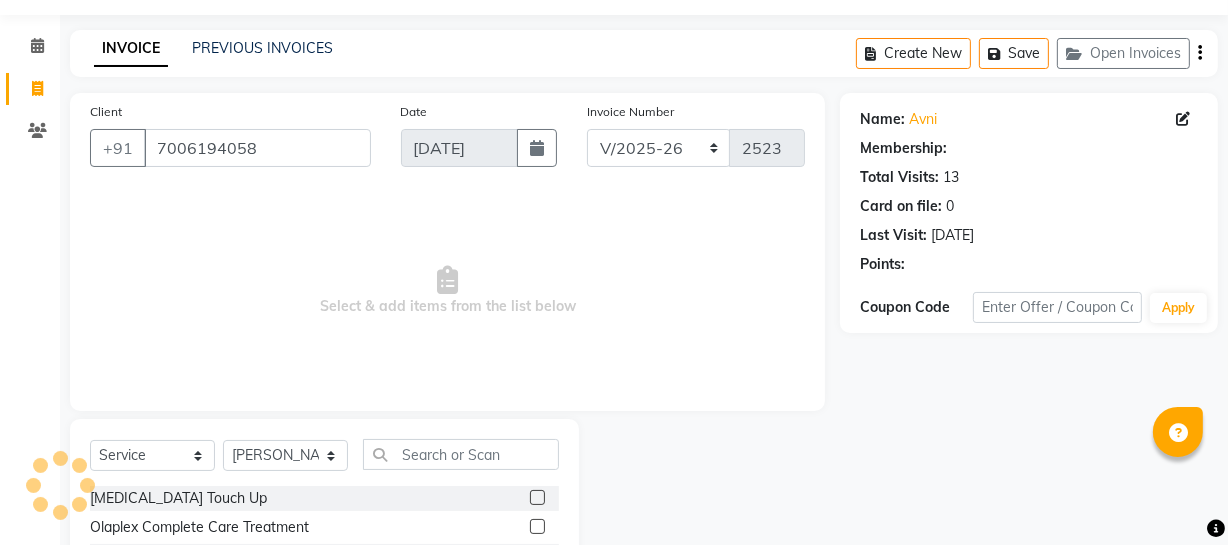 select on "1: Object" 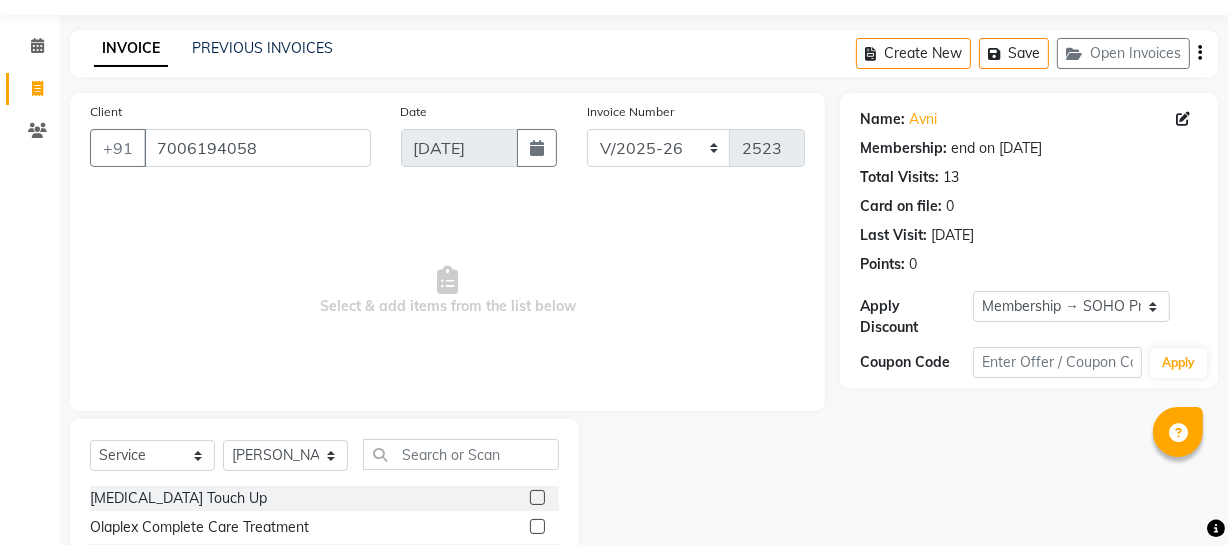 scroll, scrollTop: 211, scrollLeft: 0, axis: vertical 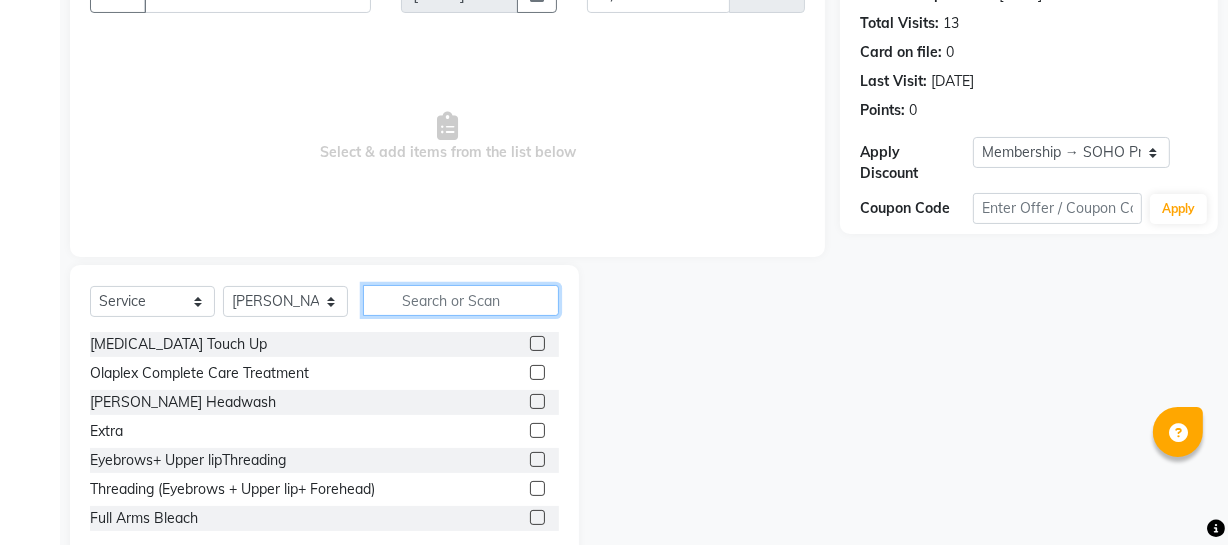 click 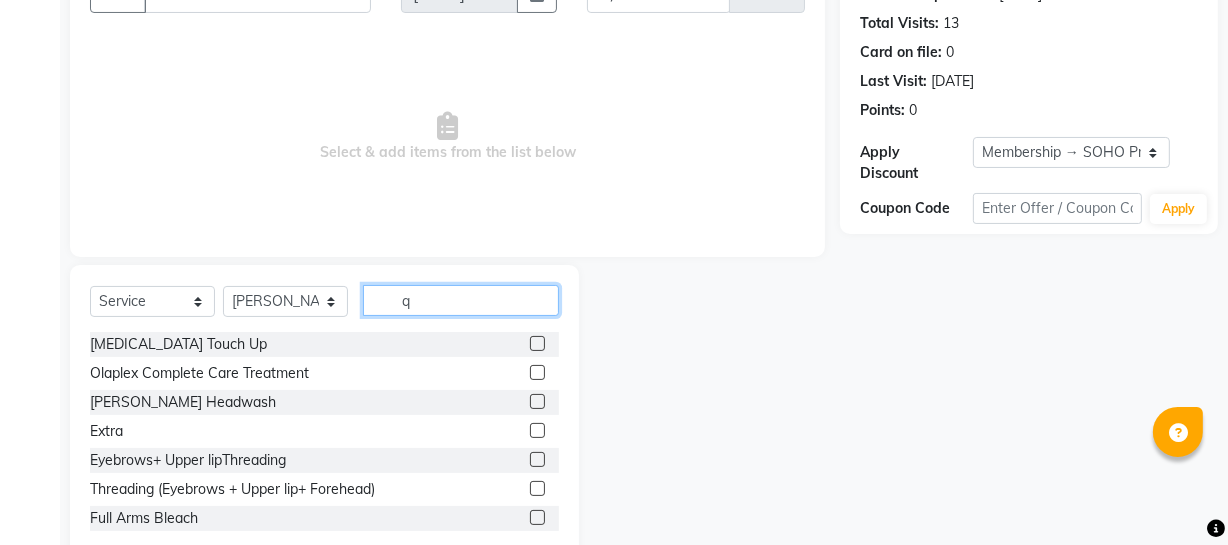 scroll, scrollTop: 86, scrollLeft: 0, axis: vertical 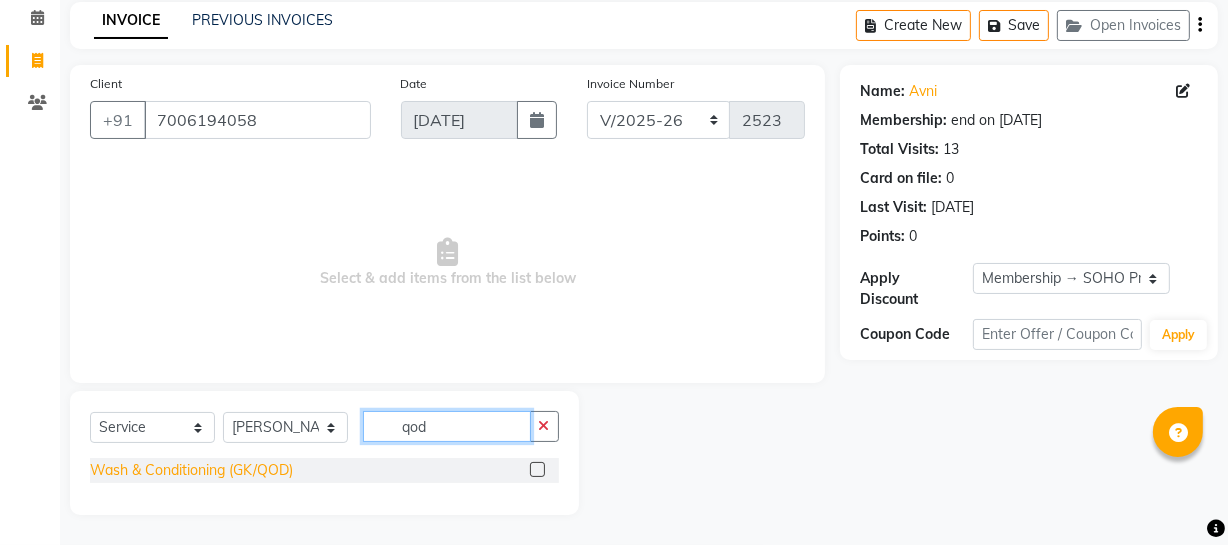 type on "qod" 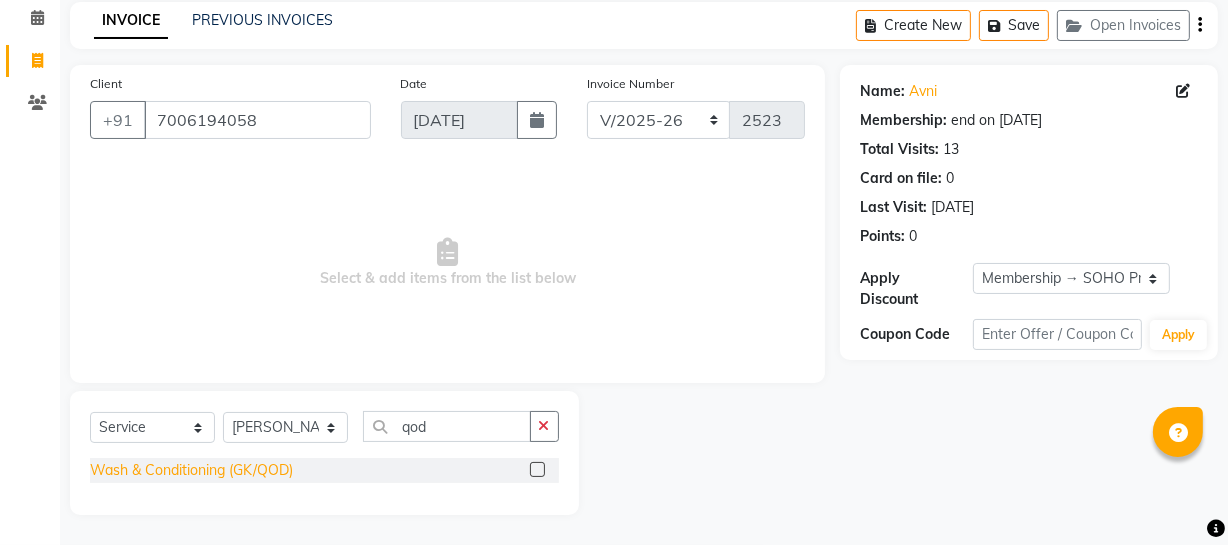 click on "Wash & Conditioning (GK/QOD)" 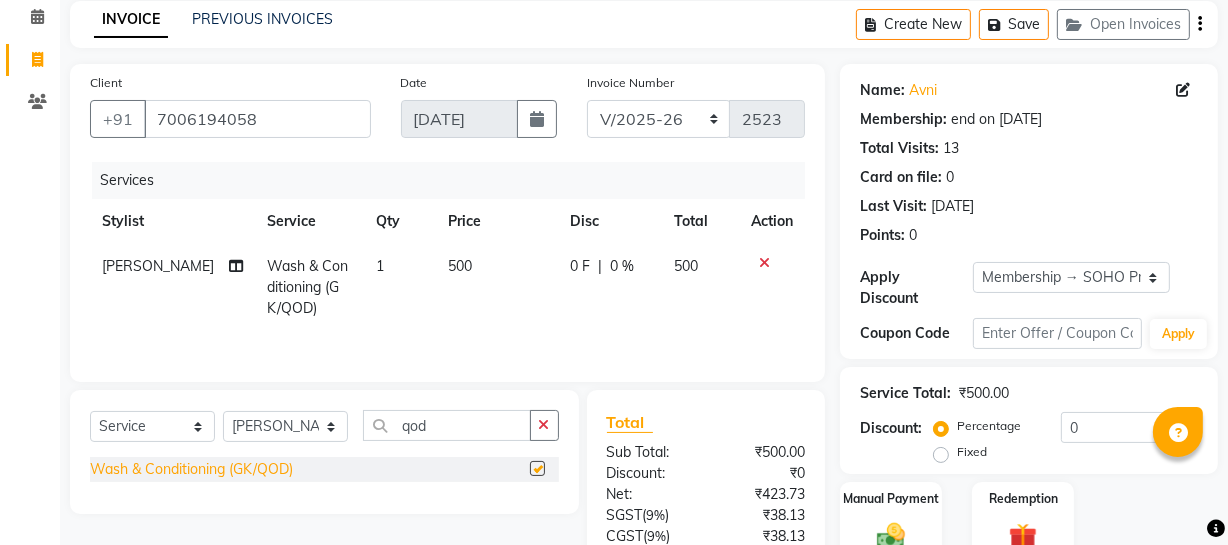 checkbox on "false" 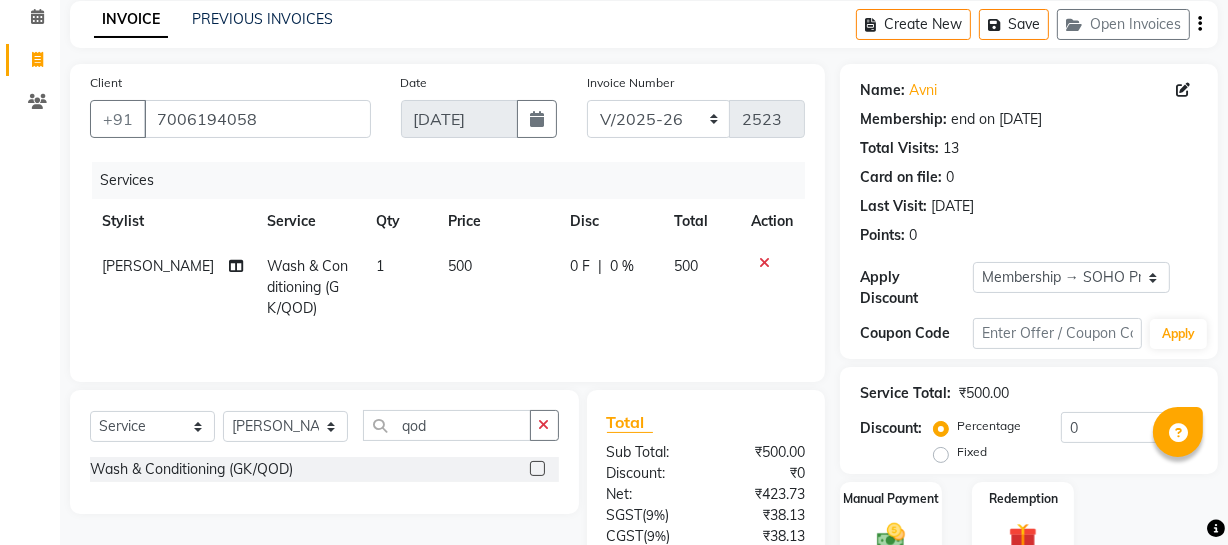 scroll, scrollTop: 256, scrollLeft: 0, axis: vertical 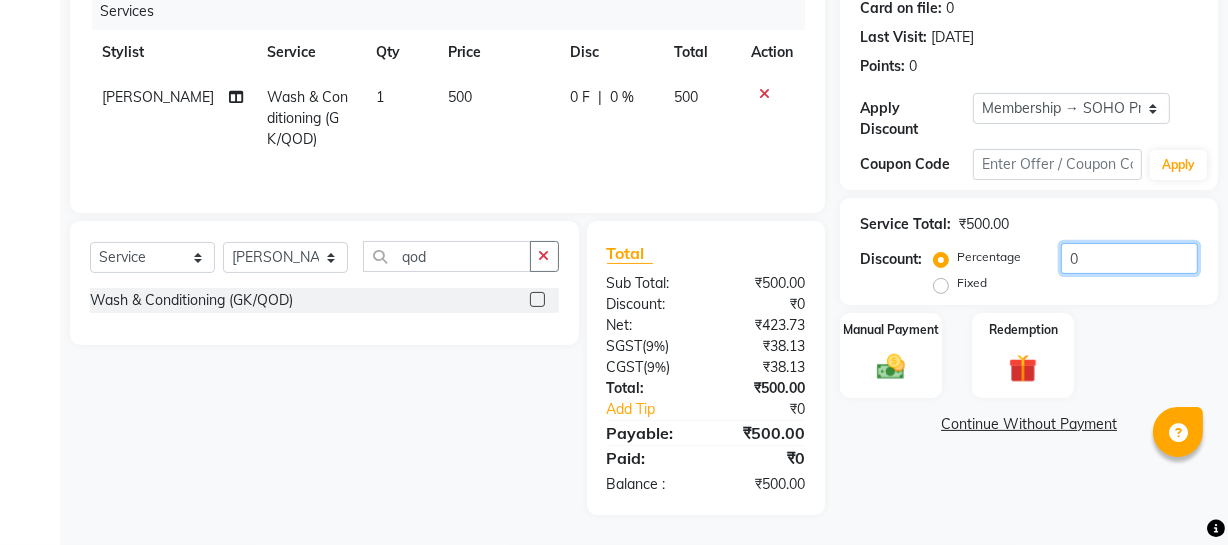drag, startPoint x: 1117, startPoint y: 262, endPoint x: 827, endPoint y: 337, distance: 299.54132 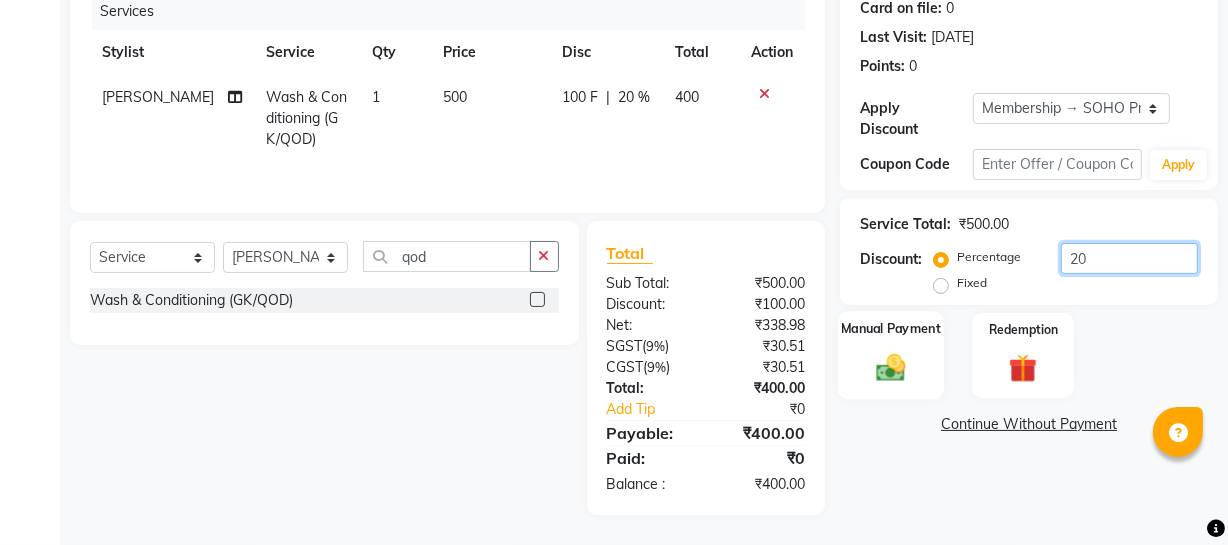 type on "20" 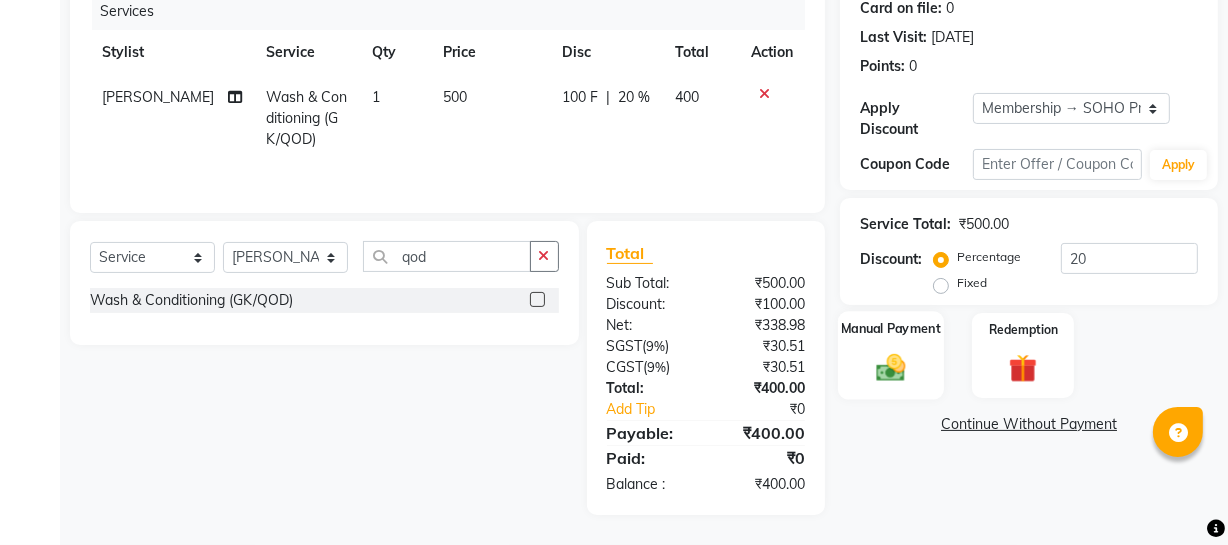 click 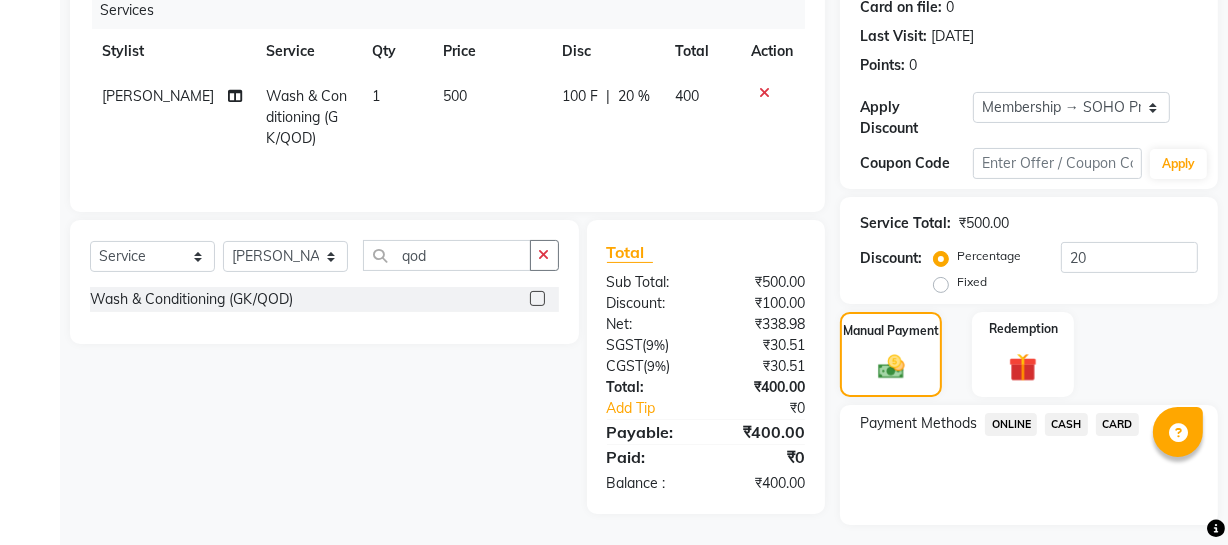 click on "CASH" 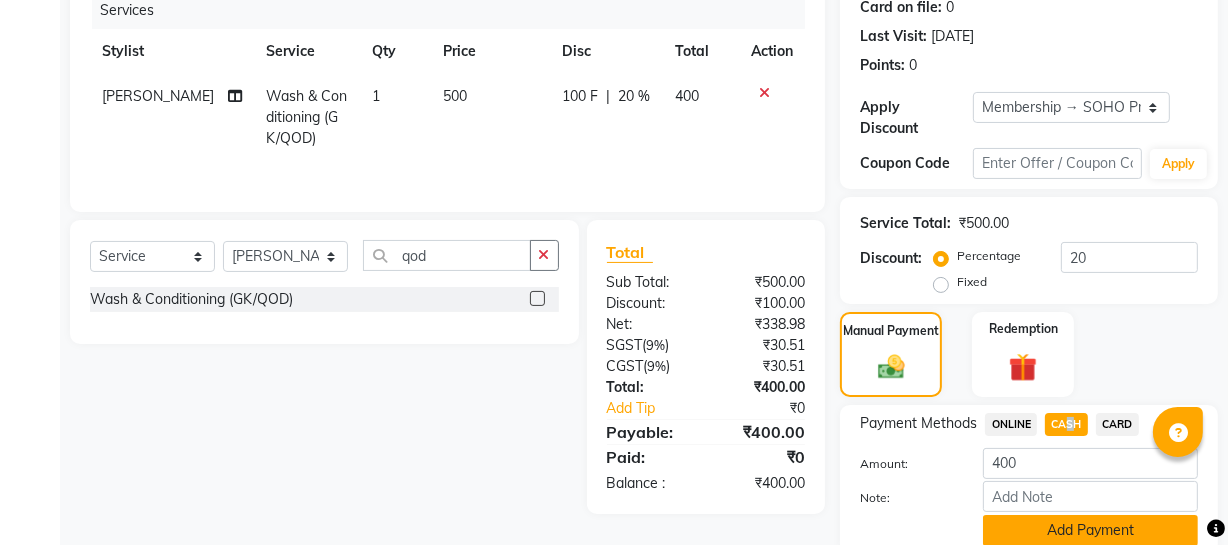 click on "Add Payment" 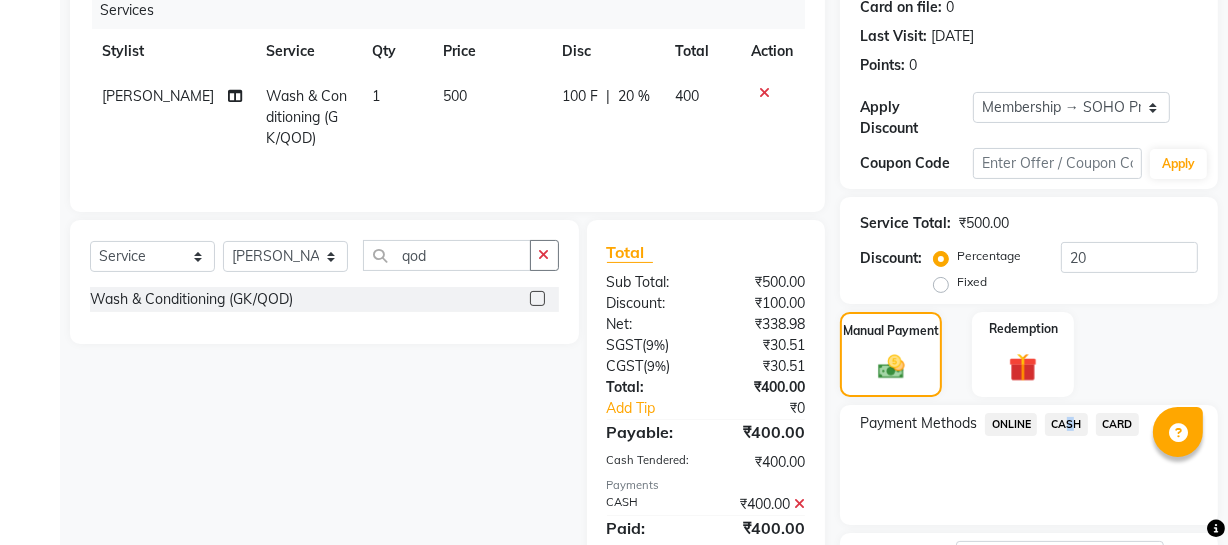 scroll, scrollTop: 467, scrollLeft: 0, axis: vertical 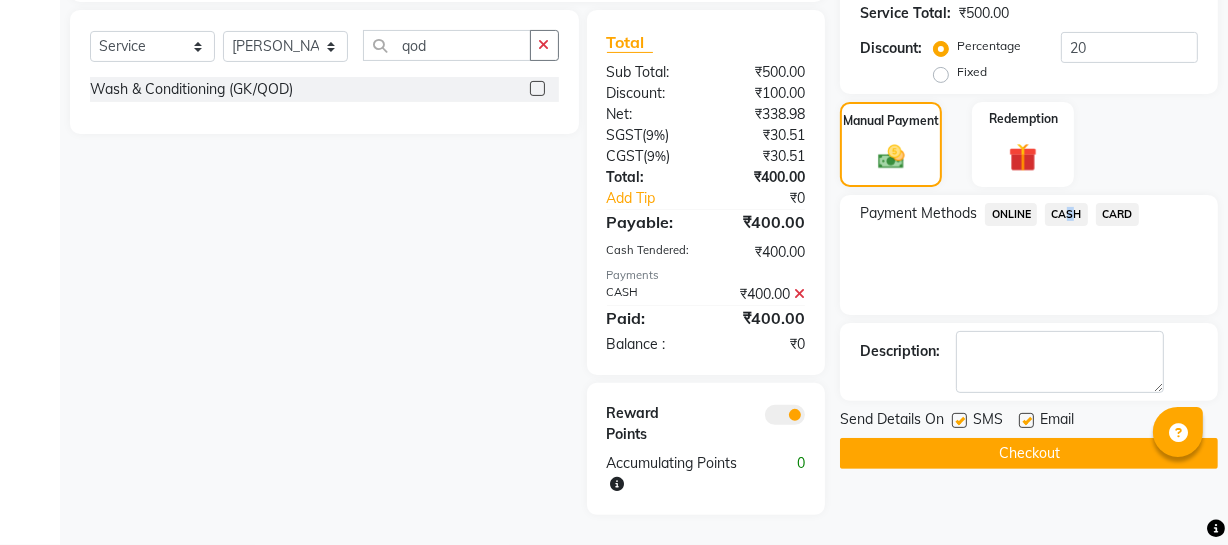 click on "Checkout" 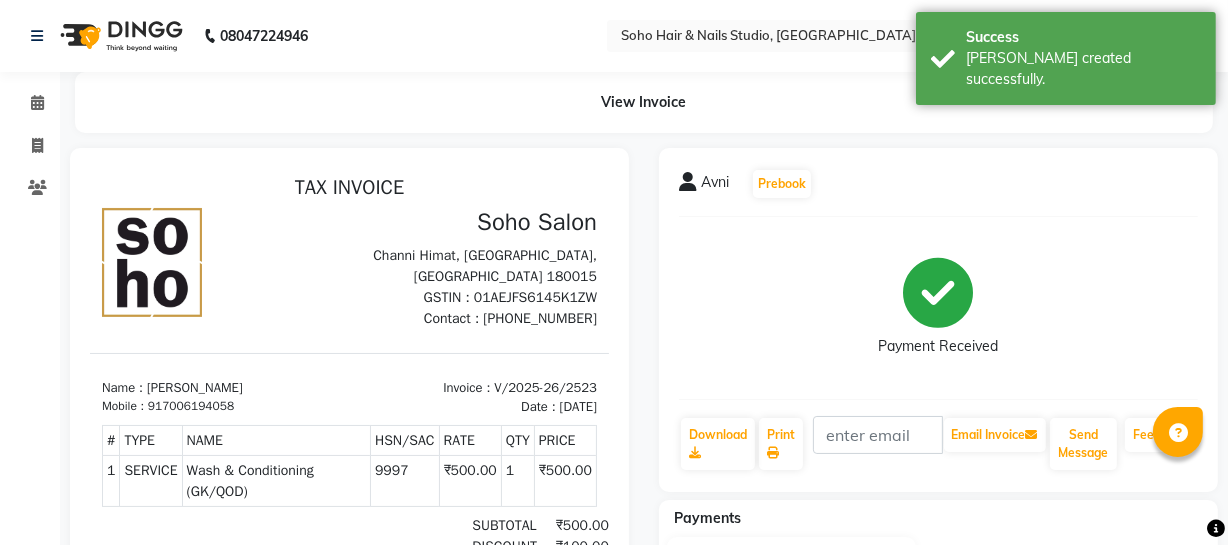 scroll, scrollTop: 0, scrollLeft: 0, axis: both 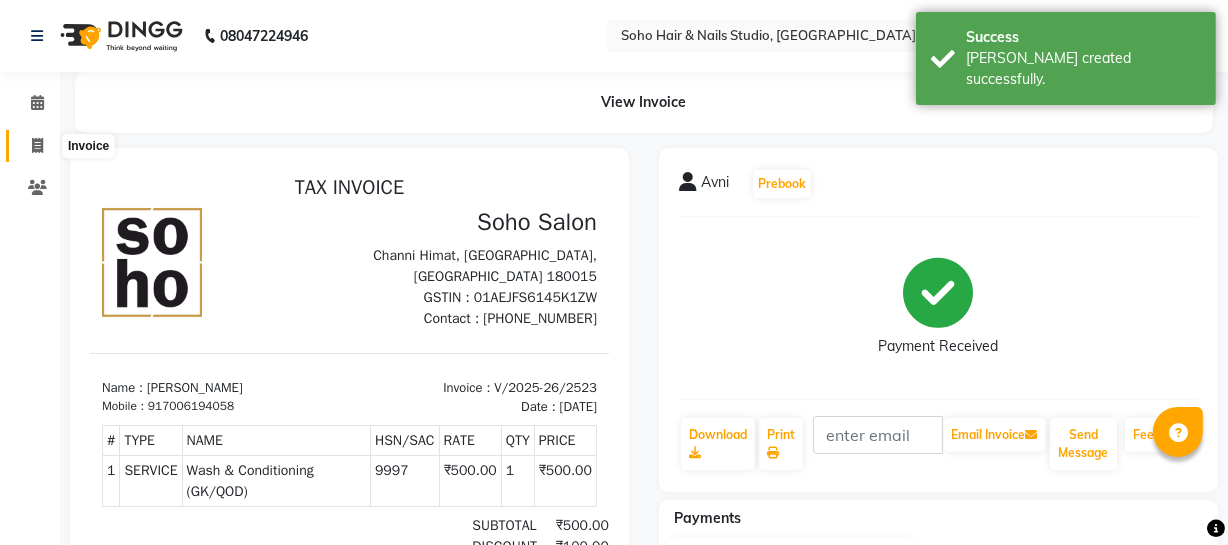 click 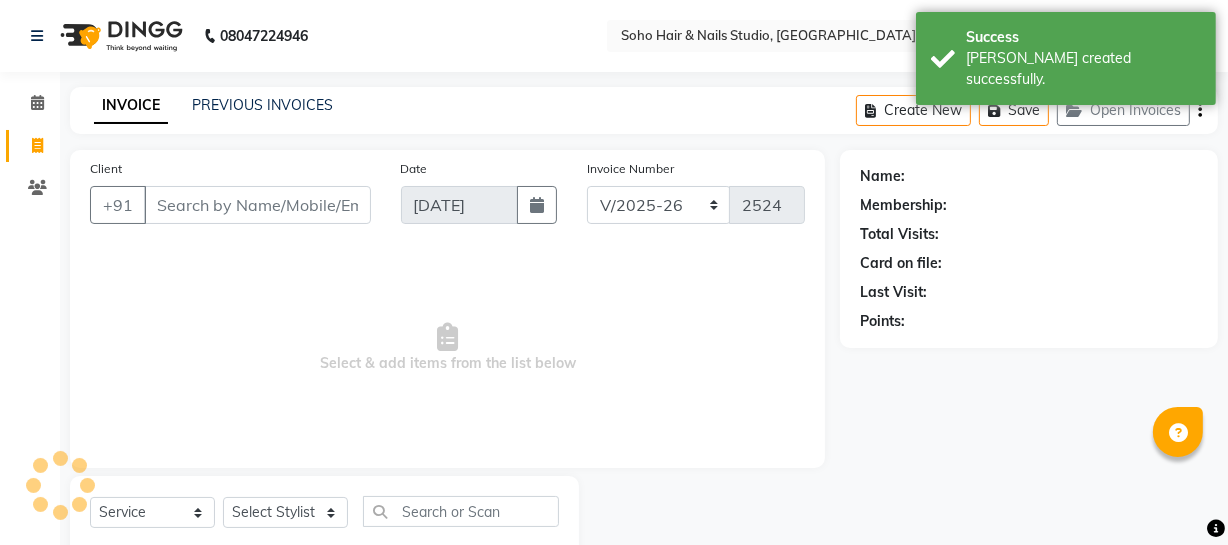 scroll, scrollTop: 57, scrollLeft: 0, axis: vertical 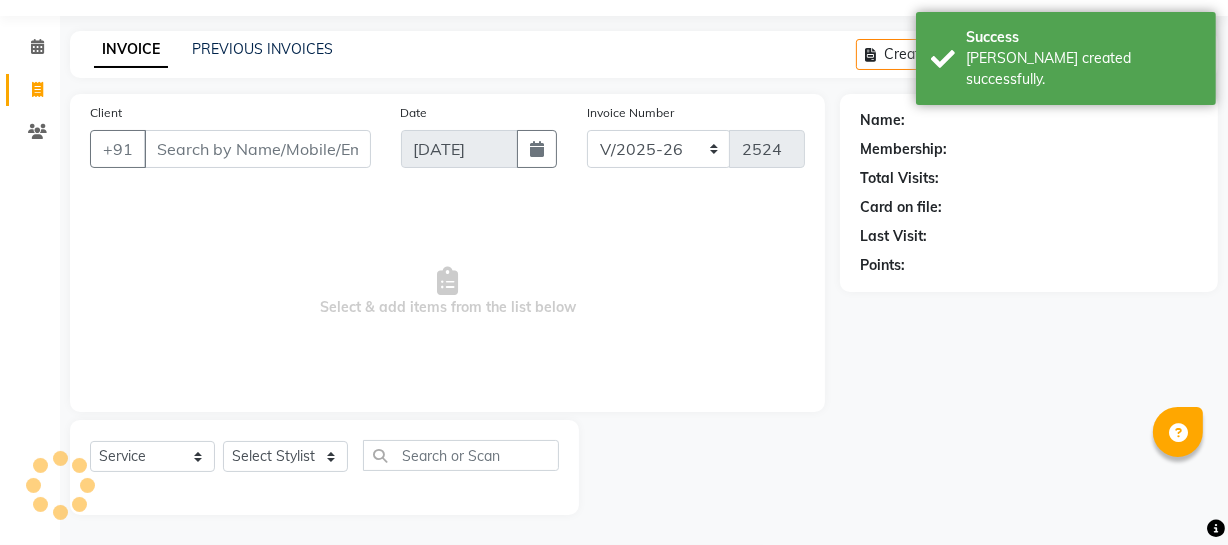 select on "membership" 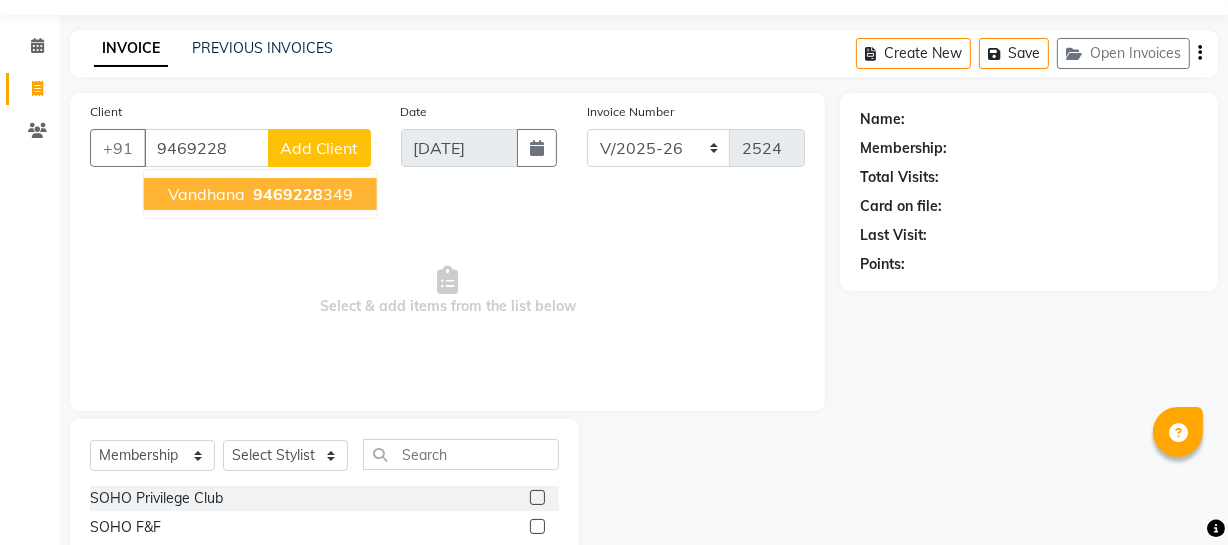 click on "9469228" at bounding box center [288, 194] 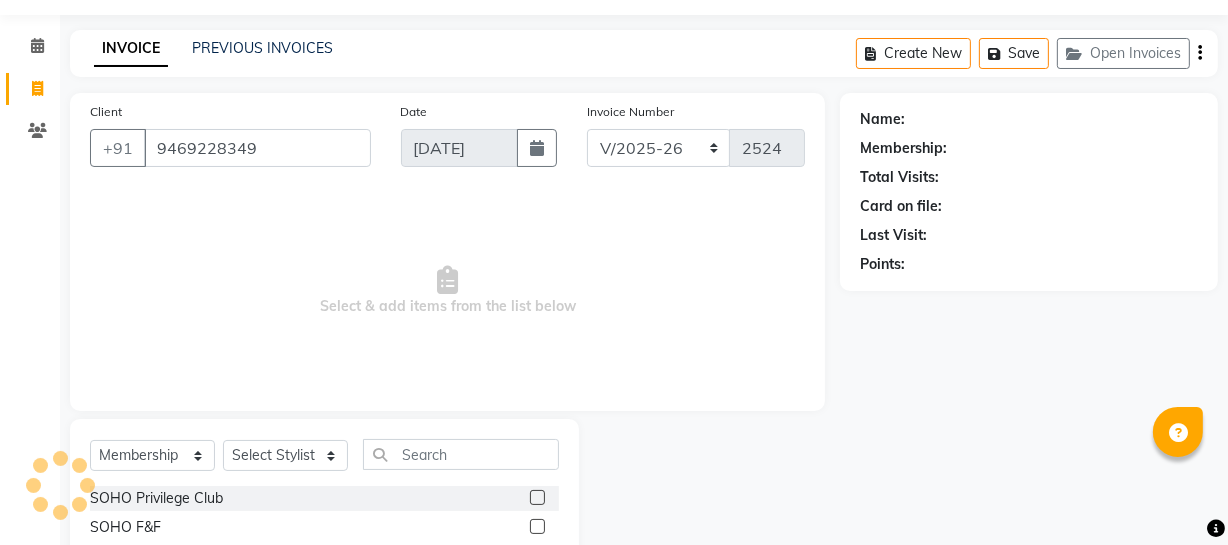 type on "9469228349" 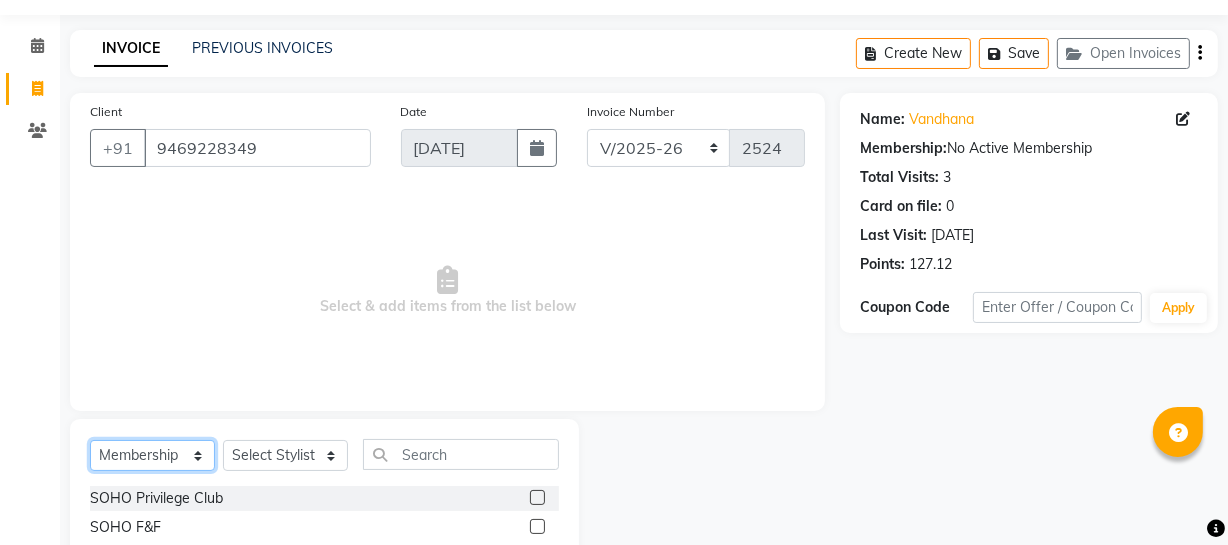 click on "Select  Service  Product  Membership  Package Voucher Prepaid Gift Card" 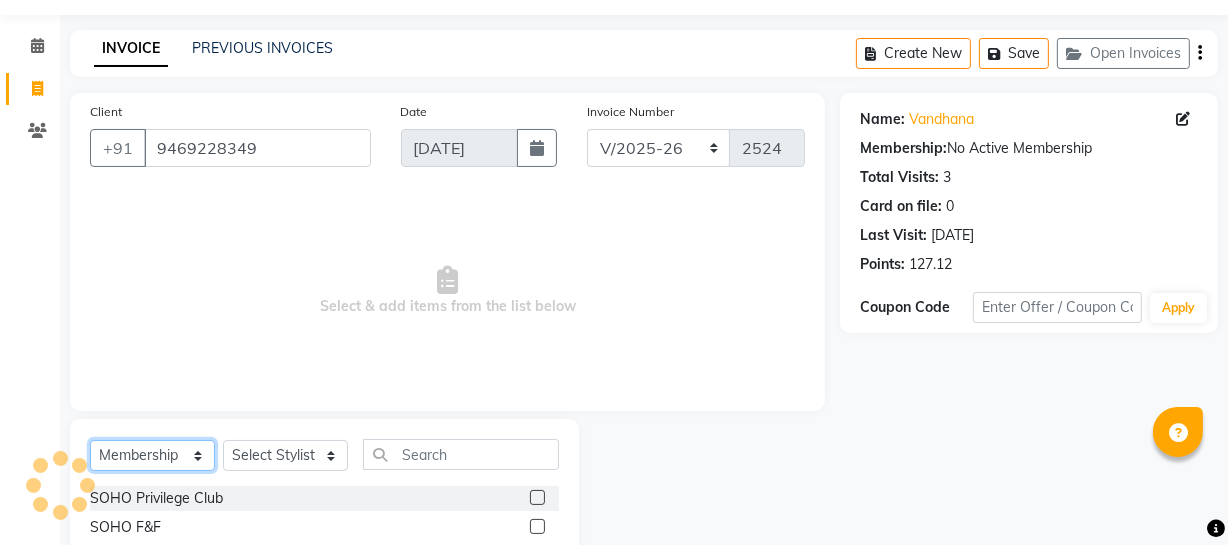 select on "service" 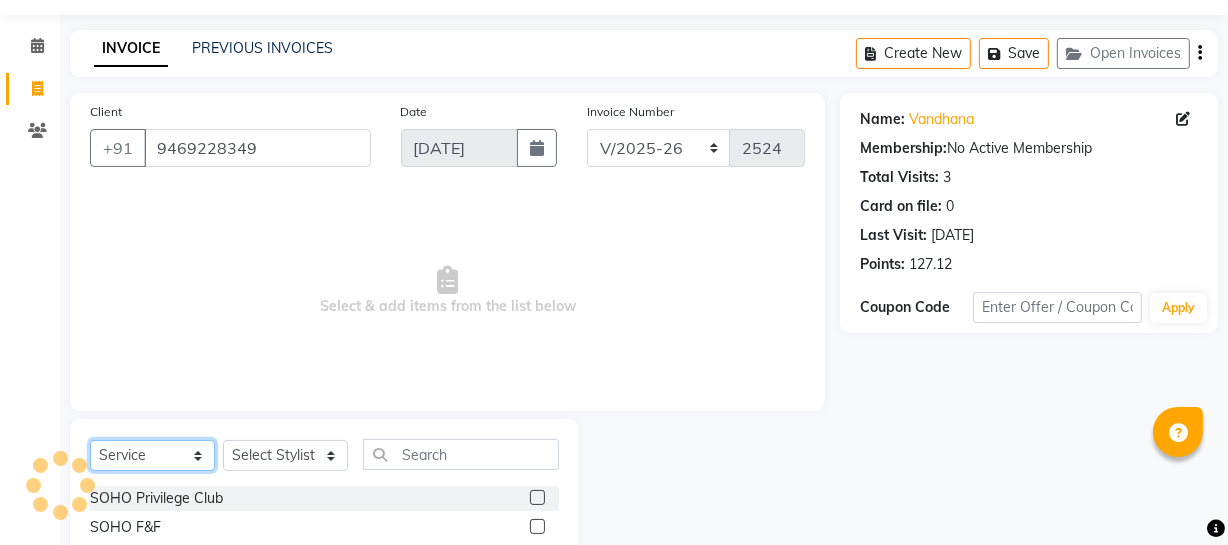 click on "Select  Service  Product  Membership  Package Voucher Prepaid Gift Card" 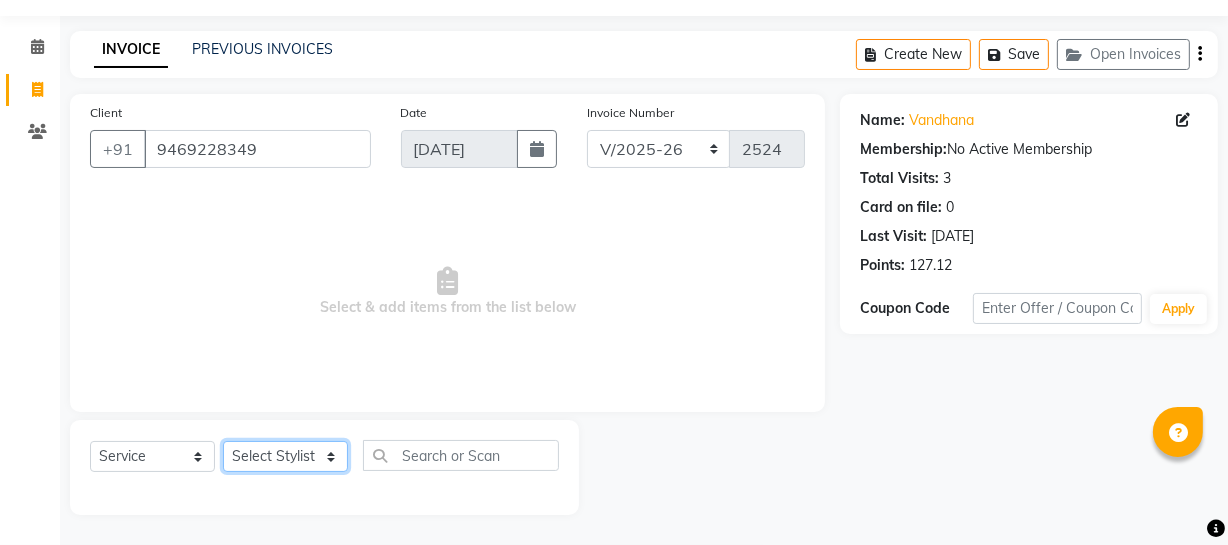 click on "Select Stylist [PERSON_NAME] Adhamya [PERSON_NAME] [PERSON_NAME] [PERSON_NAME] [PERSON_NAME] [PERSON_NAME]  [PERSON_NAME] [PERSON_NAME] [PERSON_NAME] Mitu [PERSON_NAME] Swalia Nitin Reception [PERSON_NAME]  [PERSON_NAME] sameer [PERSON_NAME] [PERSON_NAME] [PERSON_NAME] [PERSON_NAME] [PERSON_NAME]" 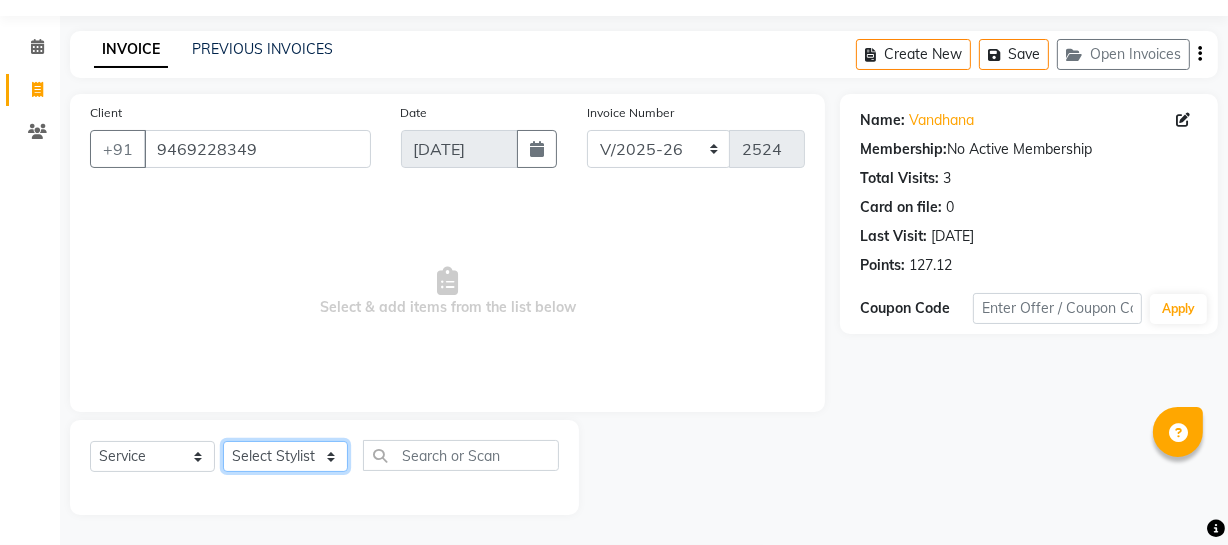 select on "11750" 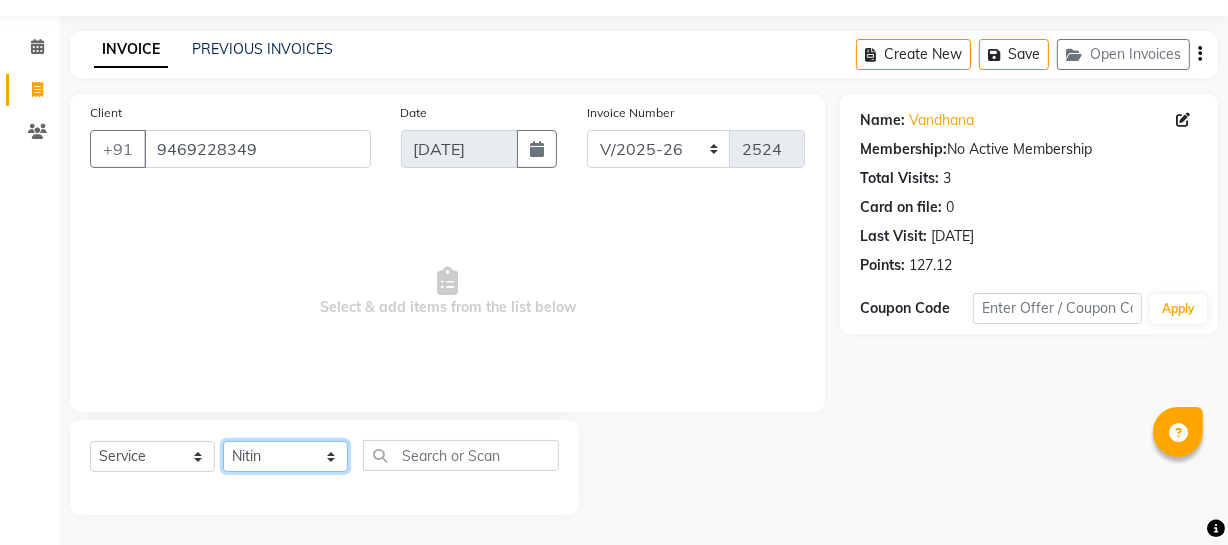 click on "Select Stylist [PERSON_NAME] Adhamya [PERSON_NAME] [PERSON_NAME] [PERSON_NAME] [PERSON_NAME] [PERSON_NAME]  [PERSON_NAME] [PERSON_NAME] [PERSON_NAME] Mitu [PERSON_NAME] Swalia Nitin Reception [PERSON_NAME]  [PERSON_NAME] sameer [PERSON_NAME] [PERSON_NAME] [PERSON_NAME] [PERSON_NAME] [PERSON_NAME]" 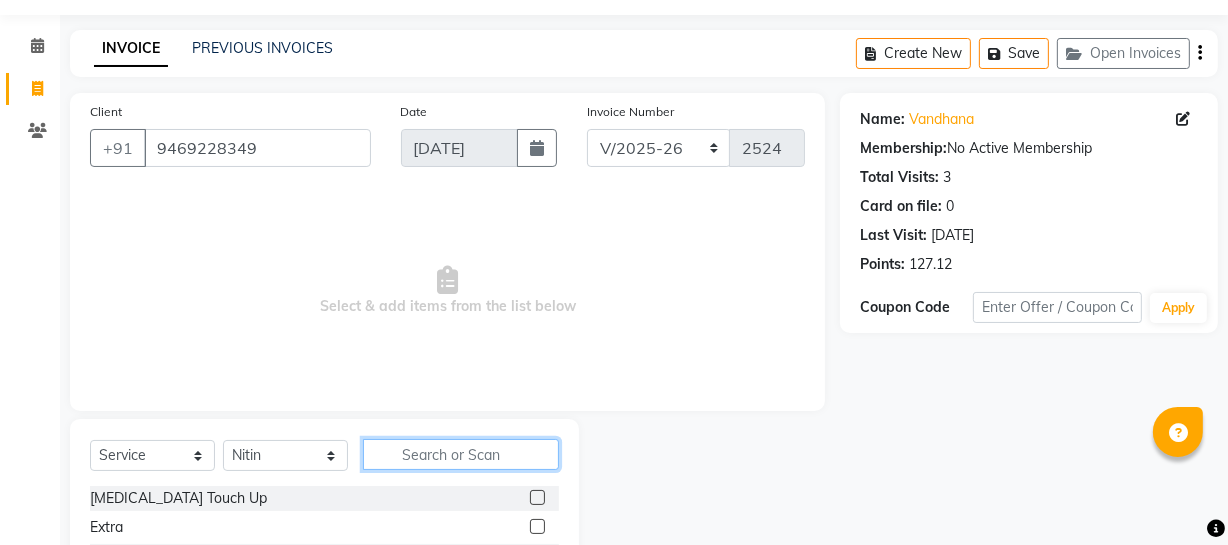 click 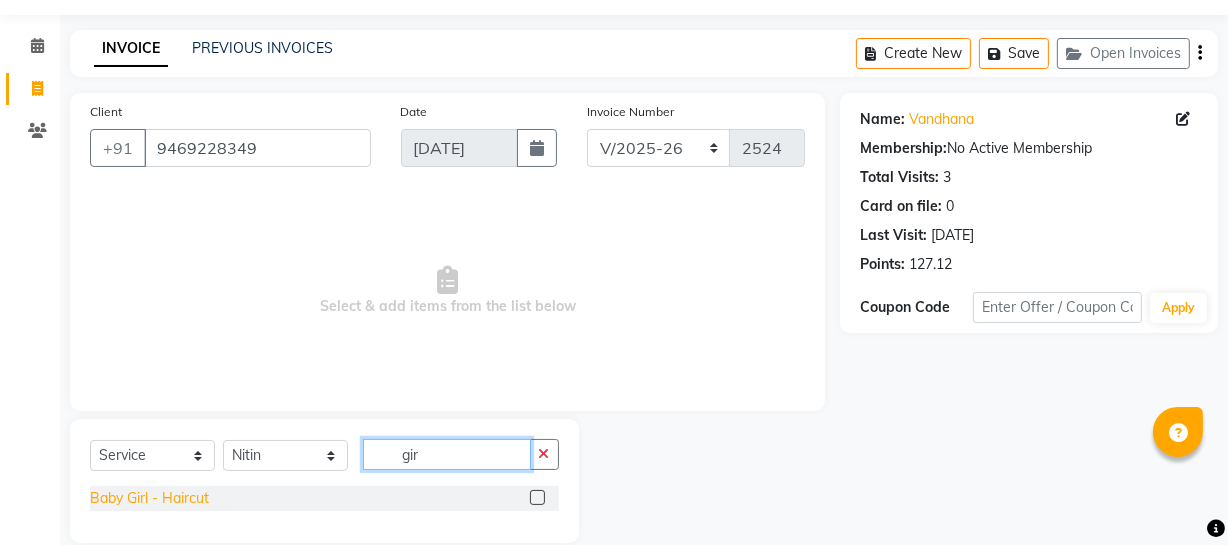type on "gir" 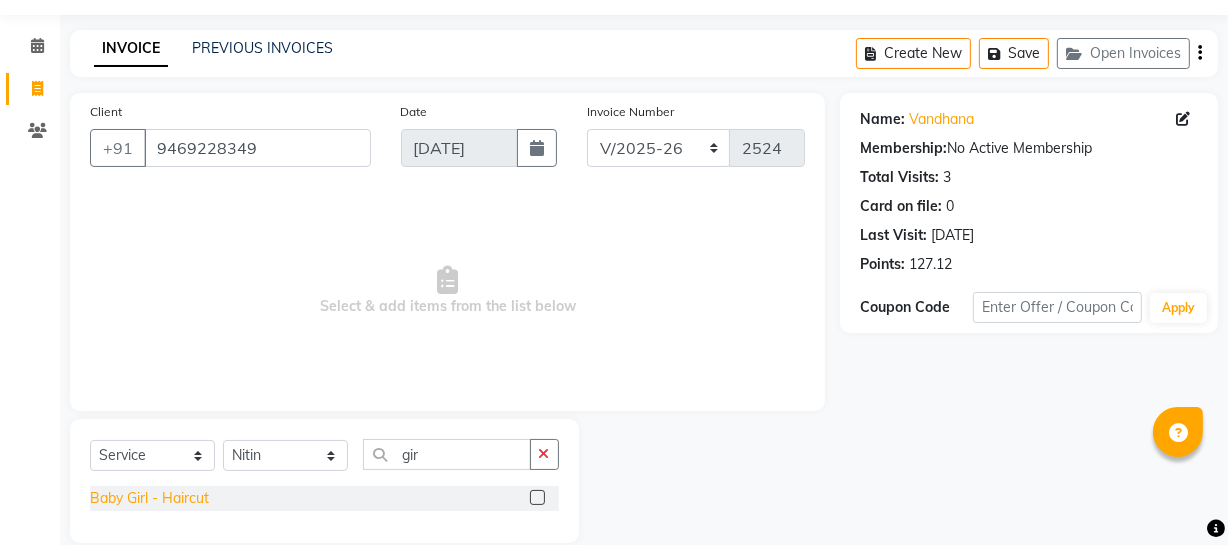 click on "Baby Girl - Haircut" 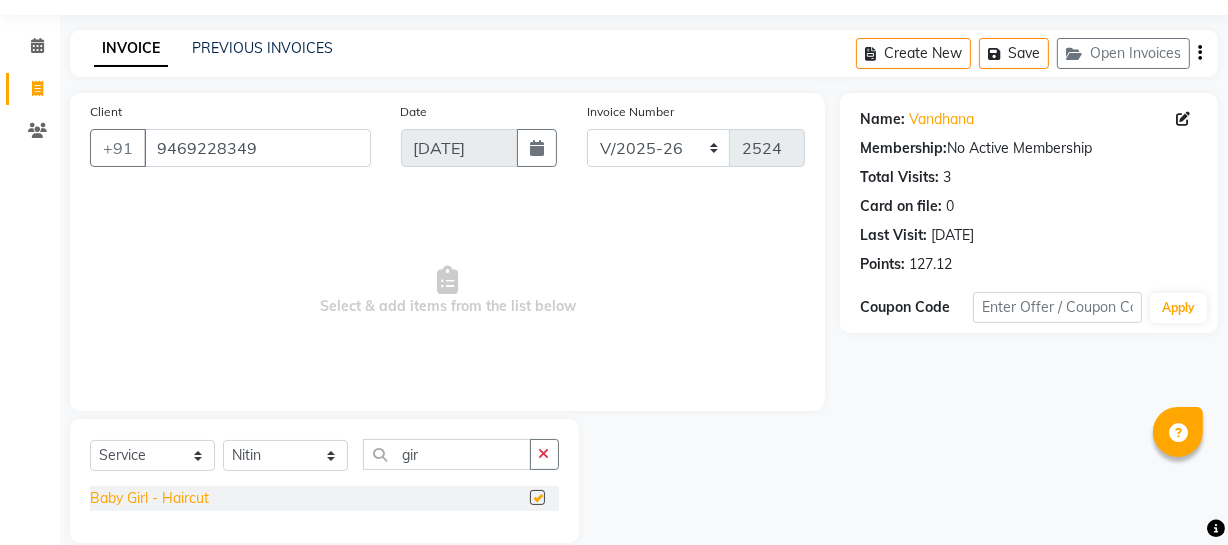 checkbox on "false" 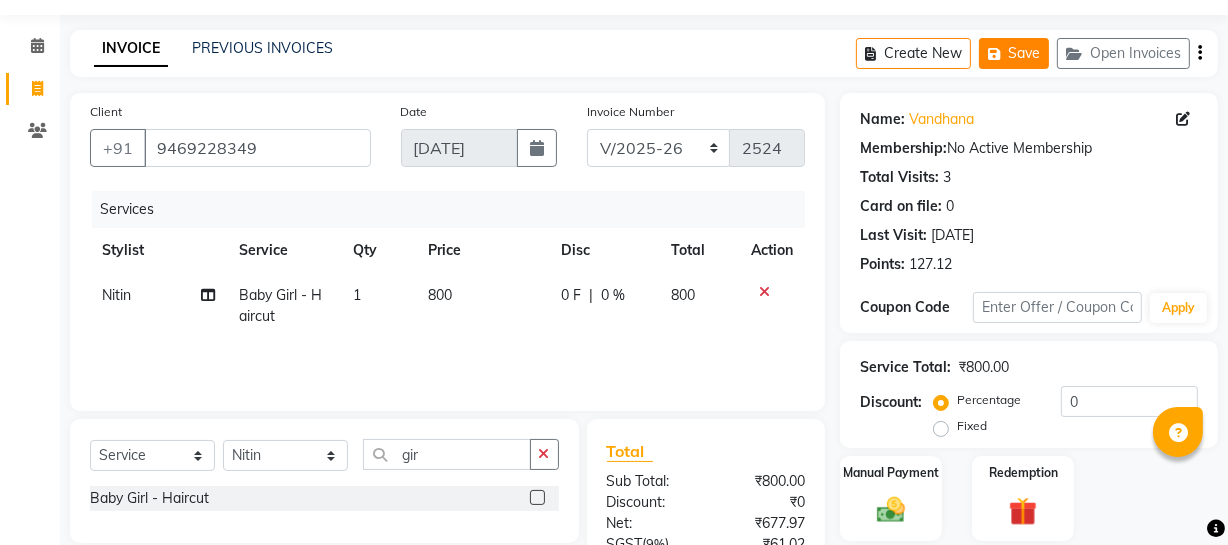 click 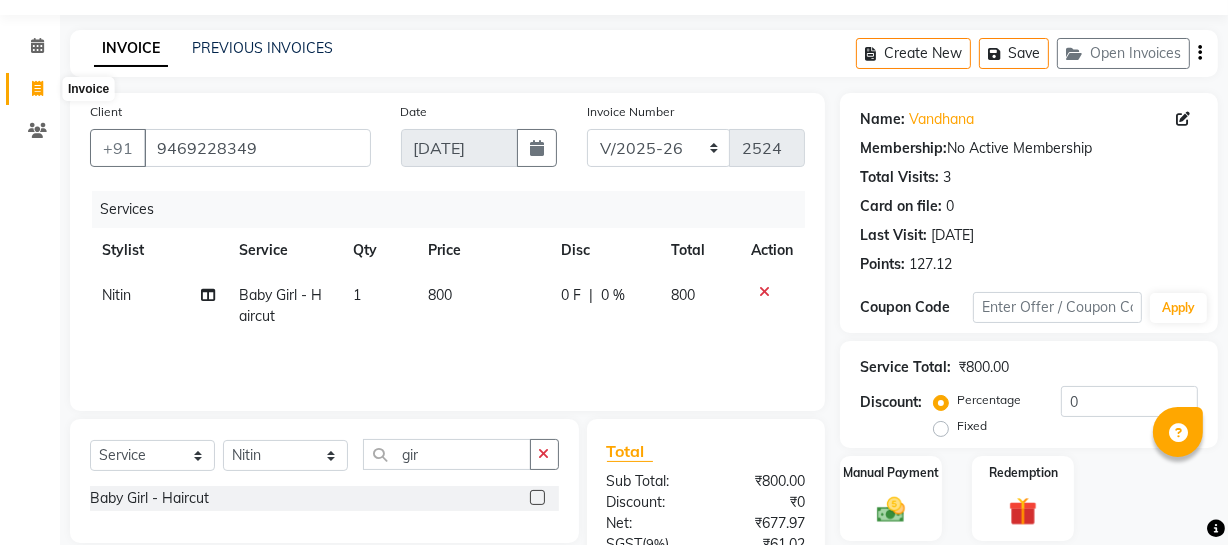 click 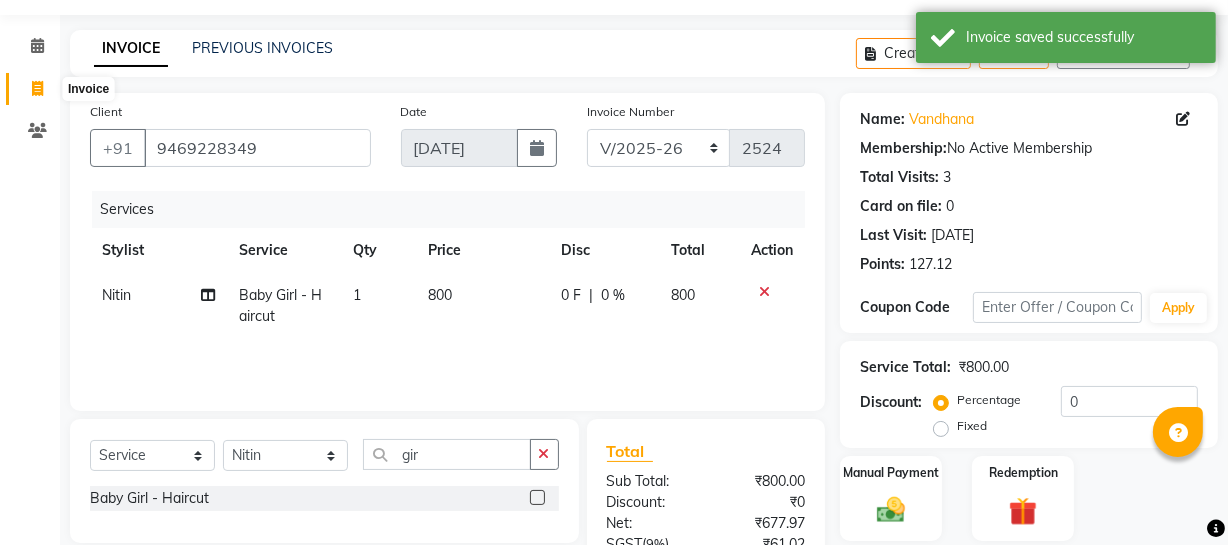 select on "service" 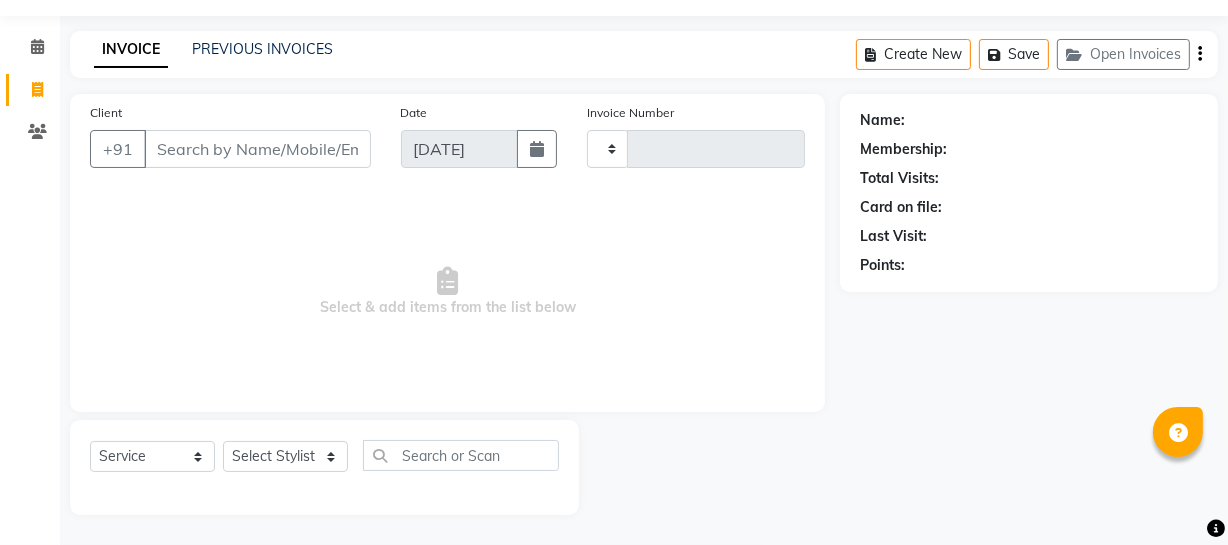 type on "2524" 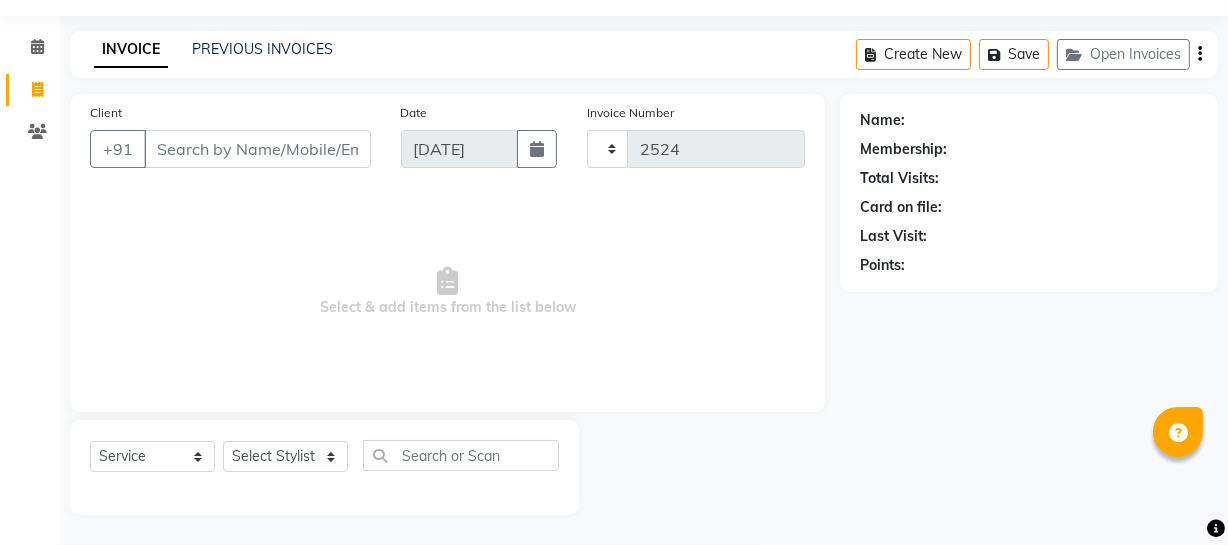 select on "735" 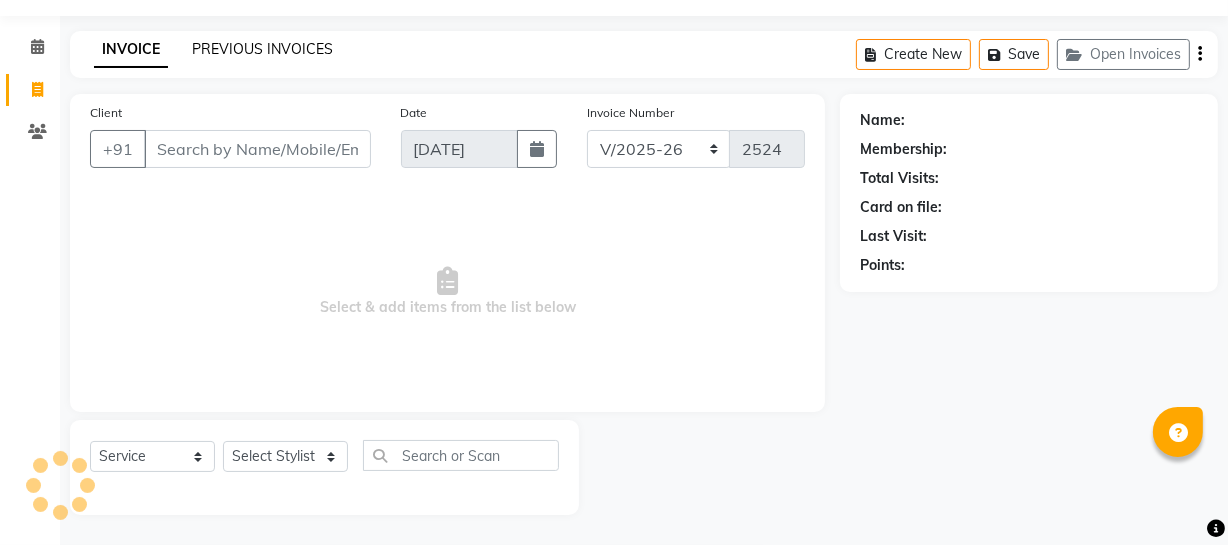 click on "PREVIOUS INVOICES" 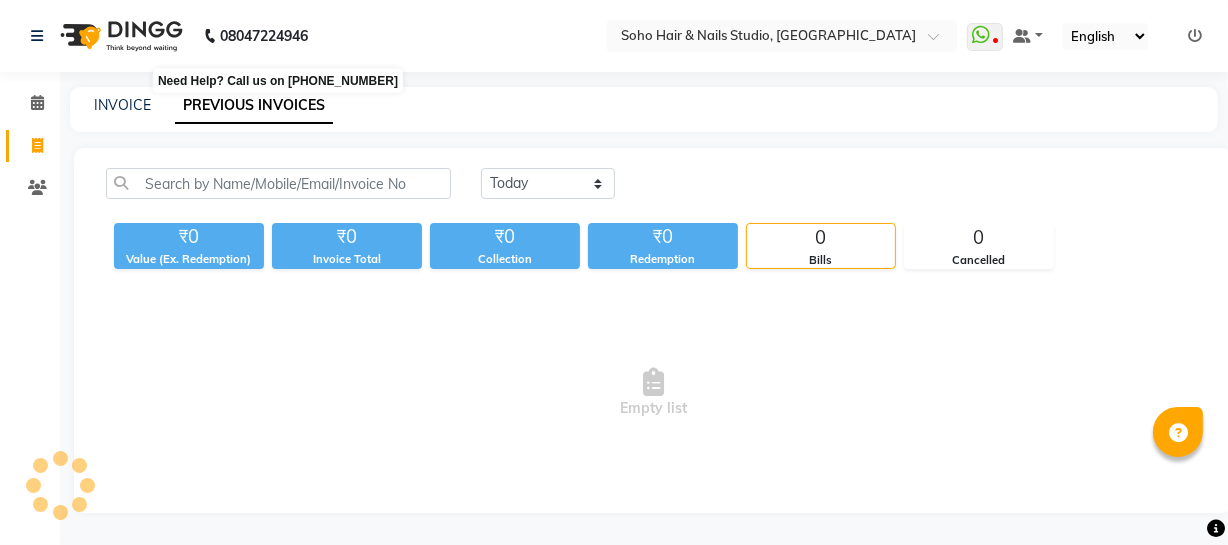 scroll, scrollTop: 0, scrollLeft: 0, axis: both 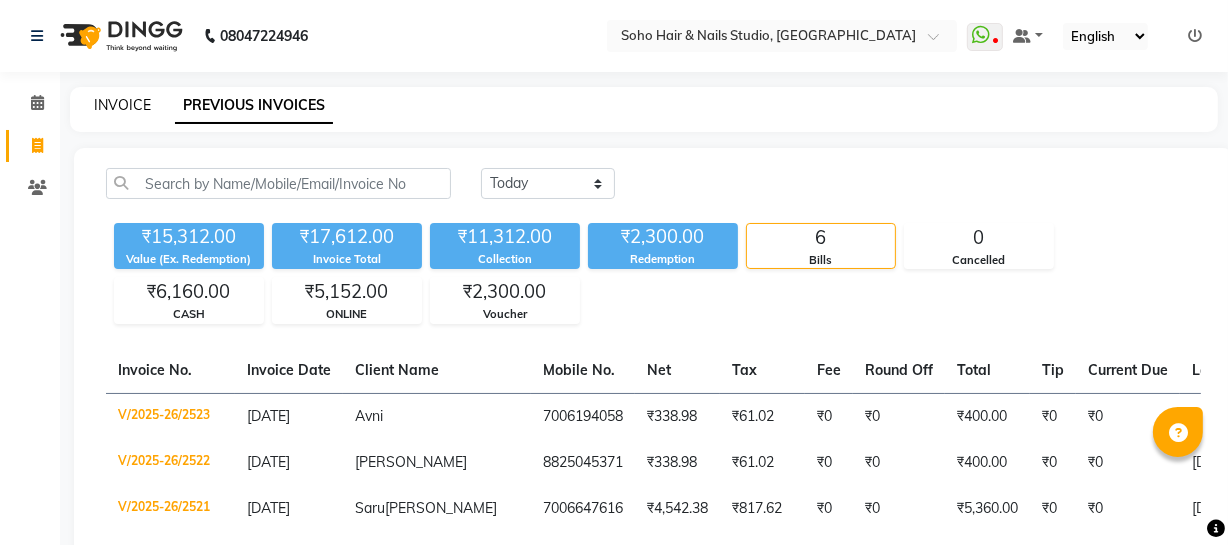 click on "INVOICE" 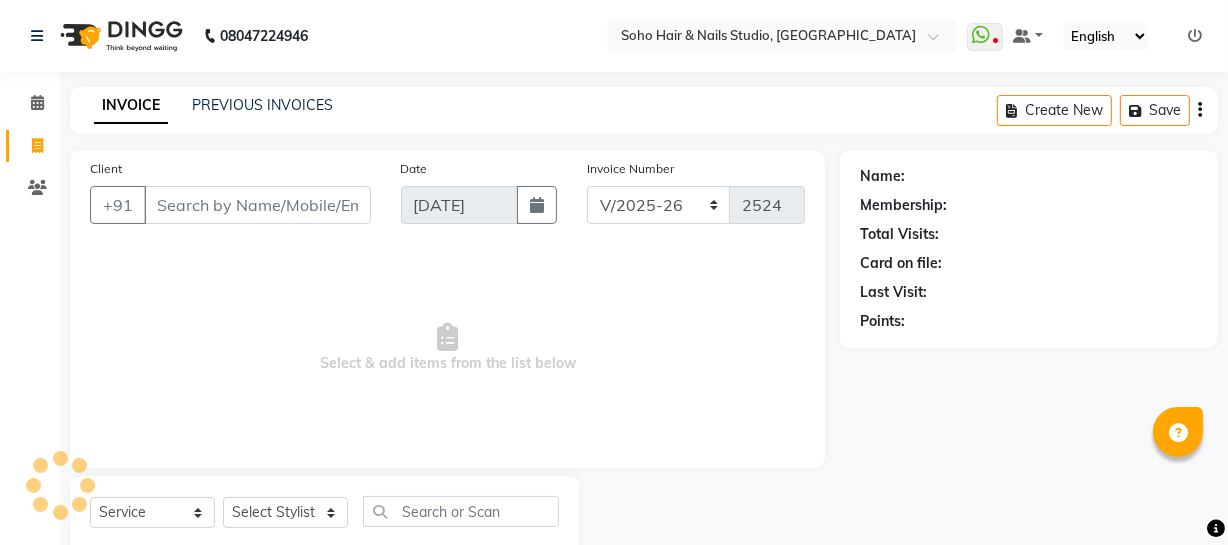 scroll, scrollTop: 57, scrollLeft: 0, axis: vertical 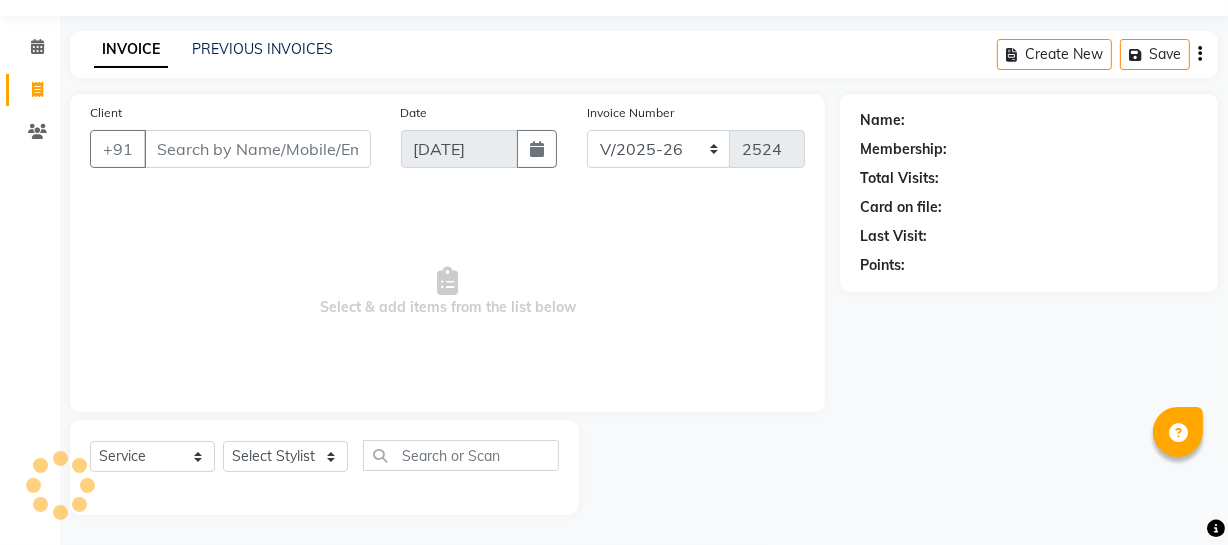 select on "membership" 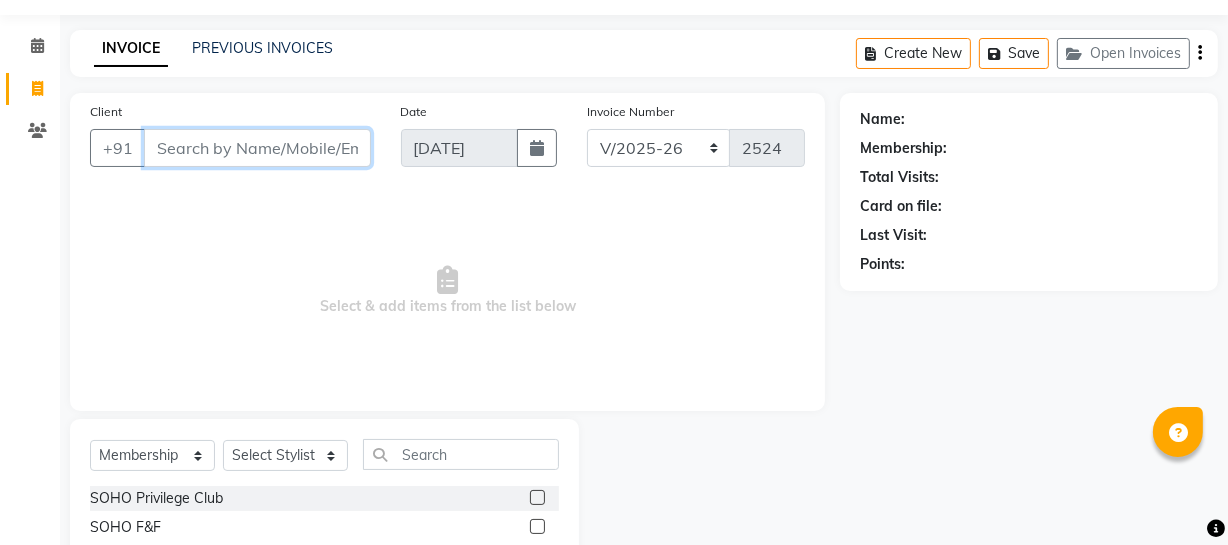 scroll, scrollTop: 0, scrollLeft: 0, axis: both 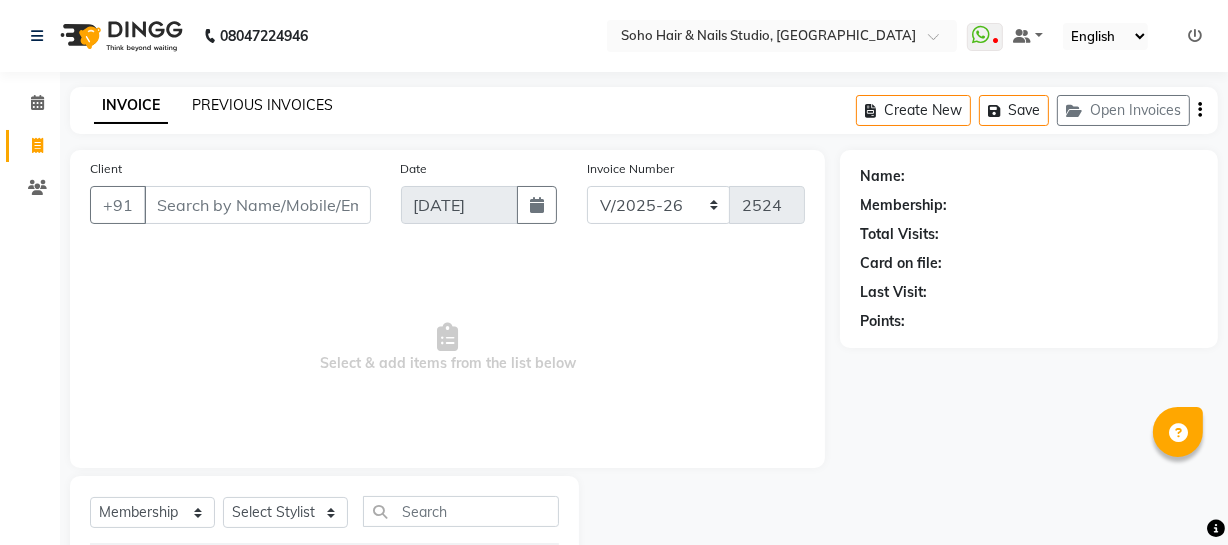 click on "PREVIOUS INVOICES" 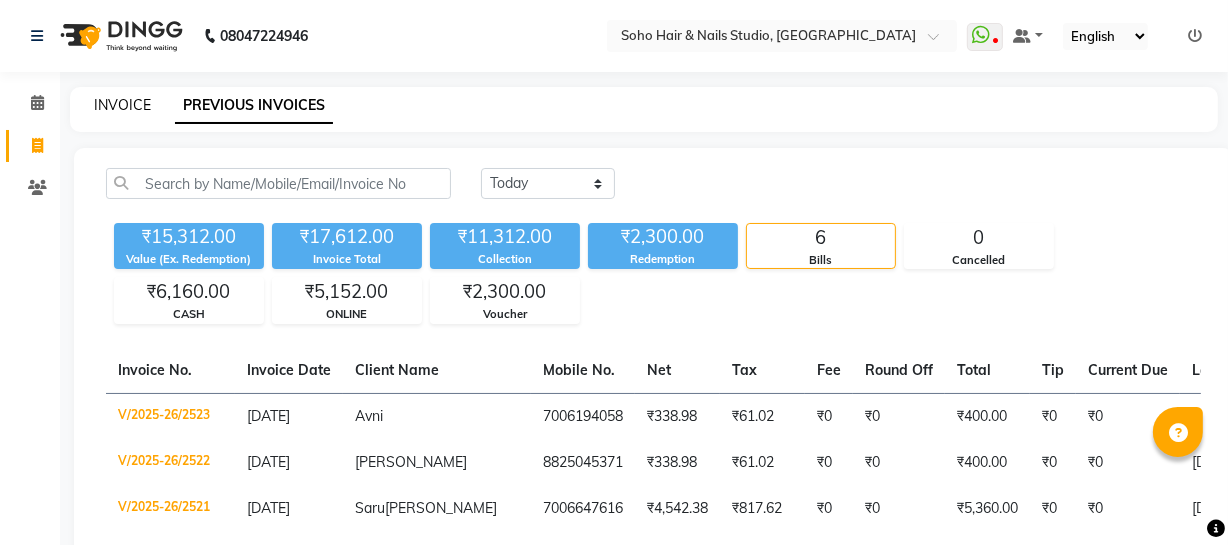 click on "INVOICE" 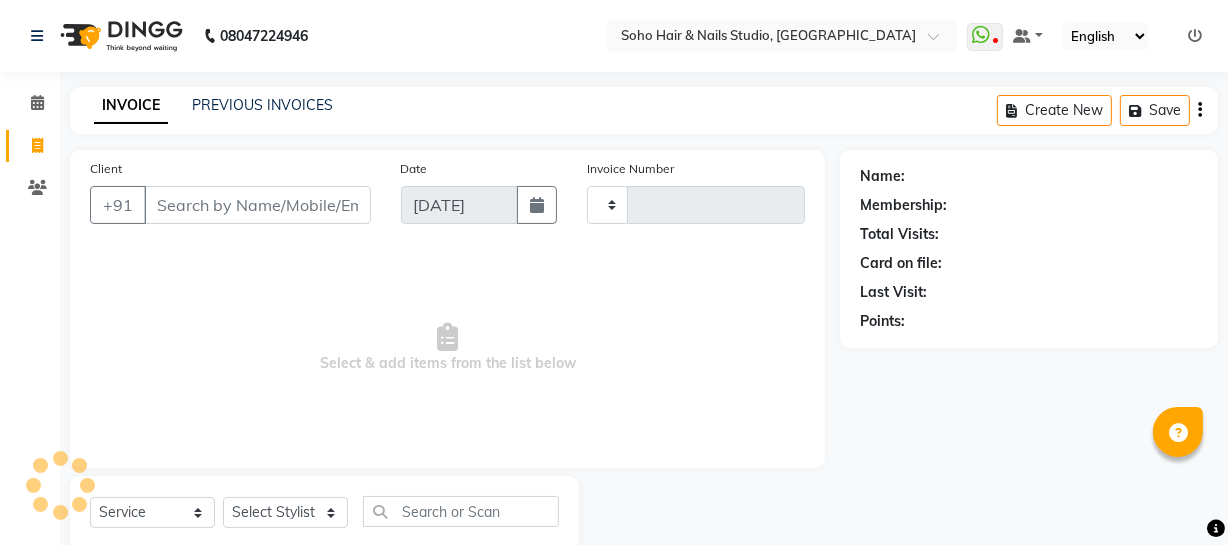 type on "2524" 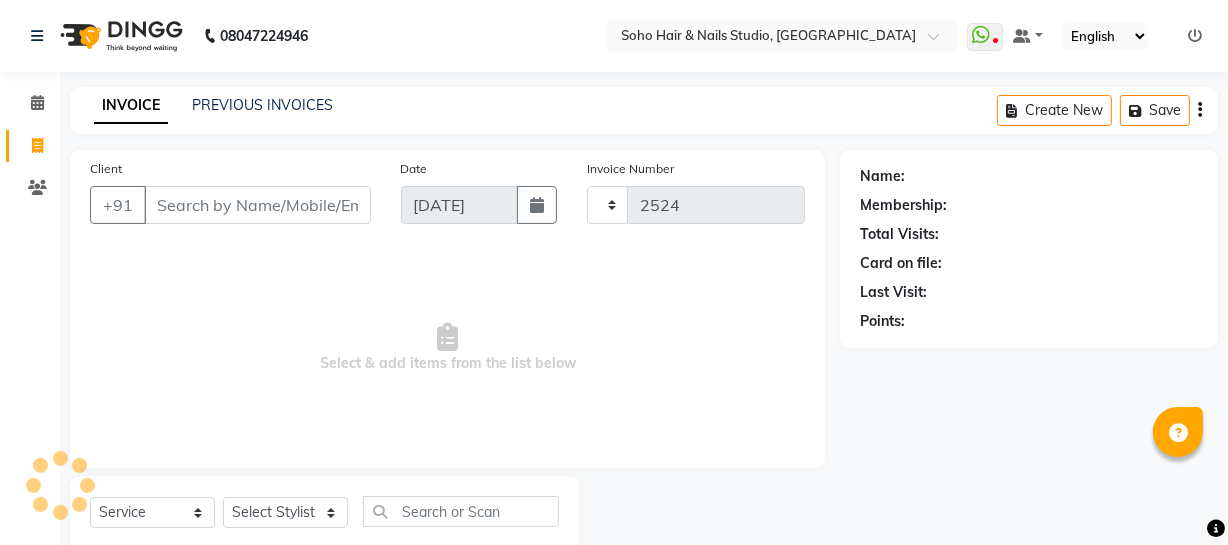 scroll, scrollTop: 57, scrollLeft: 0, axis: vertical 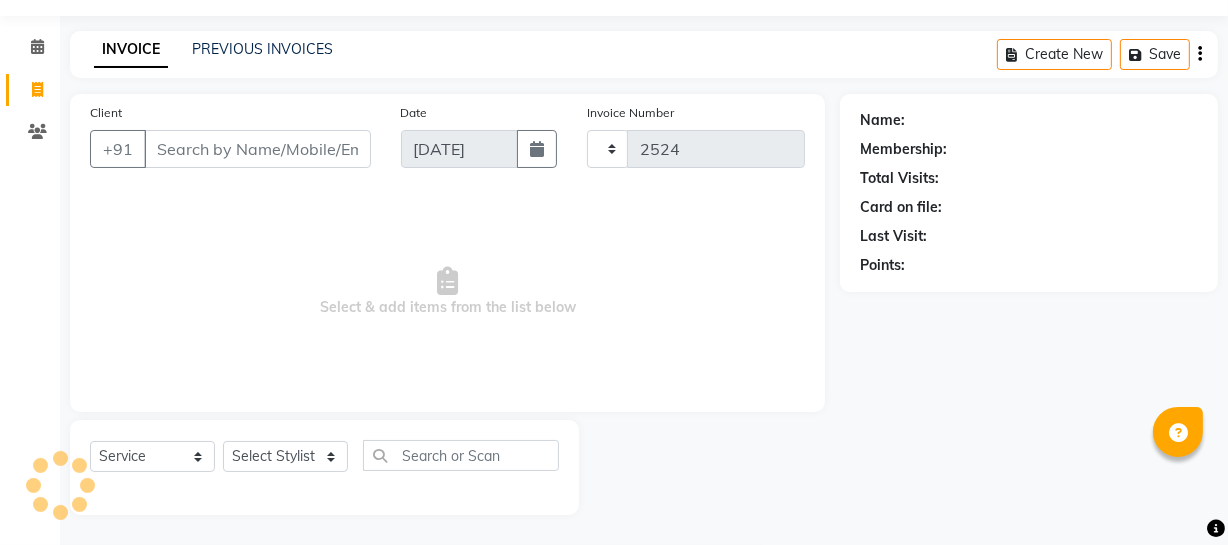 select on "735" 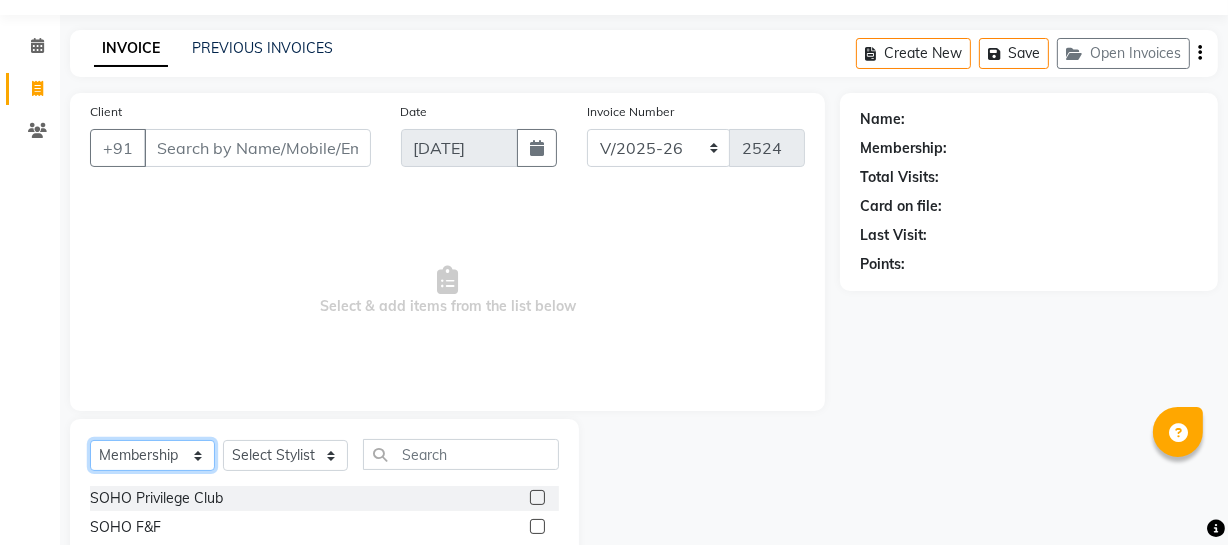 drag, startPoint x: 174, startPoint y: 463, endPoint x: 170, endPoint y: 444, distance: 19.416489 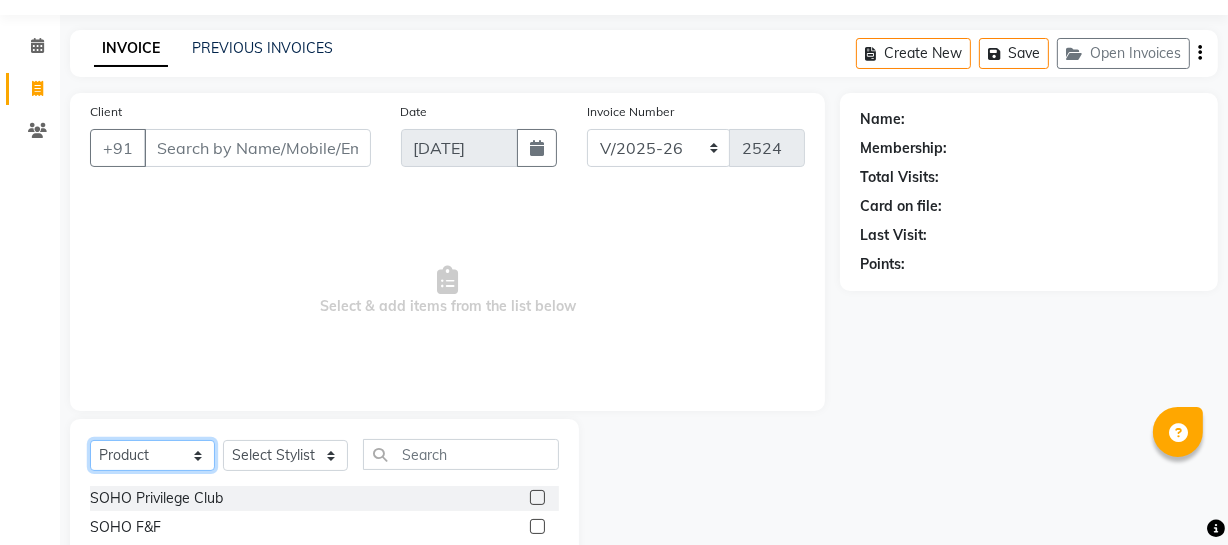 click on "Select  Service  Product  Membership  Package Voucher Prepaid Gift Card" 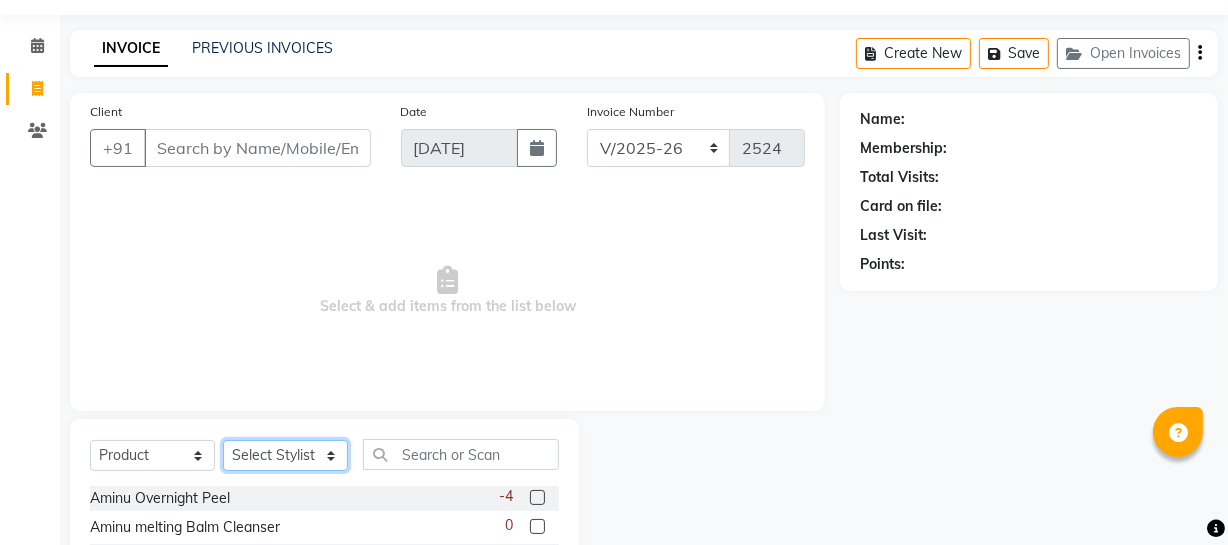 click on "Select Stylist [PERSON_NAME] Adhamya [PERSON_NAME] [PERSON_NAME] [PERSON_NAME] [PERSON_NAME] [PERSON_NAME]  [PERSON_NAME] [PERSON_NAME] [PERSON_NAME] Mitu [PERSON_NAME] Swalia Nitin Reception [PERSON_NAME]  [PERSON_NAME] sameer [PERSON_NAME] [PERSON_NAME] [PERSON_NAME] [PERSON_NAME] [PERSON_NAME]" 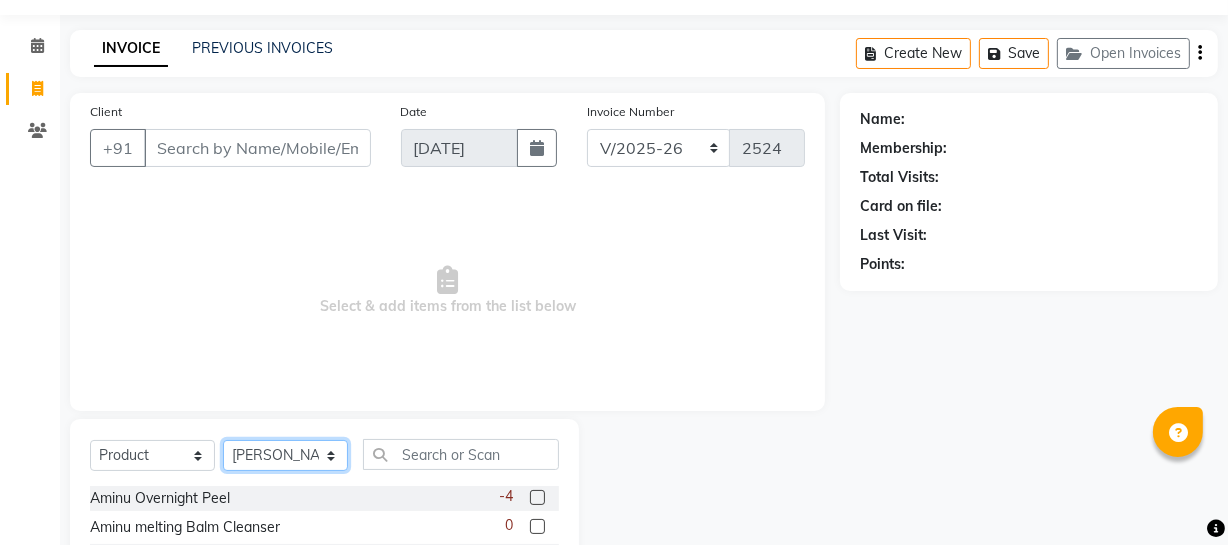click on "Select Stylist [PERSON_NAME] Adhamya [PERSON_NAME] [PERSON_NAME] [PERSON_NAME] [PERSON_NAME] [PERSON_NAME]  [PERSON_NAME] [PERSON_NAME] [PERSON_NAME] Mitu [PERSON_NAME] Swalia Nitin Reception [PERSON_NAME]  [PERSON_NAME] sameer [PERSON_NAME] [PERSON_NAME] [PERSON_NAME] [PERSON_NAME] [PERSON_NAME]" 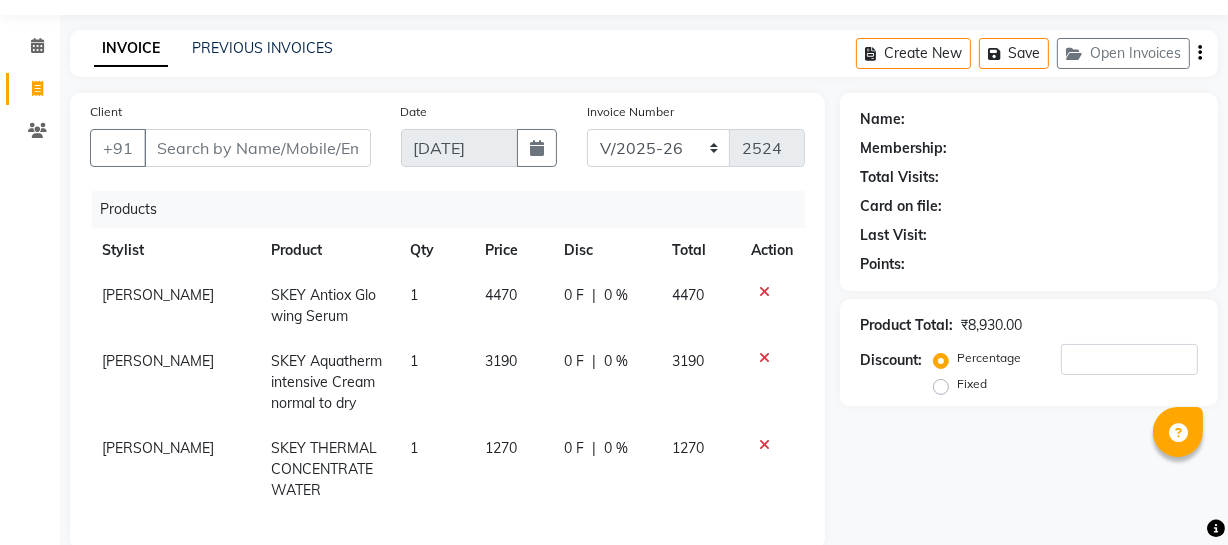 click on "1270" 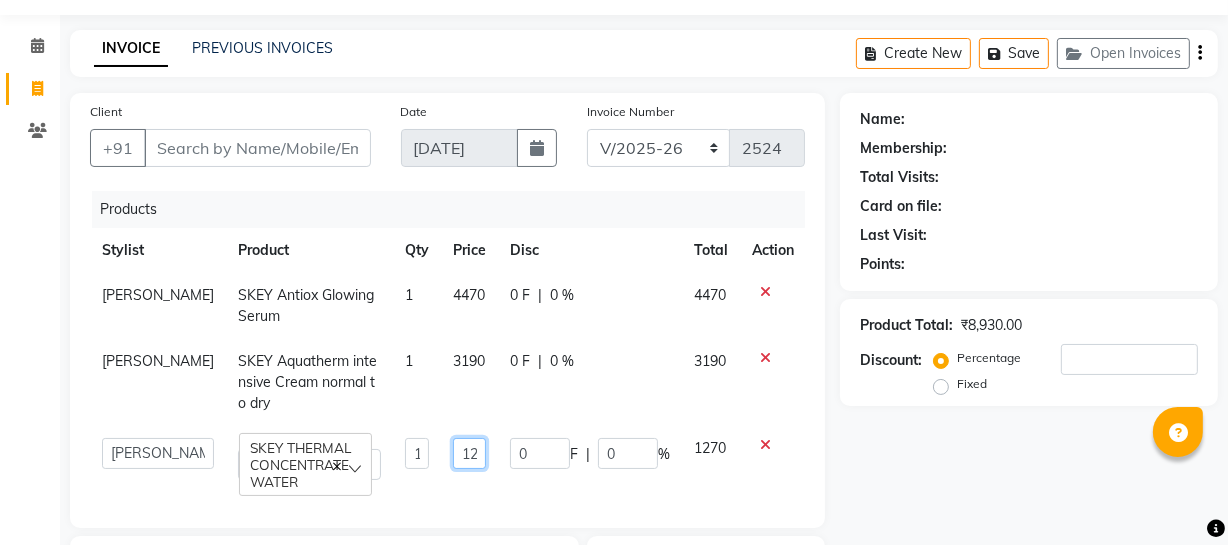 click on "1270" 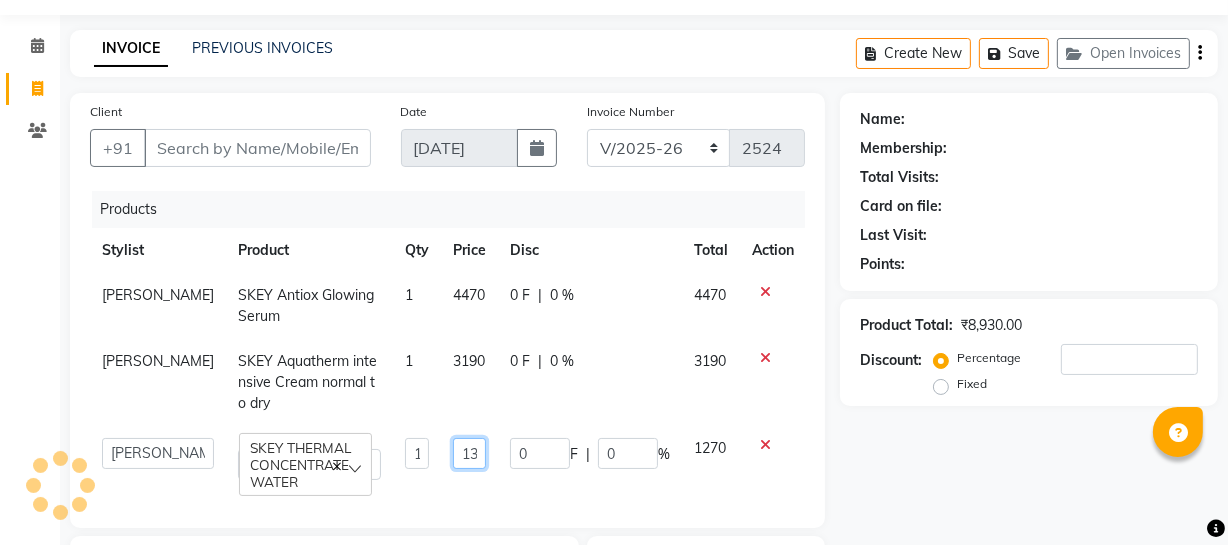 type on "1330" 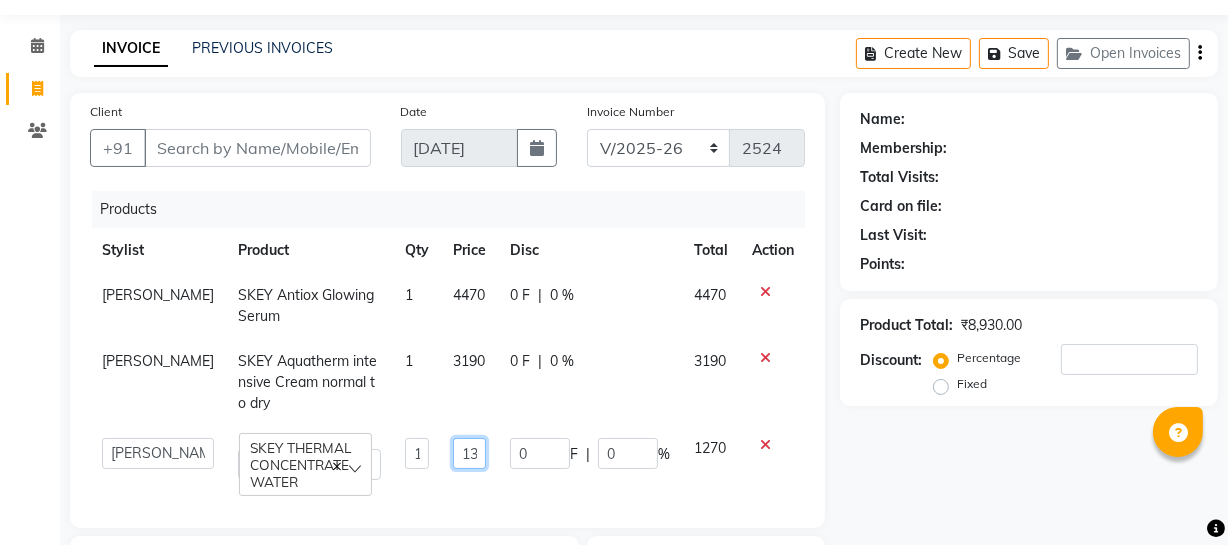 scroll, scrollTop: 0, scrollLeft: 8, axis: horizontal 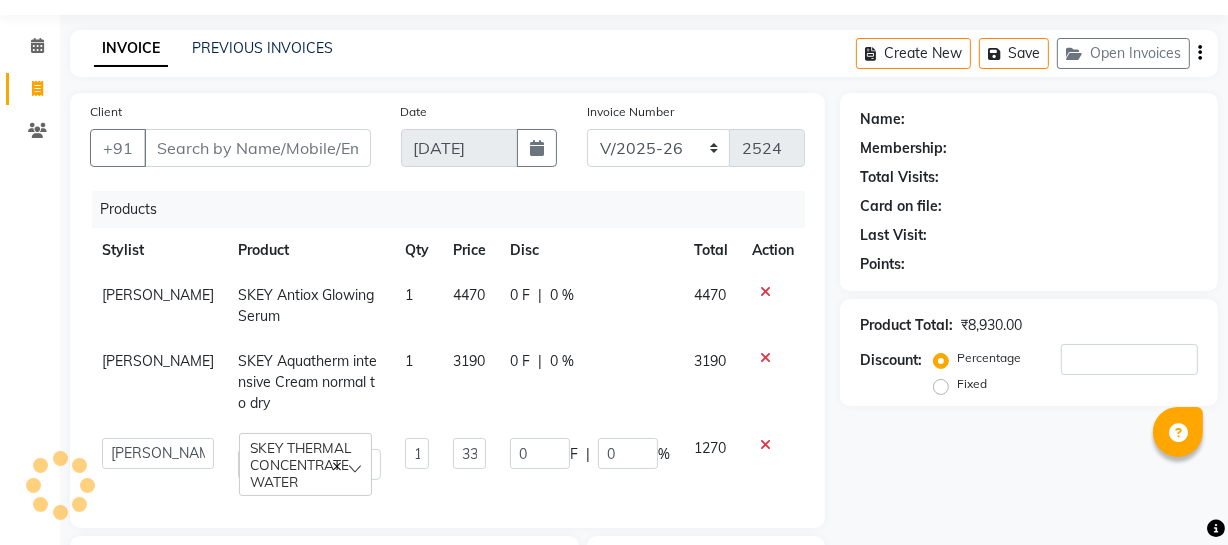 click on "Name: Membership: Total Visits: Card on file: Last Visit:  Points:  Product Total:  ₹8,930.00  Discount:  Percentage   Fixed" 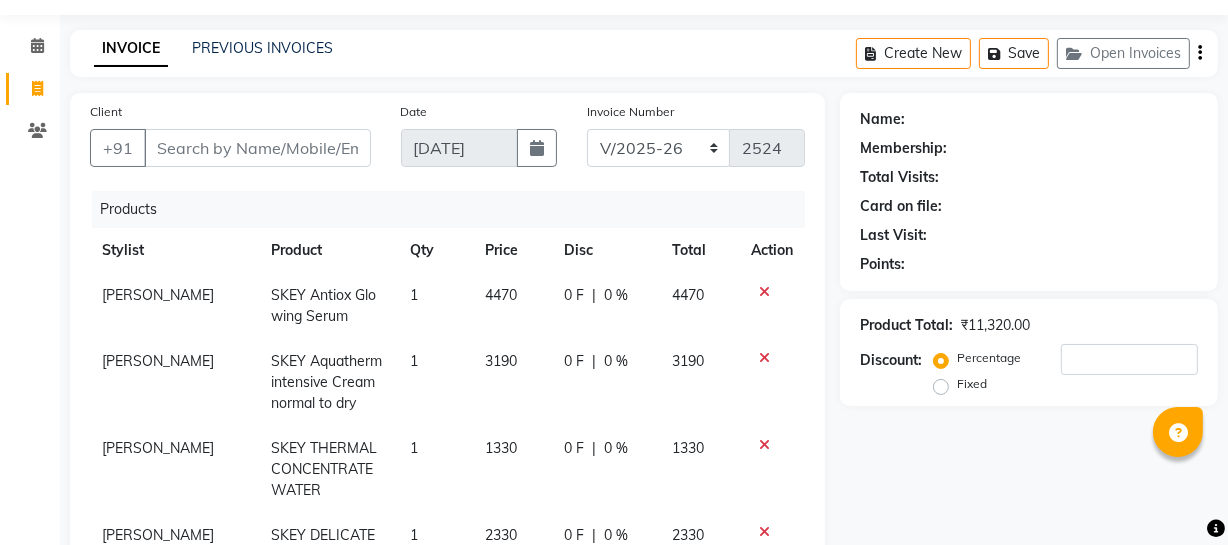 scroll, scrollTop: 330, scrollLeft: 0, axis: vertical 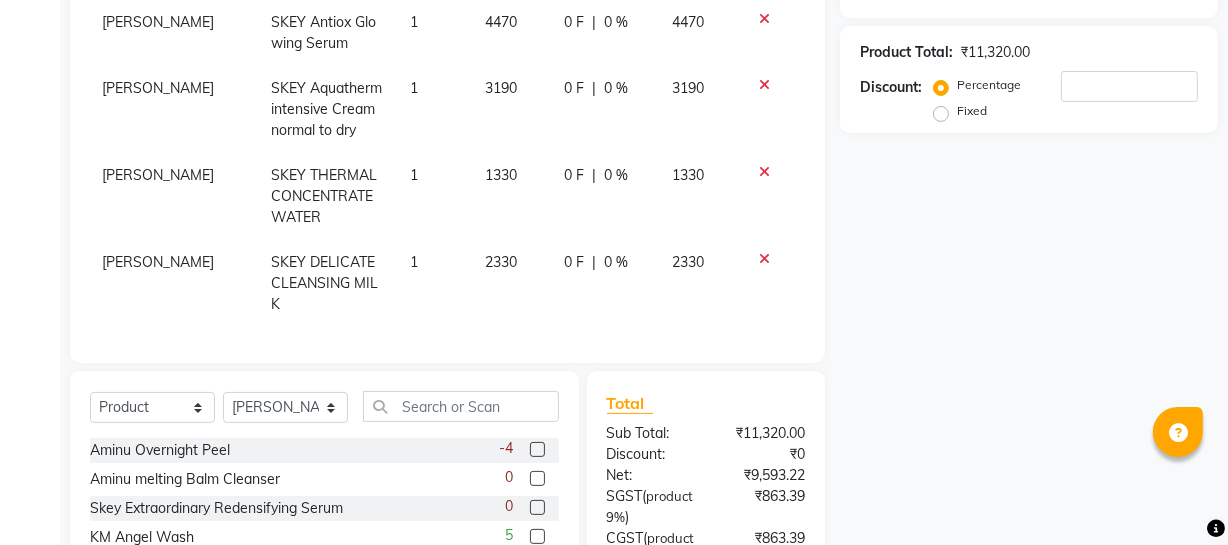click on "2330" 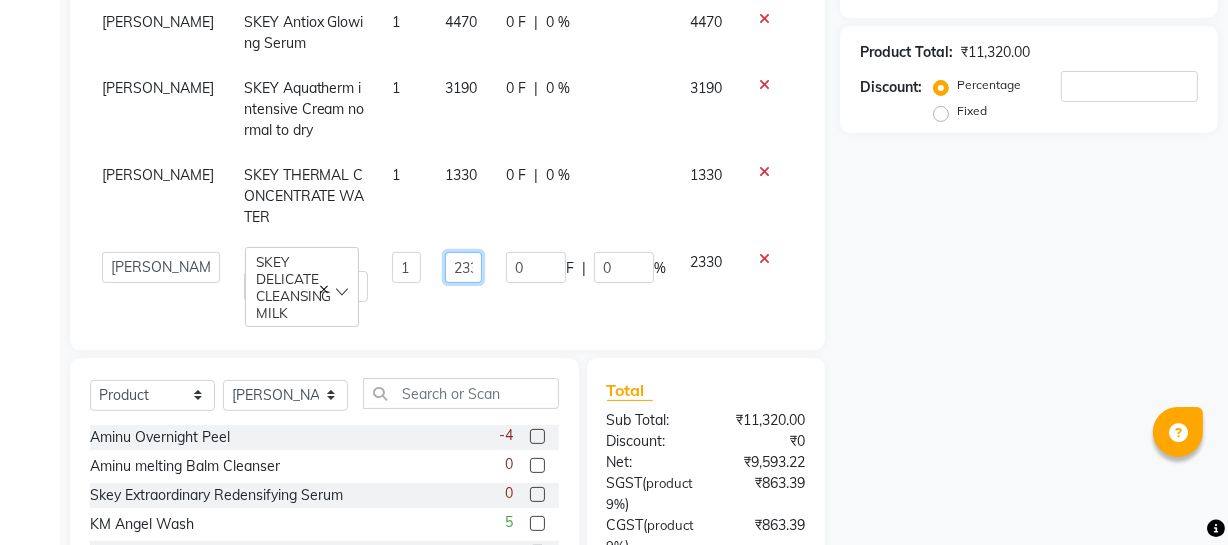 click on "2330" 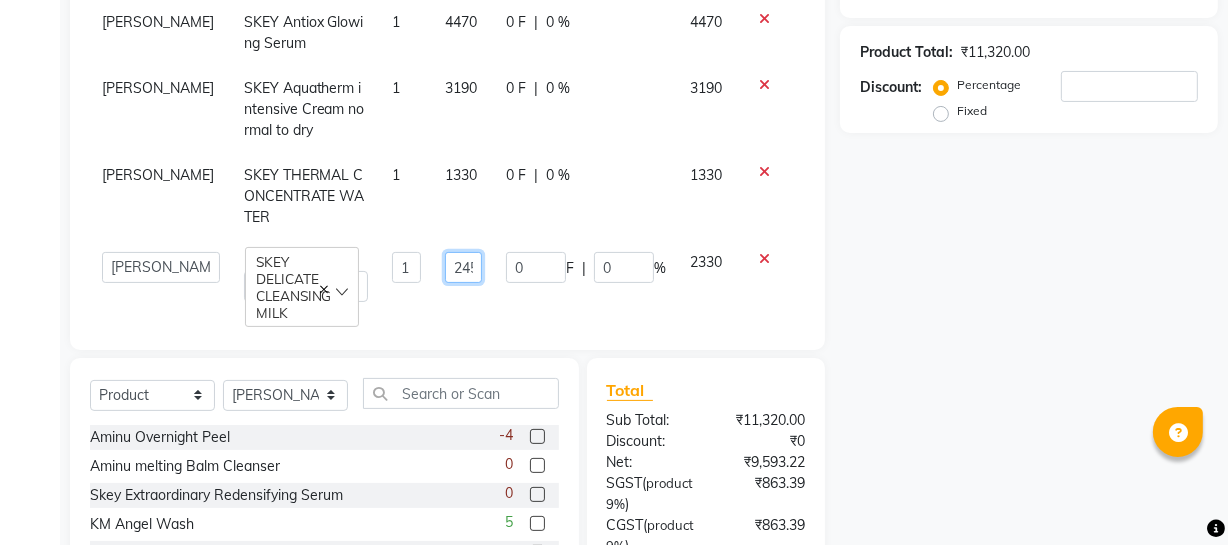 type on "2450" 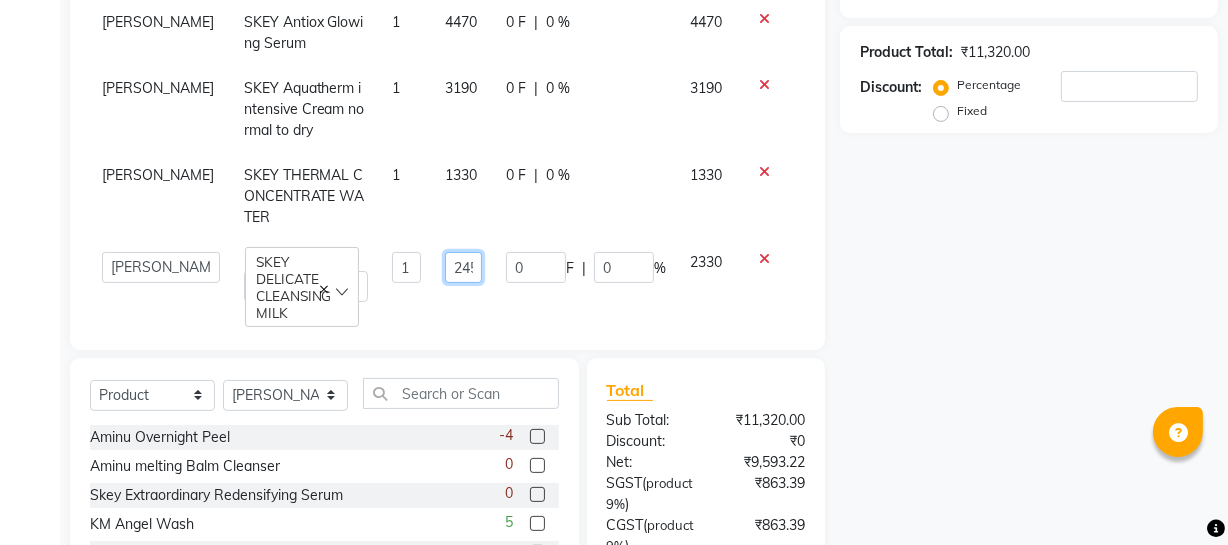 scroll, scrollTop: 0, scrollLeft: 6, axis: horizontal 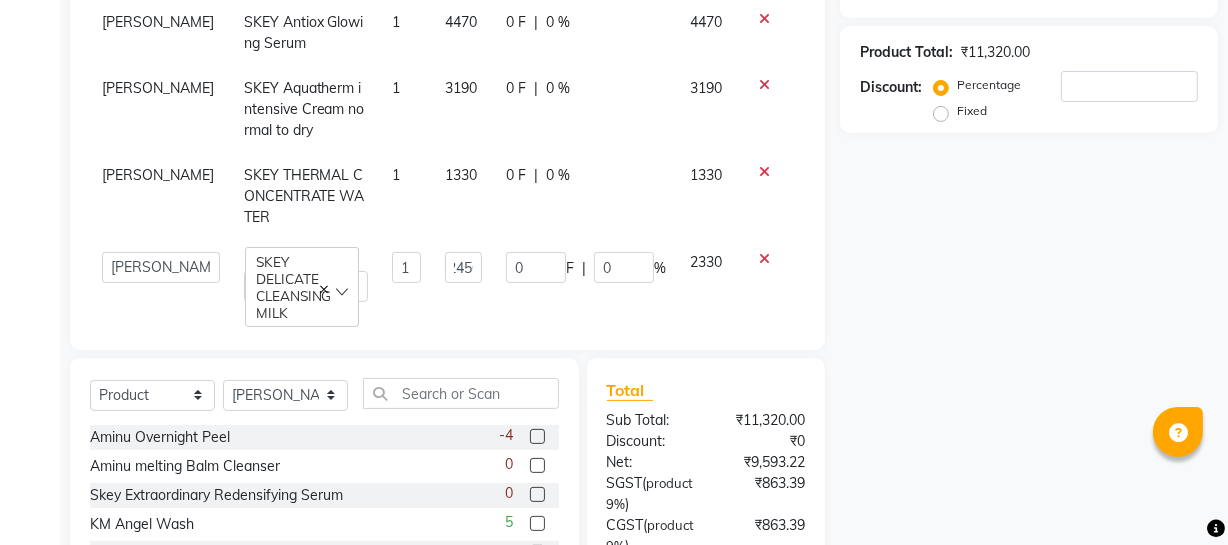 click on "Name: Membership: Total Visits: Card on file: Last Visit:  Points:  Product Total:  ₹11,320.00  Discount:  Percentage   Fixed" 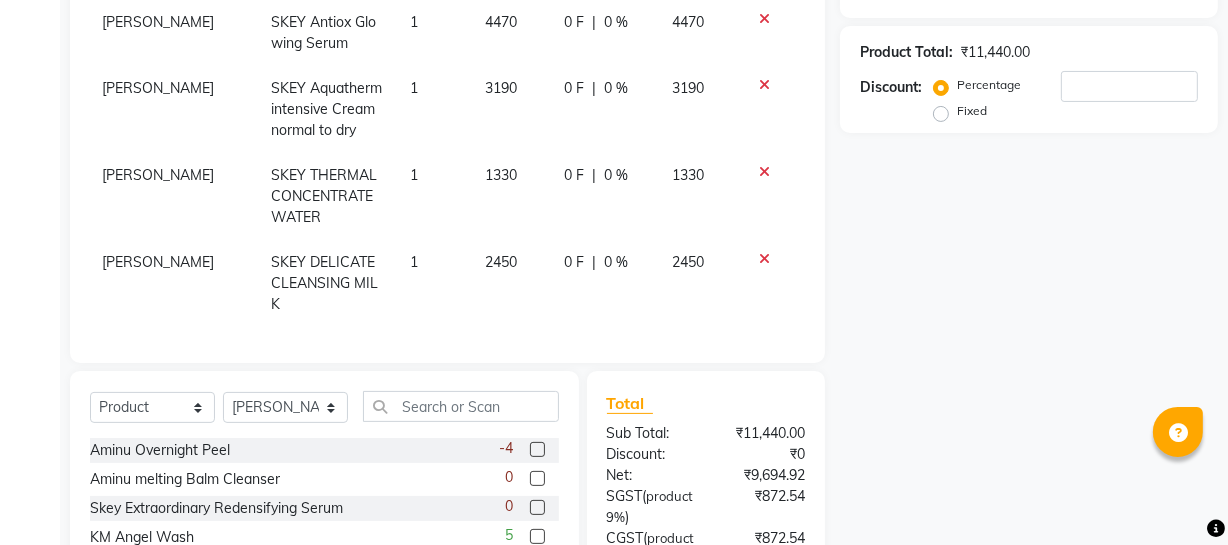click on "Fixed" 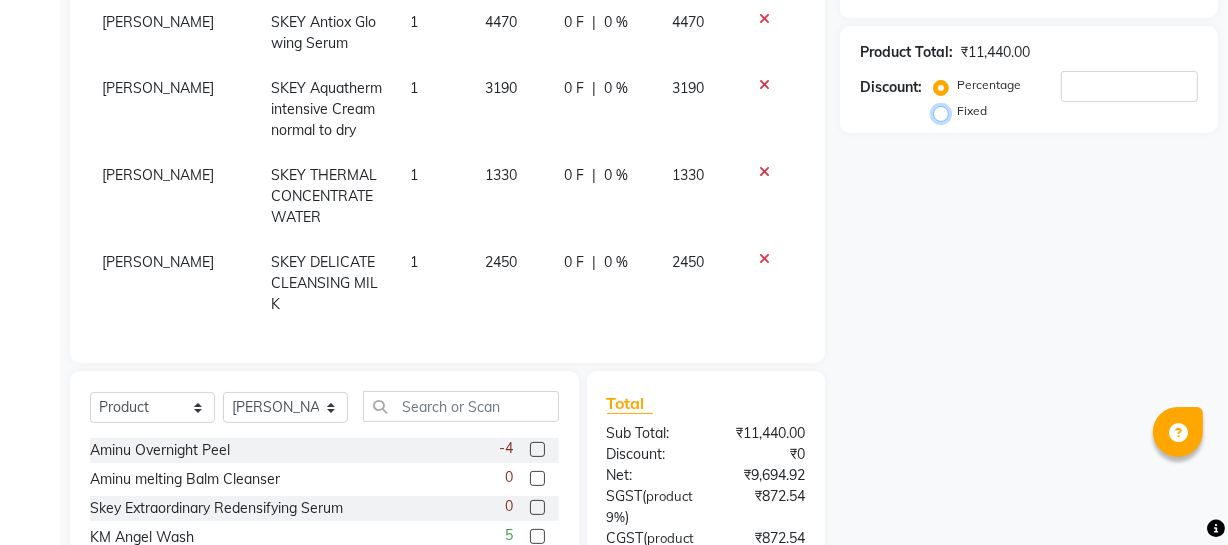 click on "Fixed" at bounding box center (945, 111) 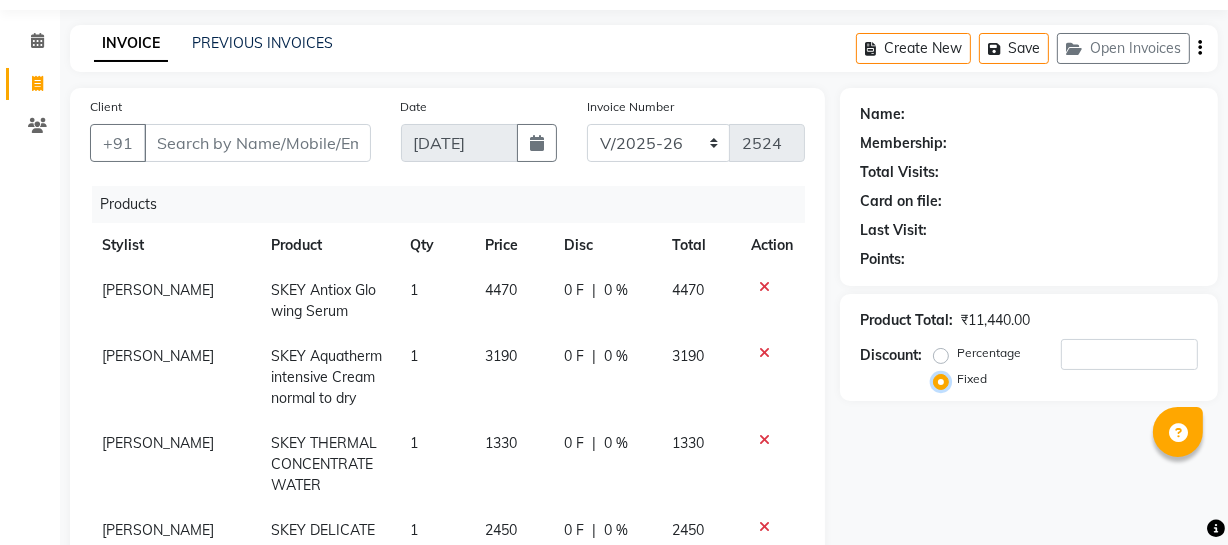 scroll, scrollTop: 0, scrollLeft: 0, axis: both 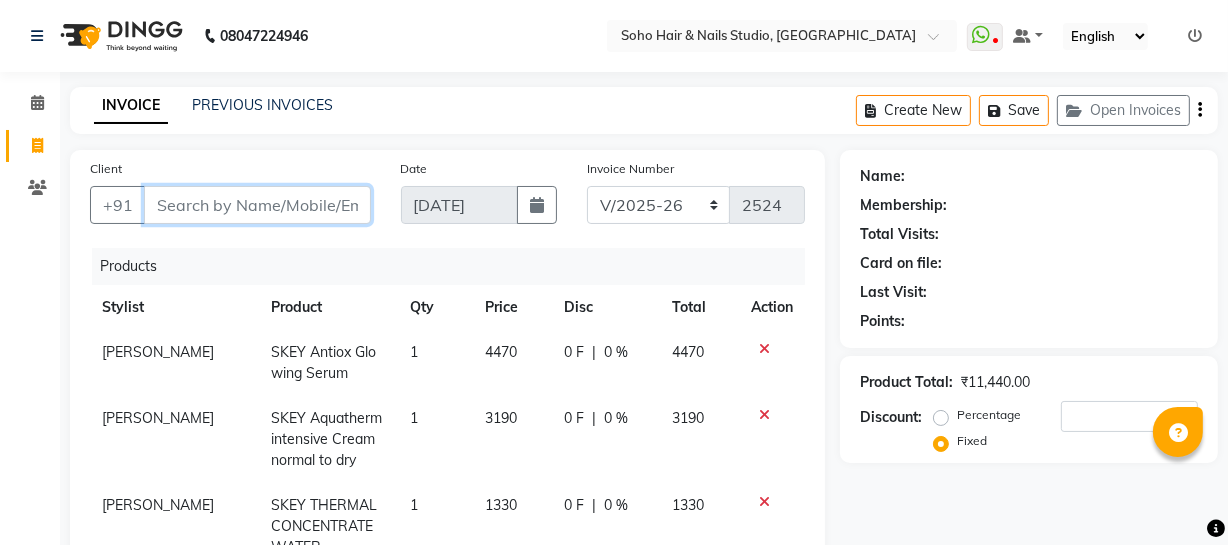 click on "Client" at bounding box center (257, 205) 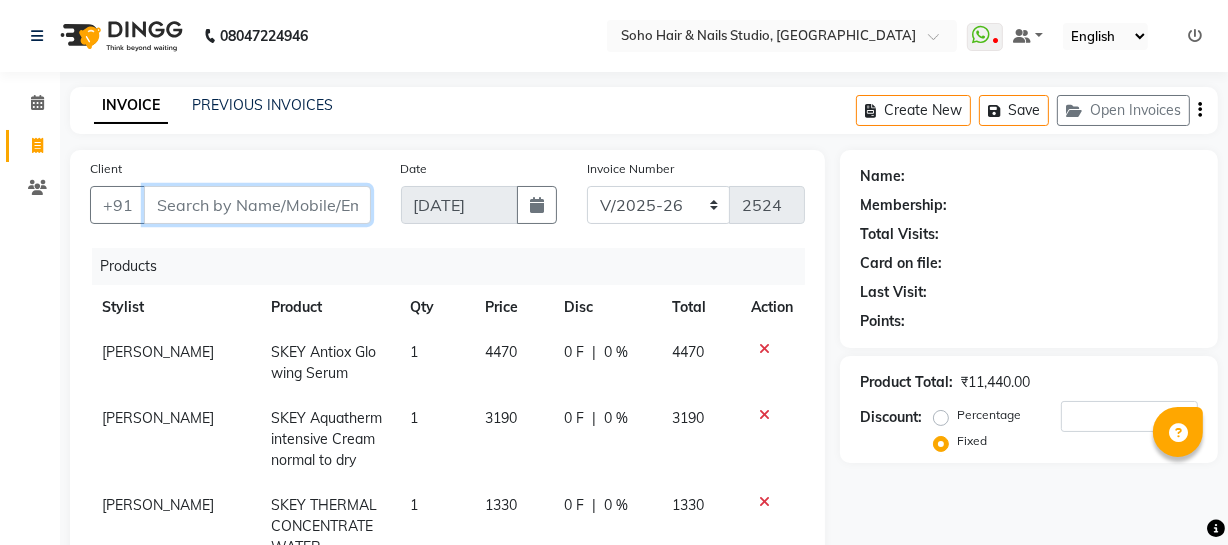type on "d" 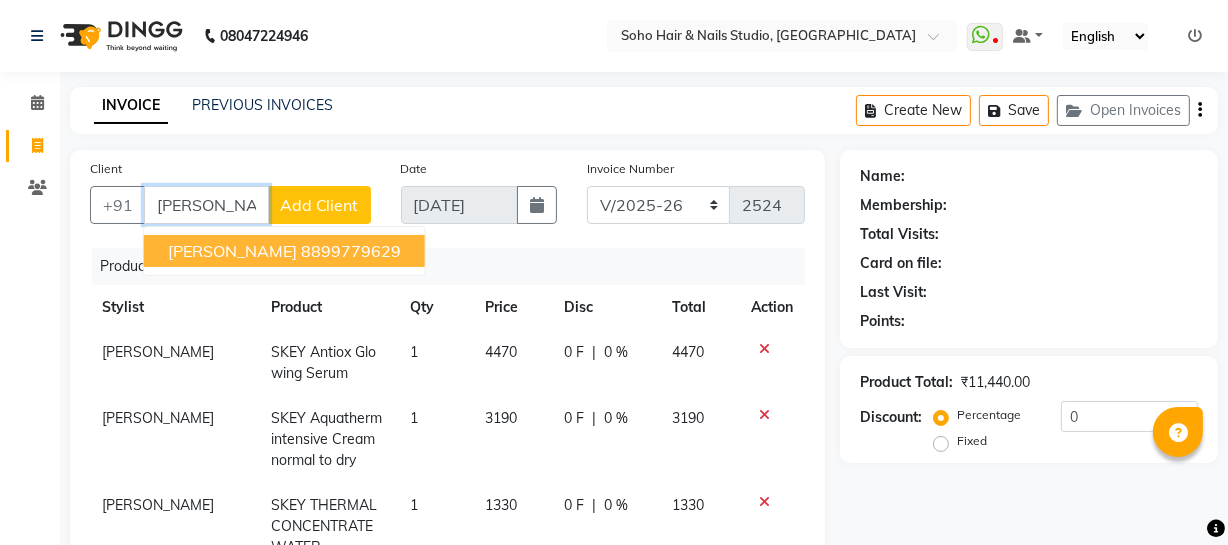click on "8899779629" at bounding box center (351, 251) 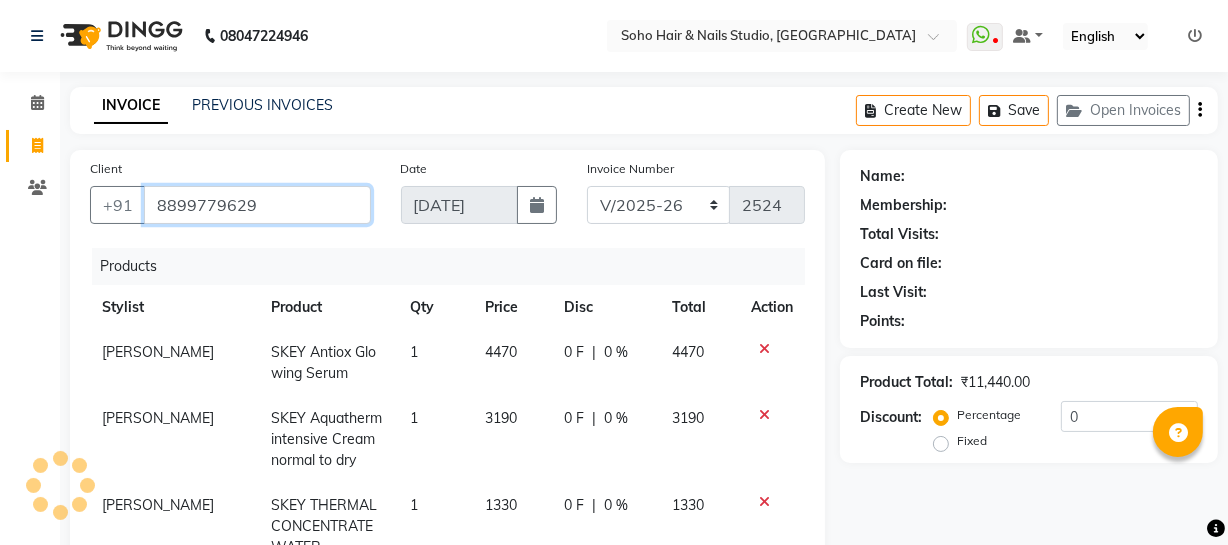 type on "8899779629" 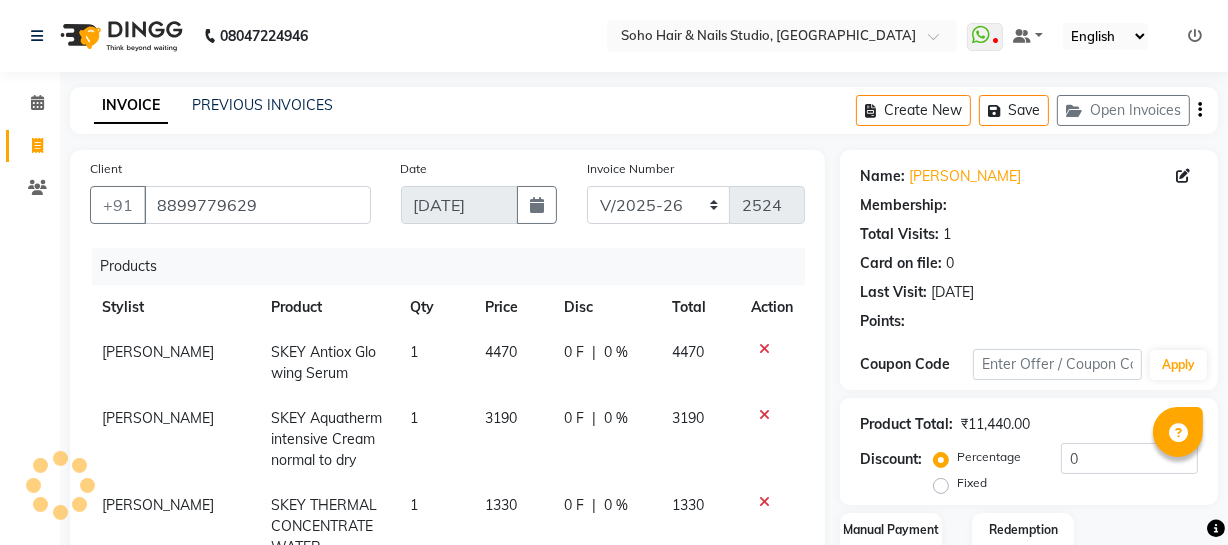select on "1: Object" 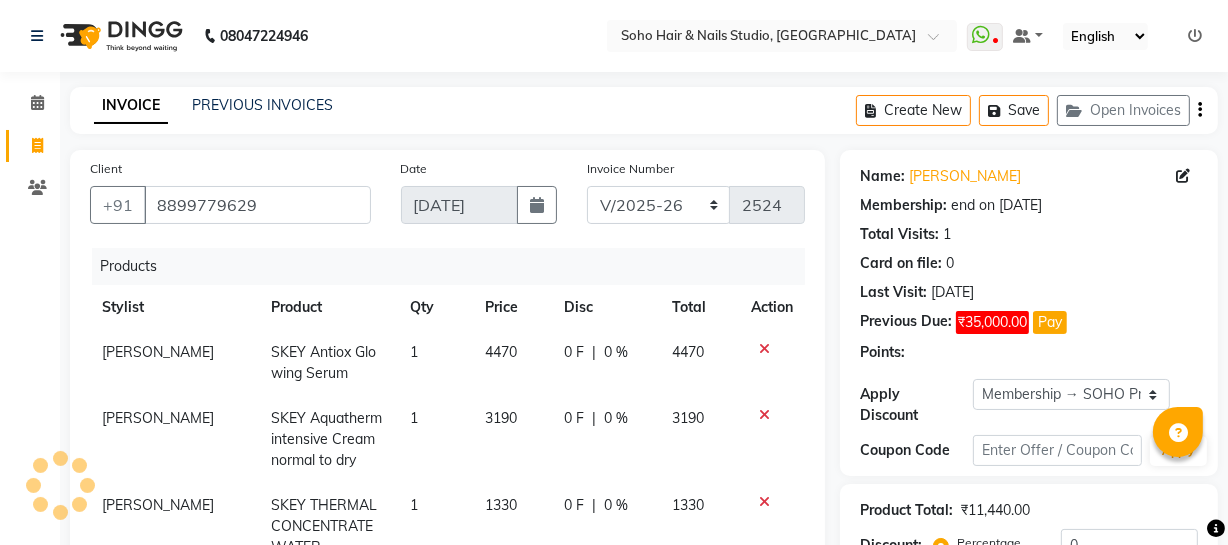 type 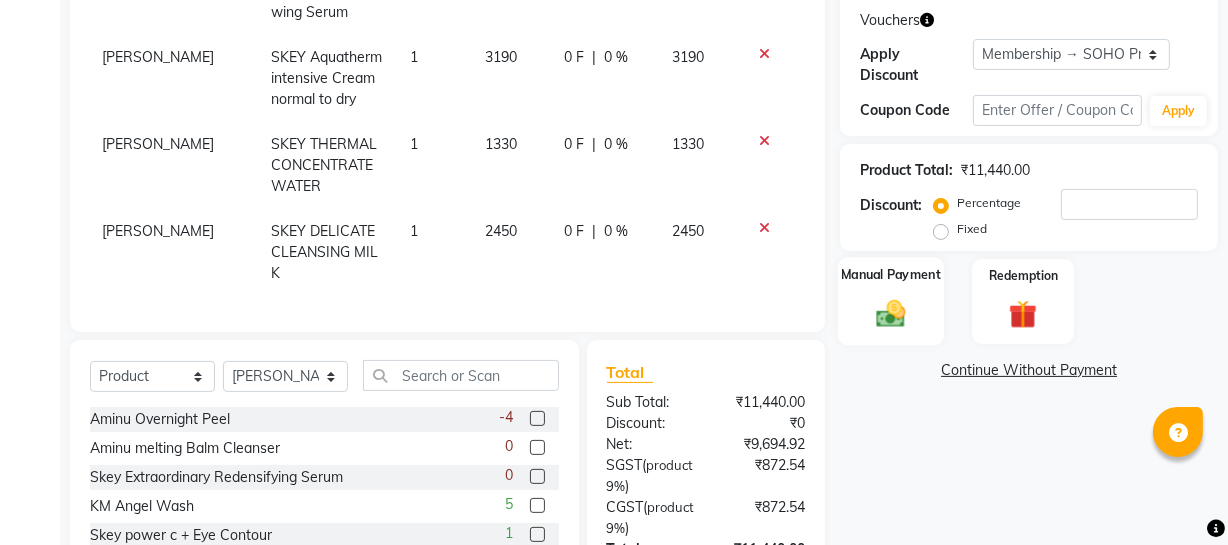 scroll, scrollTop: 363, scrollLeft: 0, axis: vertical 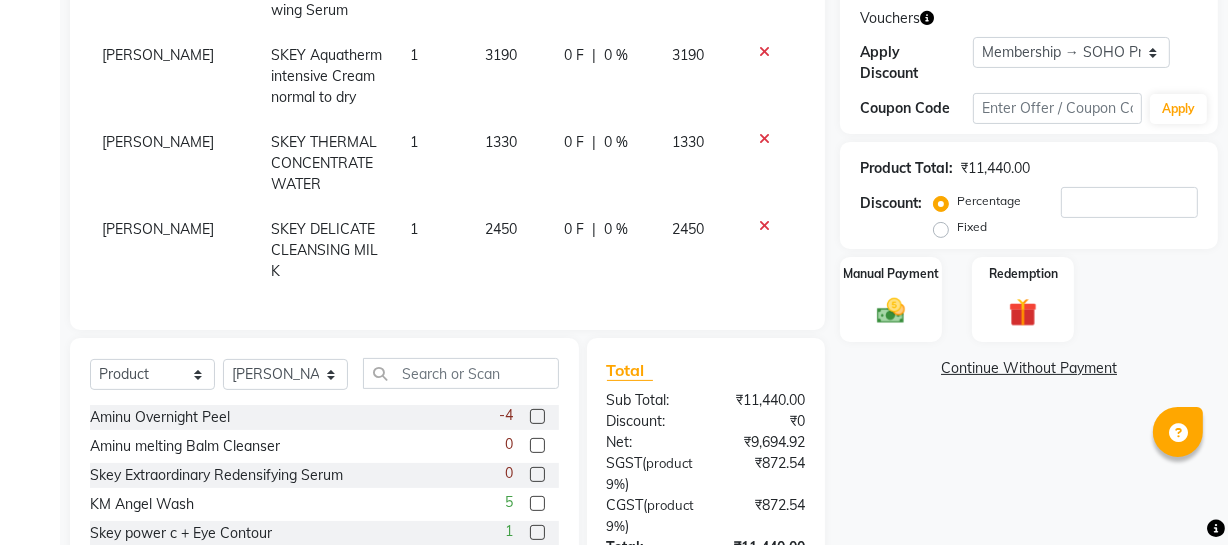 click on "Fixed" 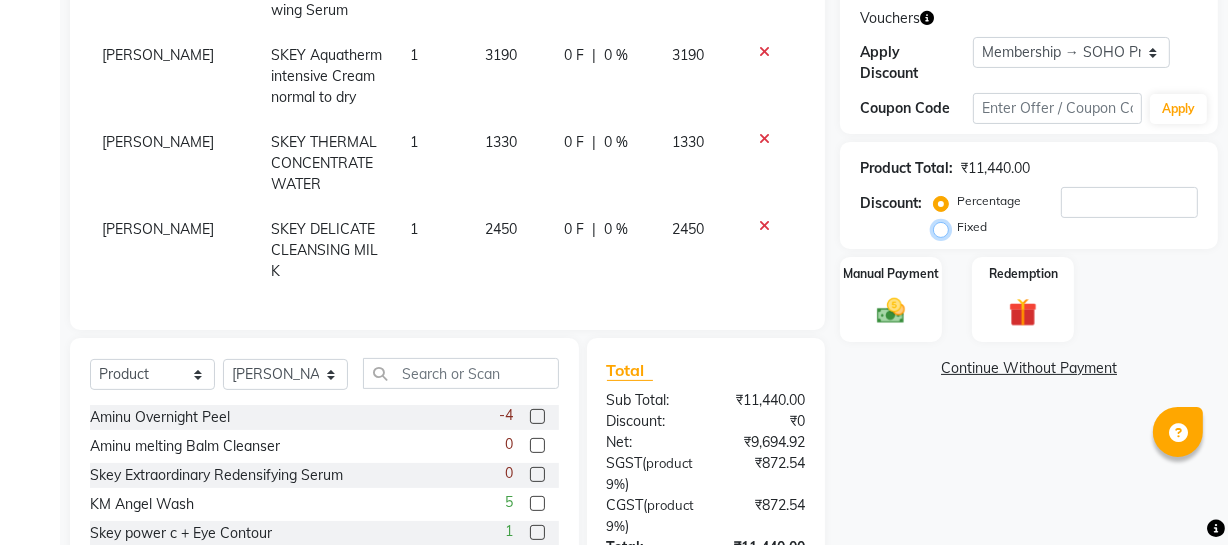 click on "Fixed" at bounding box center [945, 227] 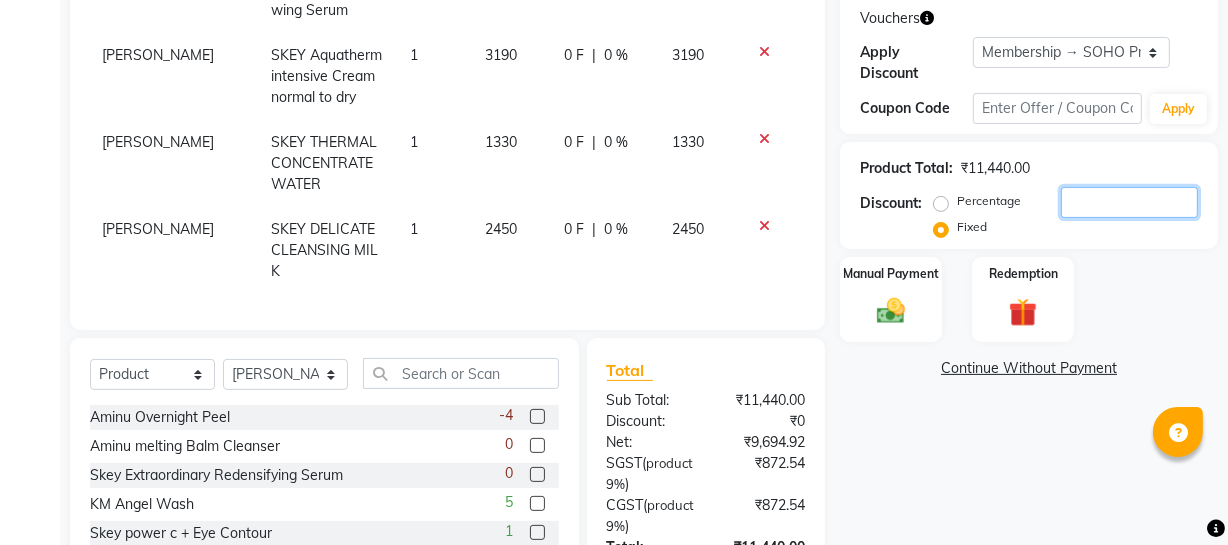 click 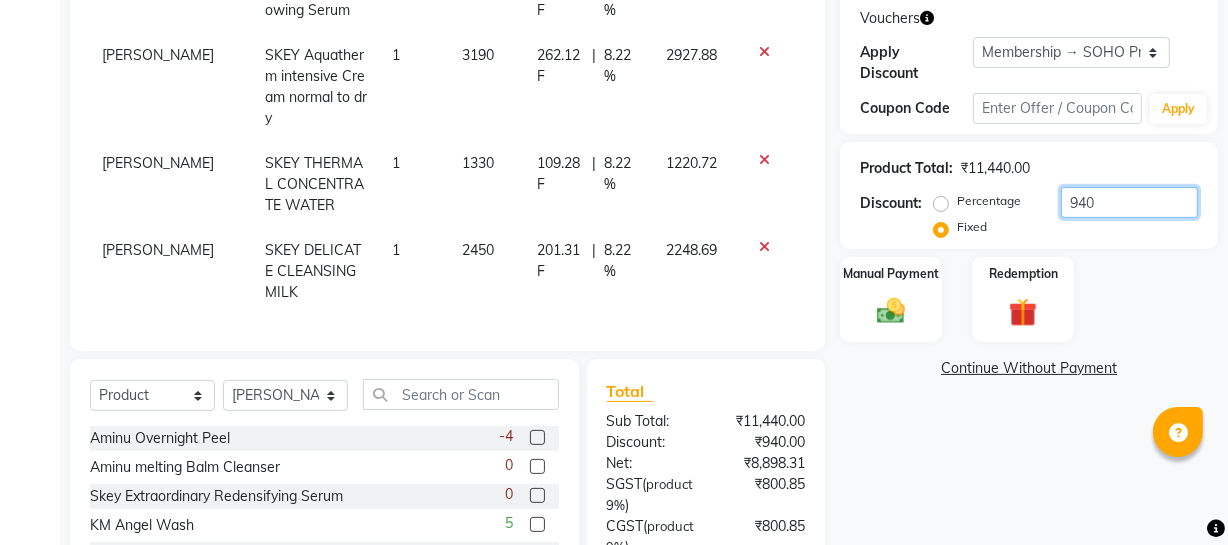 scroll, scrollTop: 516, scrollLeft: 0, axis: vertical 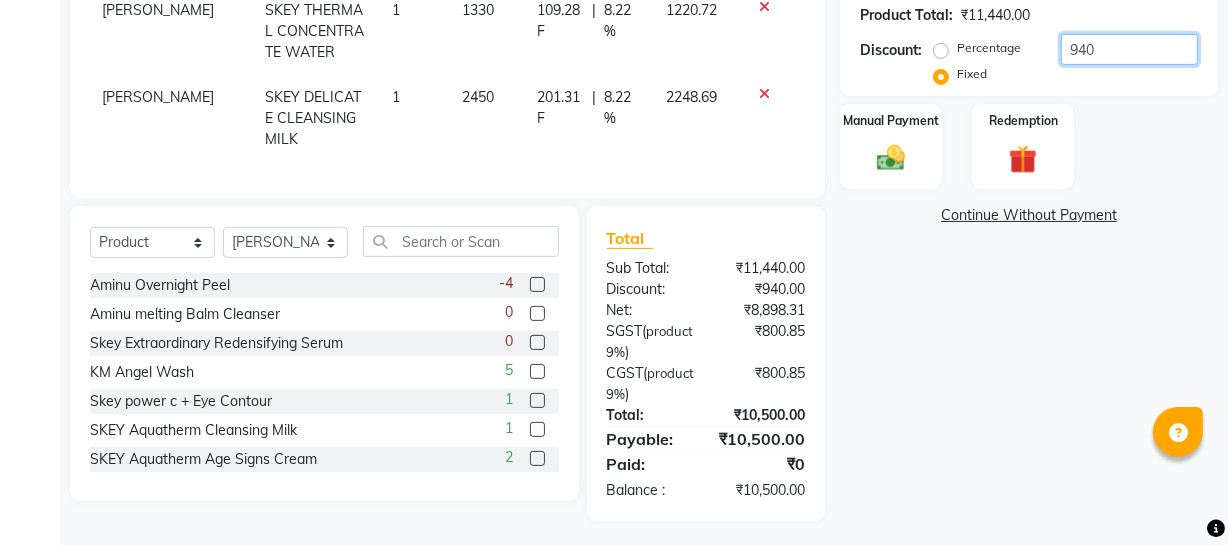 type on "940" 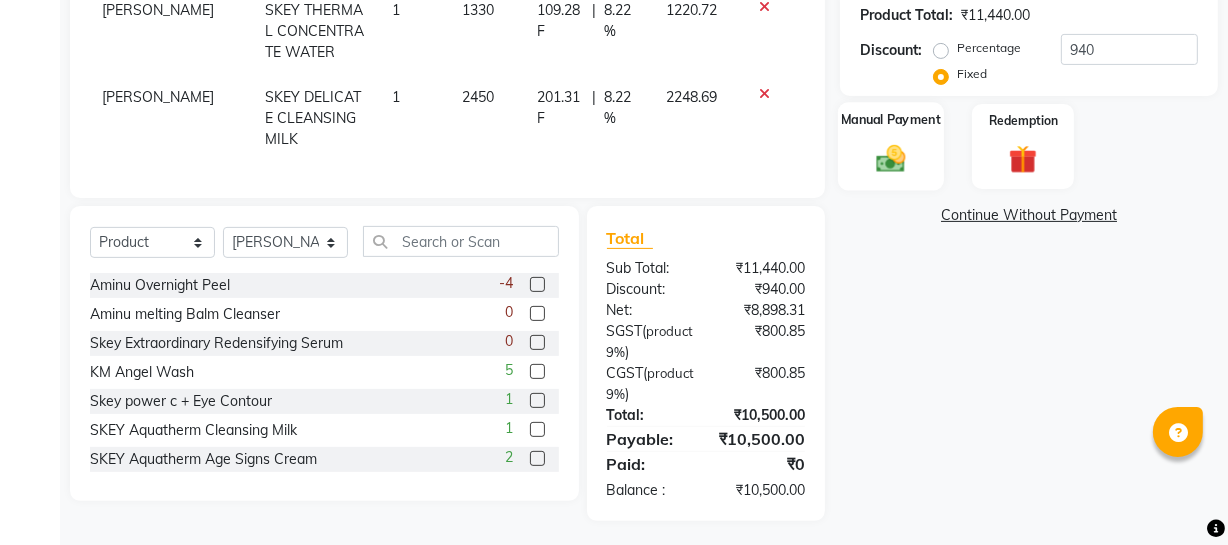 drag, startPoint x: 968, startPoint y: 147, endPoint x: 928, endPoint y: 158, distance: 41.484936 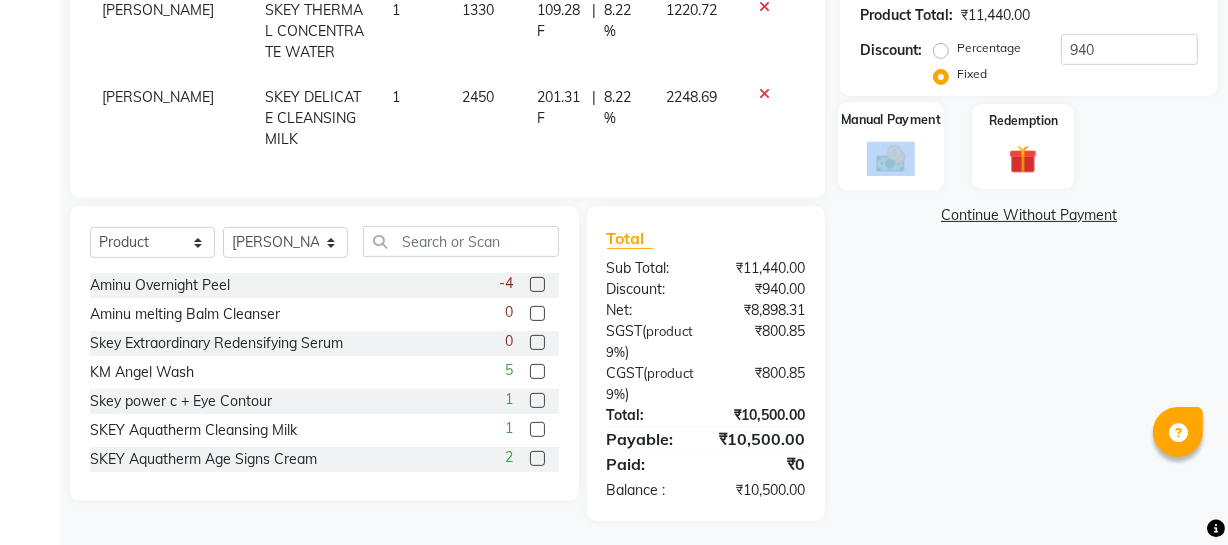click on "Manual Payment" 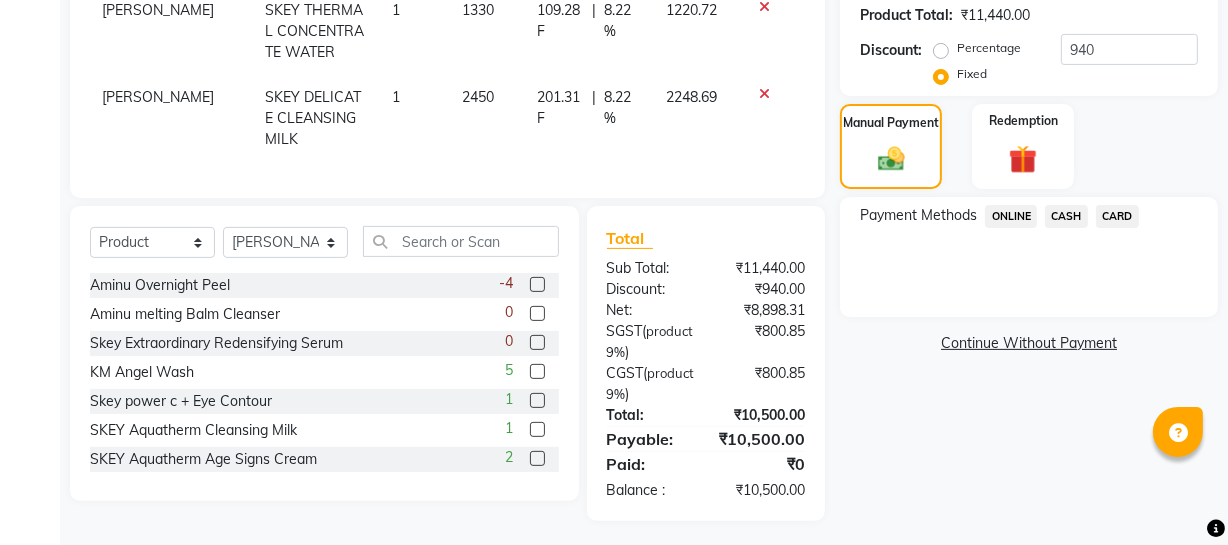 click on "Continue Without Payment" 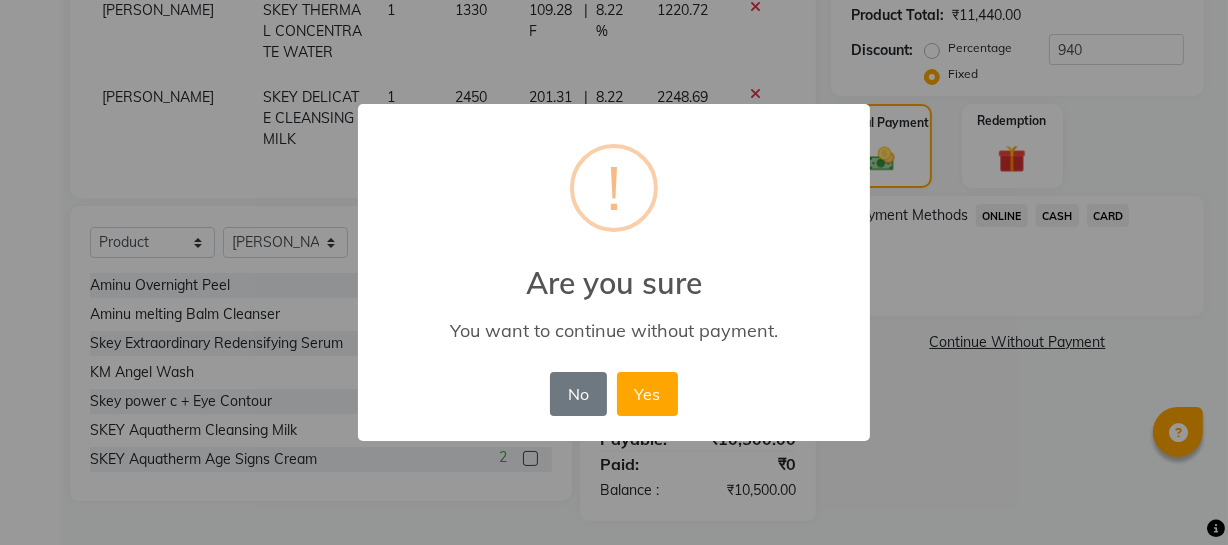 scroll, scrollTop: 495, scrollLeft: 0, axis: vertical 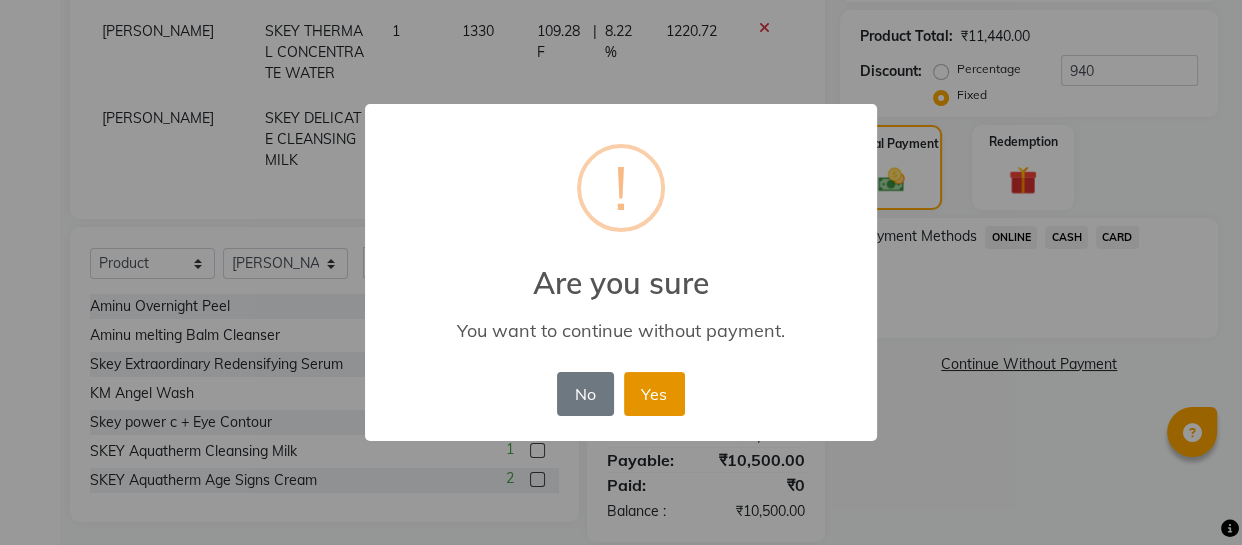 click on "Yes" at bounding box center (654, 394) 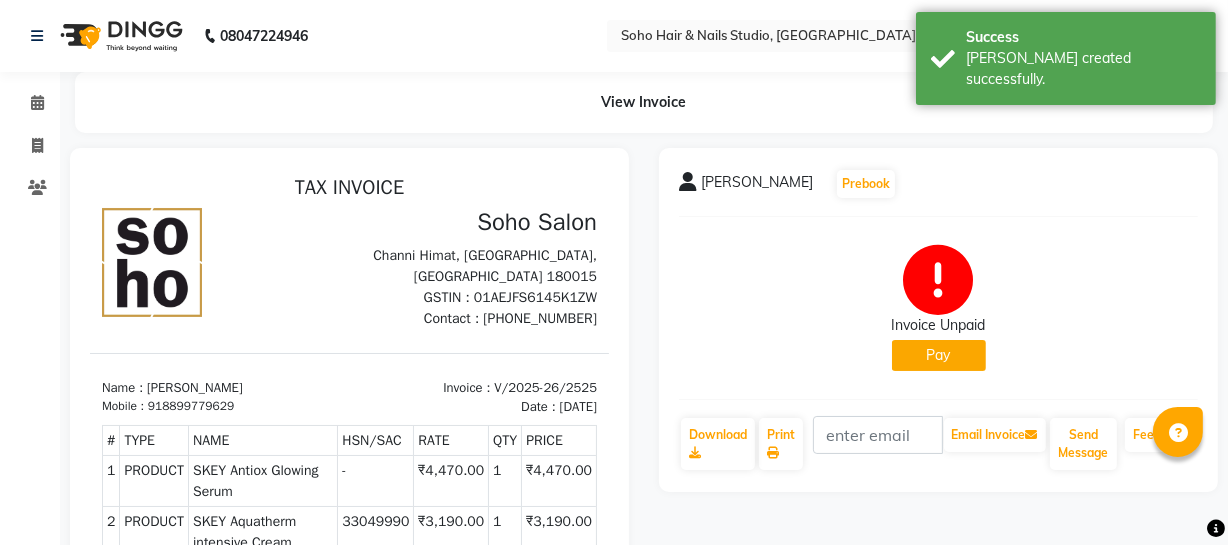 scroll, scrollTop: 0, scrollLeft: 0, axis: both 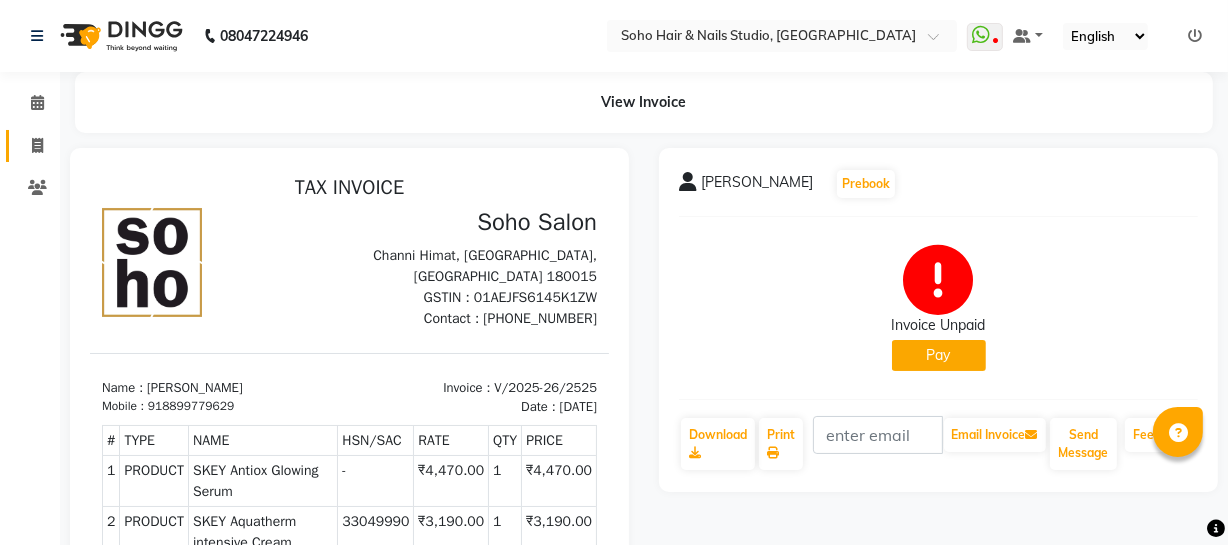 click 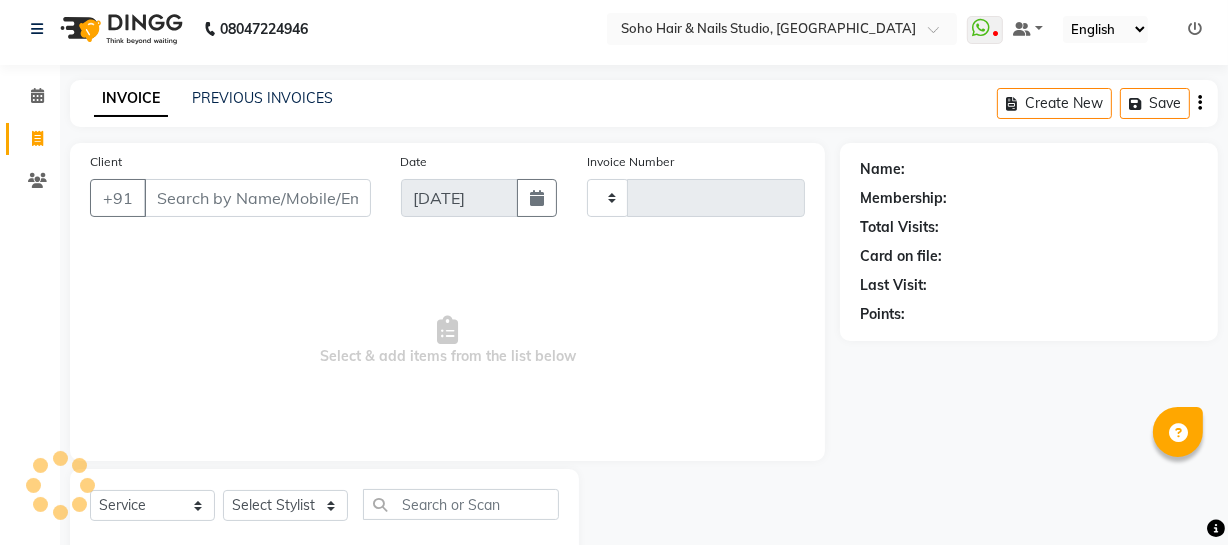 type on "2526" 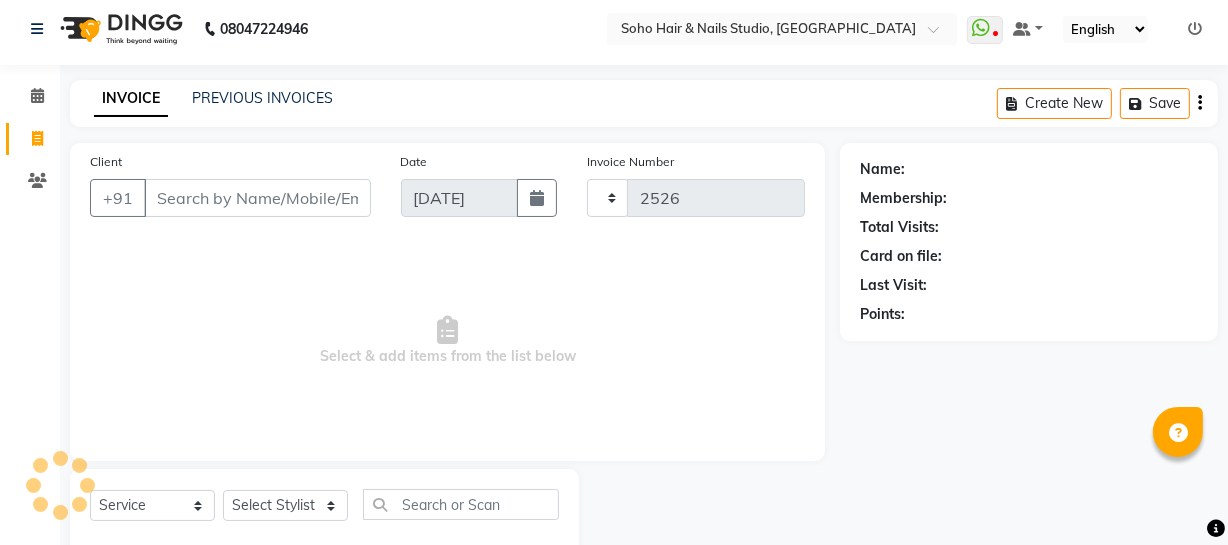 select on "735" 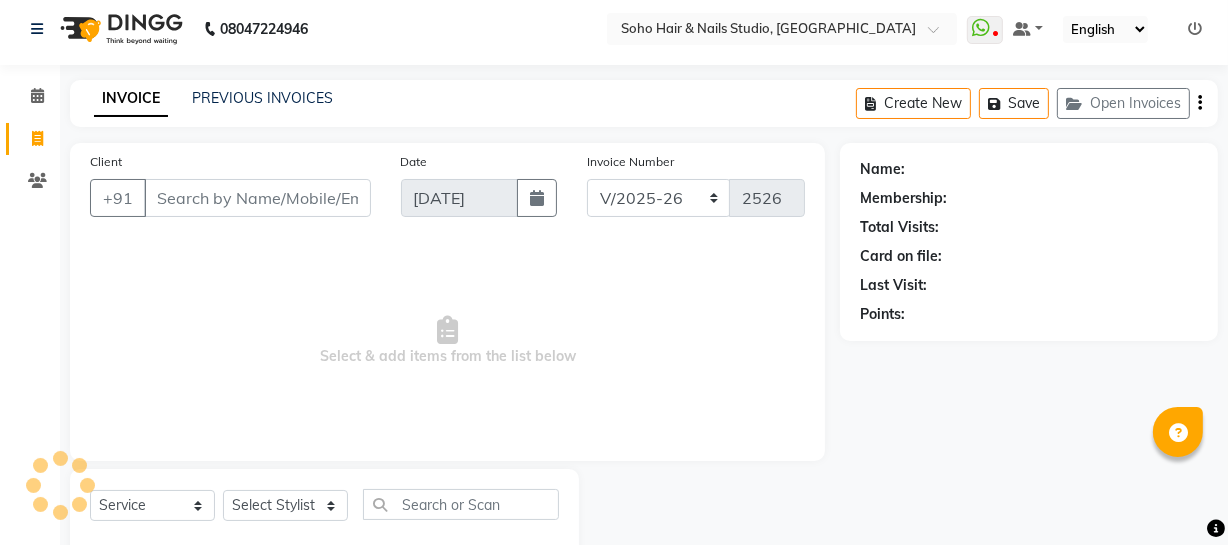 scroll, scrollTop: 57, scrollLeft: 0, axis: vertical 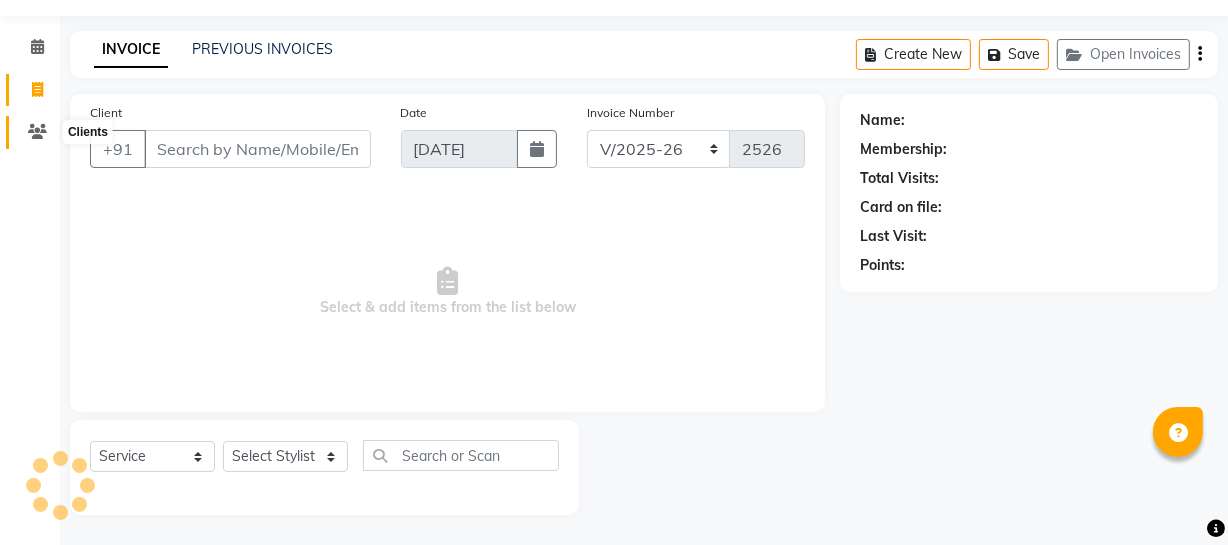 click 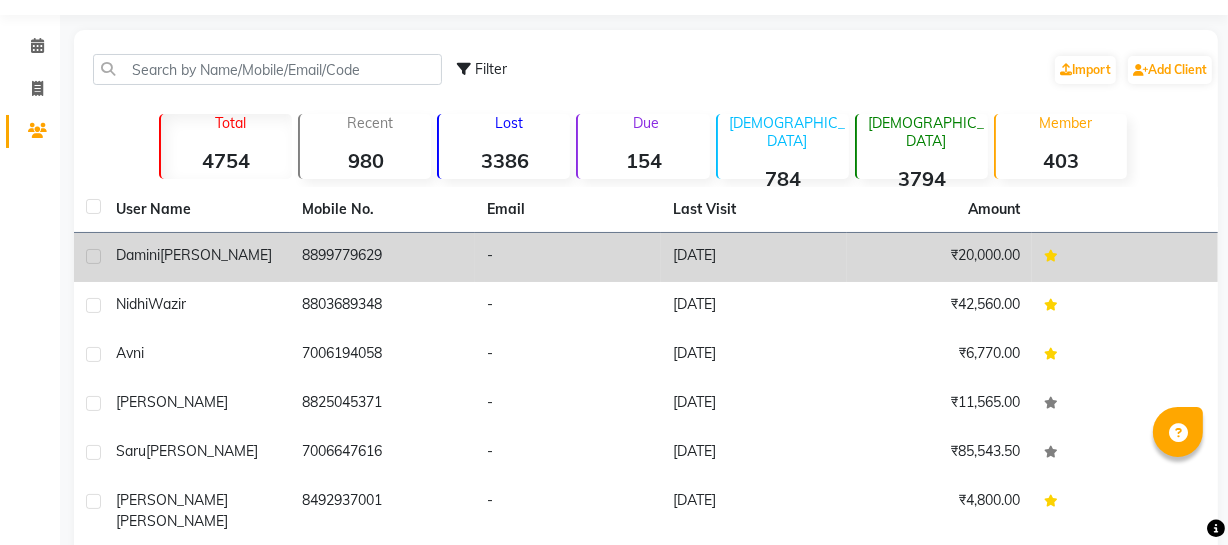 click on "8899779629" 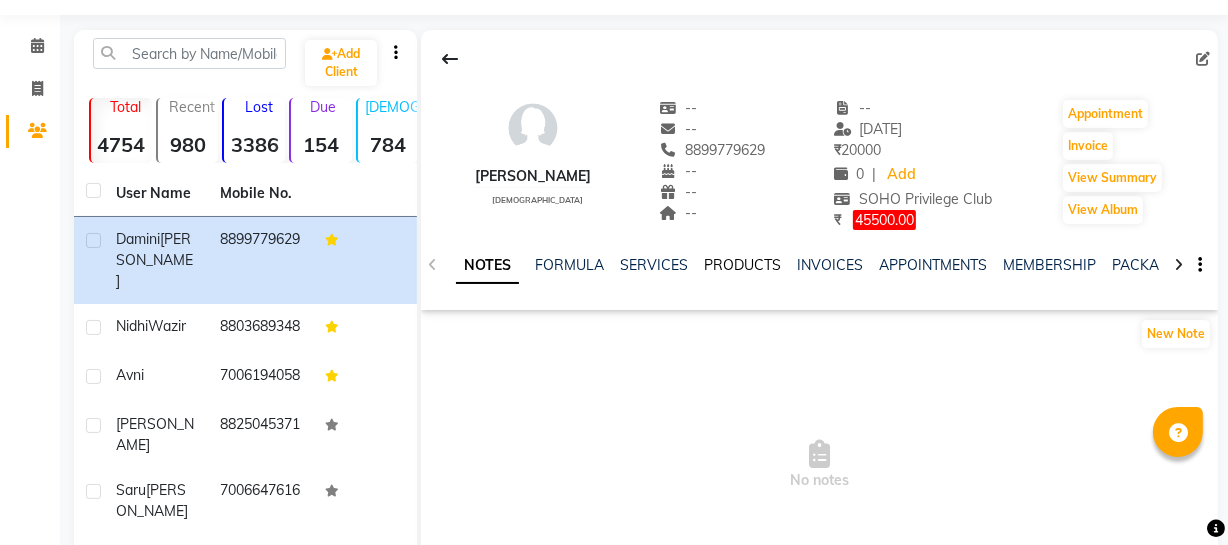 click on "PRODUCTS" 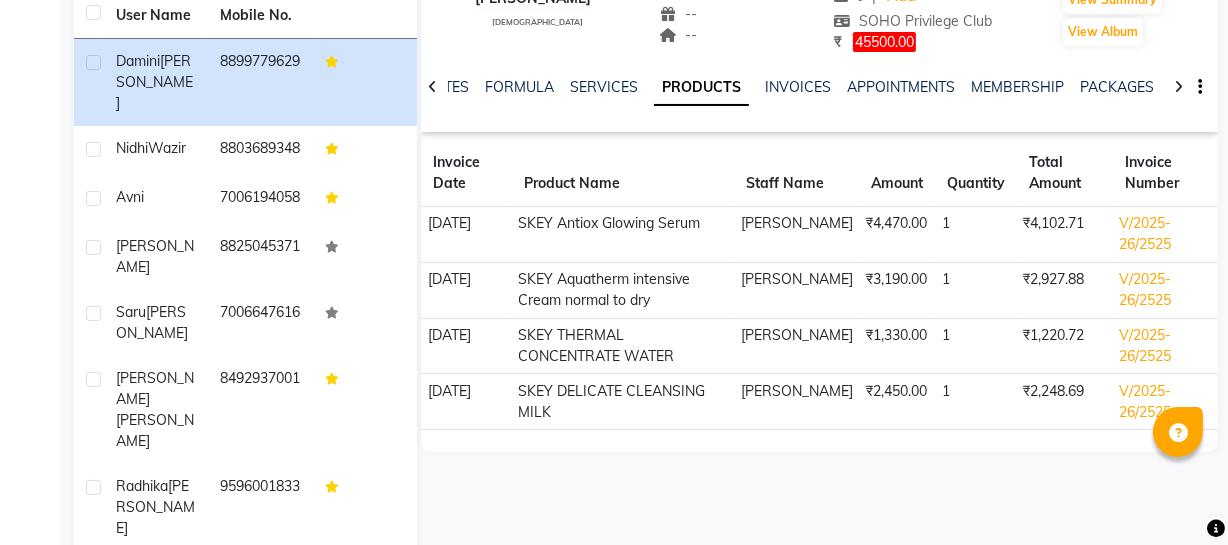 scroll, scrollTop: 258, scrollLeft: 0, axis: vertical 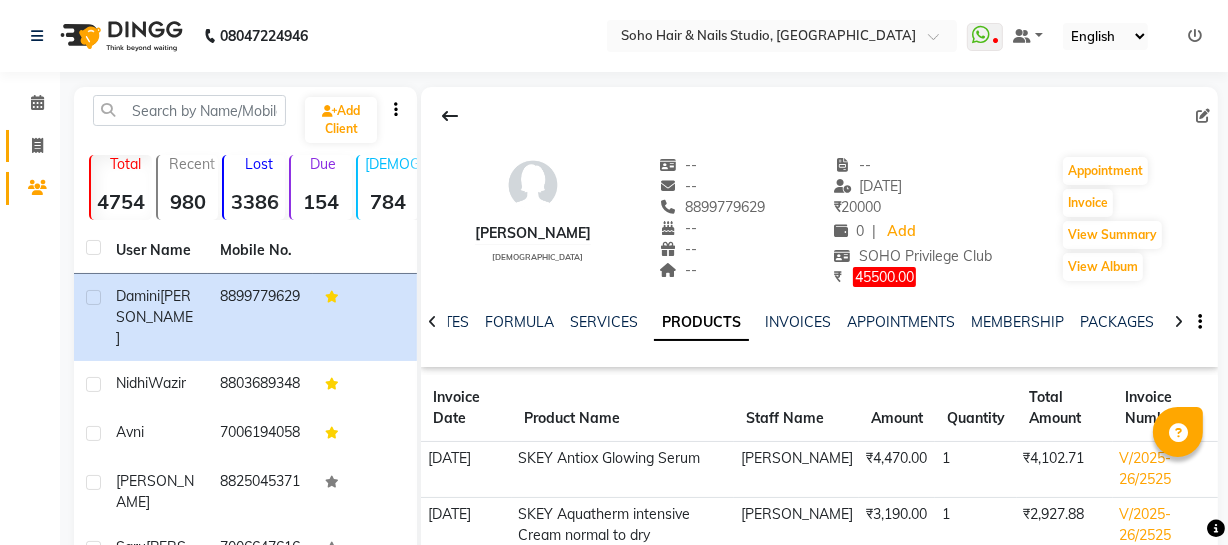 click 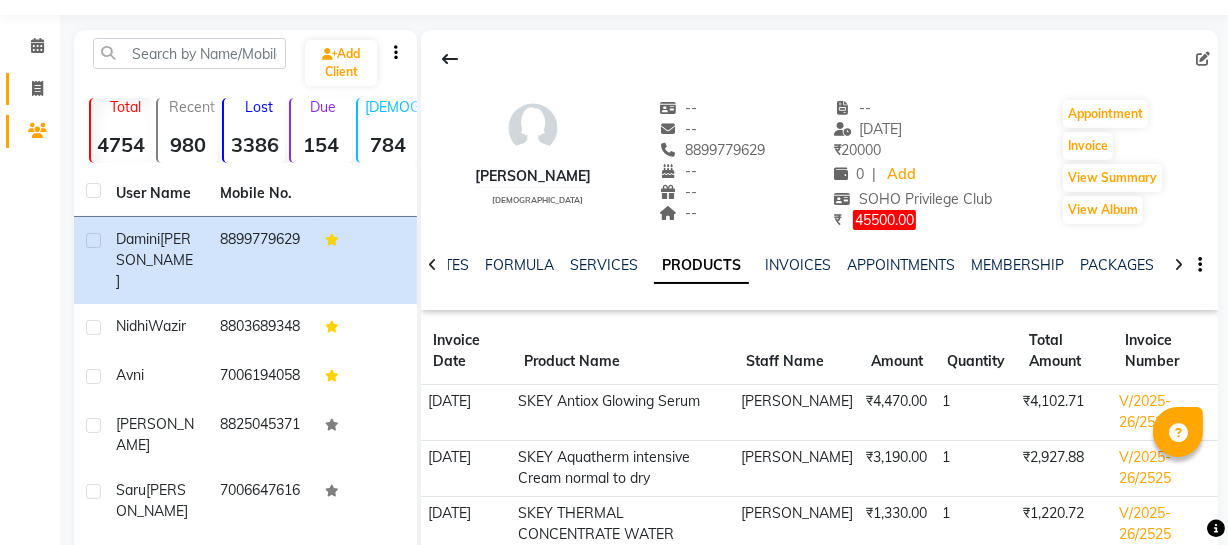 select on "service" 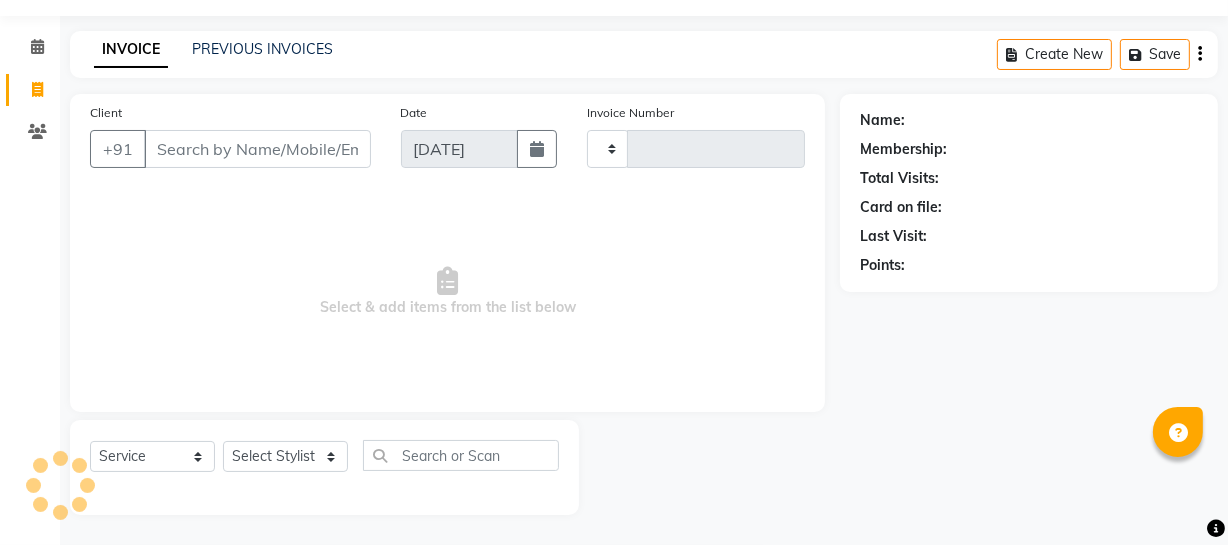 type on "2526" 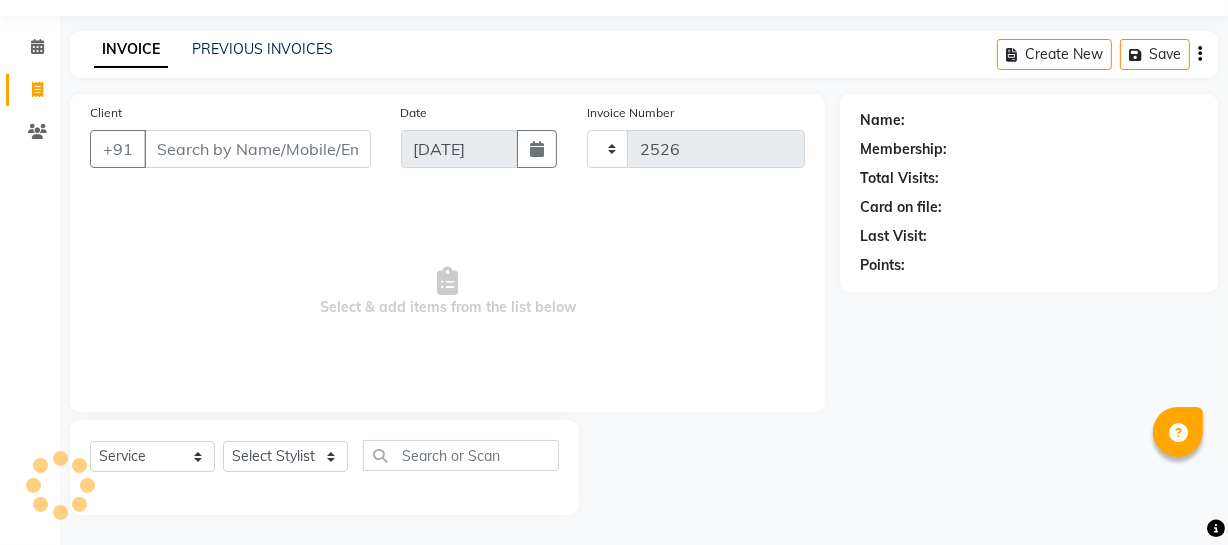 select on "735" 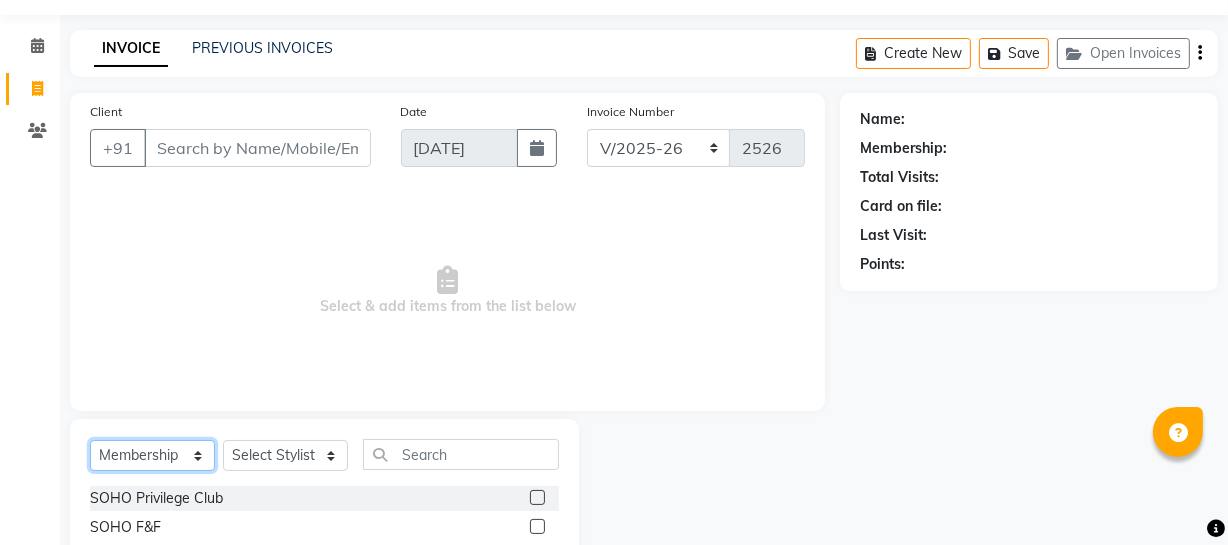 click on "Select  Service  Product  Membership  Package Voucher Prepaid Gift Card" 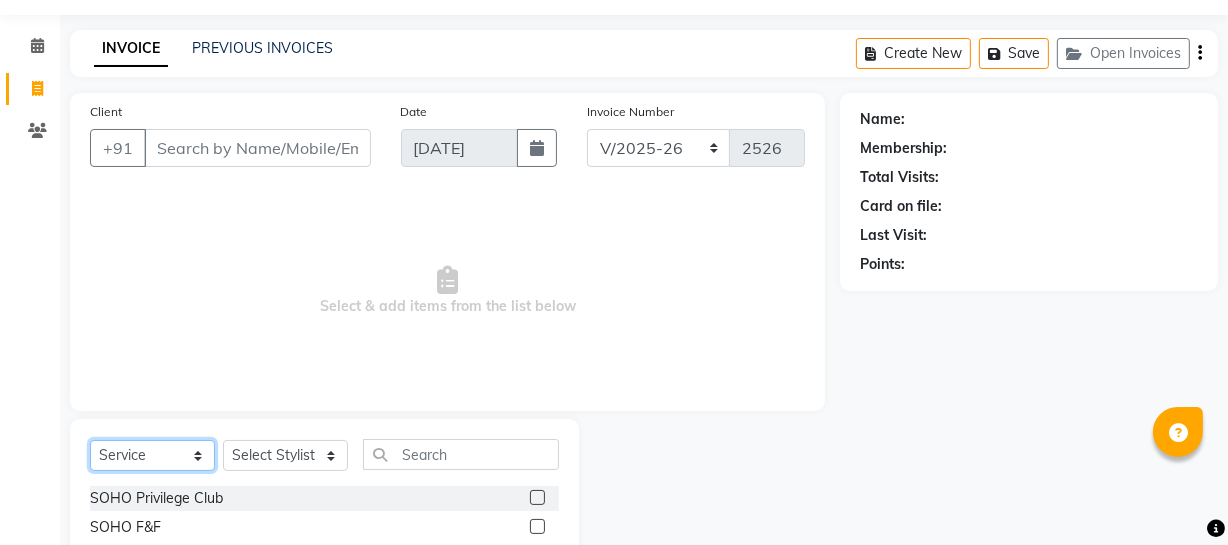 click on "Select  Service  Product  Membership  Package Voucher Prepaid Gift Card" 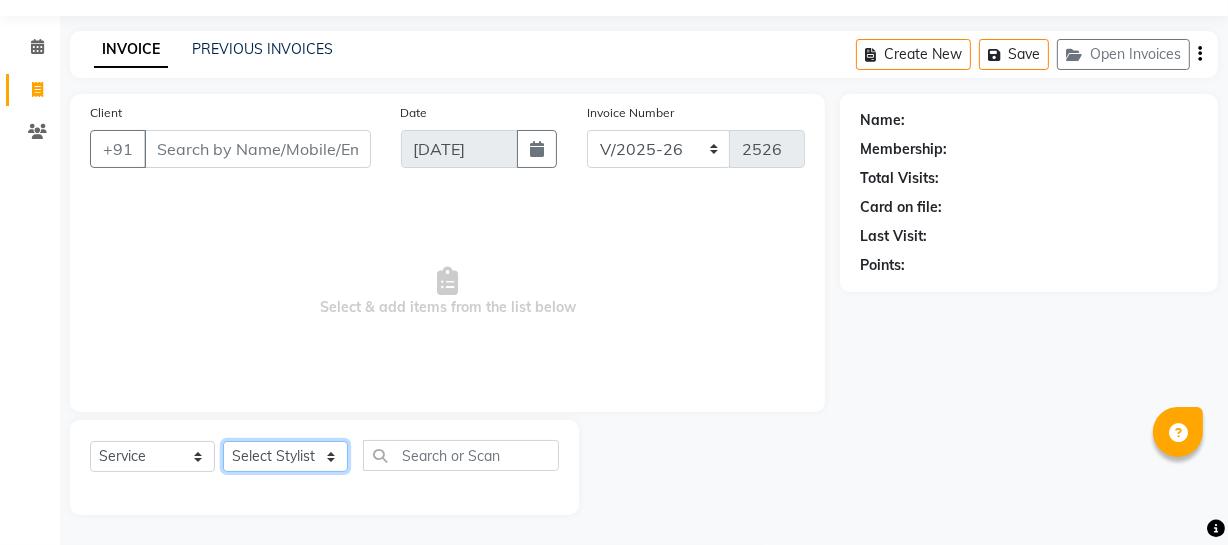 click on "Select Stylist [PERSON_NAME] Adhamya [PERSON_NAME] [PERSON_NAME] [PERSON_NAME] [PERSON_NAME] [PERSON_NAME]  [PERSON_NAME] [PERSON_NAME] [PERSON_NAME] Mitu [PERSON_NAME] Swalia Nitin Reception [PERSON_NAME]  [PERSON_NAME] sameer [PERSON_NAME] [PERSON_NAME] [PERSON_NAME] [PERSON_NAME] [PERSON_NAME]" 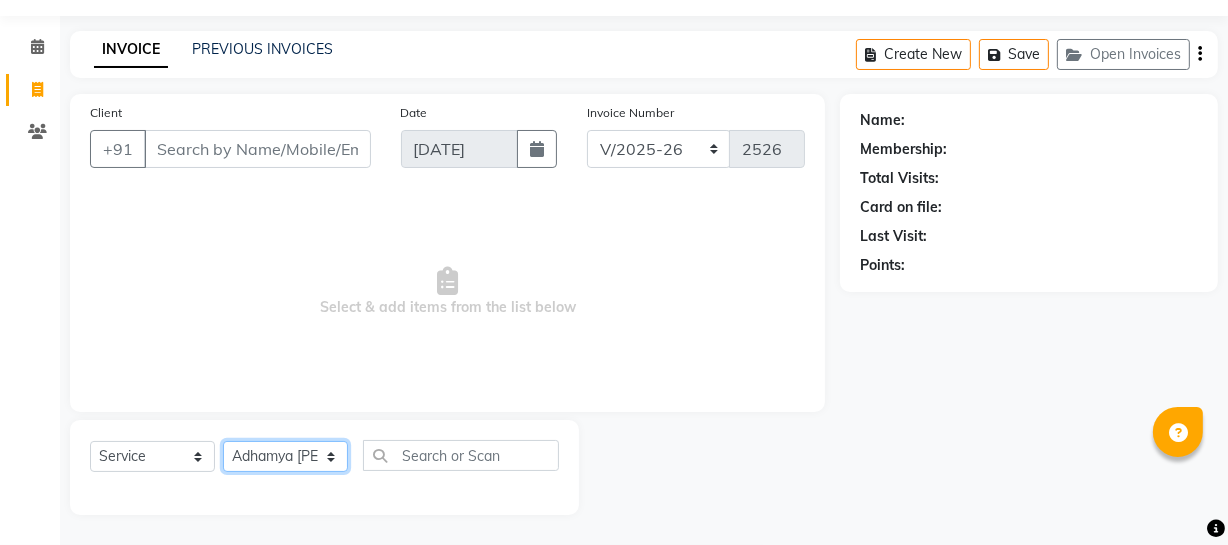 click on "Select Stylist [PERSON_NAME] Adhamya [PERSON_NAME] [PERSON_NAME] [PERSON_NAME] [PERSON_NAME] [PERSON_NAME]  [PERSON_NAME] [PERSON_NAME] [PERSON_NAME] Mitu [PERSON_NAME] Swalia Nitin Reception [PERSON_NAME]  [PERSON_NAME] sameer [PERSON_NAME] [PERSON_NAME] [PERSON_NAME] [PERSON_NAME] [PERSON_NAME]" 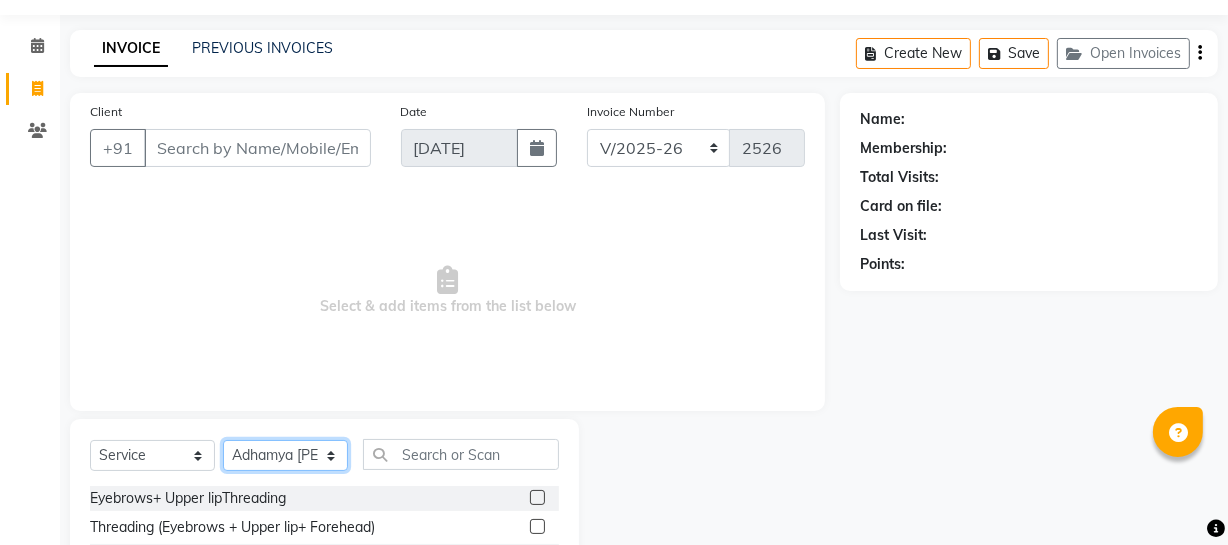 scroll, scrollTop: 246, scrollLeft: 0, axis: vertical 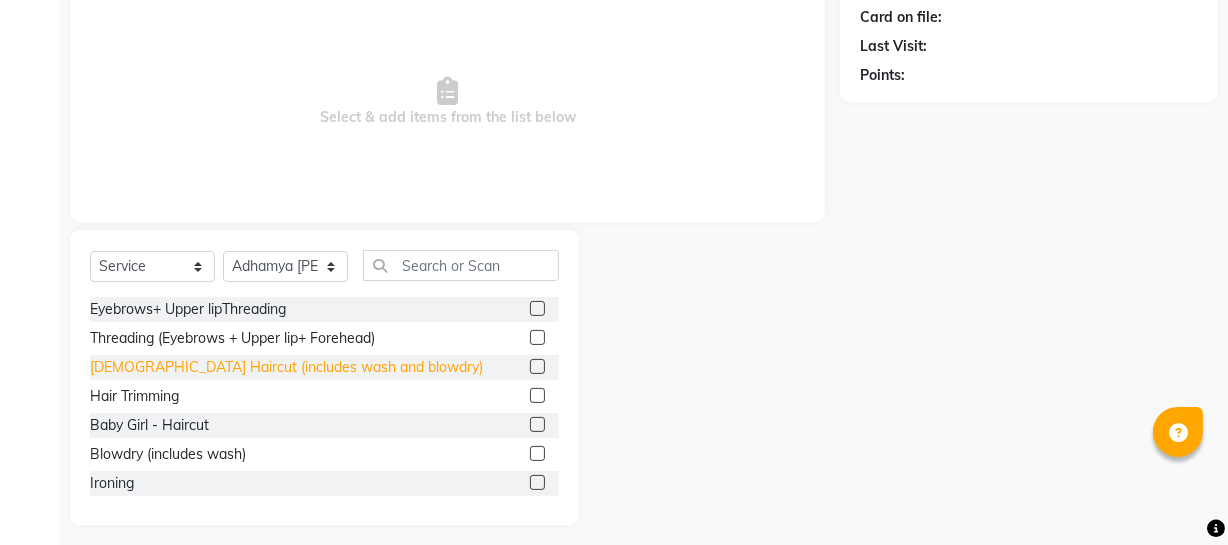 click on "[DEMOGRAPHIC_DATA] Haircut (includes wash and  blowdry)" 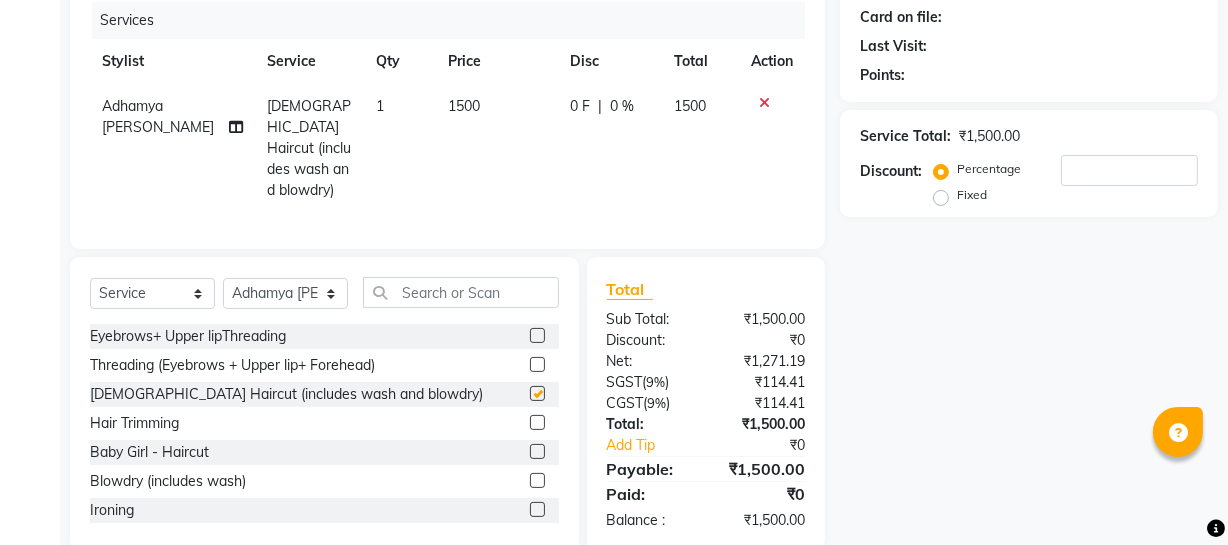 checkbox on "false" 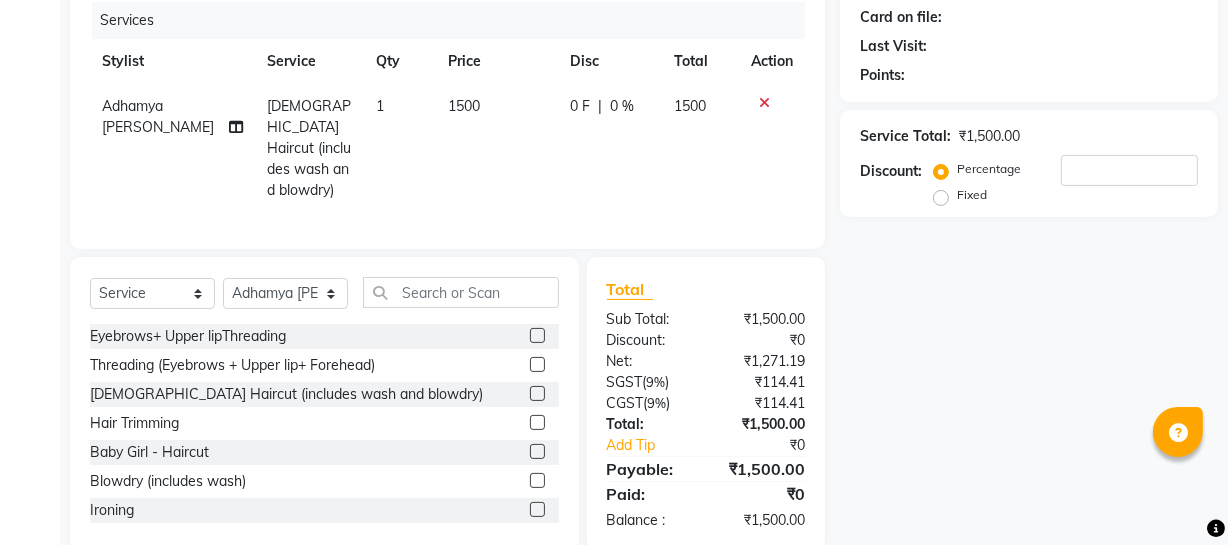 scroll, scrollTop: 0, scrollLeft: 0, axis: both 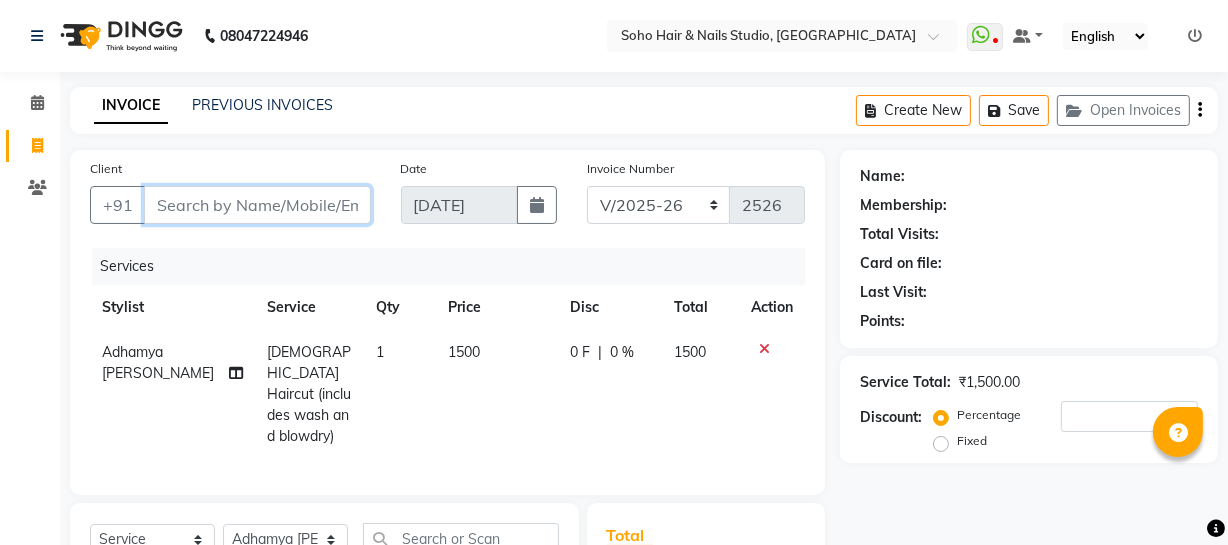 click on "Client" at bounding box center (257, 205) 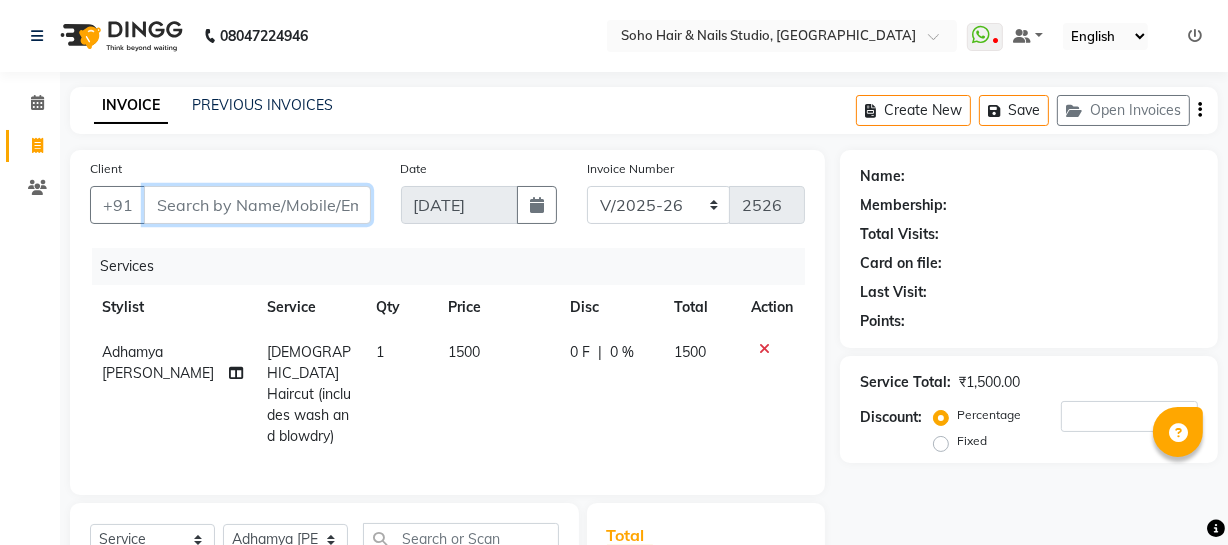 type on "7" 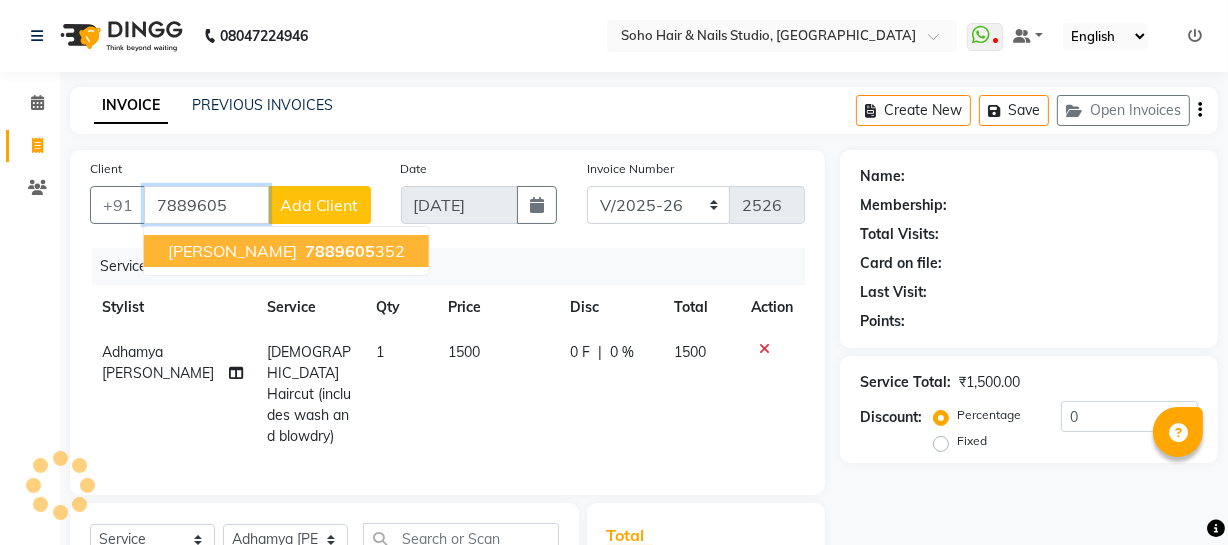 click on "7889605" at bounding box center [340, 251] 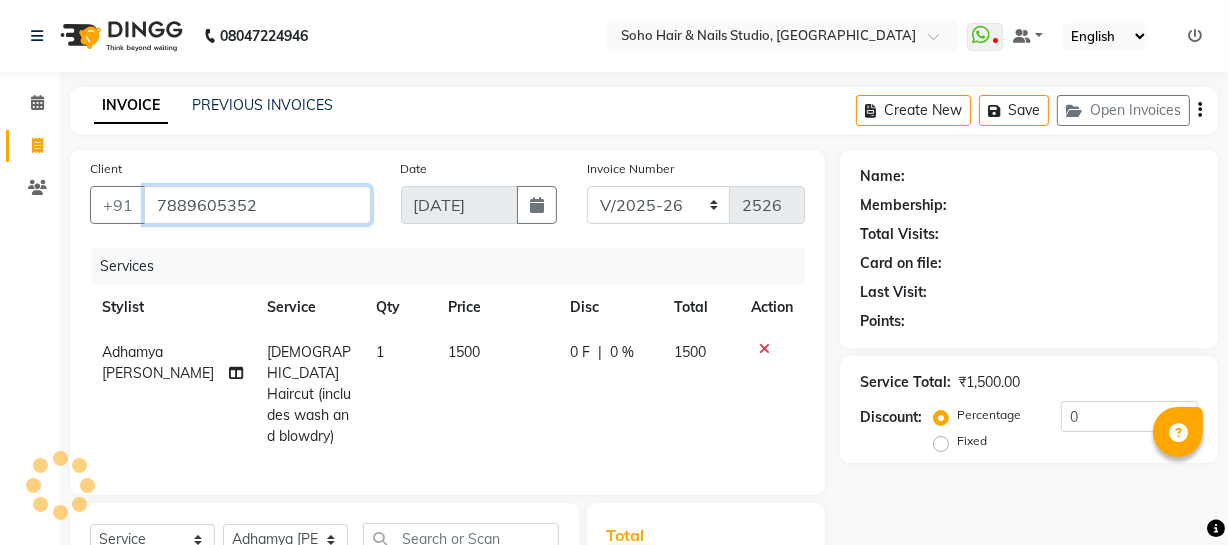 type on "7889605352" 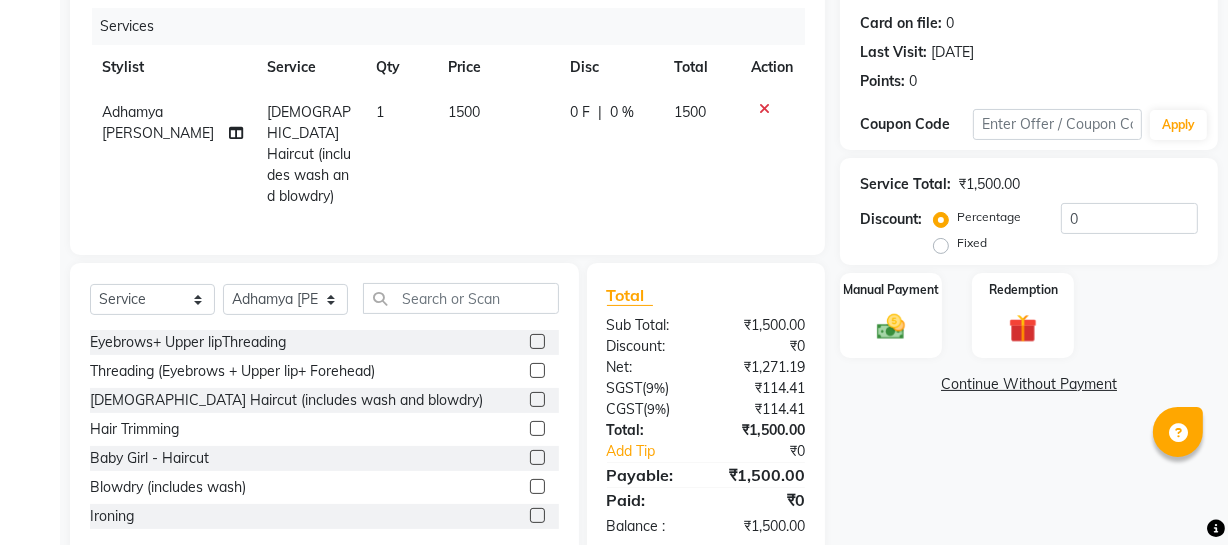 scroll, scrollTop: 276, scrollLeft: 0, axis: vertical 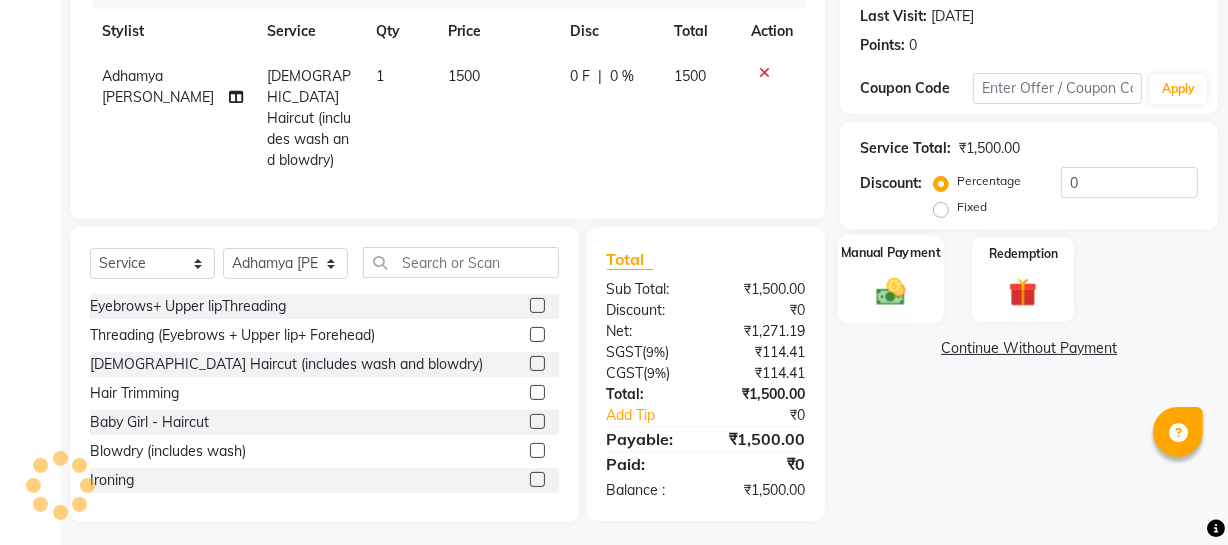 click on "Manual Payment" 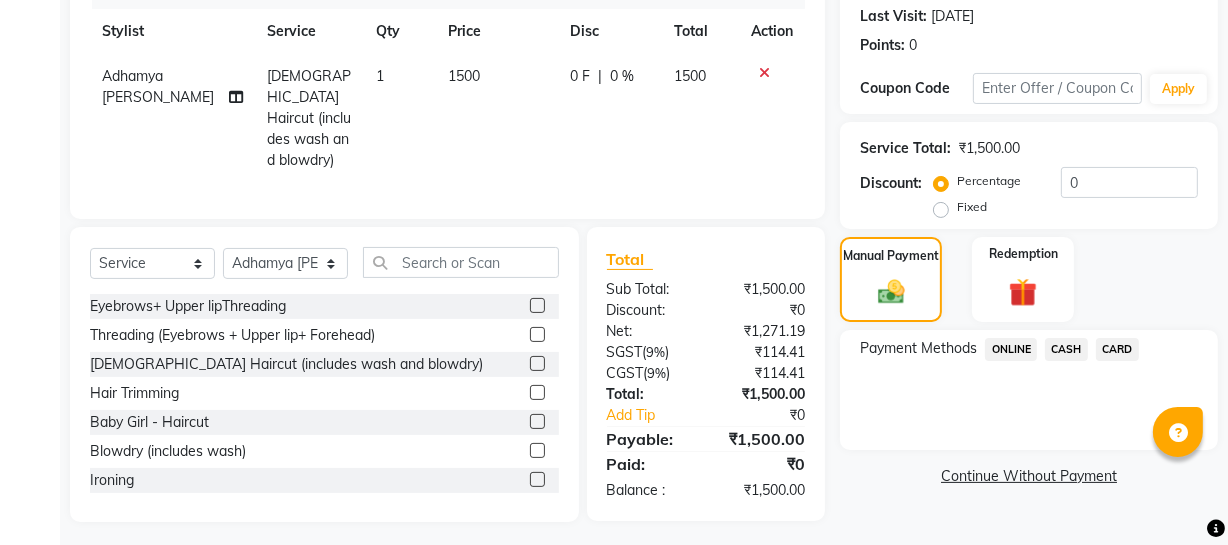 click on "CASH" 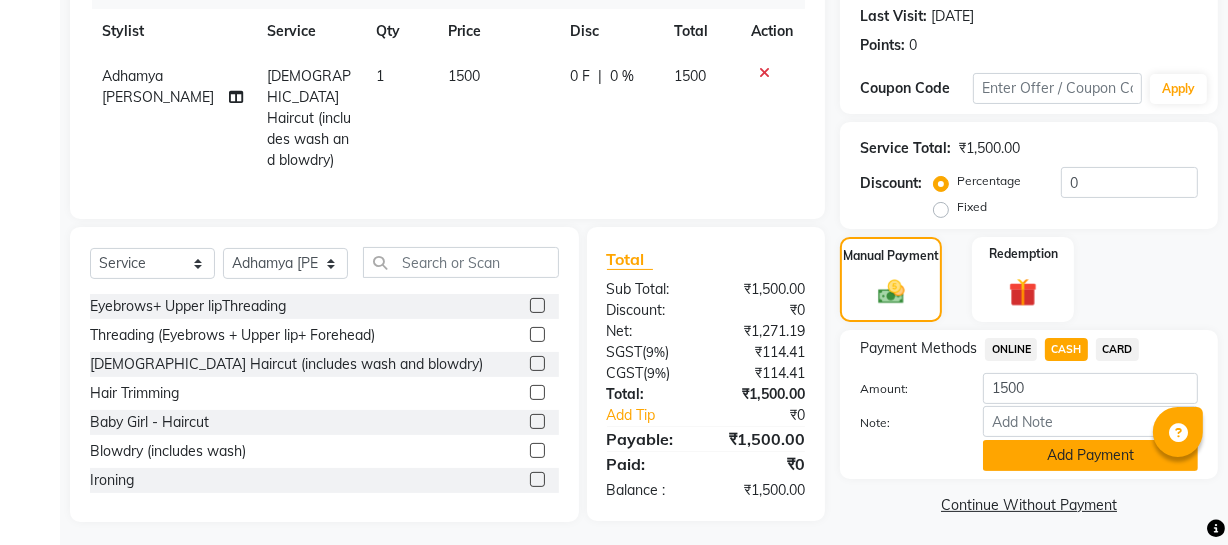 click on "Add Payment" 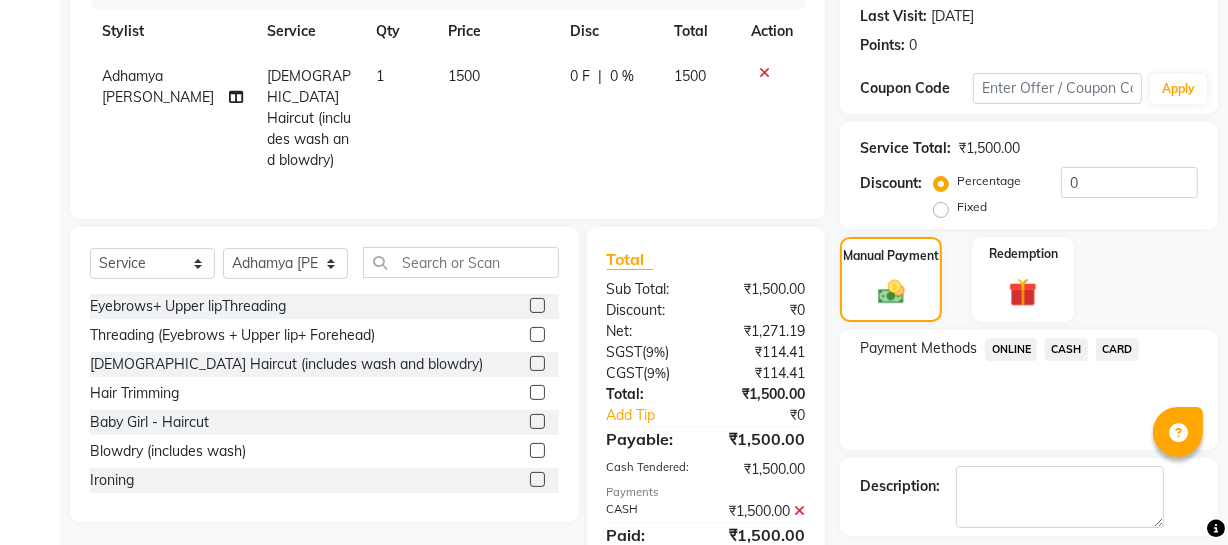 scroll, scrollTop: 364, scrollLeft: 0, axis: vertical 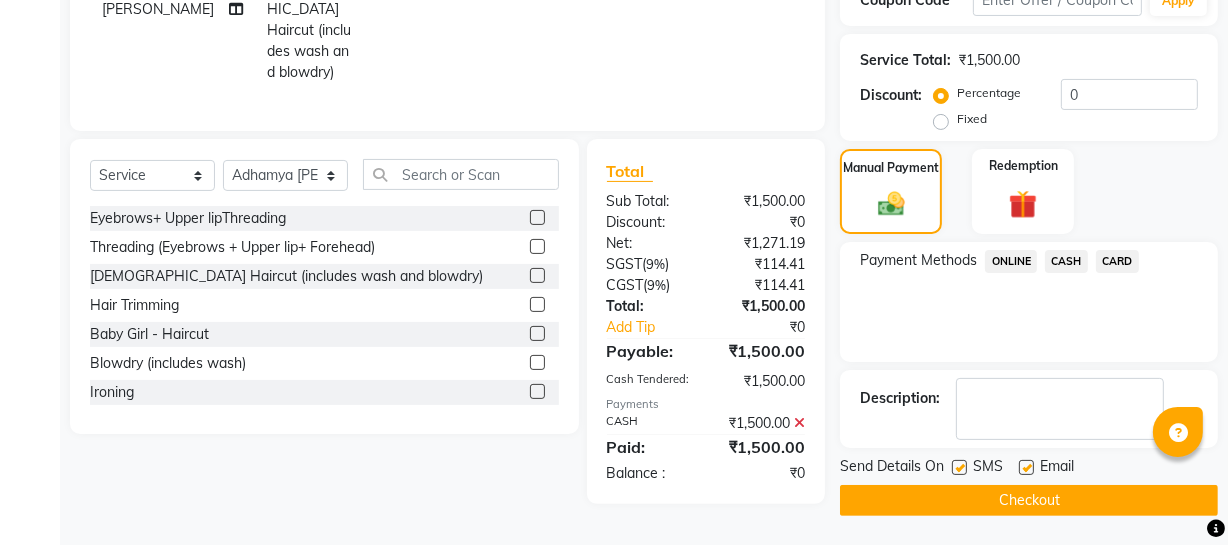 click on "Checkout" 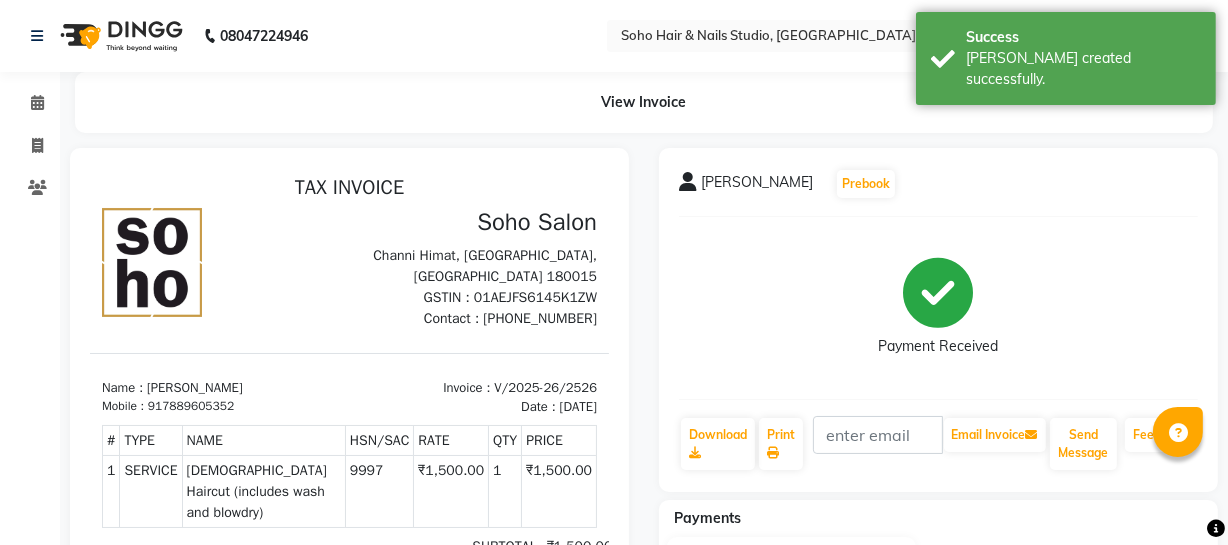 scroll, scrollTop: 0, scrollLeft: 0, axis: both 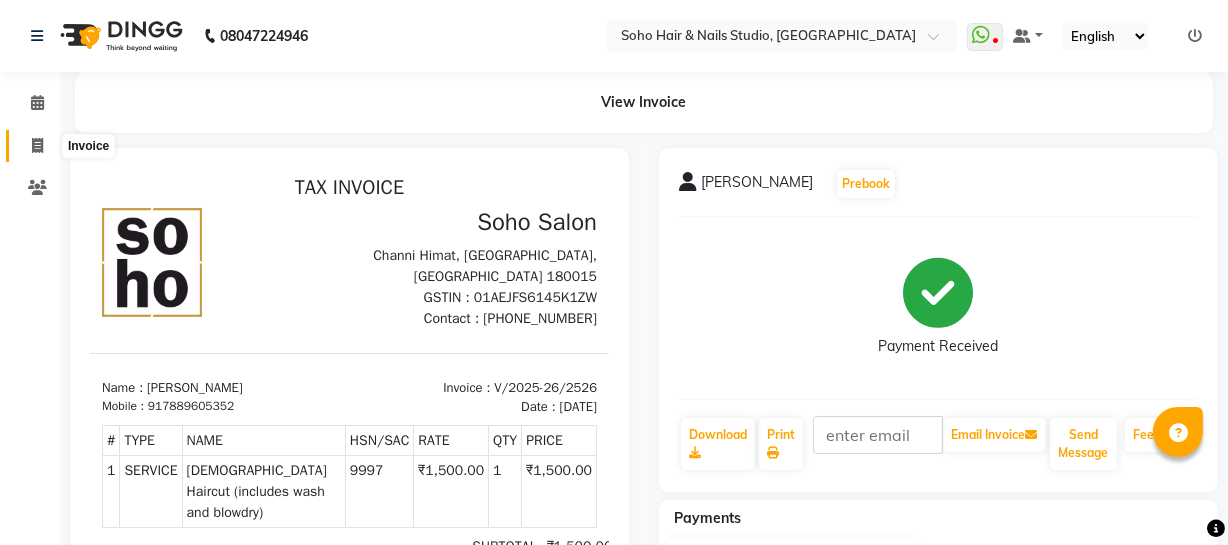 click 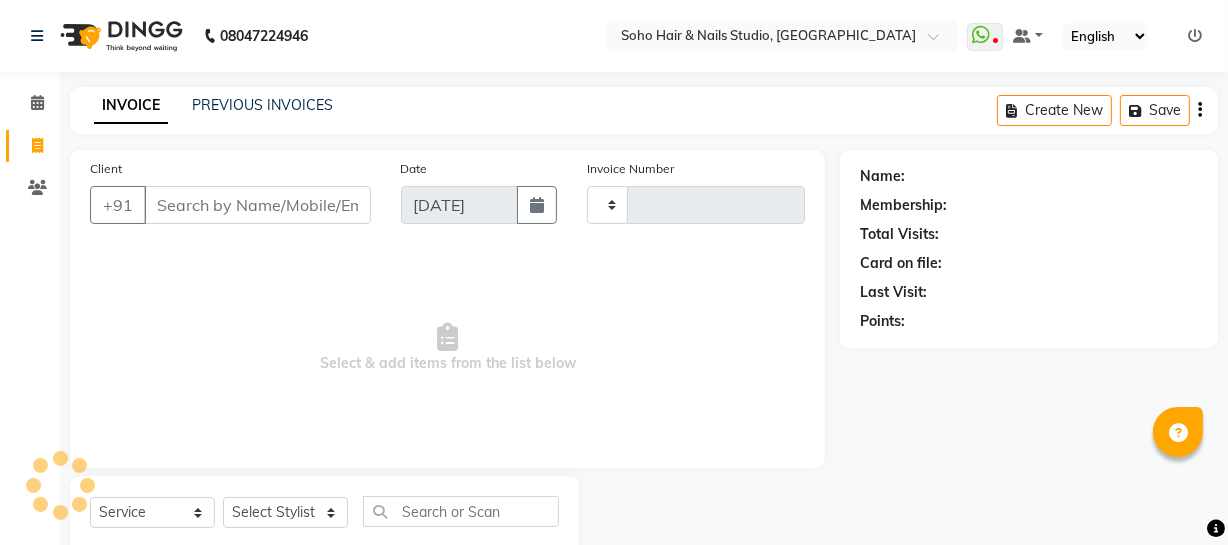 scroll, scrollTop: 57, scrollLeft: 0, axis: vertical 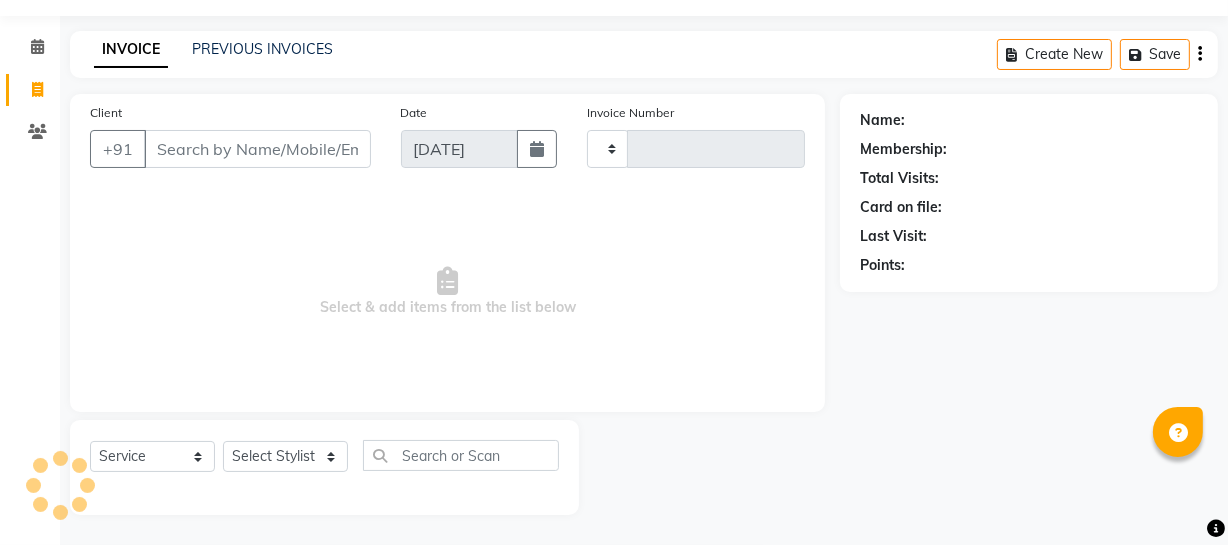 type on "2527" 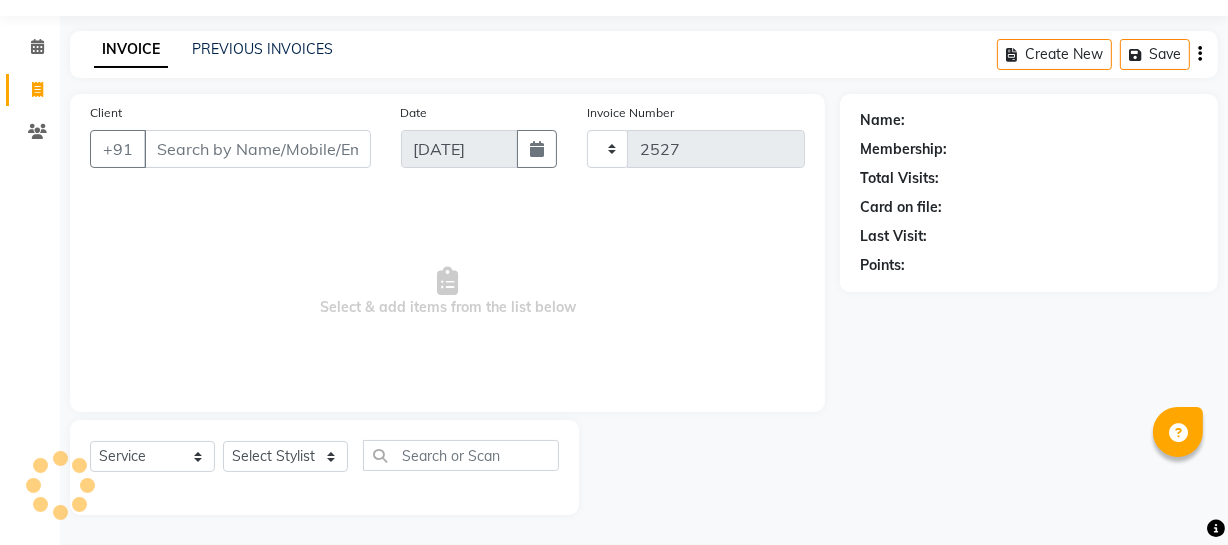 select on "735" 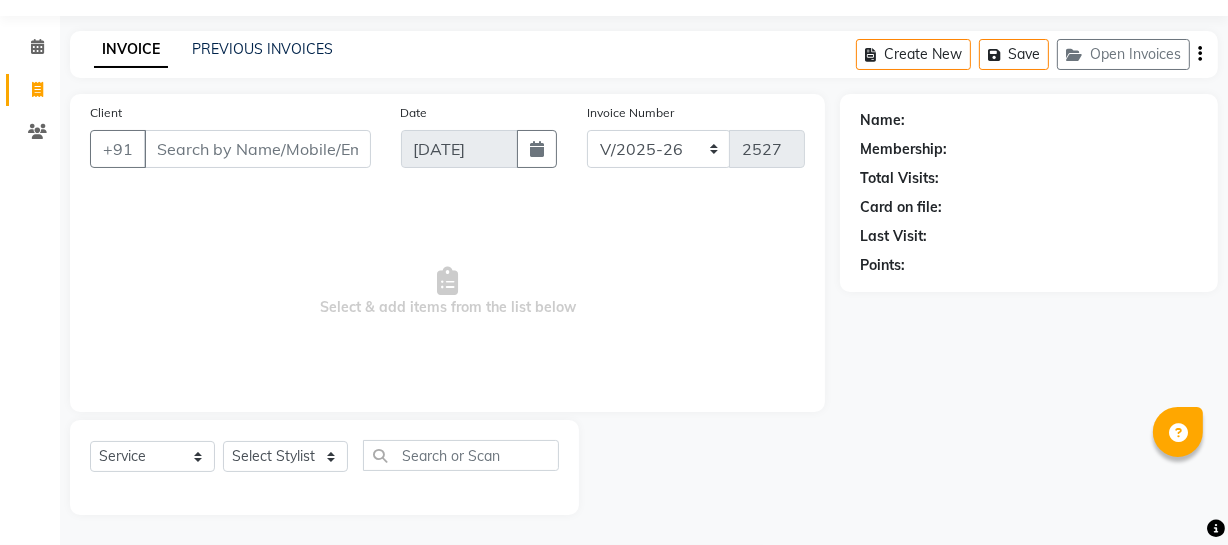select on "membership" 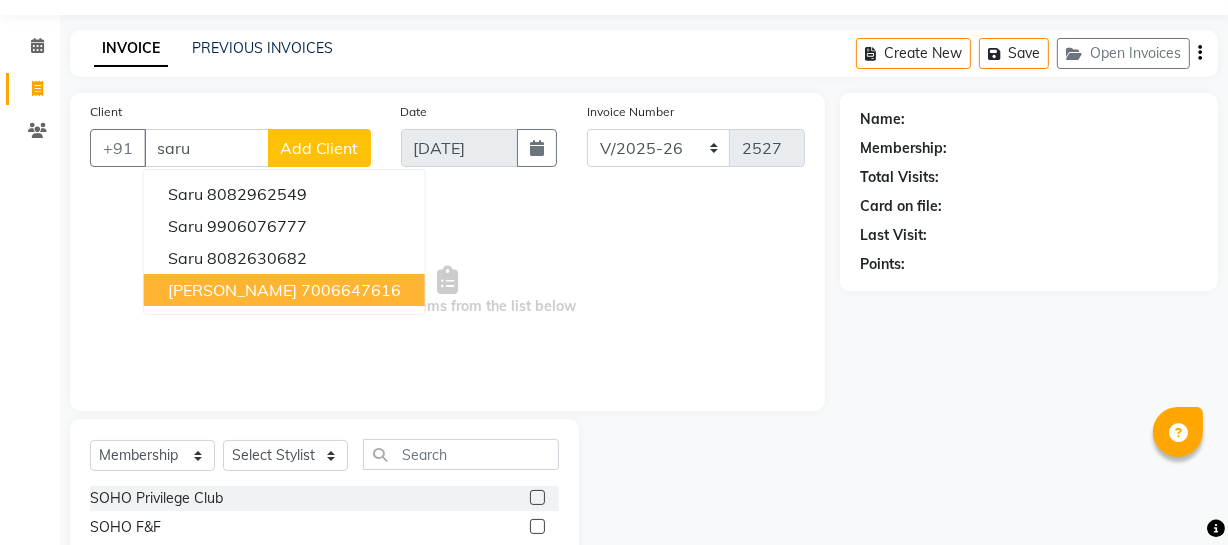 click on "7006647616" at bounding box center [351, 290] 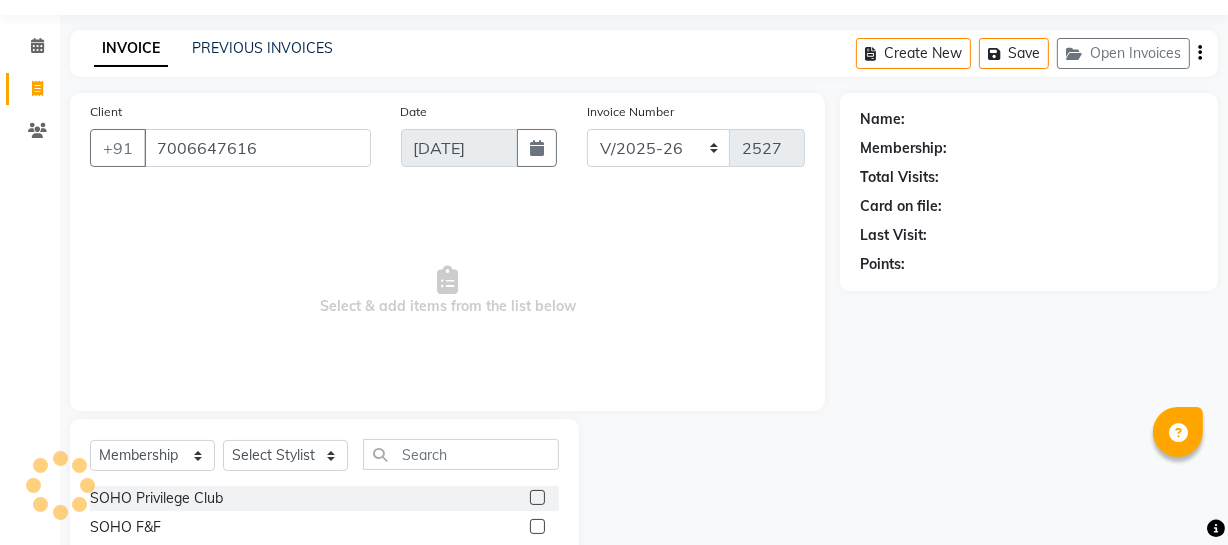 type on "7006647616" 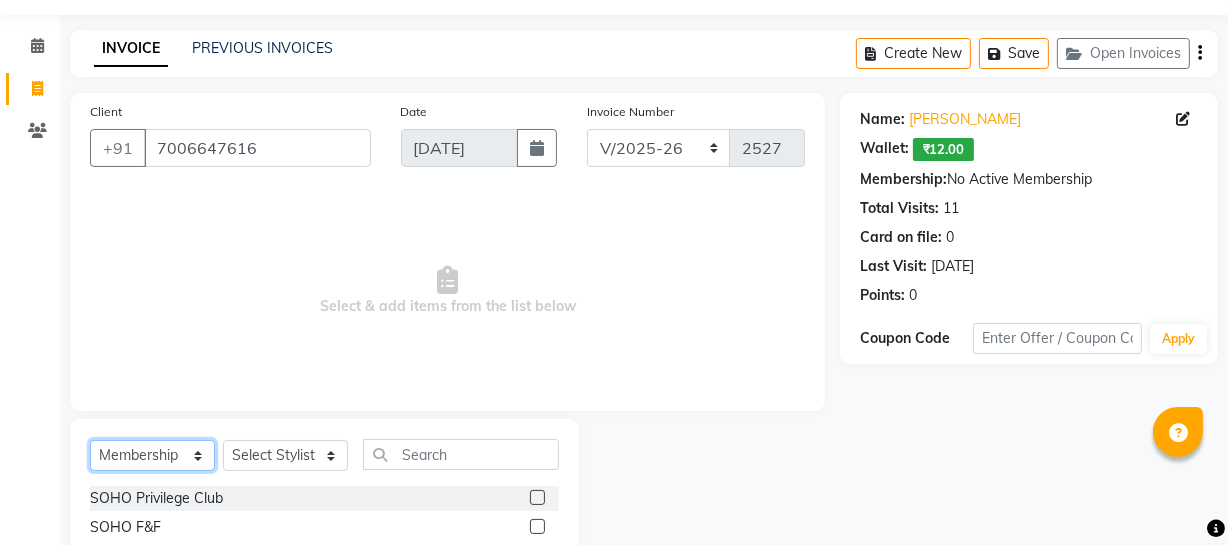 click on "Select  Service  Product  Membership  Package Voucher Prepaid Gift Card" 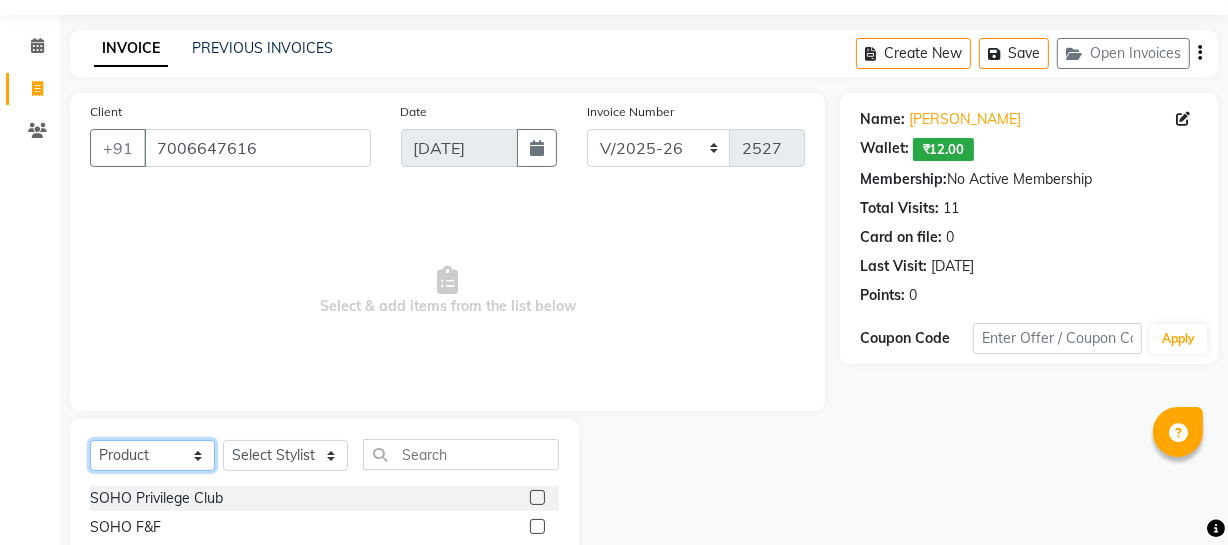 click on "Select  Service  Product  Membership  Package Voucher Prepaid Gift Card" 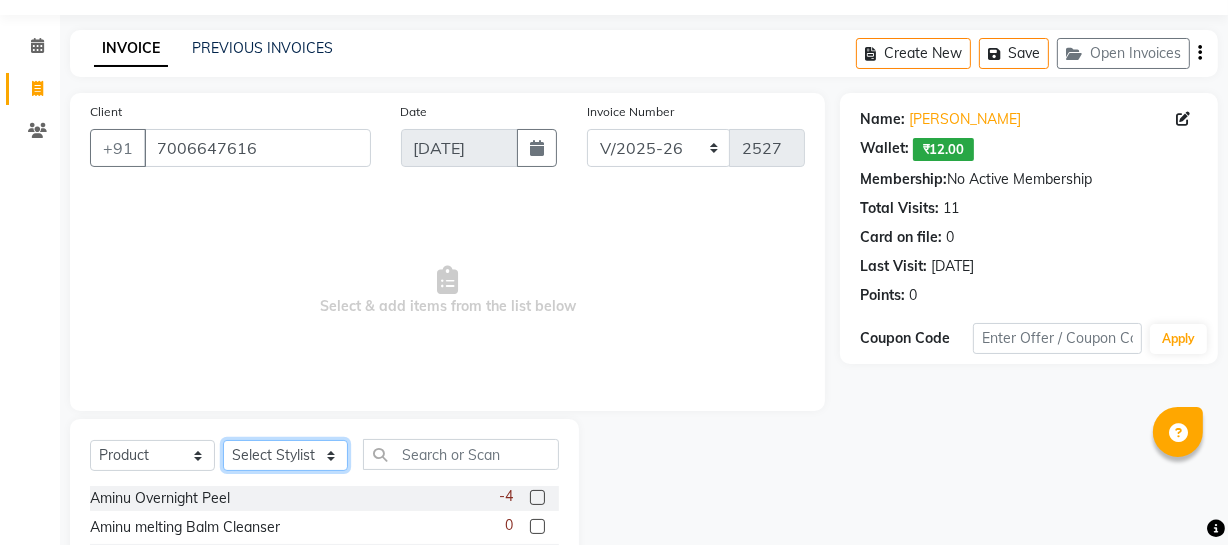 click on "Select Stylist [PERSON_NAME] Adhamya [PERSON_NAME] [PERSON_NAME] [PERSON_NAME] [PERSON_NAME] [PERSON_NAME]  [PERSON_NAME] [PERSON_NAME] [PERSON_NAME] Mitu [PERSON_NAME] Swalia Nitin Reception [PERSON_NAME]  [PERSON_NAME] sameer [PERSON_NAME] [PERSON_NAME] [PERSON_NAME] [PERSON_NAME] [PERSON_NAME]" 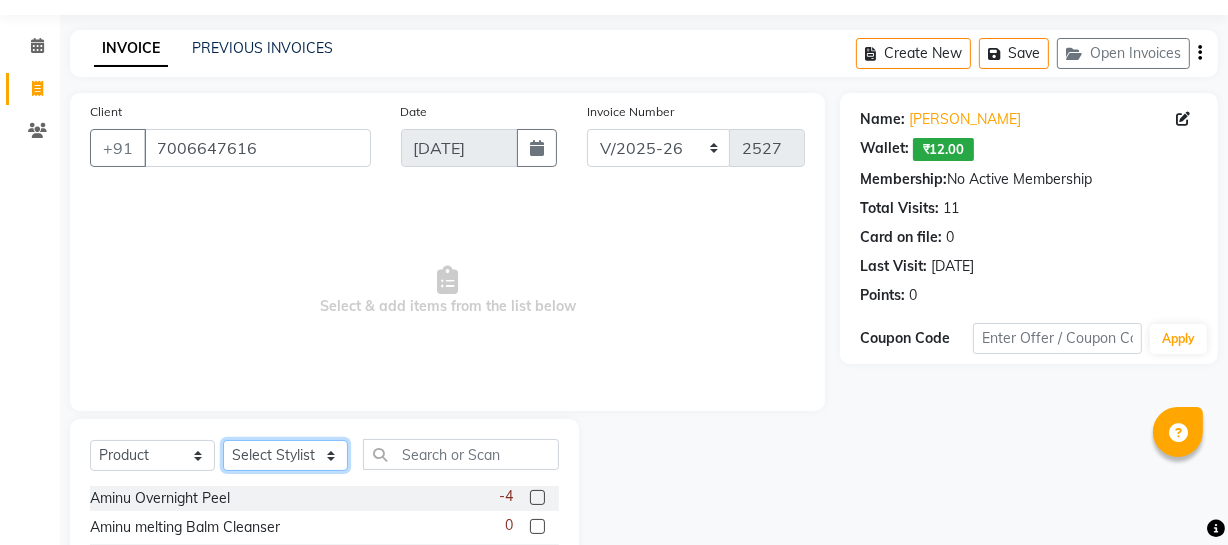 select on "19950" 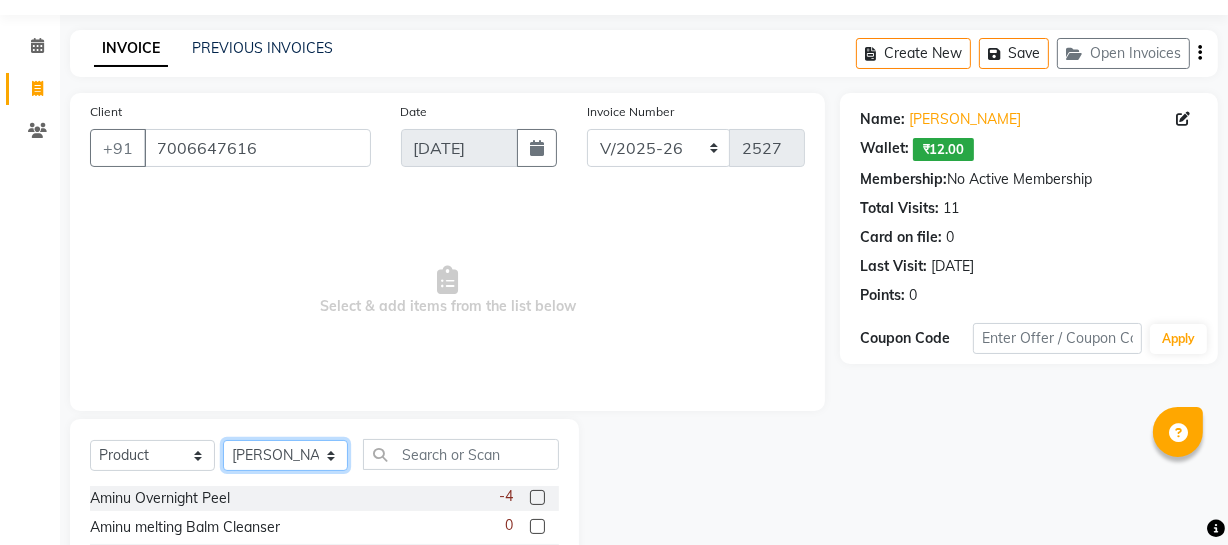 click on "Select Stylist [PERSON_NAME] Adhamya [PERSON_NAME] [PERSON_NAME] [PERSON_NAME] [PERSON_NAME] [PERSON_NAME]  [PERSON_NAME] [PERSON_NAME] [PERSON_NAME] Mitu [PERSON_NAME] Swalia Nitin Reception [PERSON_NAME]  [PERSON_NAME] sameer [PERSON_NAME] [PERSON_NAME] [PERSON_NAME] [PERSON_NAME] [PERSON_NAME]" 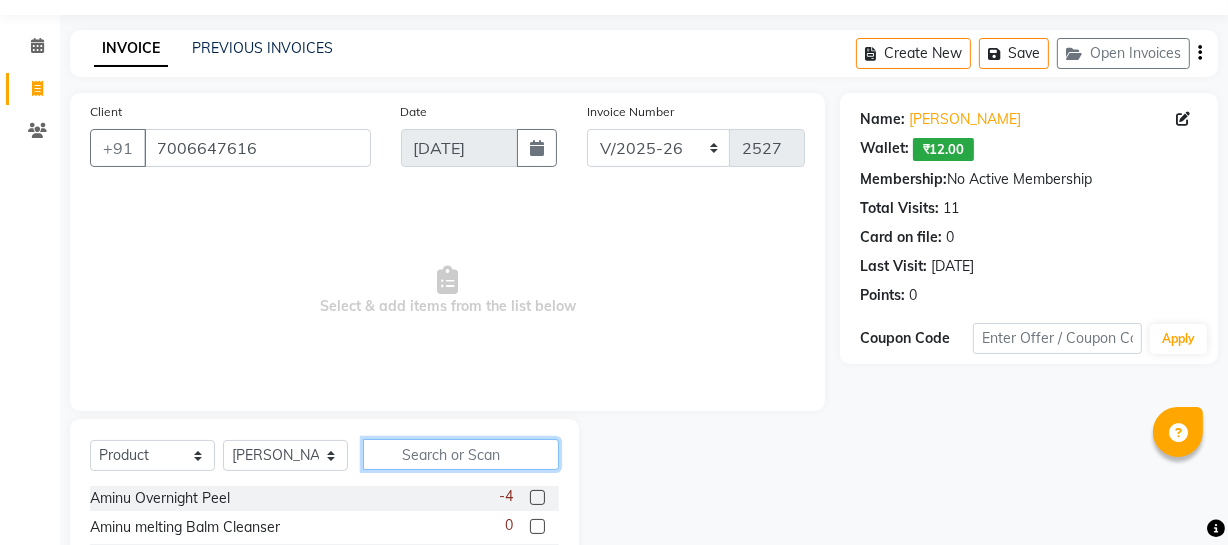 click 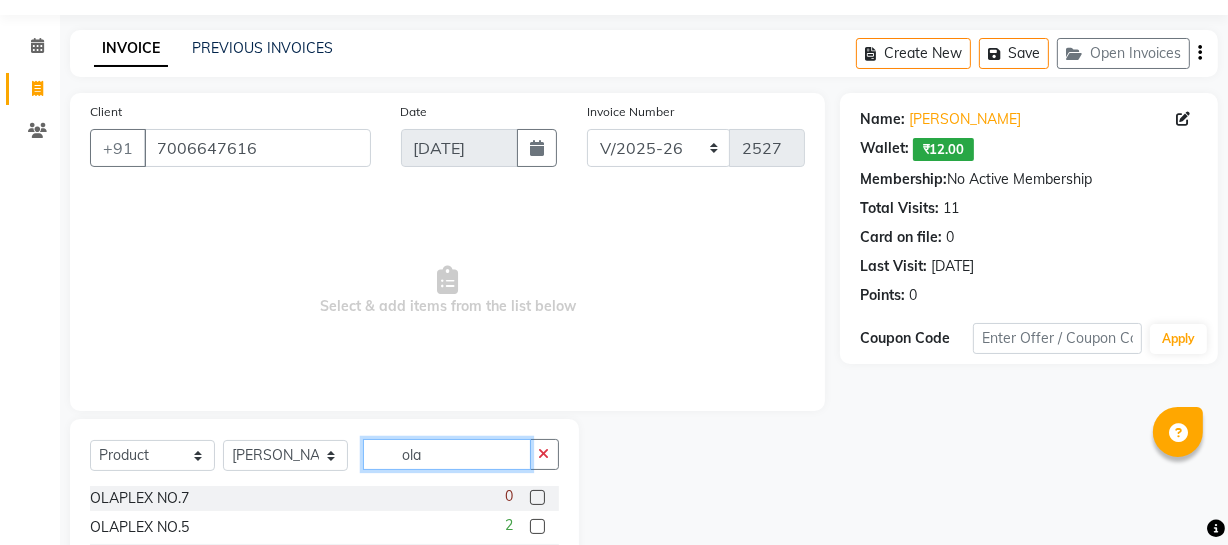 scroll, scrollTop: 257, scrollLeft: 0, axis: vertical 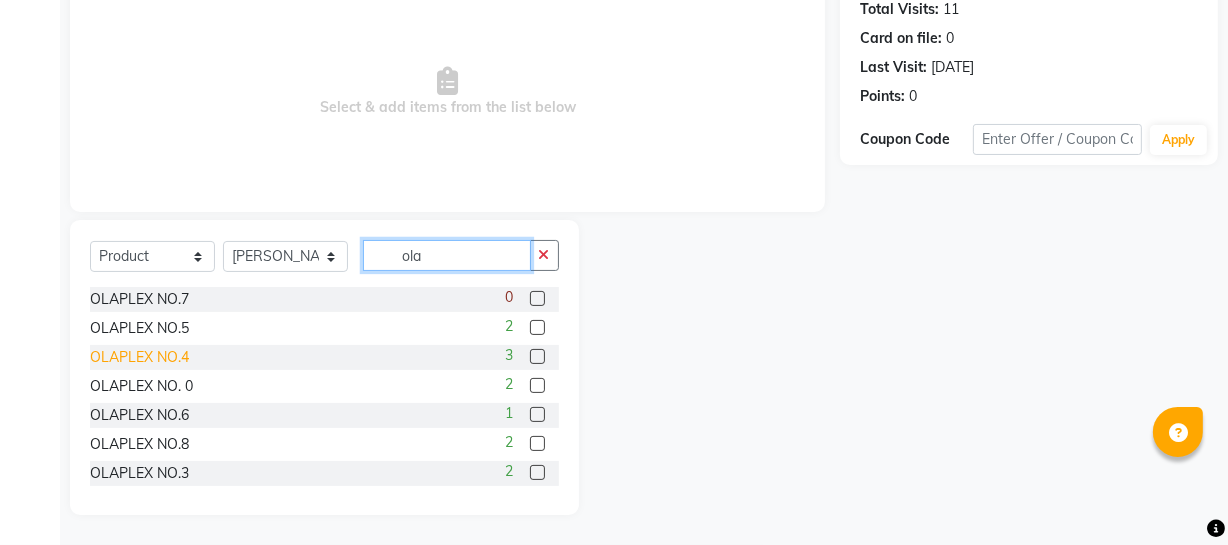 type on "ola" 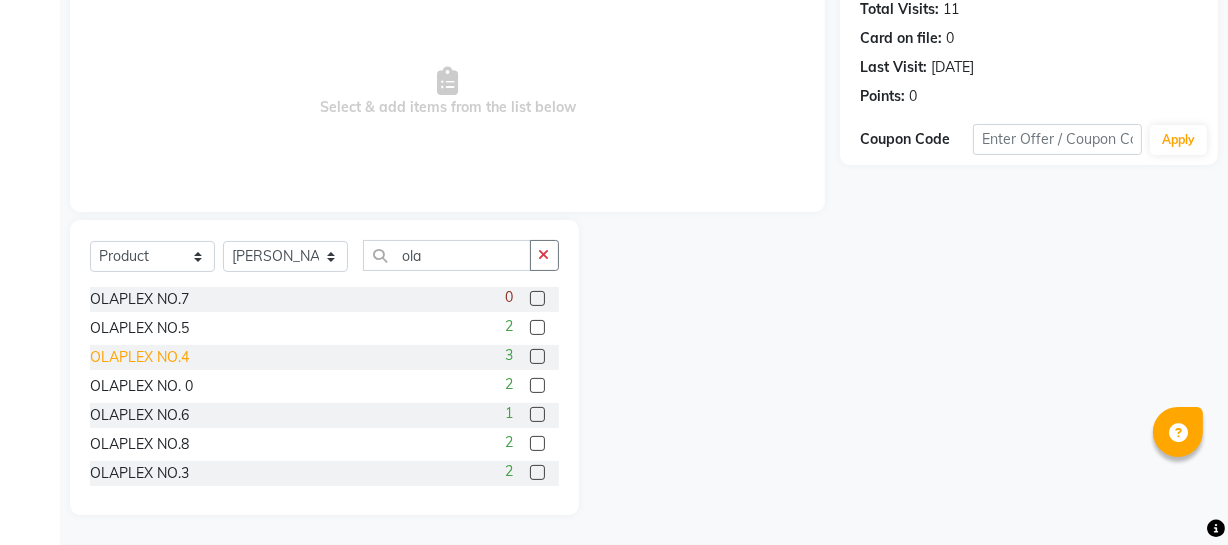 click on "OLAPLEX NO.4" 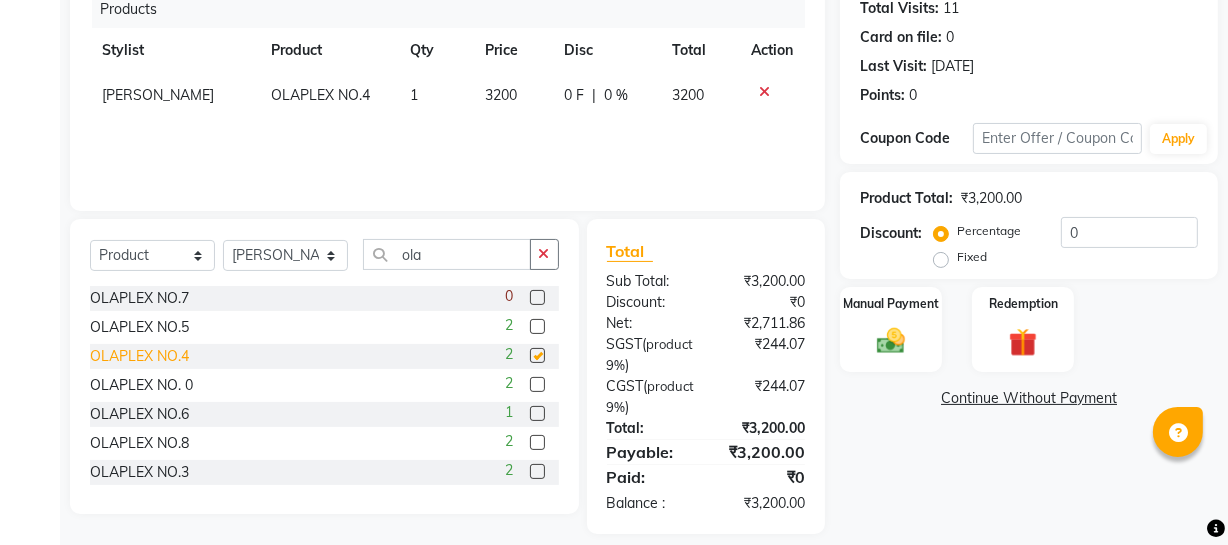 checkbox on "false" 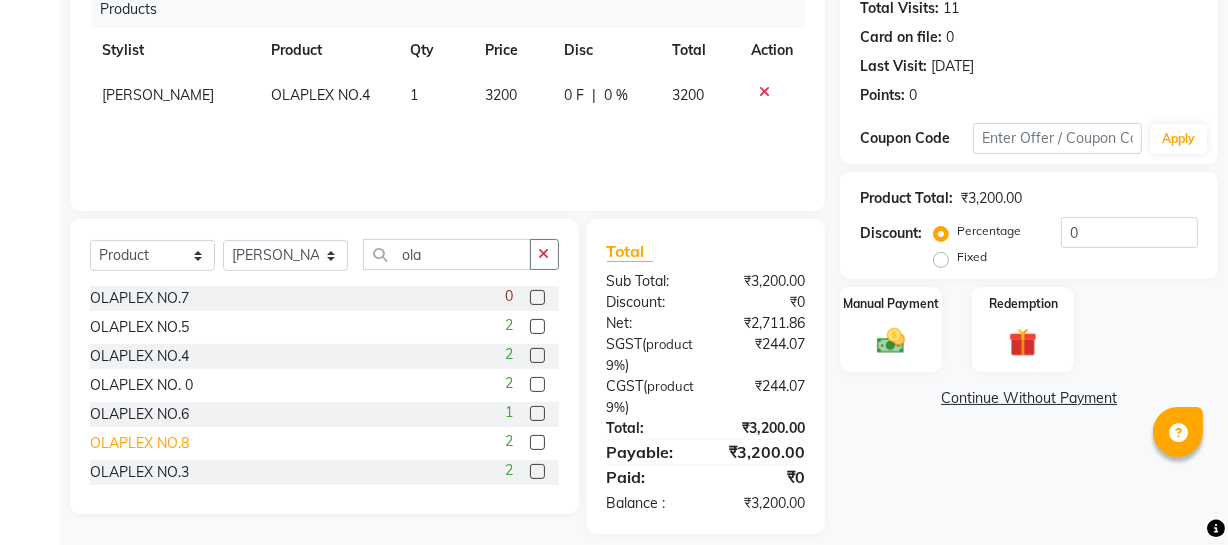 click on "OLAPLEX NO.8" 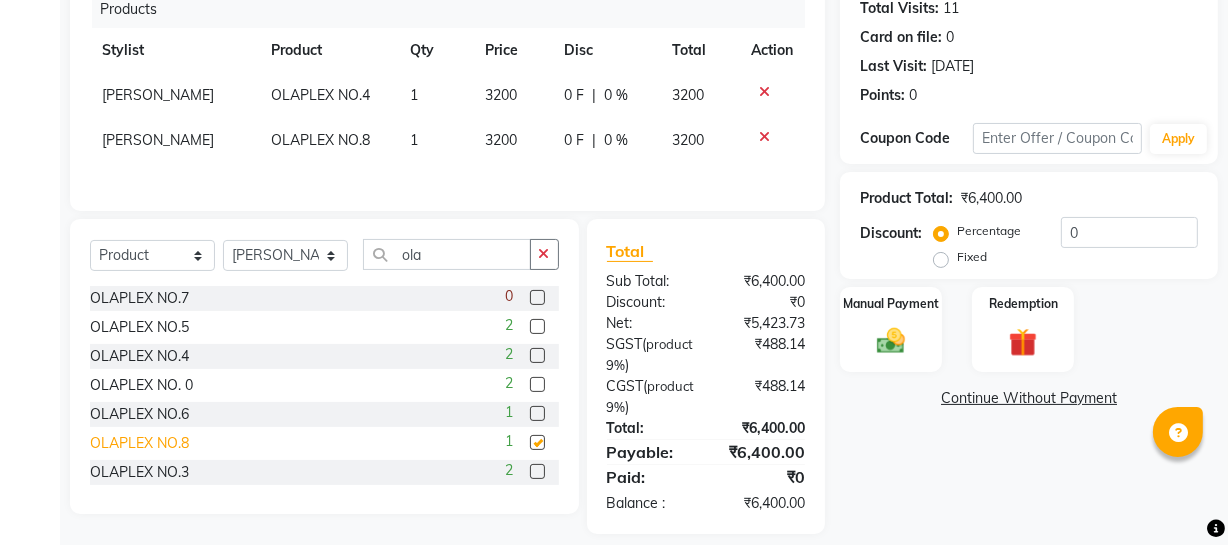 checkbox on "false" 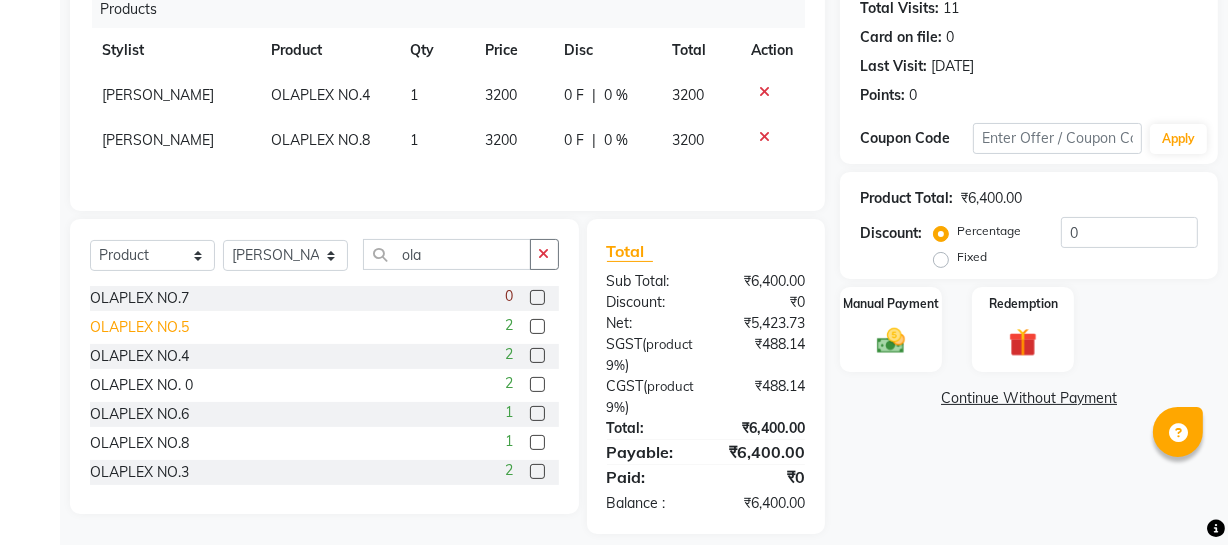 click on "OLAPLEX NO.5" 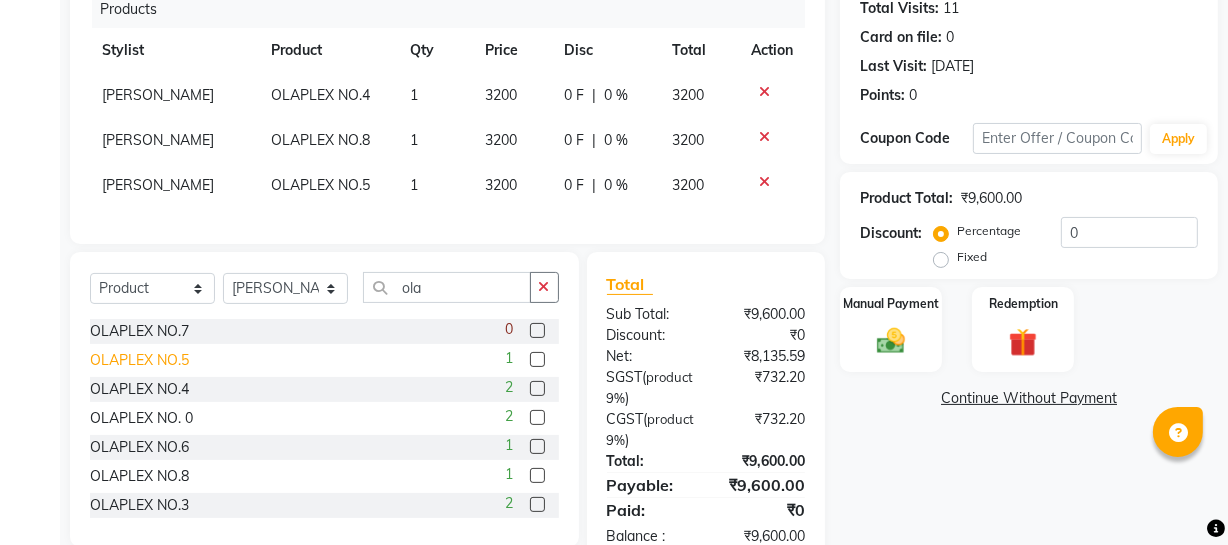 click on "OLAPLEX NO.5" 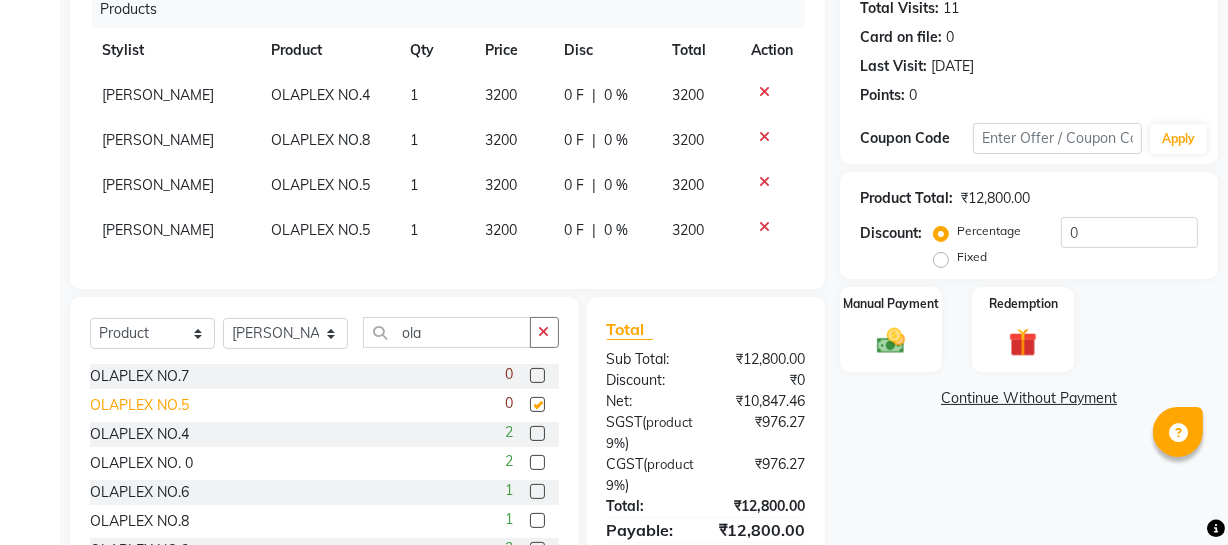 checkbox on "false" 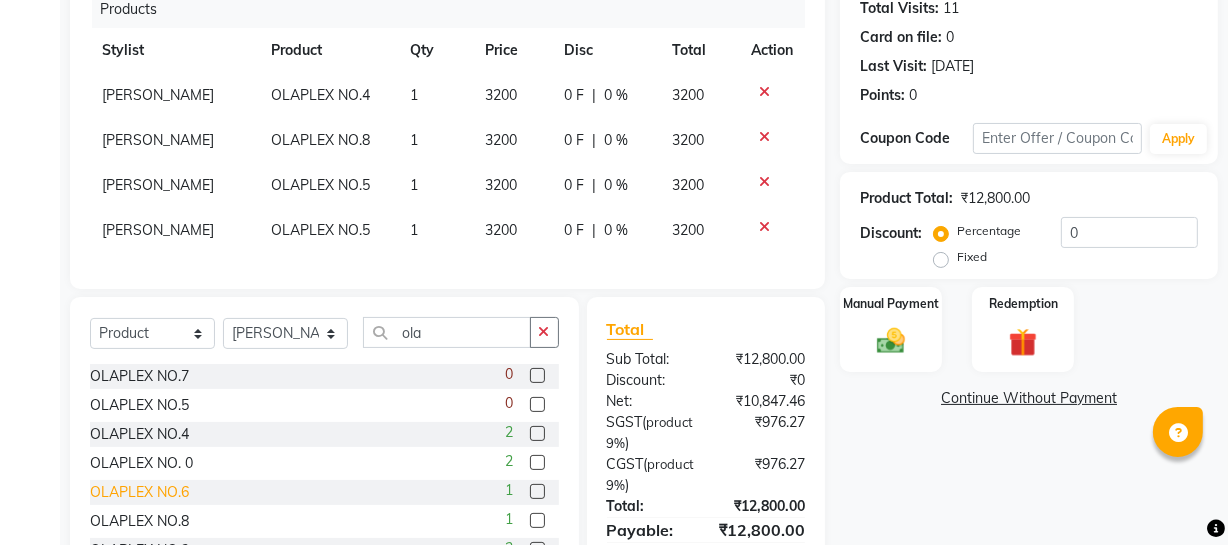 click on "OLAPLEX NO.6" 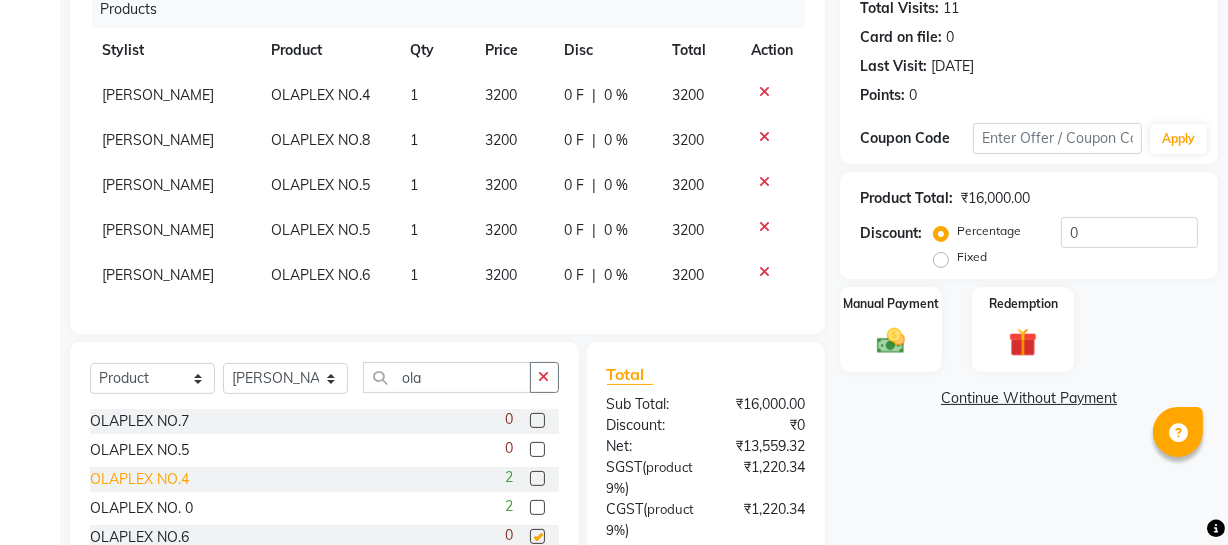 checkbox on "false" 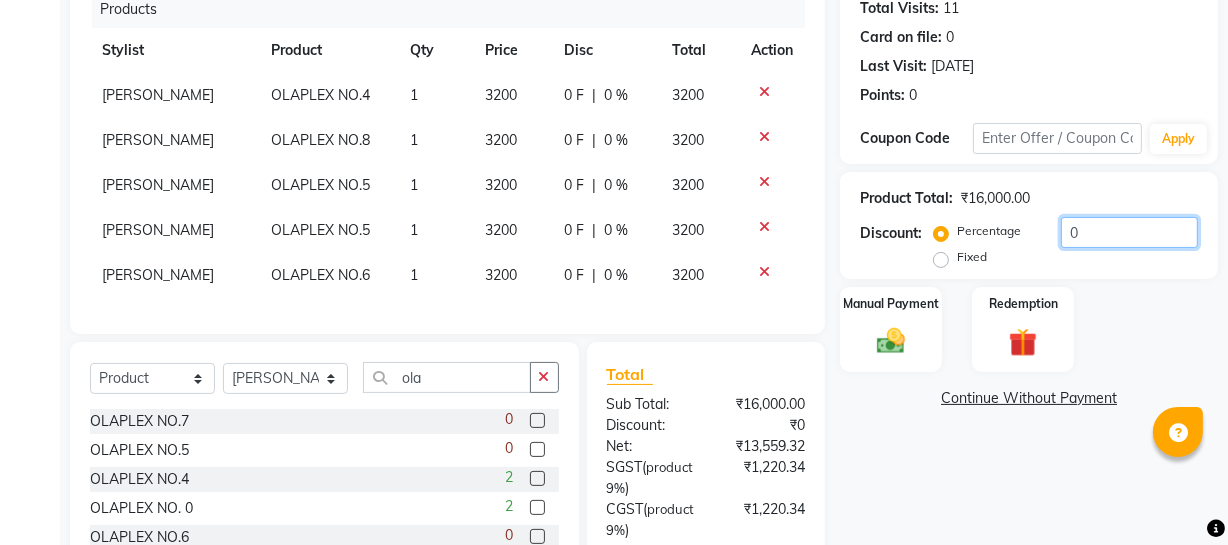 click on "Client +91 7006647616 Date 11-07-2025 Invoice Number Red/2025-26 V/2025 V/2025-26 2527 Products Stylist Product Qty Price Disc Total Action Harman OLAPLEX NO.4 1 3200 0 F | 0 % 3200 Harman OLAPLEX NO.8 1 3200 0 F | 0 % 3200 Harman OLAPLEX NO.5 1 3200 0 F | 0 % 3200 Harman OLAPLEX NO.5 1 3200 0 F | 0 % 3200 Harman OLAPLEX NO.6 1 3200 0 F | 0 % 3200 Select  Service  Product  Membership  Package Voucher Prepaid Gift Card  Select Stylist Abhishek Kohli Adhamya Bamotra Amit Arun Sain Bhabesh Dipanker  Harman Kevi  Komal Lakshya Dogra Meenakshi Jamwal Mitu Neha Nishant Swalia Nitin Reception Rose  Ruth Sahil sameer Sanjay Saurav pedi Saurav SAM Shameem Sharan Vicky VISHAL DOGRA ola OLAPLEX NO.7  0 OLAPLEX NO.5  0 OLAPLEX NO.4  2 OLAPLEX NO. 0  2 OLAPLEX NO.6  0 OLAPLEX NO.8  1 OLAPLEX NO.3  2 OLAPLEX NO.9  0 Total Sub Total: ₹16,000.00 Discount: ₹0 Net: ₹13,559.32 SGST  ( product   9% ) ₹1,220.34 CGST  ( product   9% ) ₹1,220.34 Total: ₹16,000.00 Payable: ₹16,000.00 Paid: ₹0 Balance   : ₹16,000.00" 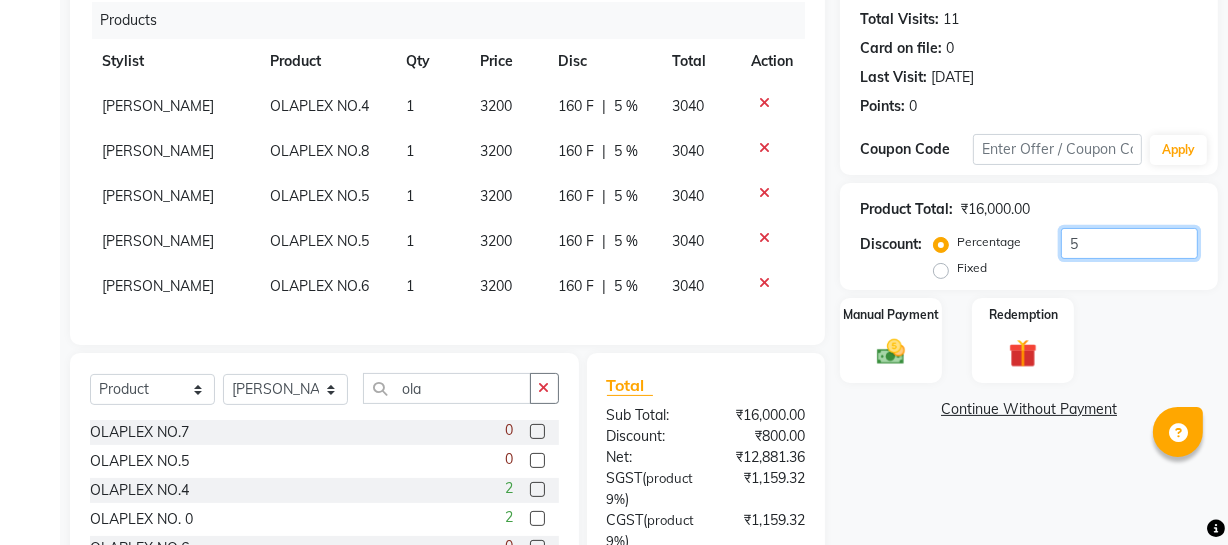scroll, scrollTop: 0, scrollLeft: 0, axis: both 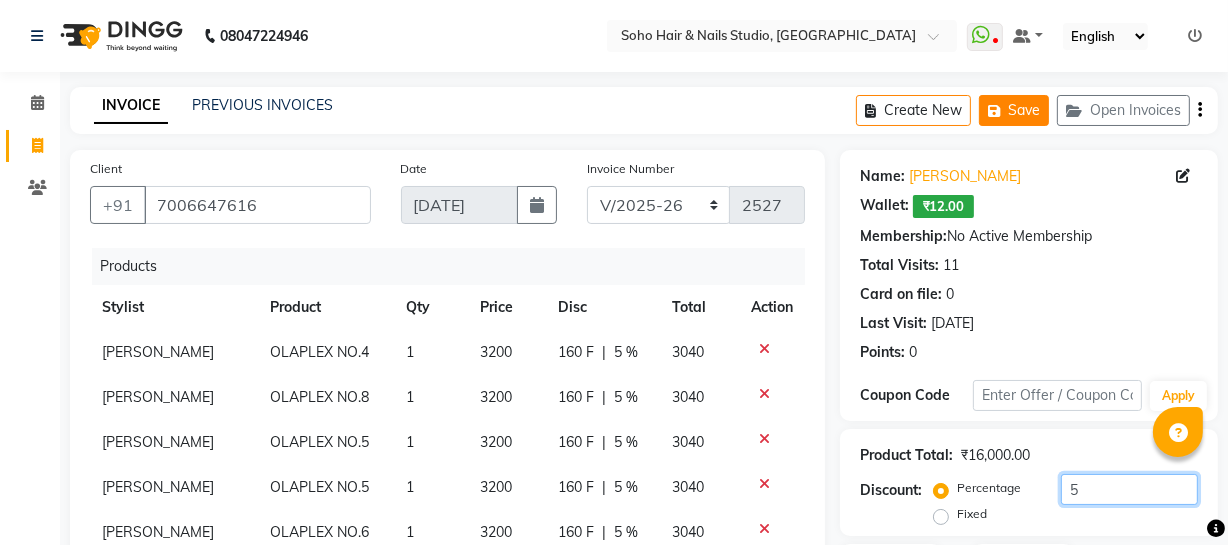 type on "5" 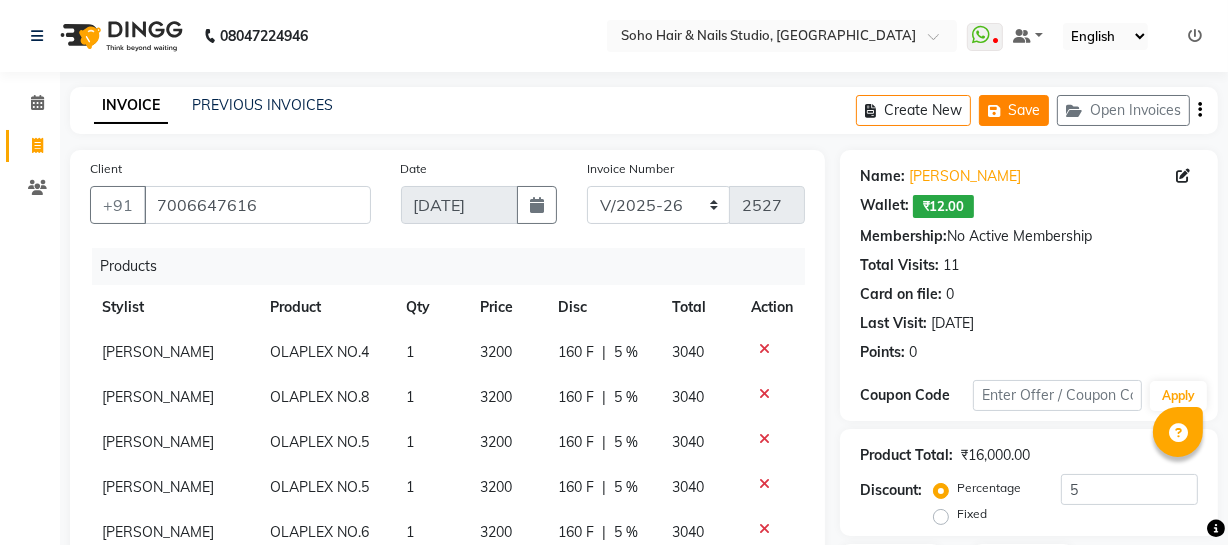 click on "Save" 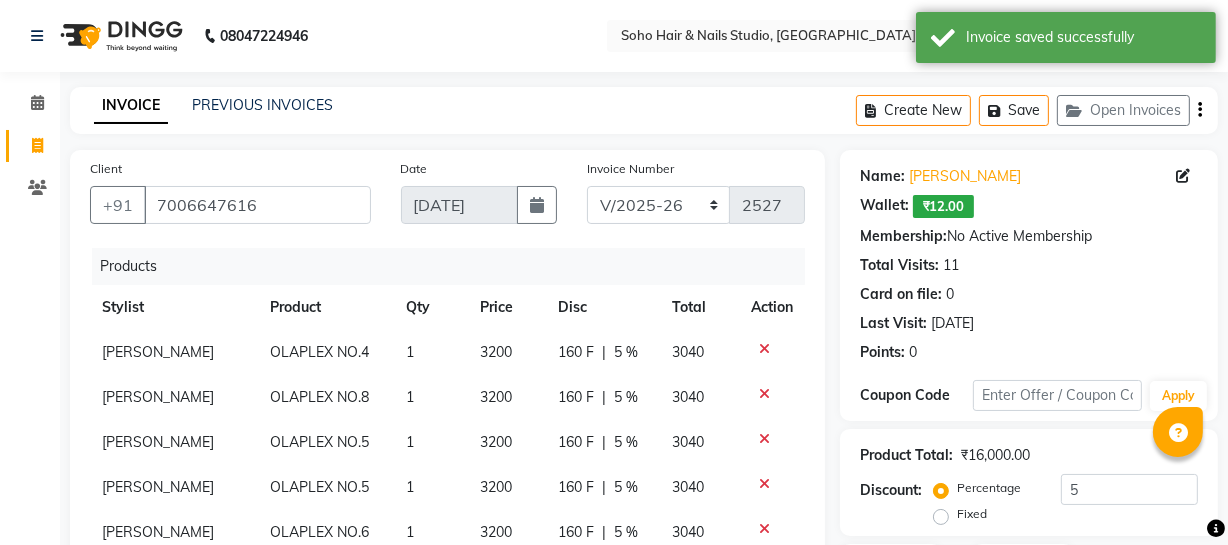 click 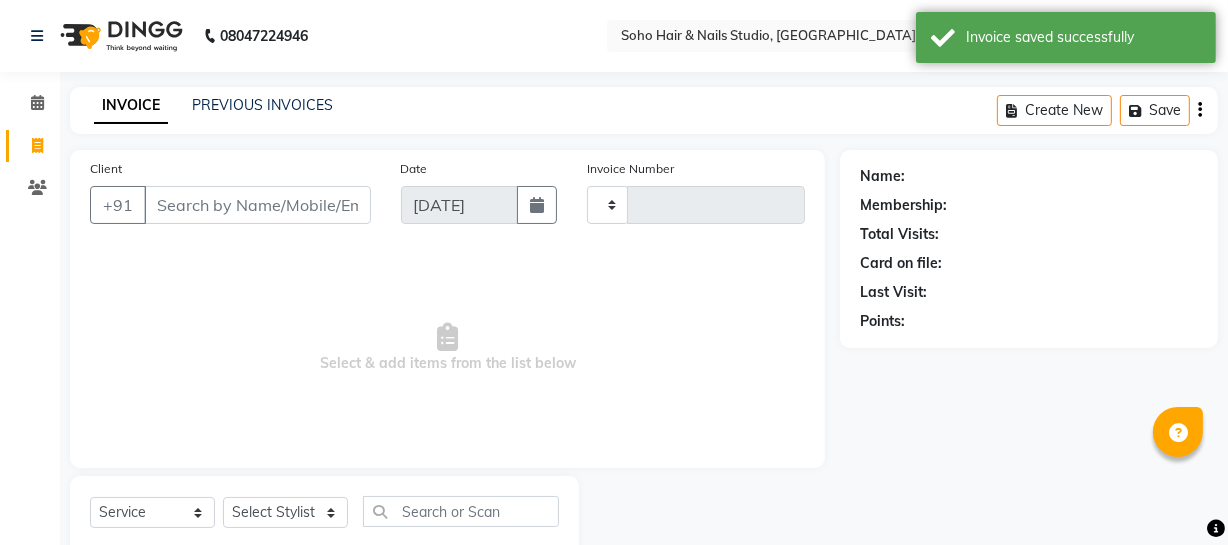 scroll, scrollTop: 57, scrollLeft: 0, axis: vertical 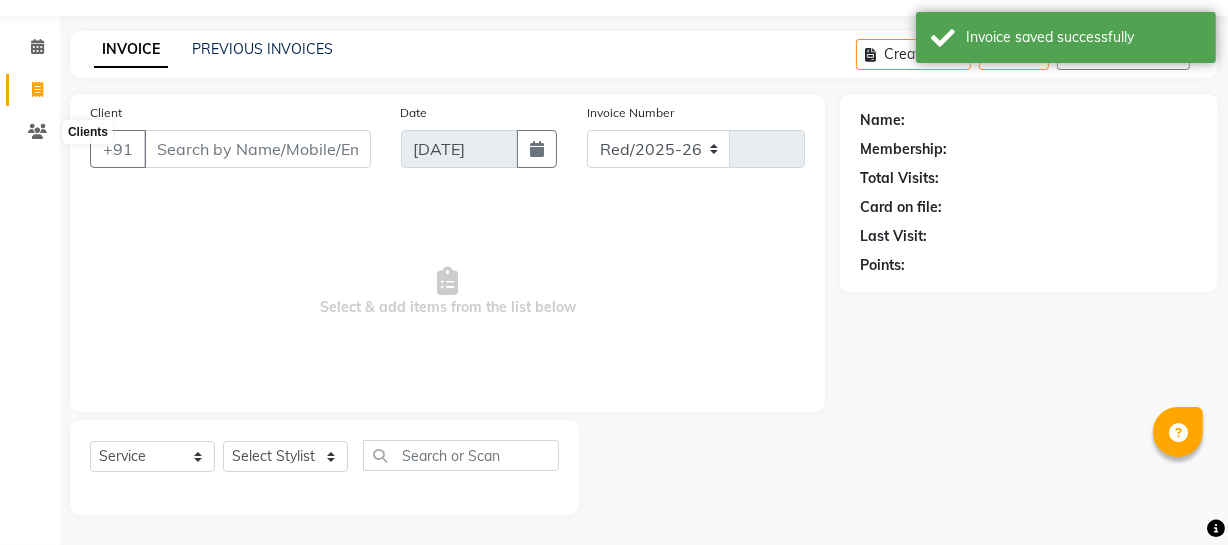 select on "735" 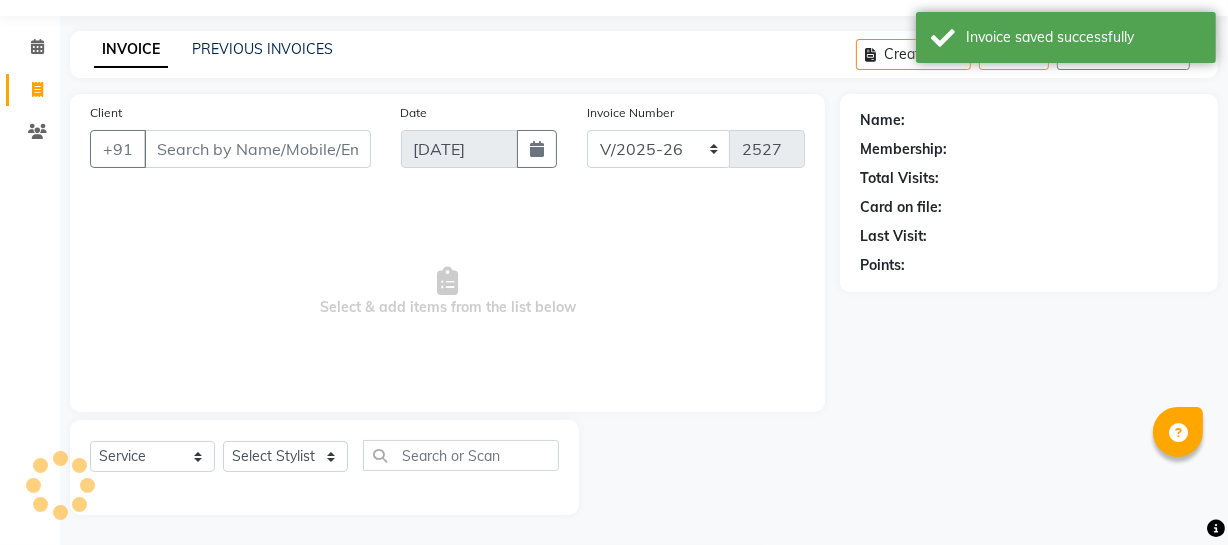 select on "membership" 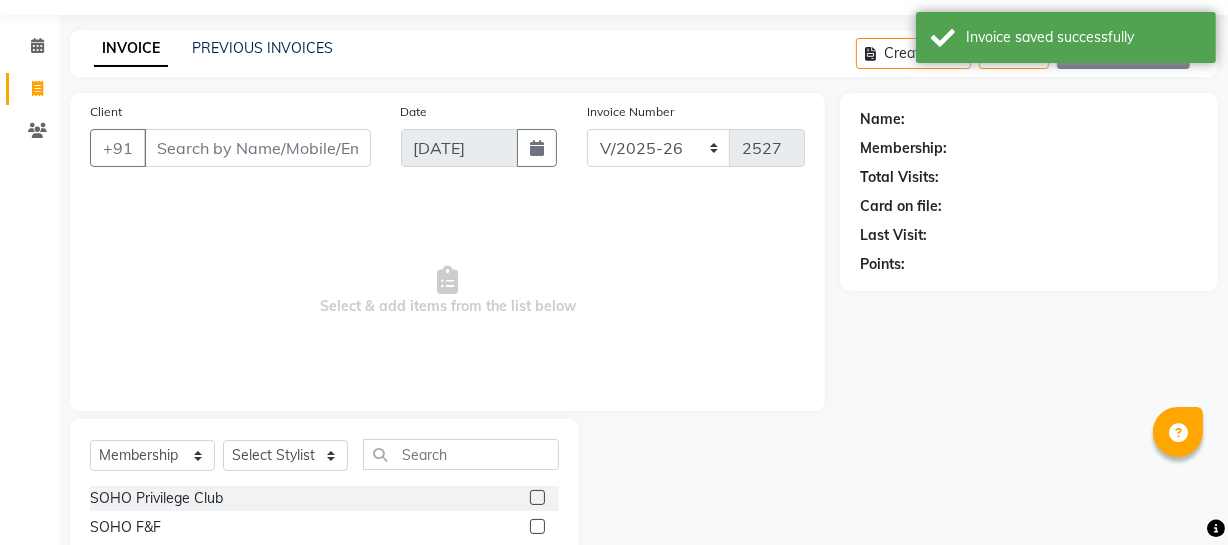 scroll, scrollTop: 0, scrollLeft: 0, axis: both 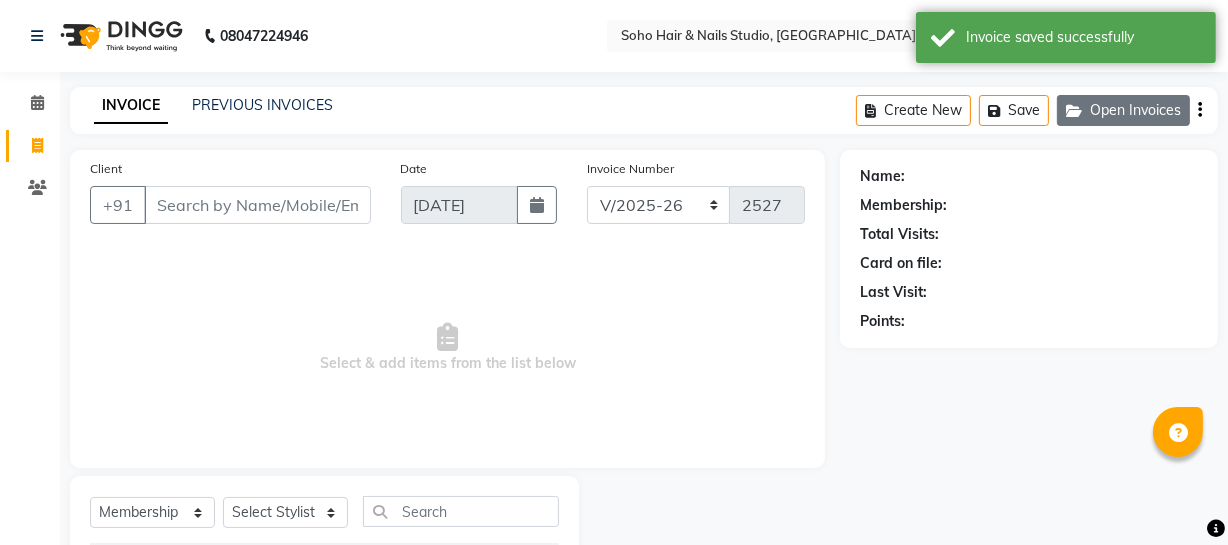 click on "Open Invoices" 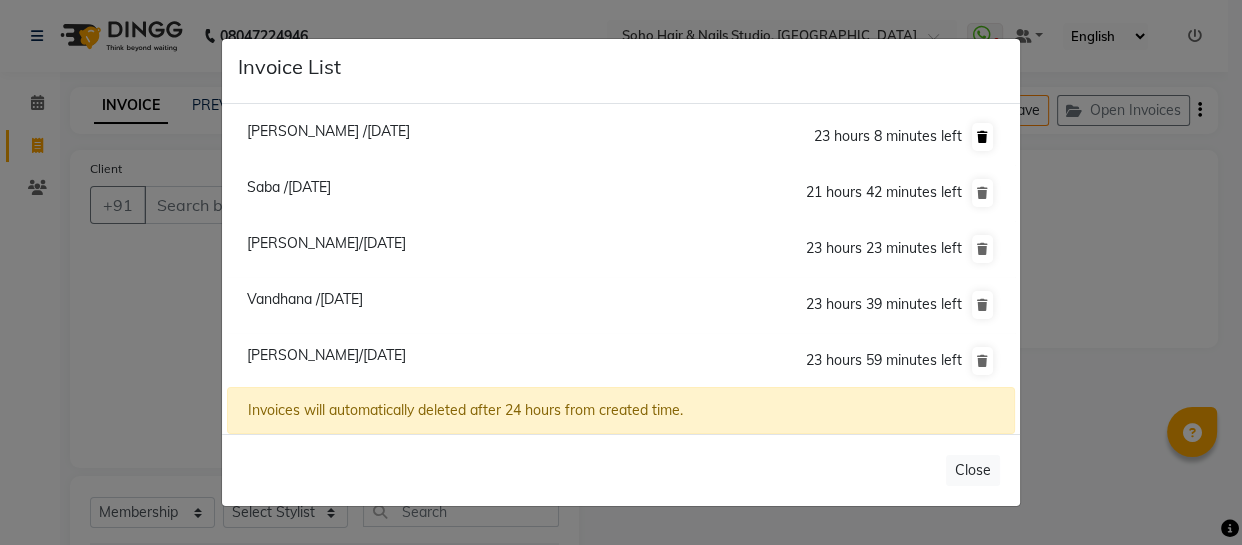 click 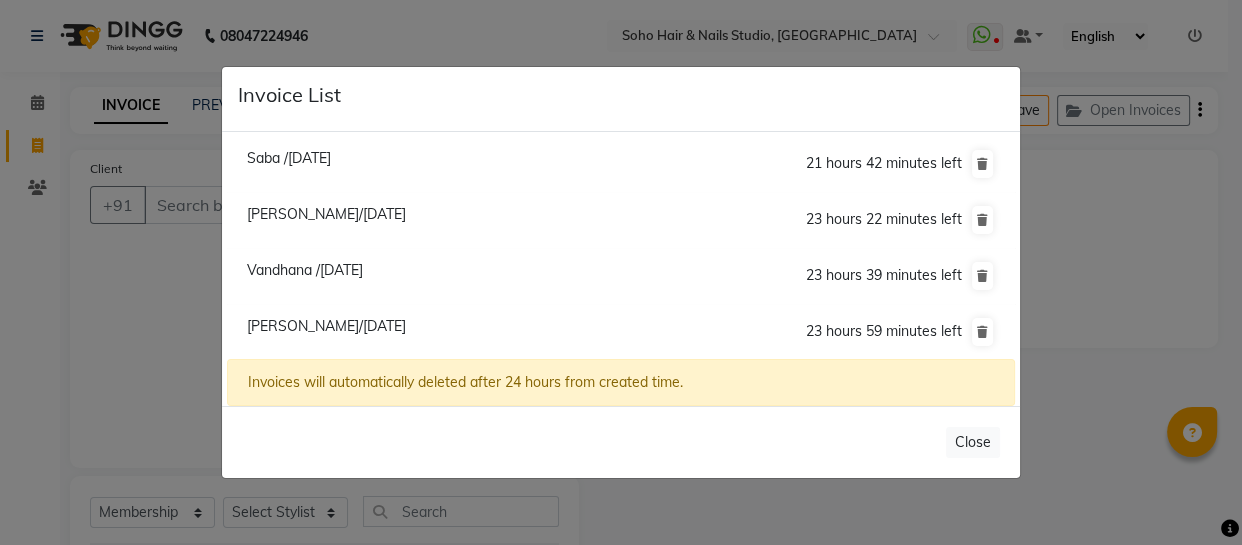 click on "Vandhana /11 July 2025" 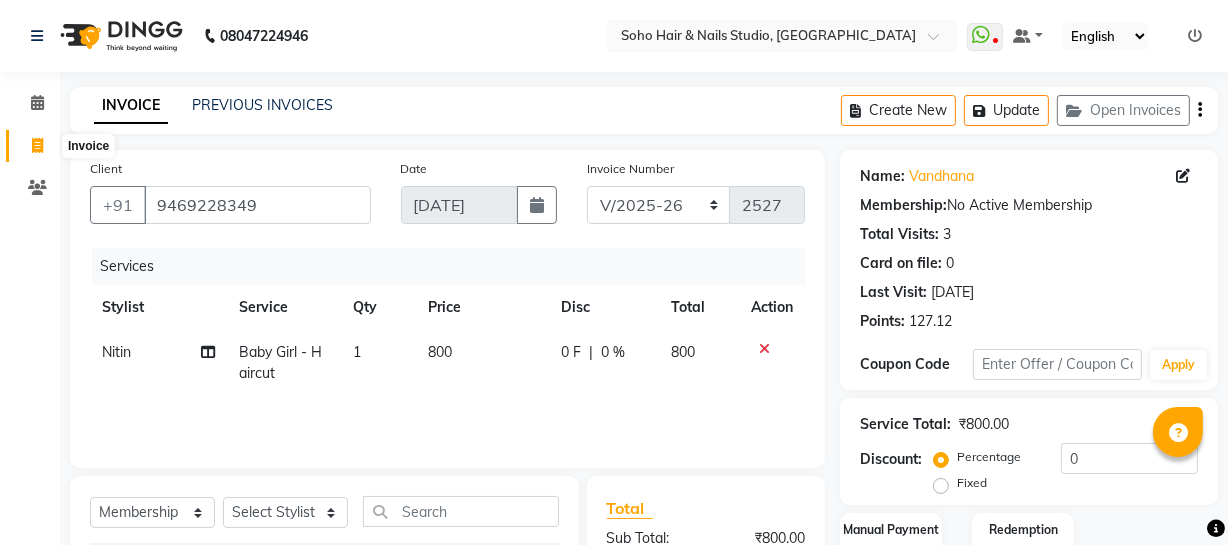click 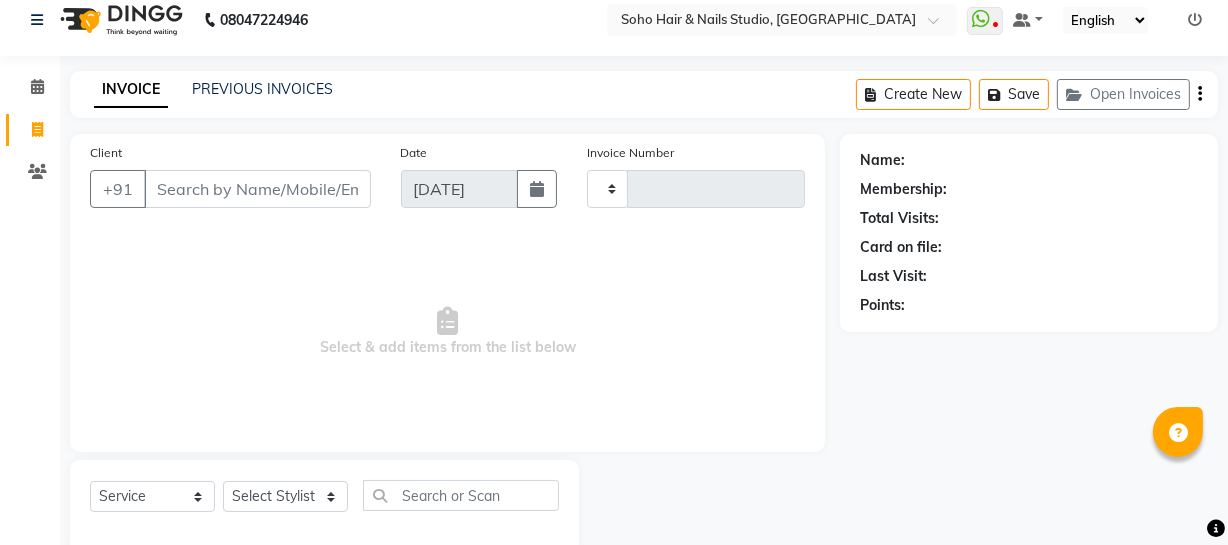 scroll, scrollTop: 57, scrollLeft: 0, axis: vertical 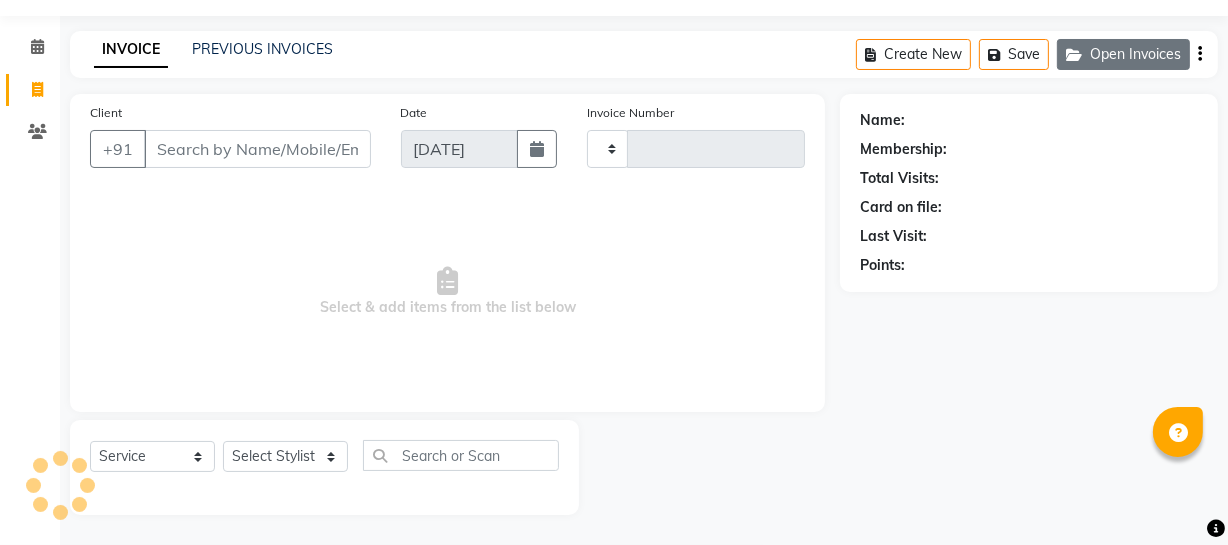 click 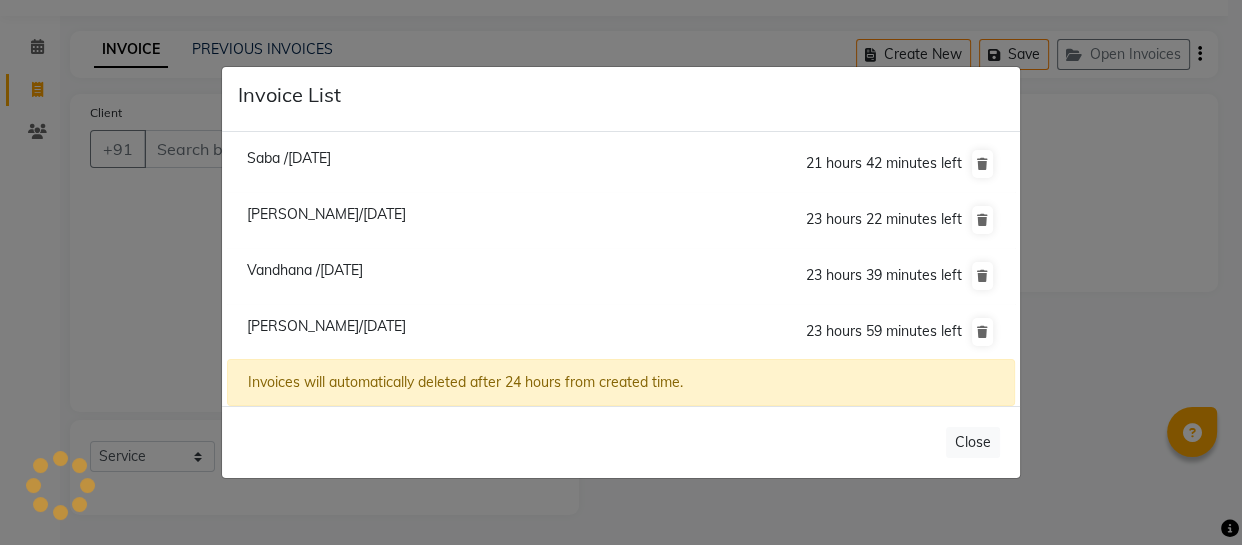 type on "2527" 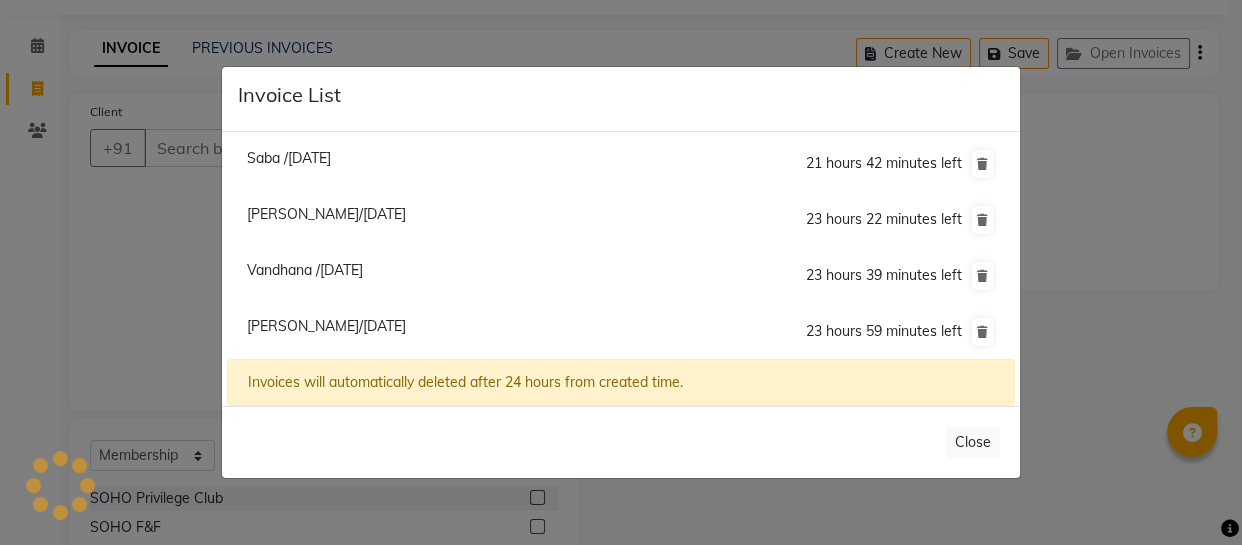 click on "Invoice List  Saba /11 July 2025  21 hours 42 minutes left  Taniya Singh/11 July 2025  23 hours 22 minutes left  Vandhana /11 July 2025  23 hours 39 minutes left  Saru Mahajan/11 July 2025  23 hours 59 minutes left  Invoices will automatically deleted after 24 hours from created time.   Close" 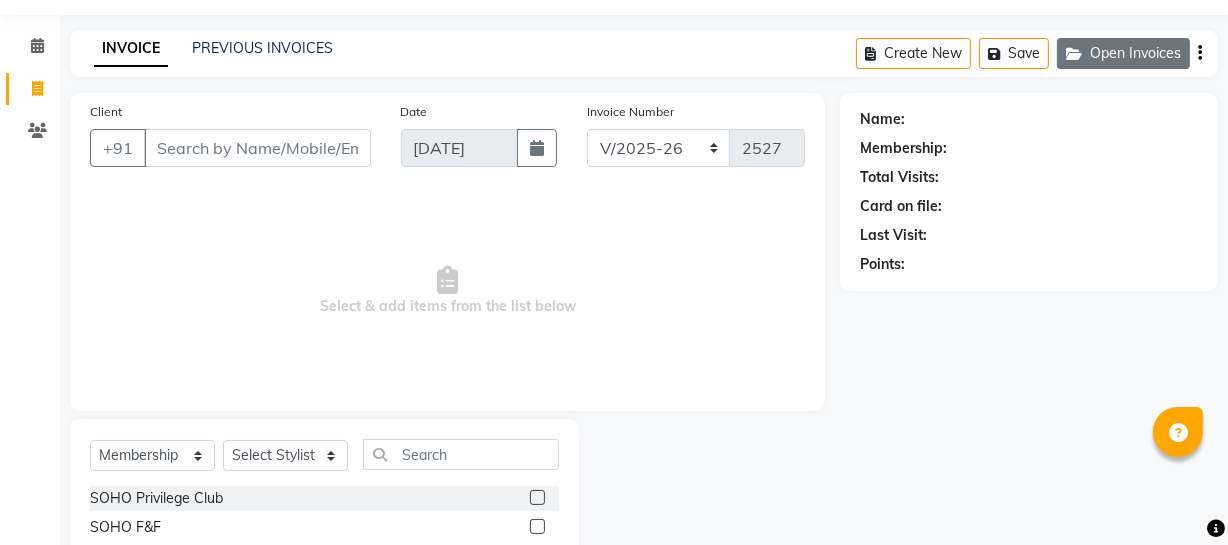 click on "Open Invoices" 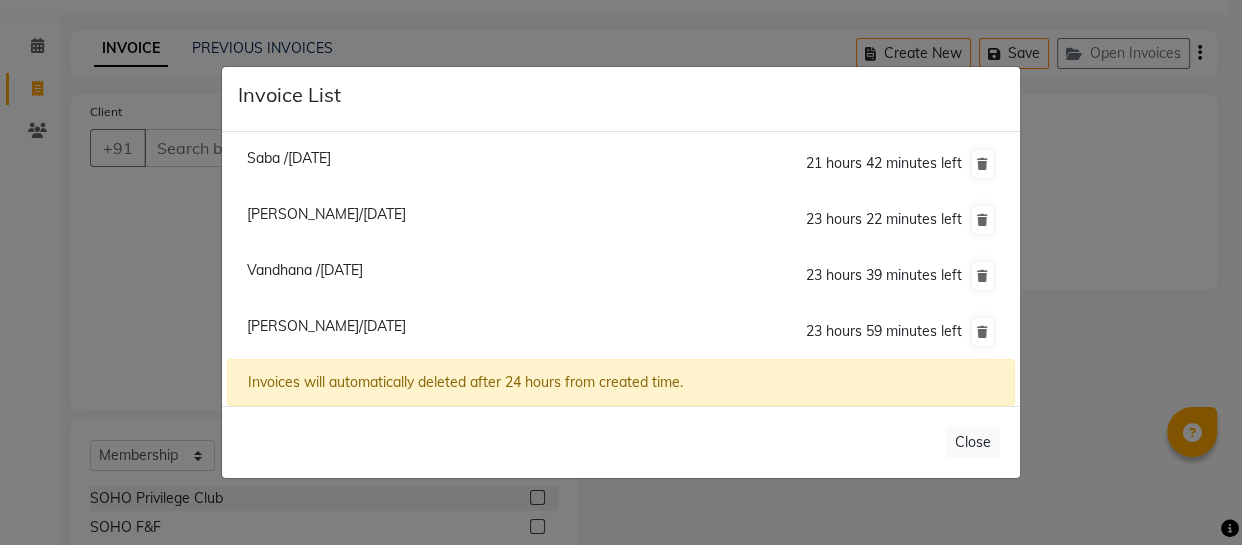 click on "Taniya Singh/11 July 2025  23 hours 22 minutes left" 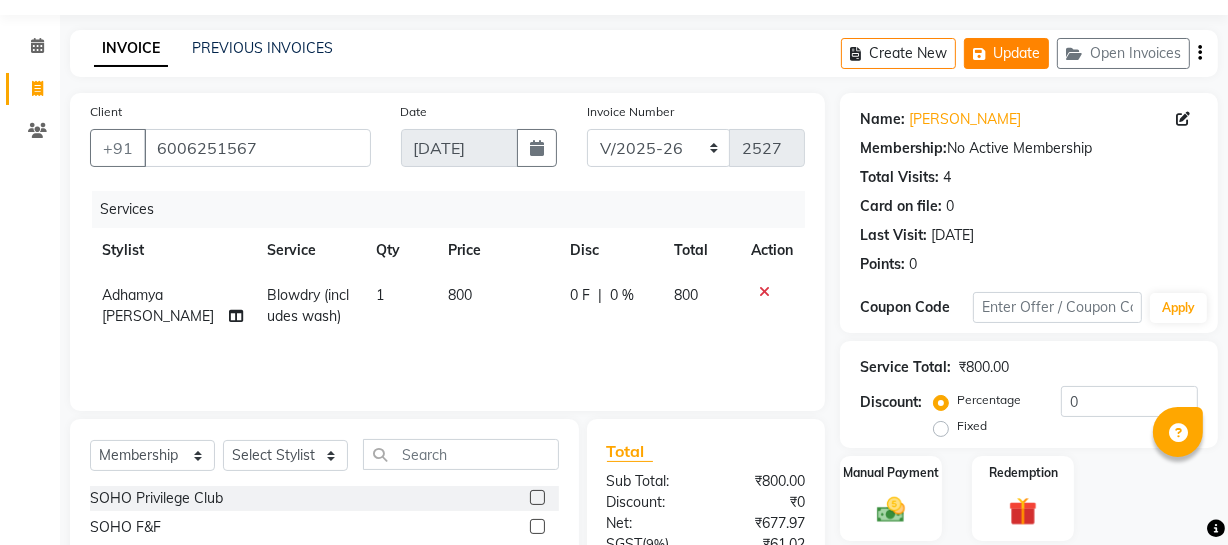 click on "Update" 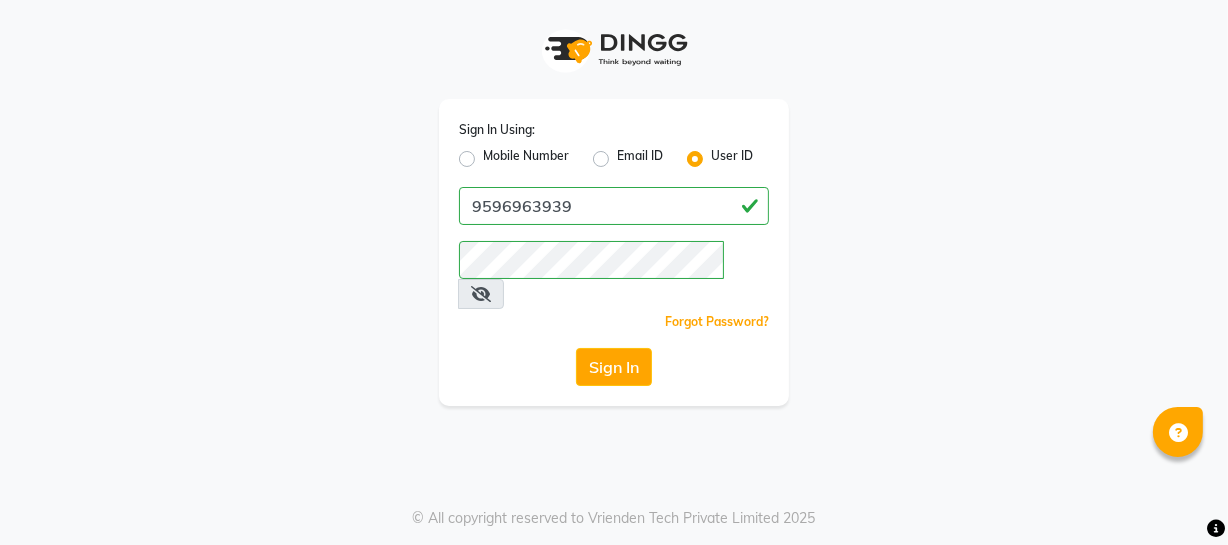 scroll, scrollTop: 0, scrollLeft: 0, axis: both 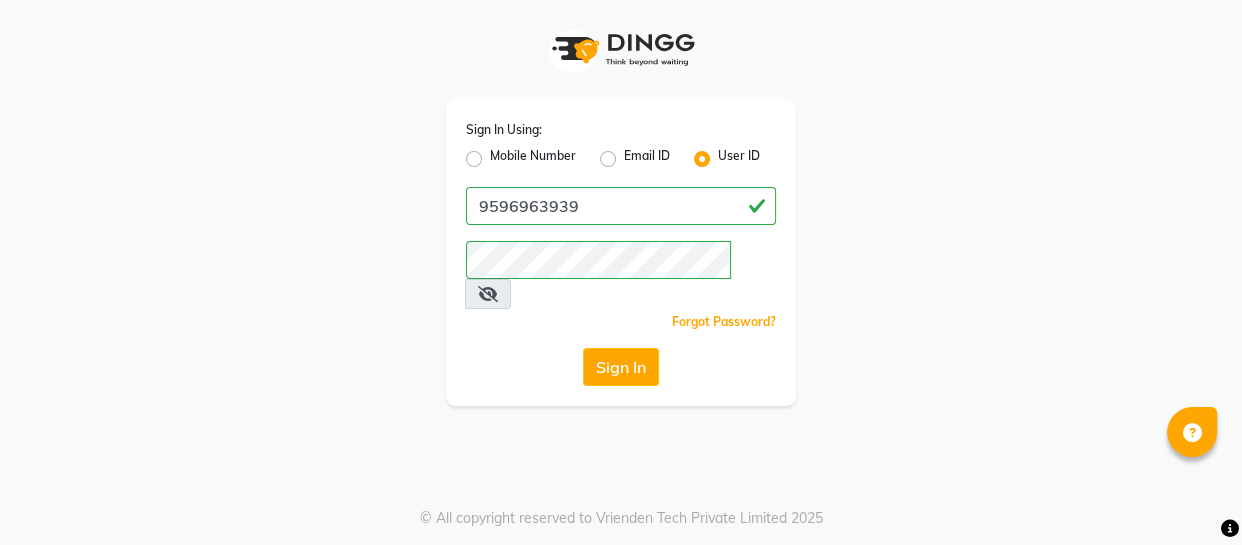 click on "Mobile Number" 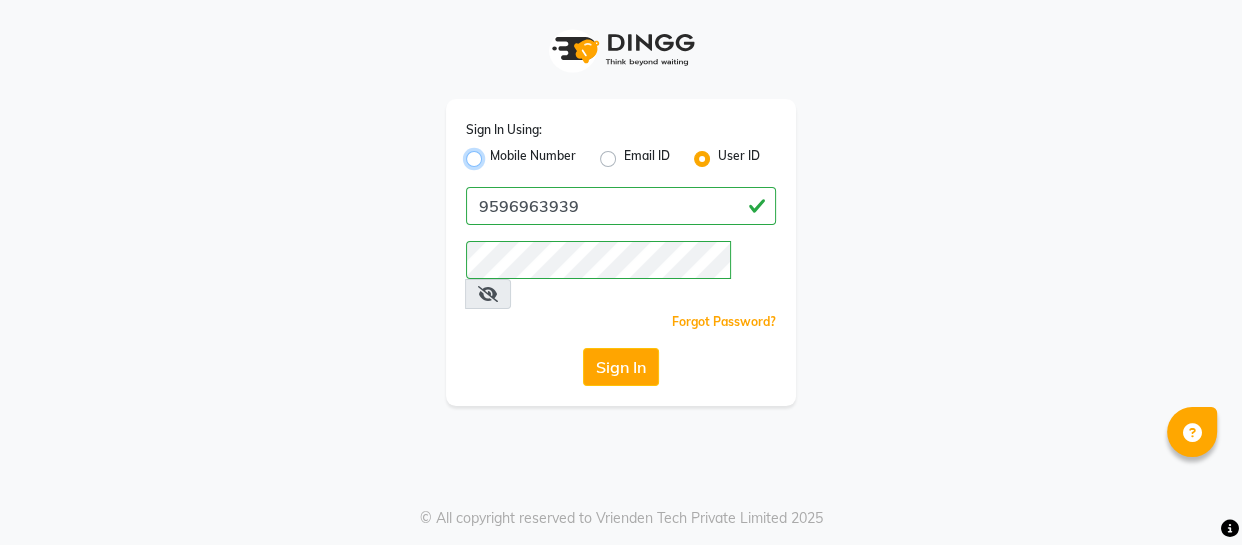 click on "Mobile Number" at bounding box center [496, 153] 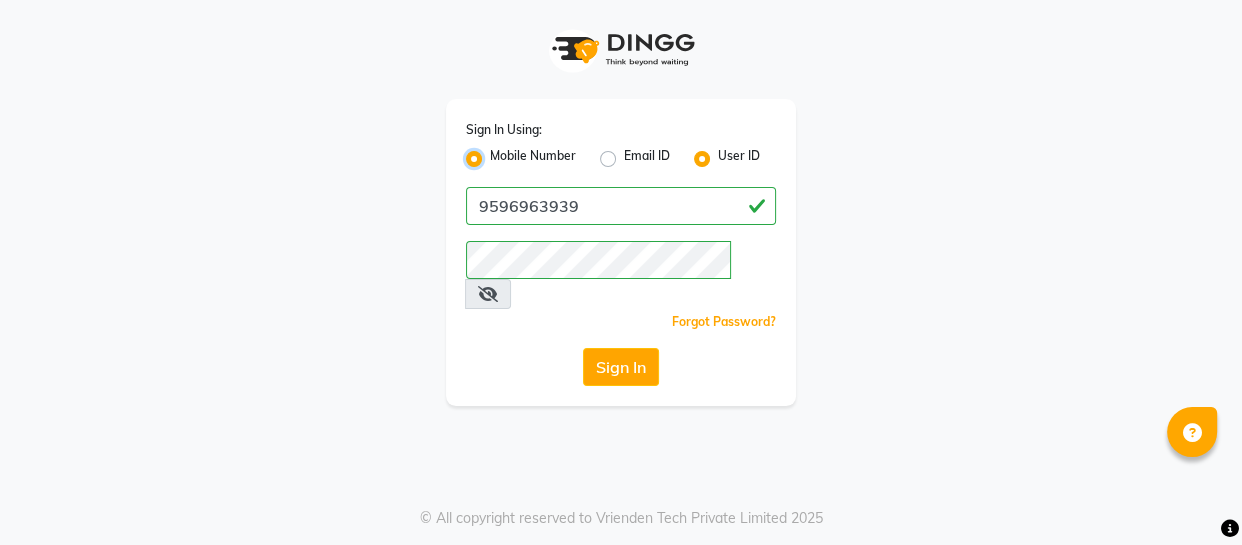 radio on "false" 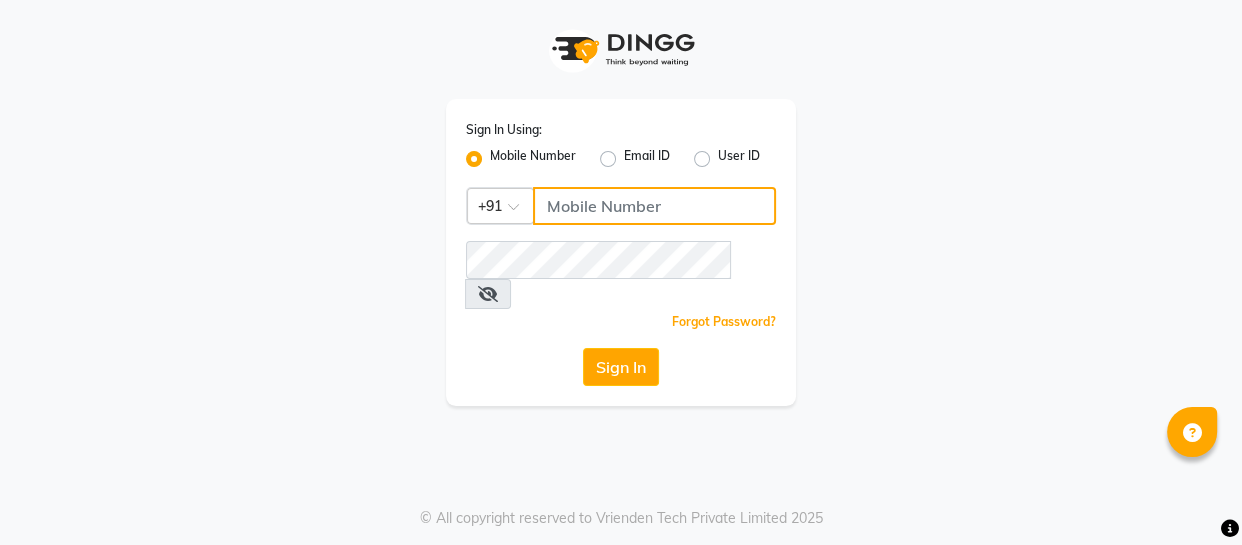 click 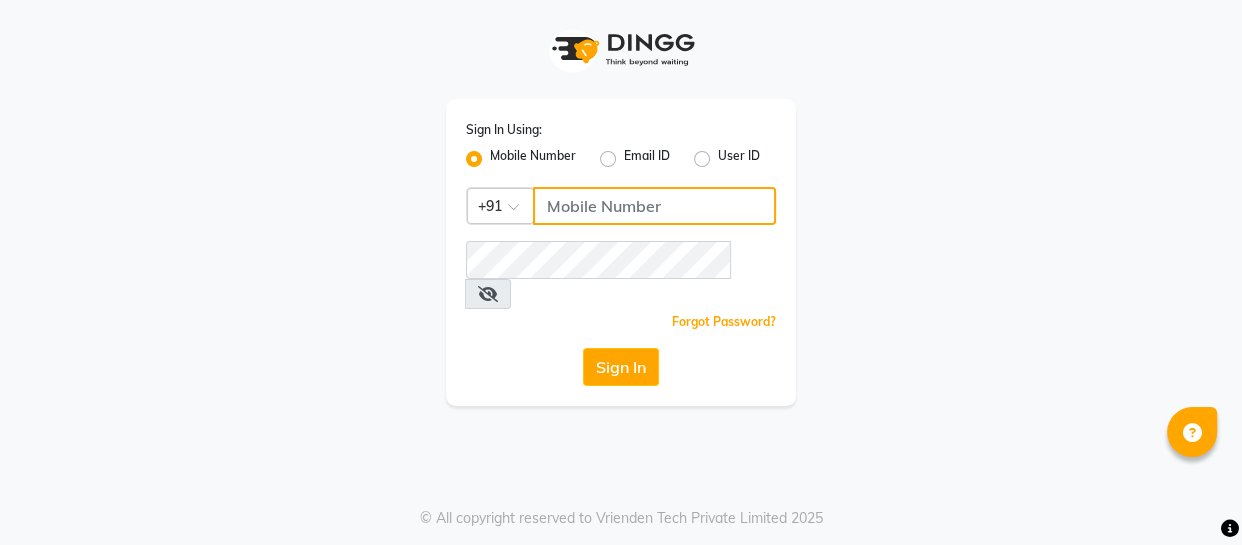 type on "9596963939" 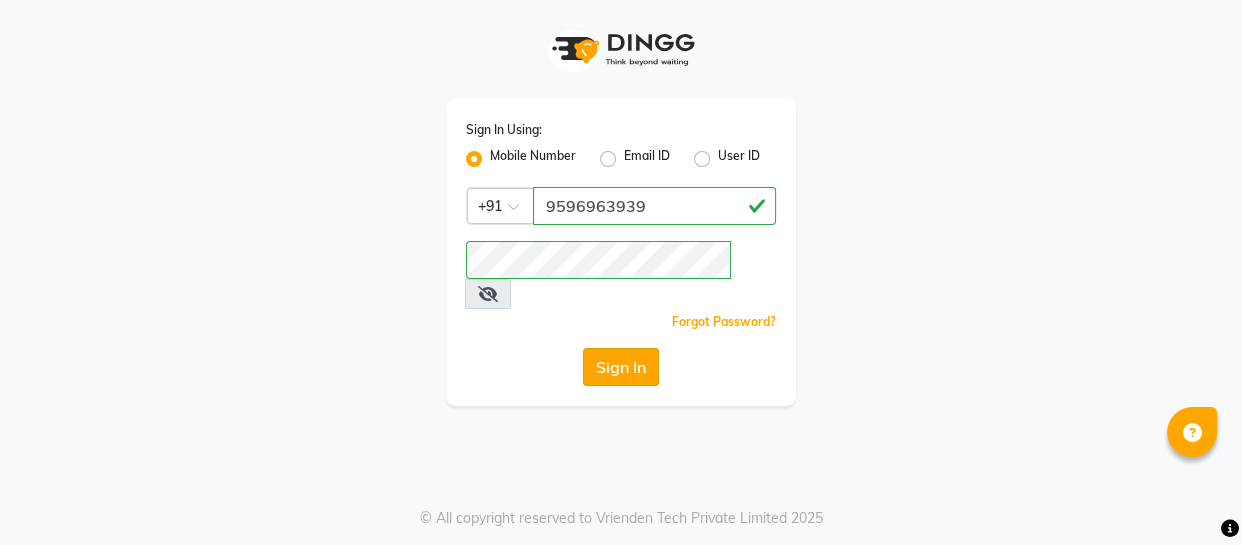 click on "Sign In" 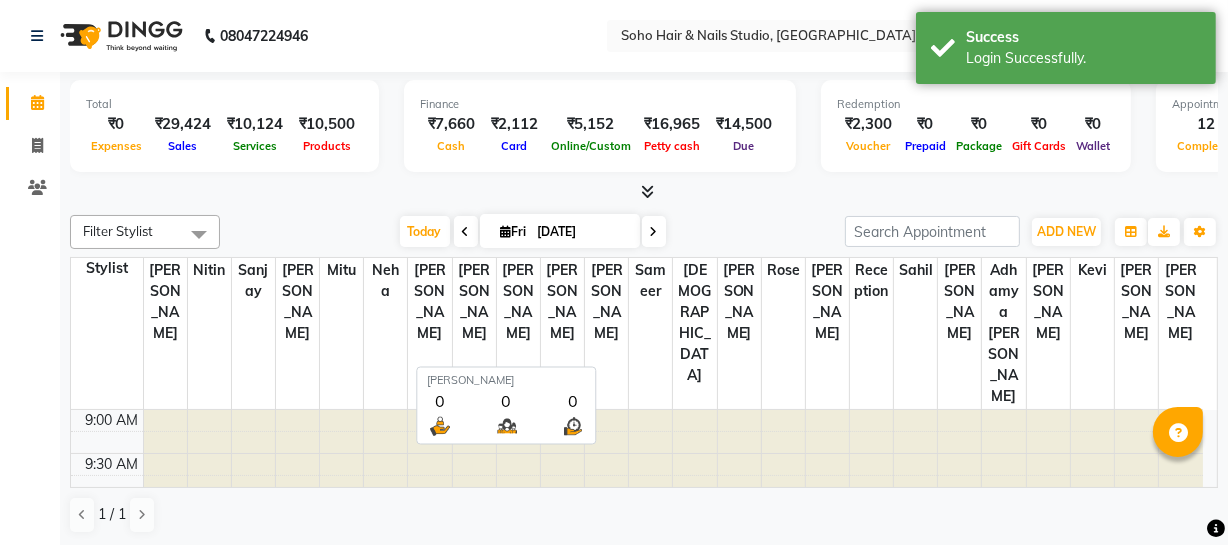 scroll, scrollTop: 0, scrollLeft: 0, axis: both 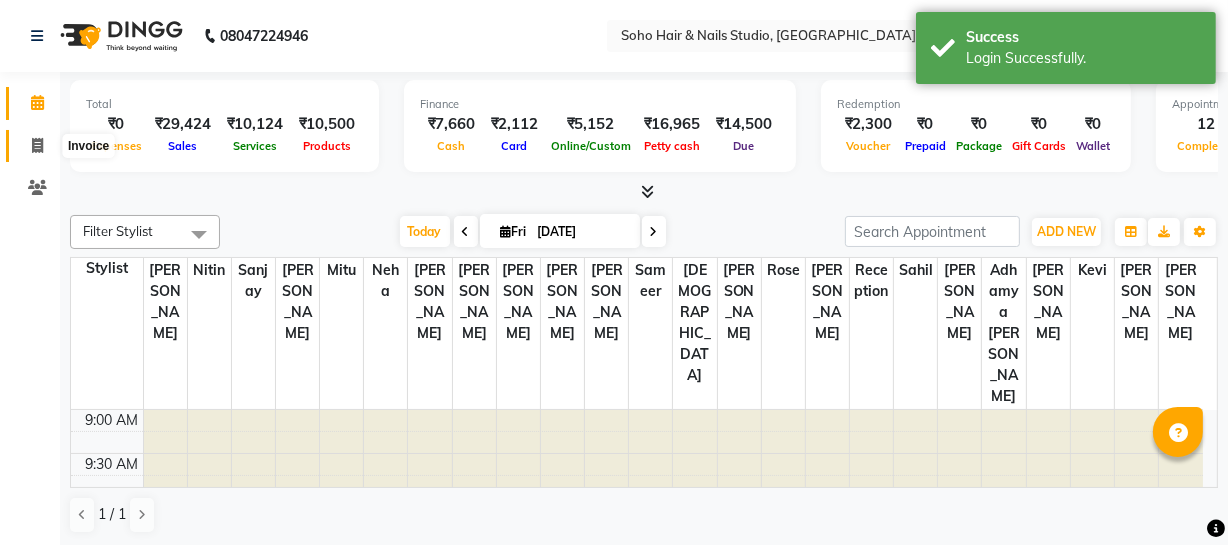 click 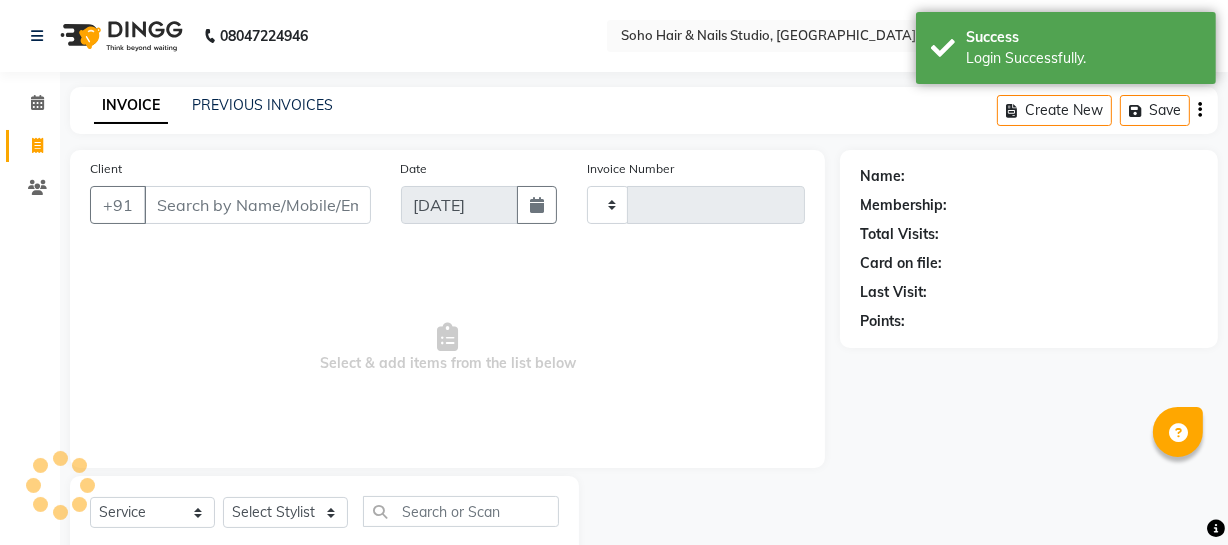 type on "2527" 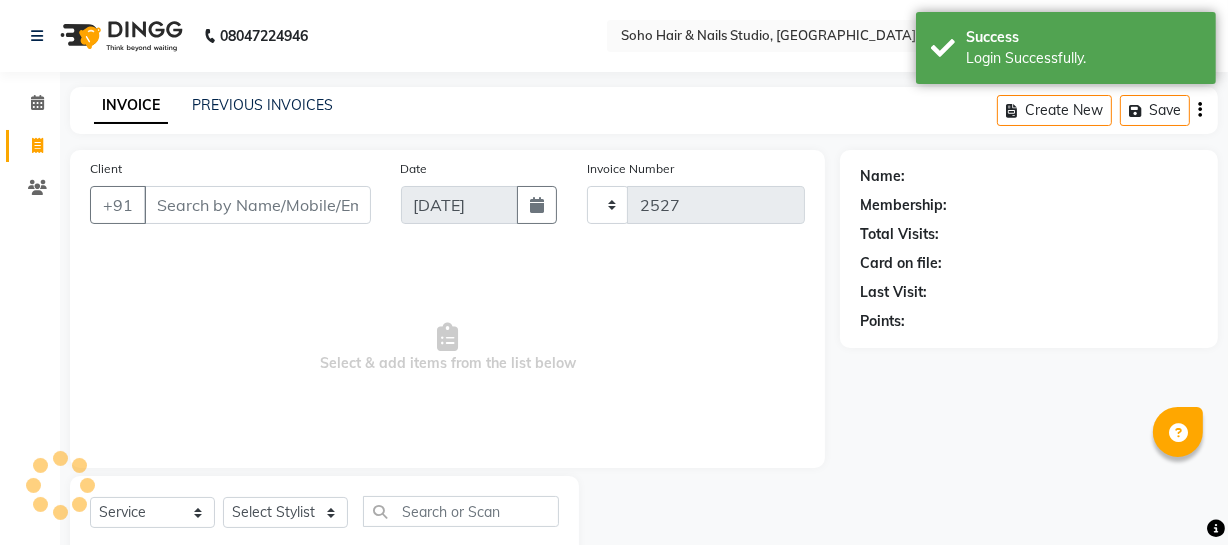 select on "735" 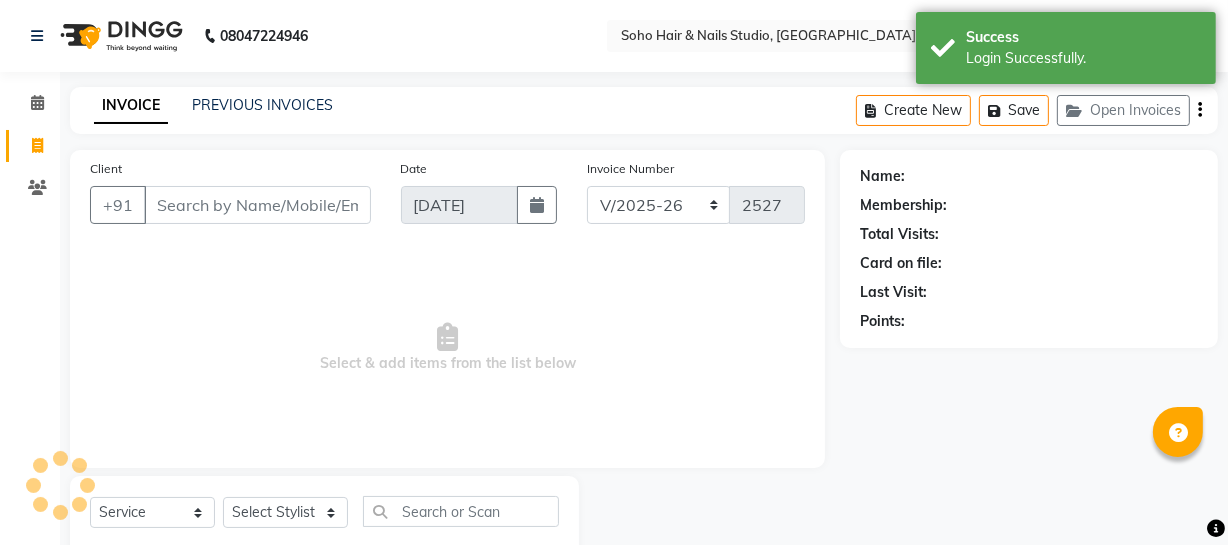 select on "membership" 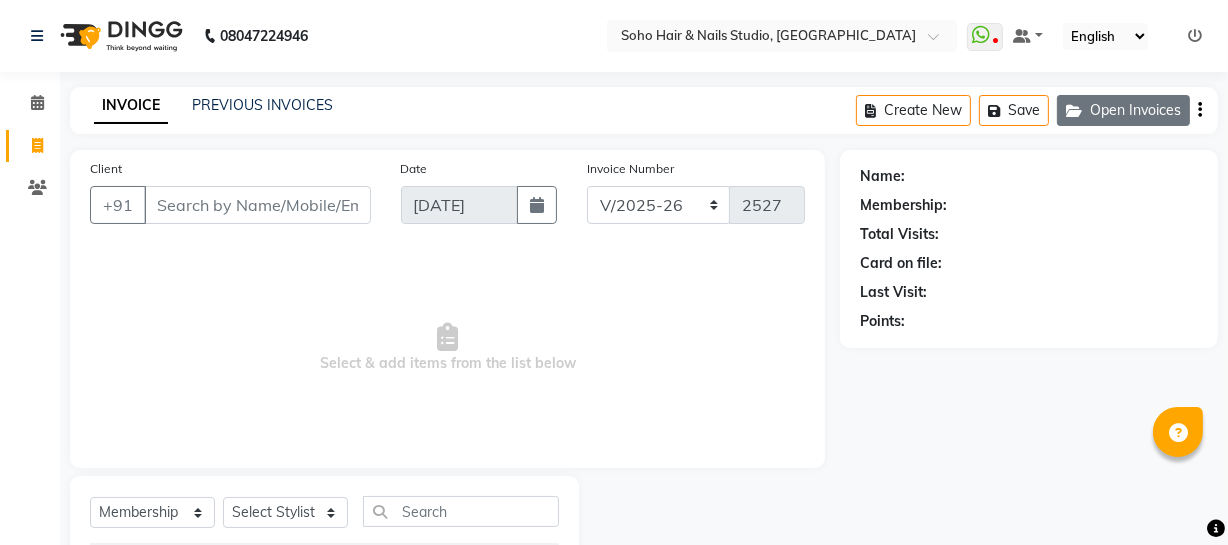 drag, startPoint x: 1120, startPoint y: 121, endPoint x: 1114, endPoint y: 111, distance: 11.661903 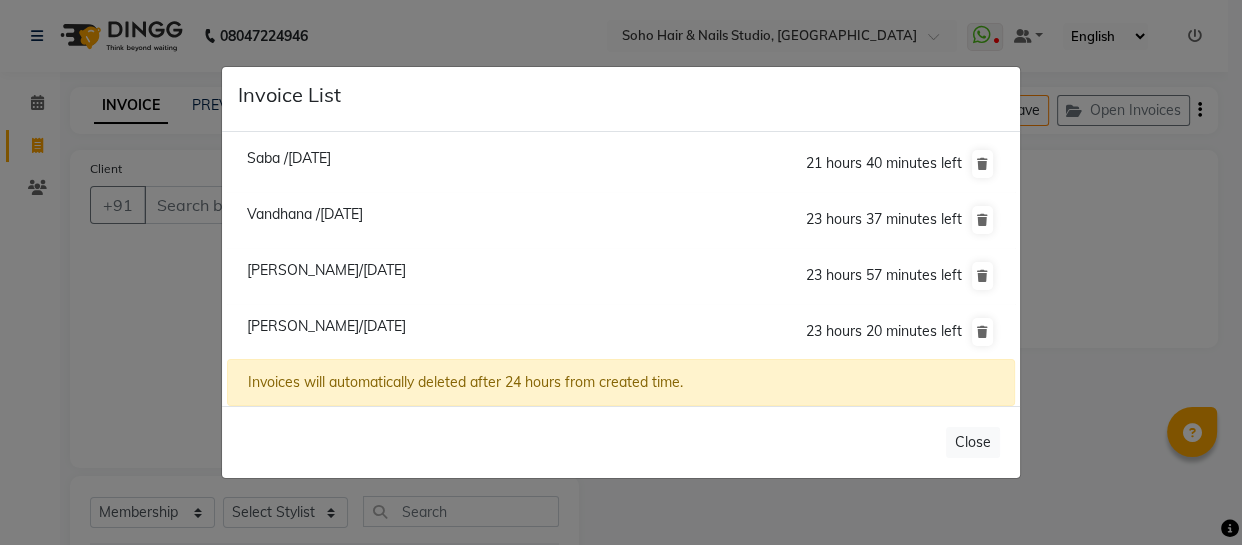 click on "Saba /11 July 2025" 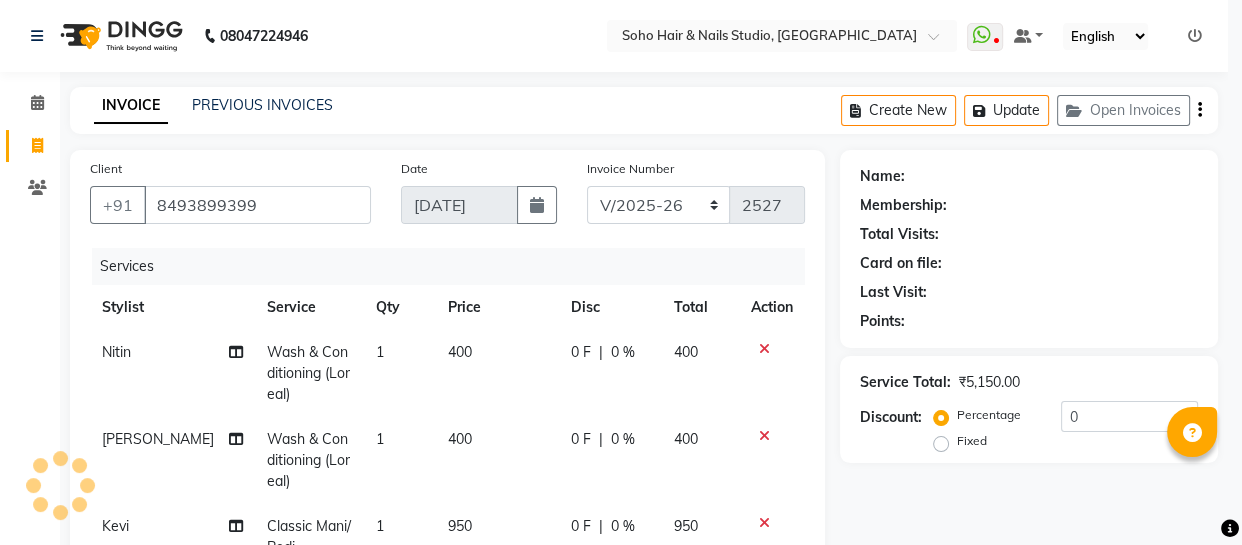select on "1: Object" 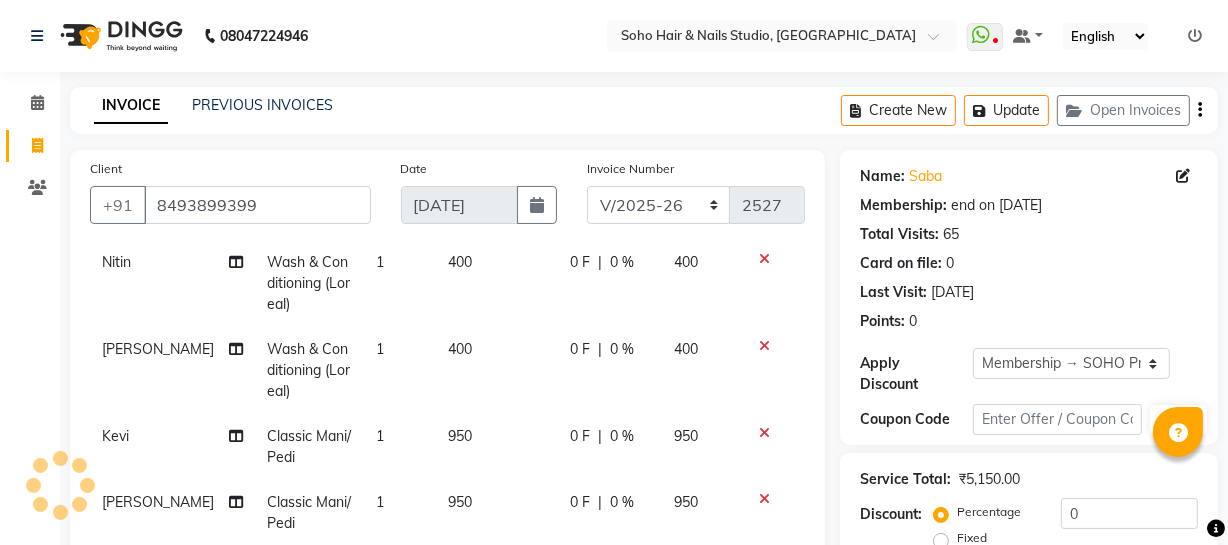 scroll, scrollTop: 91, scrollLeft: 0, axis: vertical 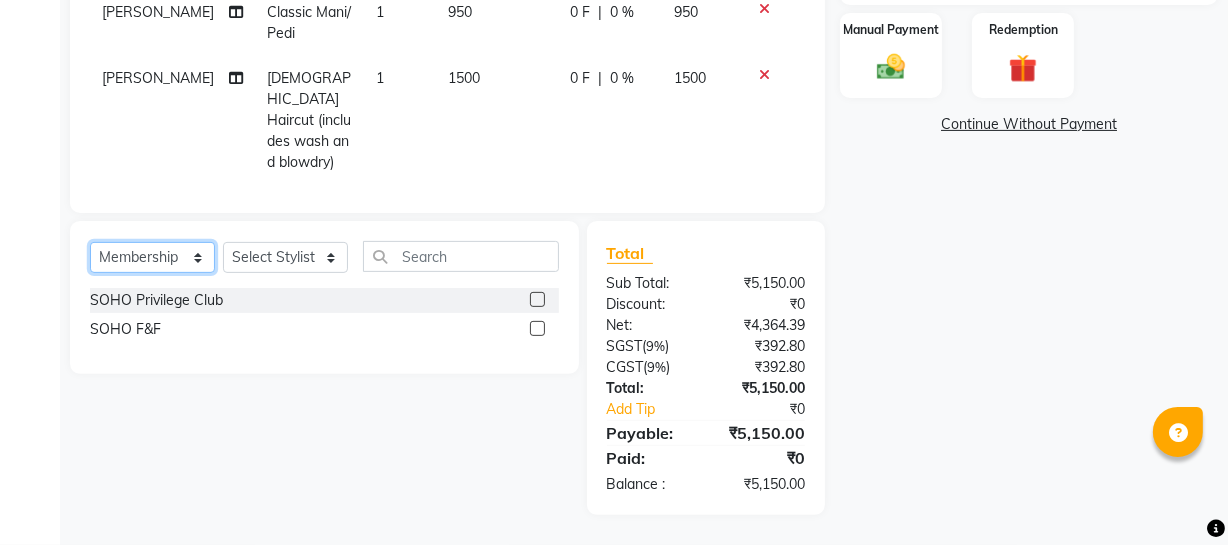 click on "Select  Service  Product  Membership  Package Voucher Prepaid Gift Card" 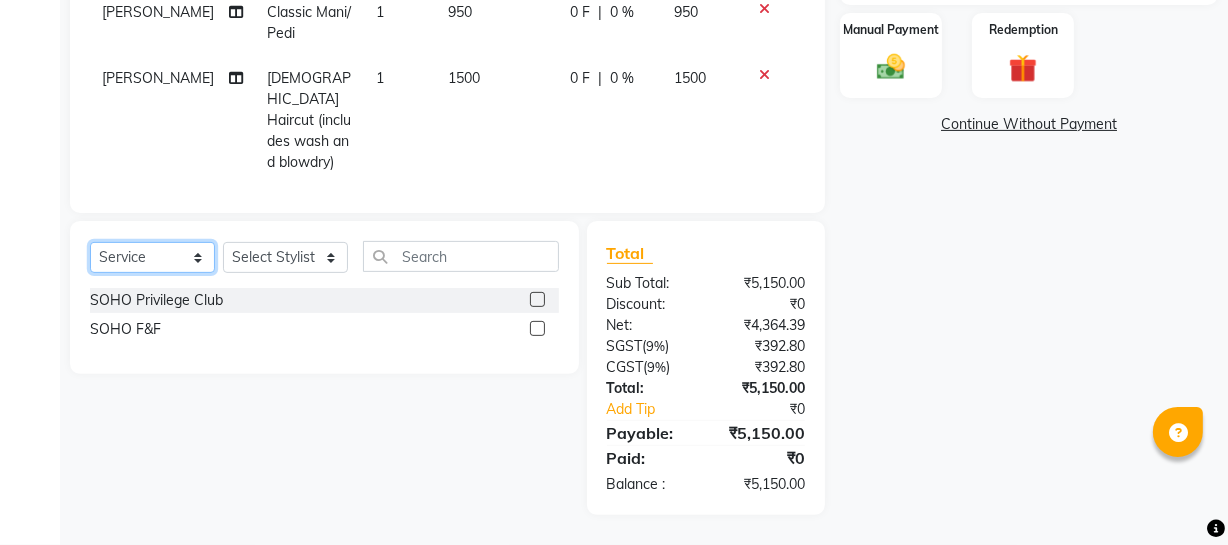 click on "Select  Service  Product  Membership  Package Voucher Prepaid Gift Card" 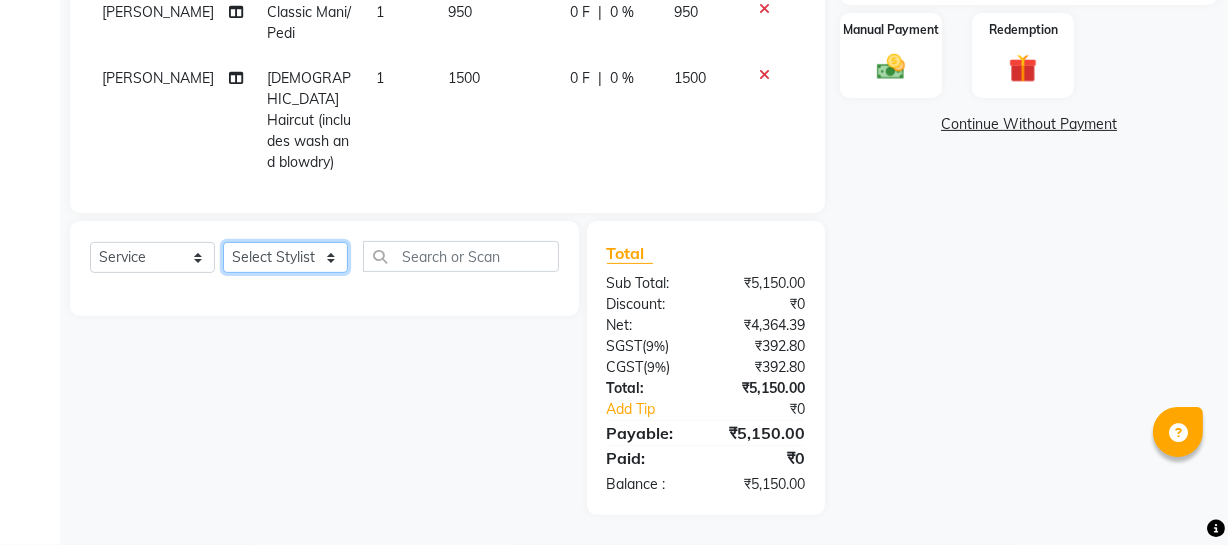 click on "Select Stylist [PERSON_NAME] Adhamya [PERSON_NAME] [PERSON_NAME] [PERSON_NAME] [PERSON_NAME] [PERSON_NAME]  [PERSON_NAME] [PERSON_NAME] [PERSON_NAME] Mitu [PERSON_NAME] Swalia Nitin Reception [PERSON_NAME]  [PERSON_NAME] sameer [PERSON_NAME] [PERSON_NAME] [PERSON_NAME] [PERSON_NAME] [PERSON_NAME]" 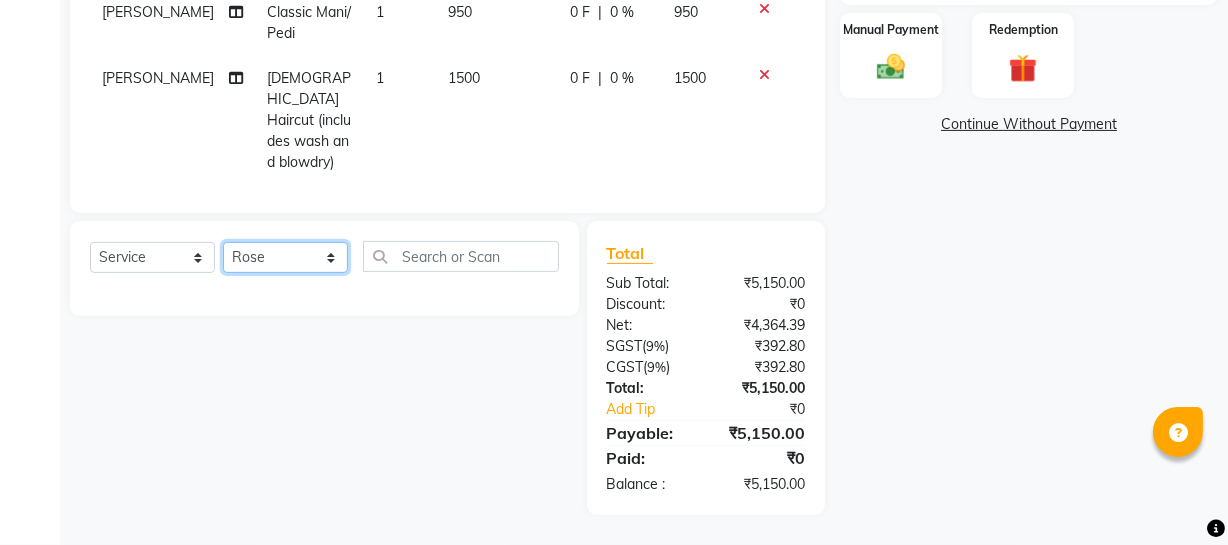 click on "Select Stylist [PERSON_NAME] Adhamya [PERSON_NAME] [PERSON_NAME] [PERSON_NAME] [PERSON_NAME] [PERSON_NAME]  [PERSON_NAME] [PERSON_NAME] [PERSON_NAME] Mitu [PERSON_NAME] Swalia Nitin Reception [PERSON_NAME]  [PERSON_NAME] sameer [PERSON_NAME] [PERSON_NAME] [PERSON_NAME] [PERSON_NAME] [PERSON_NAME]" 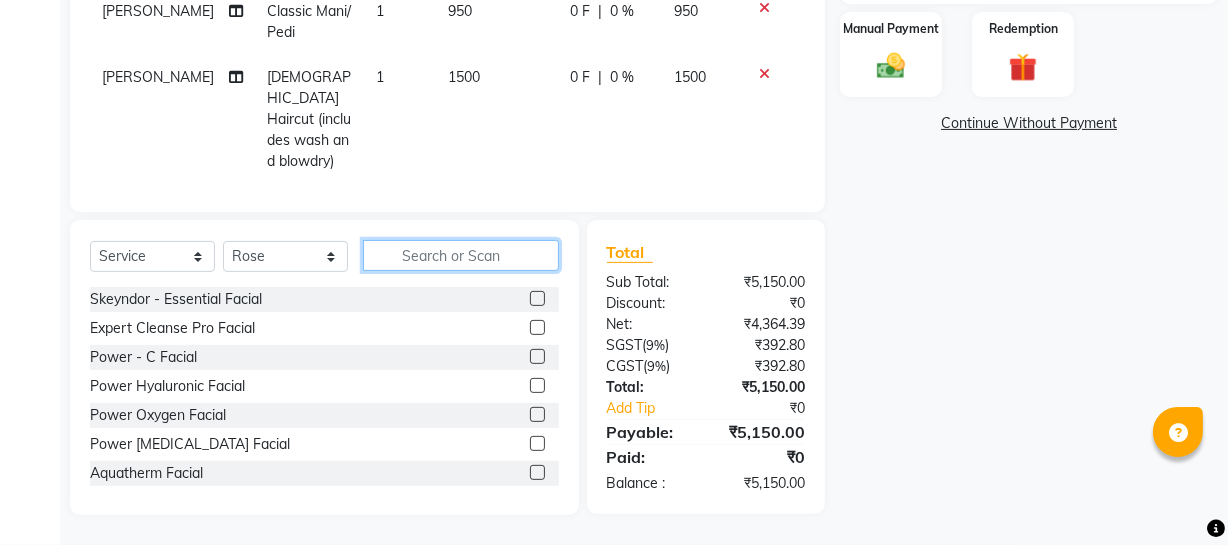 click 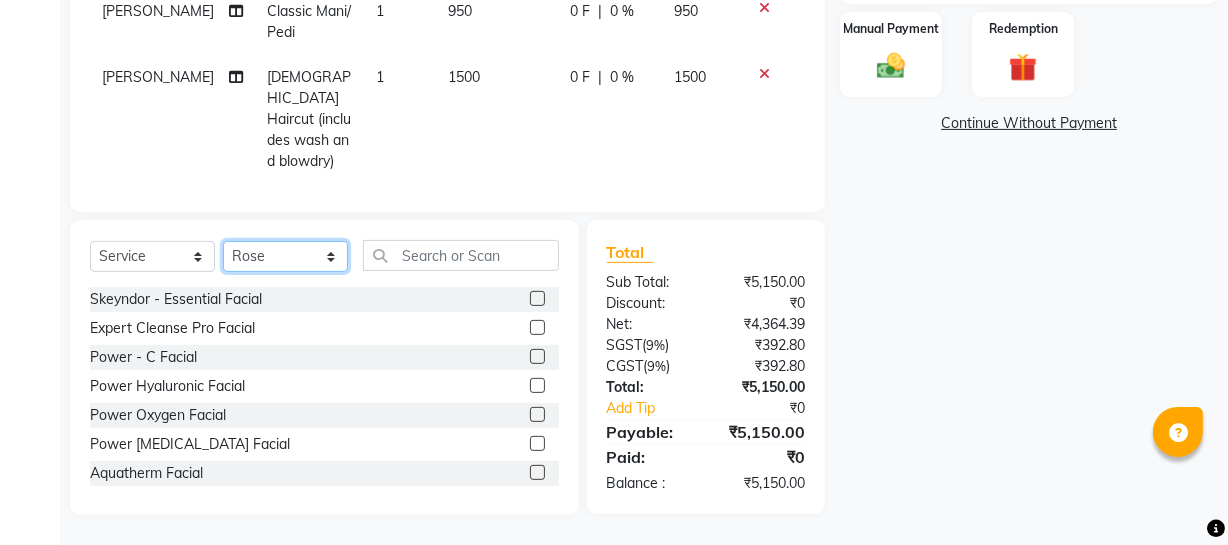 click on "Select Stylist [PERSON_NAME] Adhamya [PERSON_NAME] [PERSON_NAME] [PERSON_NAME] [PERSON_NAME] [PERSON_NAME]  [PERSON_NAME] [PERSON_NAME] [PERSON_NAME] Mitu [PERSON_NAME] Swalia Nitin Reception [PERSON_NAME]  [PERSON_NAME] sameer [PERSON_NAME] [PERSON_NAME] [PERSON_NAME] [PERSON_NAME] [PERSON_NAME]" 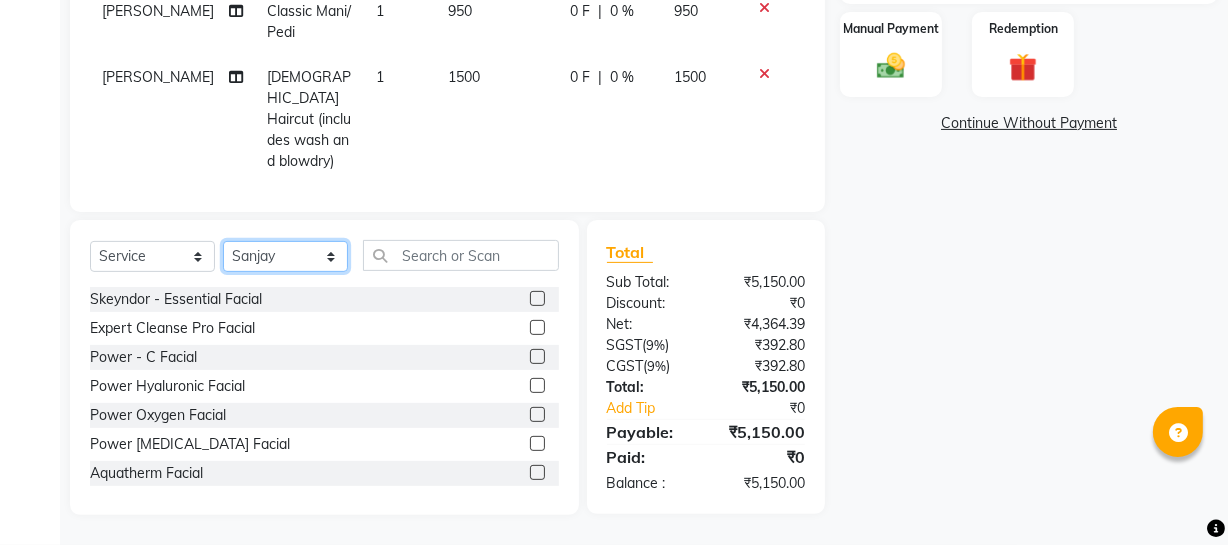 click on "Select Stylist [PERSON_NAME] Adhamya [PERSON_NAME] [PERSON_NAME] [PERSON_NAME] [PERSON_NAME] [PERSON_NAME]  [PERSON_NAME] [PERSON_NAME] [PERSON_NAME] Mitu [PERSON_NAME] Swalia Nitin Reception [PERSON_NAME]  [PERSON_NAME] sameer [PERSON_NAME] [PERSON_NAME] [PERSON_NAME] [PERSON_NAME] [PERSON_NAME]" 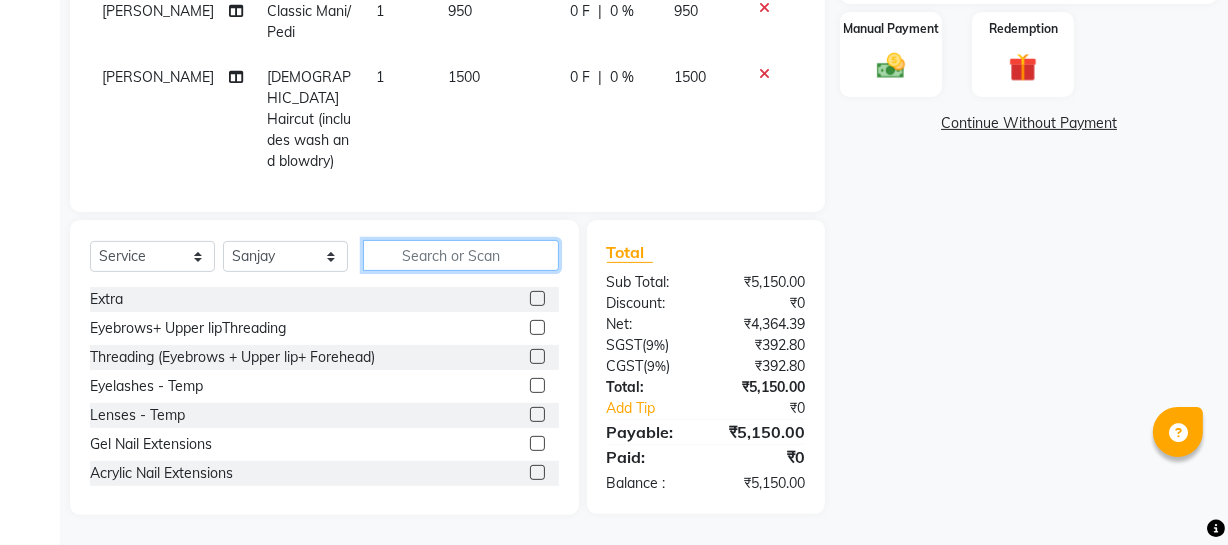 click 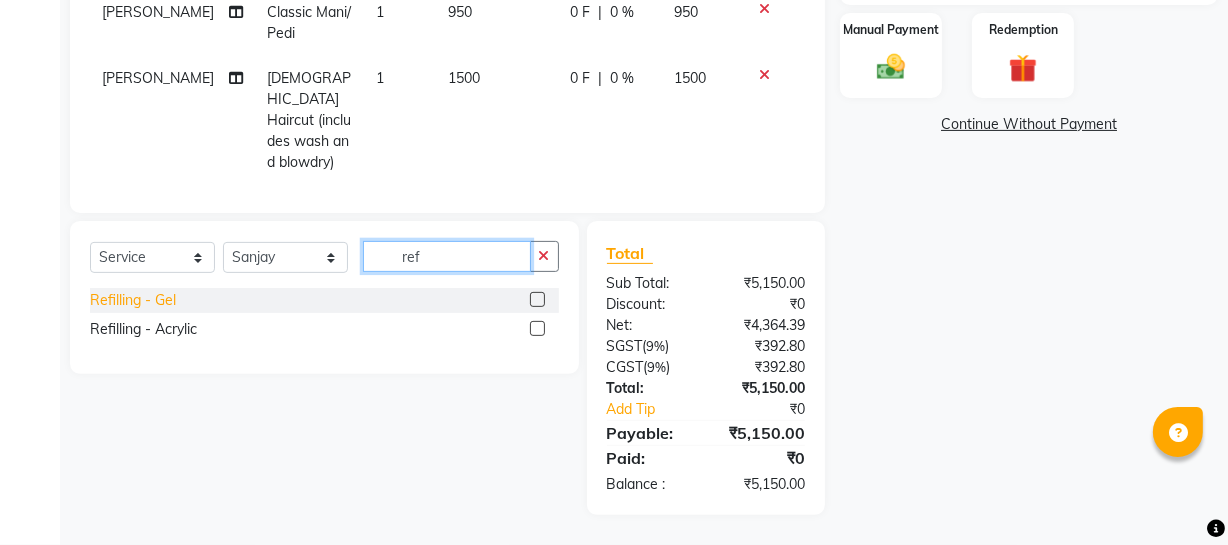 type on "ref" 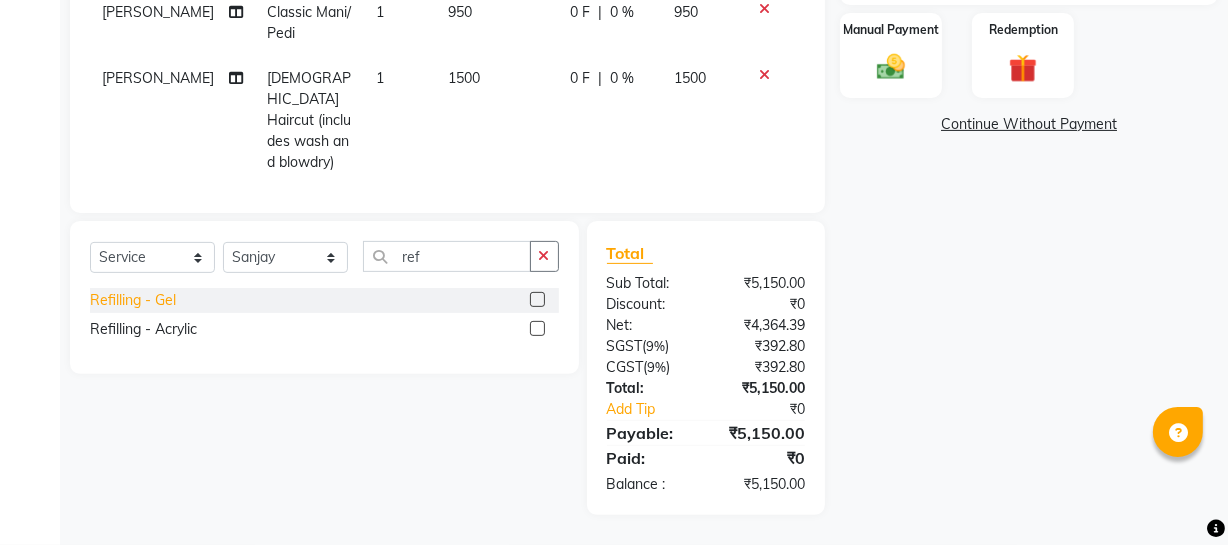 click on "Refilling - Gel" 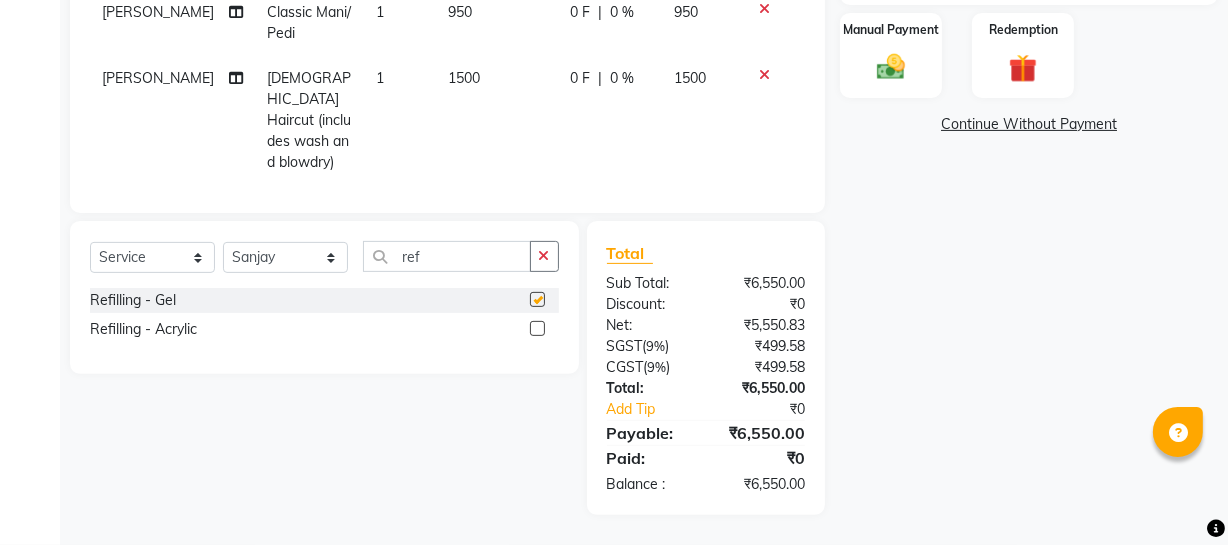 checkbox on "false" 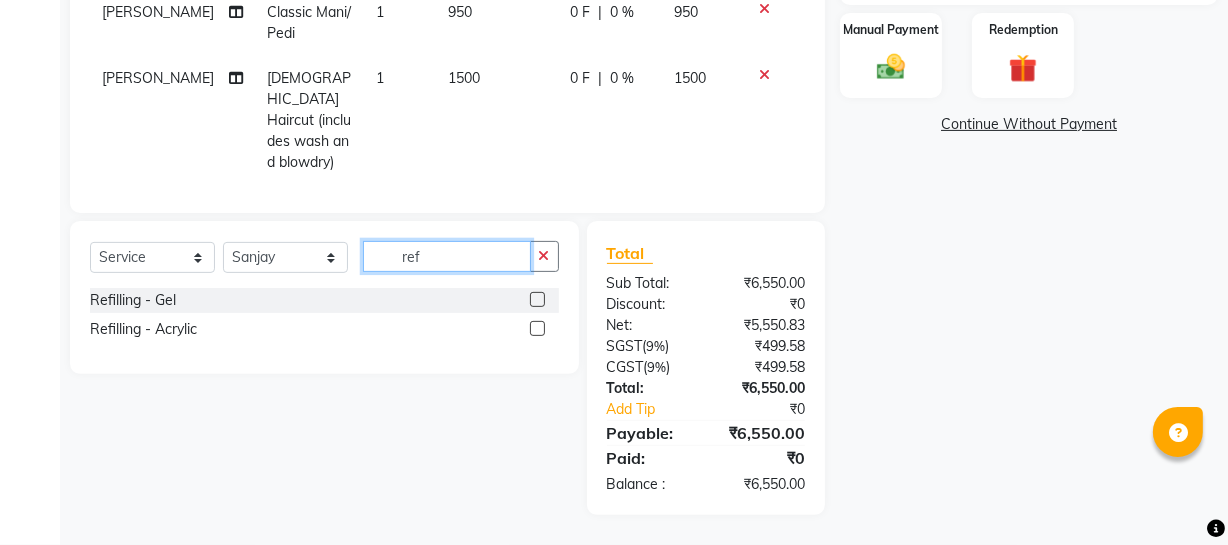 drag, startPoint x: 443, startPoint y: 257, endPoint x: 237, endPoint y: 273, distance: 206.62042 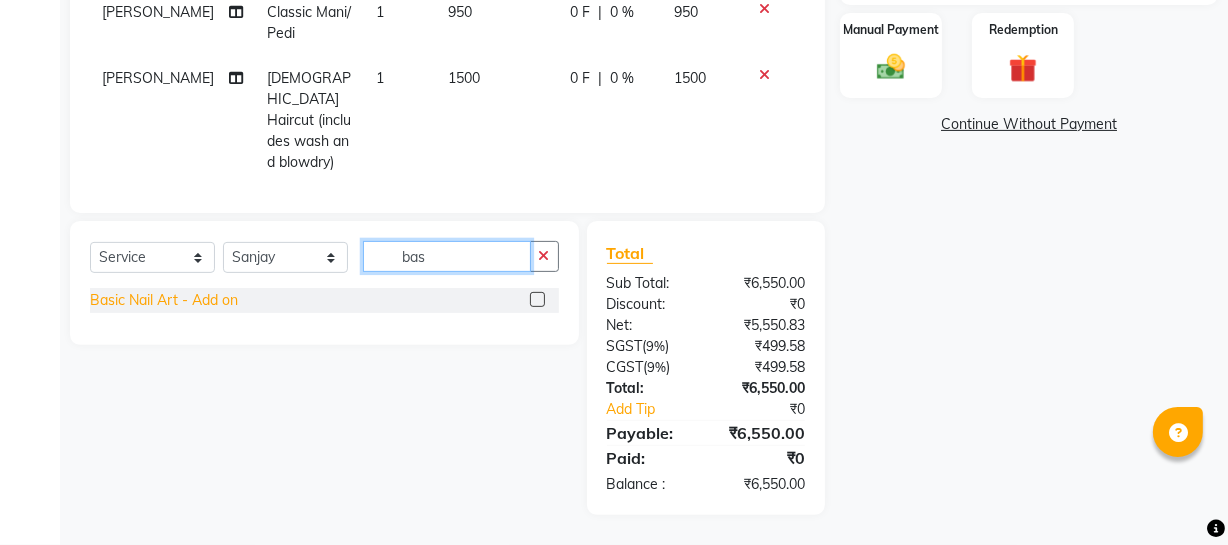 type on "bas" 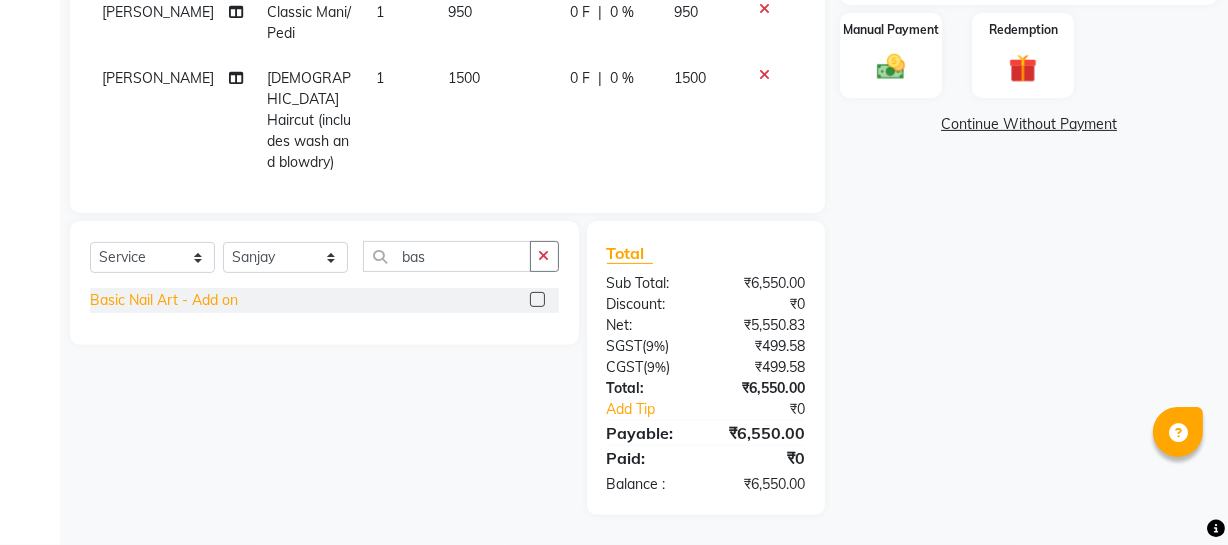 click on "Basic Nail Art - Add on" 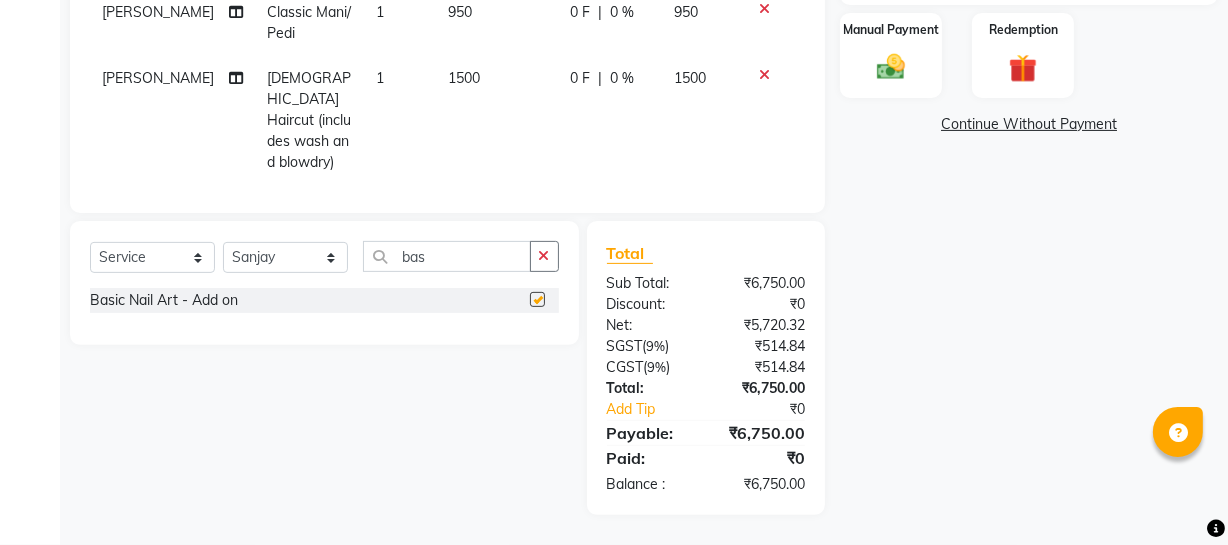 checkbox on "false" 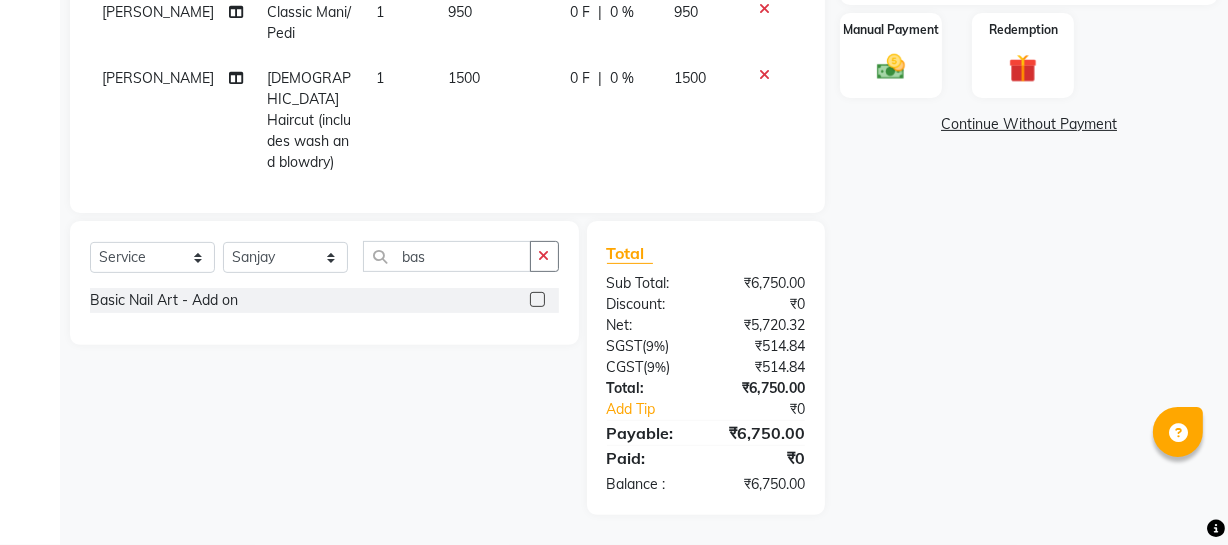 scroll, scrollTop: 202, scrollLeft: 0, axis: vertical 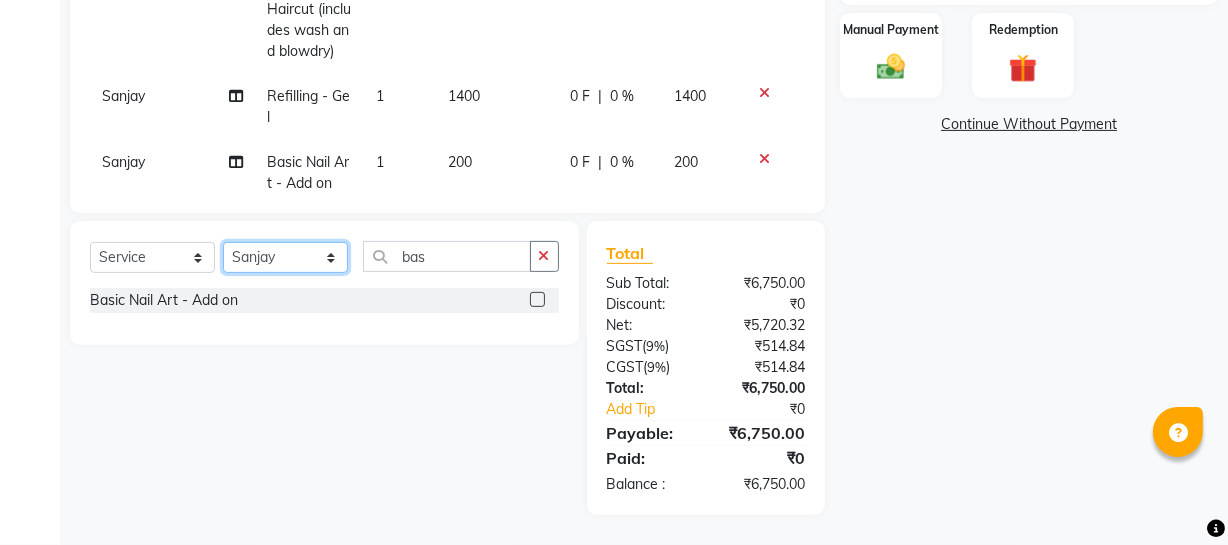 click on "Select Stylist [PERSON_NAME] Adhamya [PERSON_NAME] [PERSON_NAME] [PERSON_NAME] [PERSON_NAME] [PERSON_NAME]  [PERSON_NAME] [PERSON_NAME] [PERSON_NAME] Mitu [PERSON_NAME] Swalia Nitin Reception [PERSON_NAME]  [PERSON_NAME] sameer [PERSON_NAME] [PERSON_NAME] [PERSON_NAME] [PERSON_NAME] [PERSON_NAME]" 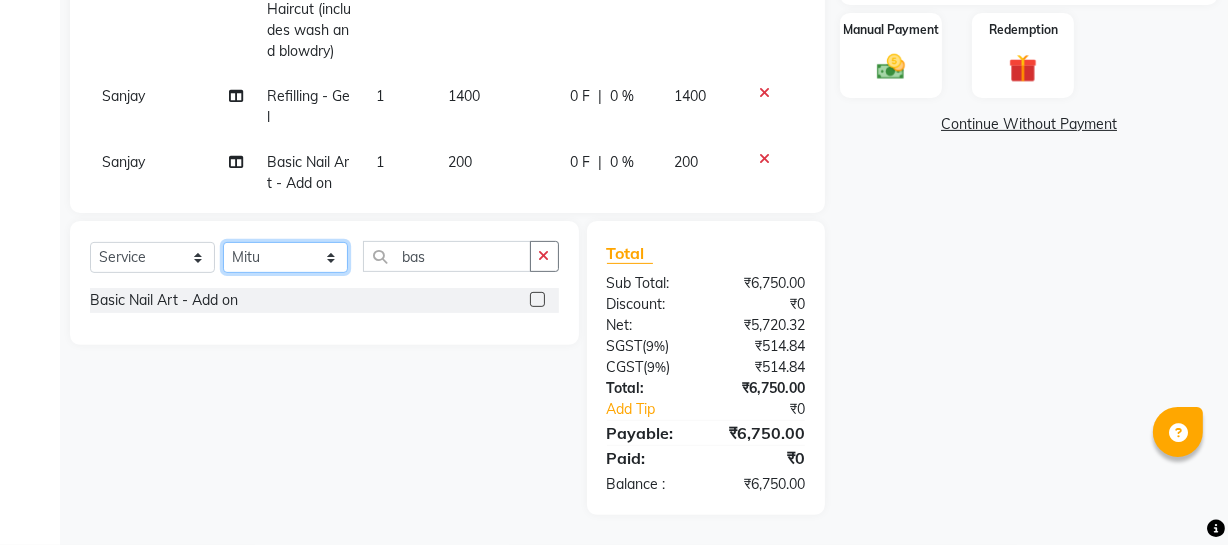 click on "Select Stylist [PERSON_NAME] Adhamya [PERSON_NAME] [PERSON_NAME] [PERSON_NAME] [PERSON_NAME] [PERSON_NAME]  [PERSON_NAME] [PERSON_NAME] [PERSON_NAME] Mitu [PERSON_NAME] Swalia Nitin Reception [PERSON_NAME]  [PERSON_NAME] sameer [PERSON_NAME] [PERSON_NAME] [PERSON_NAME] [PERSON_NAME] [PERSON_NAME]" 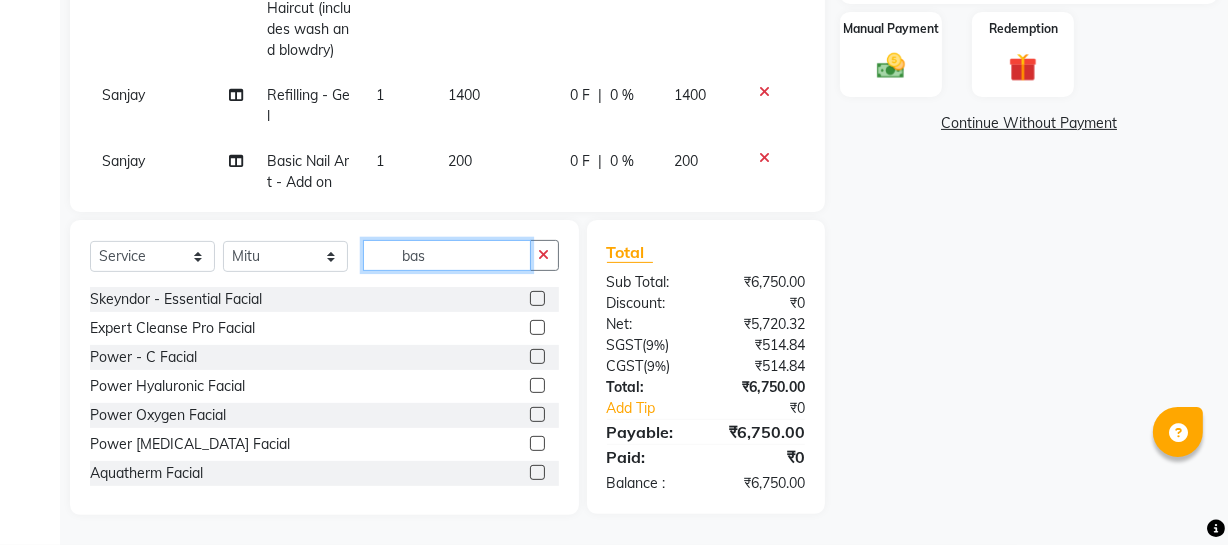 drag, startPoint x: 432, startPoint y: 250, endPoint x: 207, endPoint y: 253, distance: 225.02 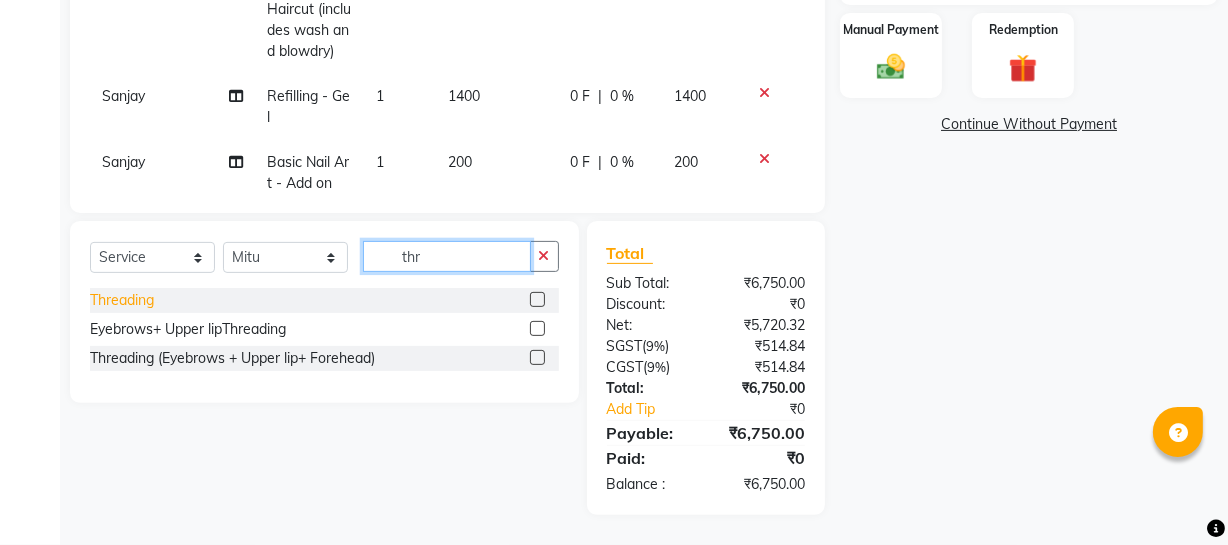 type on "thr" 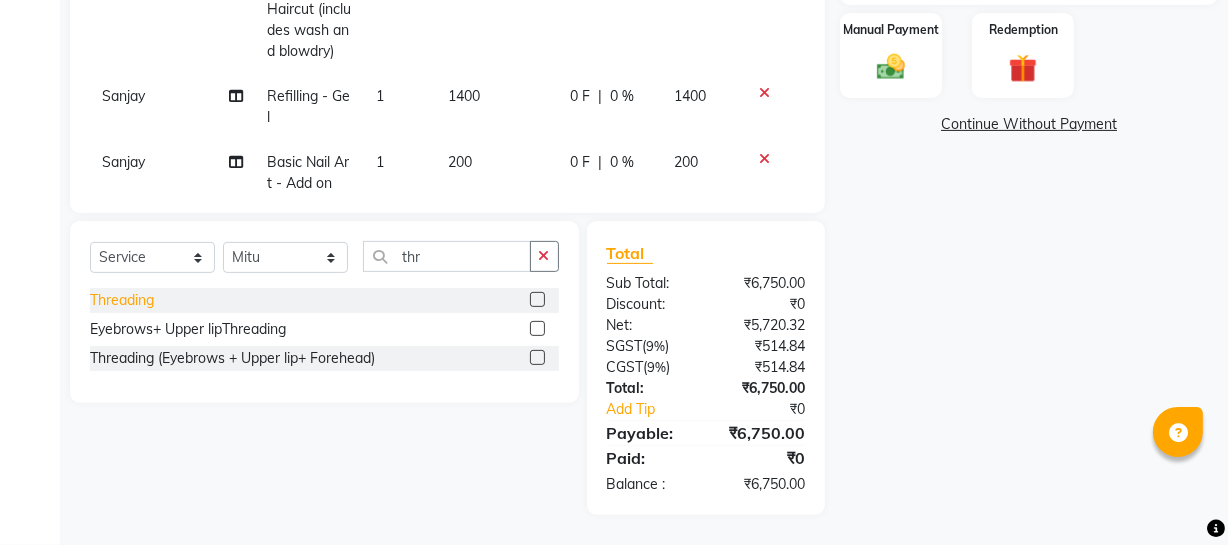 click on "Threading" 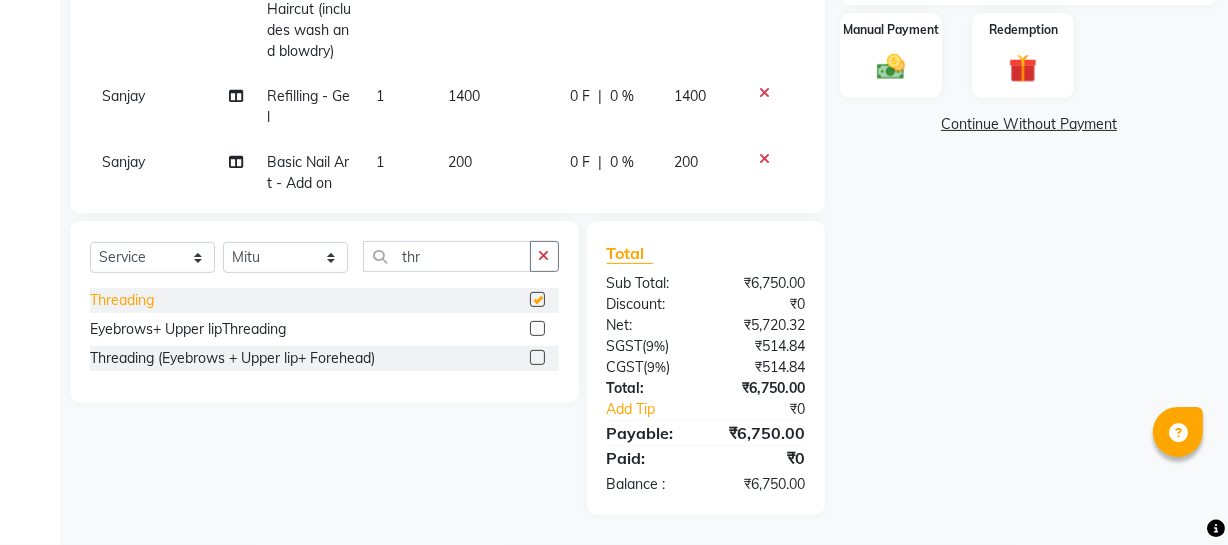 checkbox on "false" 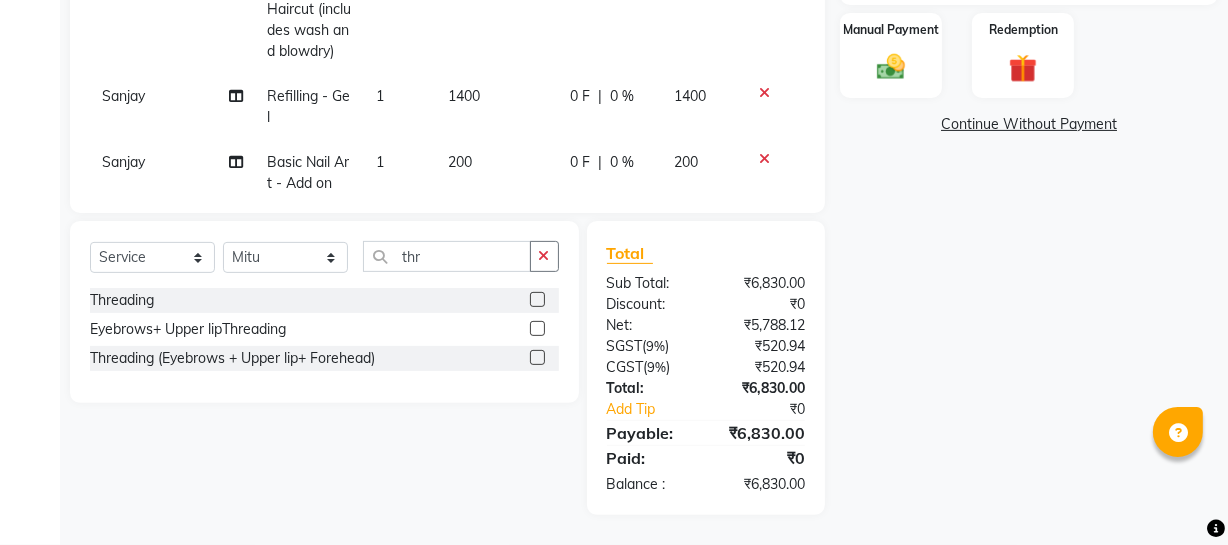 scroll, scrollTop: 247, scrollLeft: 0, axis: vertical 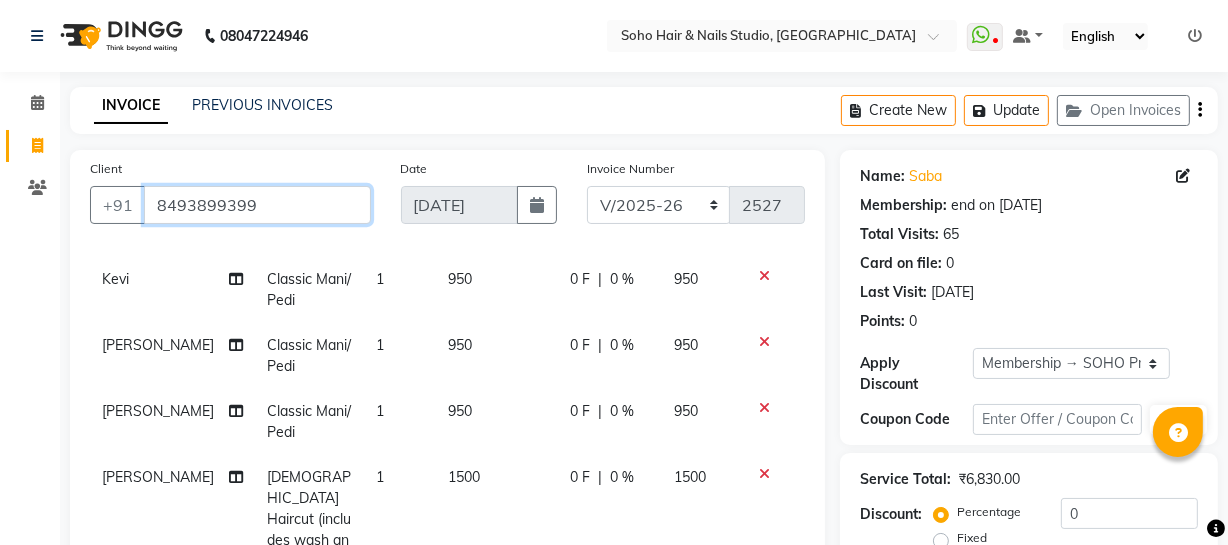 click on "8493899399" at bounding box center [257, 205] 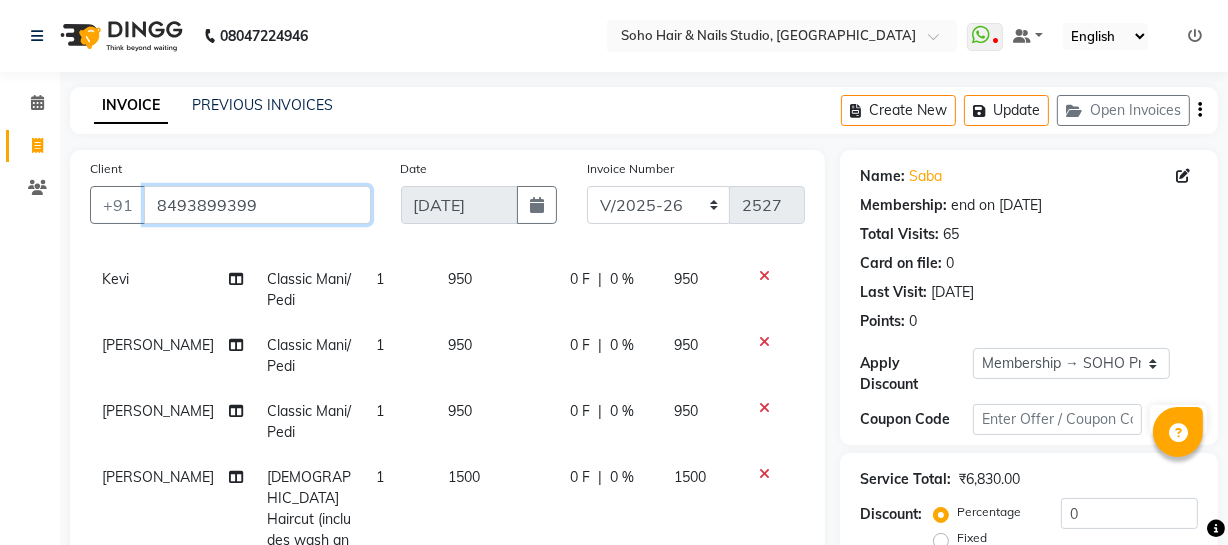 click on "8493899399" at bounding box center (257, 205) 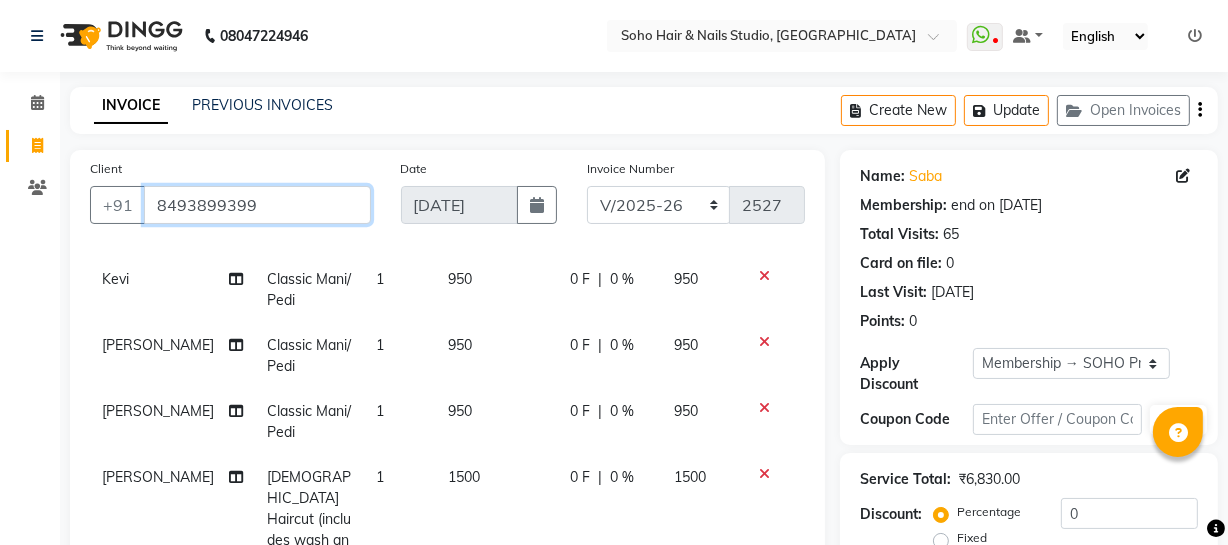 click on "8493899399" at bounding box center [257, 205] 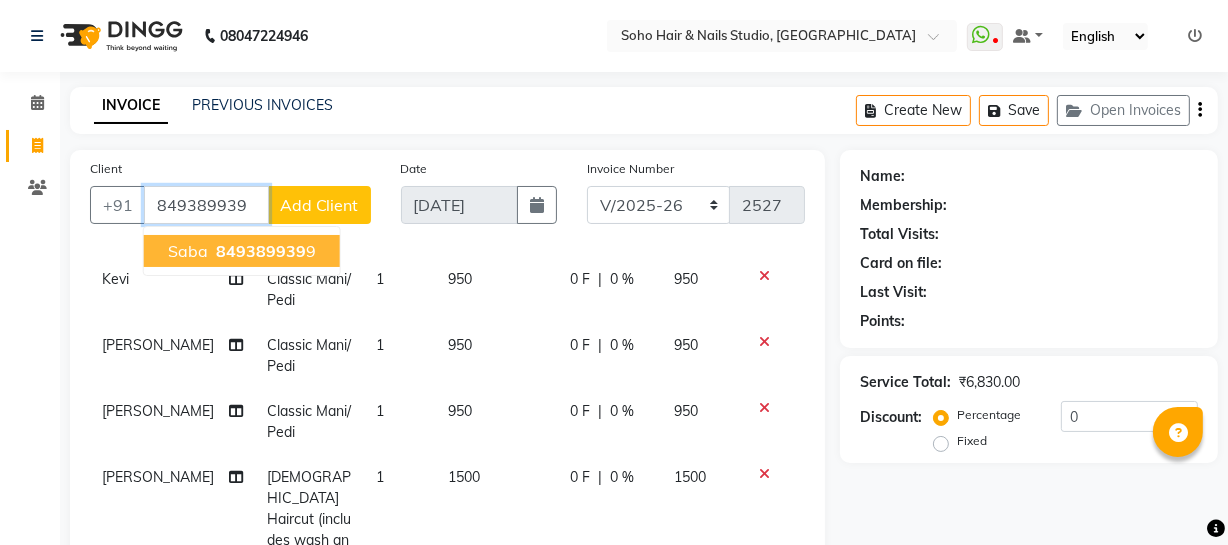 click on "849389939" at bounding box center [261, 251] 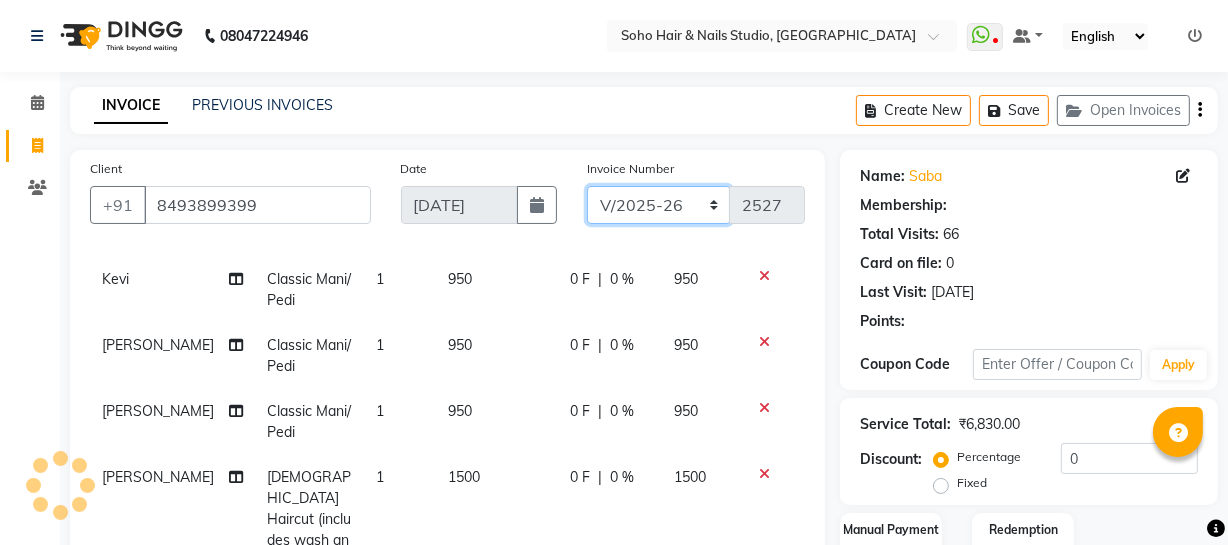 select on "1: Object" 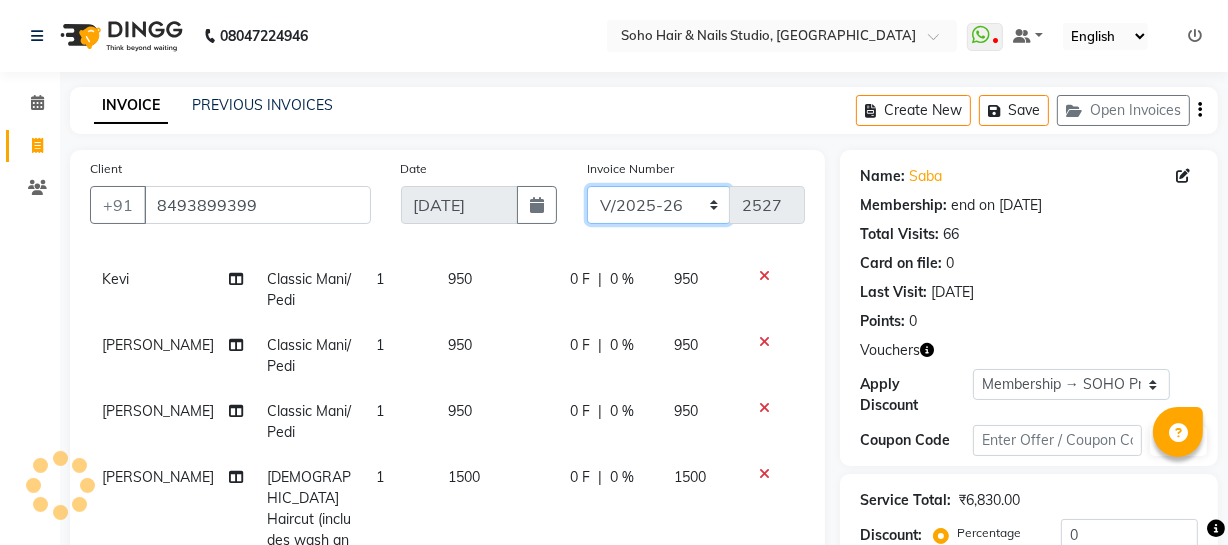 click on "Red/2025-26 V/2025 V/2025-26" 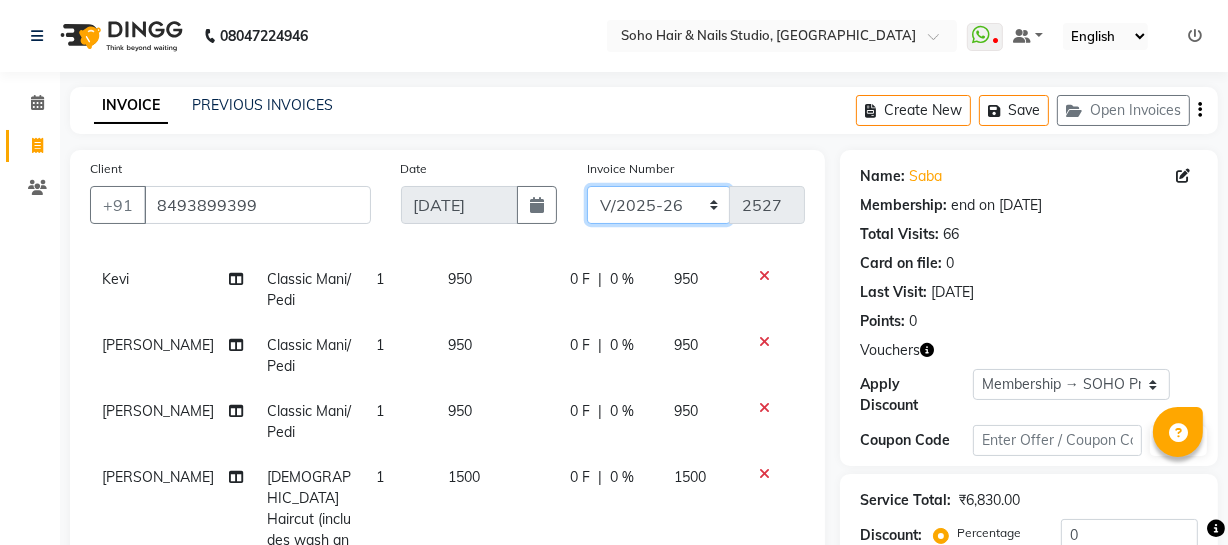 select on "6283" 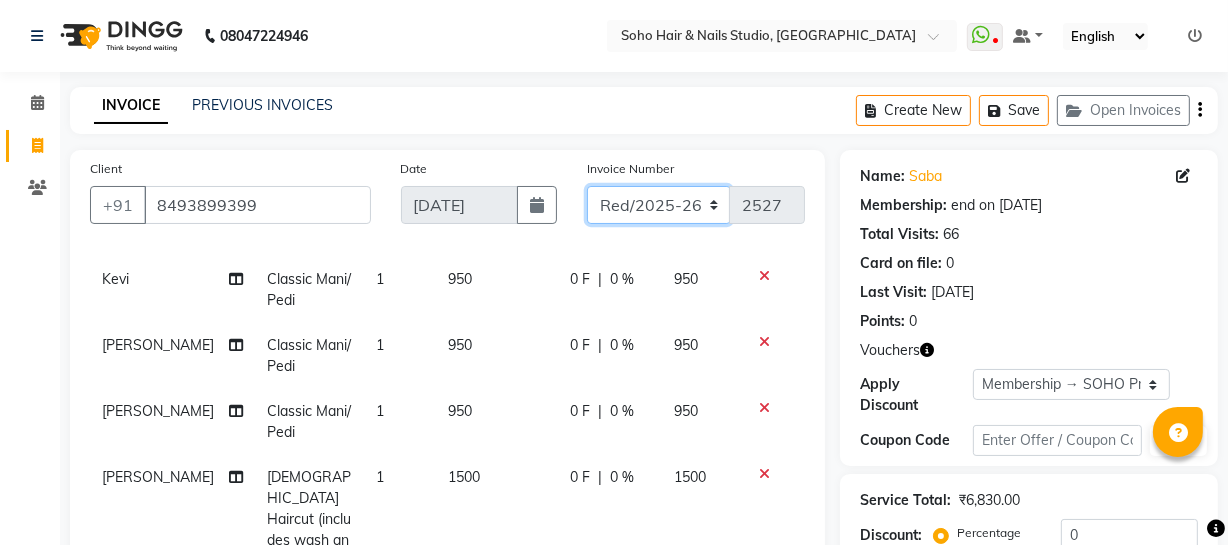 click on "Red/2025-26 V/2025 V/2025-26" 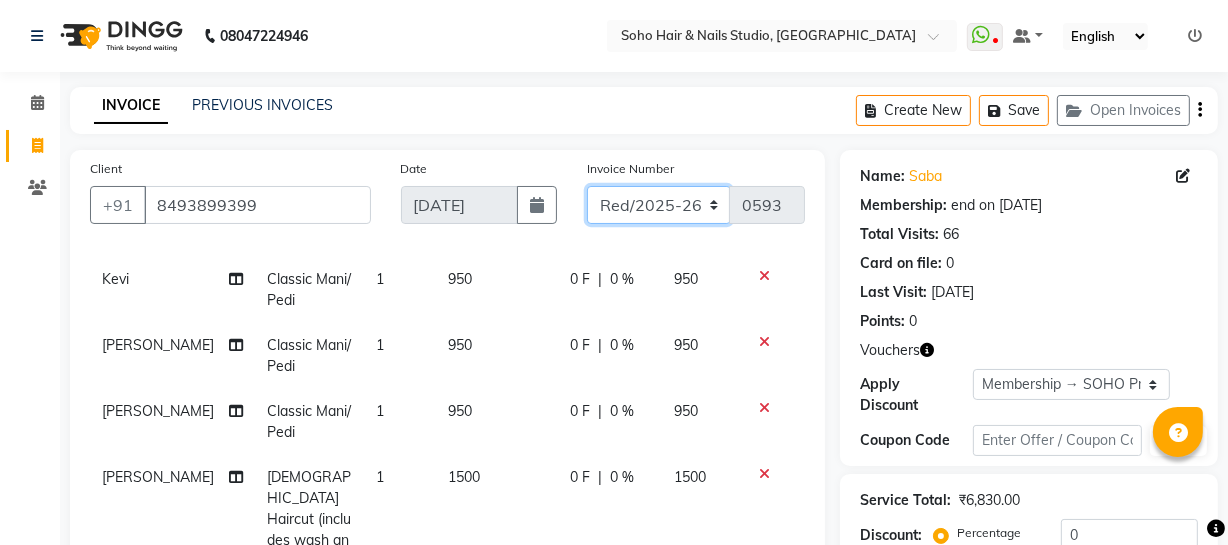 scroll, scrollTop: 545, scrollLeft: 0, axis: vertical 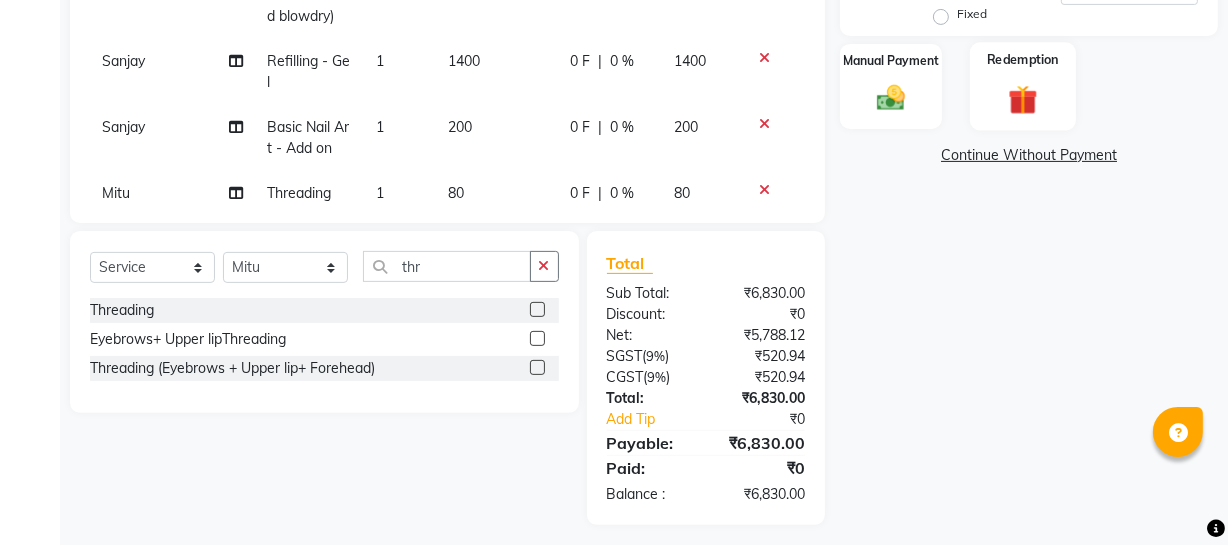 click 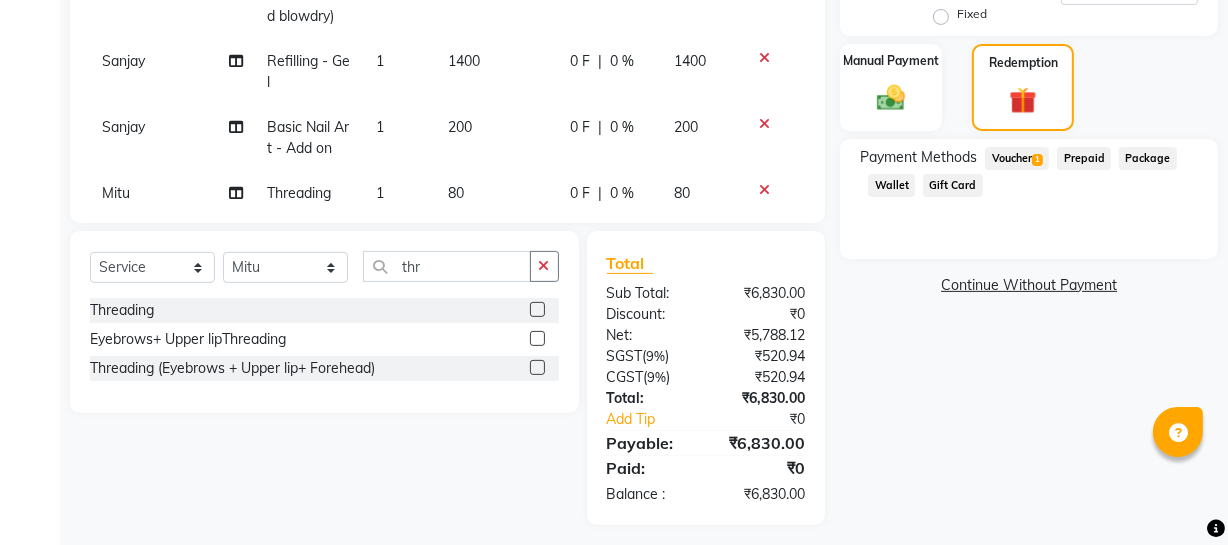 click on "Voucher  1" 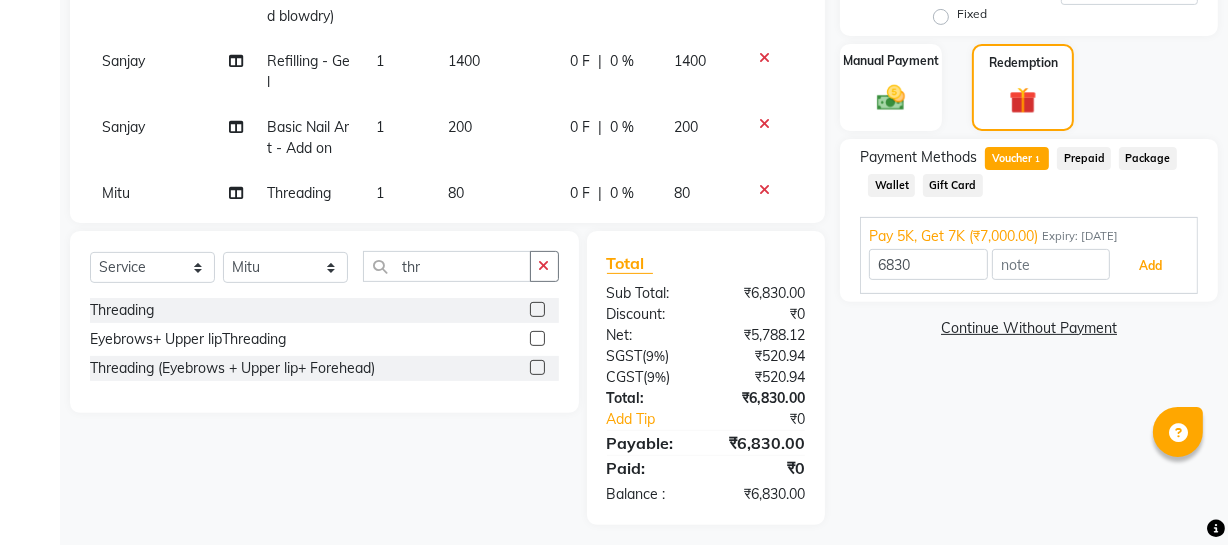 click on "Add" at bounding box center [1150, 266] 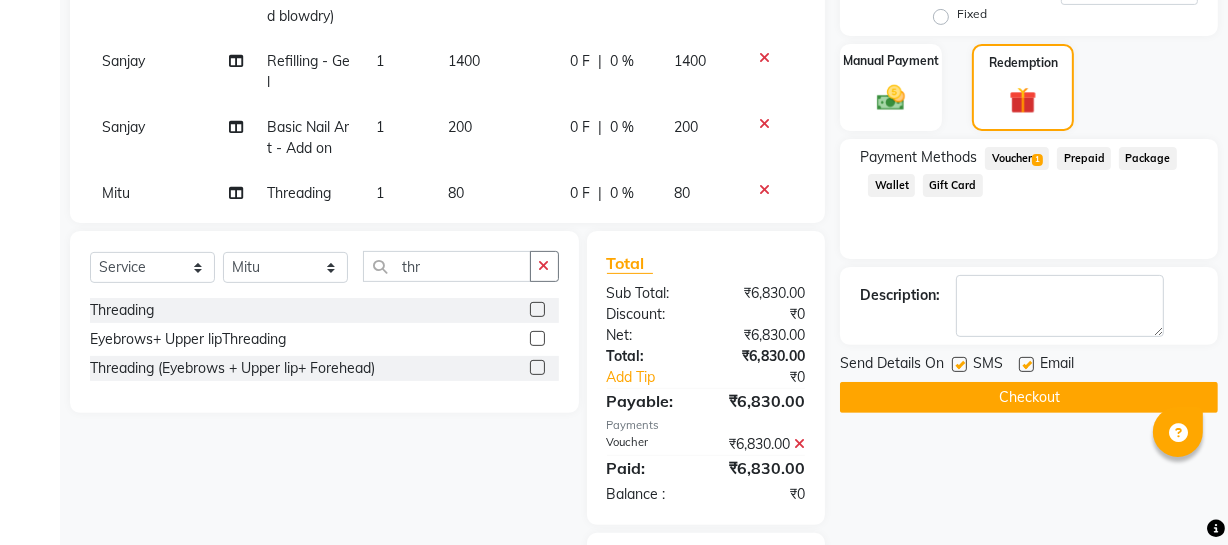 click on "Checkout" 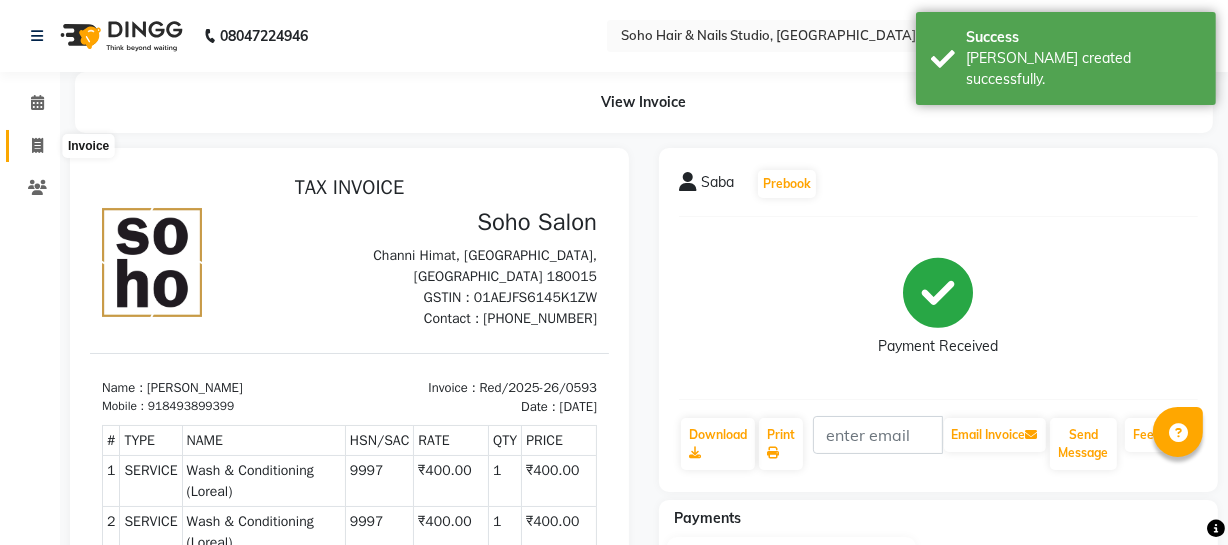 scroll, scrollTop: 0, scrollLeft: 0, axis: both 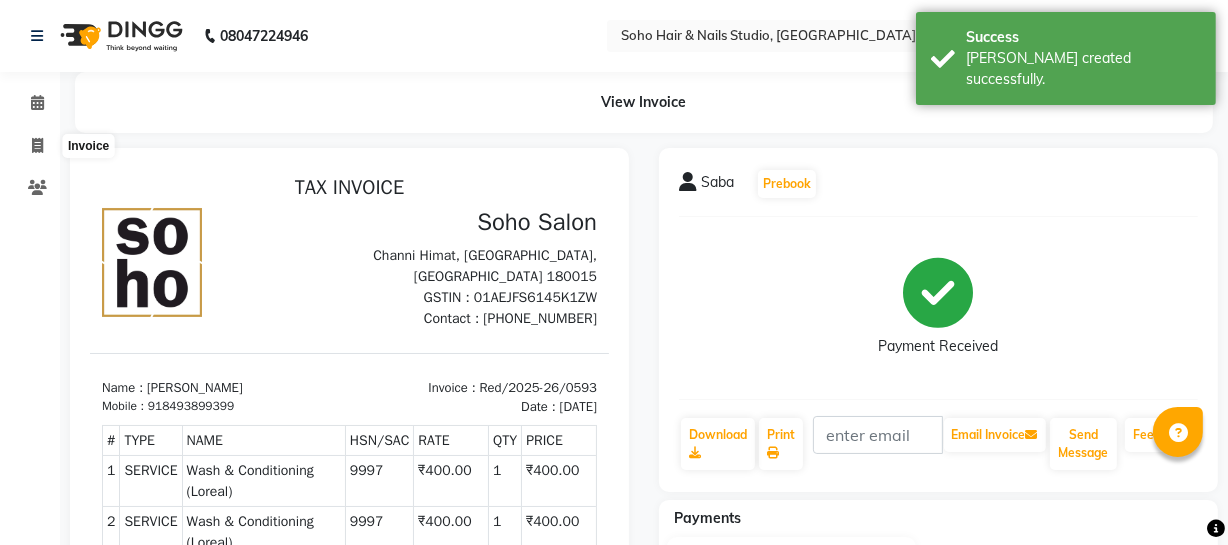 select on "service" 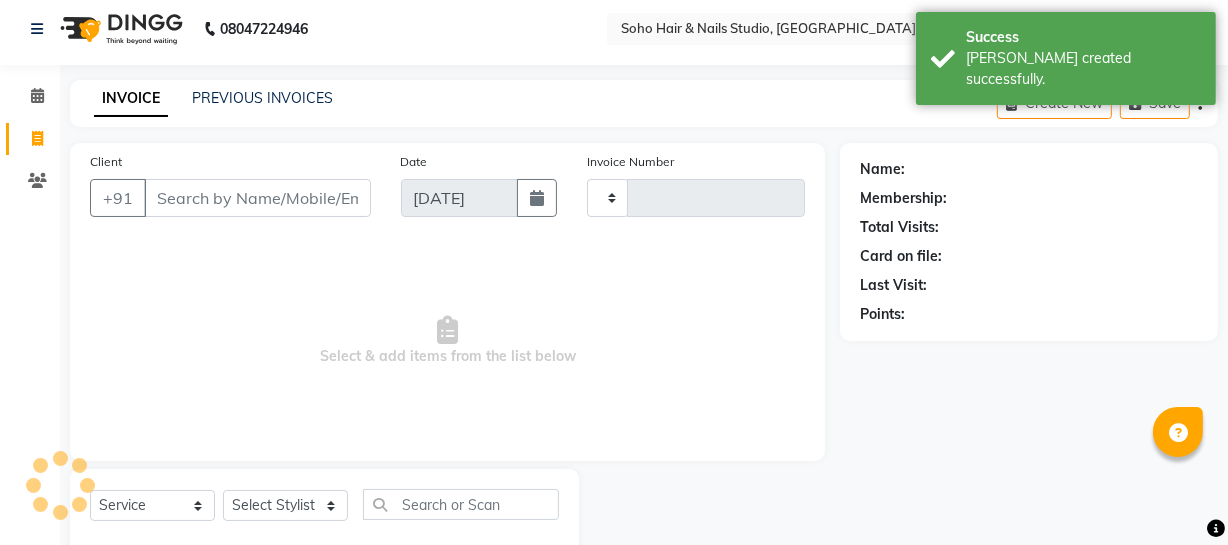 type on "2528" 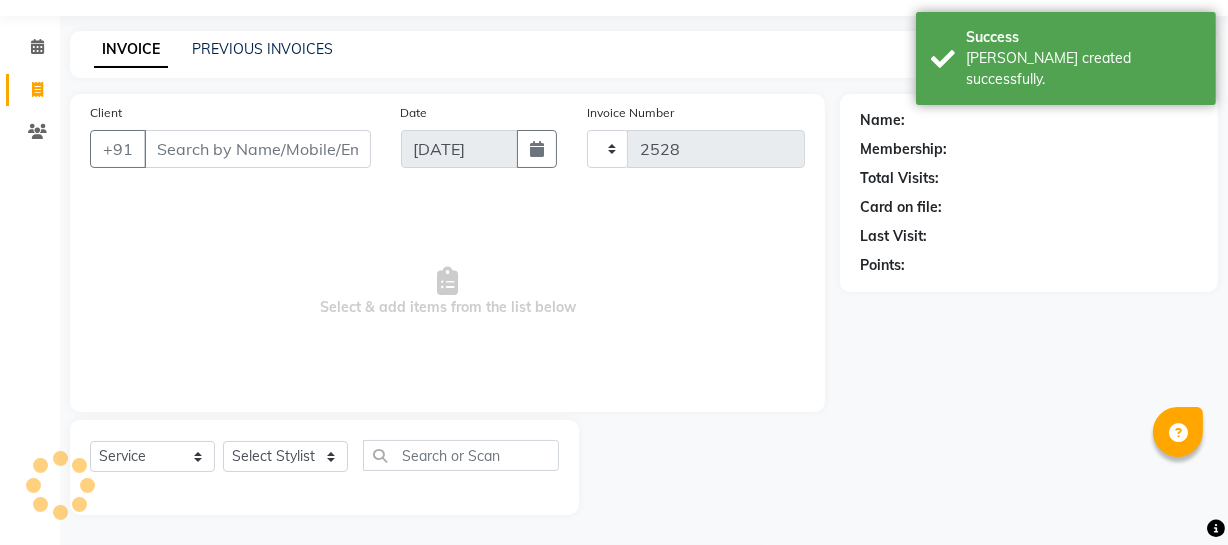 select on "735" 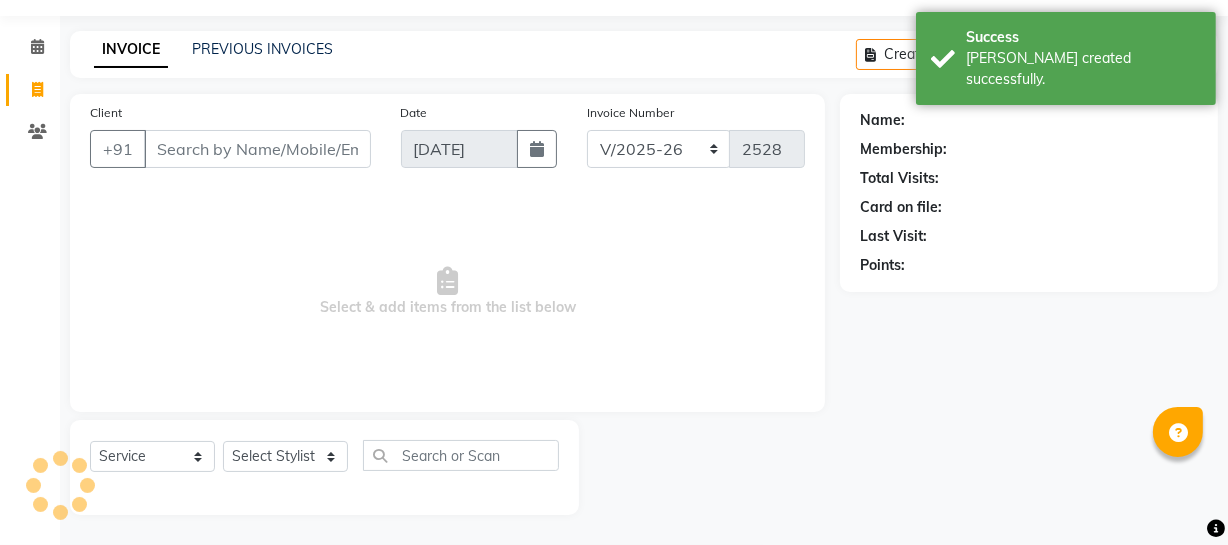 select on "membership" 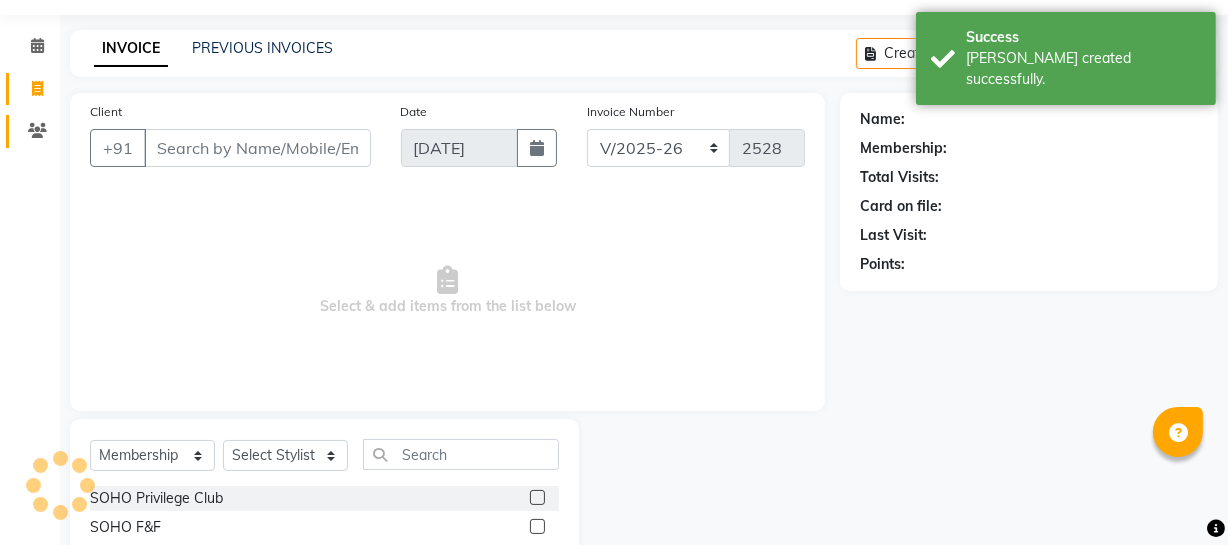 click 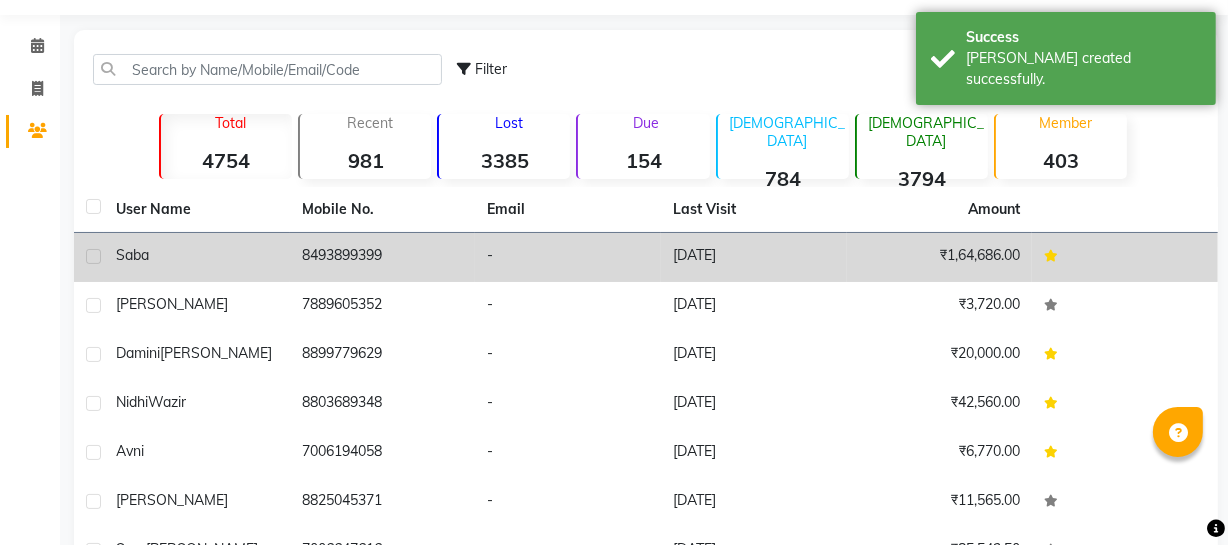 click on "8493899399" 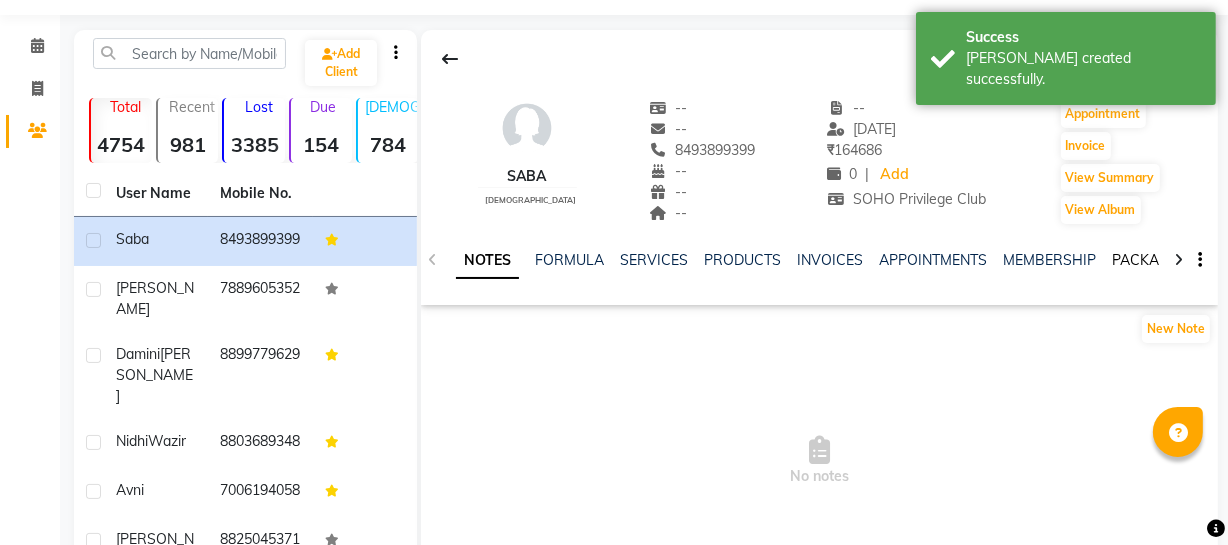 click on "PACKAGES" 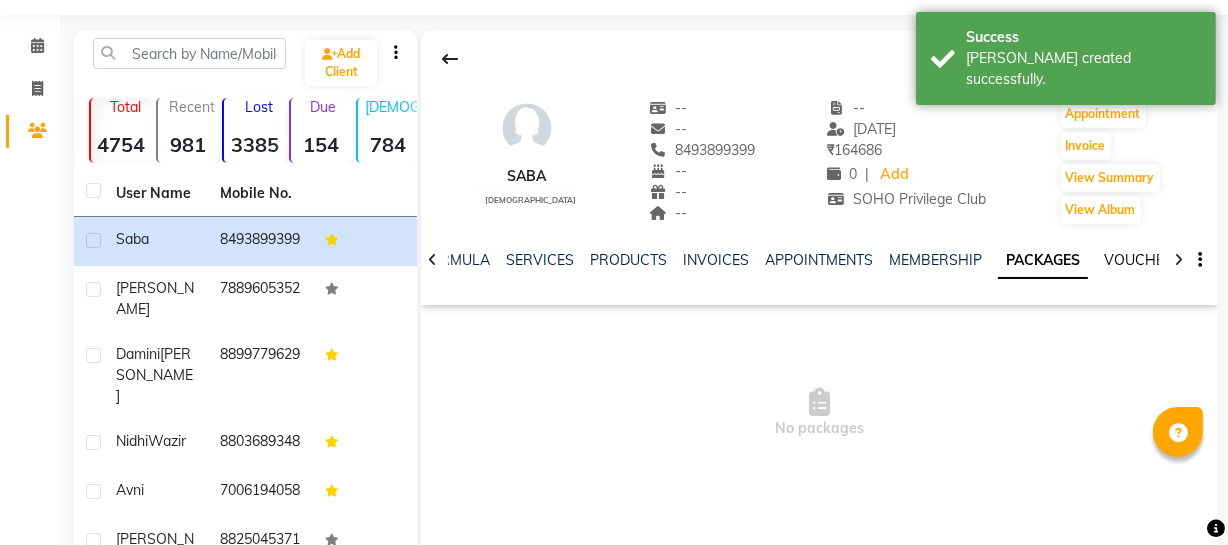 click on "VOUCHERS" 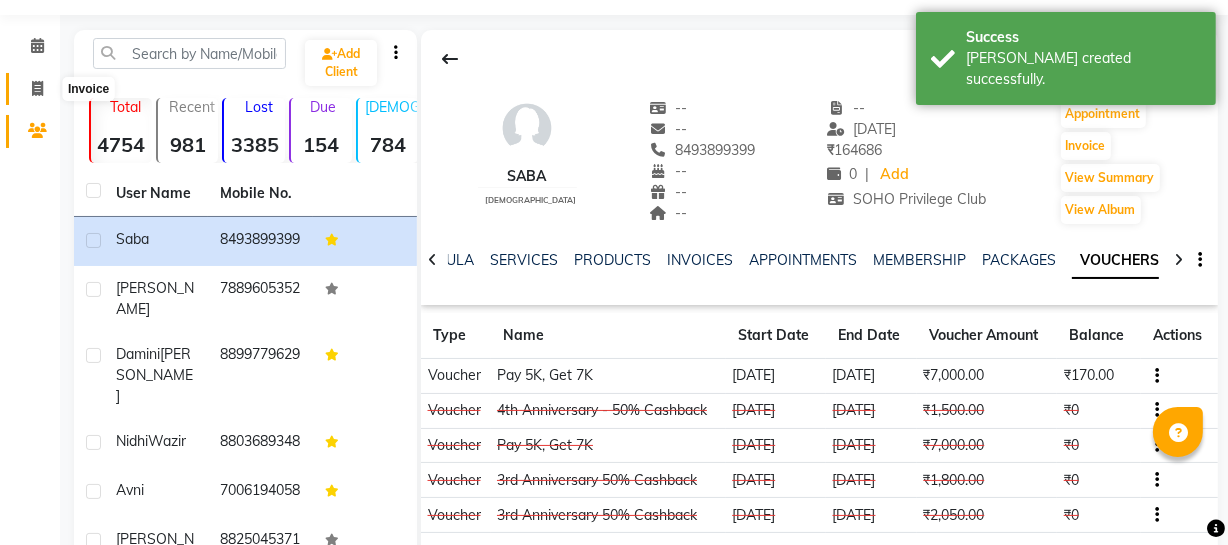 click 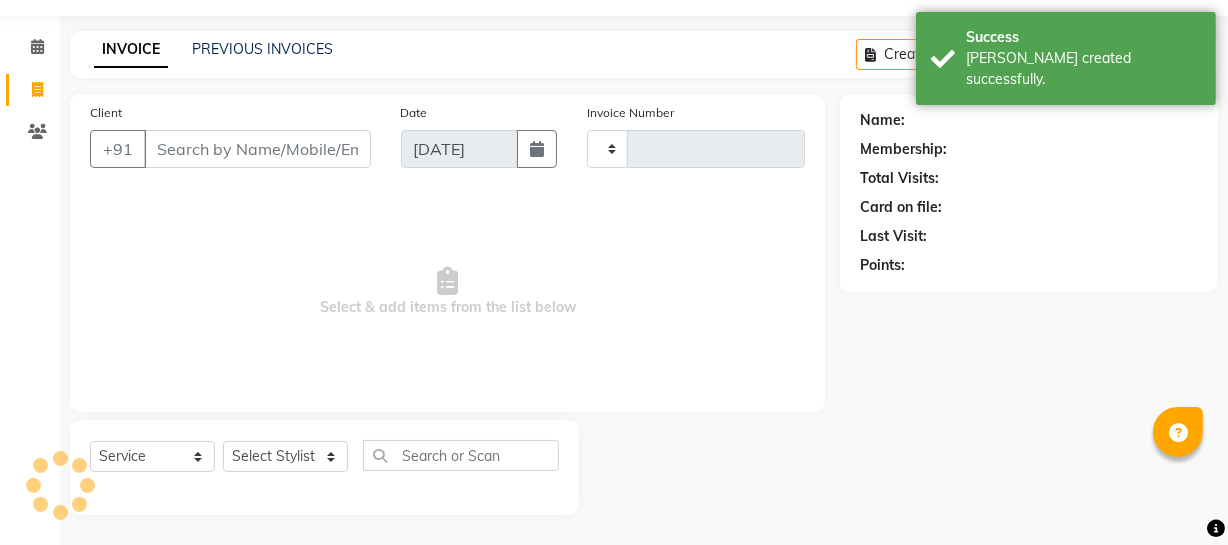 type on "2528" 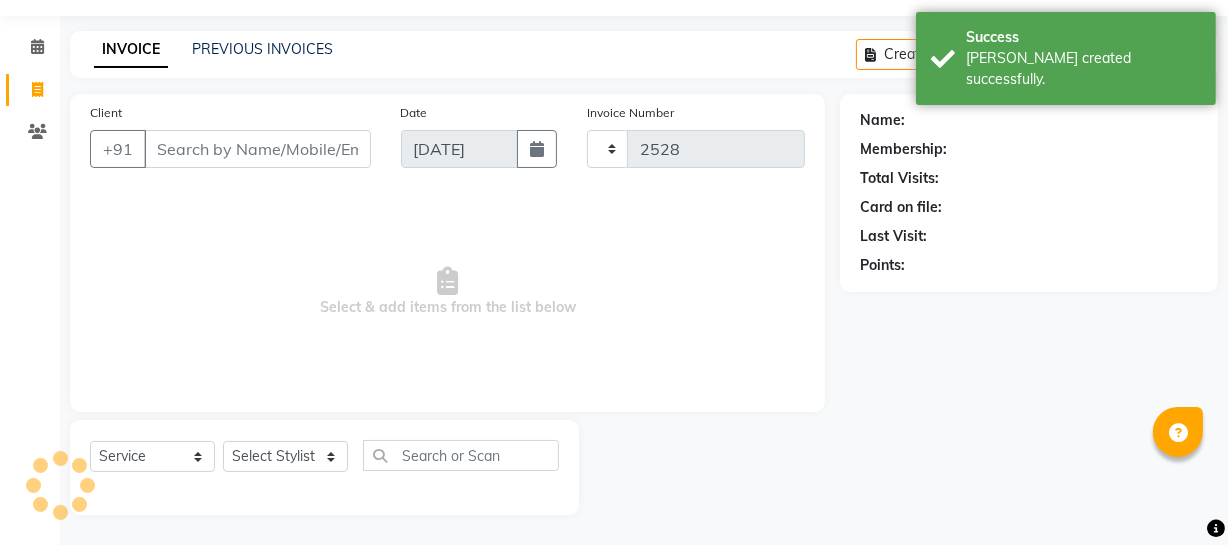 select on "735" 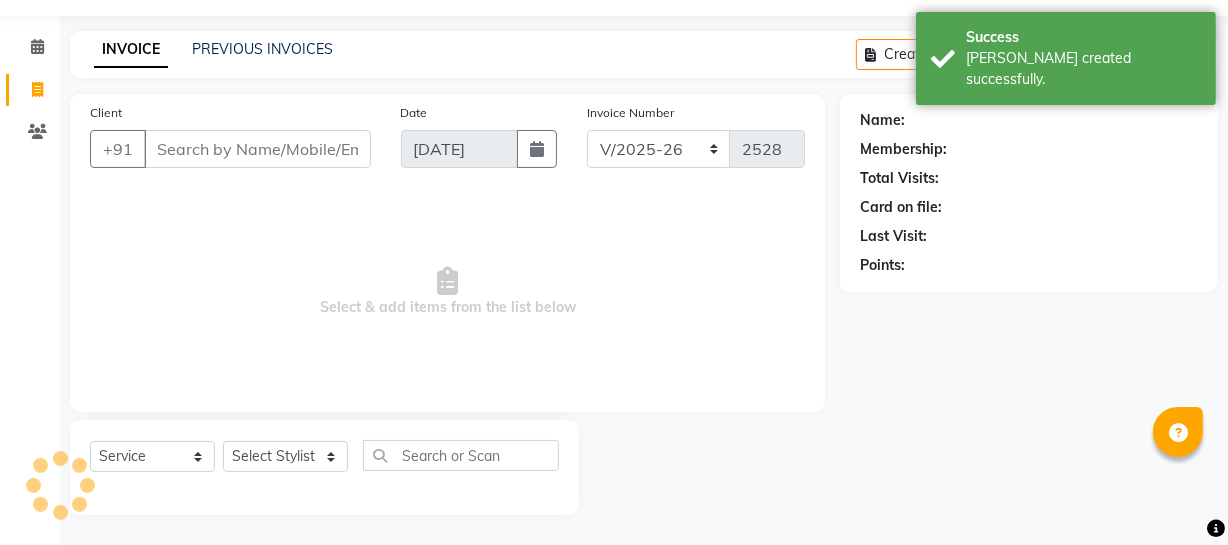 select on "membership" 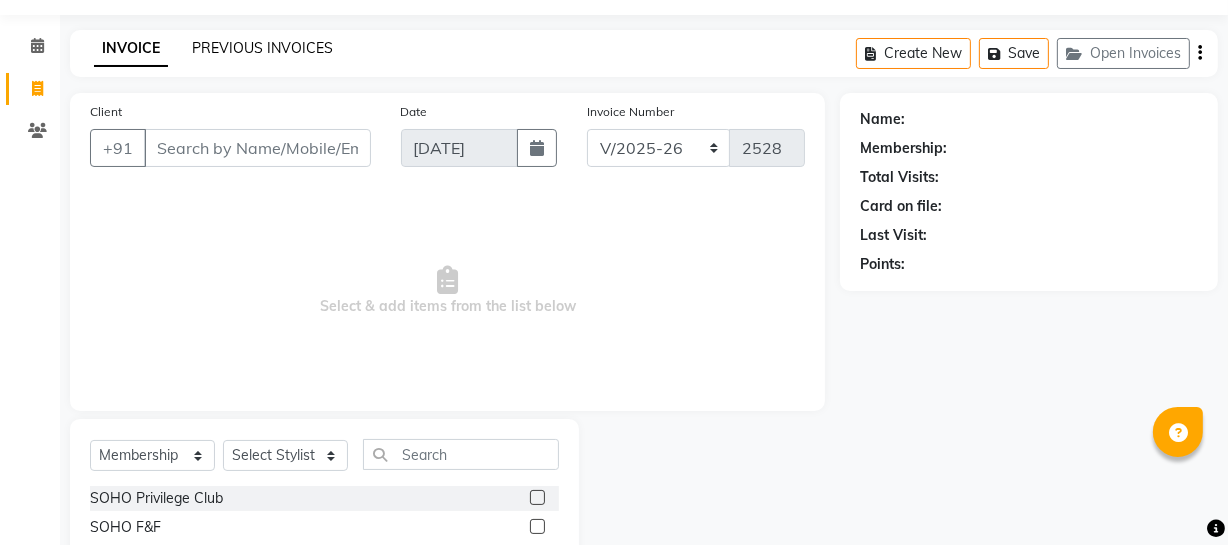 click on "PREVIOUS INVOICES" 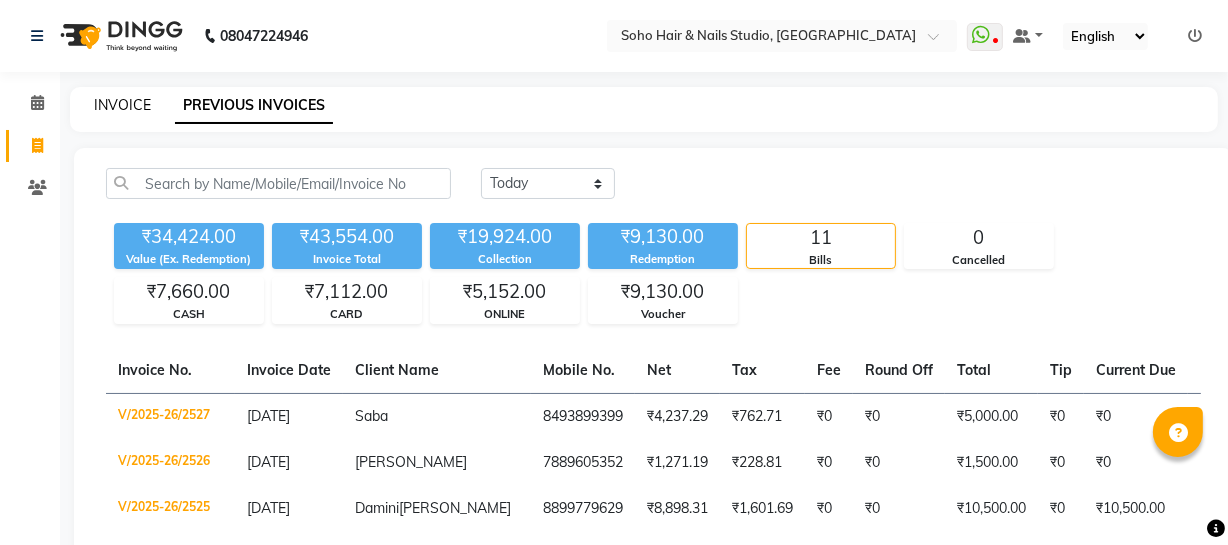 click on "INVOICE" 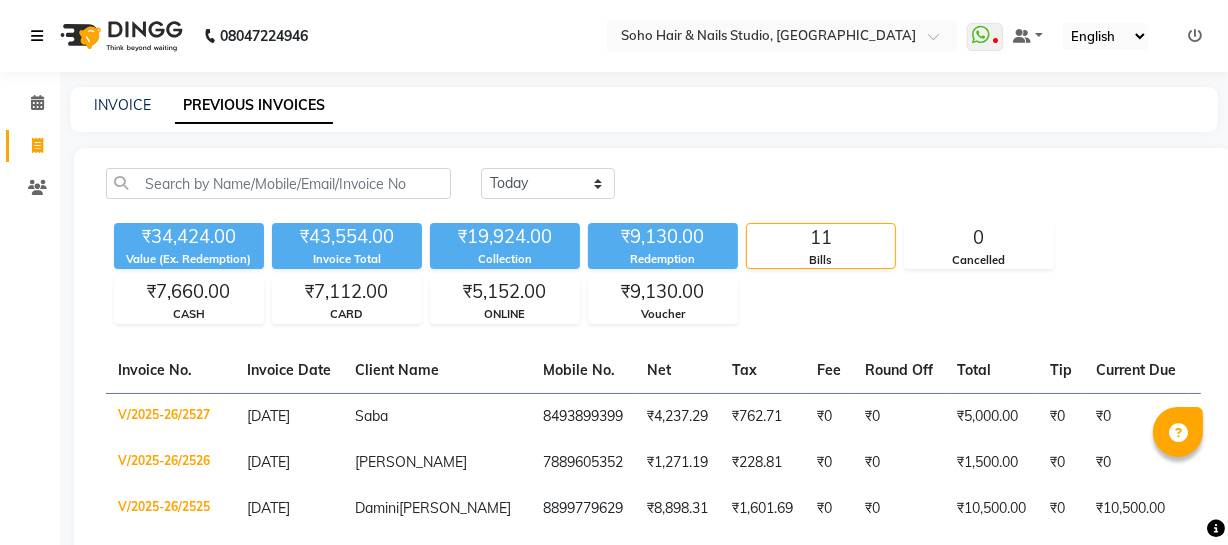select on "735" 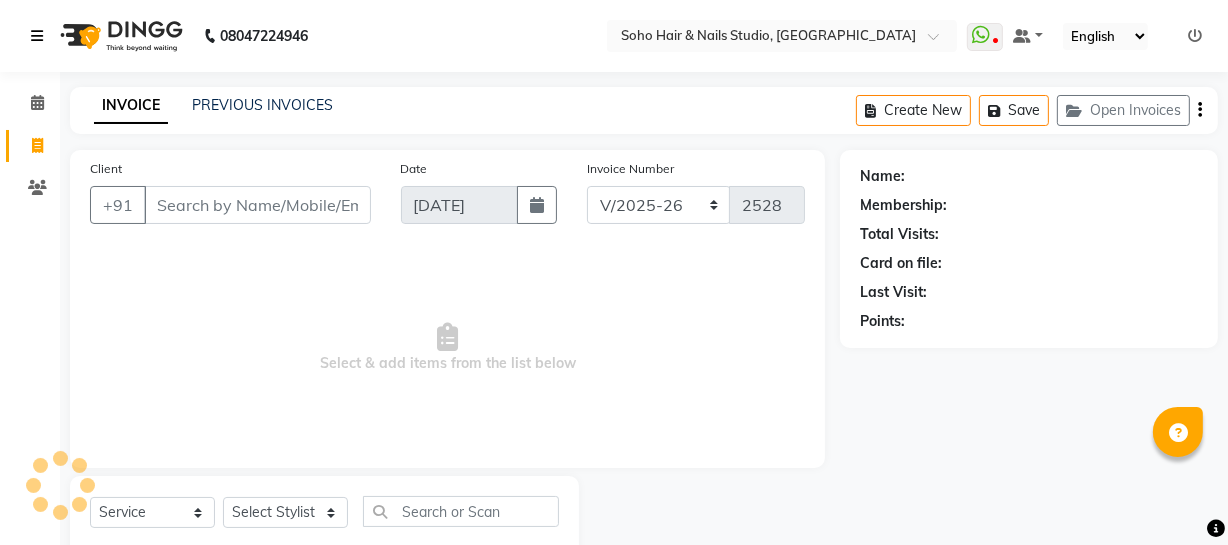 scroll, scrollTop: 57, scrollLeft: 0, axis: vertical 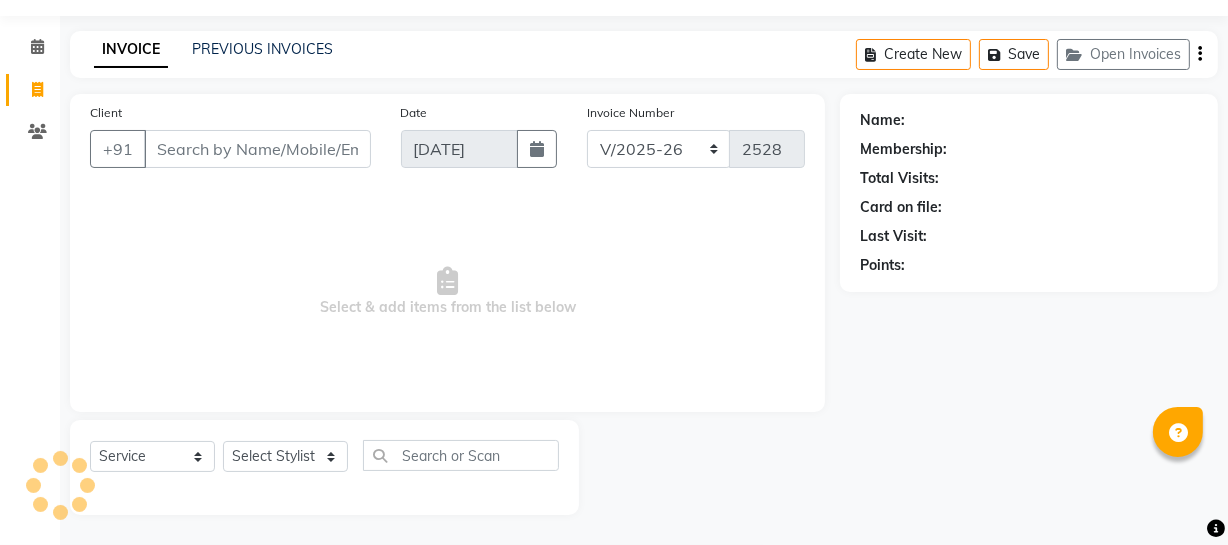 select on "membership" 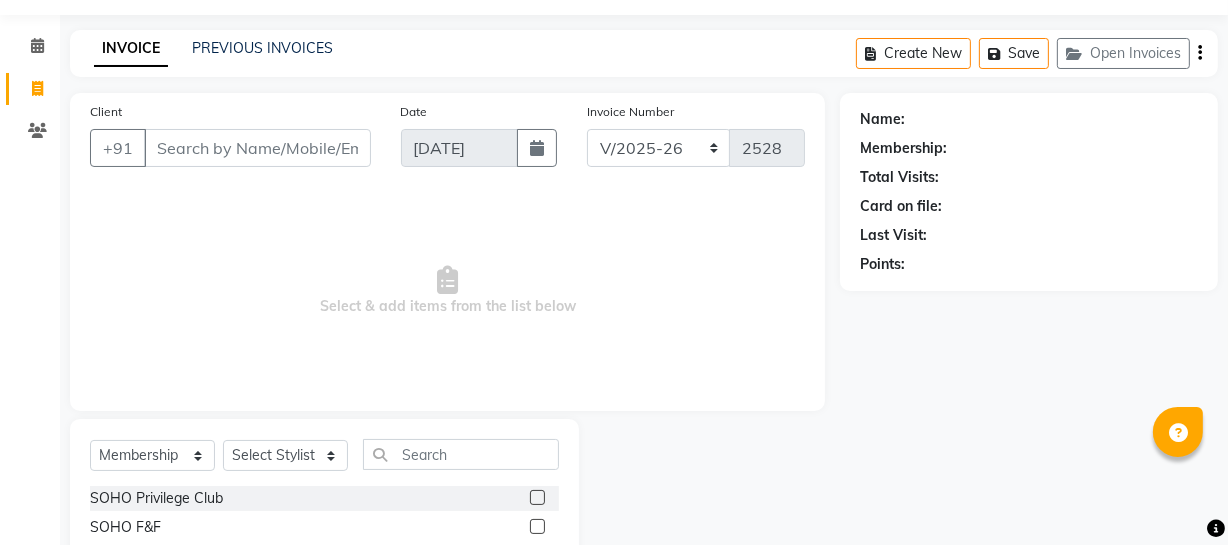 click on "PREVIOUS INVOICES" 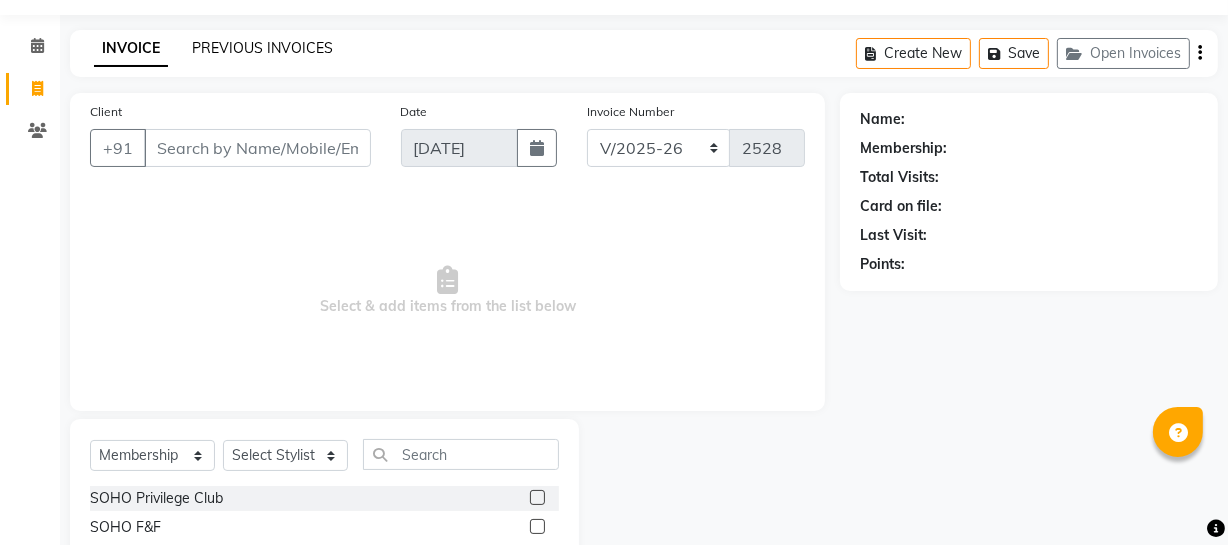 click on "PREVIOUS INVOICES" 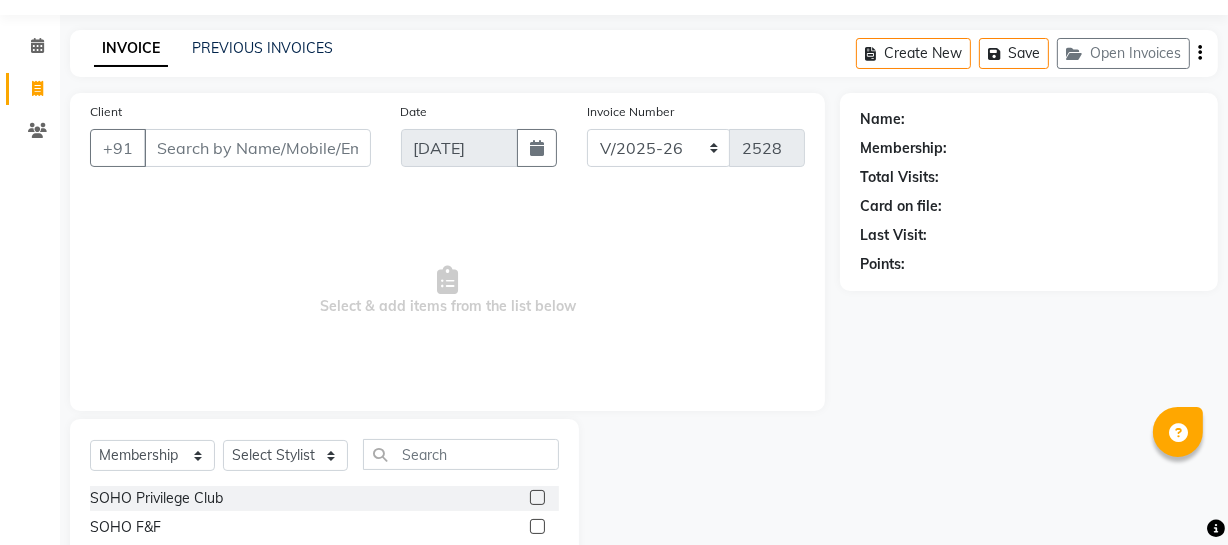 scroll, scrollTop: 0, scrollLeft: 0, axis: both 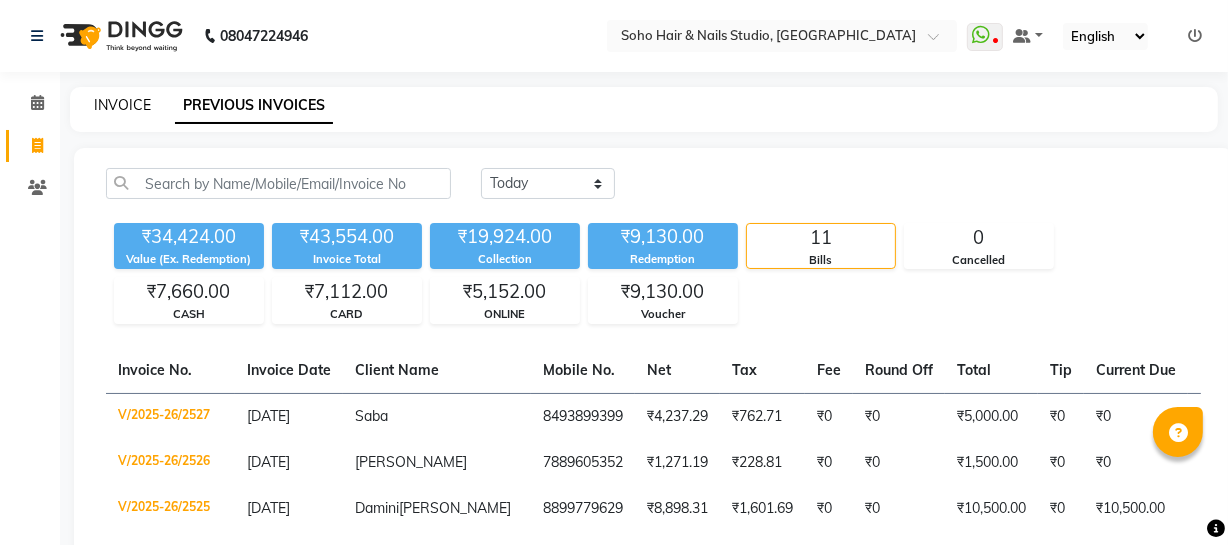 click on "INVOICE" 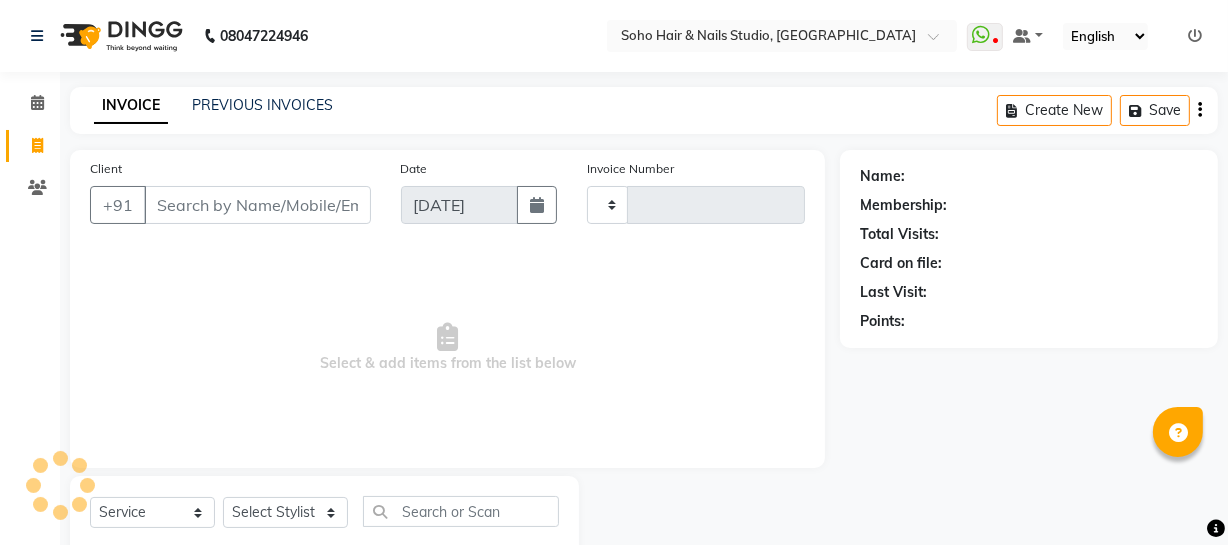 scroll, scrollTop: 57, scrollLeft: 0, axis: vertical 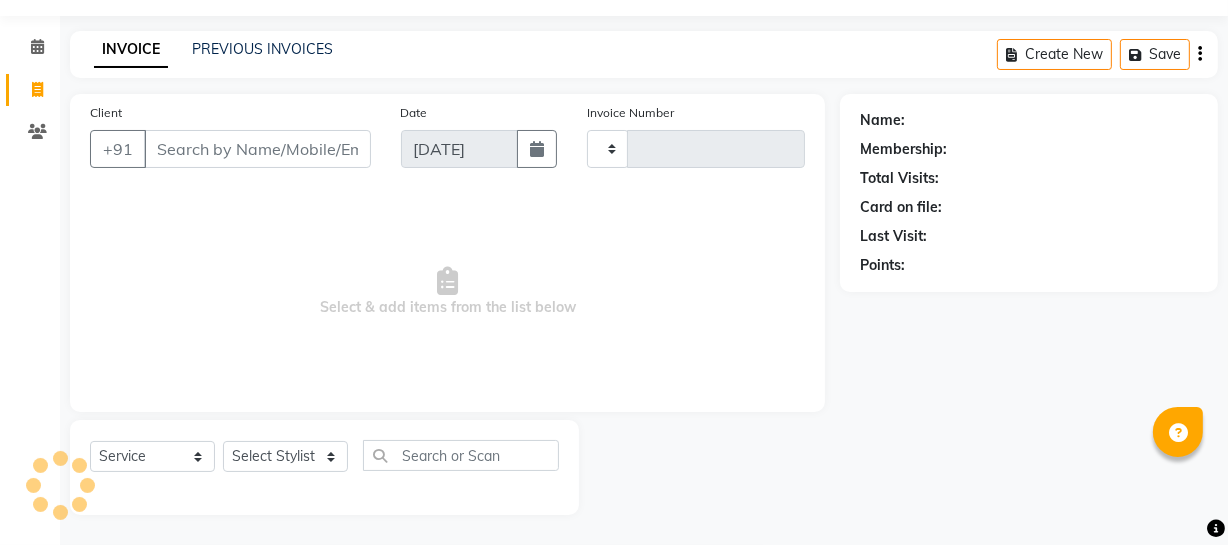 type on "2528" 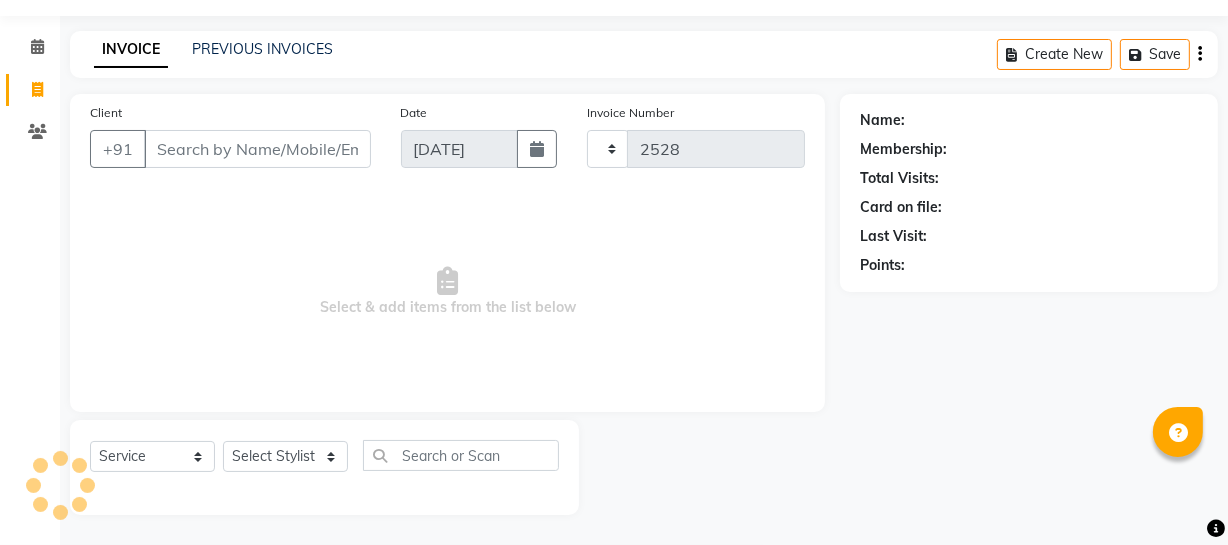 select on "735" 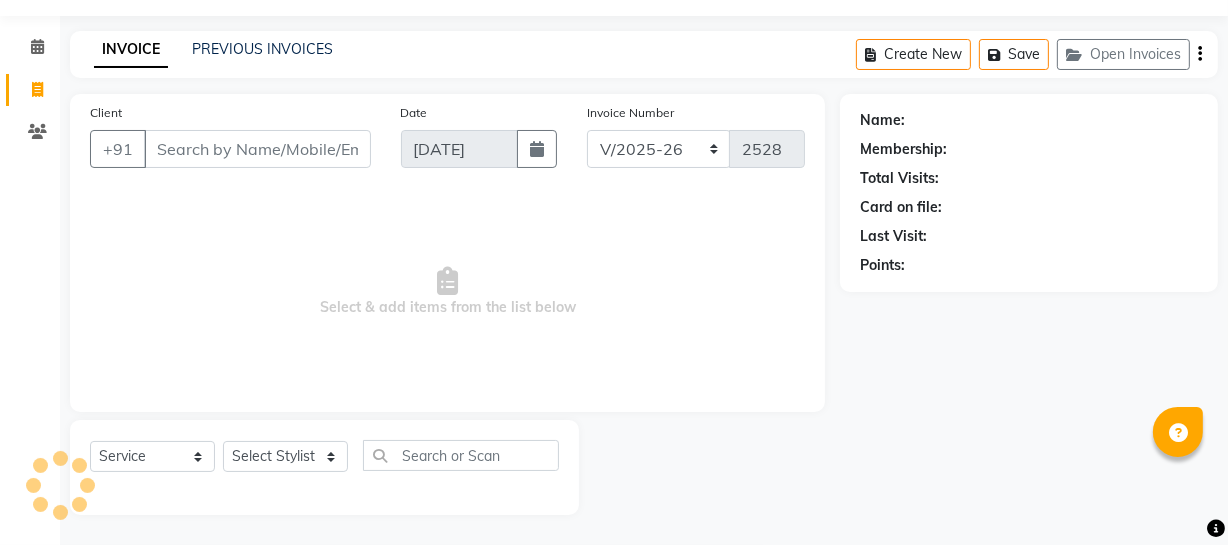 select on "membership" 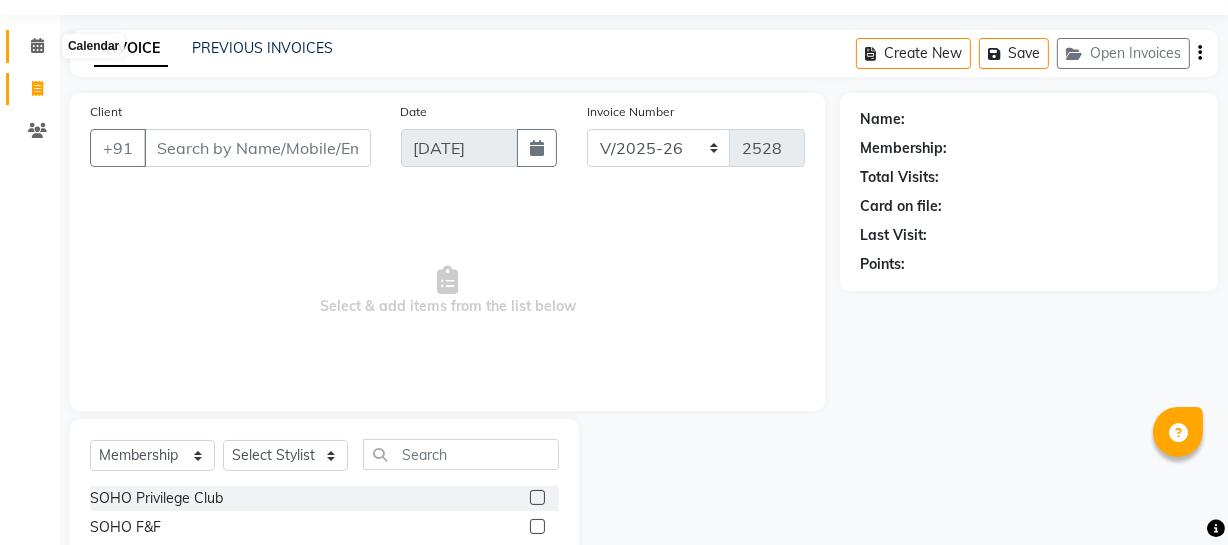 click 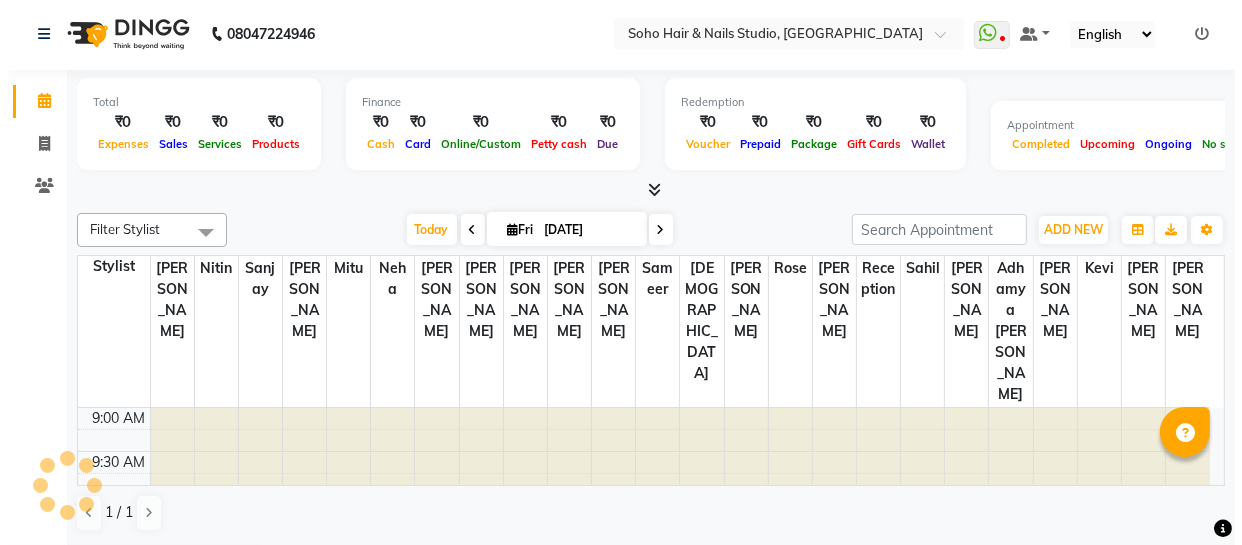 scroll, scrollTop: 0, scrollLeft: 0, axis: both 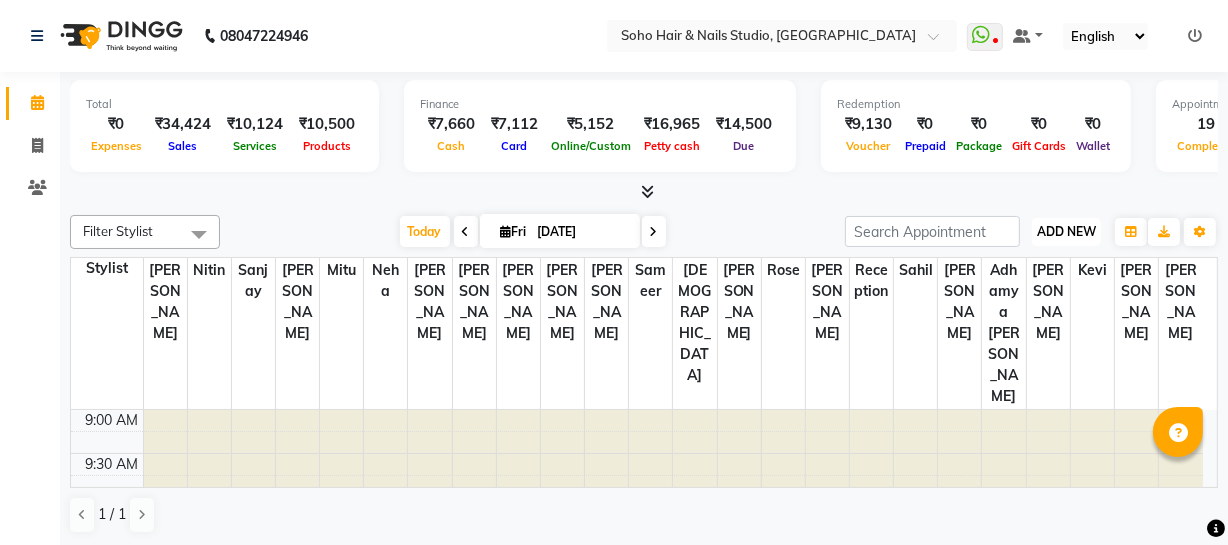 click on "ADD NEW Toggle Dropdown" at bounding box center (1066, 232) 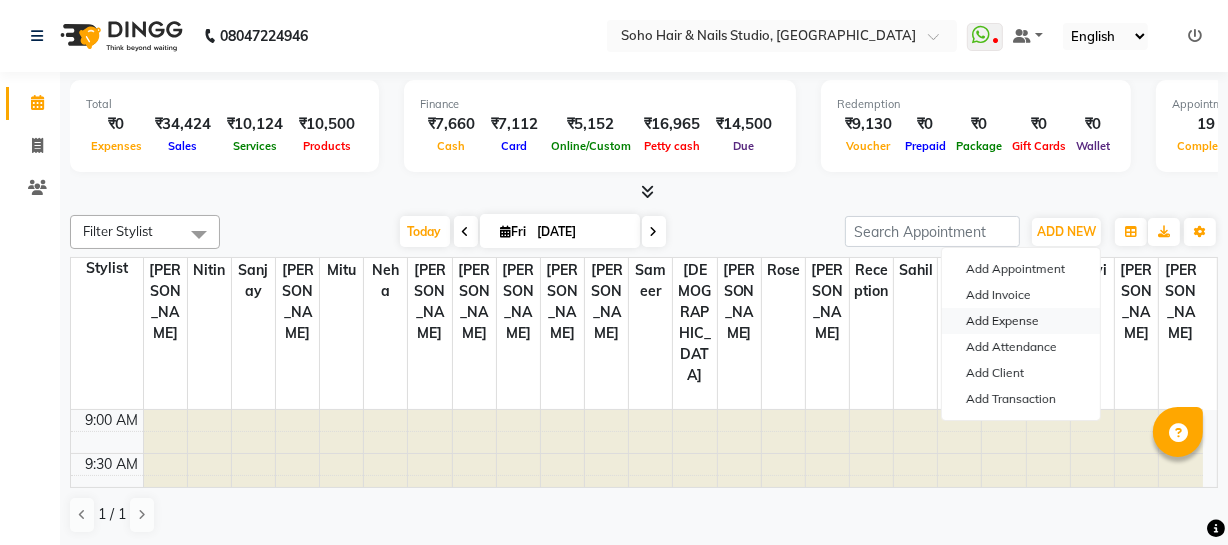click on "Add Expense" at bounding box center (1021, 321) 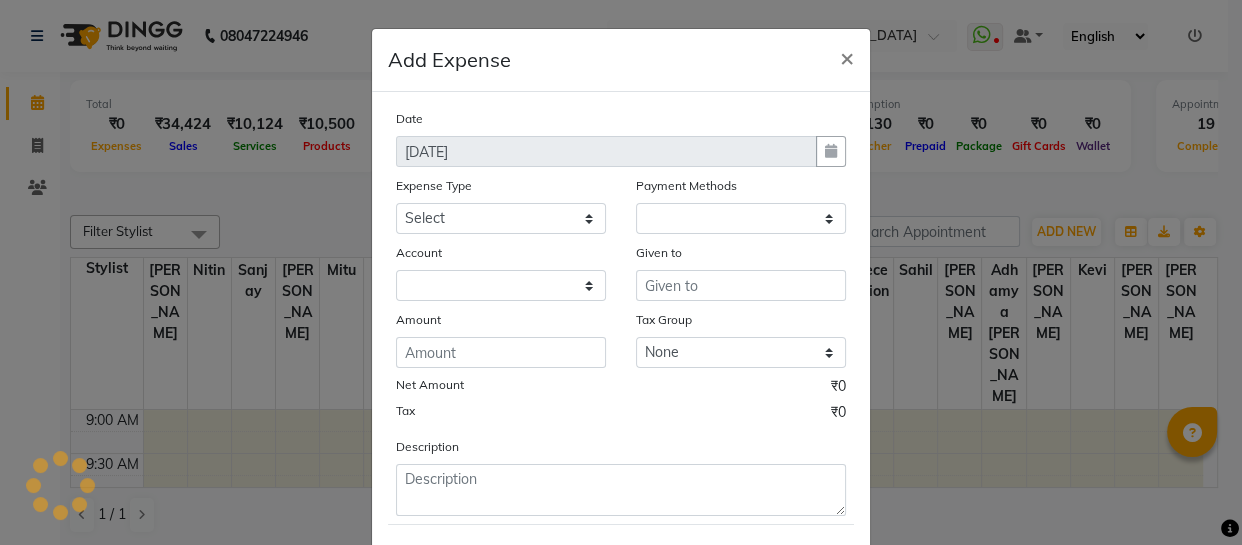 select on "1" 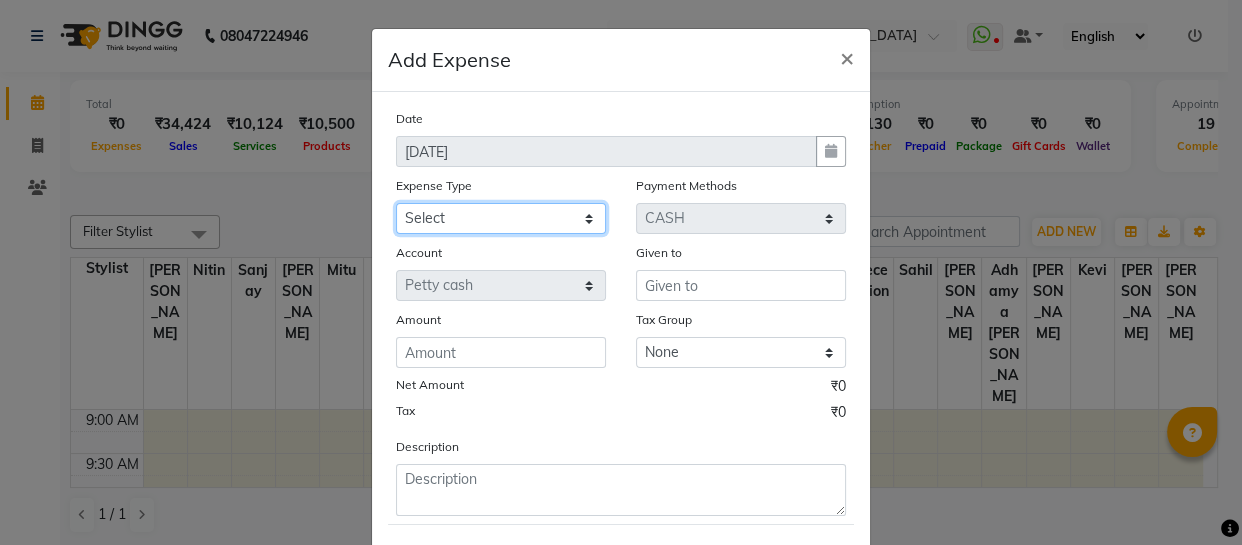 click on "Select Cash transfer to bank Client Snacks Fuel Govt fee Incentive Maintenance Miscellaneous Pantry Product Salary Staff Petrol Staff Snacks TIP Online or card to Cash" 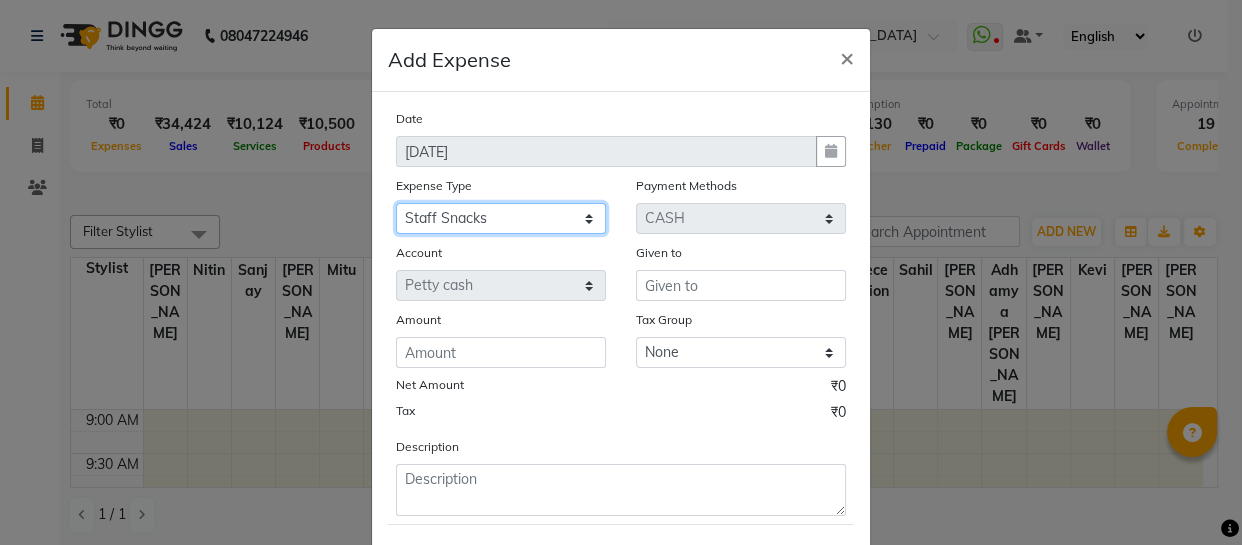 click on "Select Cash transfer to bank Client Snacks Fuel Govt fee Incentive Maintenance Miscellaneous Pantry Product Salary Staff Petrol Staff Snacks TIP Online or card to Cash" 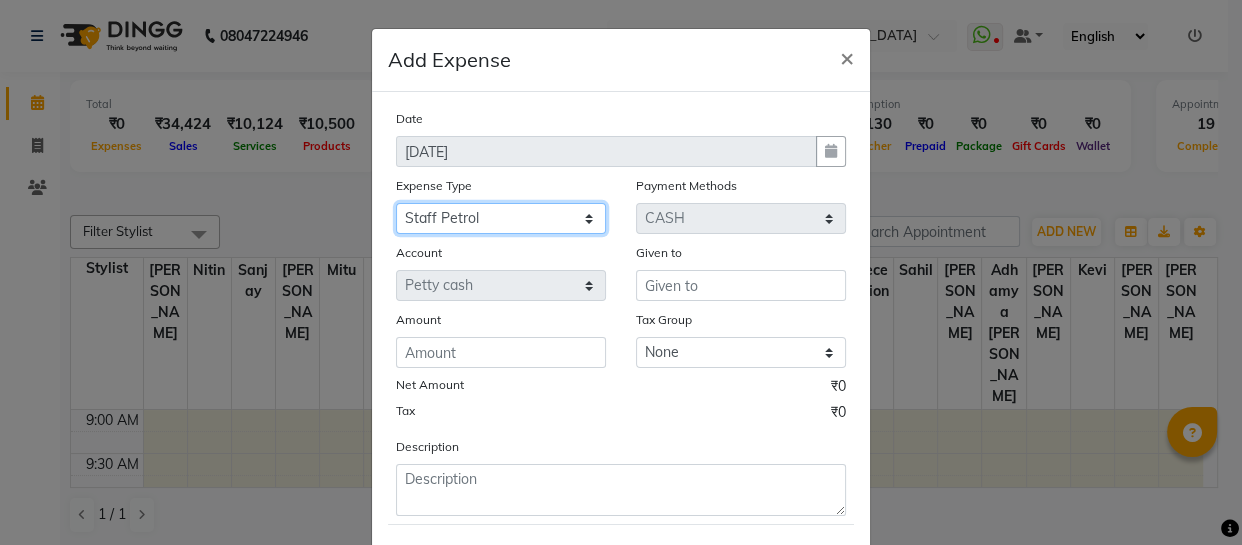 click on "Select Cash transfer to bank Client Snacks Fuel Govt fee Incentive Maintenance Miscellaneous Pantry Product Salary Staff Petrol Staff Snacks TIP Online or card to Cash" 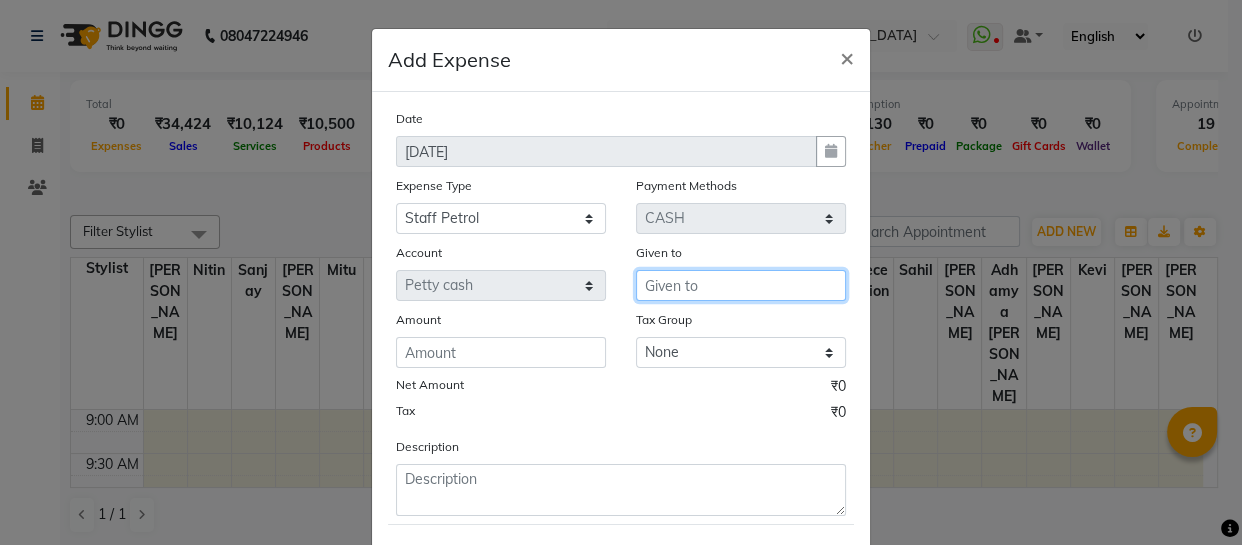 click at bounding box center [741, 285] 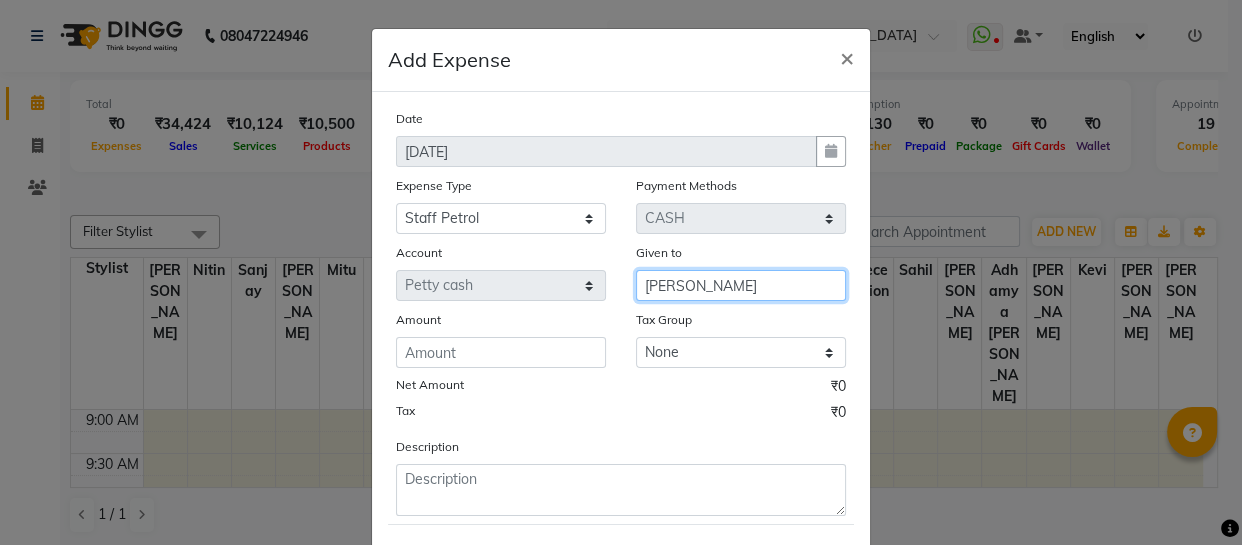 type on "[PERSON_NAME]" 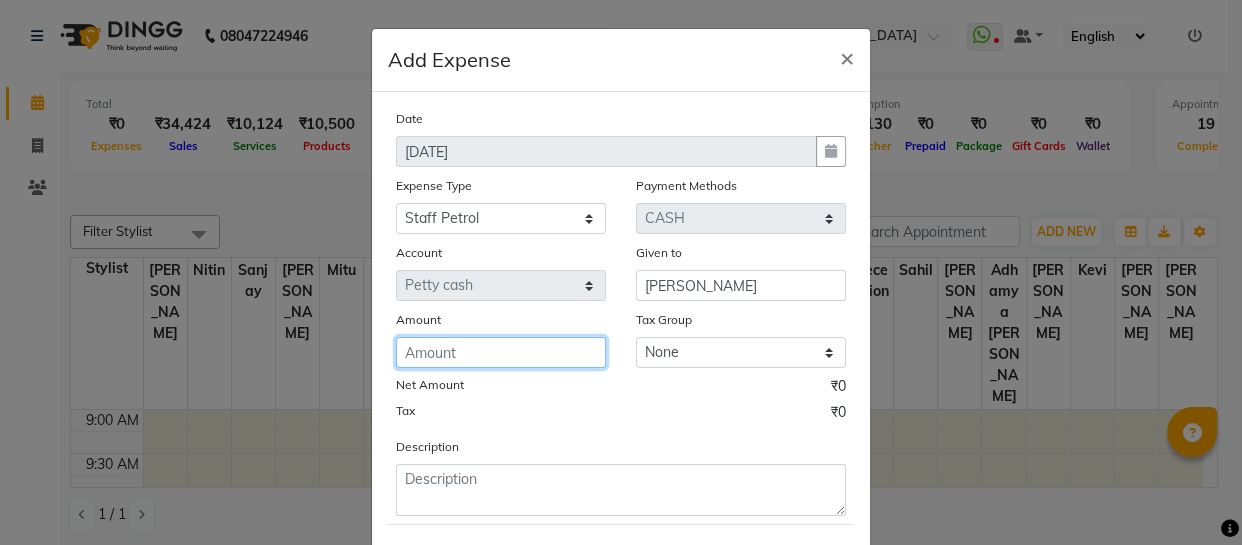 click 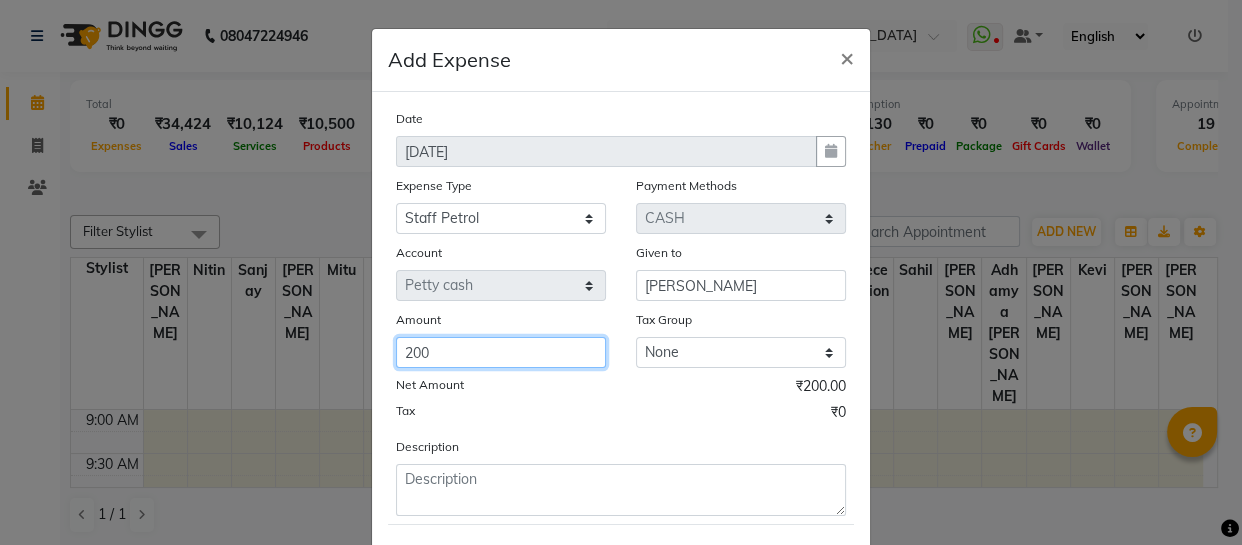 type on "200" 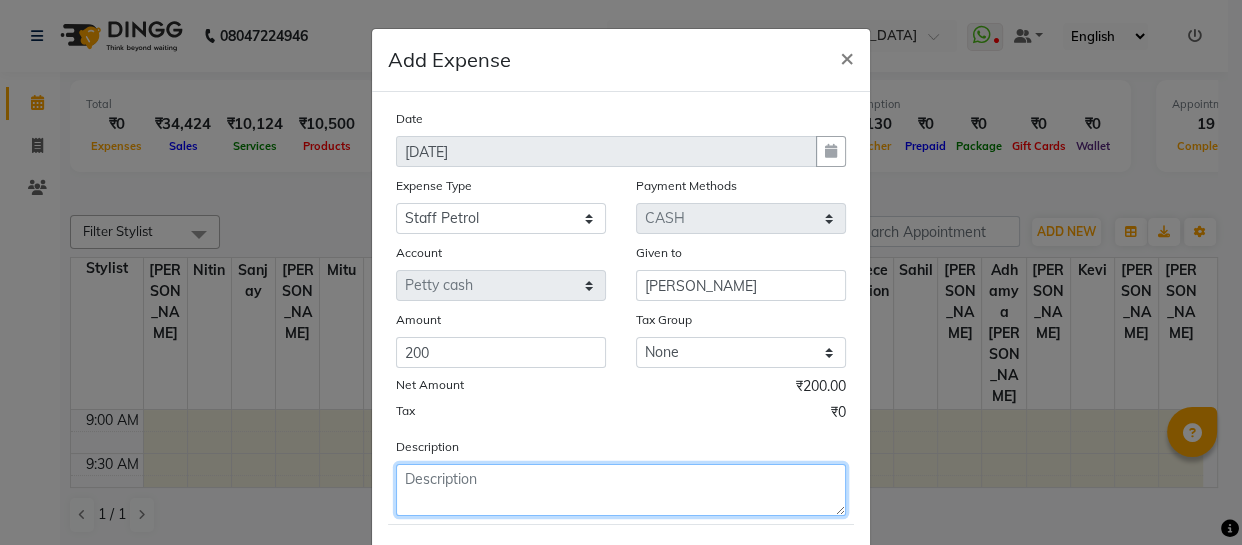 click 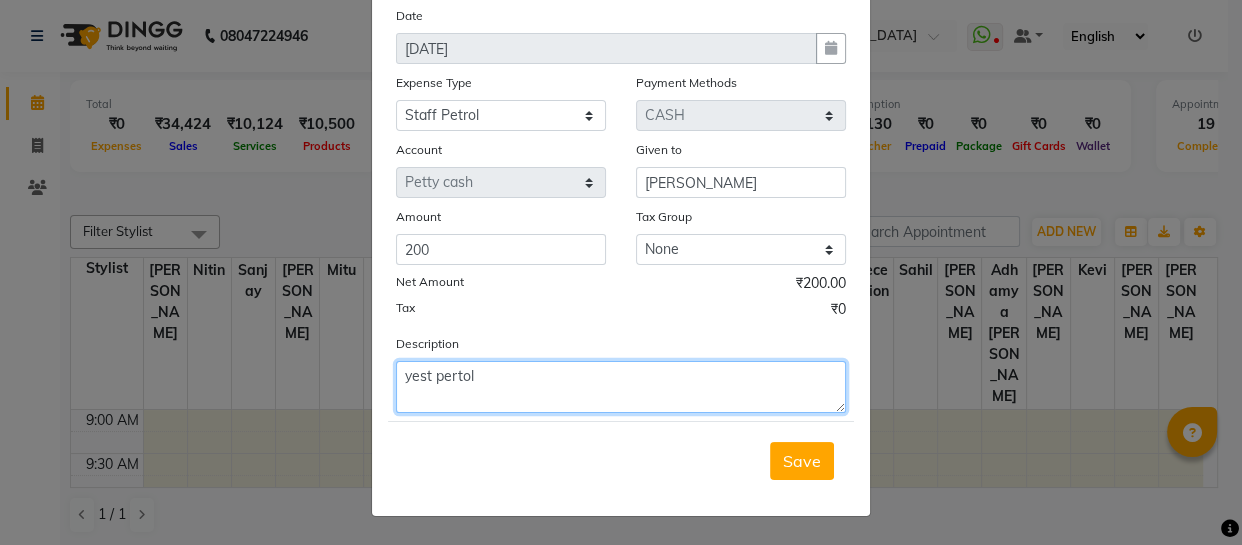scroll, scrollTop: 106, scrollLeft: 0, axis: vertical 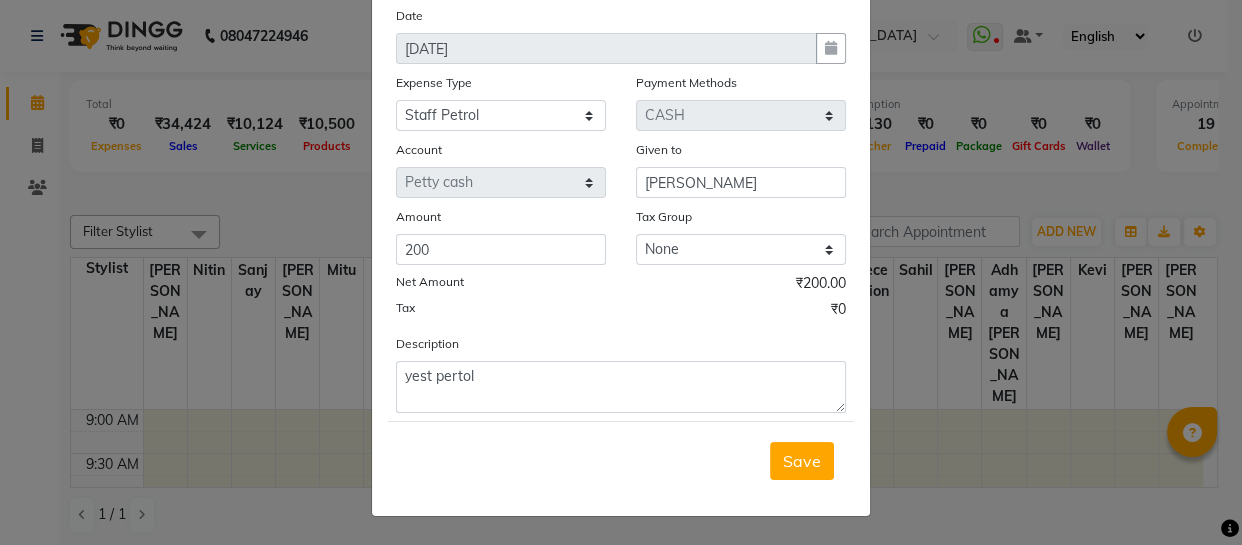 click on "Save" at bounding box center (802, 461) 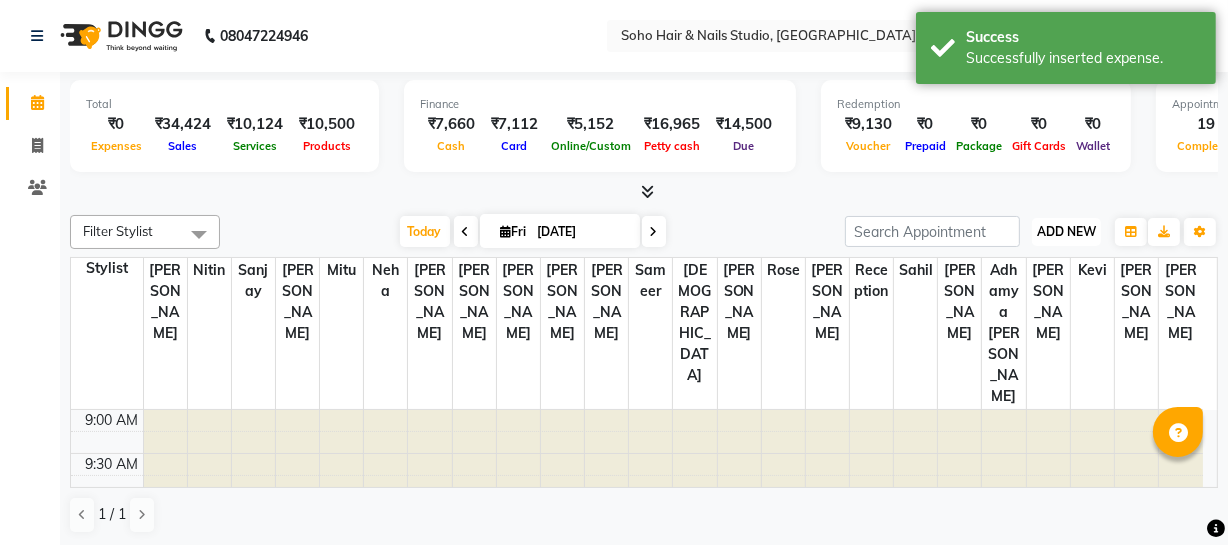 click on "ADD NEW Toggle Dropdown" at bounding box center (1066, 232) 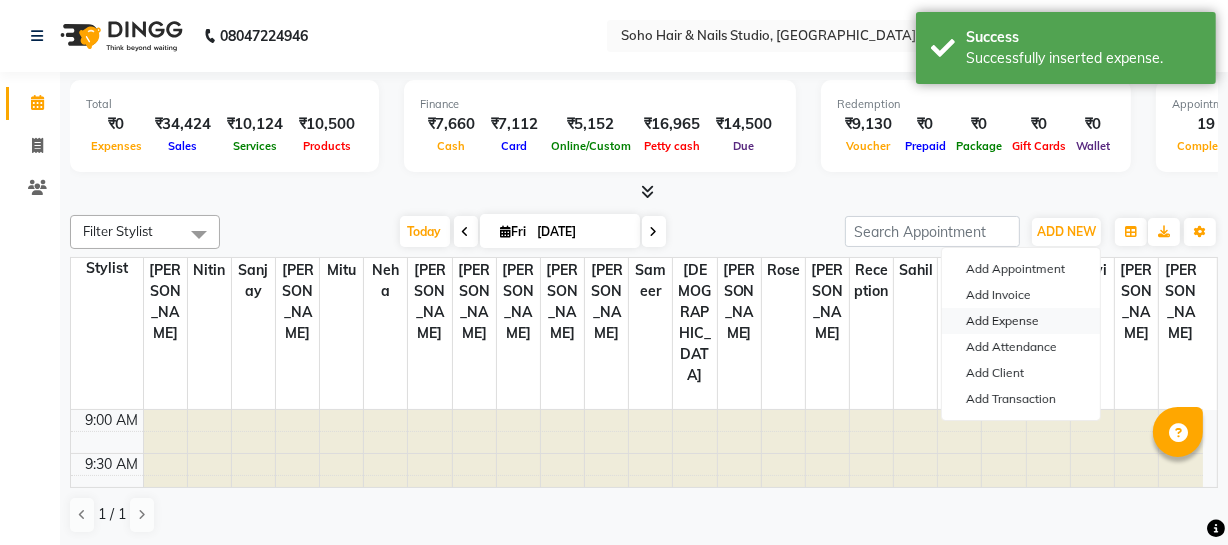 click on "Add Expense" at bounding box center (1021, 321) 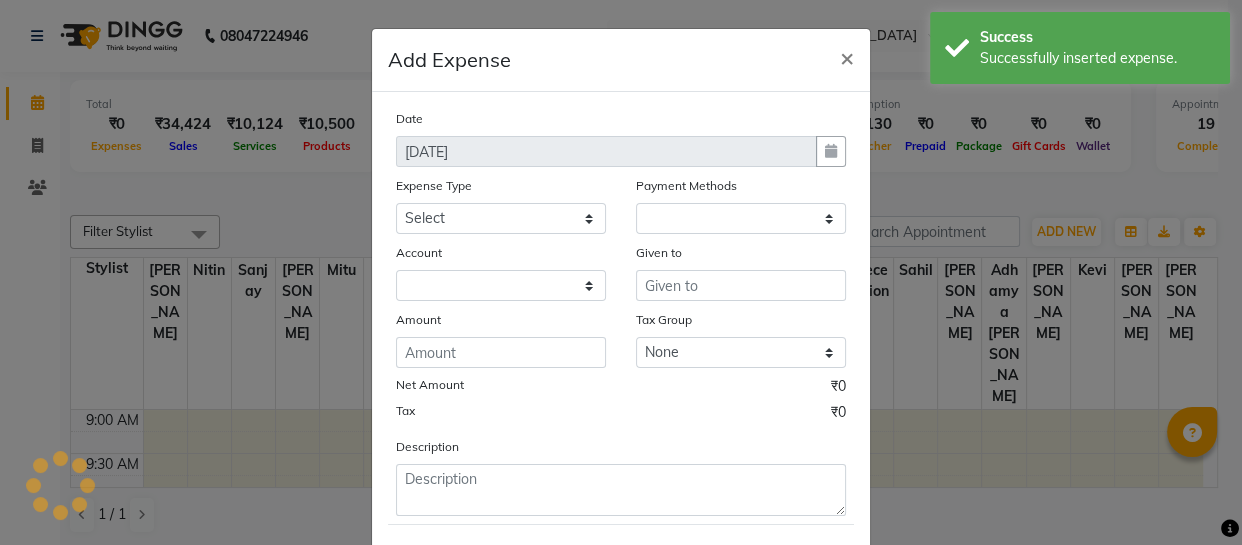 select on "1" 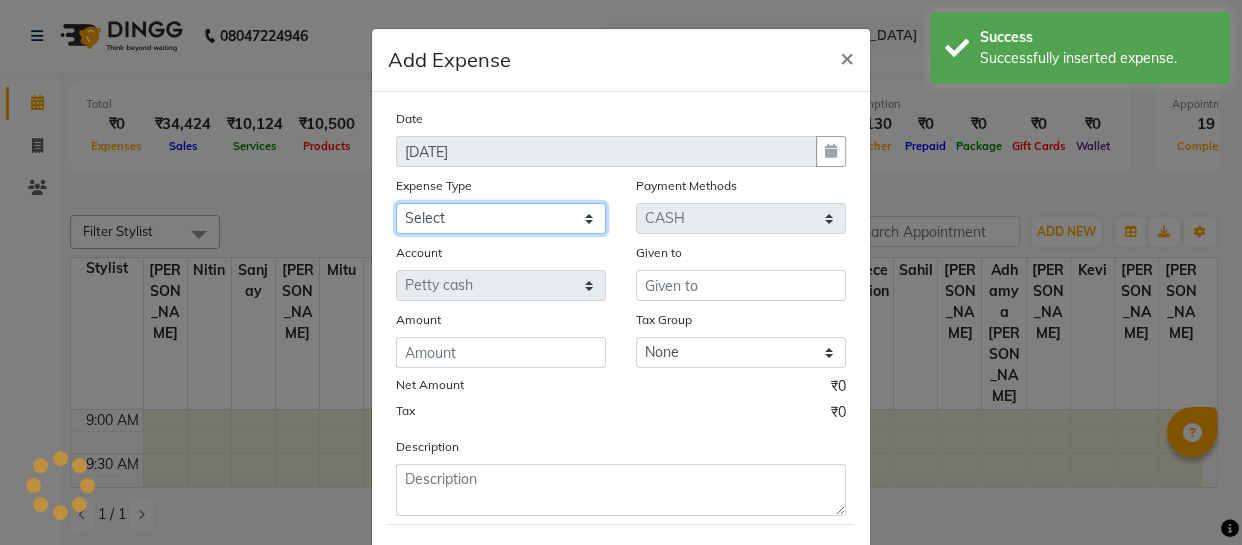 click on "Select Cash transfer to bank Client Snacks Fuel Govt fee Incentive Maintenance Miscellaneous Pantry Product Salary Staff Petrol Staff Snacks TIP Online or card to Cash" 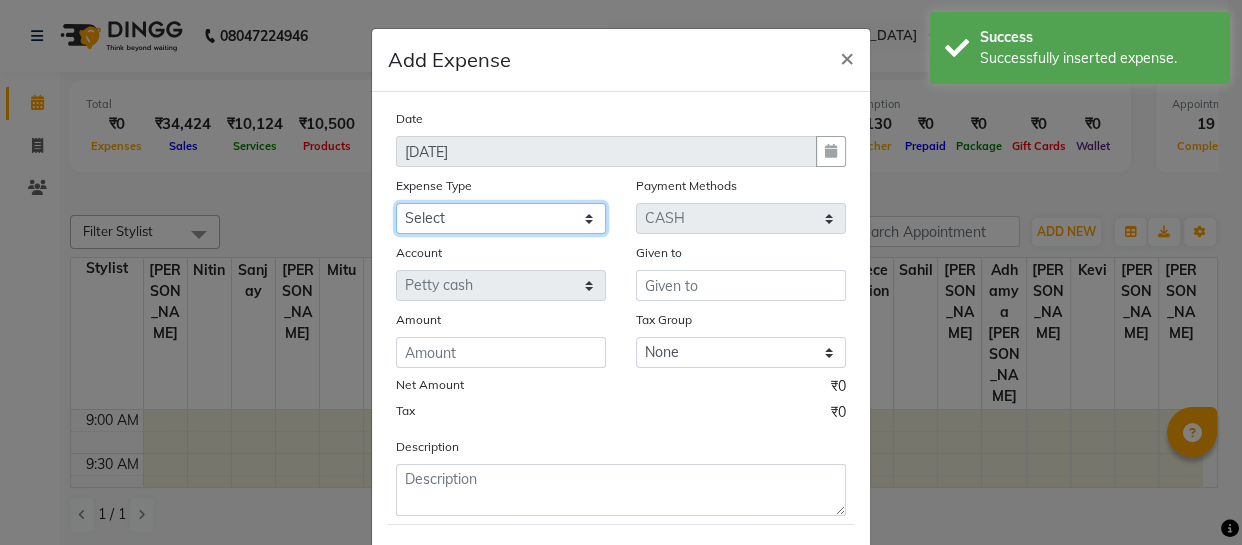 select on "22561" 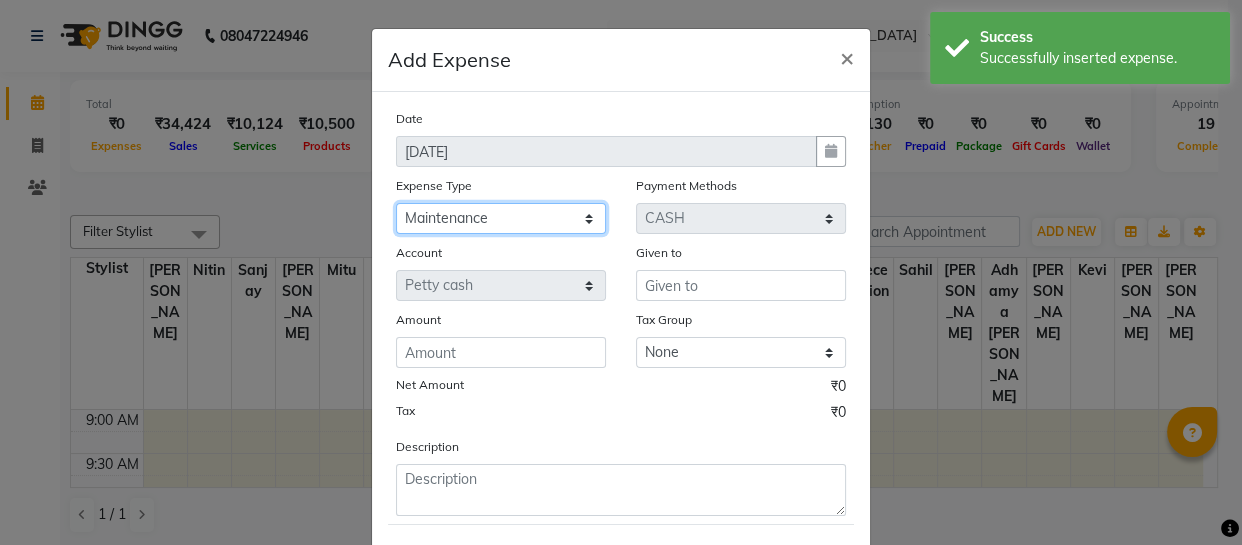 click on "Select Cash transfer to bank Client Snacks Fuel Govt fee Incentive Maintenance Miscellaneous Pantry Product Salary Staff Petrol Staff Snacks TIP Online or card to Cash" 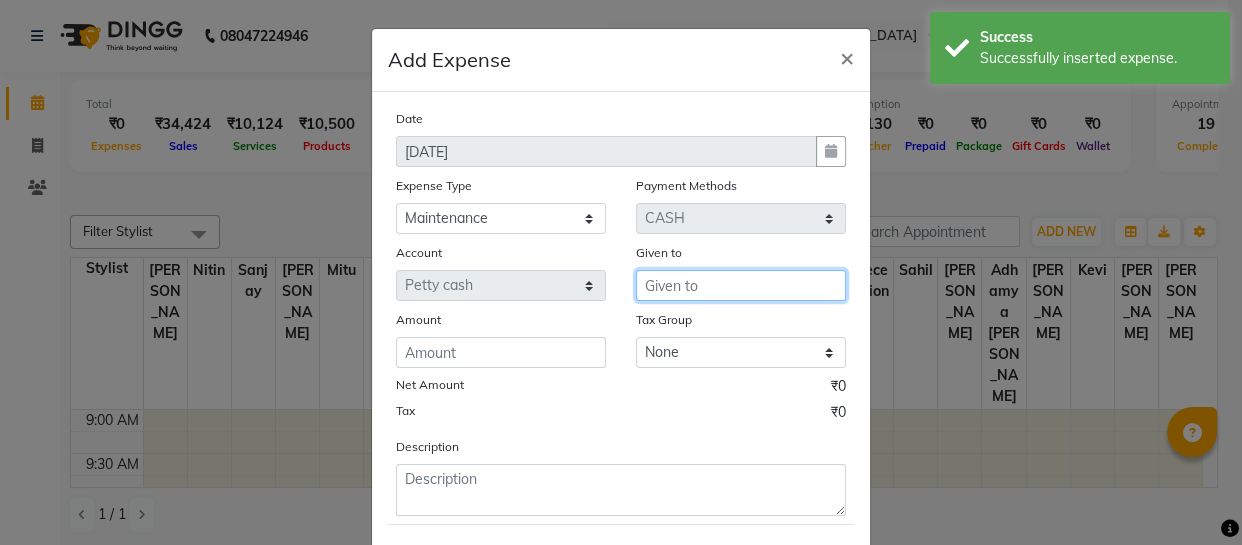 click at bounding box center [741, 285] 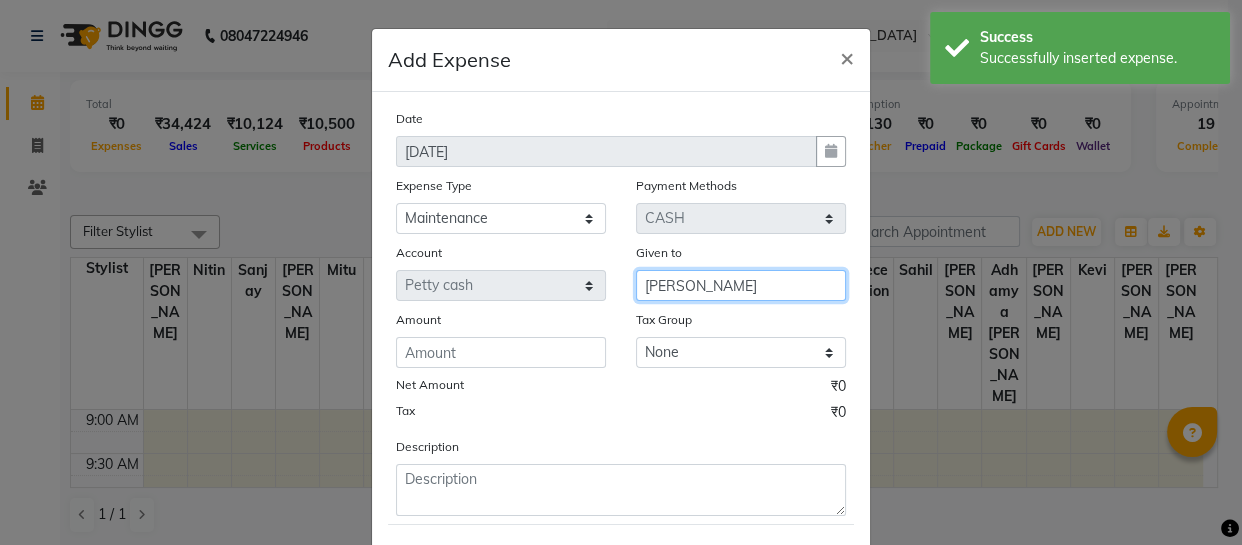 type on "[PERSON_NAME]" 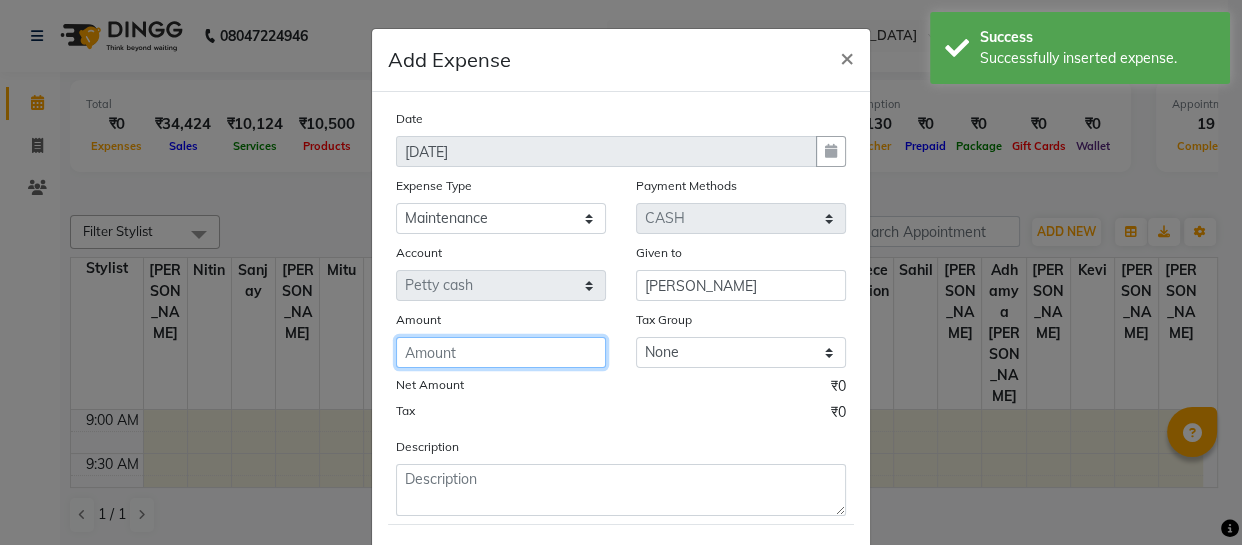 click 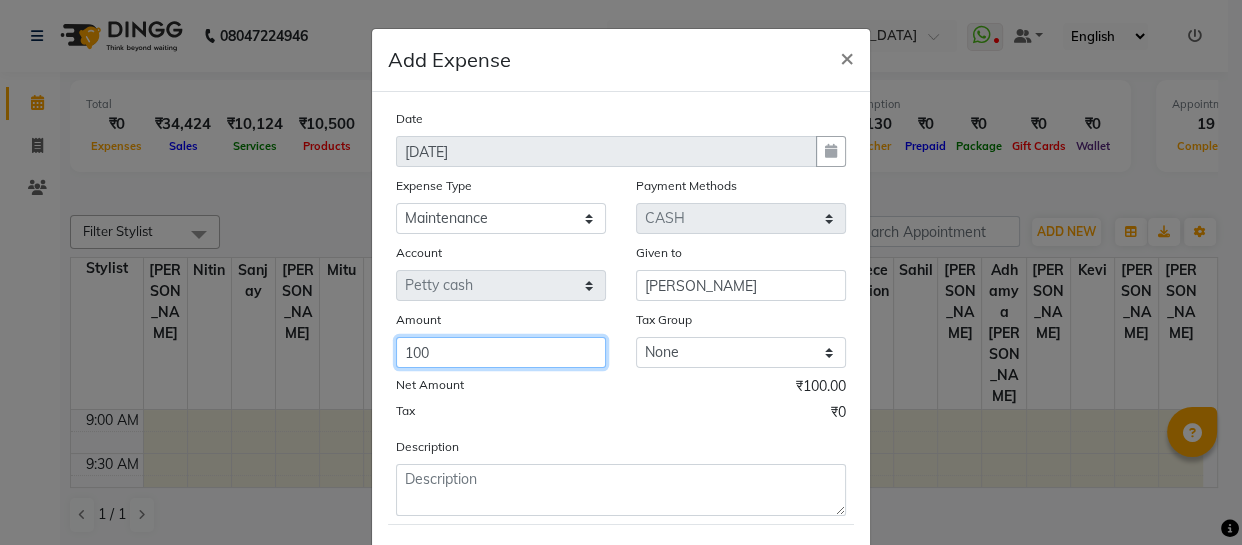type on "100" 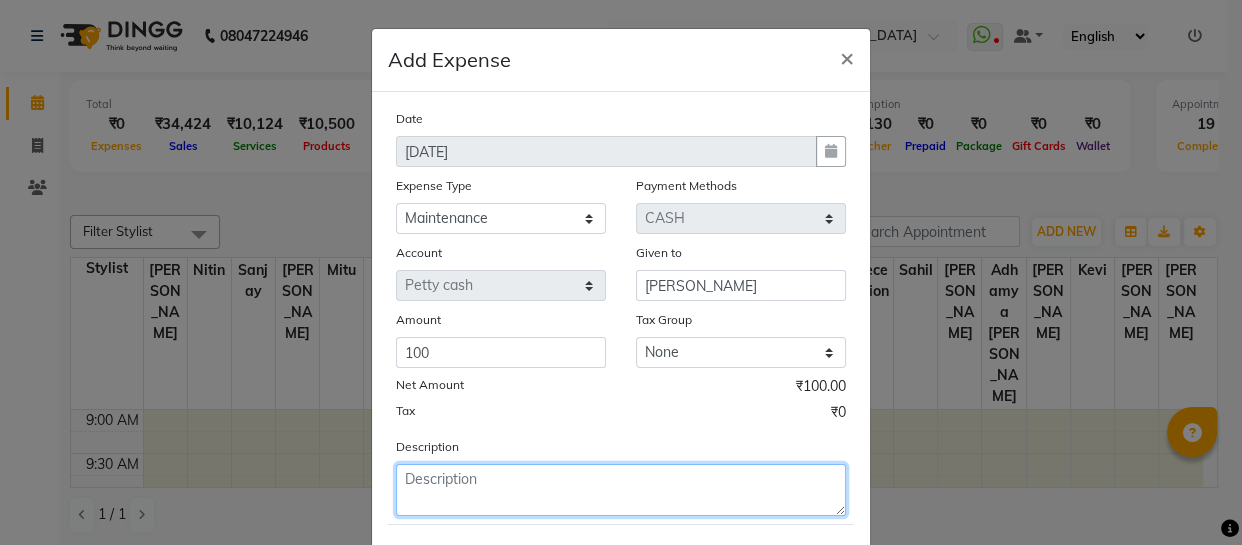 click 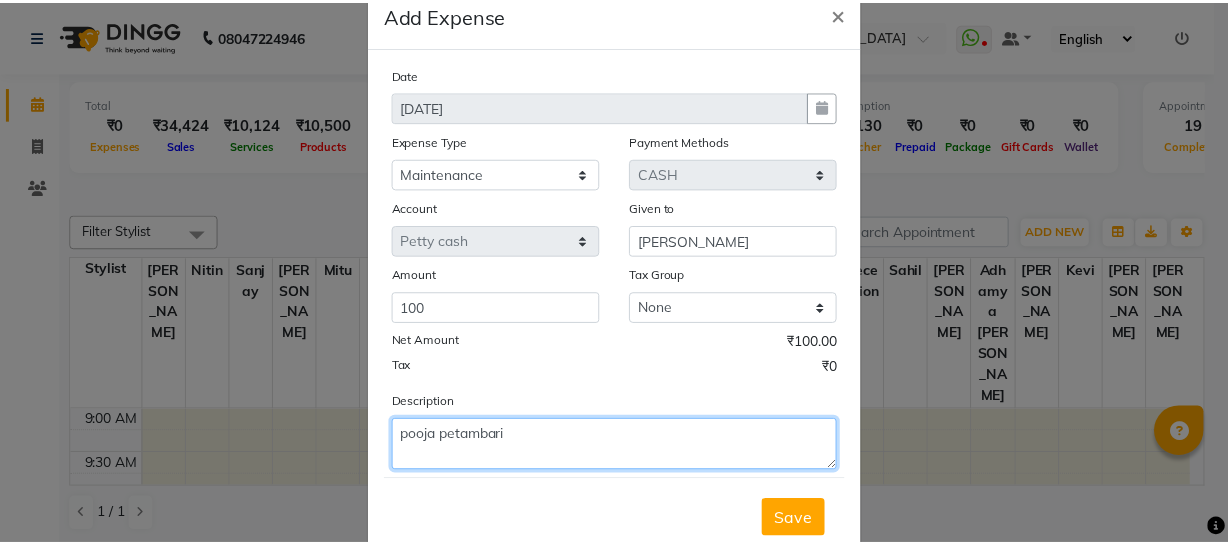scroll, scrollTop: 106, scrollLeft: 0, axis: vertical 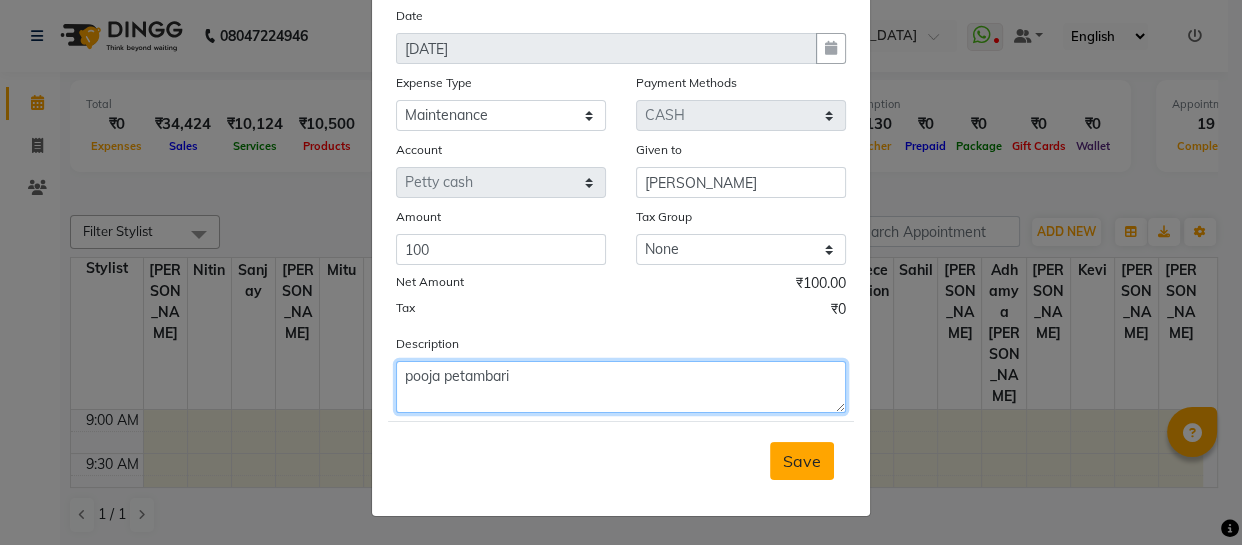 type on "pooja petambari" 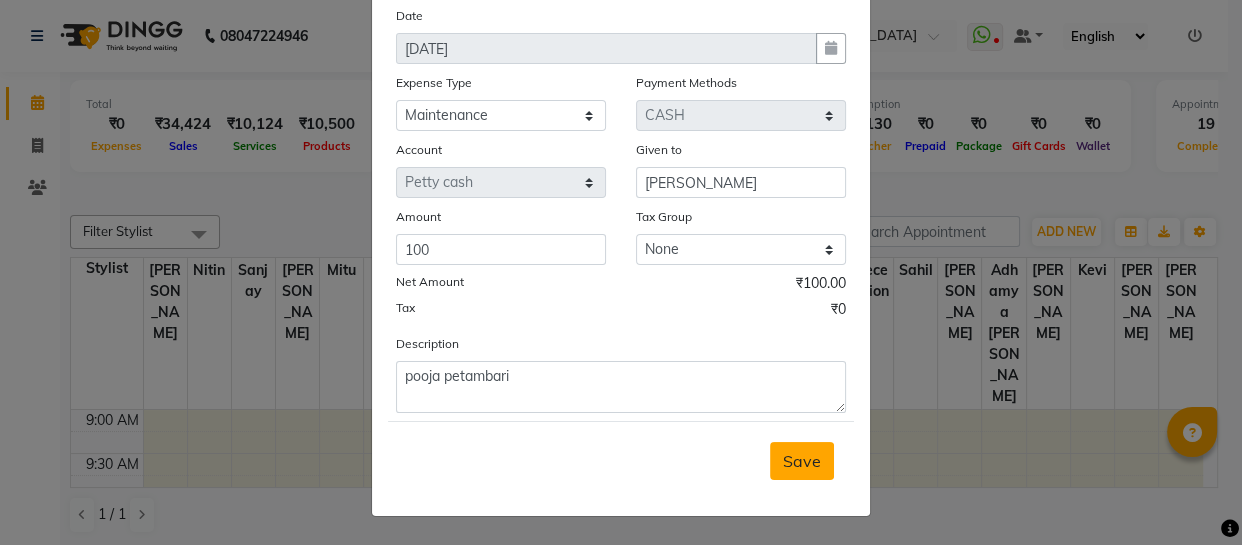click on "Save" at bounding box center (802, 461) 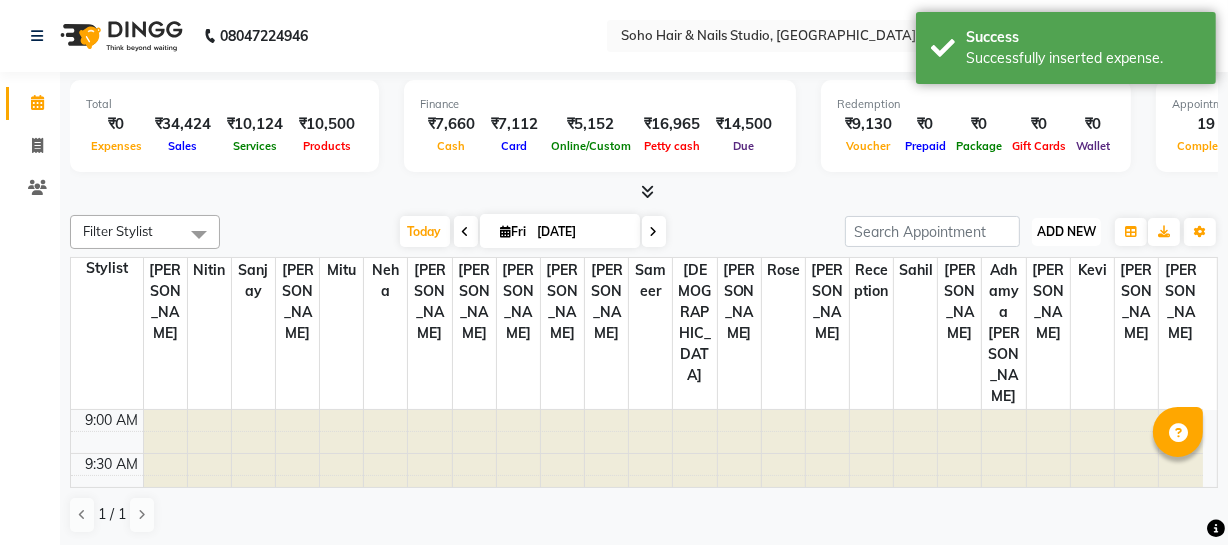 click on "ADD NEW" at bounding box center (1066, 231) 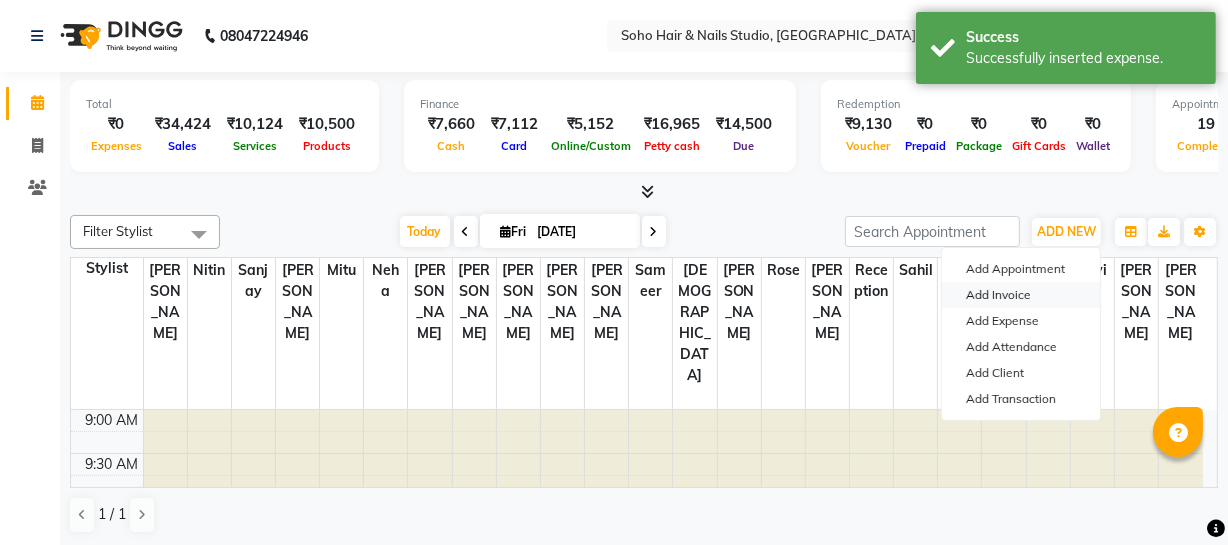 click on "Add Invoice" at bounding box center (1021, 295) 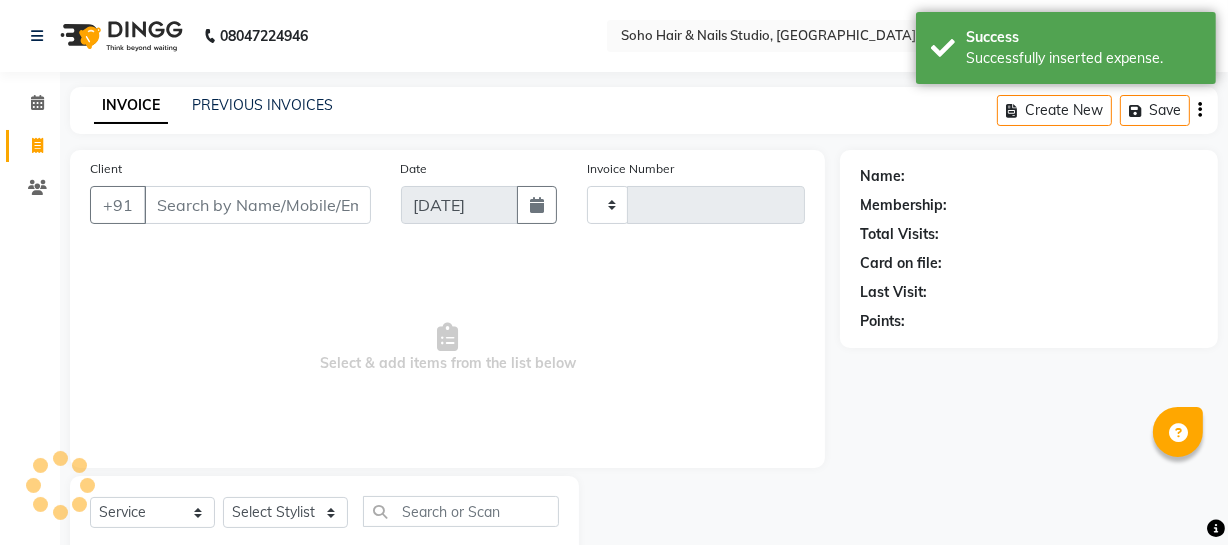 type on "2528" 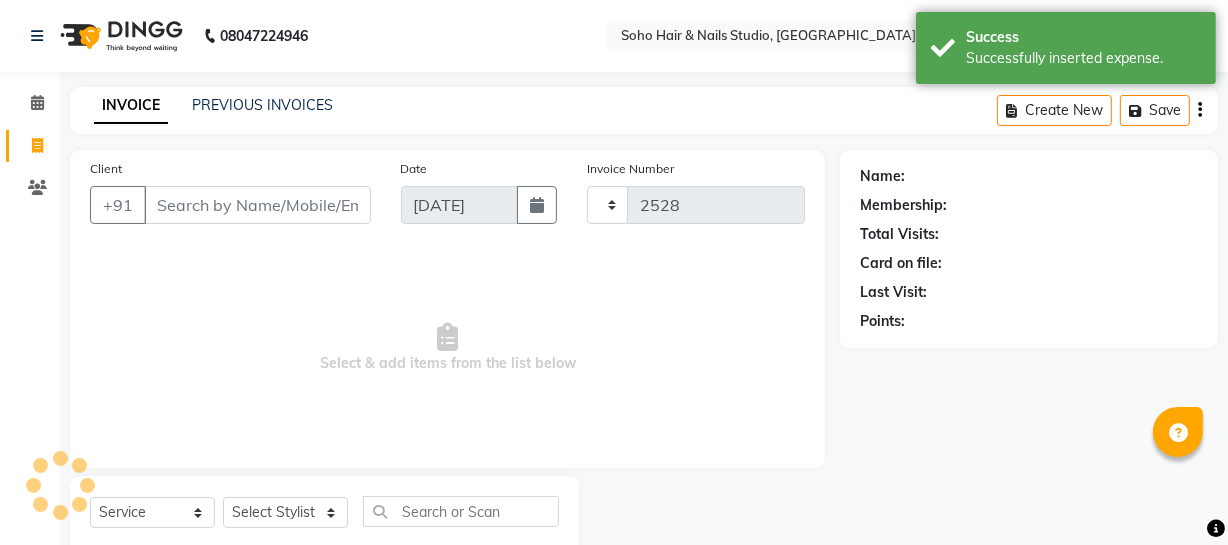 type 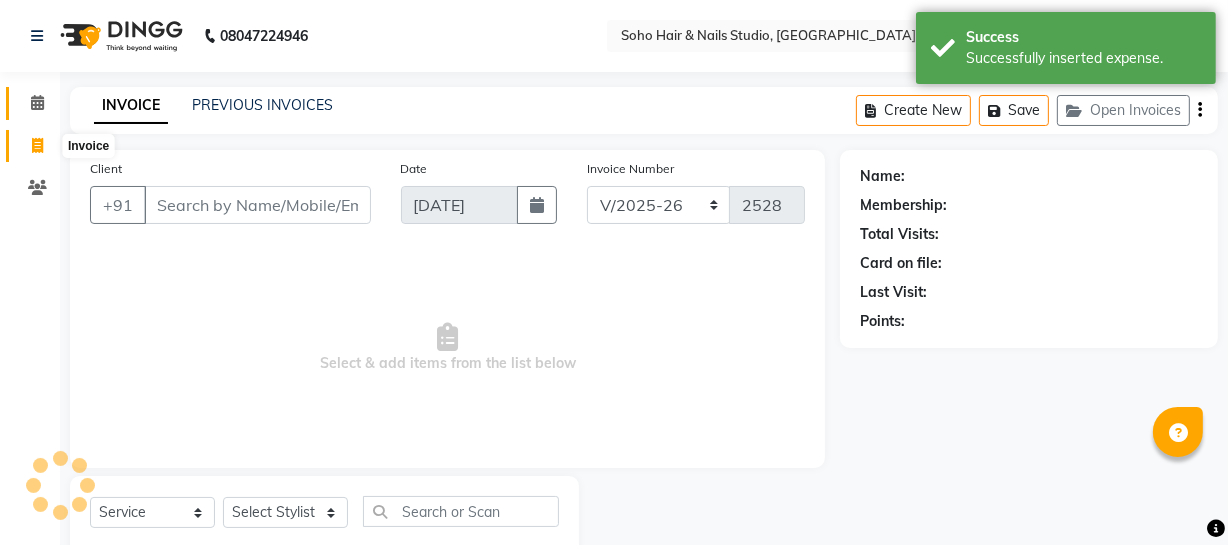 drag, startPoint x: 19, startPoint y: 138, endPoint x: 21, endPoint y: 111, distance: 27.073973 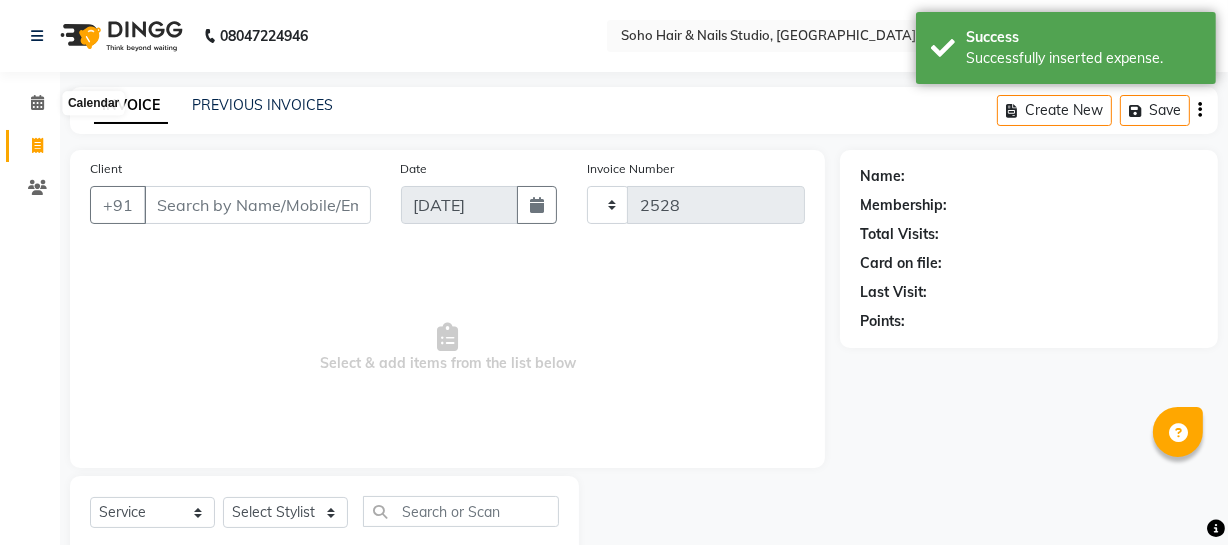 click on "Invoice" 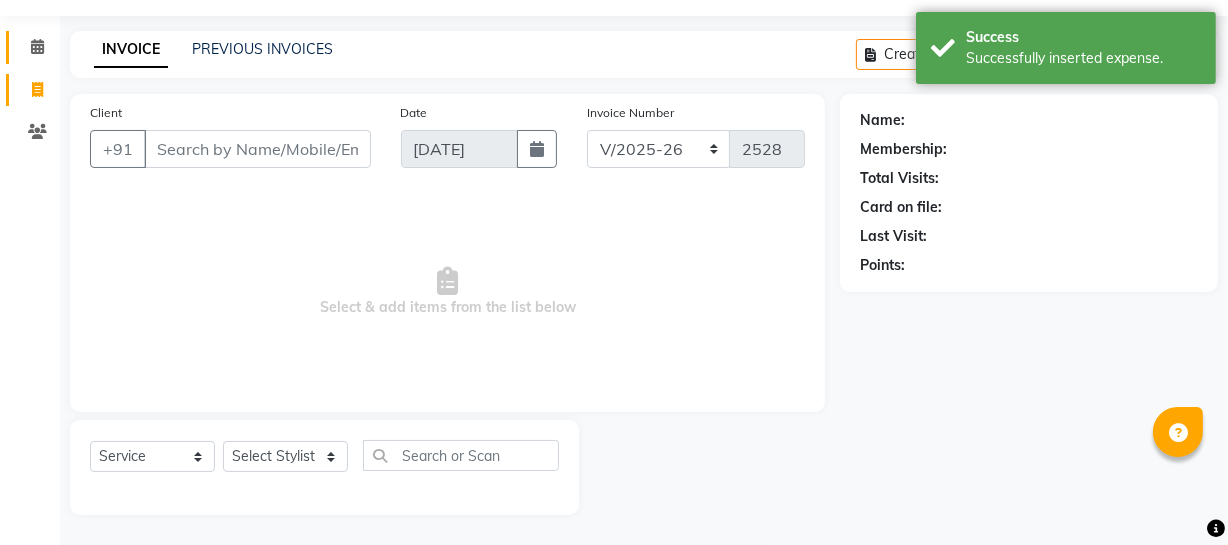 click on "Calendar" 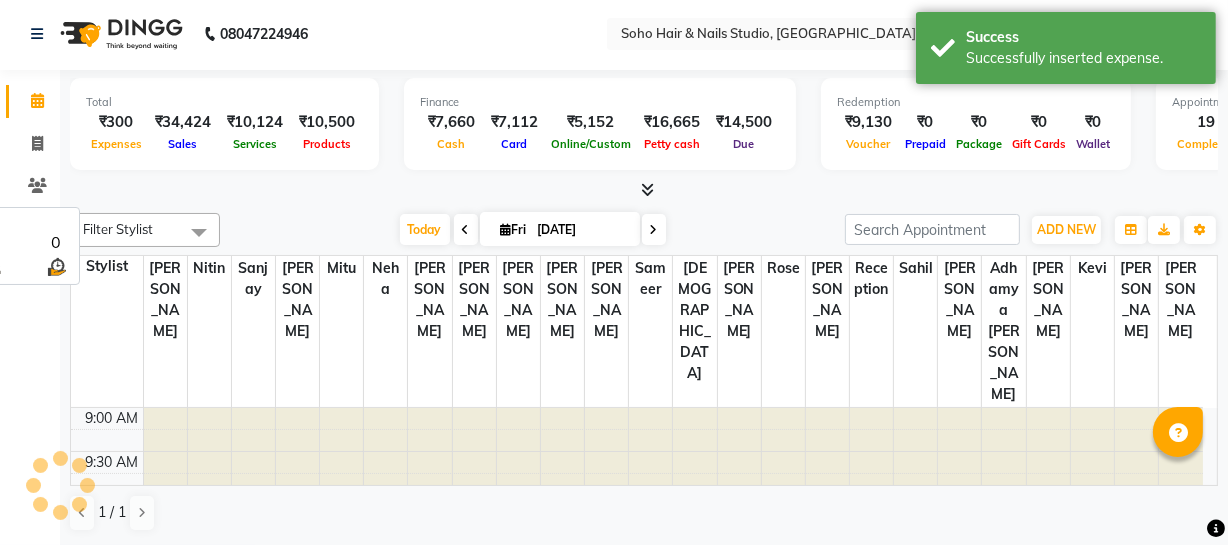 scroll, scrollTop: 0, scrollLeft: 0, axis: both 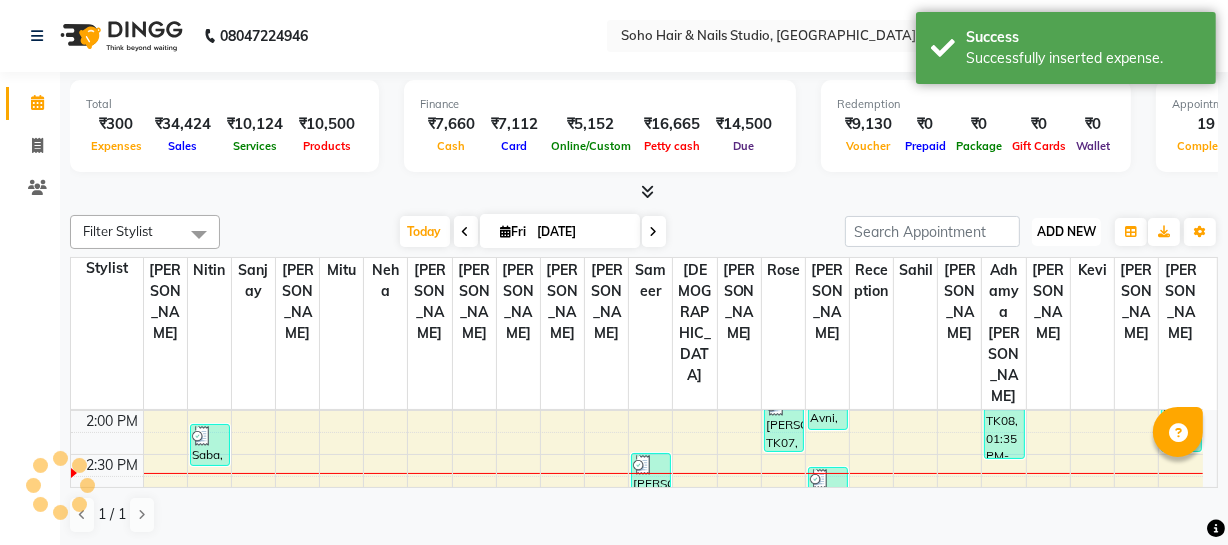 click on "ADD NEW" at bounding box center (1066, 231) 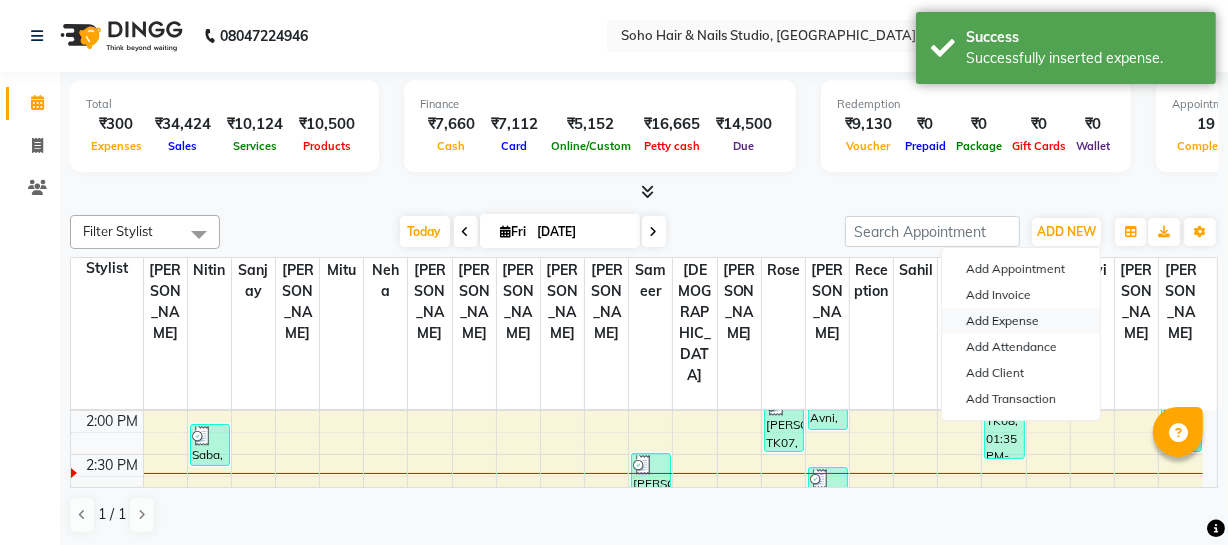 click on "Add Expense" at bounding box center (1021, 321) 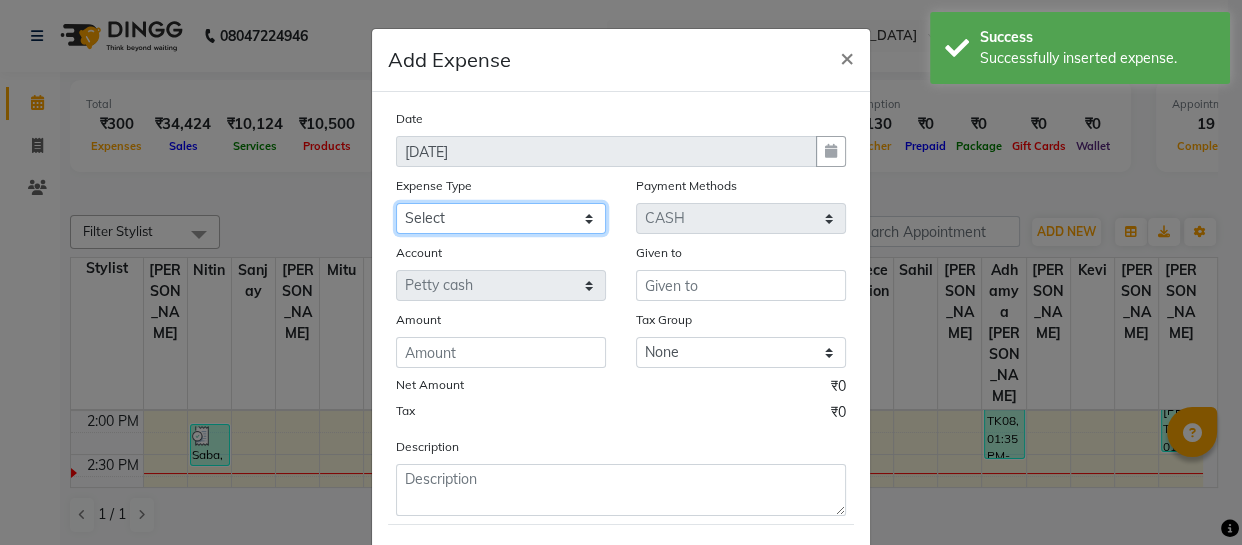 click on "Select Cash transfer to bank Client Snacks Fuel Govt fee Incentive Maintenance Miscellaneous Pantry Product Salary Staff Petrol Staff Snacks TIP Online or card to Cash" 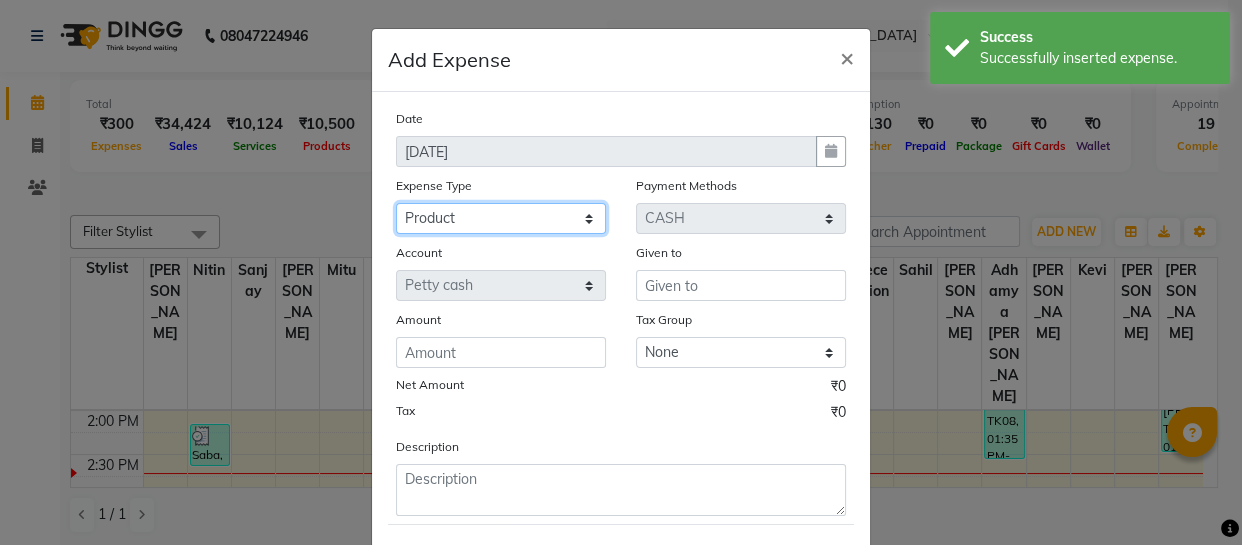 click on "Select Cash transfer to bank Client Snacks Fuel Govt fee Incentive Maintenance Miscellaneous Pantry Product Salary Staff Petrol Staff Snacks TIP Online or card to Cash" 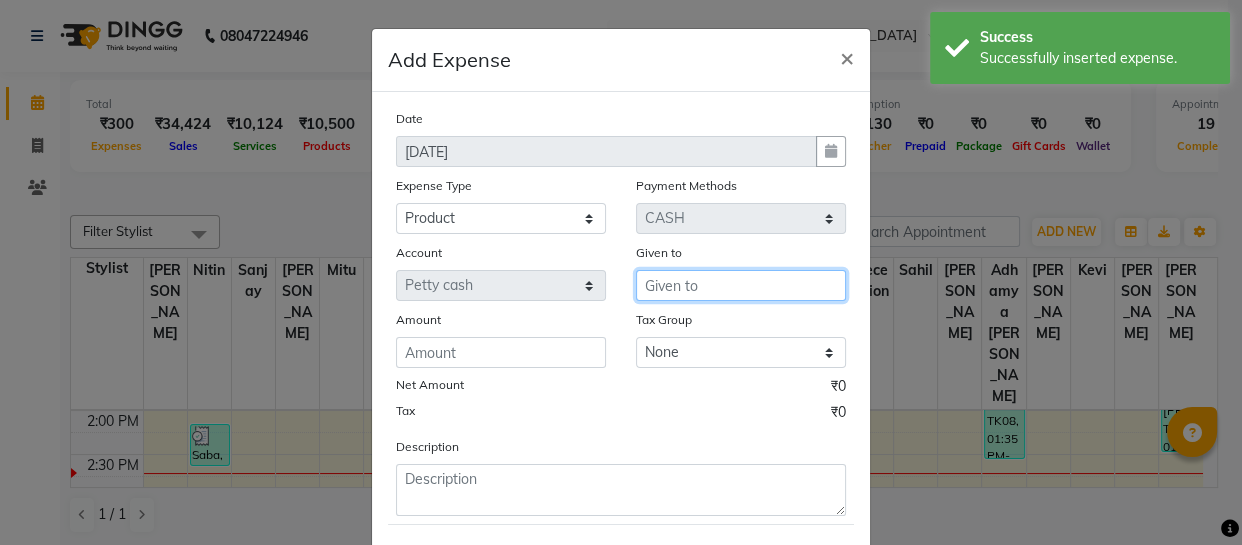 click at bounding box center (741, 285) 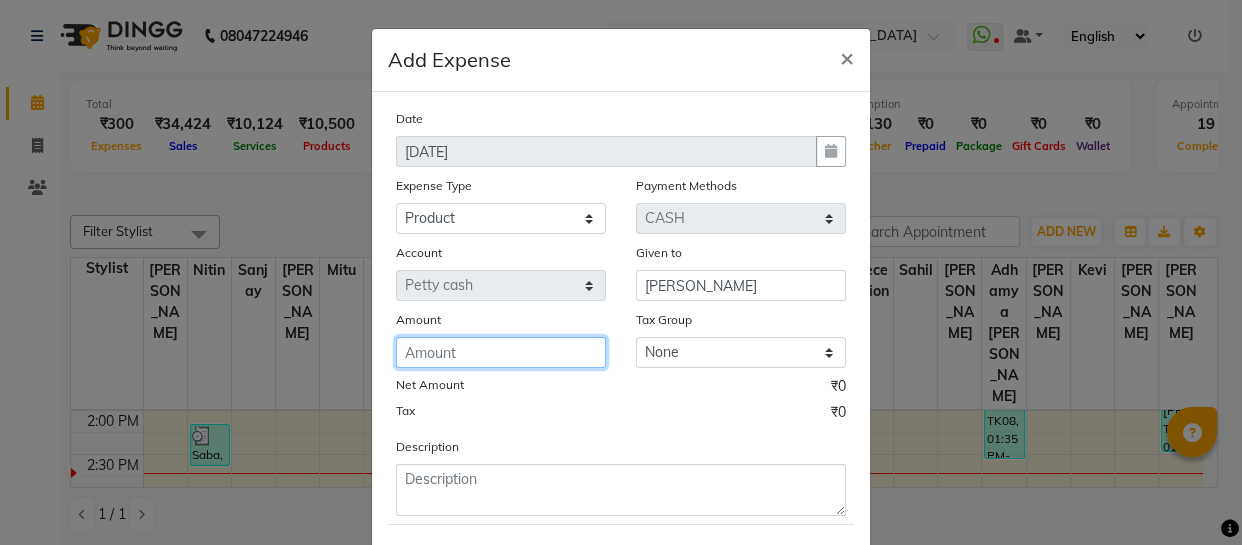 click 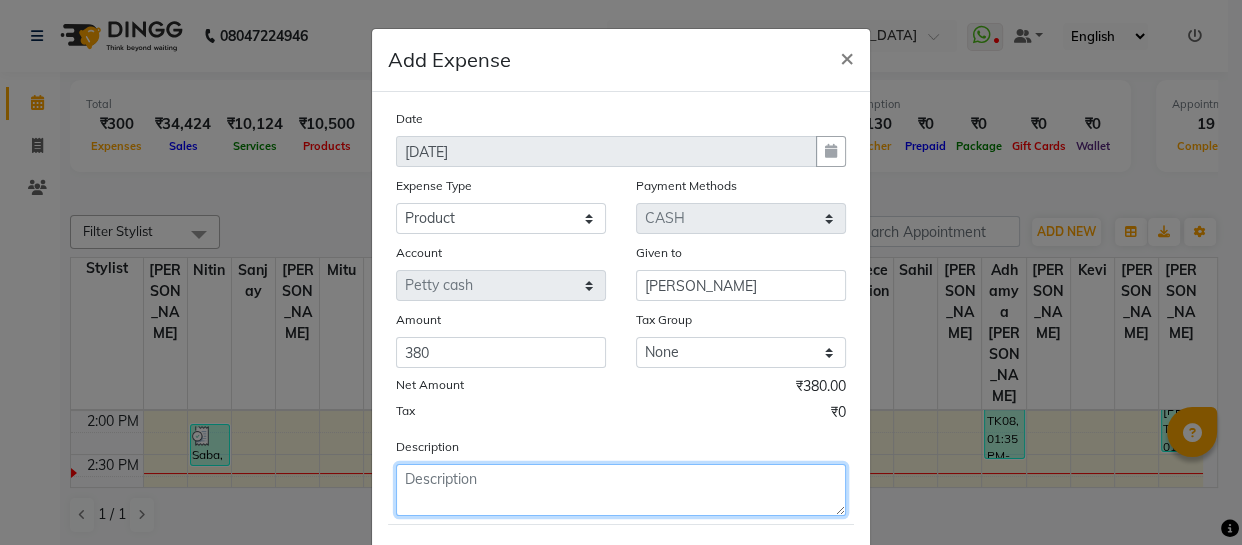 click 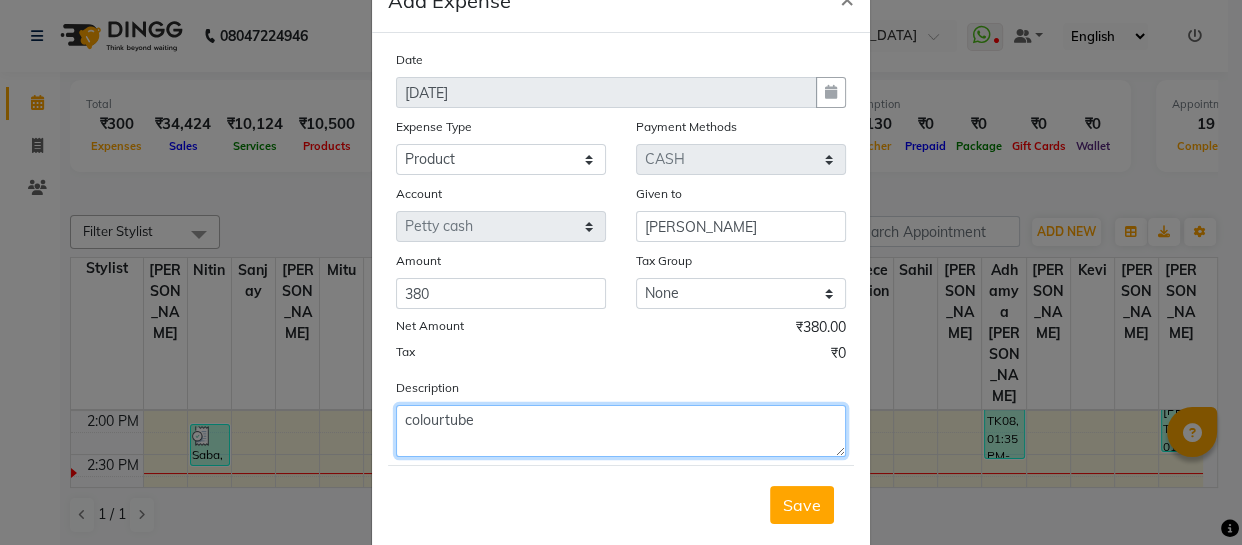 scroll, scrollTop: 106, scrollLeft: 0, axis: vertical 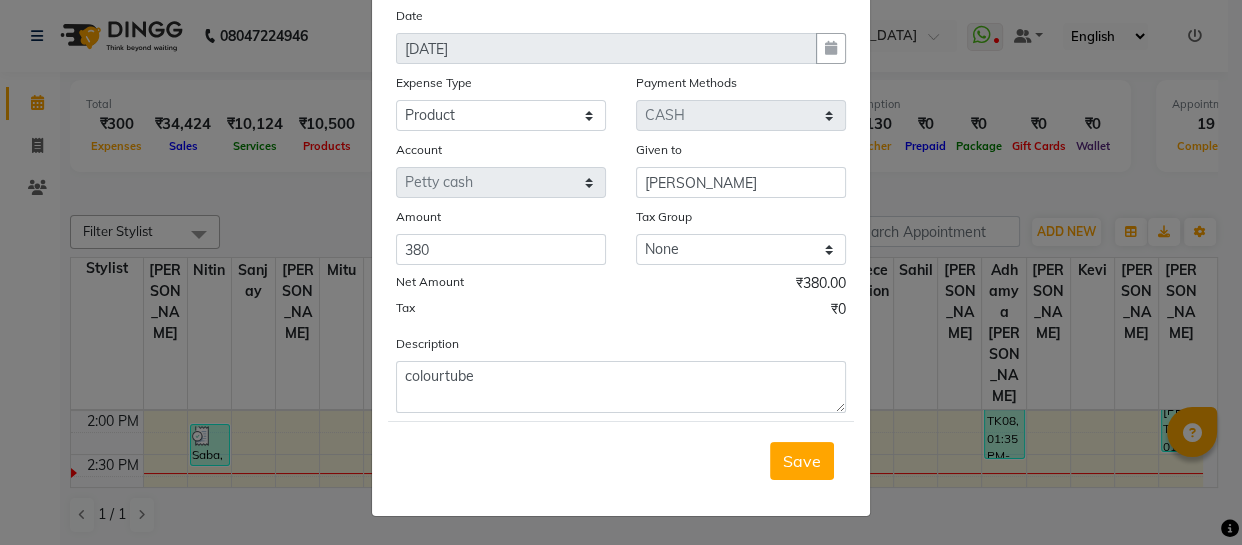 click on "Save" at bounding box center (802, 461) 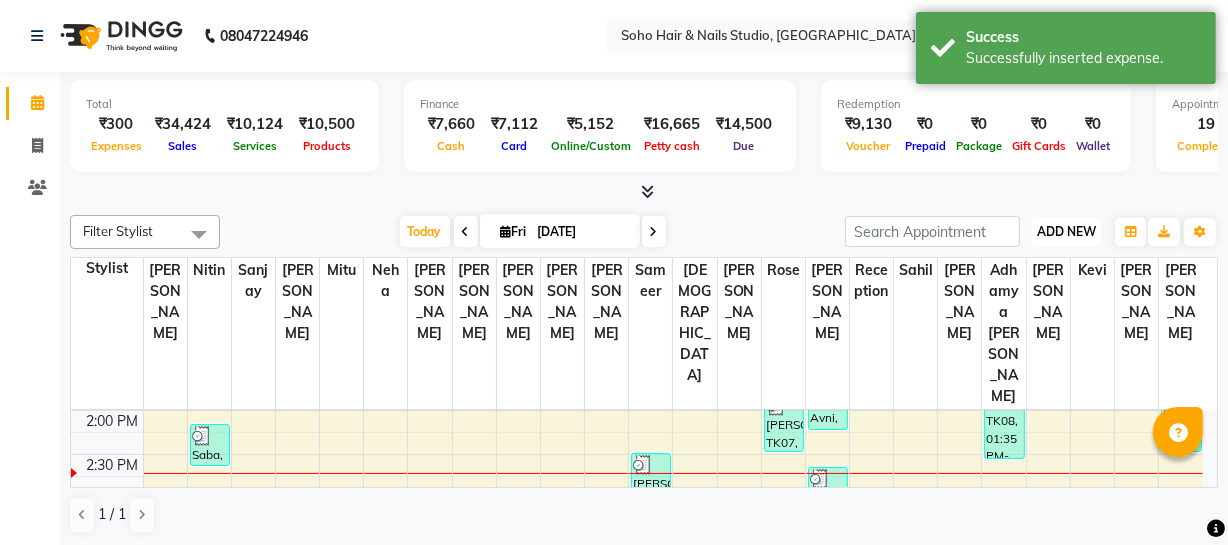 click on "ADD NEW" at bounding box center (1066, 231) 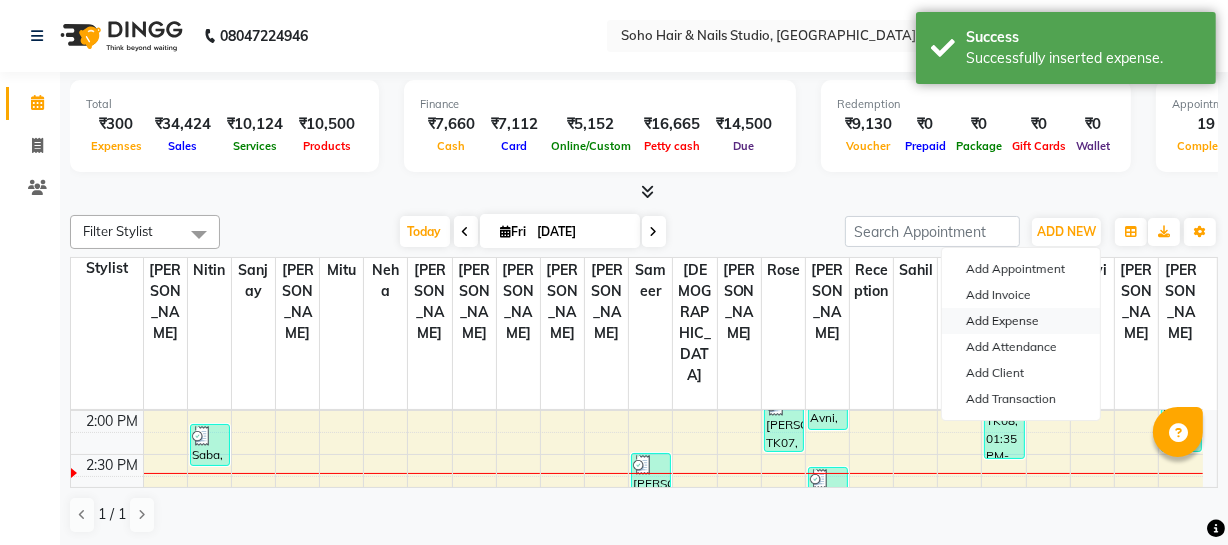 click on "Add Expense" at bounding box center (1021, 321) 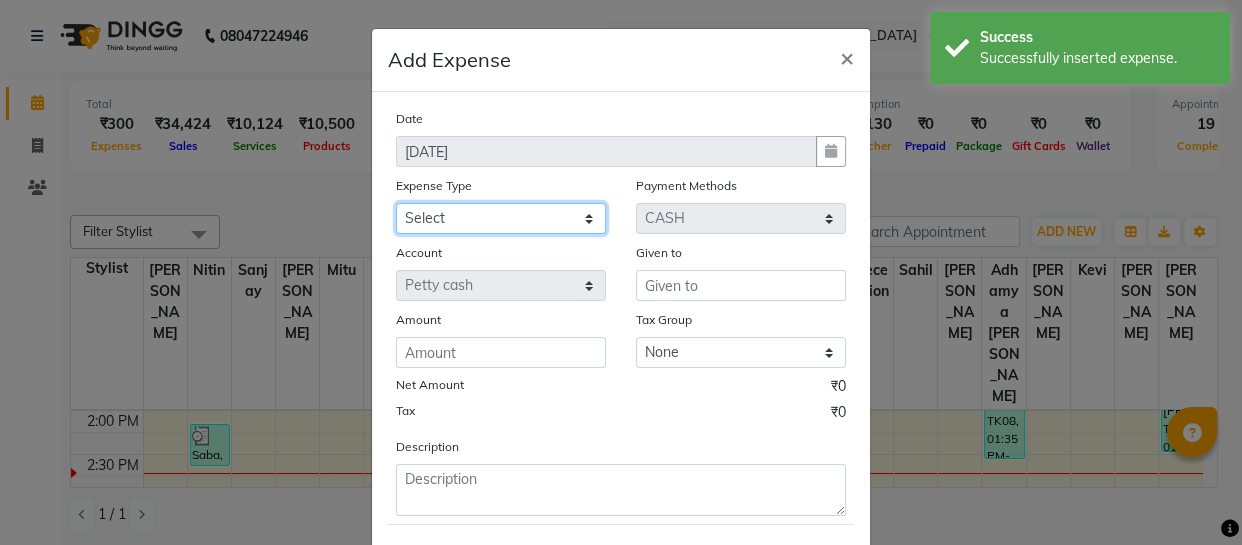 click on "Select Cash transfer to bank Client Snacks Fuel Govt fee Incentive Maintenance Miscellaneous Pantry Product Salary Staff Petrol Staff Snacks TIP Online or card to Cash" 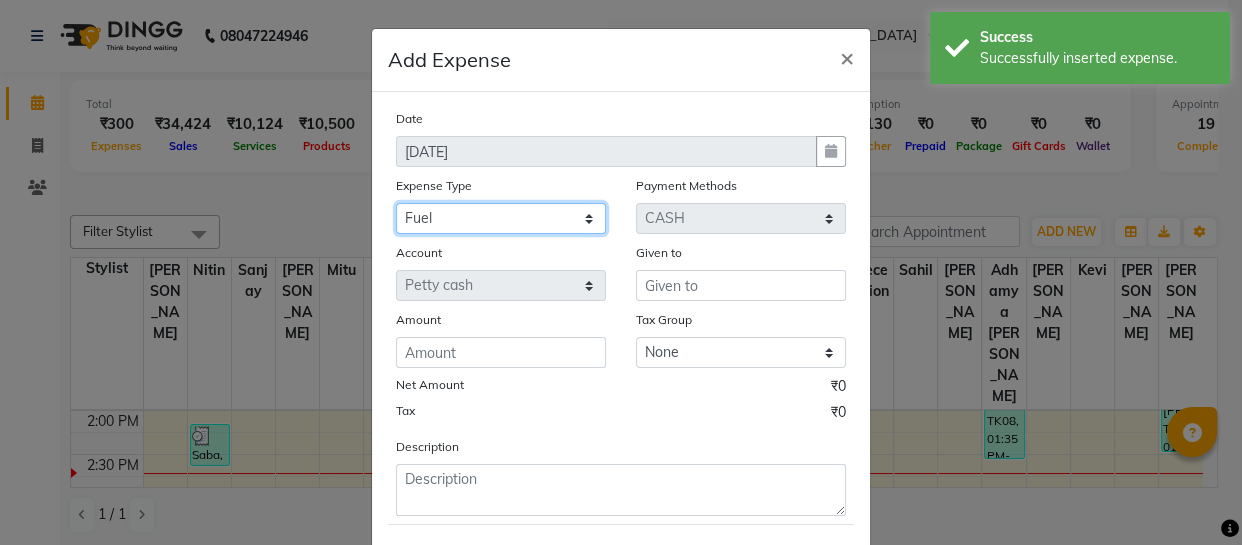 click on "Select Cash transfer to bank Client Snacks Fuel Govt fee Incentive Maintenance Miscellaneous Pantry Product Salary Staff Petrol Staff Snacks TIP Online or card to Cash" 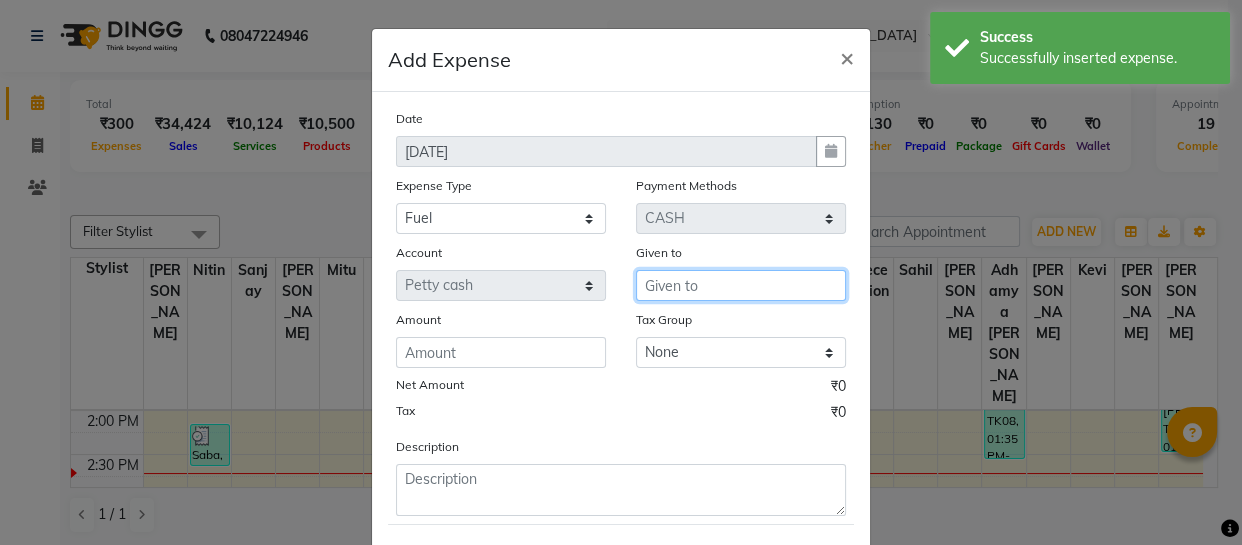 click at bounding box center [741, 285] 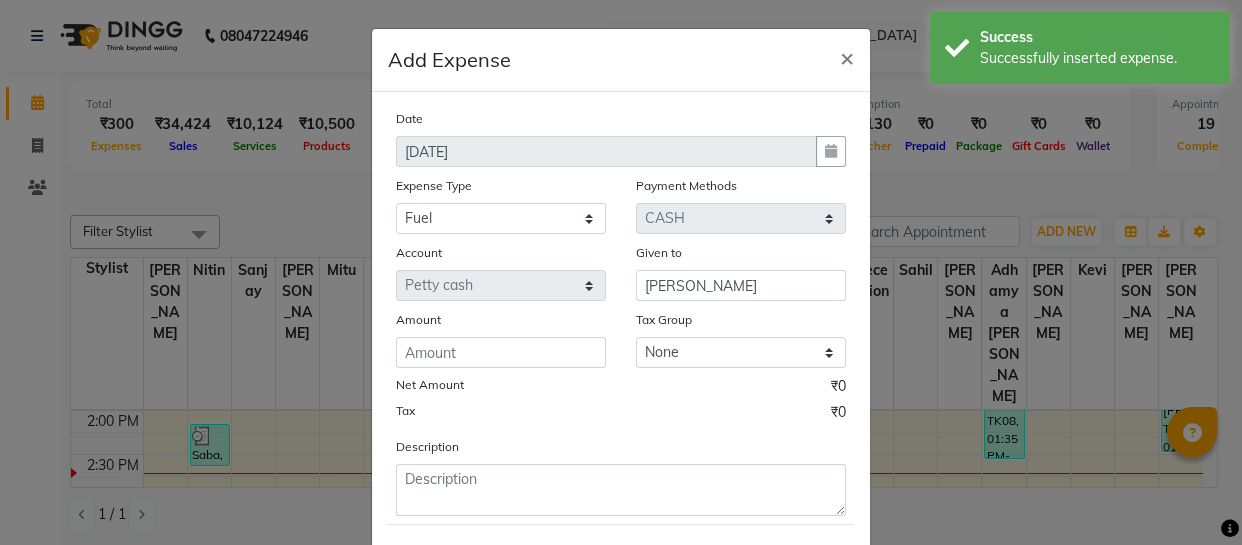 click on "Amount" 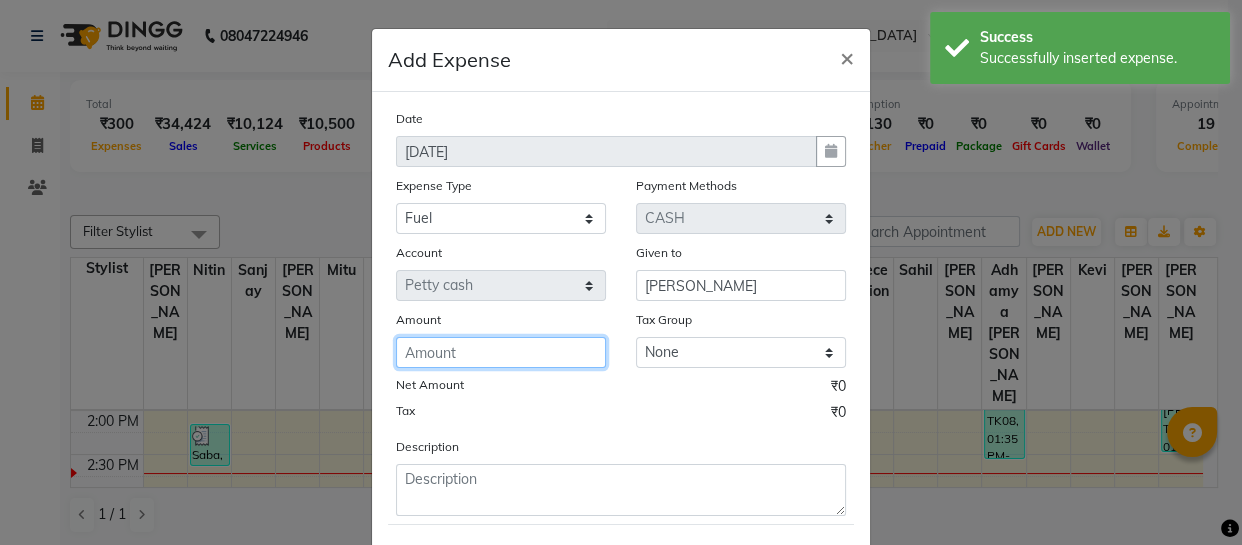 click 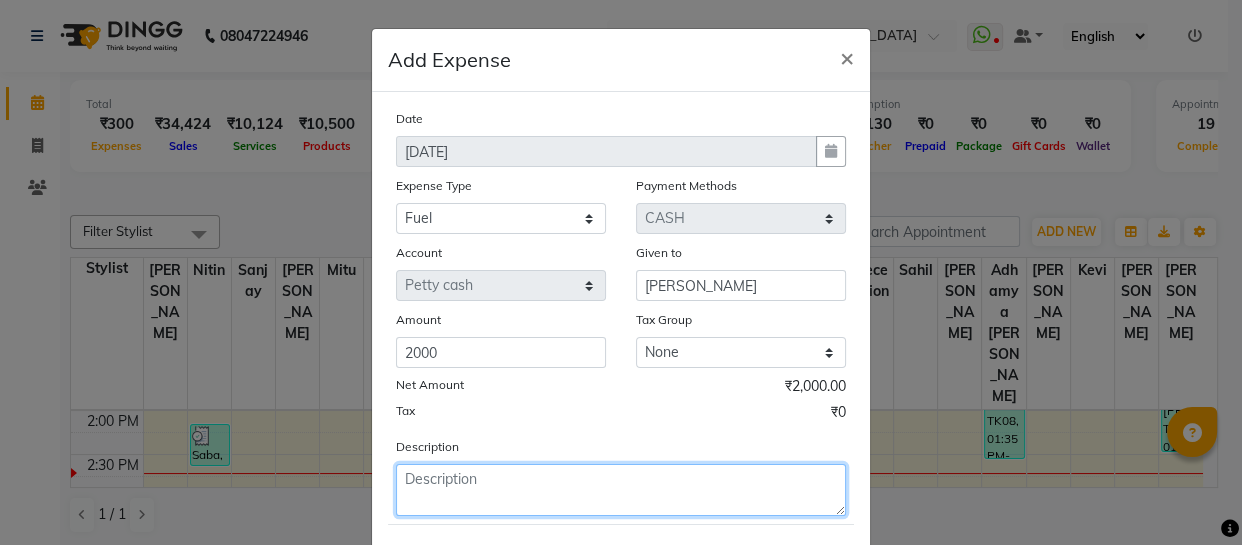 click 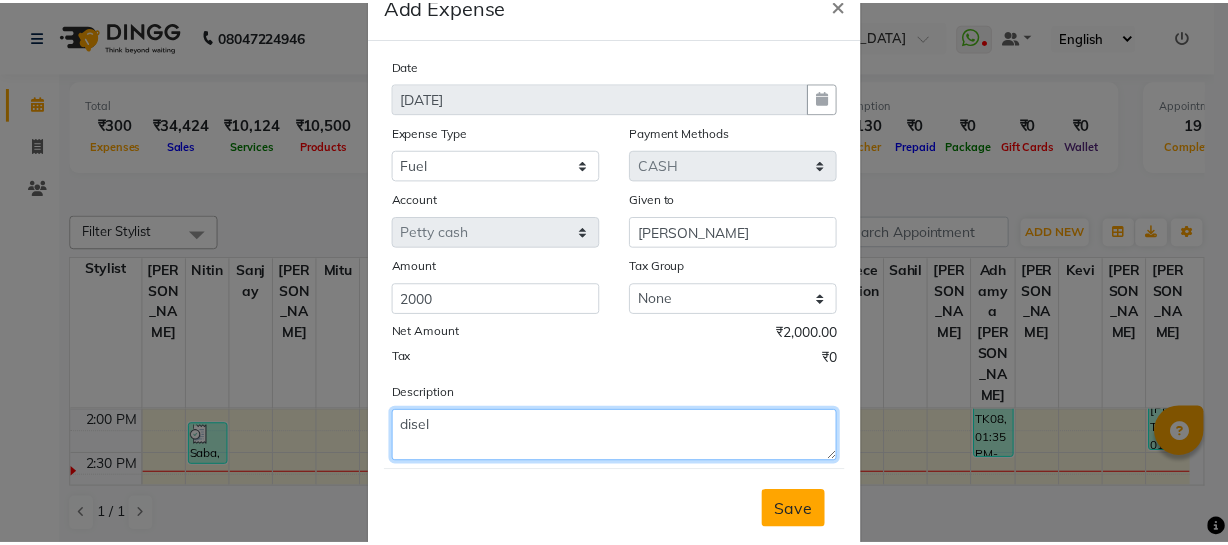 scroll, scrollTop: 106, scrollLeft: 0, axis: vertical 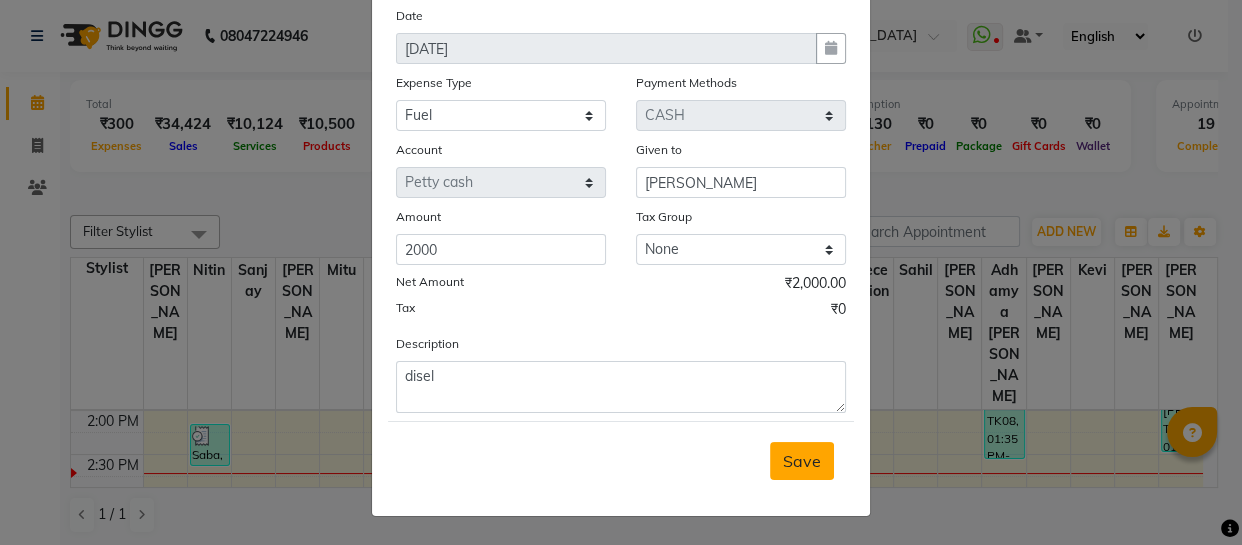 click on "Save" at bounding box center [802, 461] 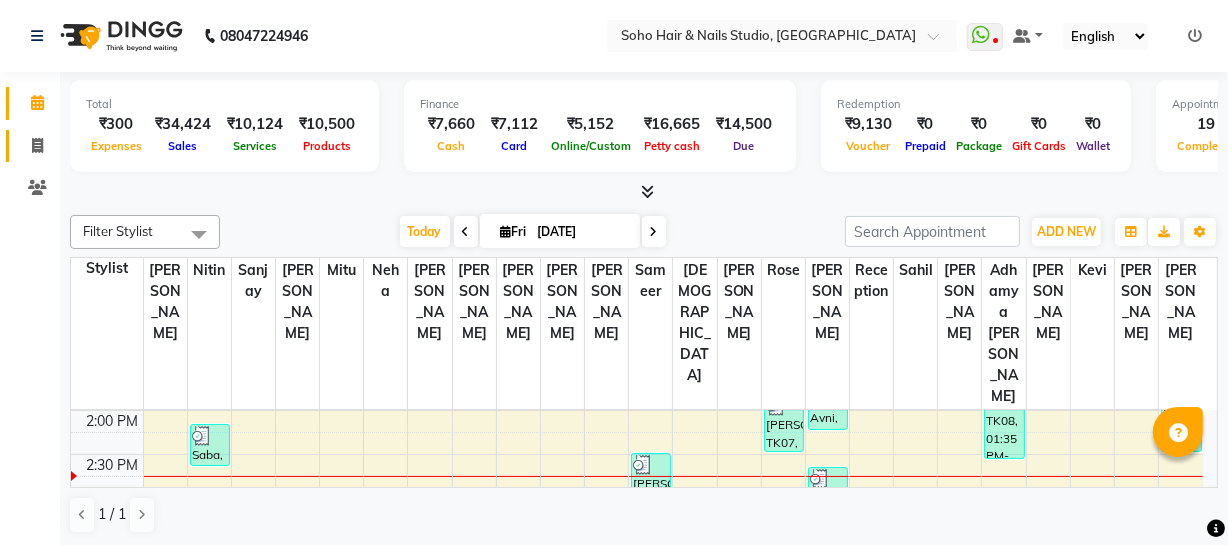 click on "Invoice" 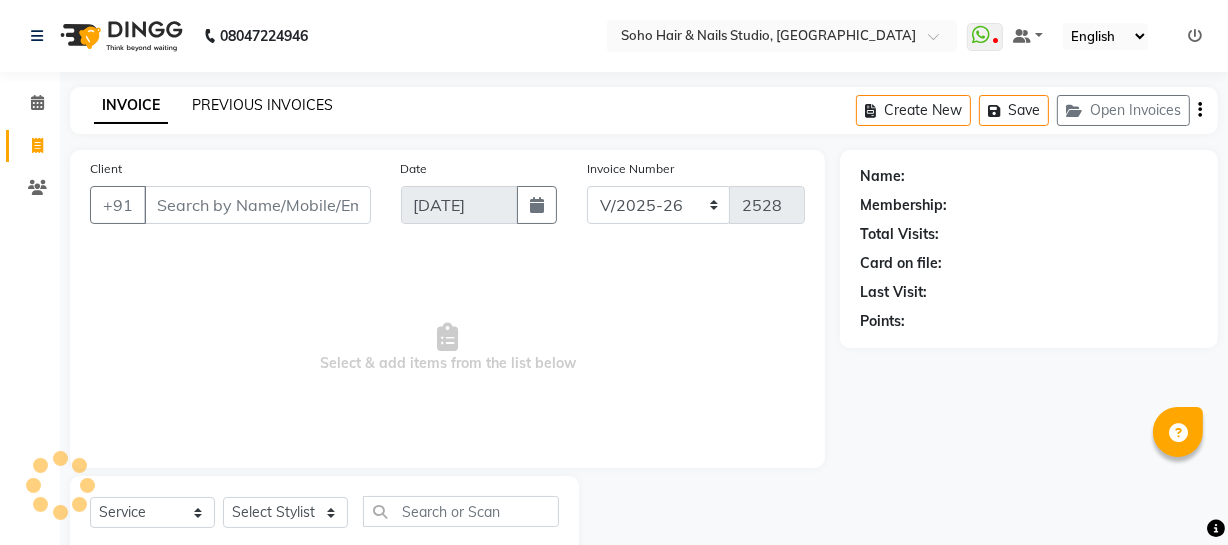 click on "PREVIOUS INVOICES" 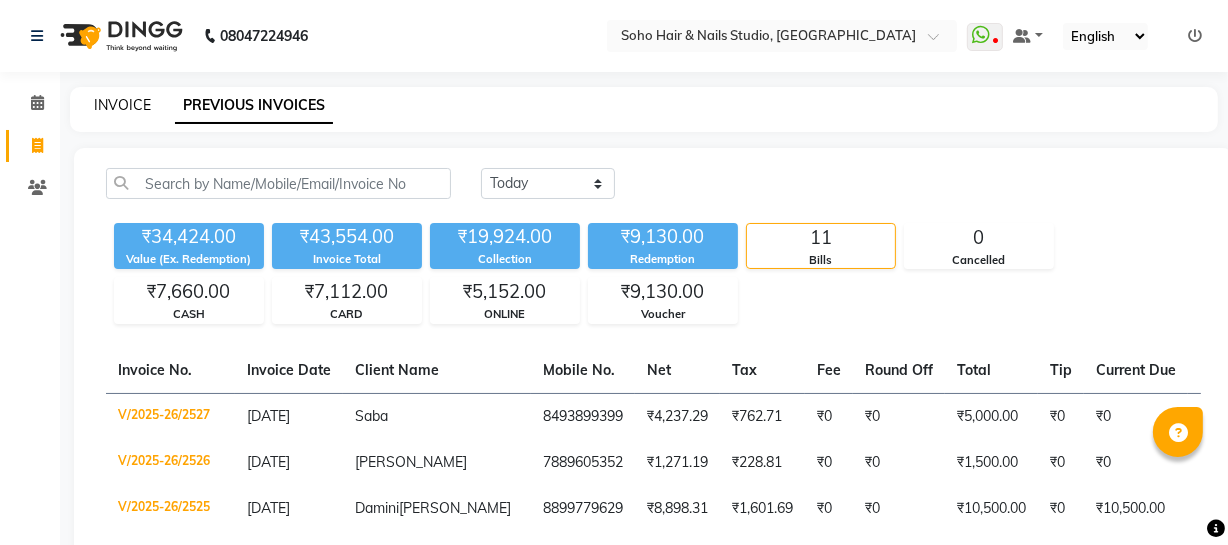 click on "INVOICE" 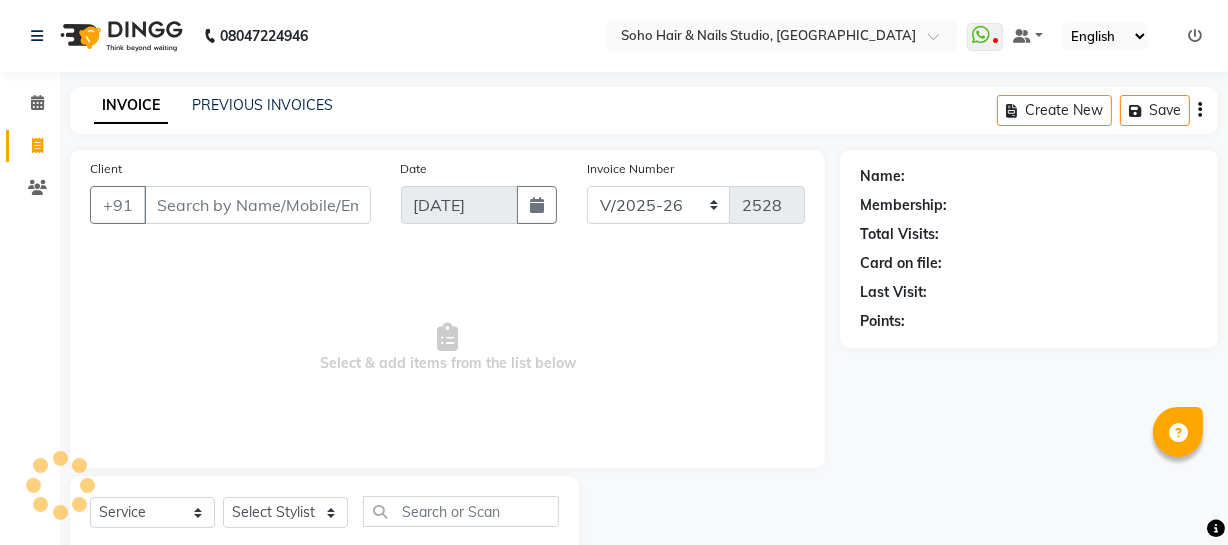 scroll, scrollTop: 57, scrollLeft: 0, axis: vertical 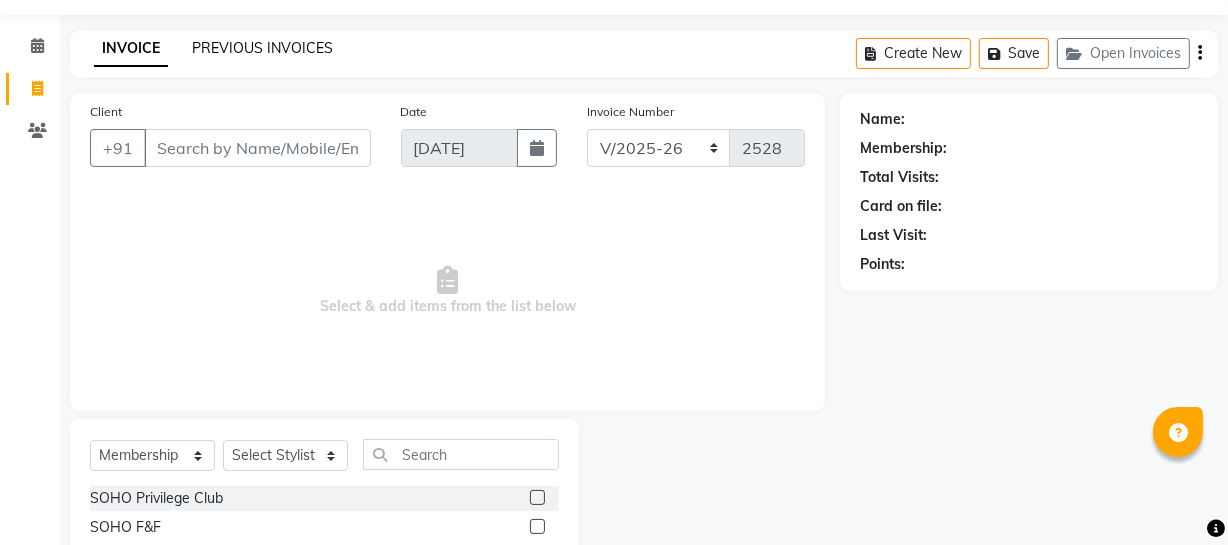 click on "PREVIOUS INVOICES" 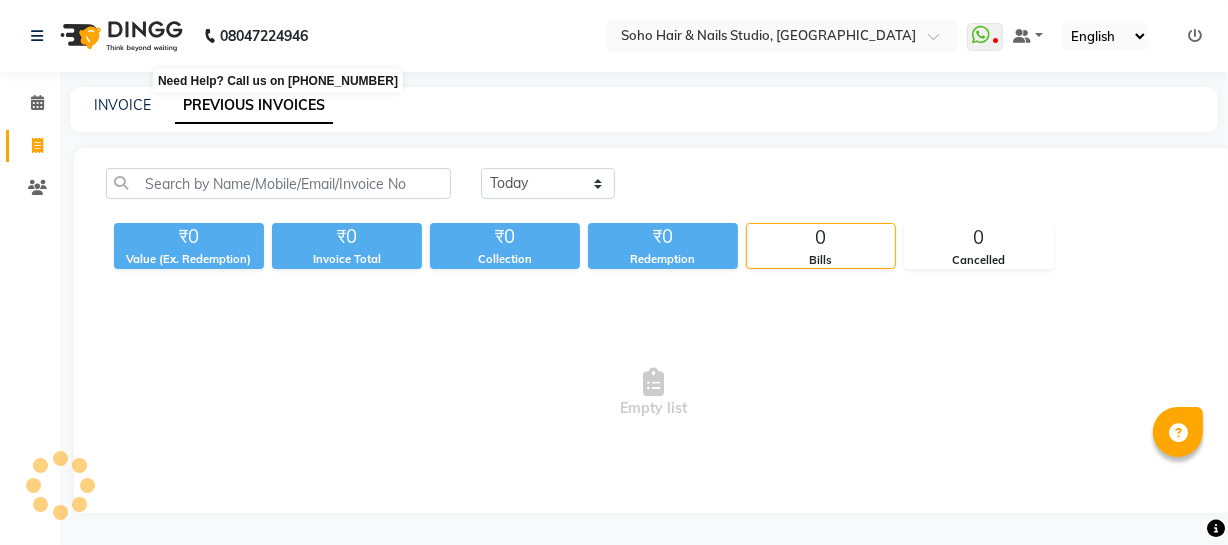 scroll, scrollTop: 0, scrollLeft: 0, axis: both 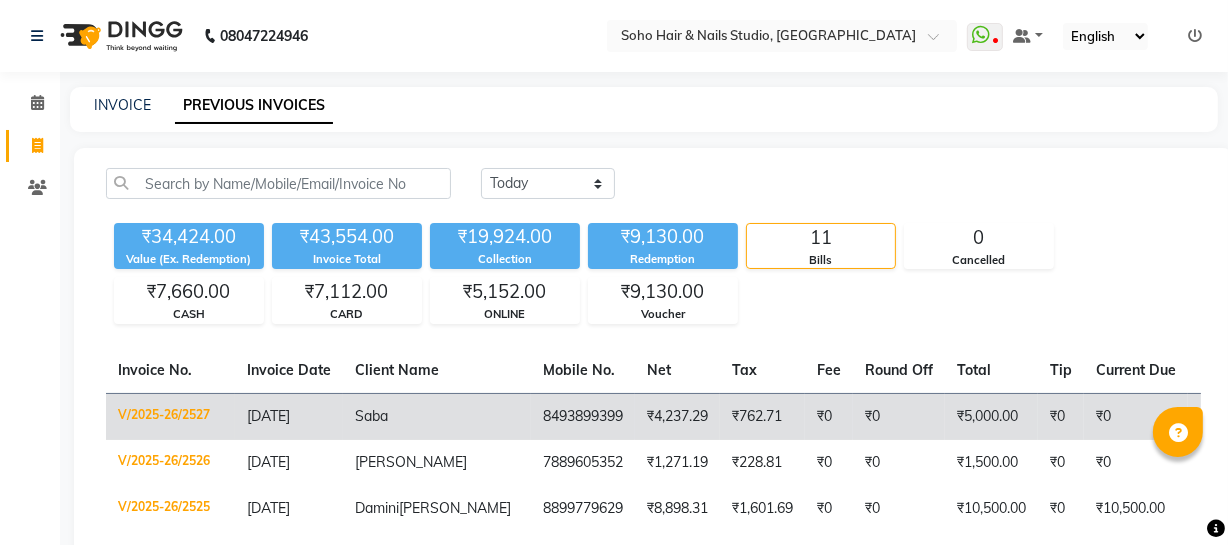 click on "Saba" 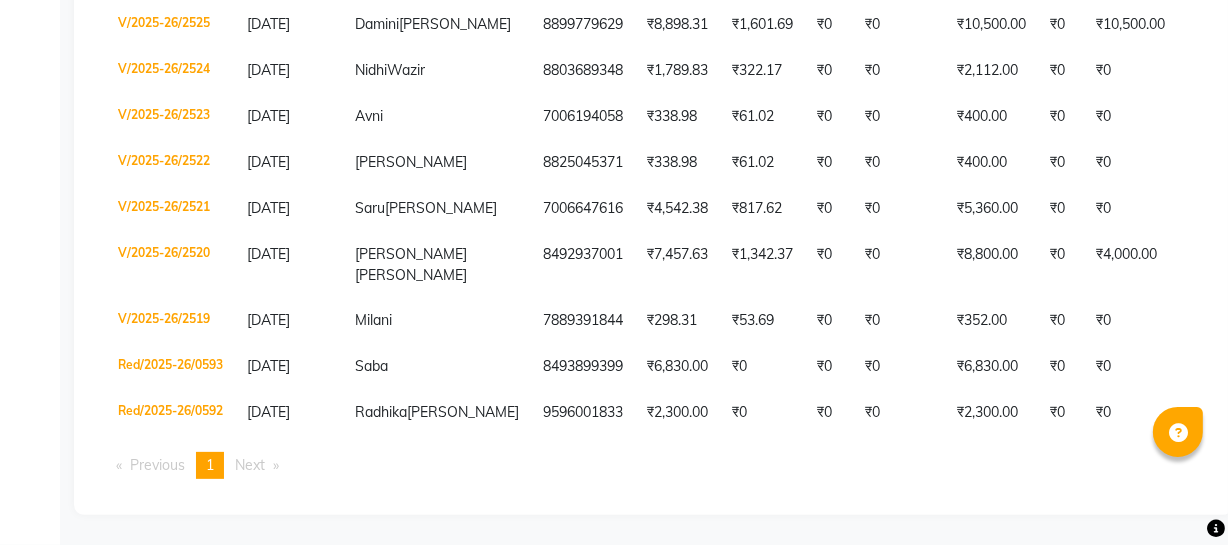 scroll, scrollTop: 286, scrollLeft: 0, axis: vertical 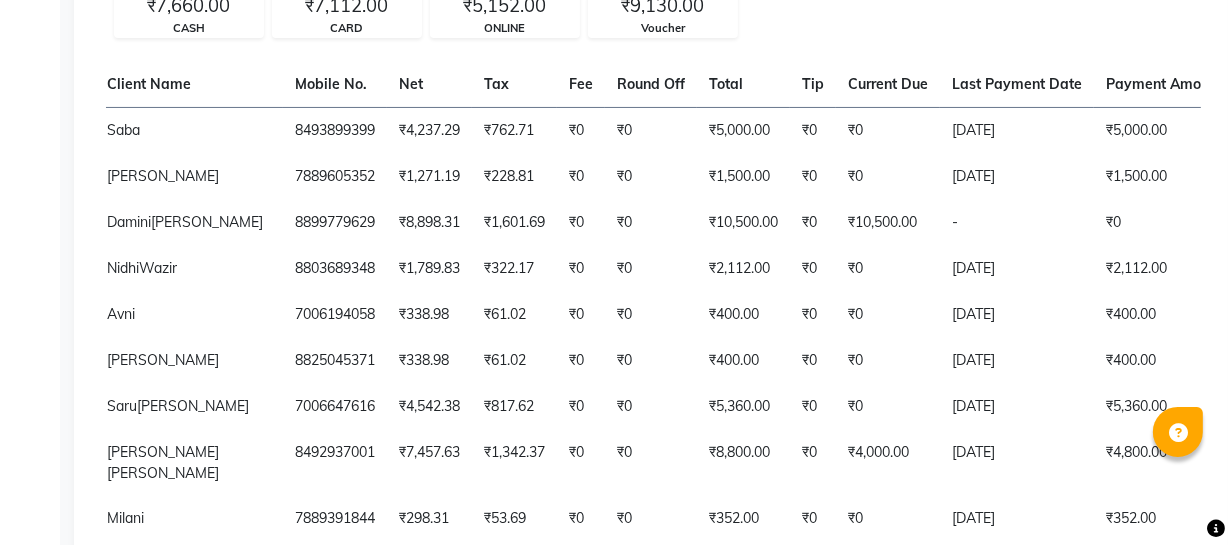 drag, startPoint x: 1192, startPoint y: 139, endPoint x: 1215, endPoint y: 38, distance: 103.58572 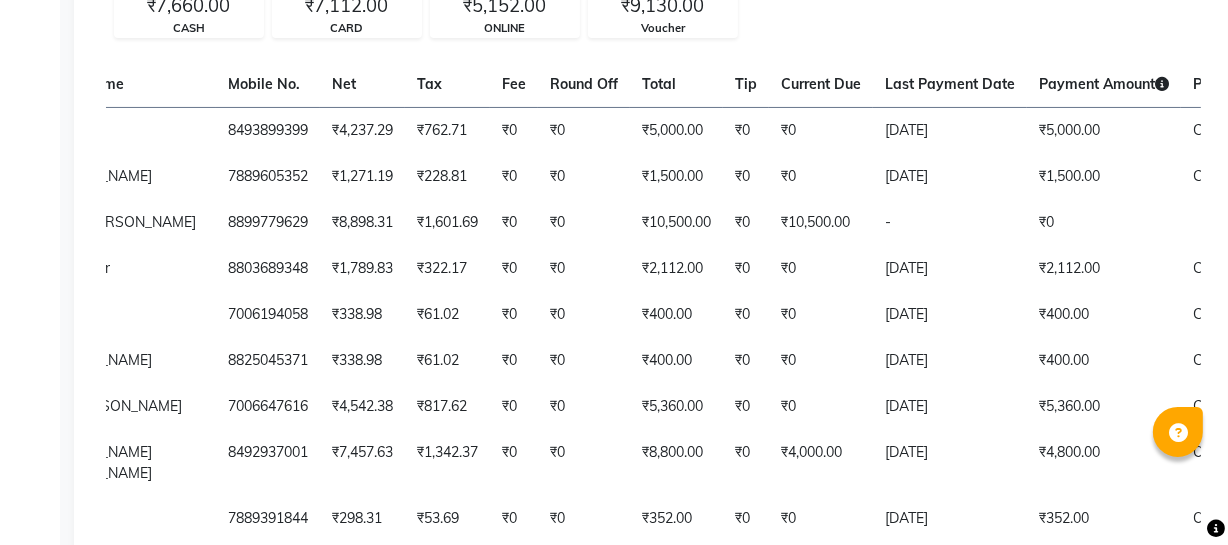 scroll, scrollTop: 0, scrollLeft: 0, axis: both 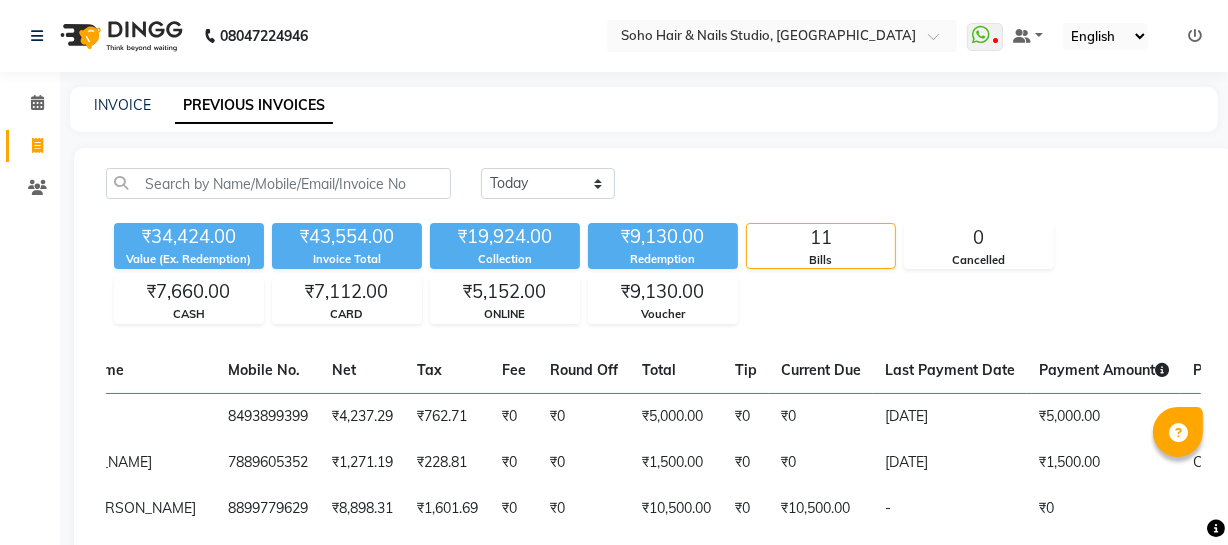 click on "Client Name" 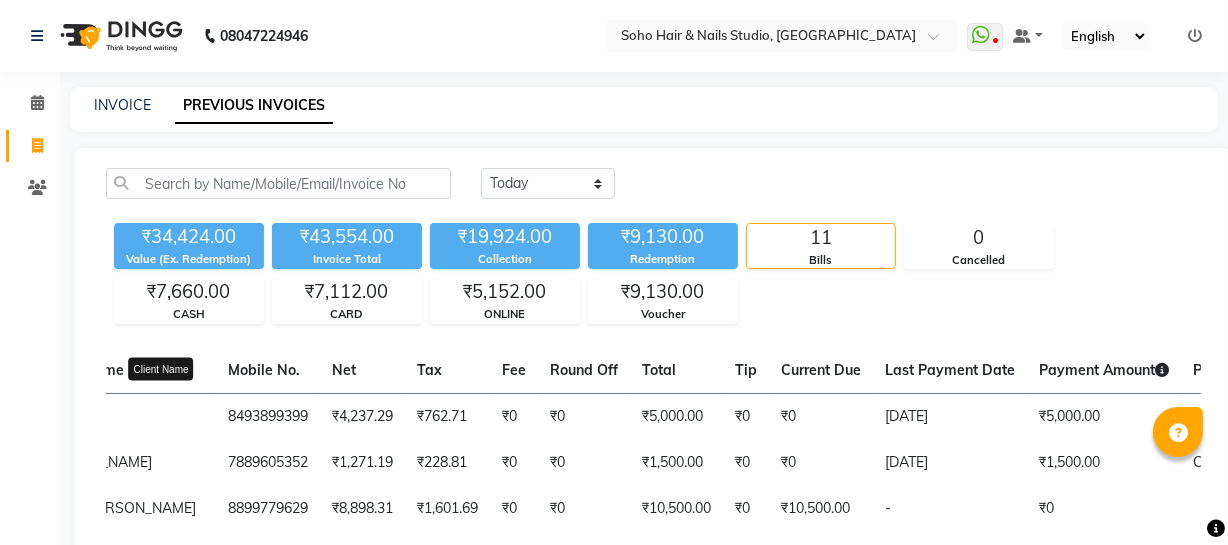 click on "Client Name" 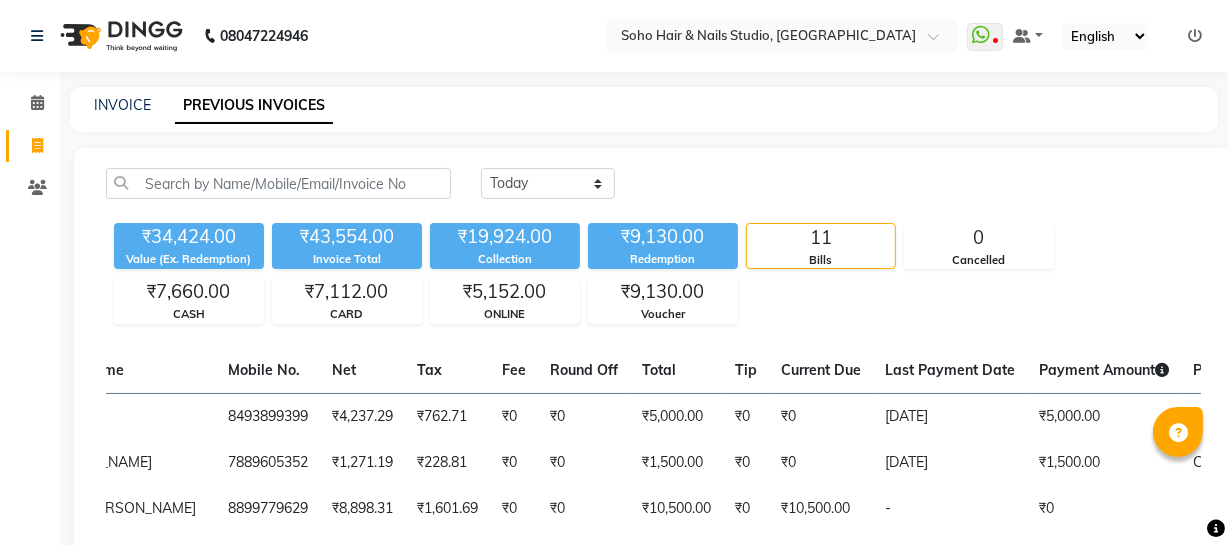 click on "Client Name" 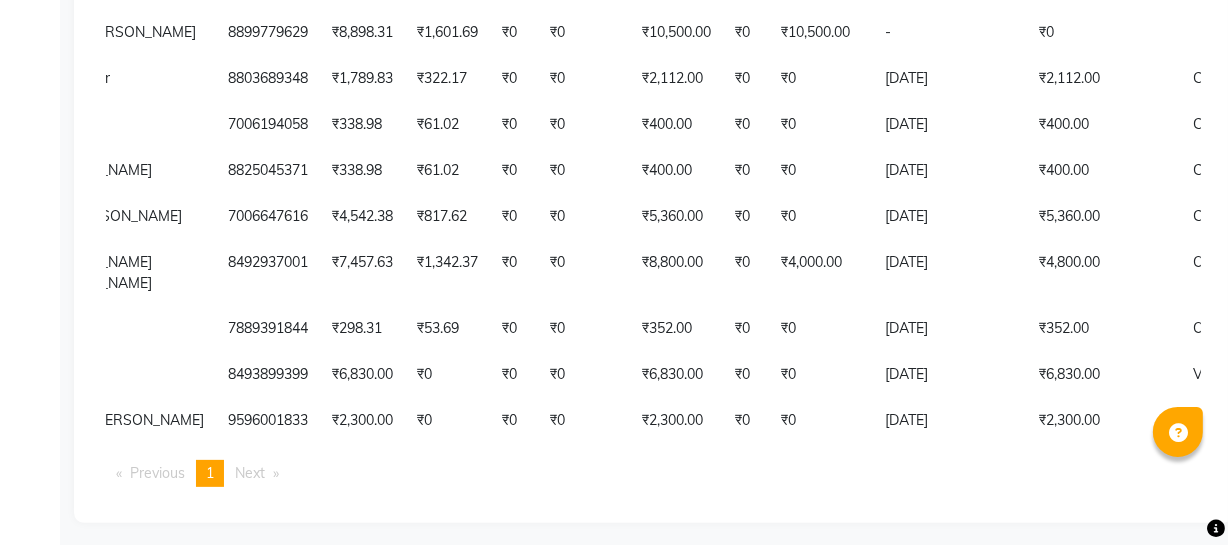 scroll, scrollTop: 0, scrollLeft: 0, axis: both 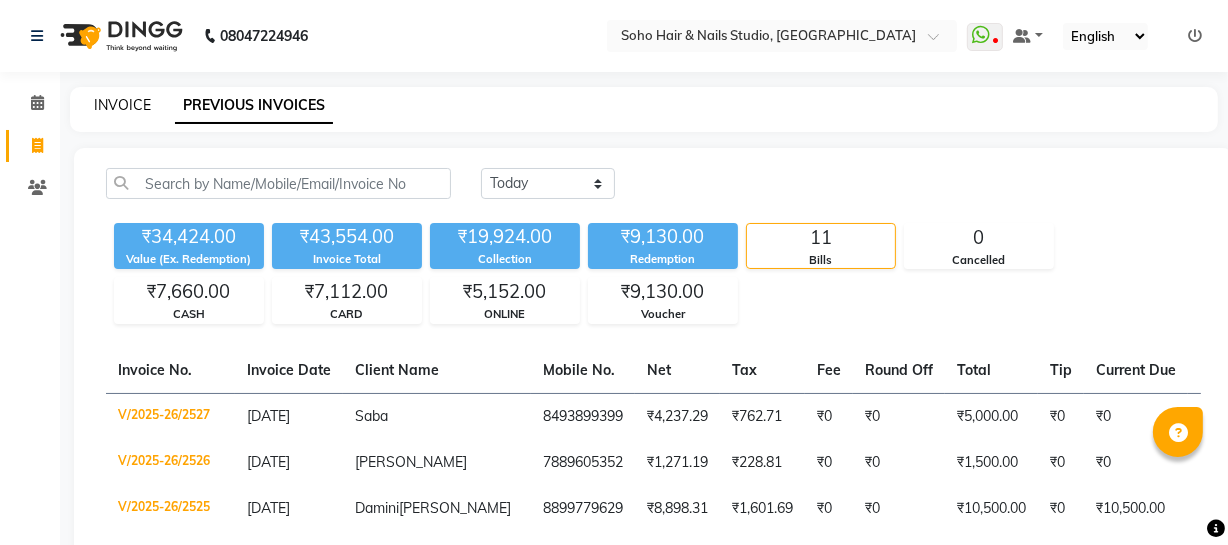click on "INVOICE" 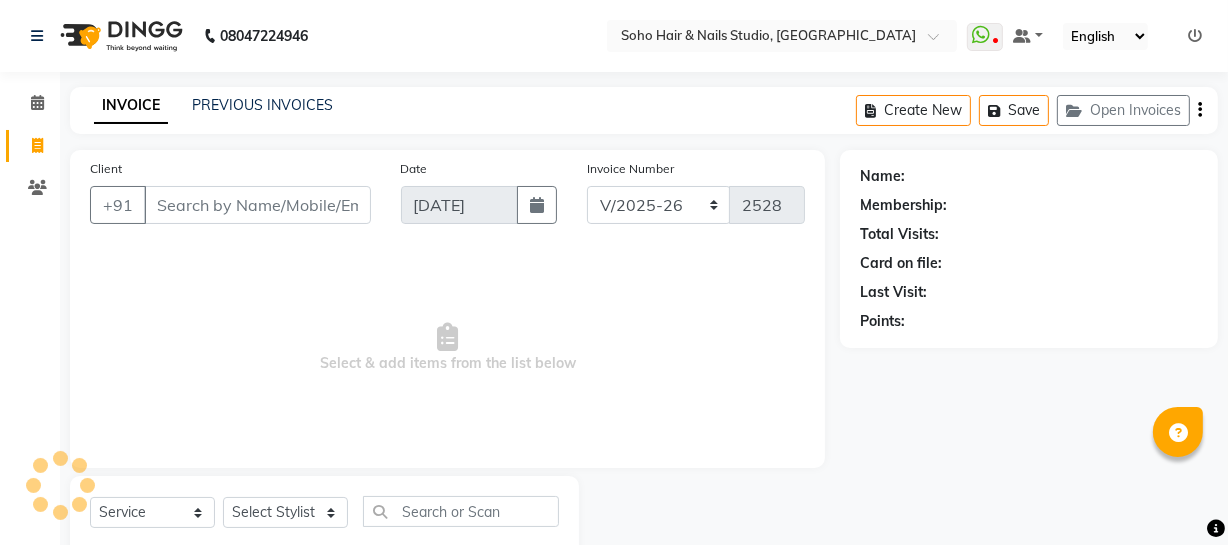 scroll, scrollTop: 57, scrollLeft: 0, axis: vertical 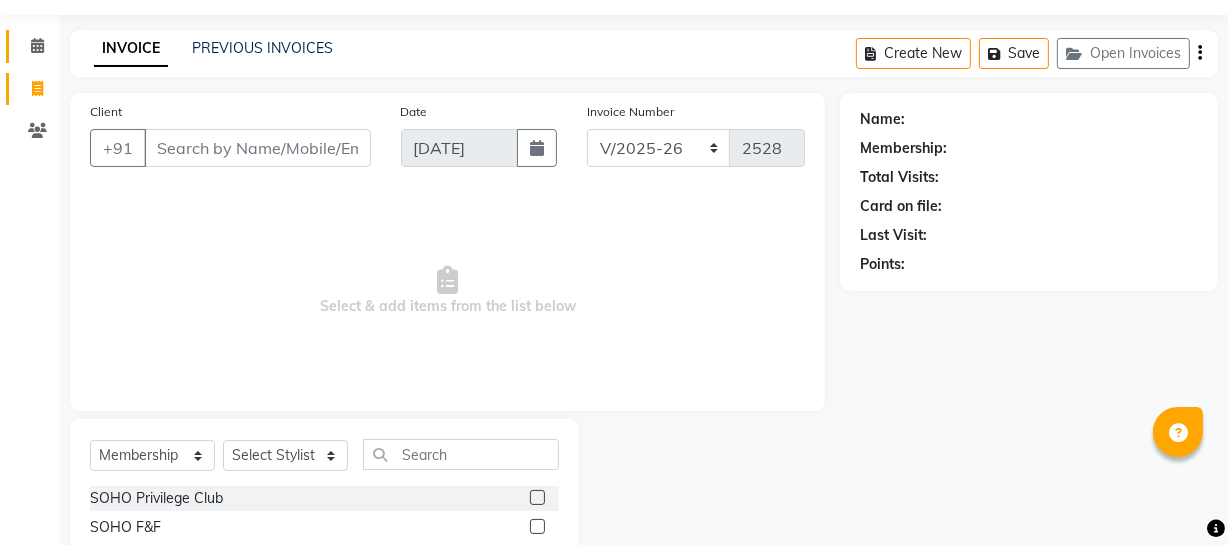 click 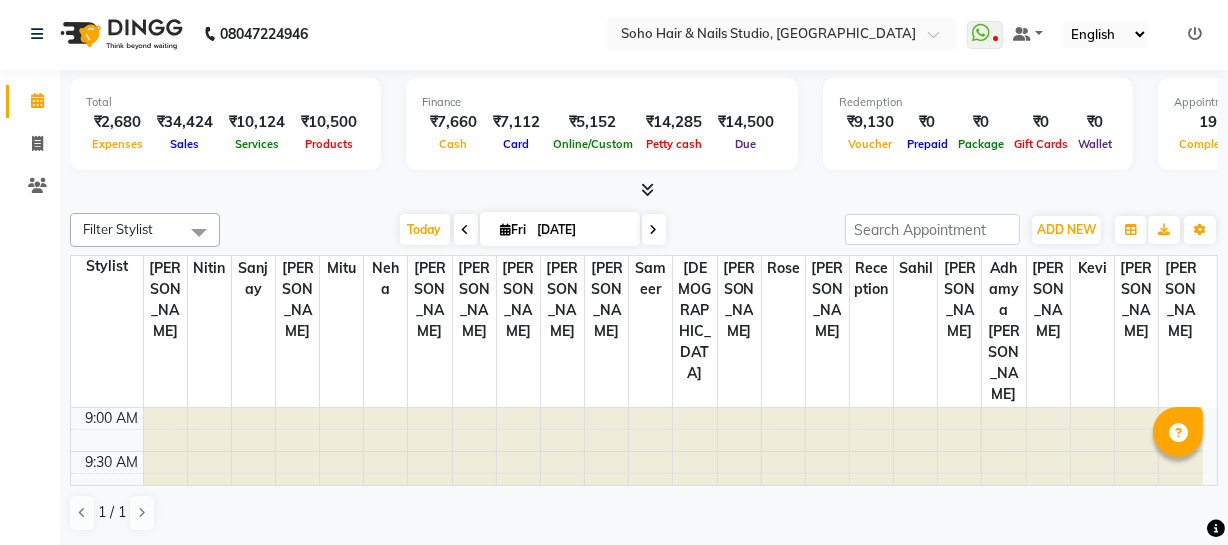 scroll, scrollTop: 0, scrollLeft: 0, axis: both 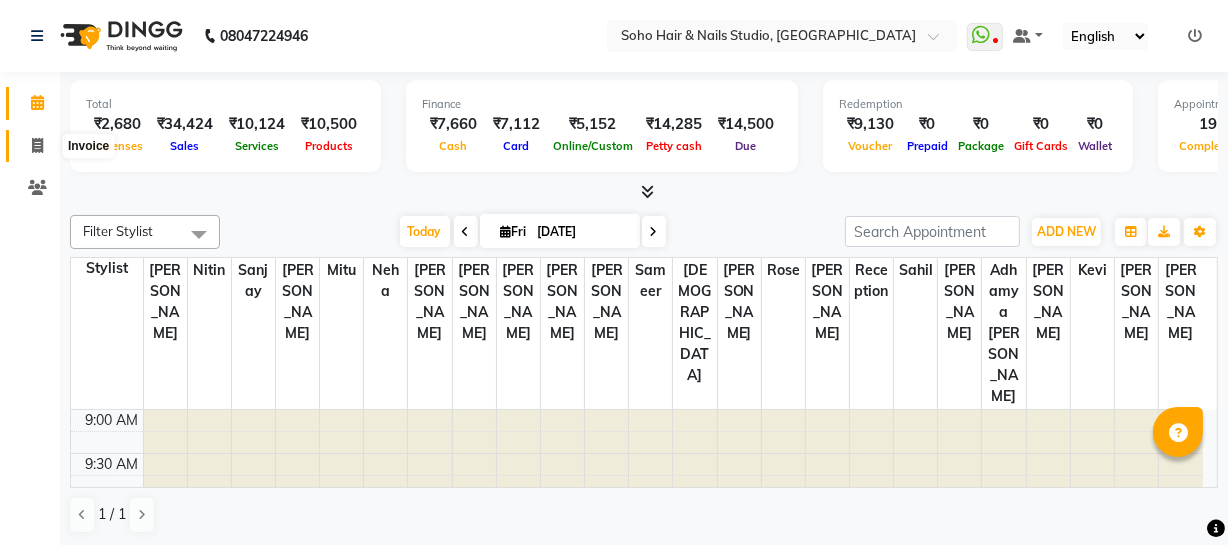click 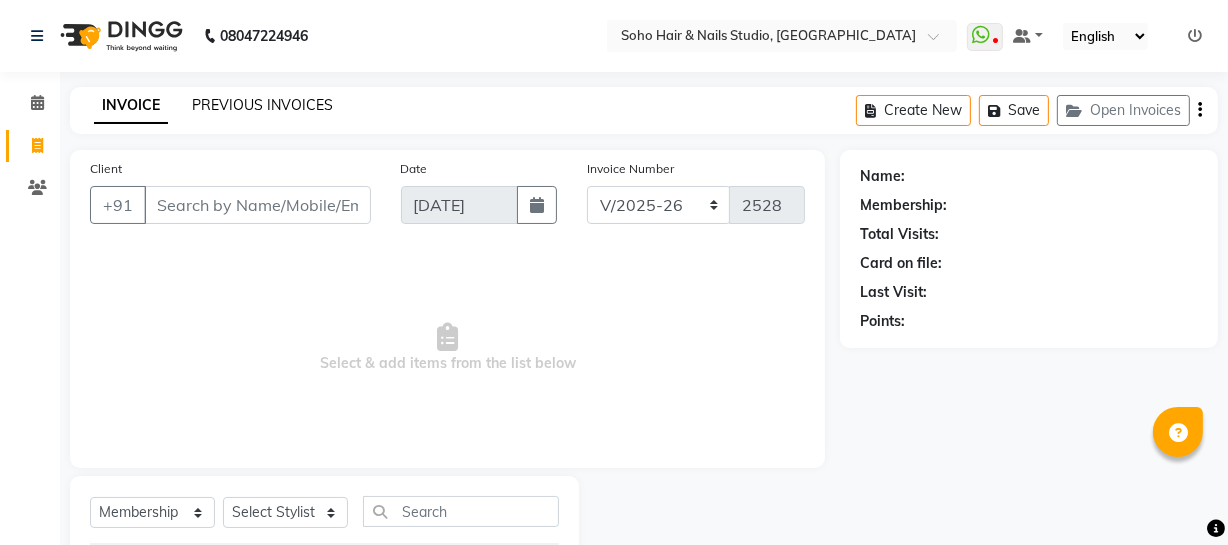 click on "PREVIOUS INVOICES" 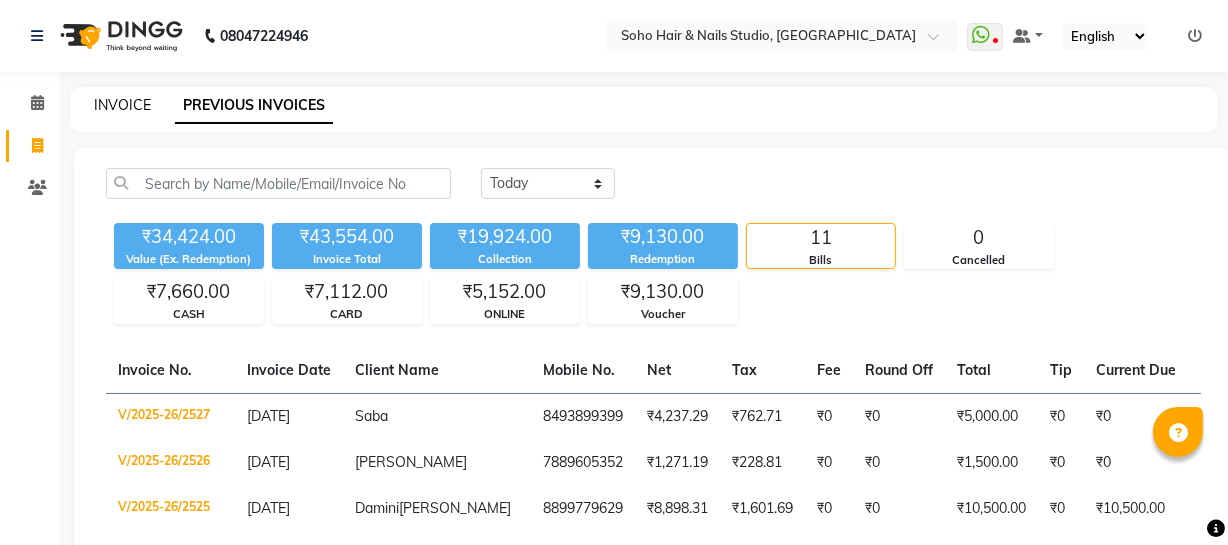 click on "INVOICE" 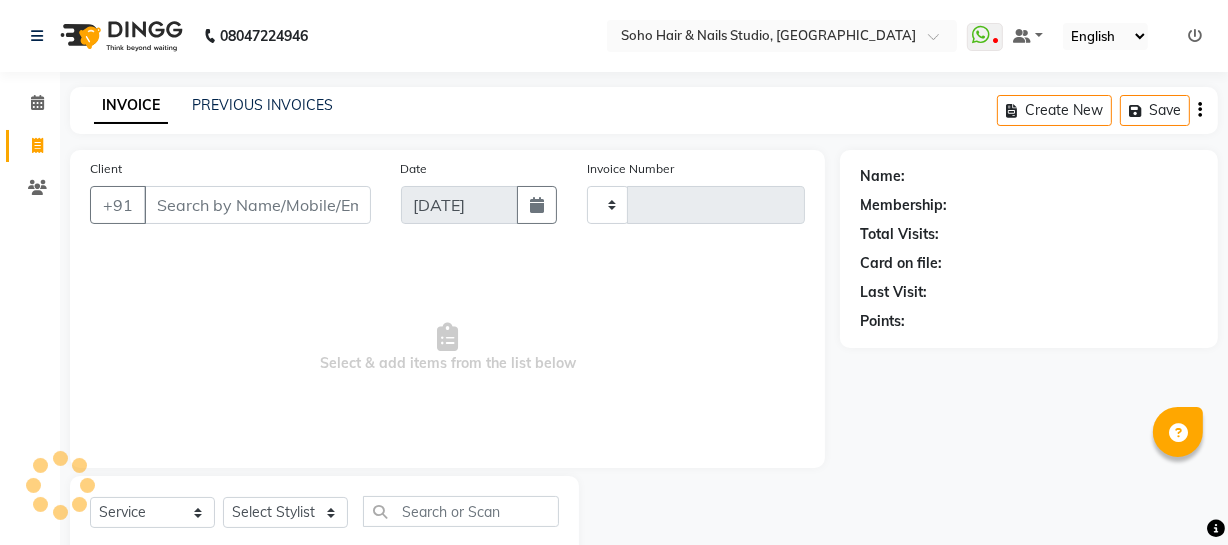 scroll, scrollTop: 57, scrollLeft: 0, axis: vertical 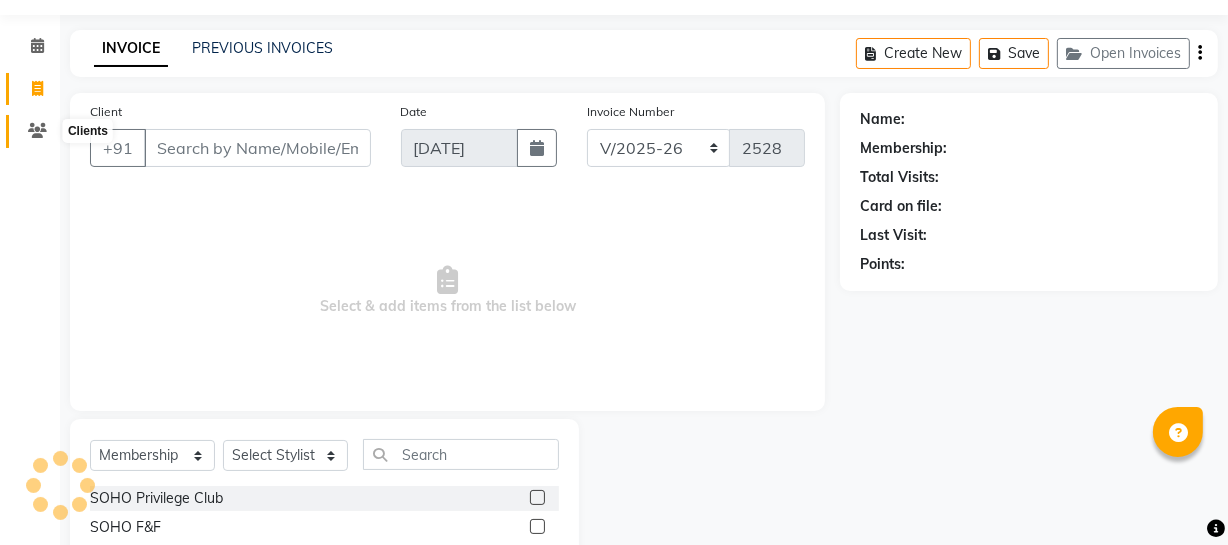 click 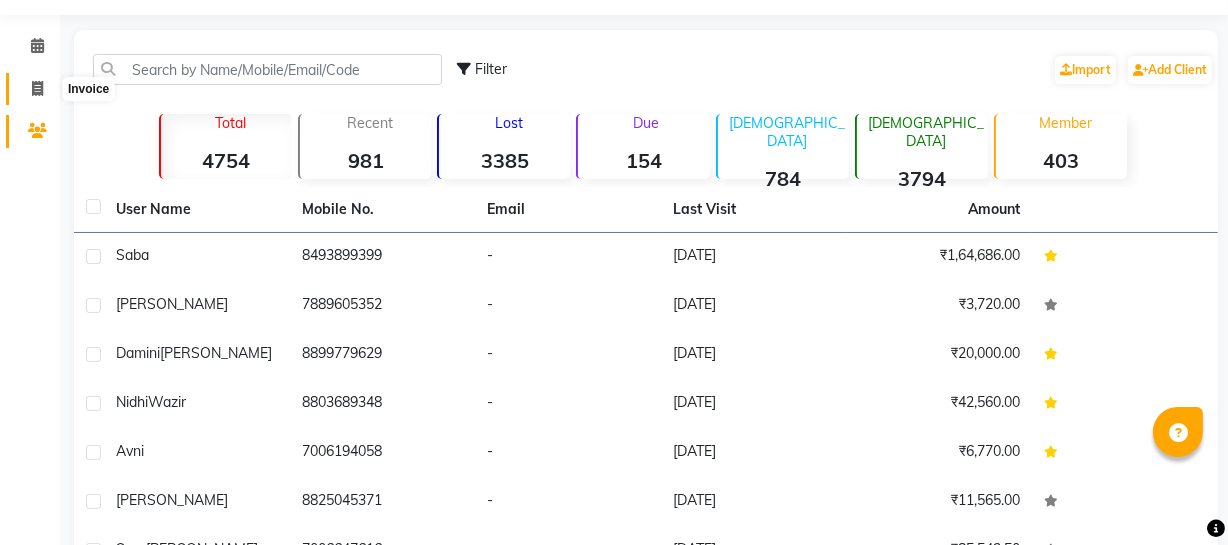 click 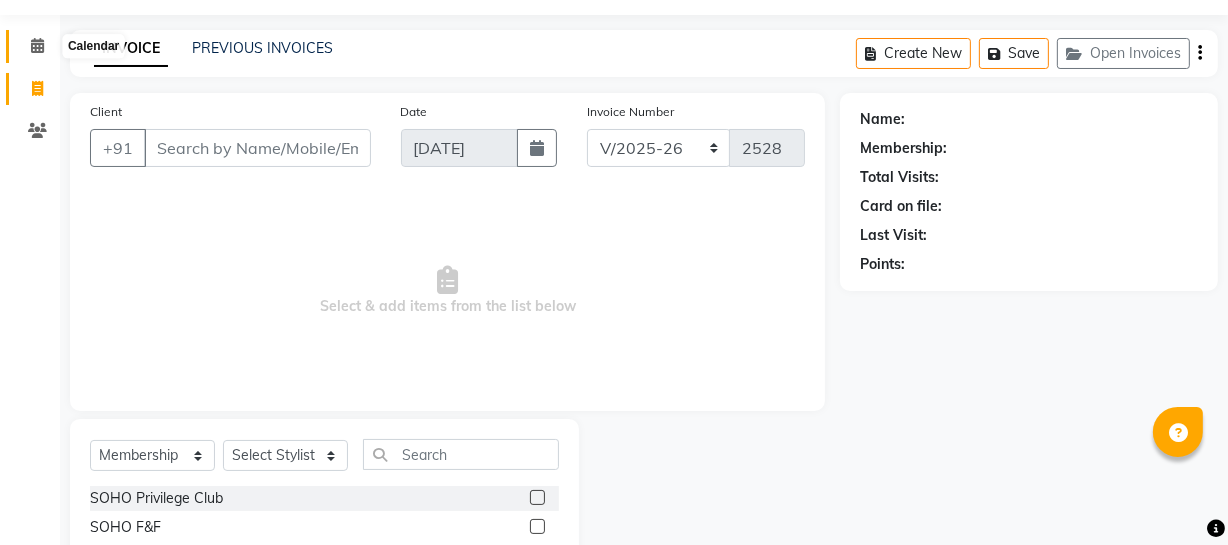 click 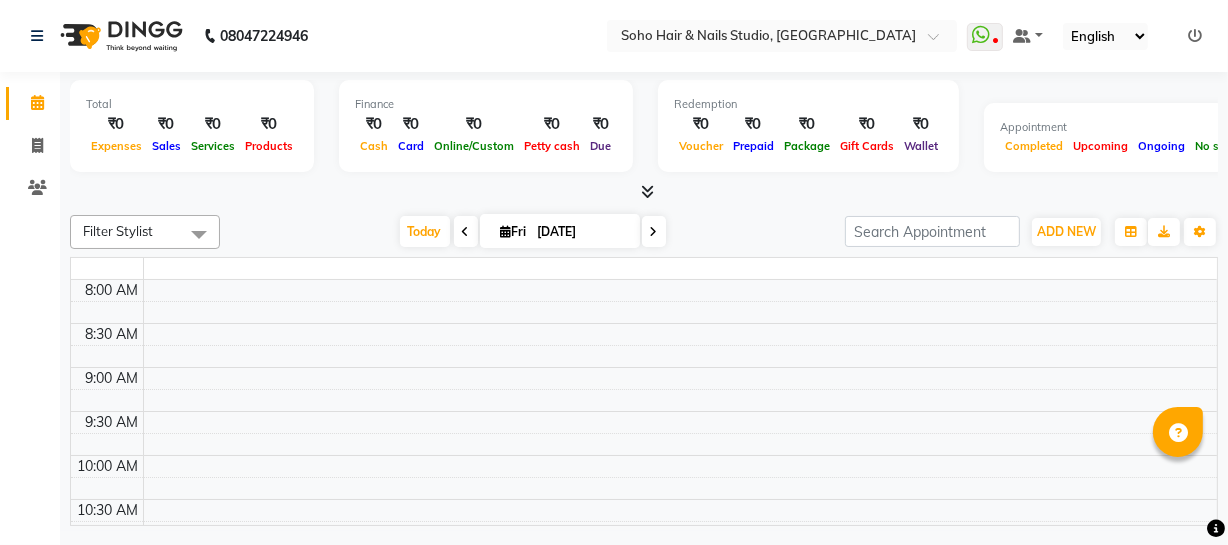 scroll, scrollTop: 0, scrollLeft: 0, axis: both 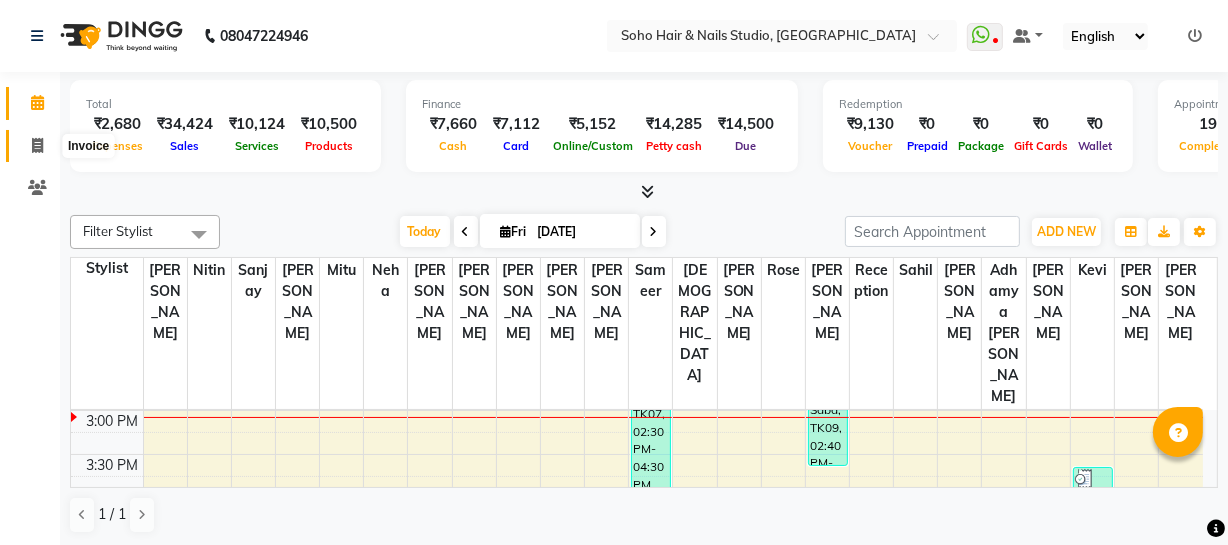 click 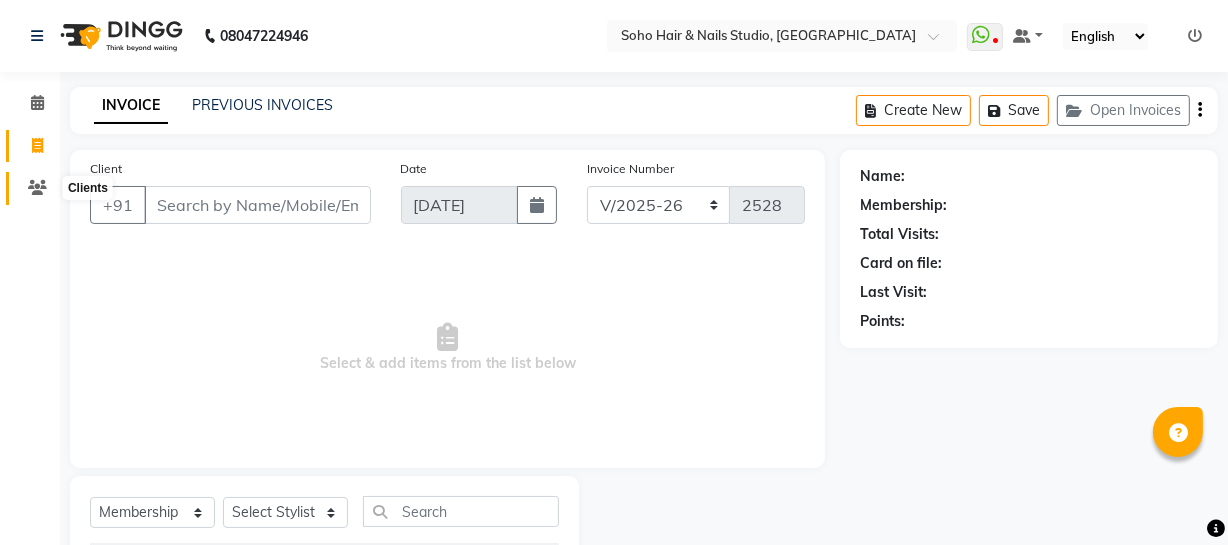 click 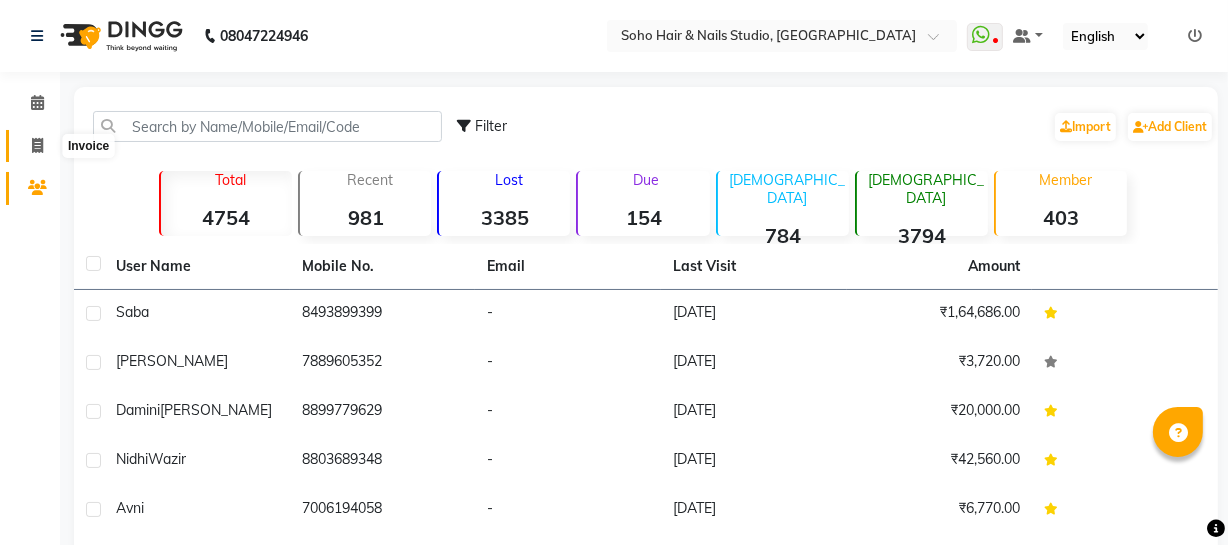 click 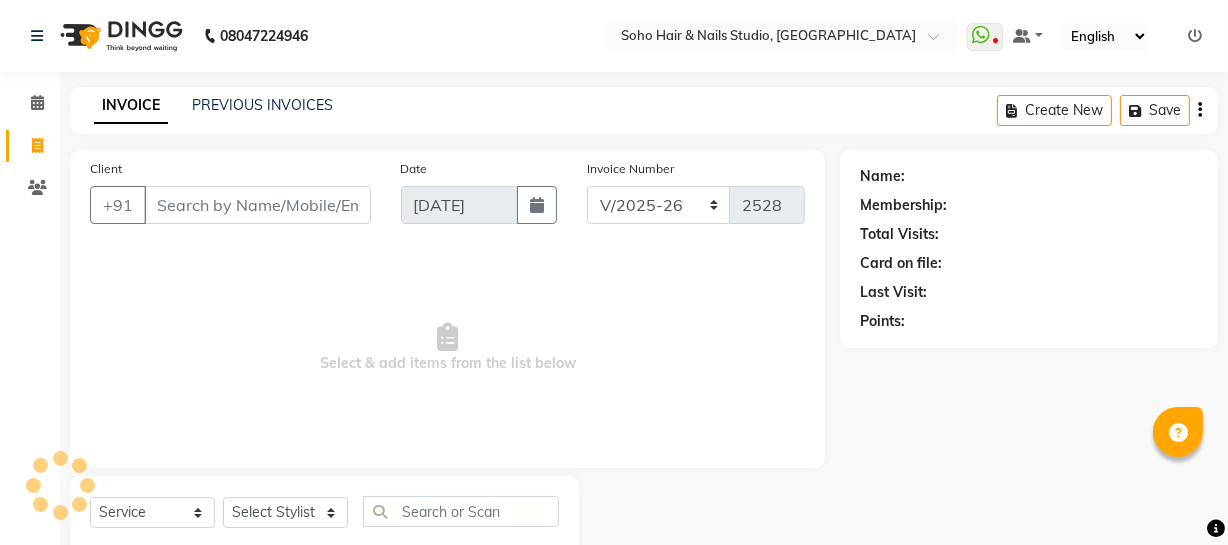 scroll, scrollTop: 57, scrollLeft: 0, axis: vertical 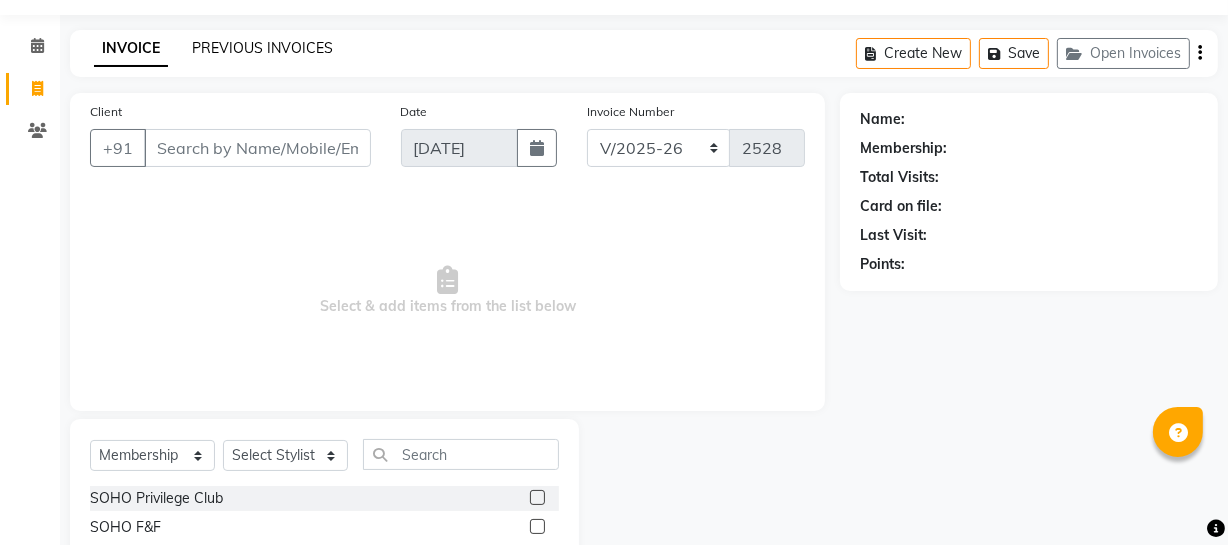 click on "PREVIOUS INVOICES" 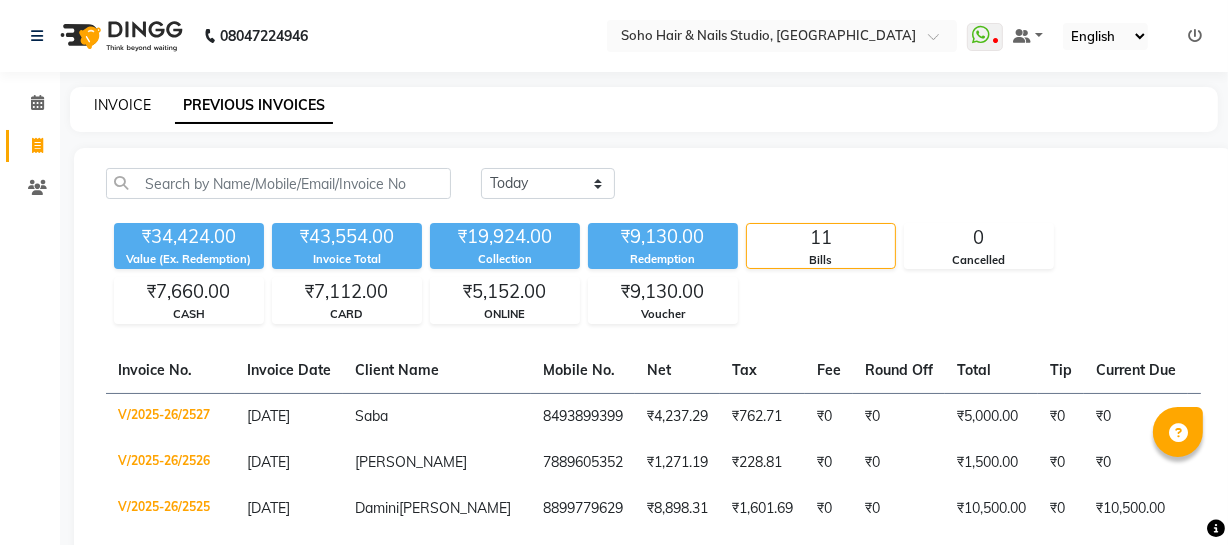 click on "INVOICE" 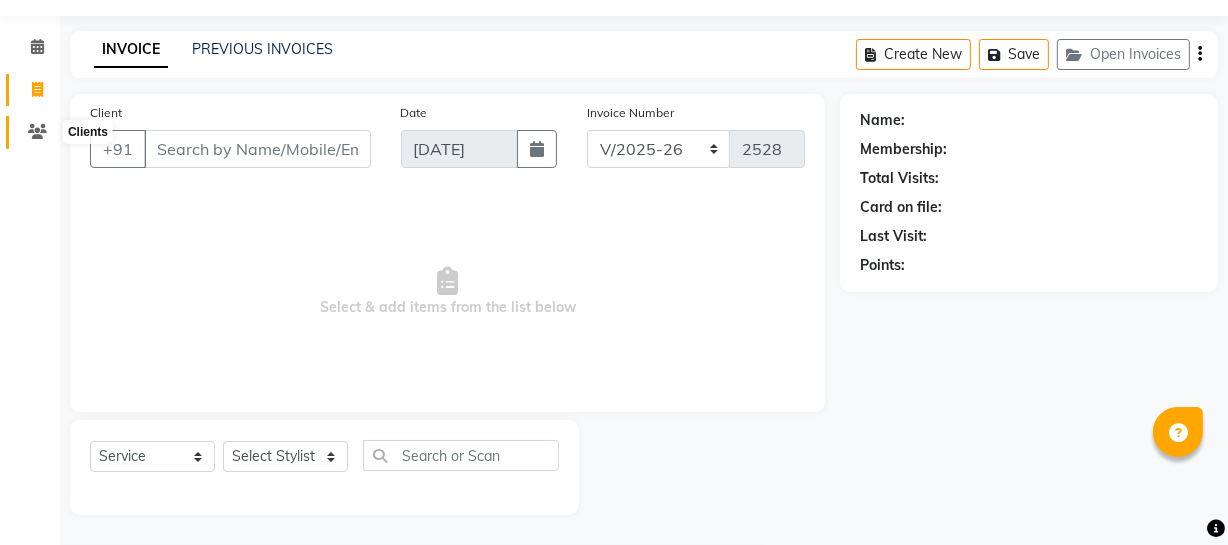 click 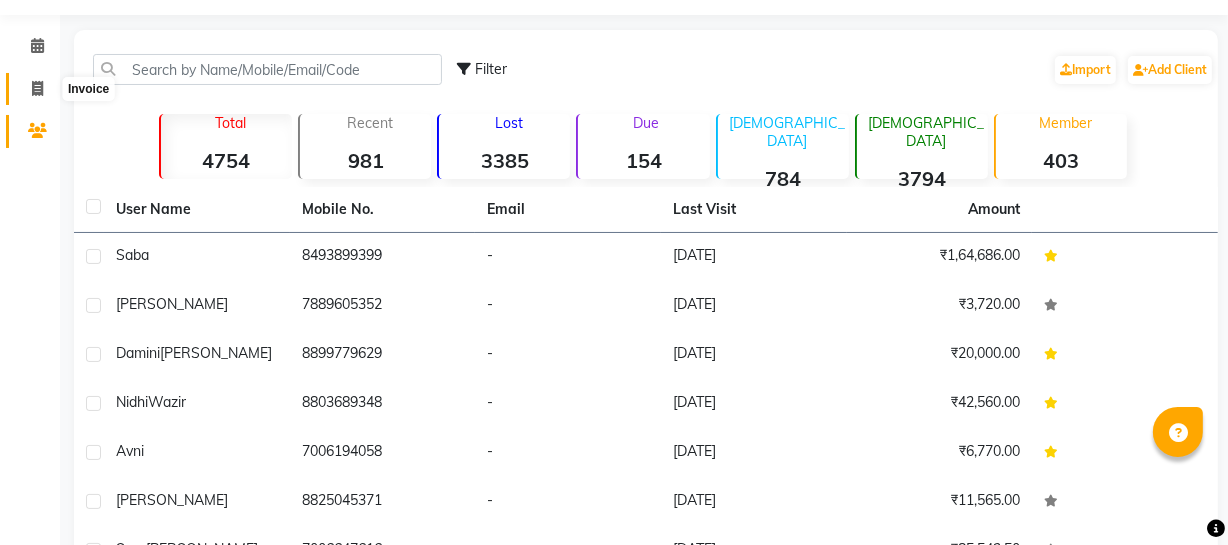 click 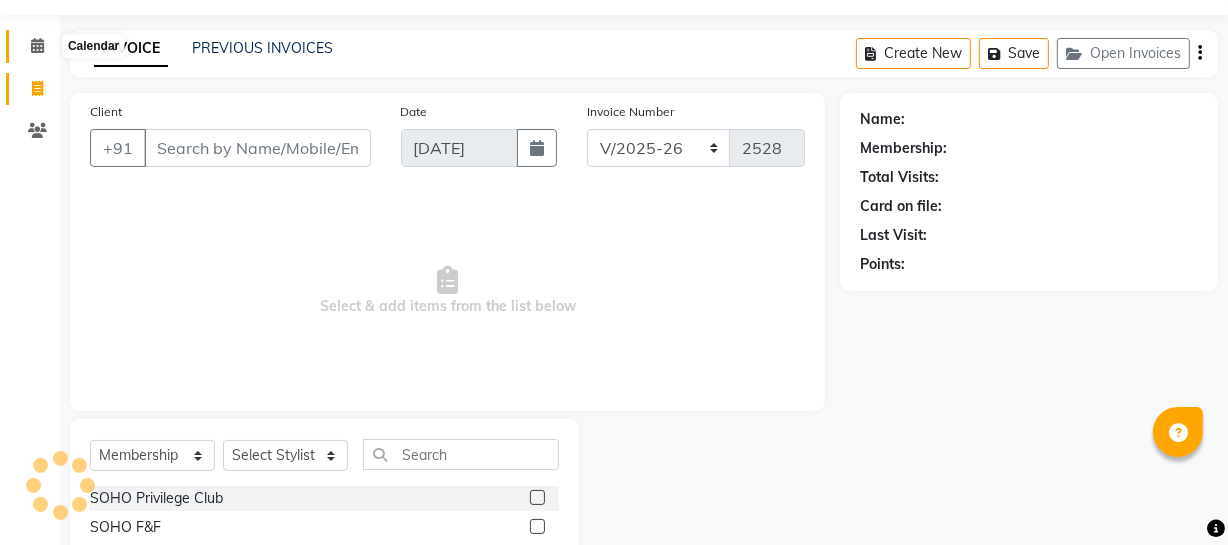 click 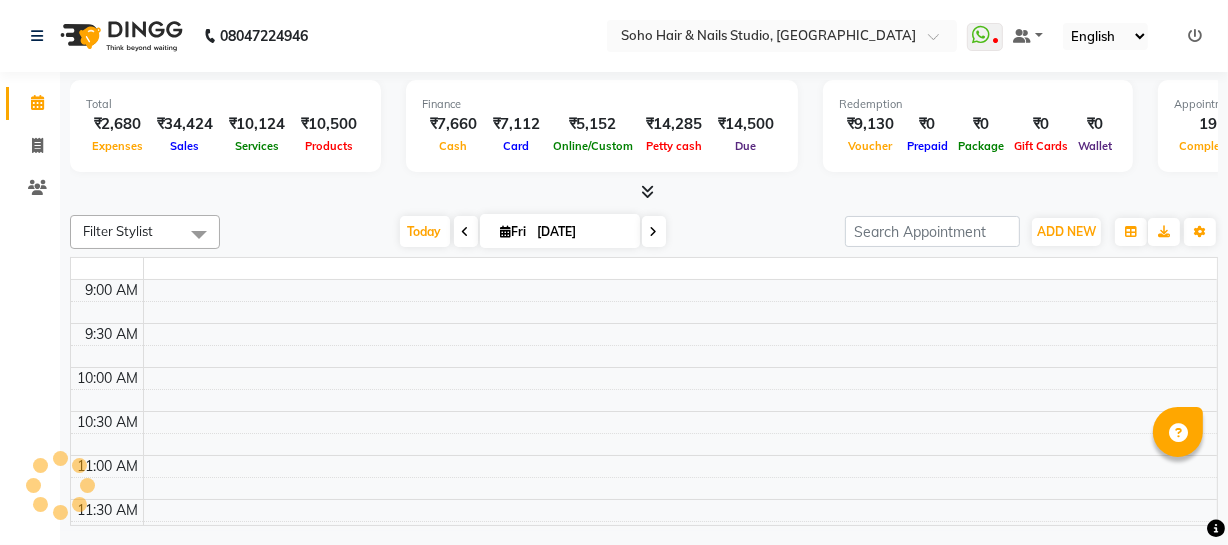 scroll, scrollTop: 0, scrollLeft: 0, axis: both 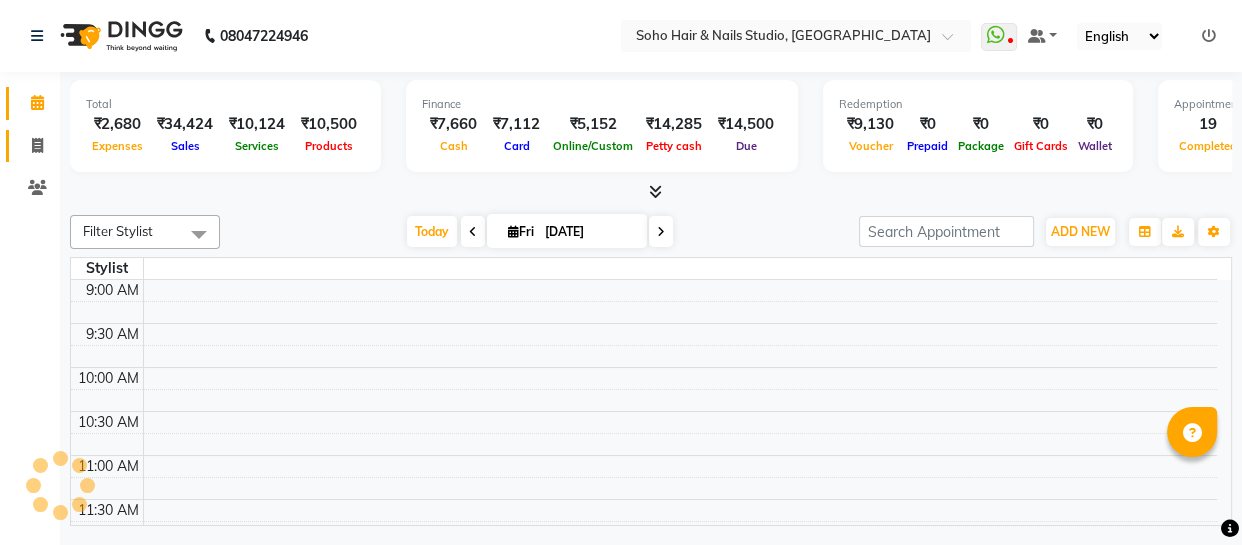 click on "Invoice" 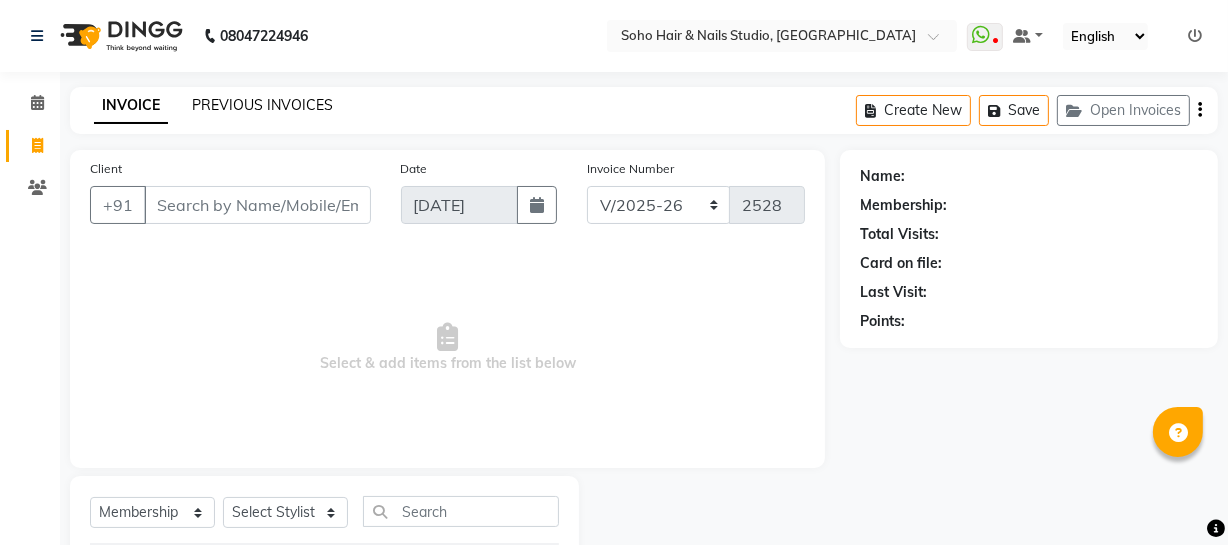 click on "PREVIOUS INVOICES" 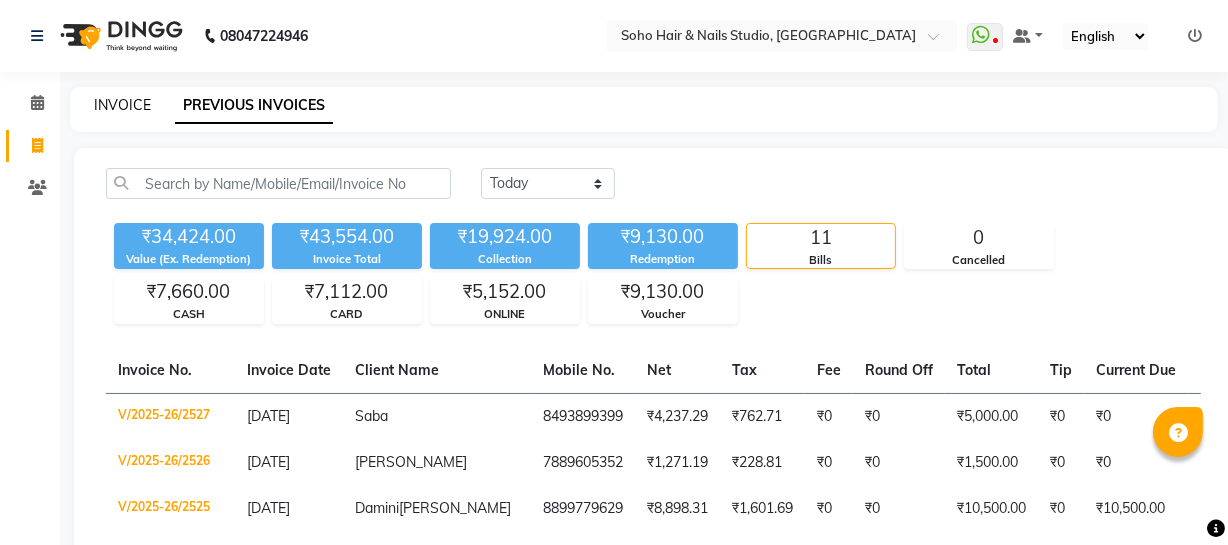 click on "INVOICE" 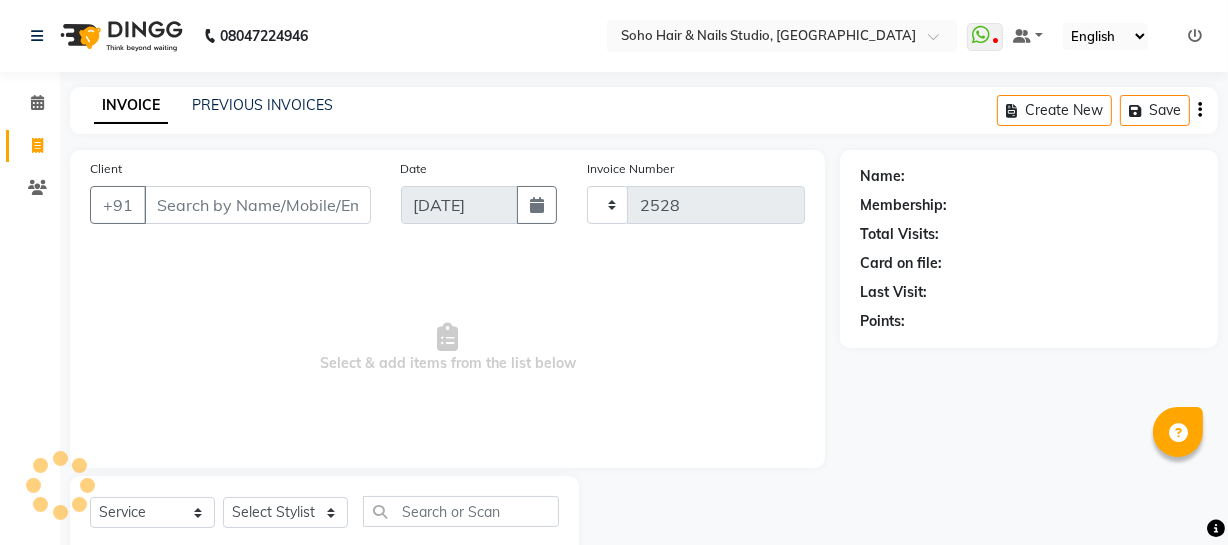 scroll, scrollTop: 57, scrollLeft: 0, axis: vertical 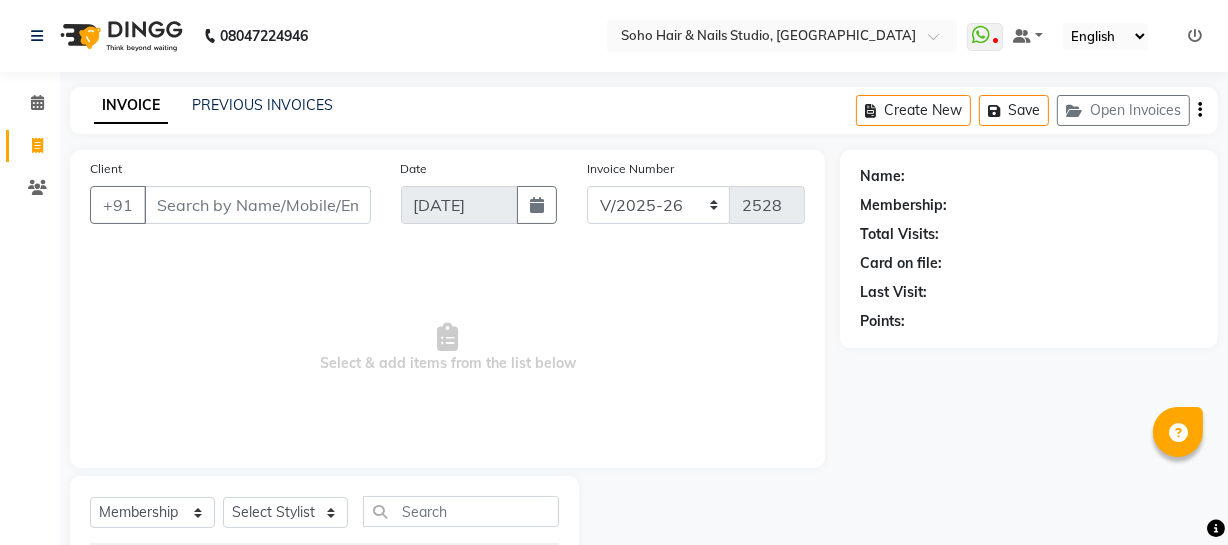 click on "Name: Membership: Total Visits: Card on file: Last Visit:  Points:" 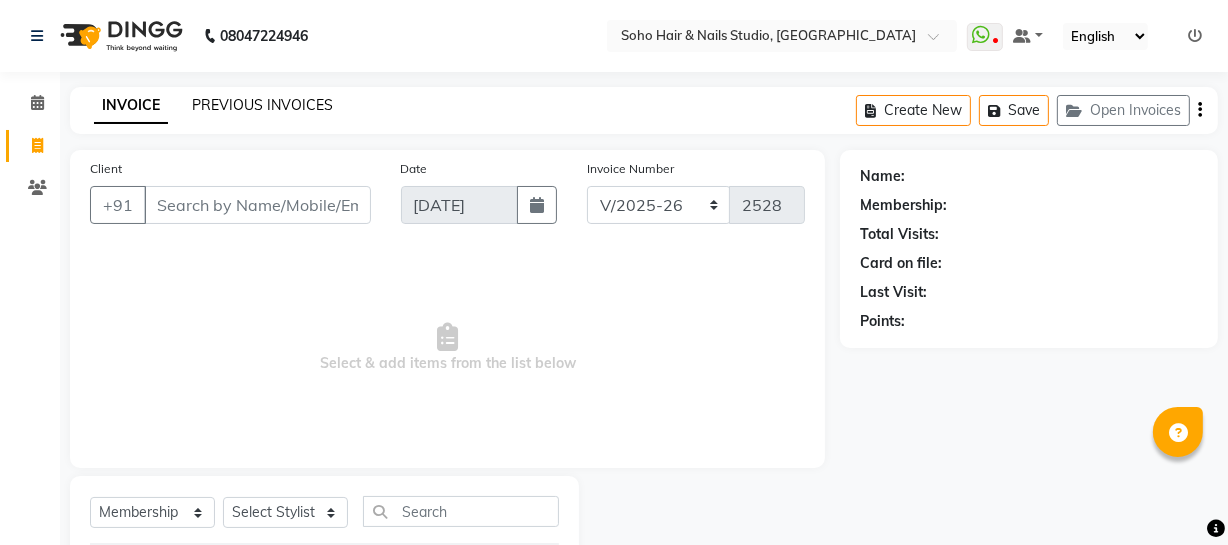 click on "PREVIOUS INVOICES" 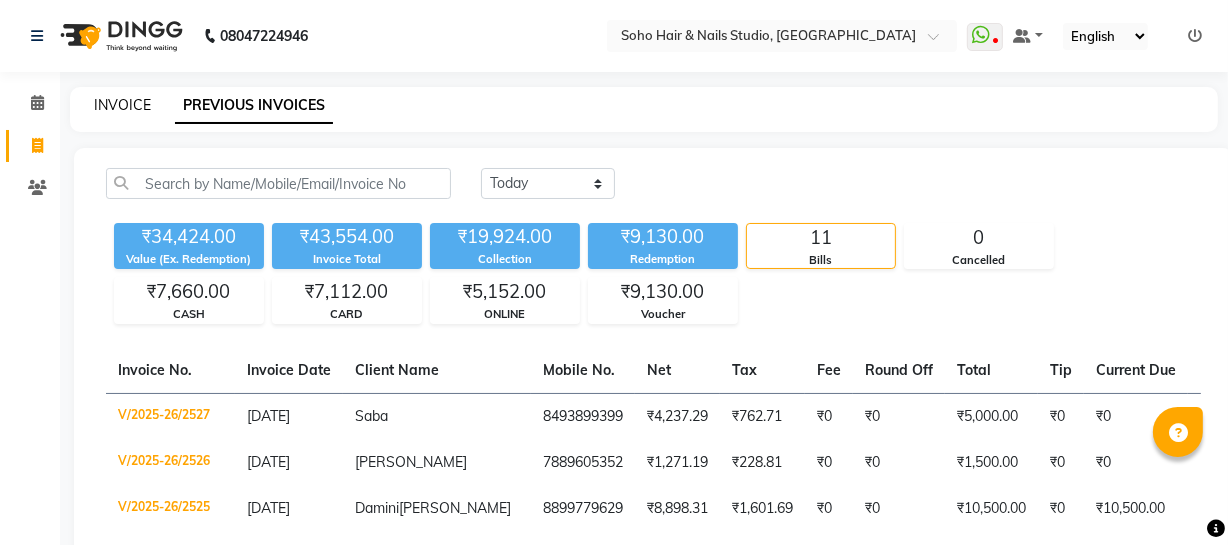 click on "INVOICE" 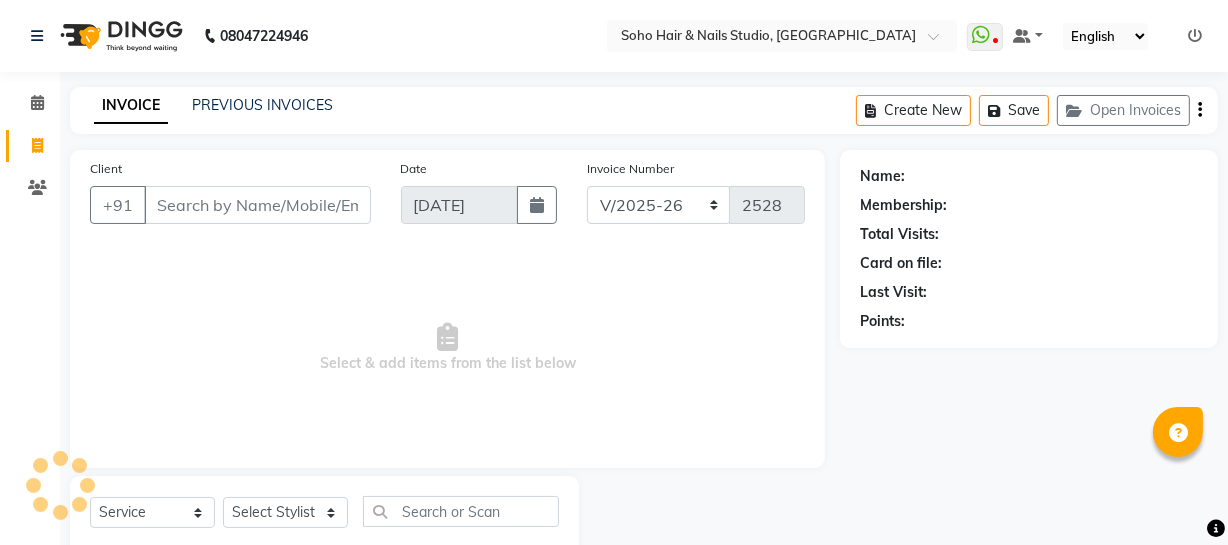 scroll, scrollTop: 57, scrollLeft: 0, axis: vertical 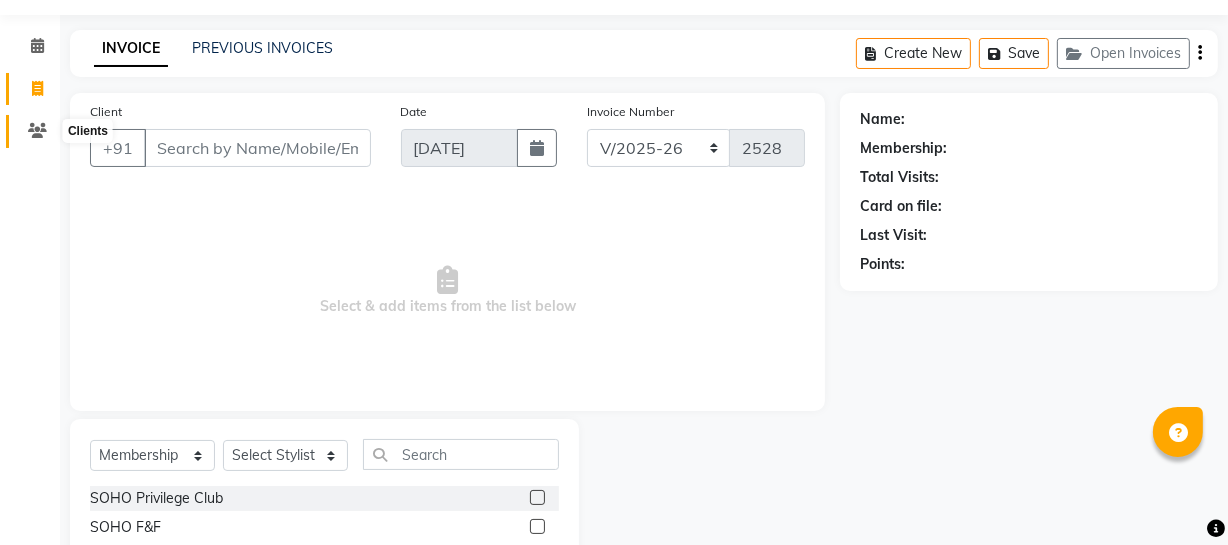 click 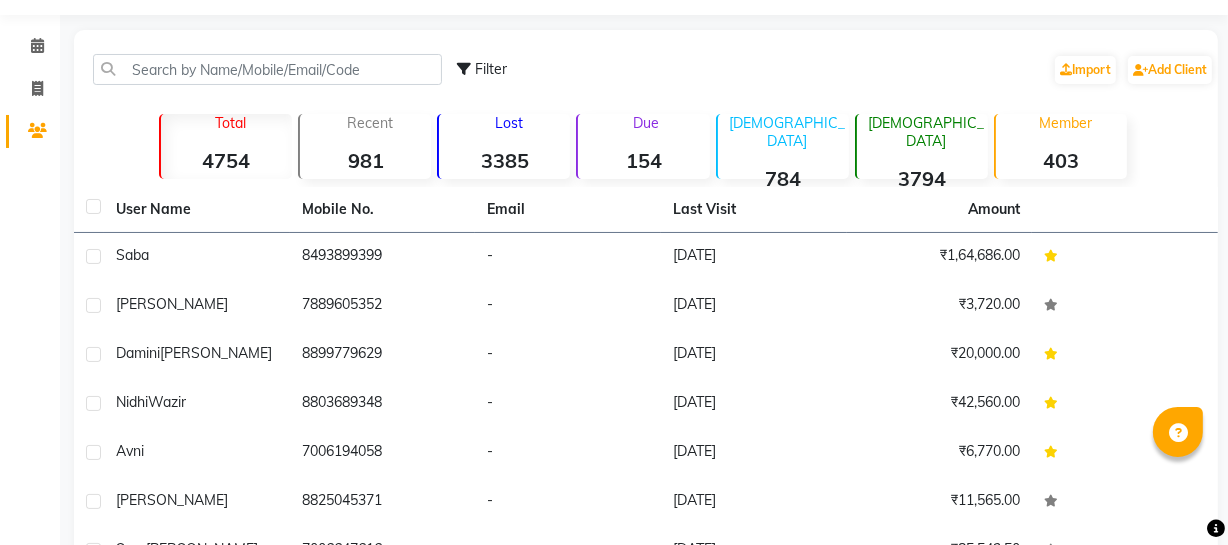 click on "Calendar" 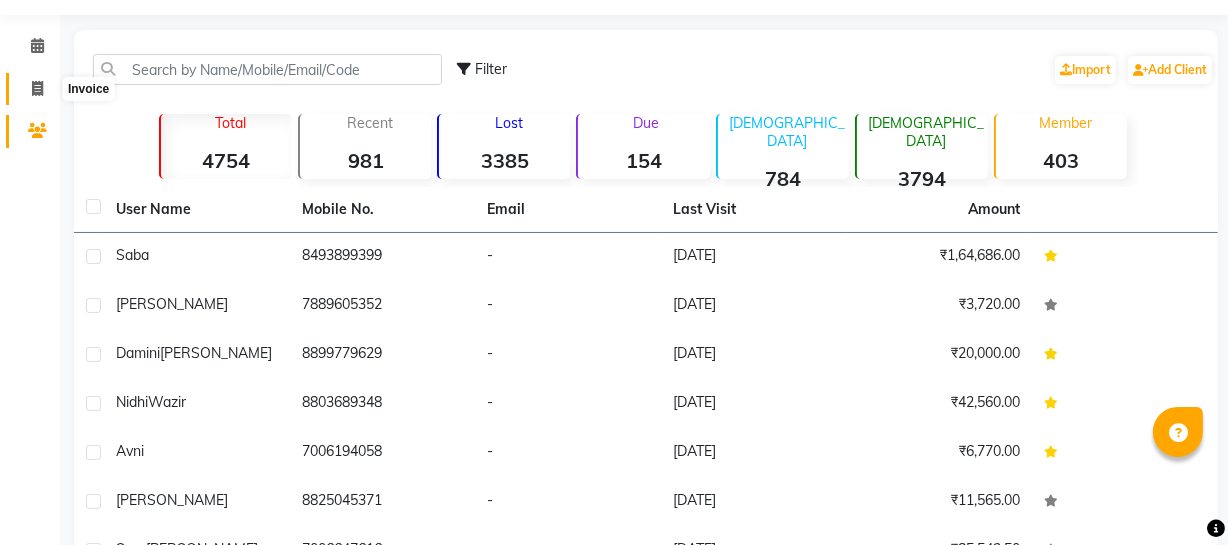 click 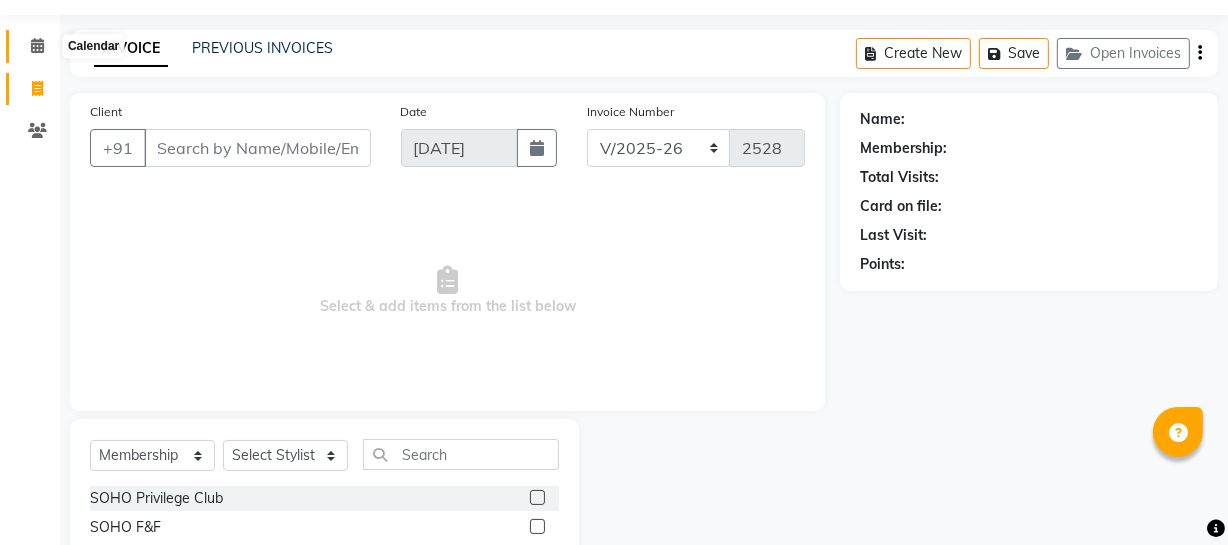 click 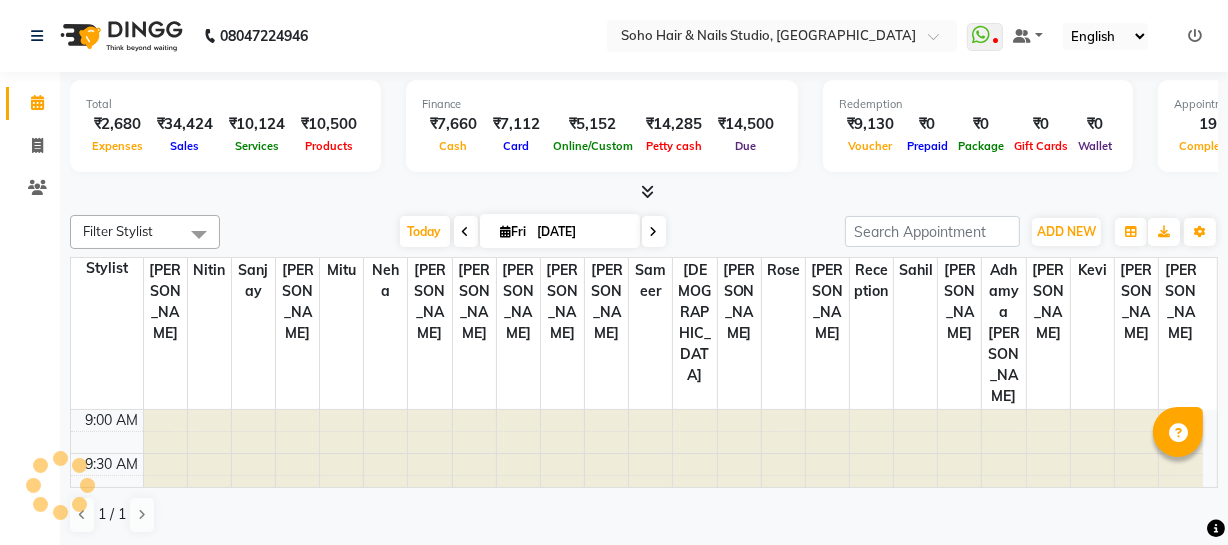 scroll, scrollTop: 527, scrollLeft: 0, axis: vertical 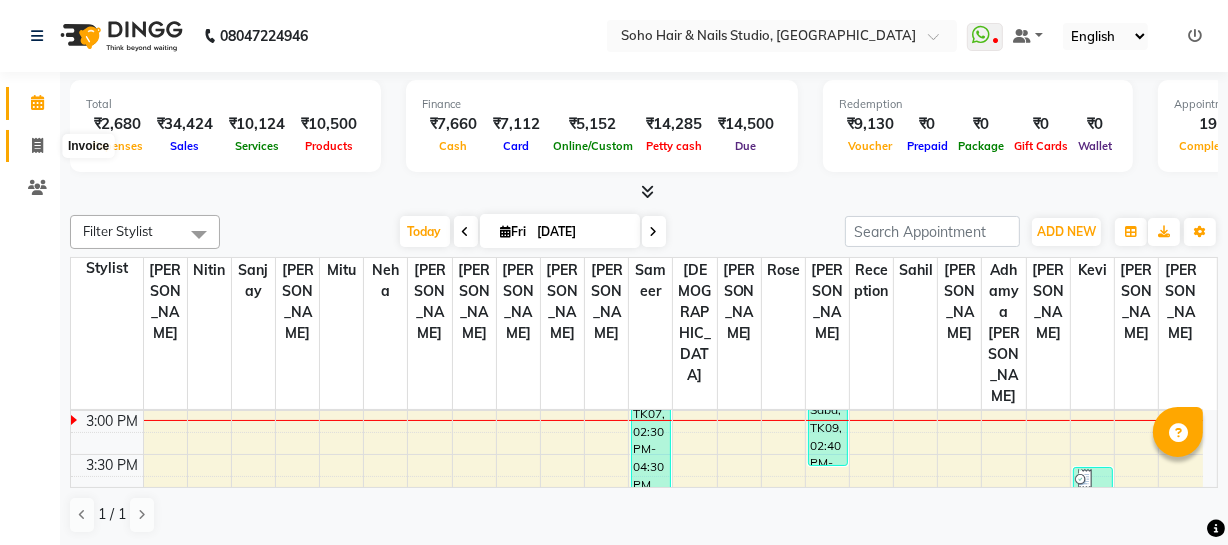 click 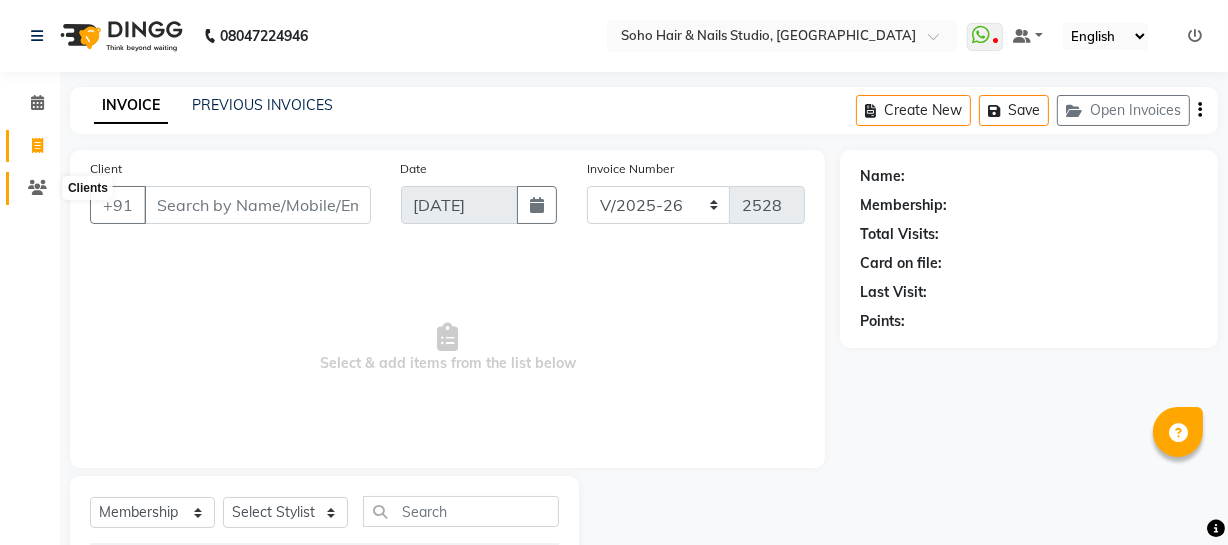 click 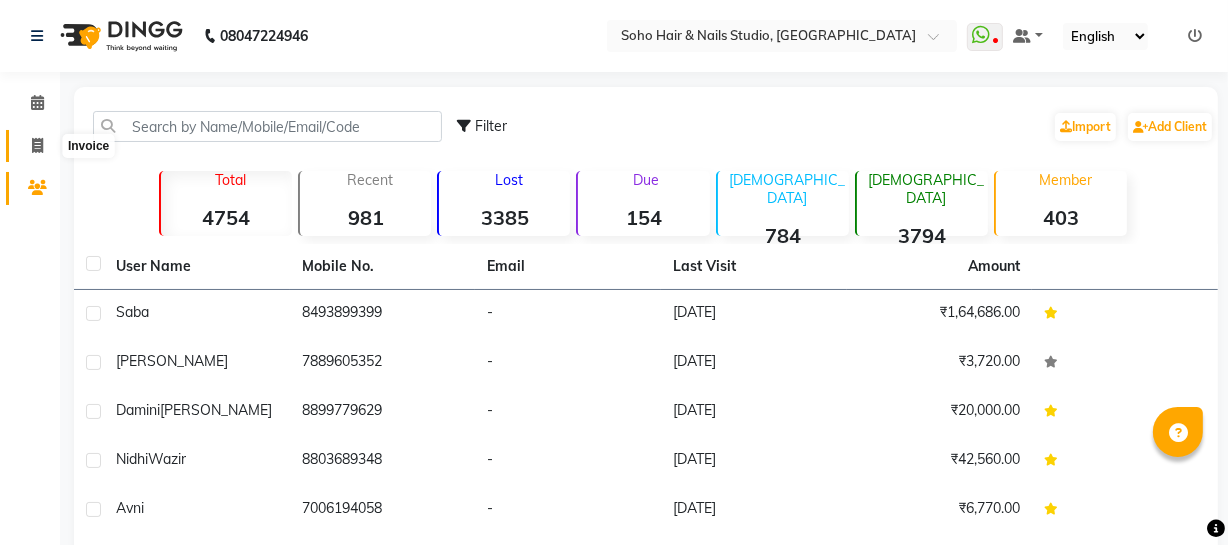 click 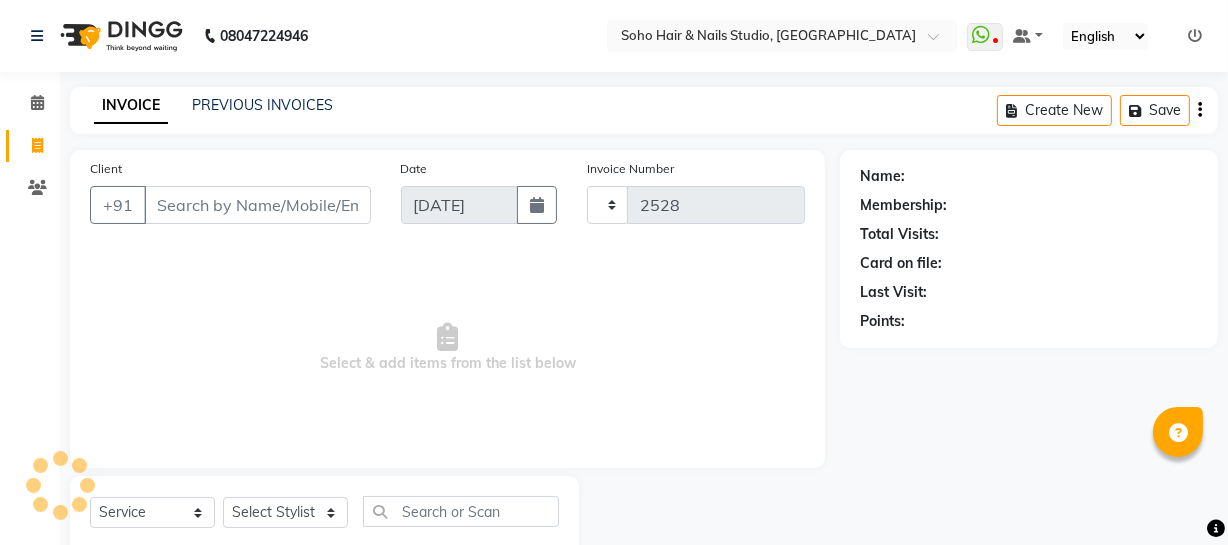 scroll, scrollTop: 57, scrollLeft: 0, axis: vertical 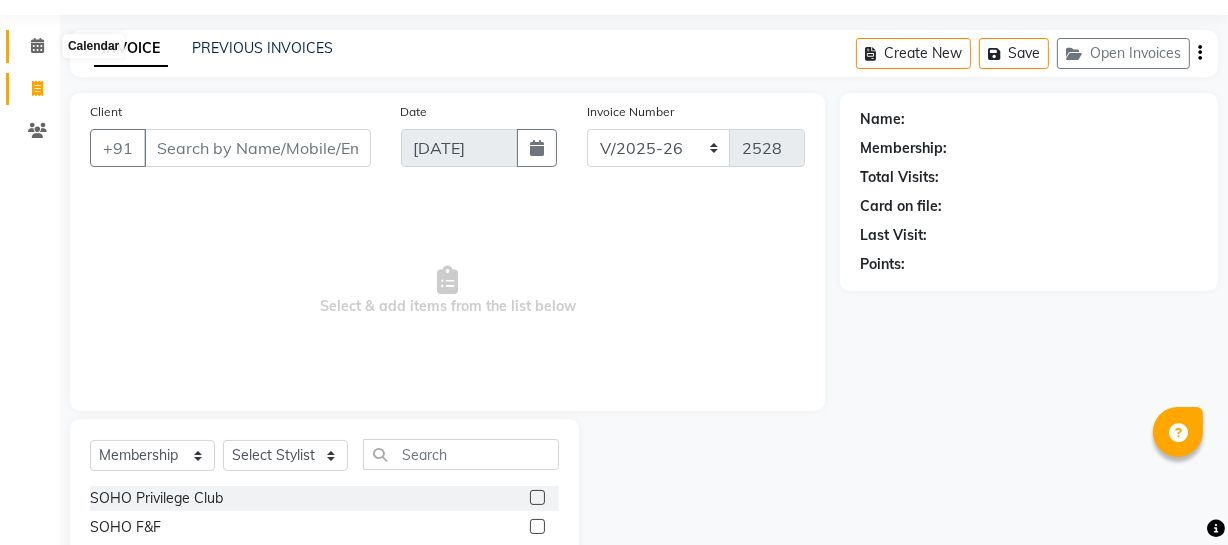 click 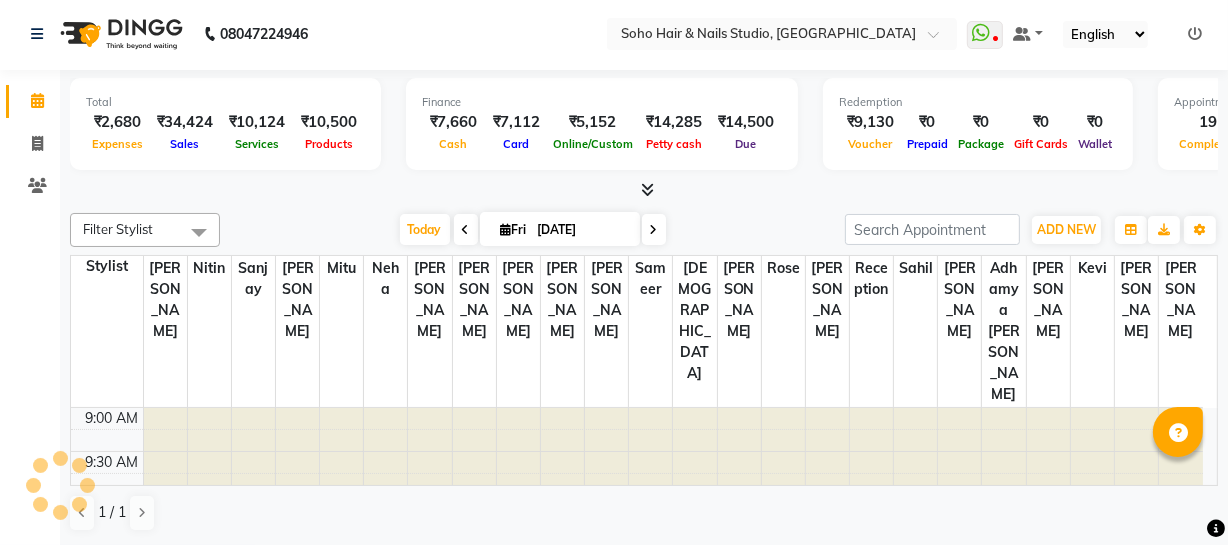 scroll, scrollTop: 0, scrollLeft: 0, axis: both 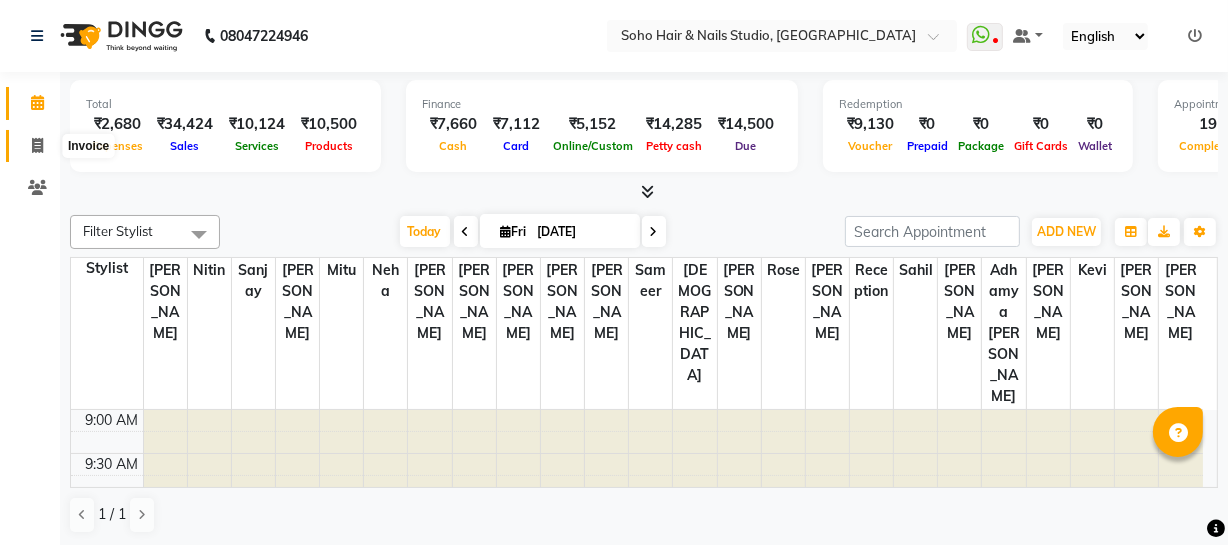 click 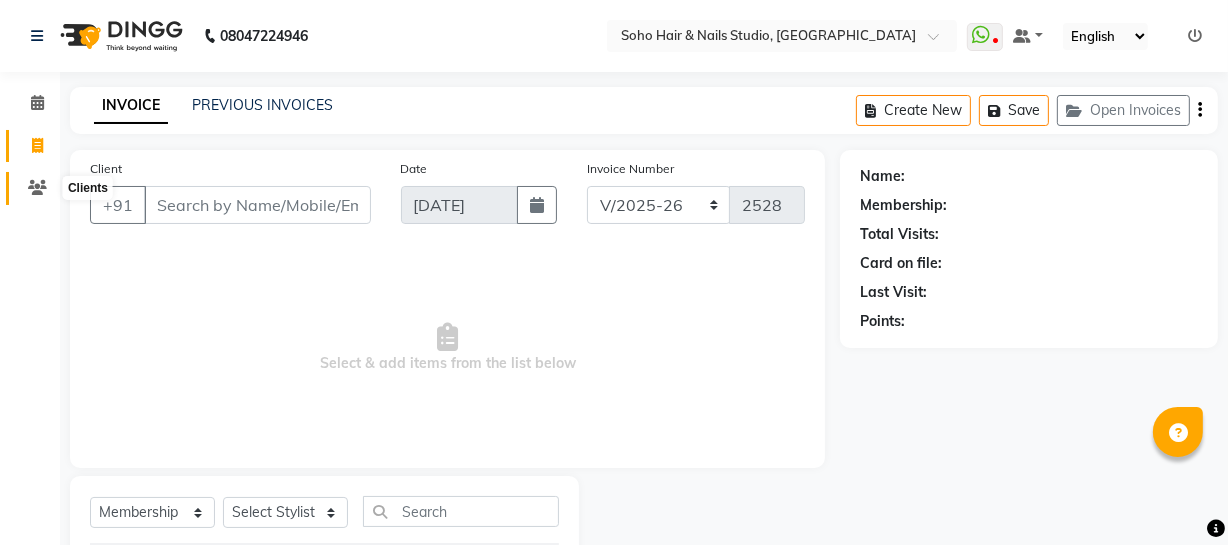click 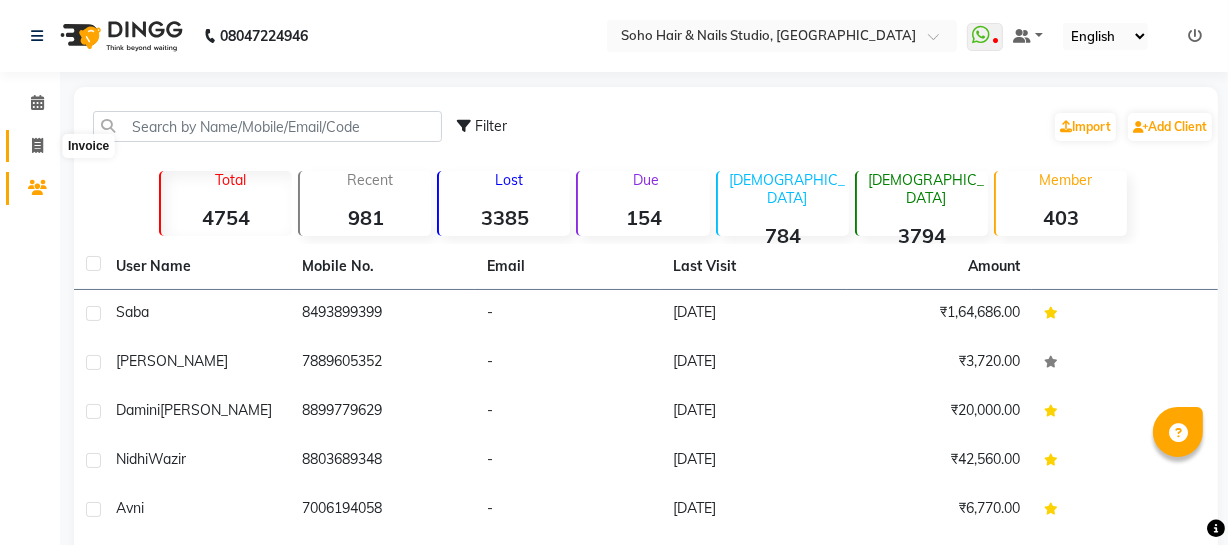 click 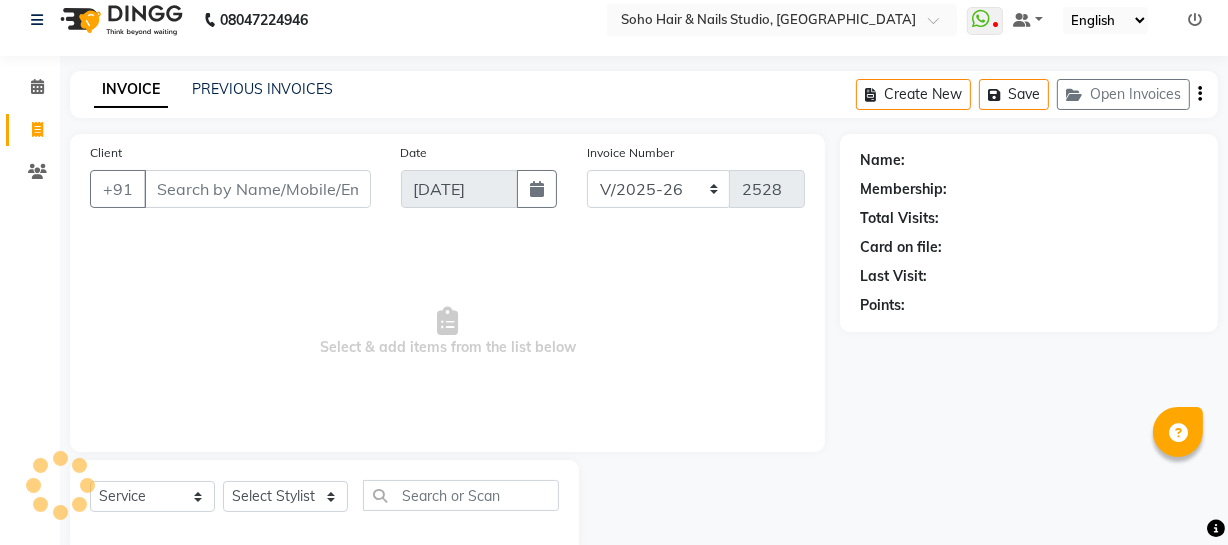 scroll, scrollTop: 57, scrollLeft: 0, axis: vertical 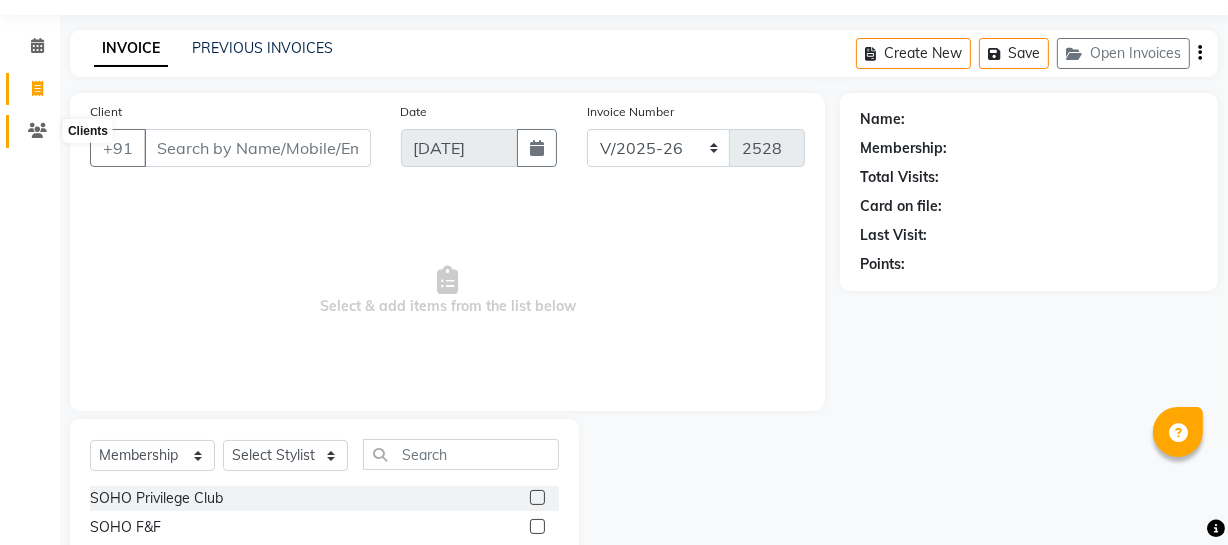 click 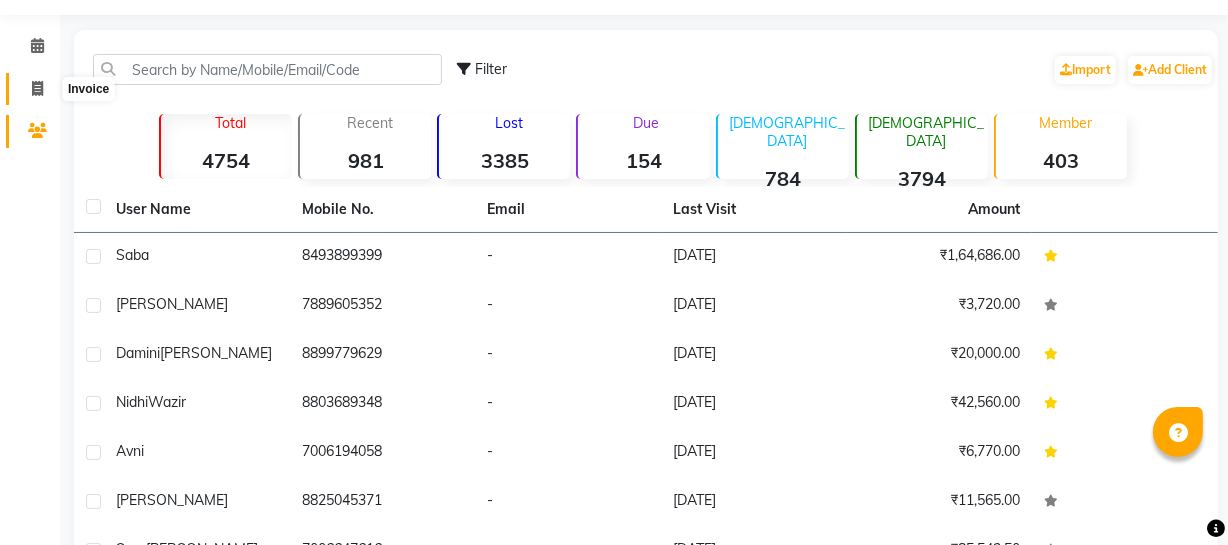click 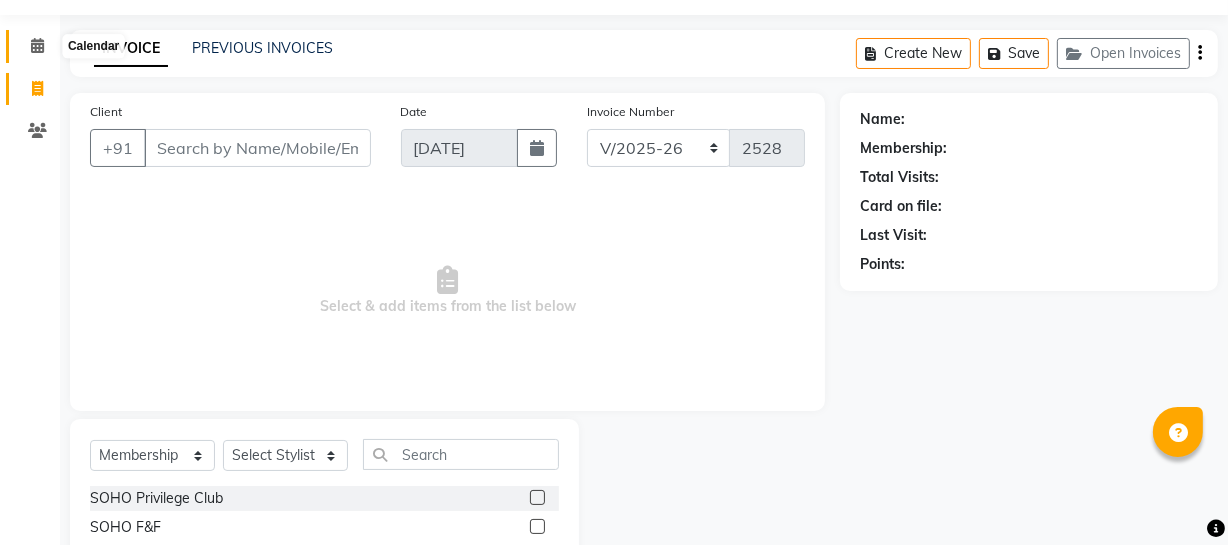 click 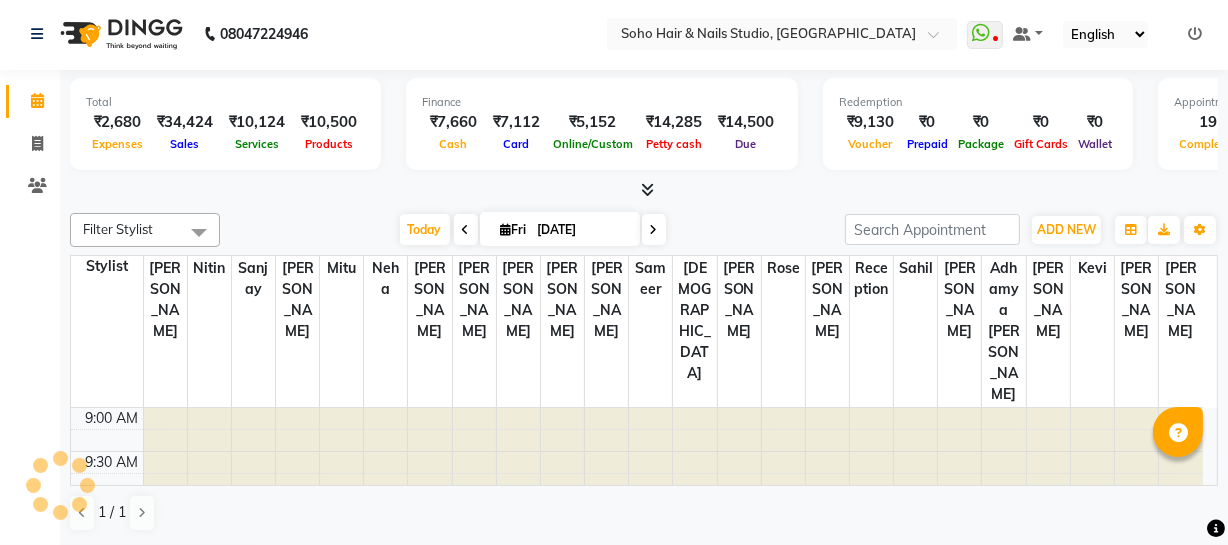 scroll, scrollTop: 0, scrollLeft: 0, axis: both 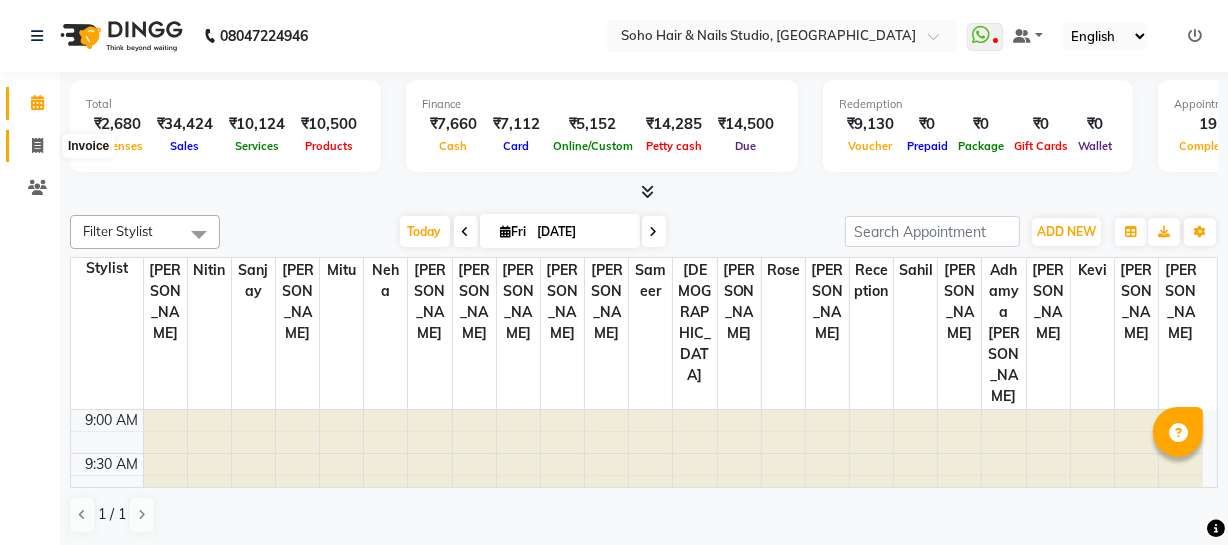 click 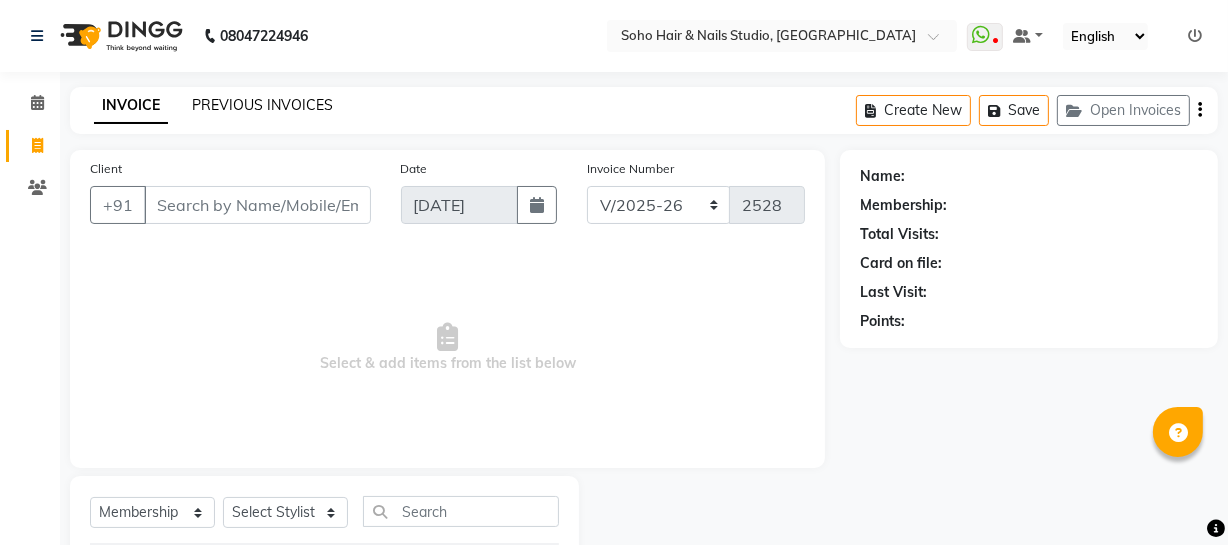 click on "PREVIOUS INVOICES" 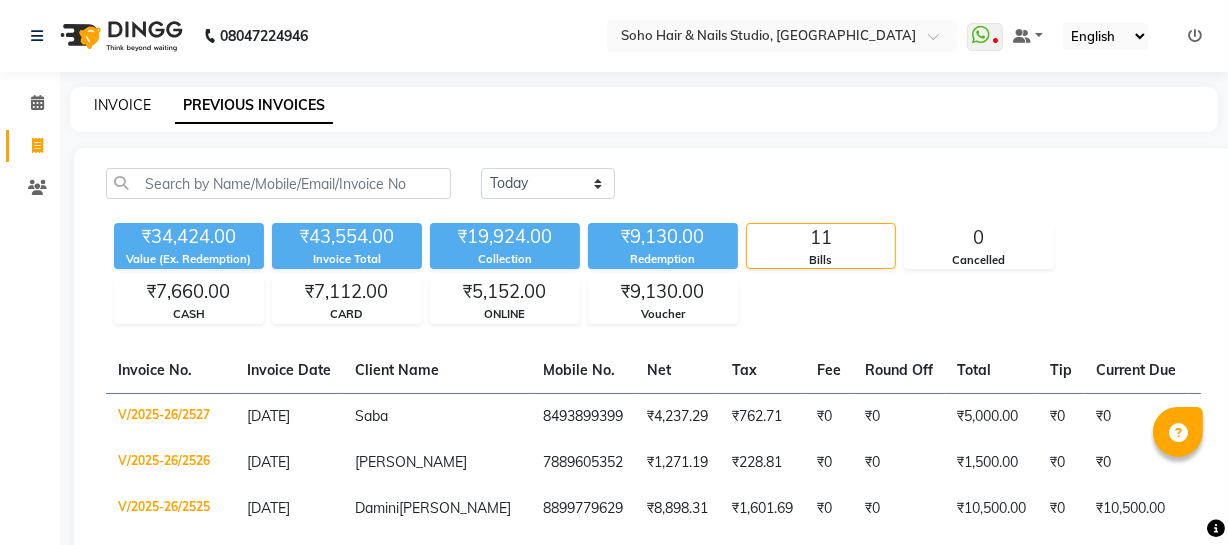 click on "INVOICE" 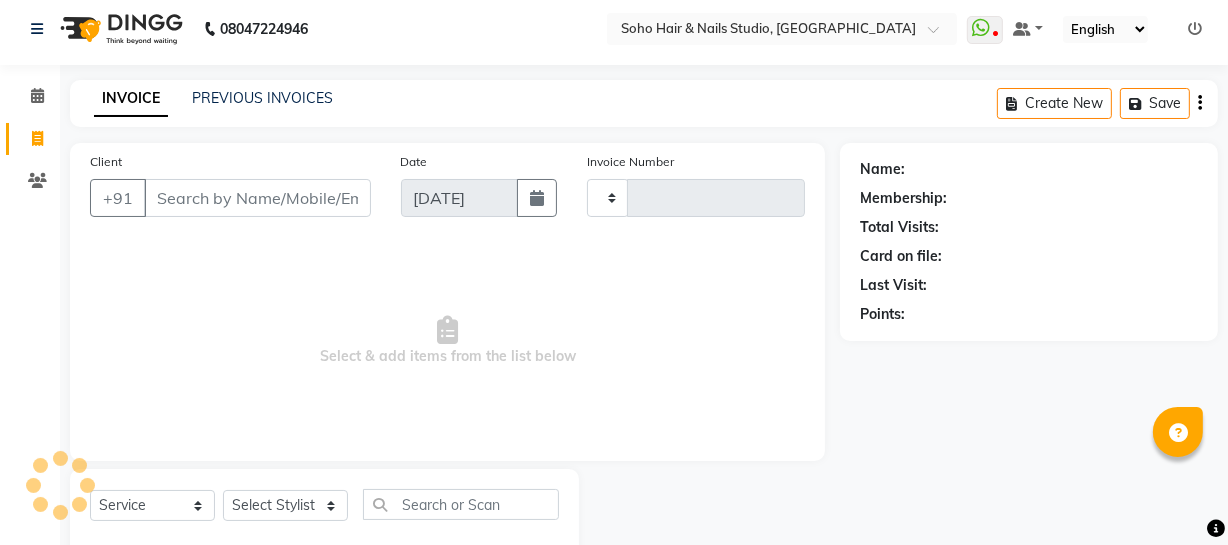 scroll, scrollTop: 57, scrollLeft: 0, axis: vertical 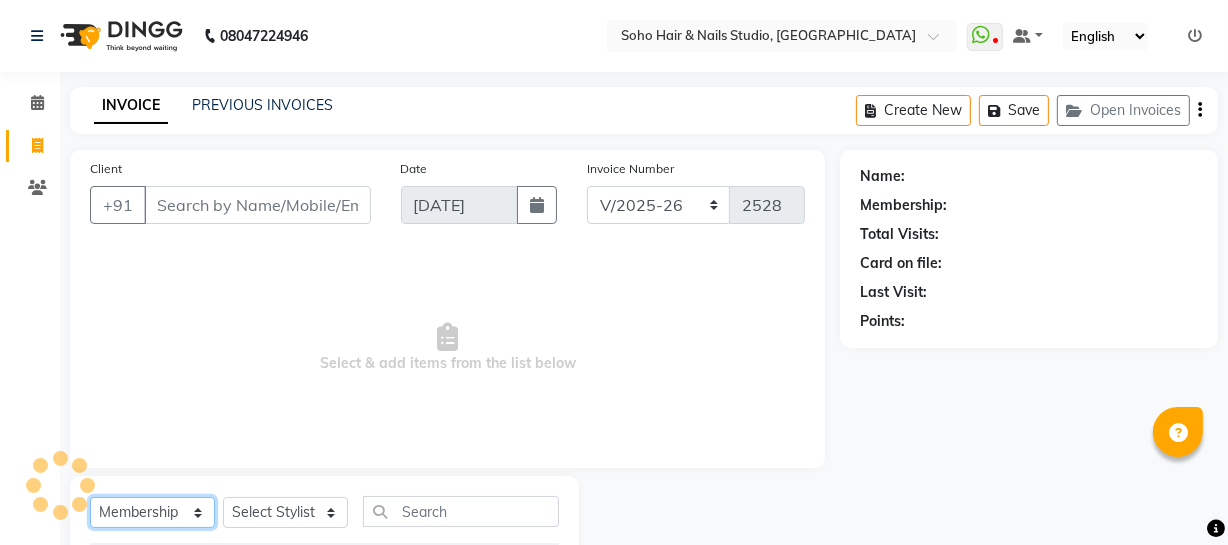 click on "Select  Service  Product  Membership  Package Voucher Prepaid Gift Card" 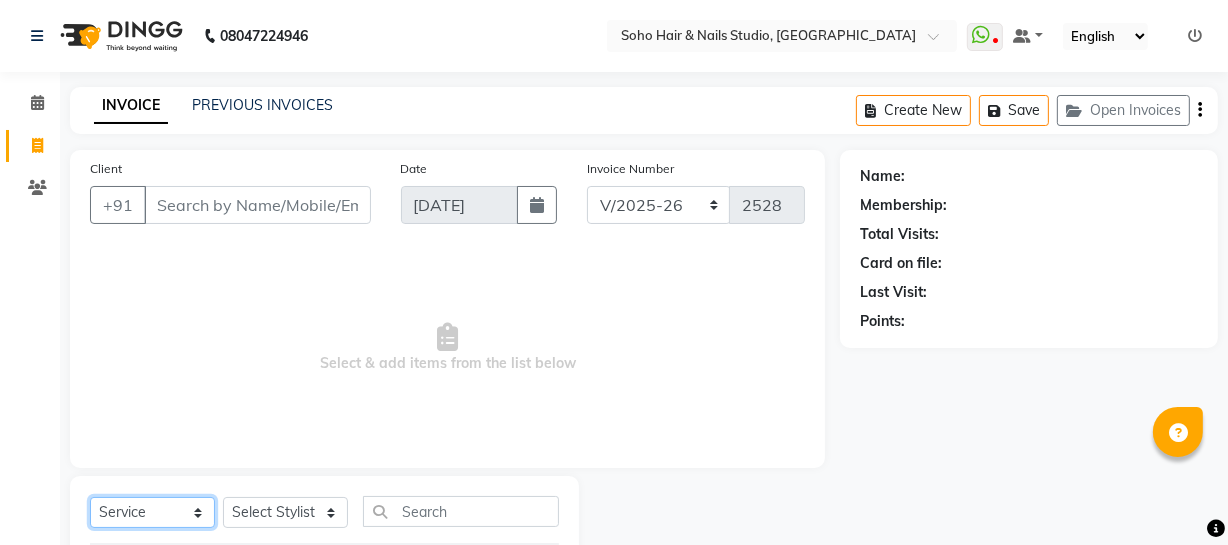 click on "Select  Service  Product  Membership  Package Voucher Prepaid Gift Card" 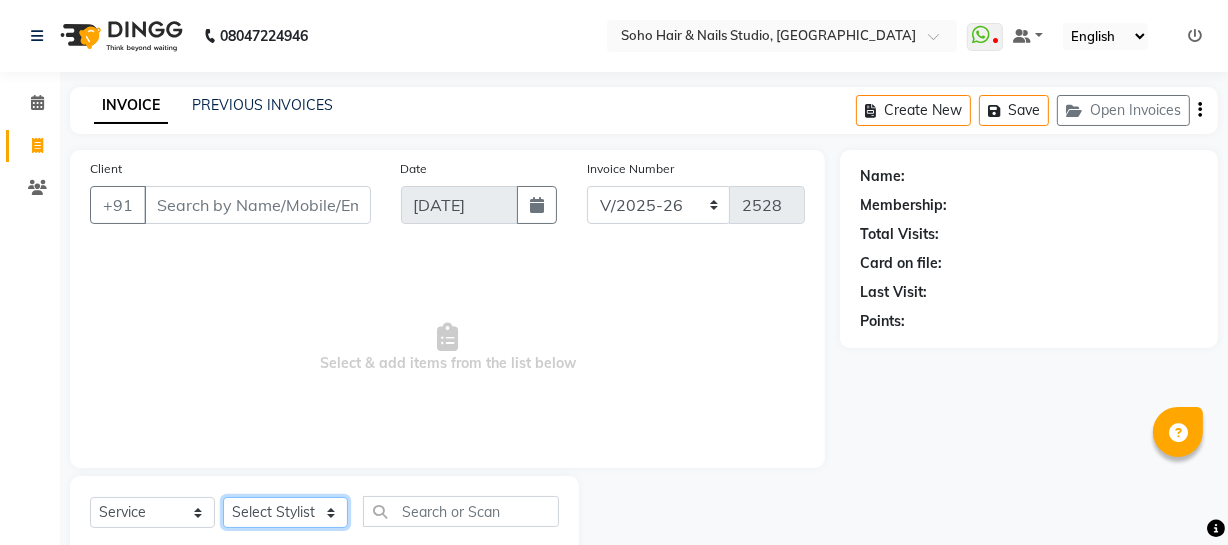click on "Select Stylist [PERSON_NAME] Adhamya [PERSON_NAME] [PERSON_NAME] [PERSON_NAME] [PERSON_NAME] [PERSON_NAME]  [PERSON_NAME] [PERSON_NAME] [PERSON_NAME] Mitu [PERSON_NAME] Swalia Nitin Reception [PERSON_NAME]  [PERSON_NAME] sameer [PERSON_NAME] [PERSON_NAME] [PERSON_NAME] [PERSON_NAME] [PERSON_NAME]" 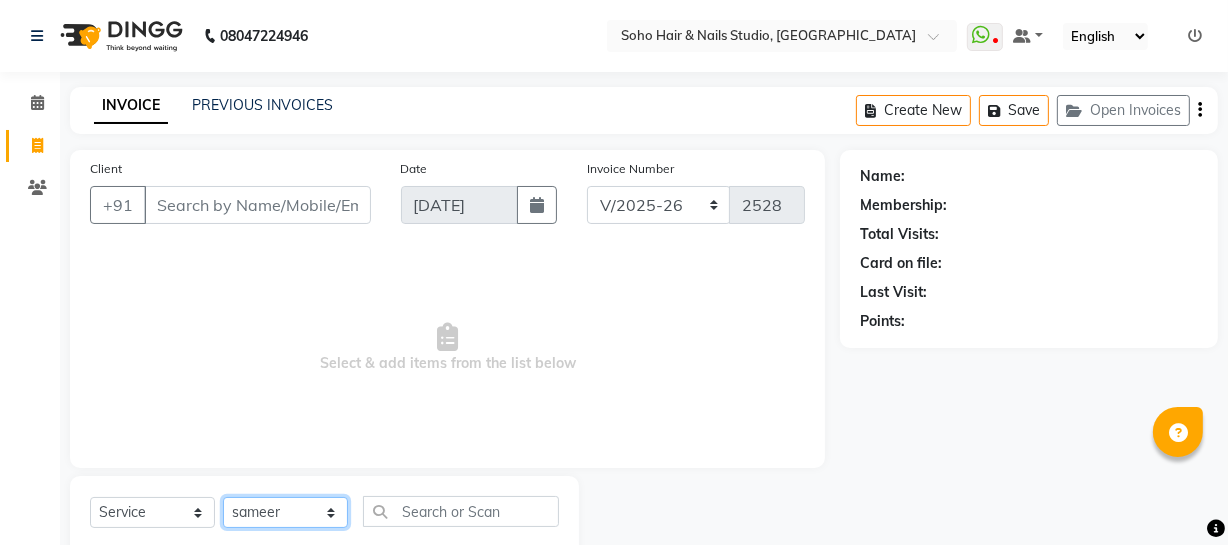 click on "Select Stylist [PERSON_NAME] Adhamya [PERSON_NAME] [PERSON_NAME] [PERSON_NAME] [PERSON_NAME] [PERSON_NAME]  [PERSON_NAME] [PERSON_NAME] [PERSON_NAME] Mitu [PERSON_NAME] Swalia Nitin Reception [PERSON_NAME]  [PERSON_NAME] sameer [PERSON_NAME] [PERSON_NAME] [PERSON_NAME] [PERSON_NAME] [PERSON_NAME]" 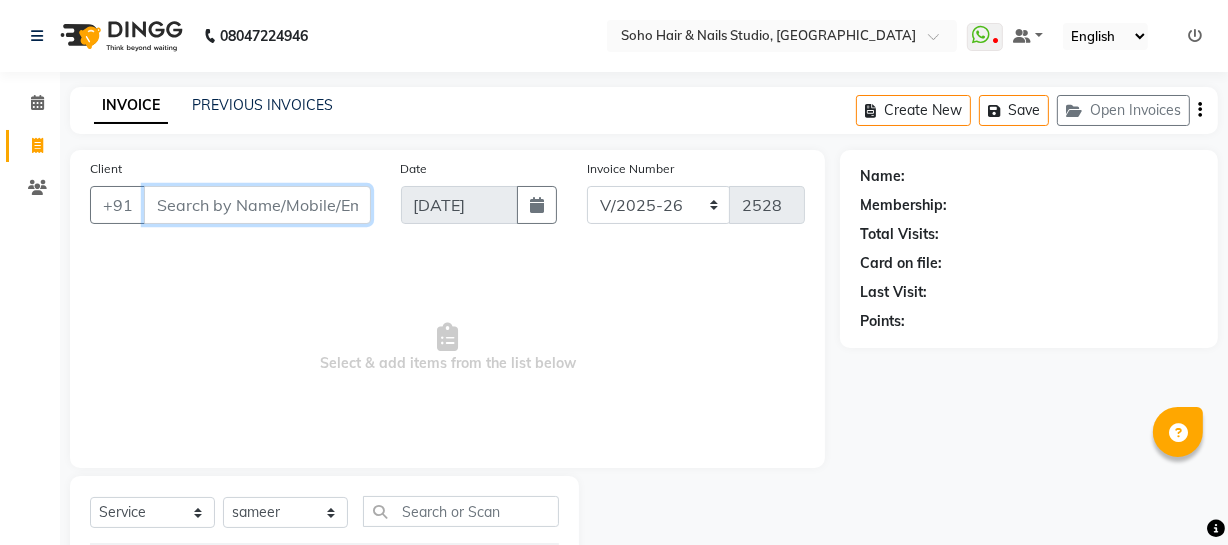 click on "Client" at bounding box center (257, 205) 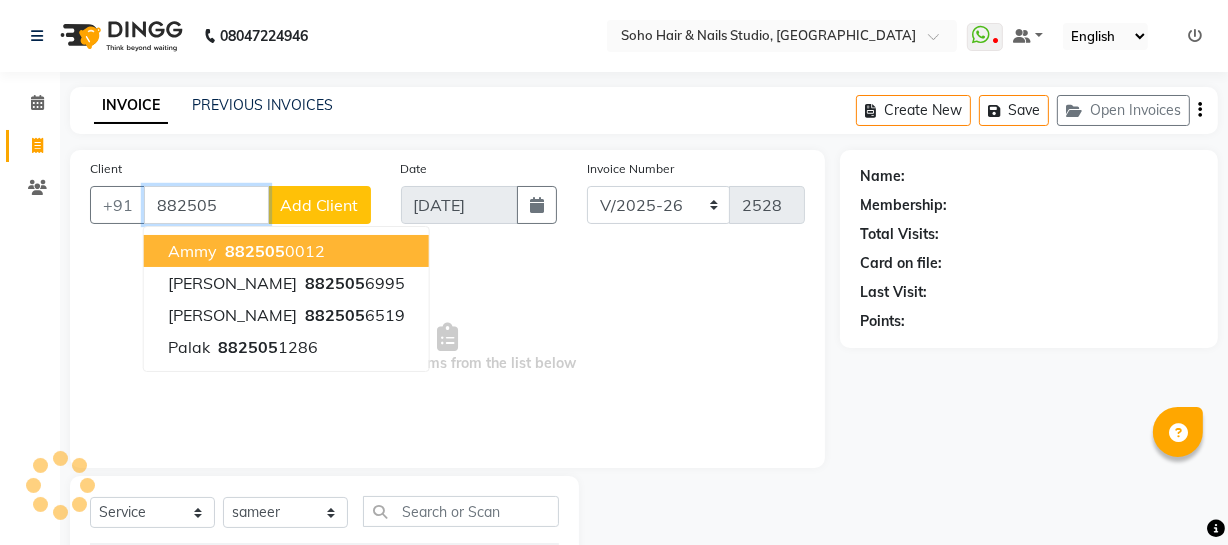click on "882505" at bounding box center (255, 251) 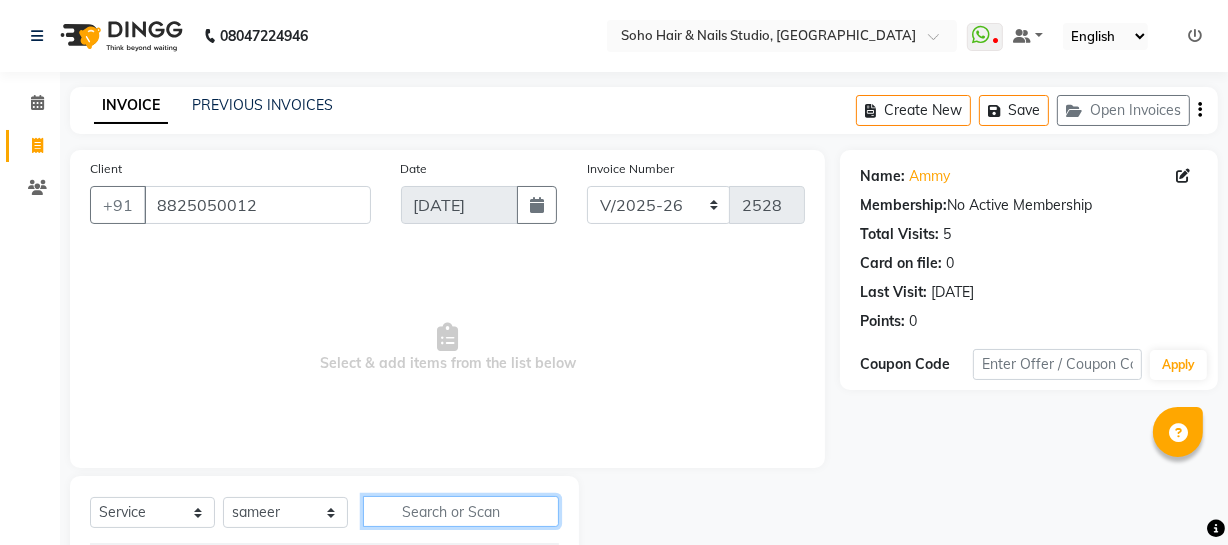click 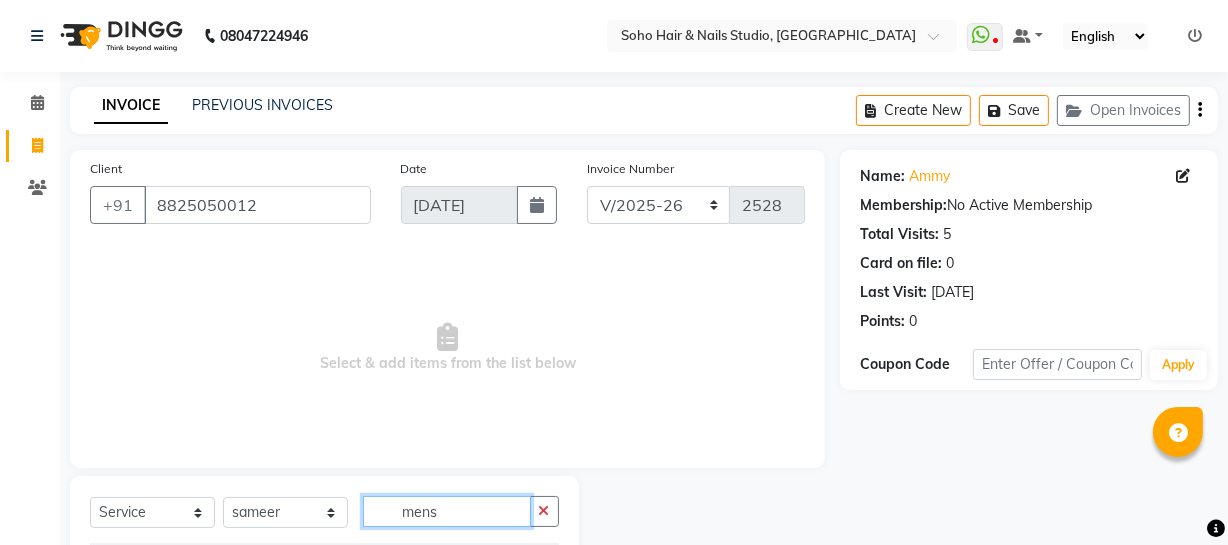 scroll, scrollTop: 257, scrollLeft: 0, axis: vertical 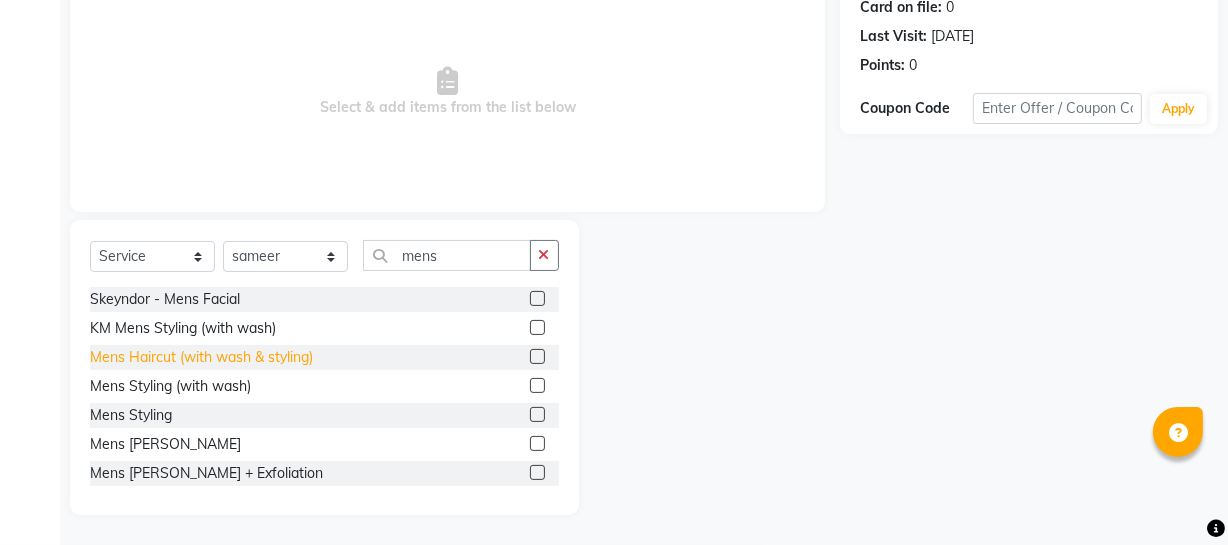 click on "Mens Haircut (with wash & styling)" 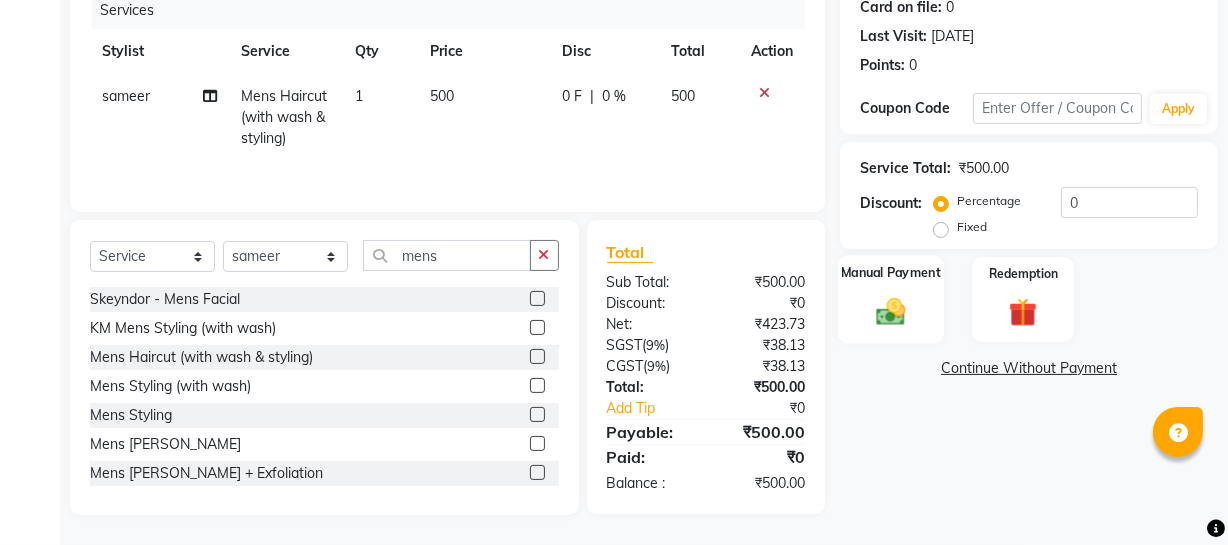 click 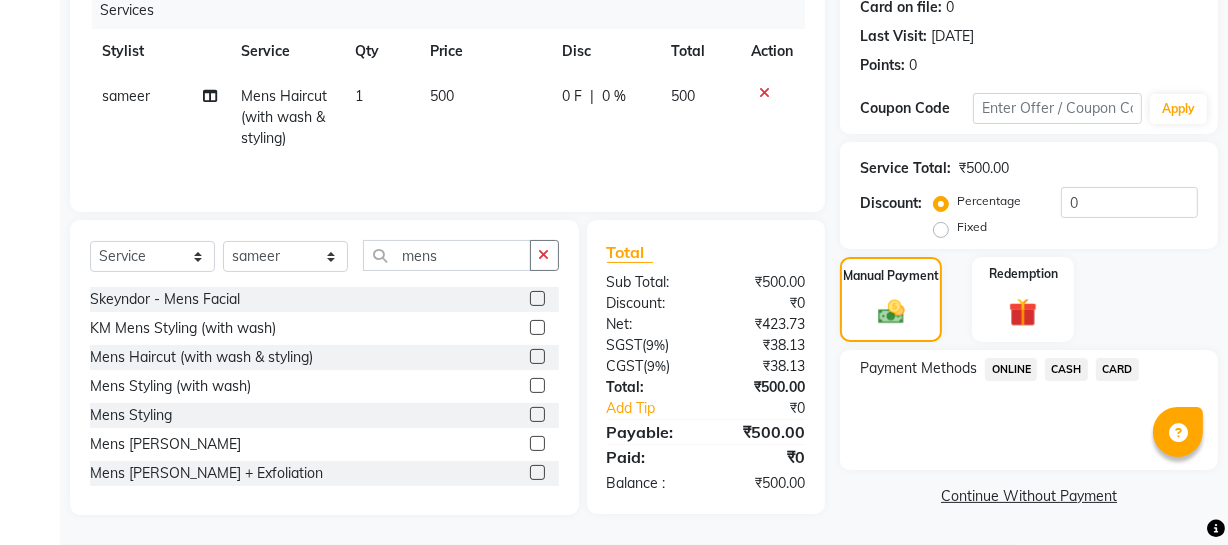 click on "ONLINE" 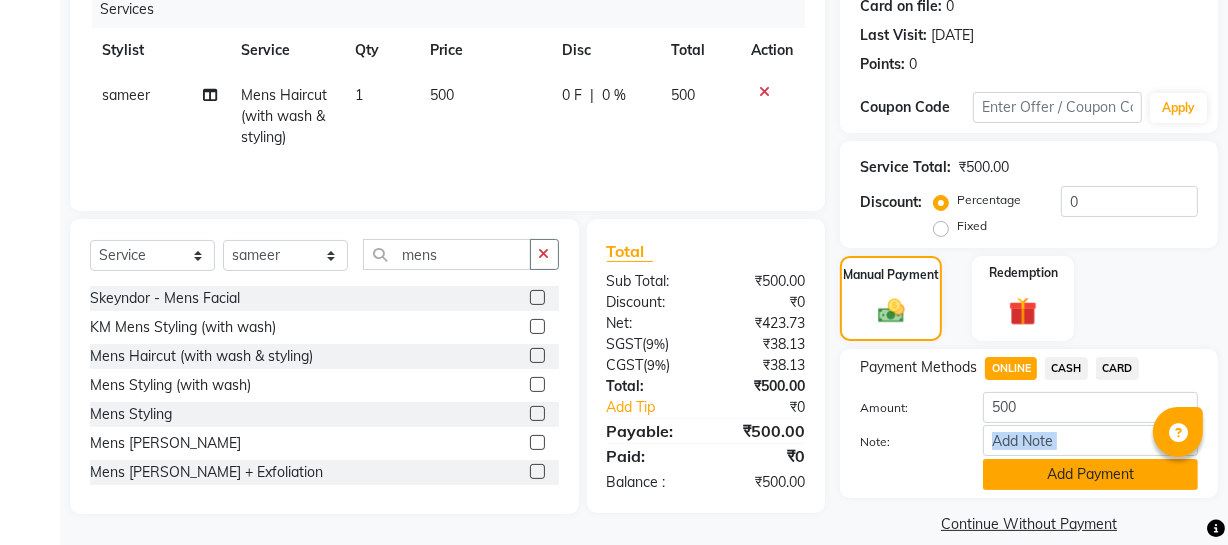 click on "Amount: 500 Note: Add Payment" 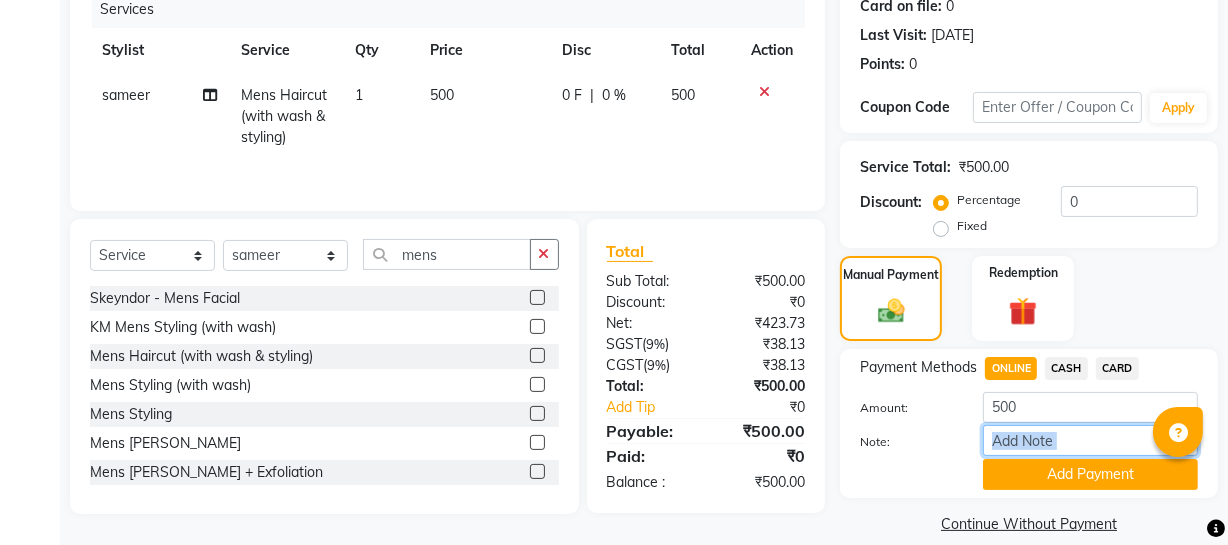 click on "Note:" at bounding box center [1090, 440] 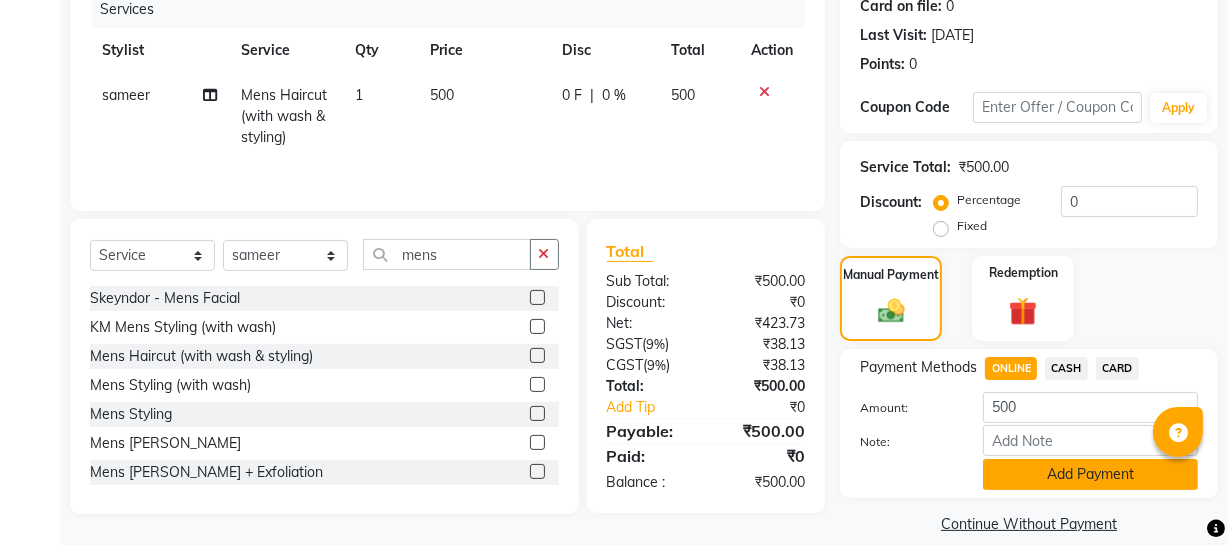 click on "Amount: 500 Note: Add Payment" 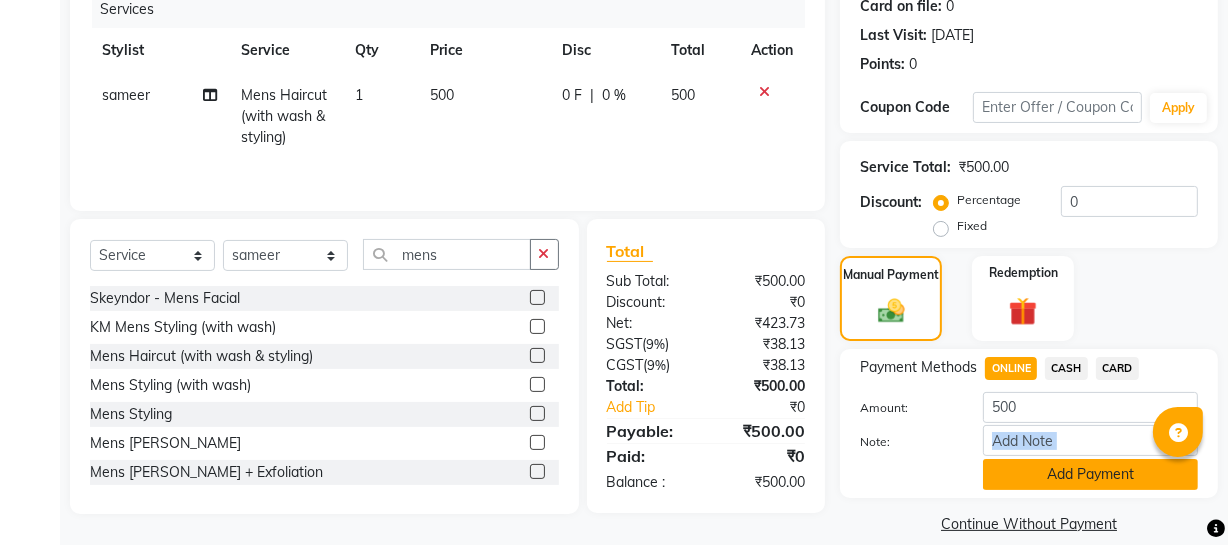 click on "Add Payment" 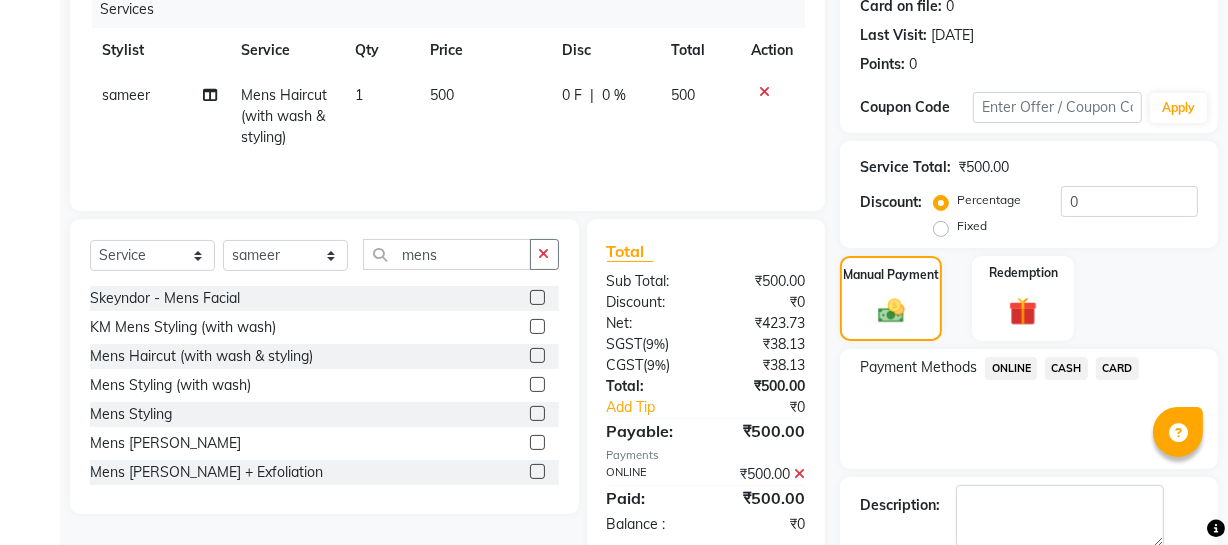 click on "Payment Methods  ONLINE   CASH   CARD" 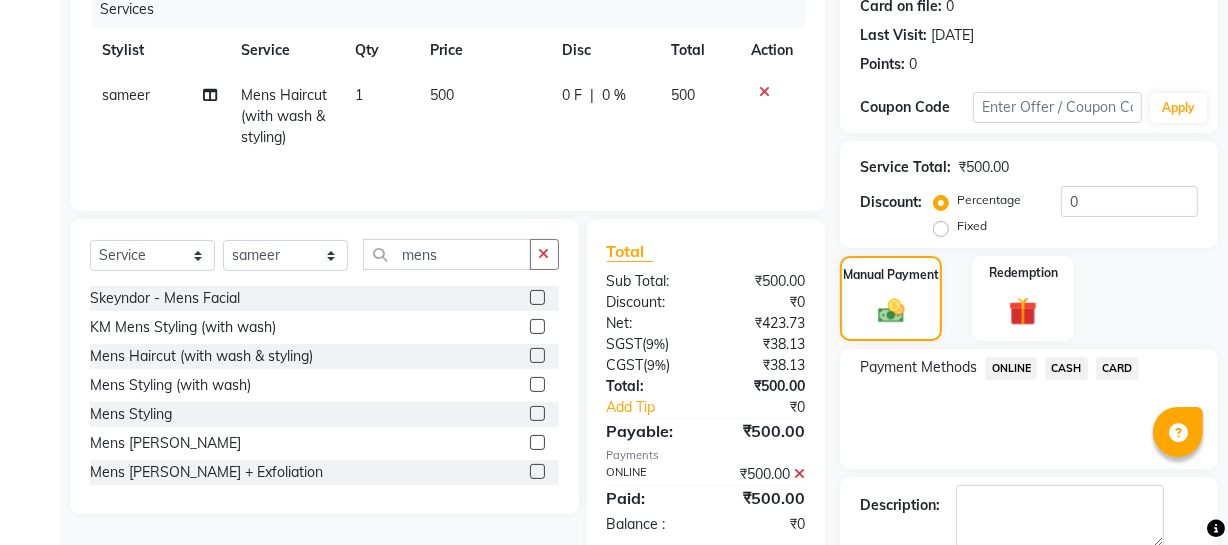 scroll, scrollTop: 364, scrollLeft: 0, axis: vertical 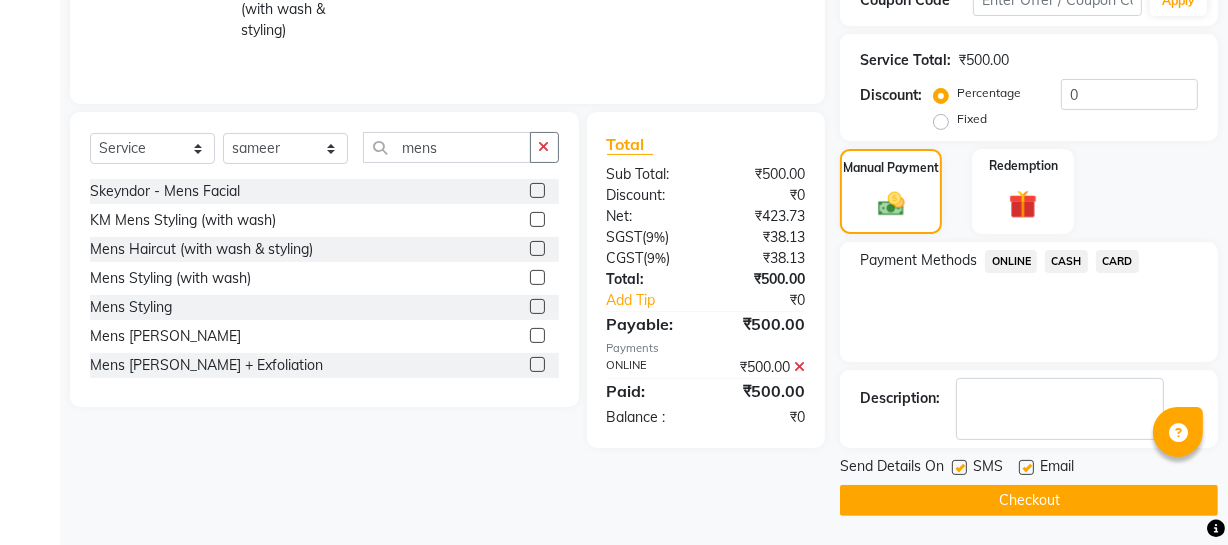 click on "Checkout" 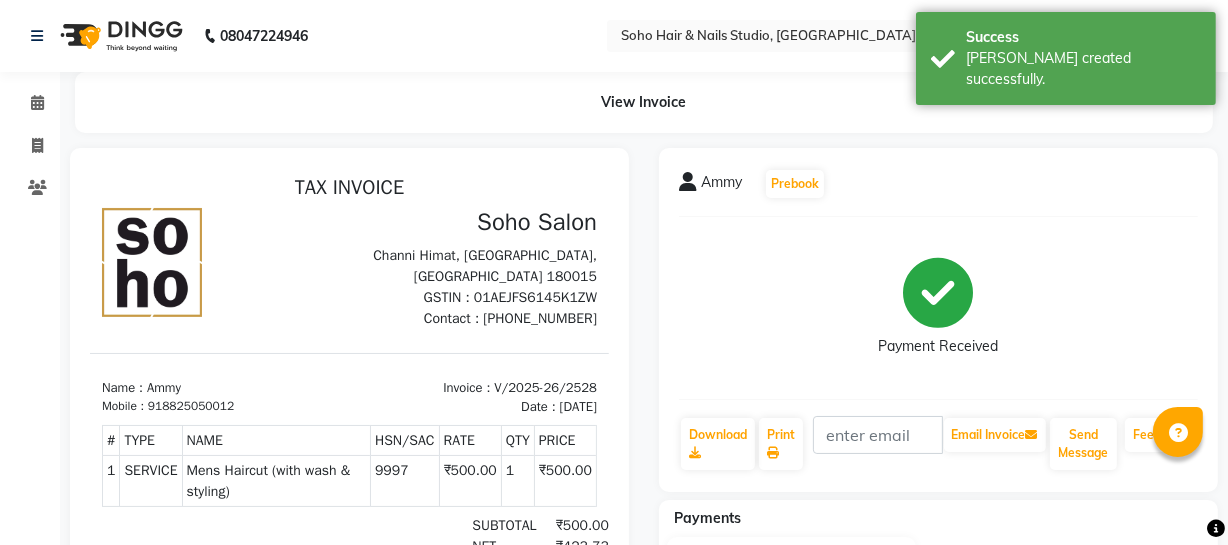 scroll, scrollTop: 0, scrollLeft: 0, axis: both 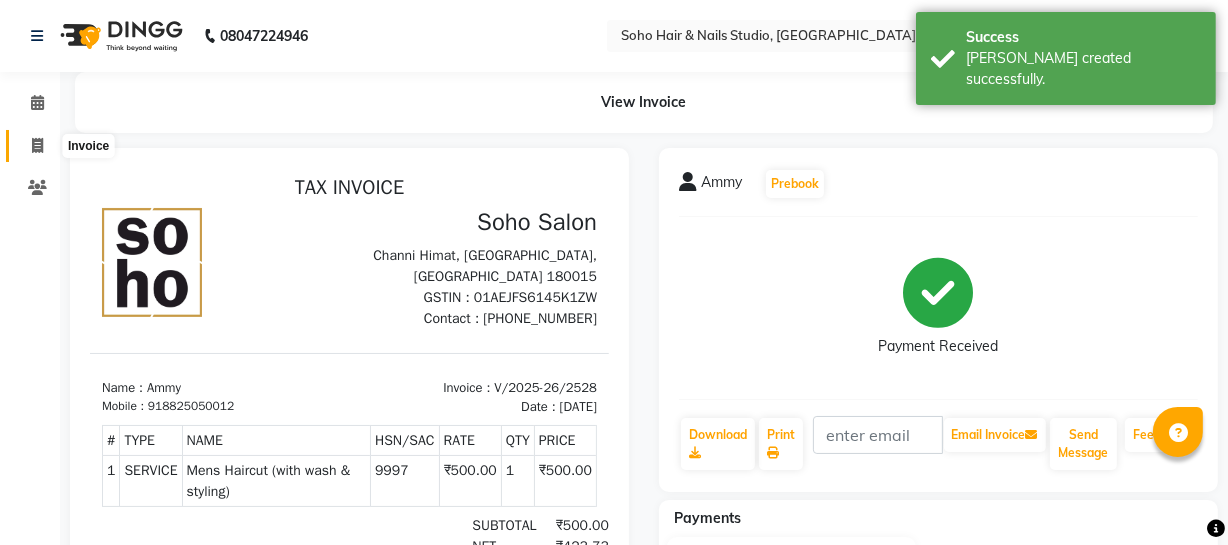 click 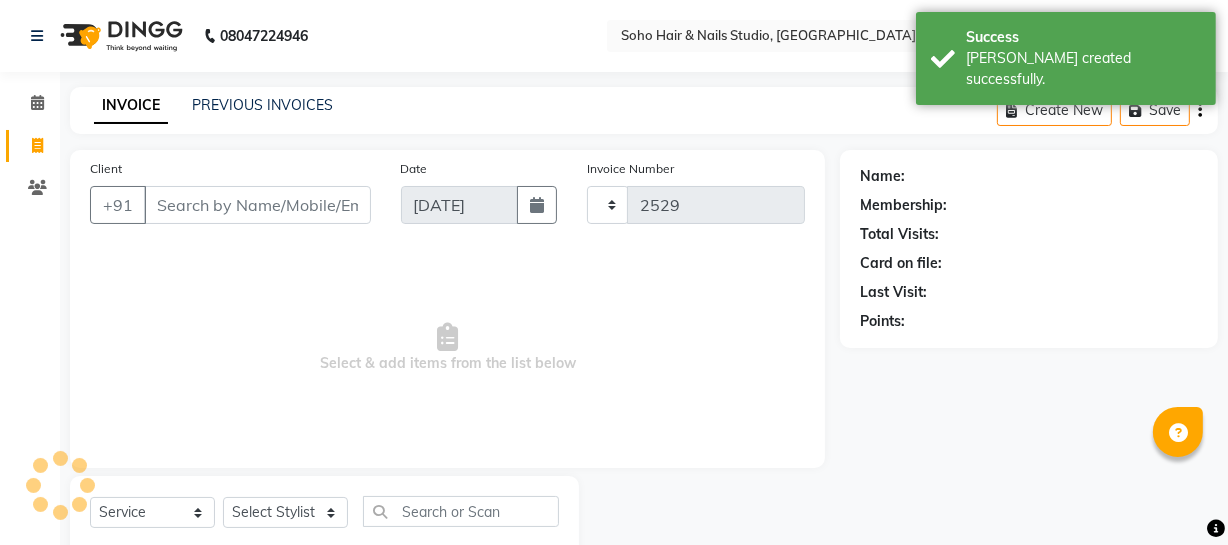 scroll, scrollTop: 57, scrollLeft: 0, axis: vertical 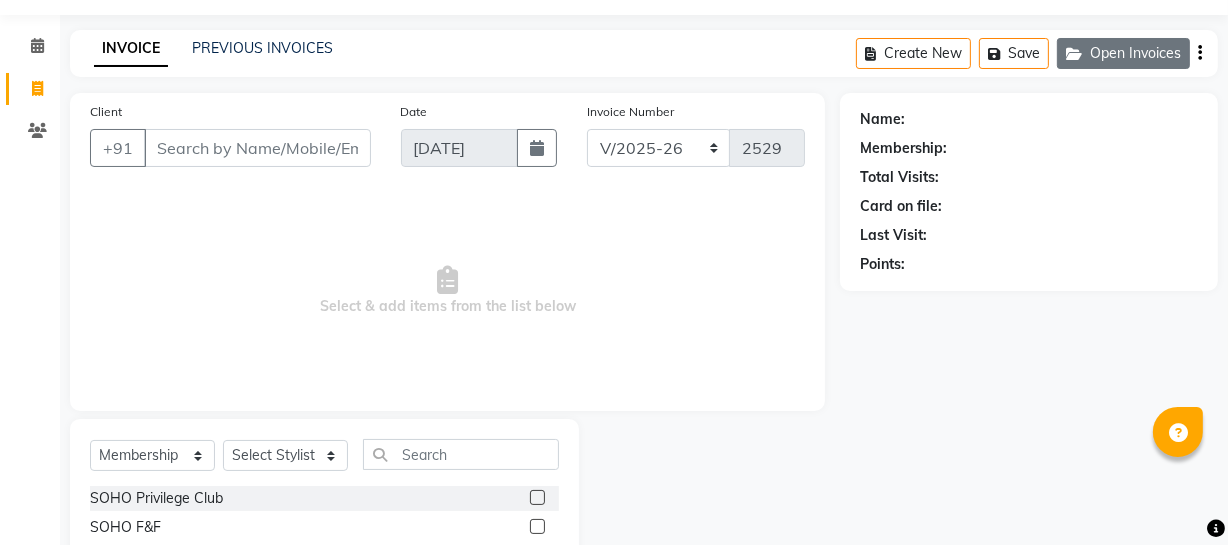 click on "Open Invoices" 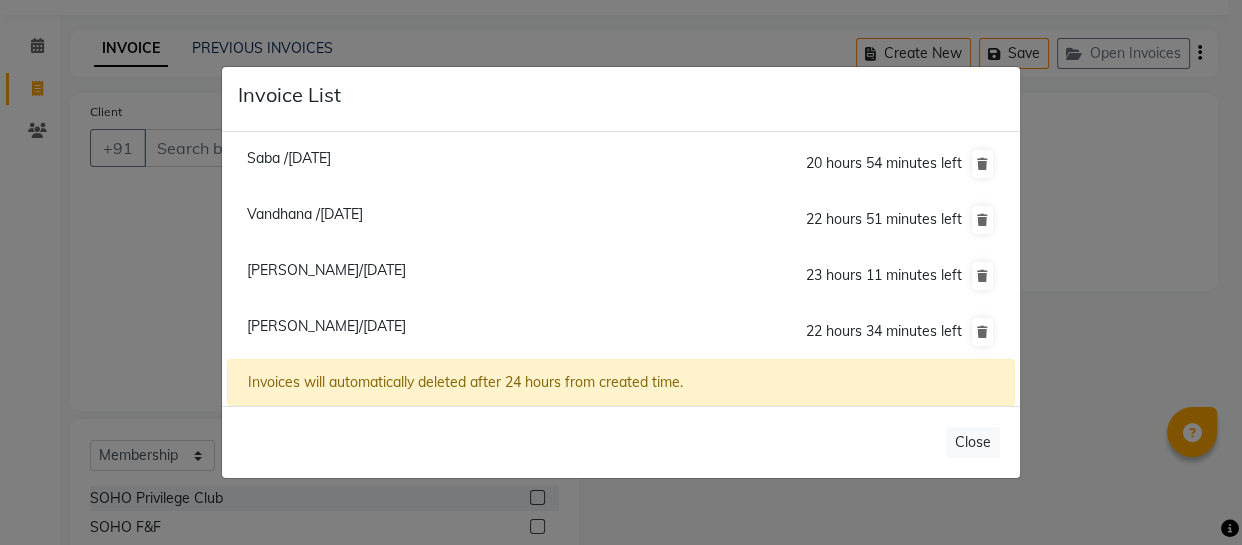 click on "Saru Mahajan/11 July 2025" 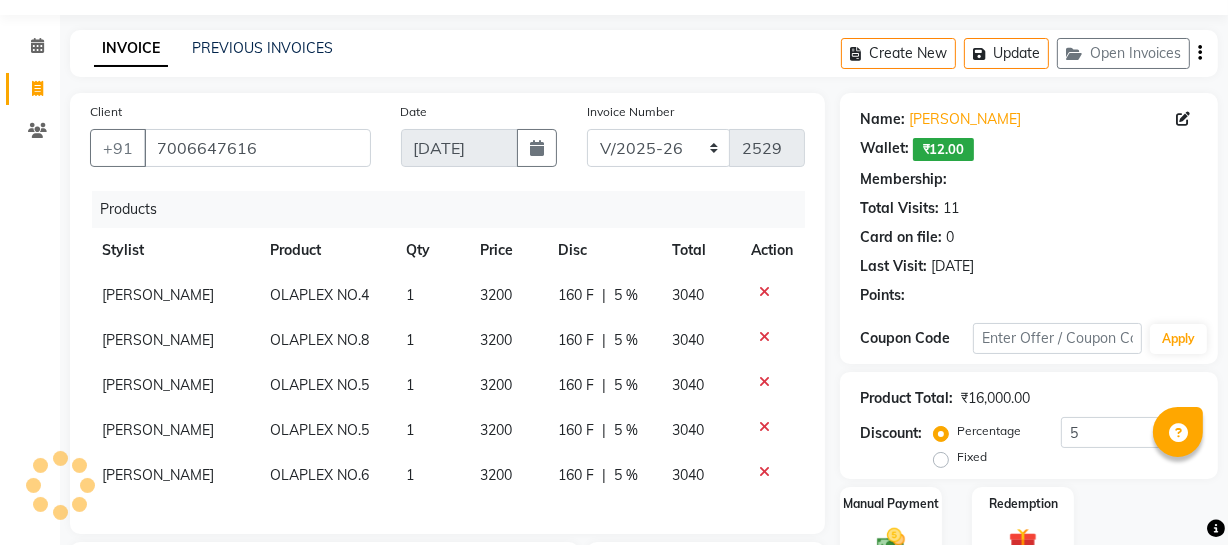 scroll, scrollTop: 350, scrollLeft: 0, axis: vertical 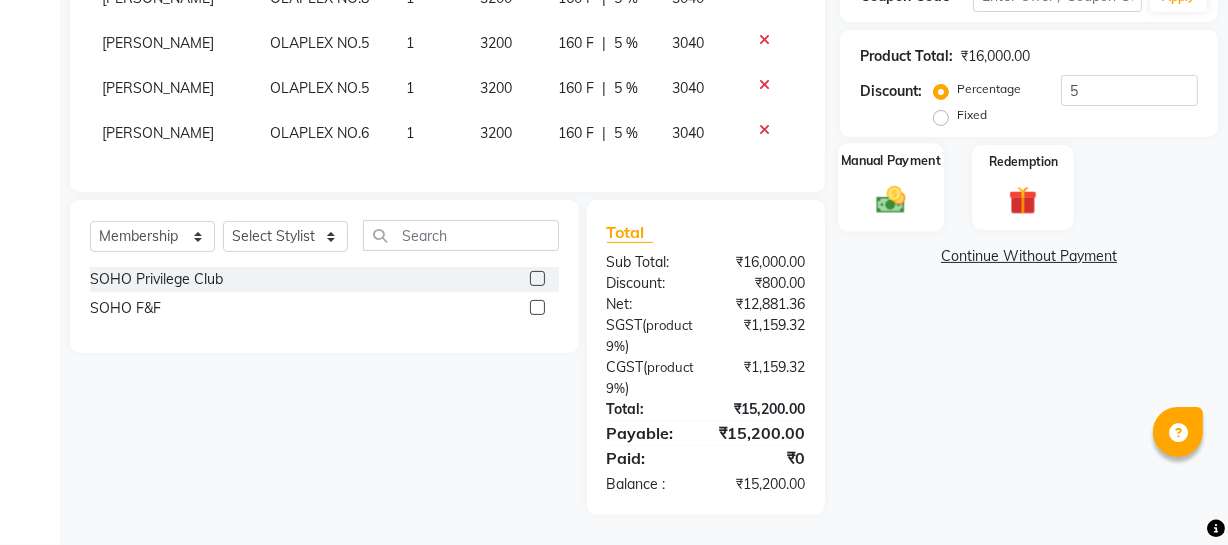 click on "Manual Payment" 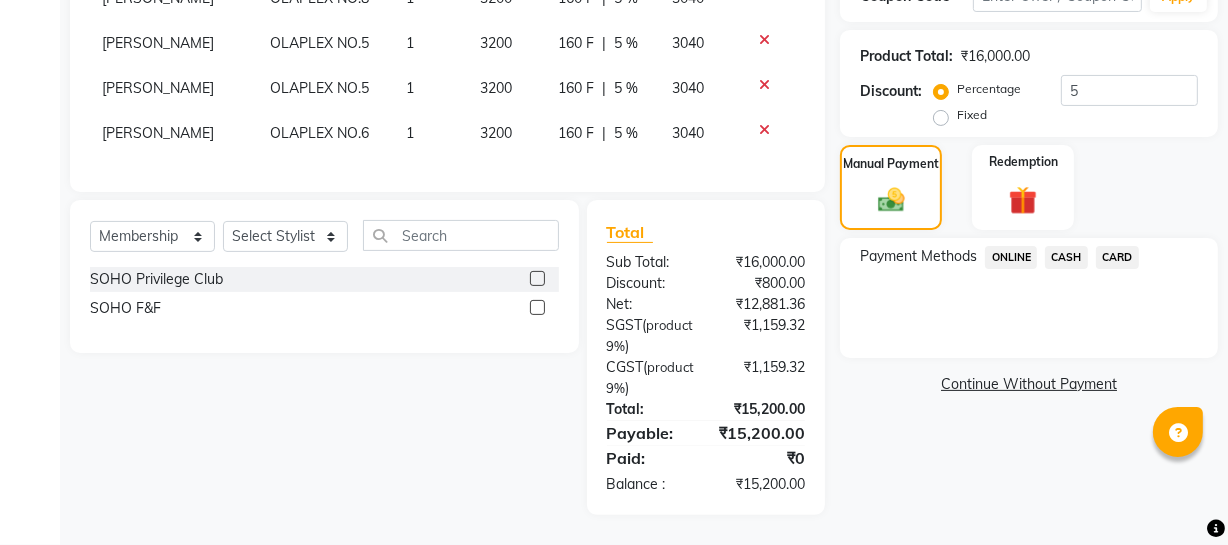 click on "ONLINE" 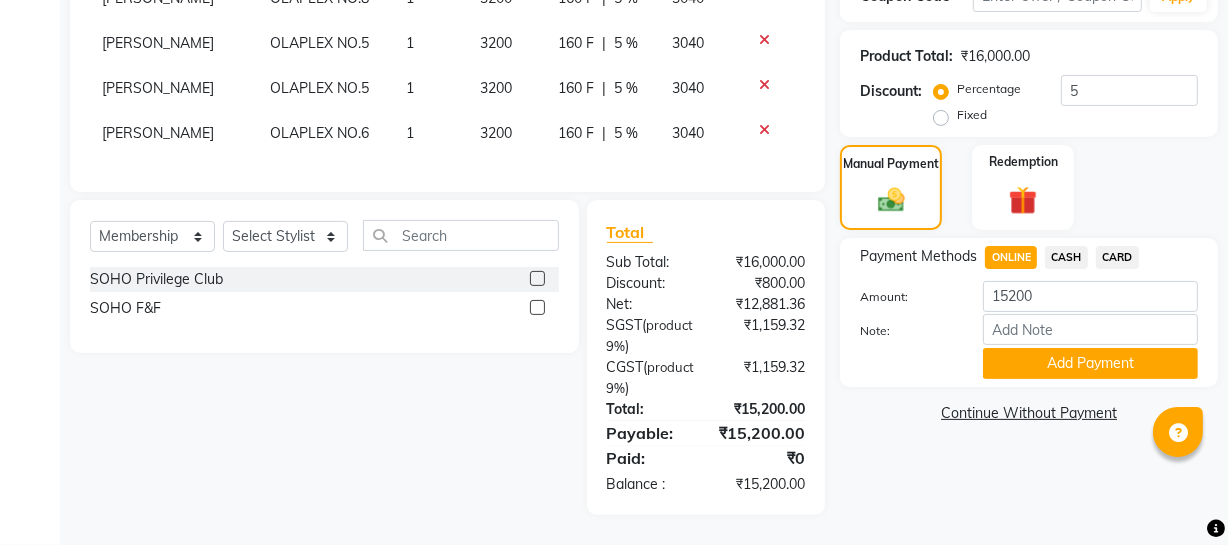 click on "CASH" 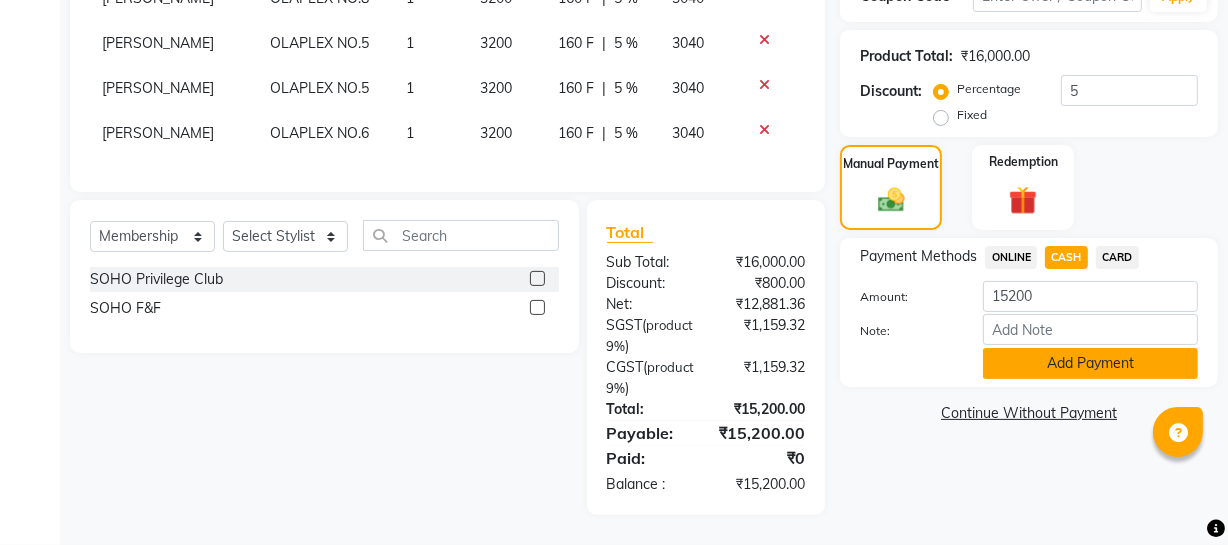 click on "Add Payment" 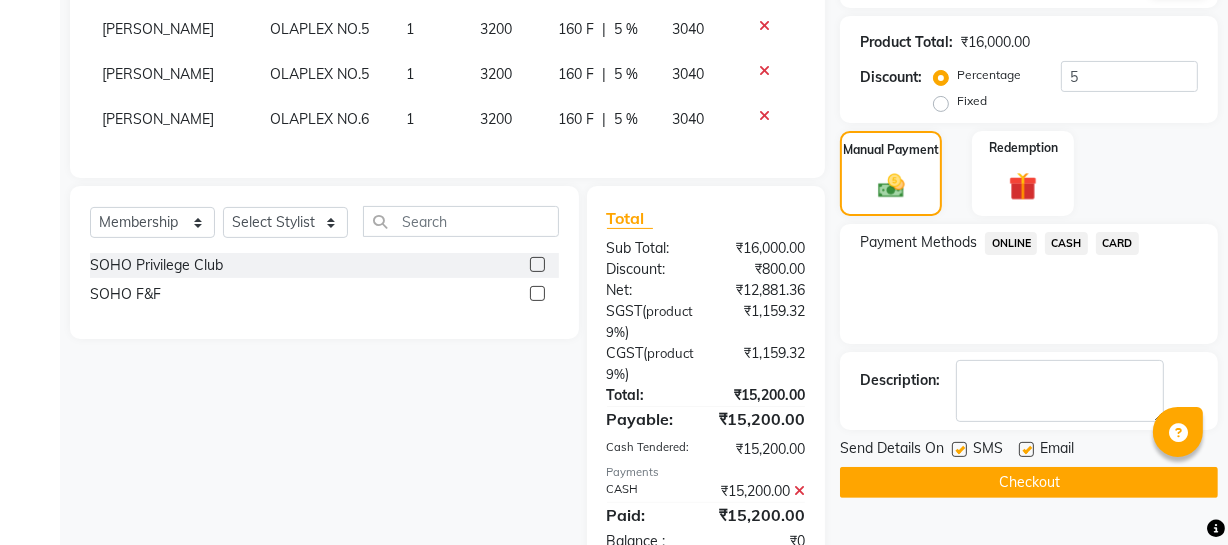 scroll, scrollTop: 505, scrollLeft: 0, axis: vertical 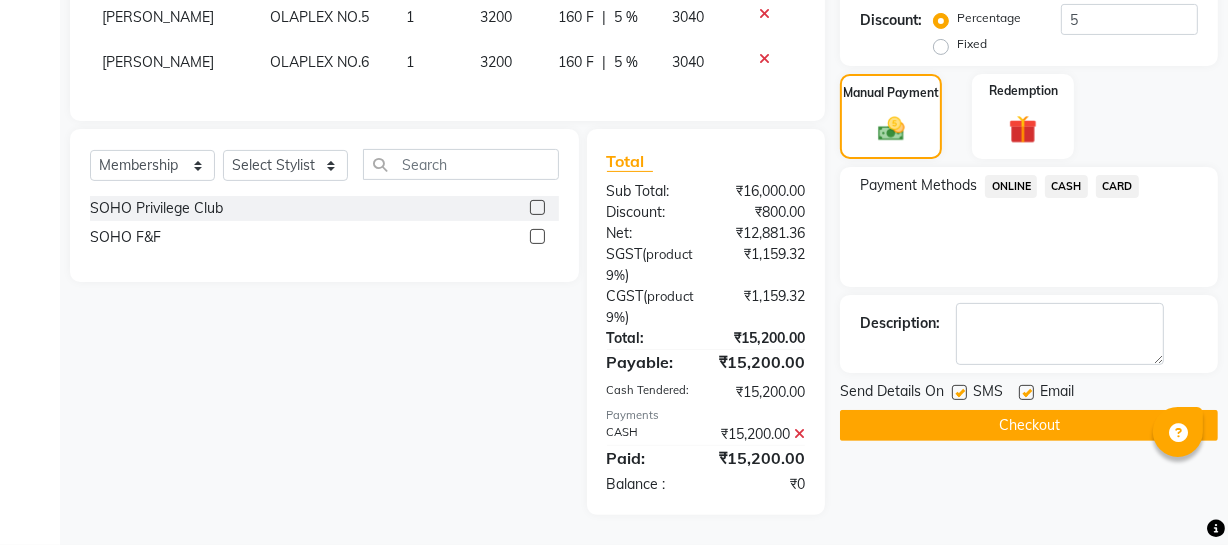 click on "Checkout" 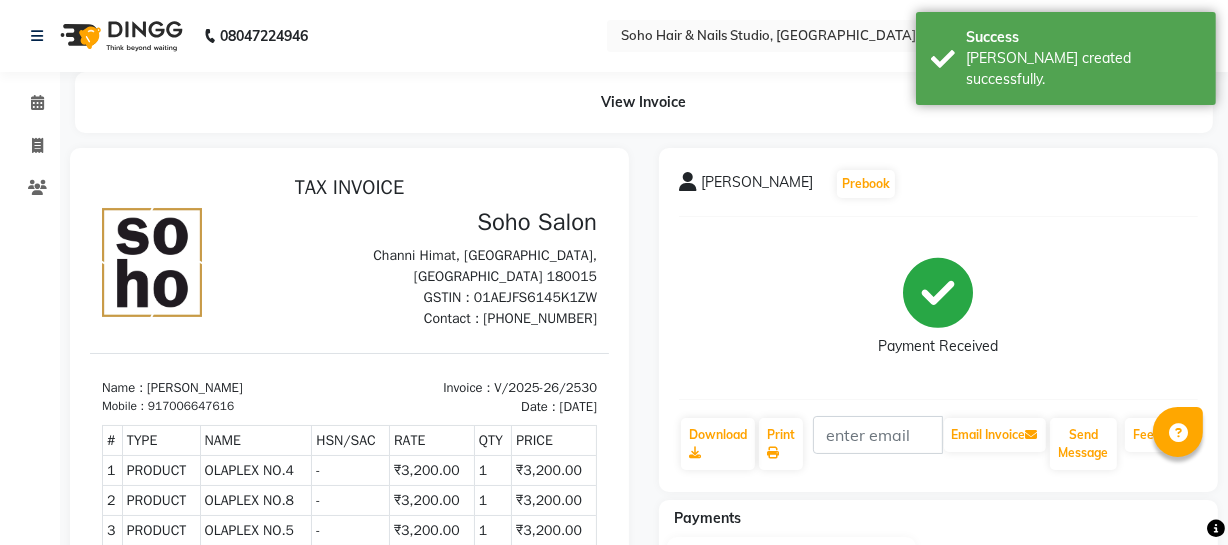scroll, scrollTop: 29, scrollLeft: 0, axis: vertical 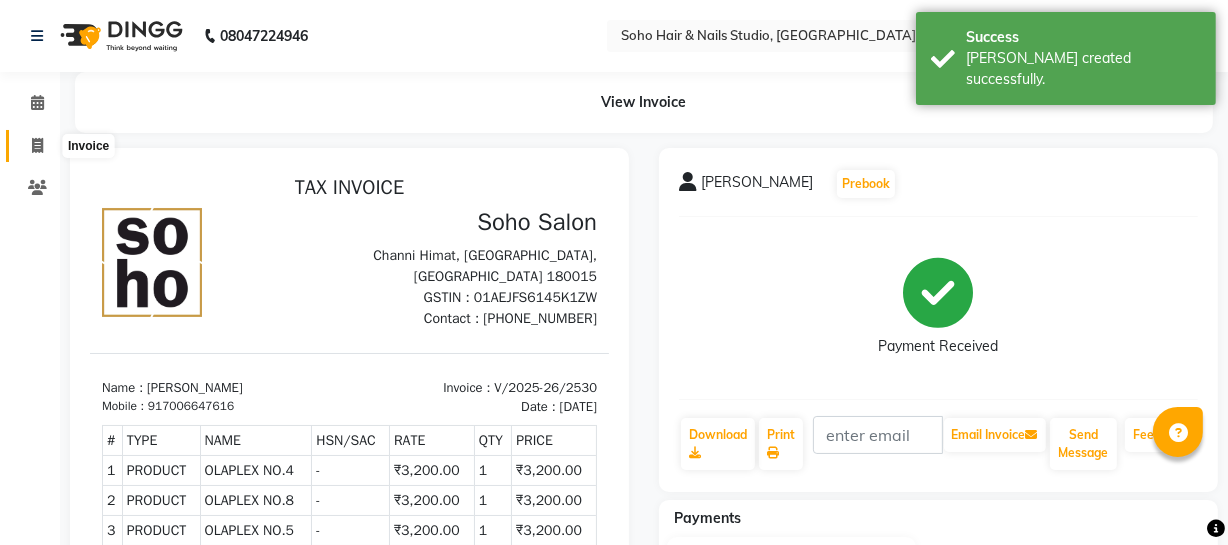 click 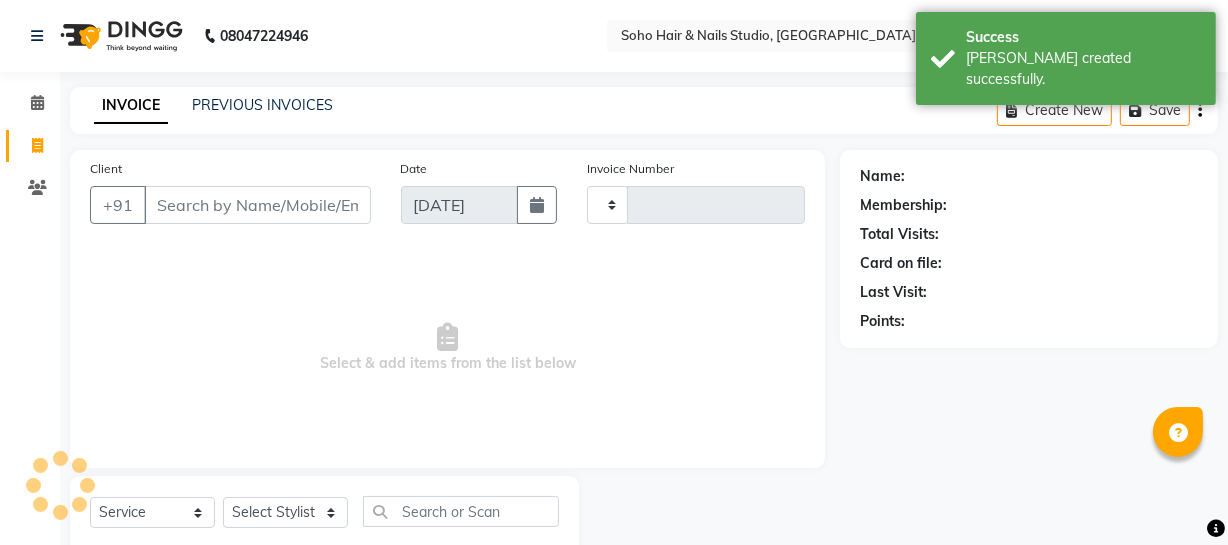 scroll, scrollTop: 57, scrollLeft: 0, axis: vertical 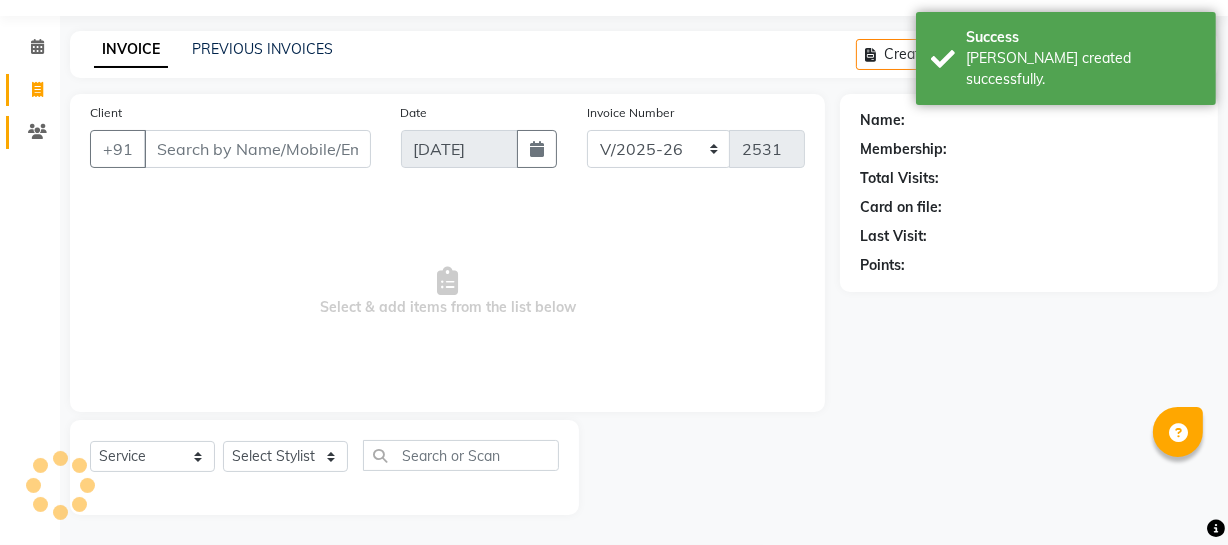 click on "Clients" 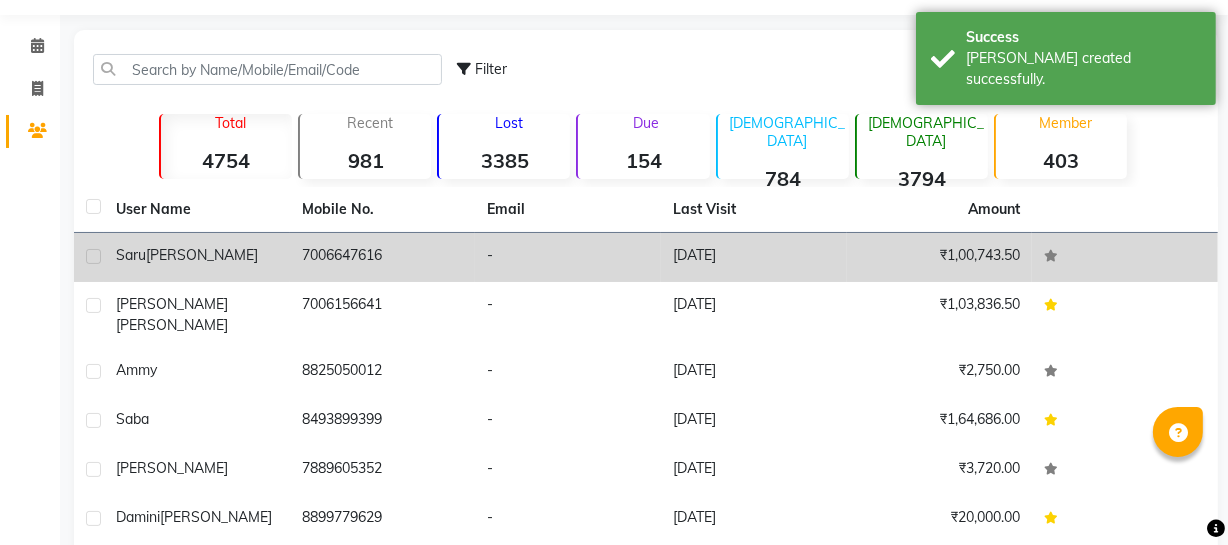 click on "[PERSON_NAME]" 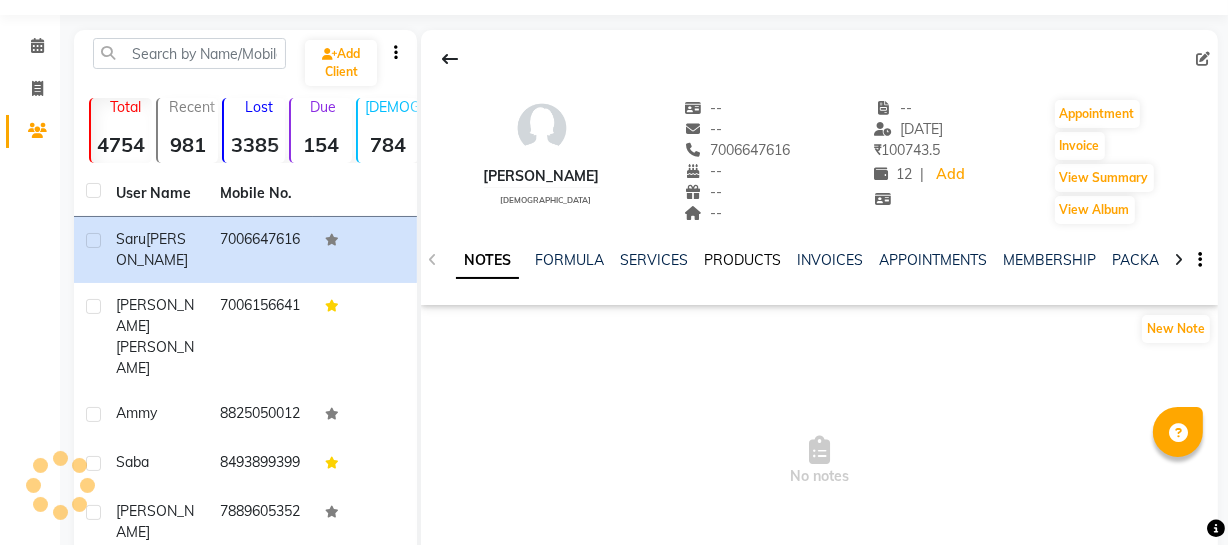 click on "PRODUCTS" 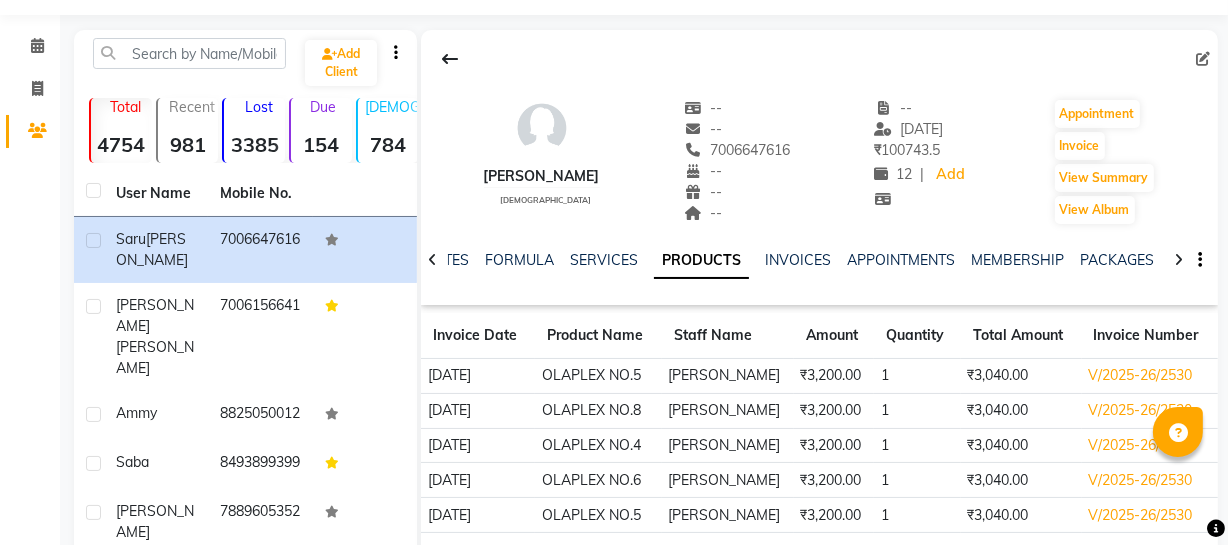 scroll, scrollTop: 330, scrollLeft: 0, axis: vertical 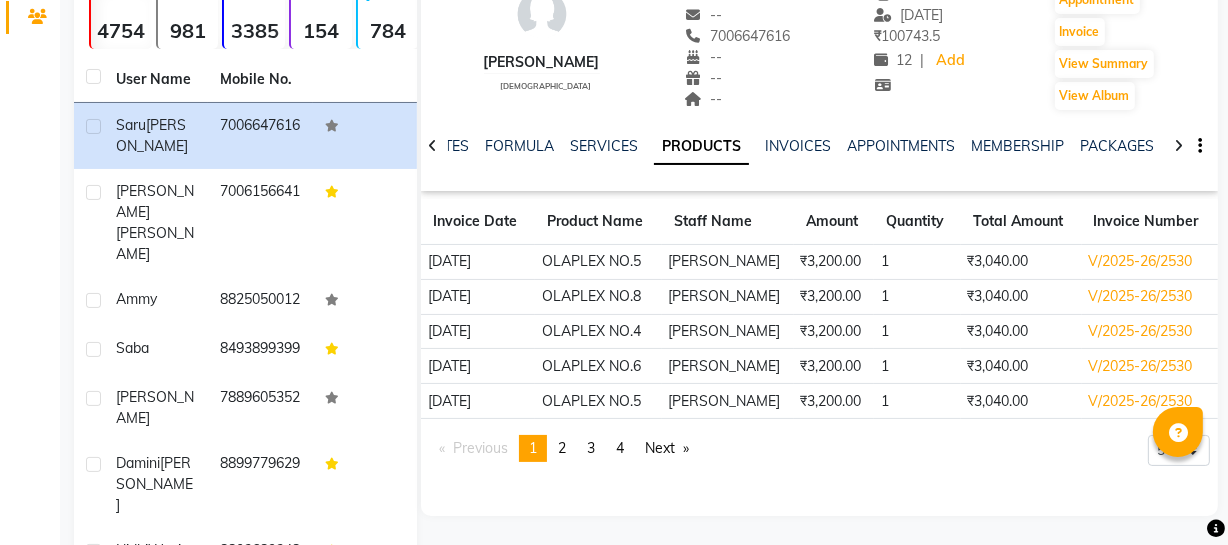 drag, startPoint x: 1222, startPoint y: 252, endPoint x: 1220, endPoint y: 242, distance: 10.198039 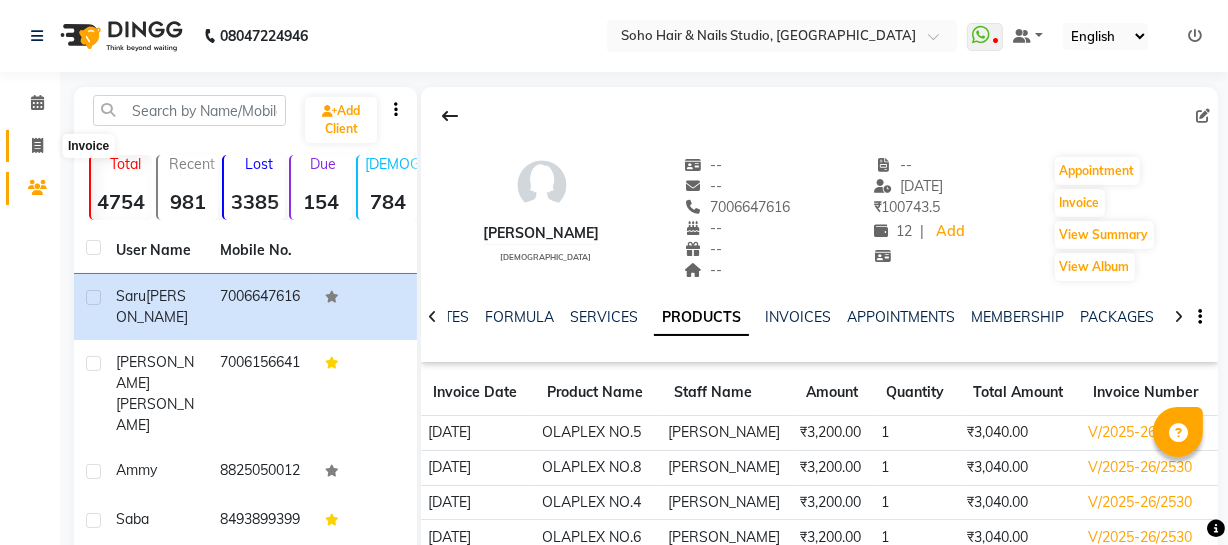 click 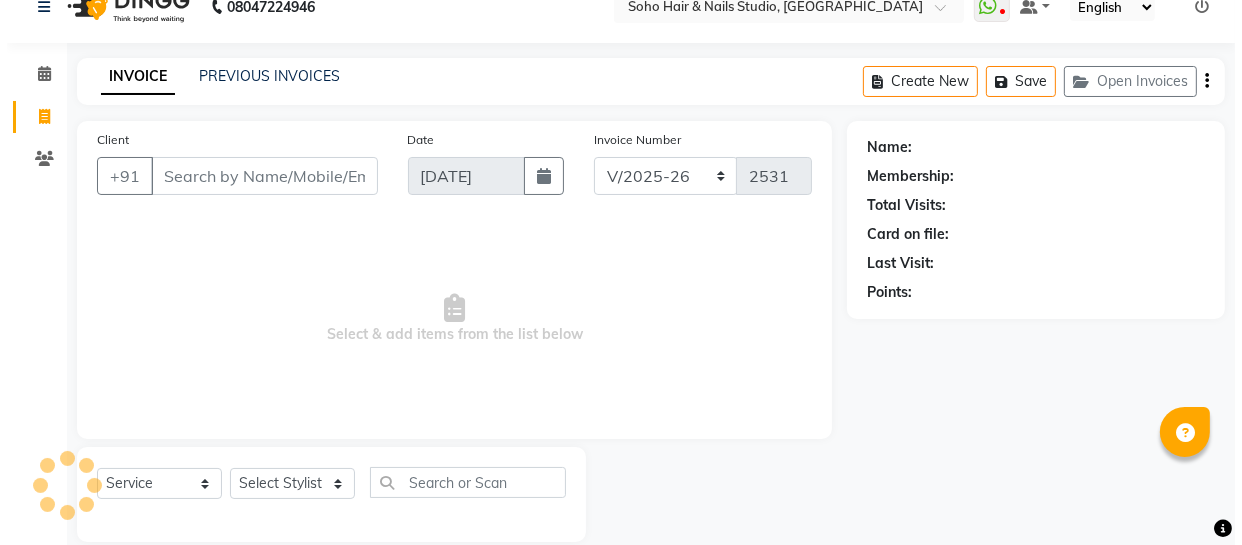 scroll, scrollTop: 57, scrollLeft: 0, axis: vertical 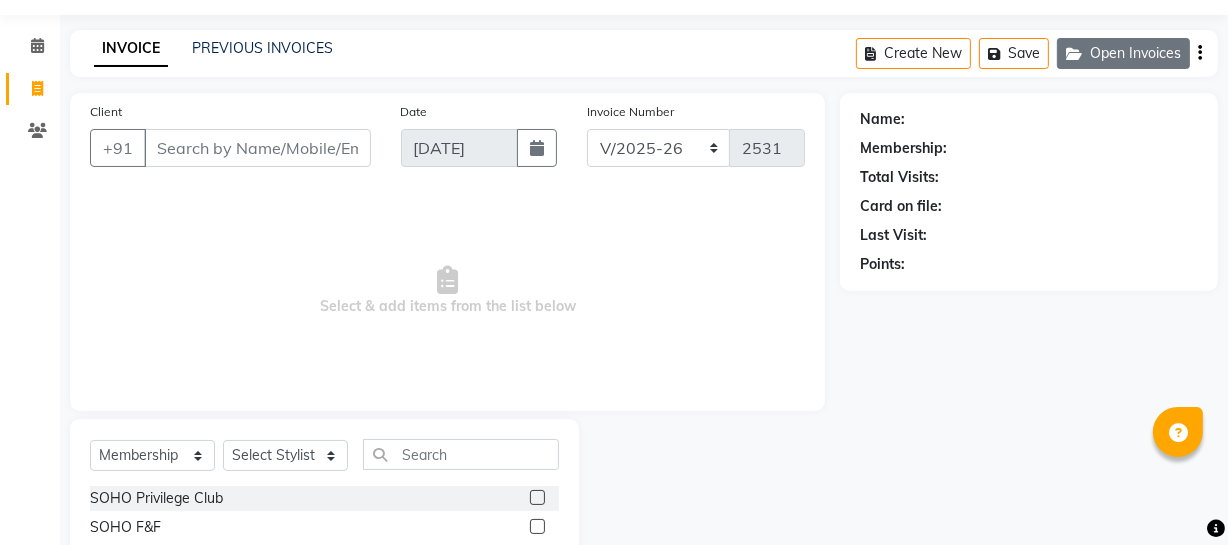 click on "Open Invoices" 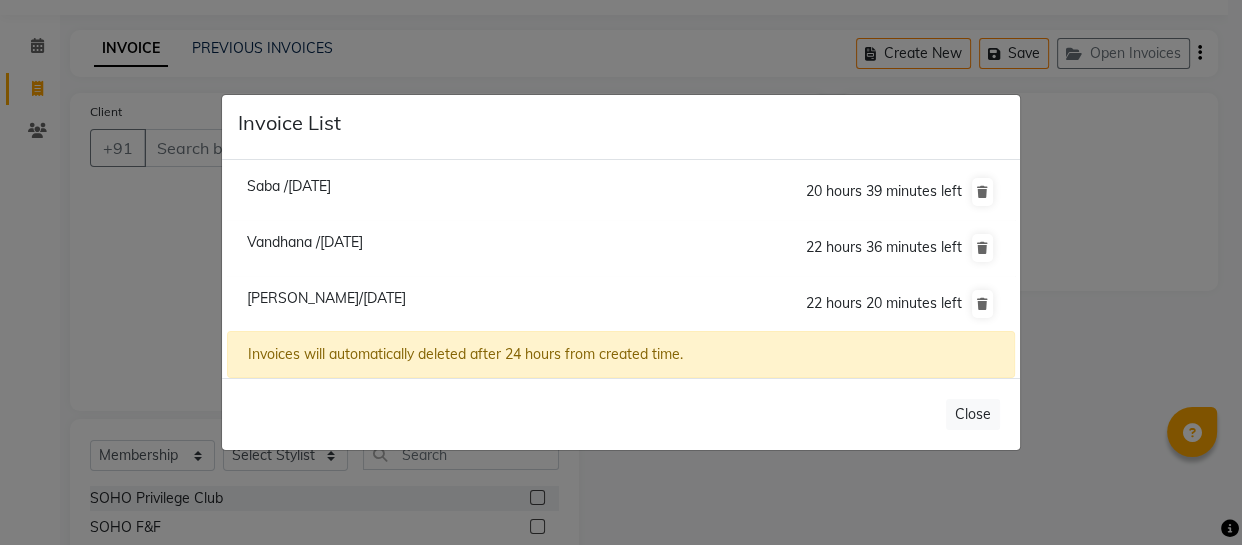 click on "Vandhana /11 July 2025" 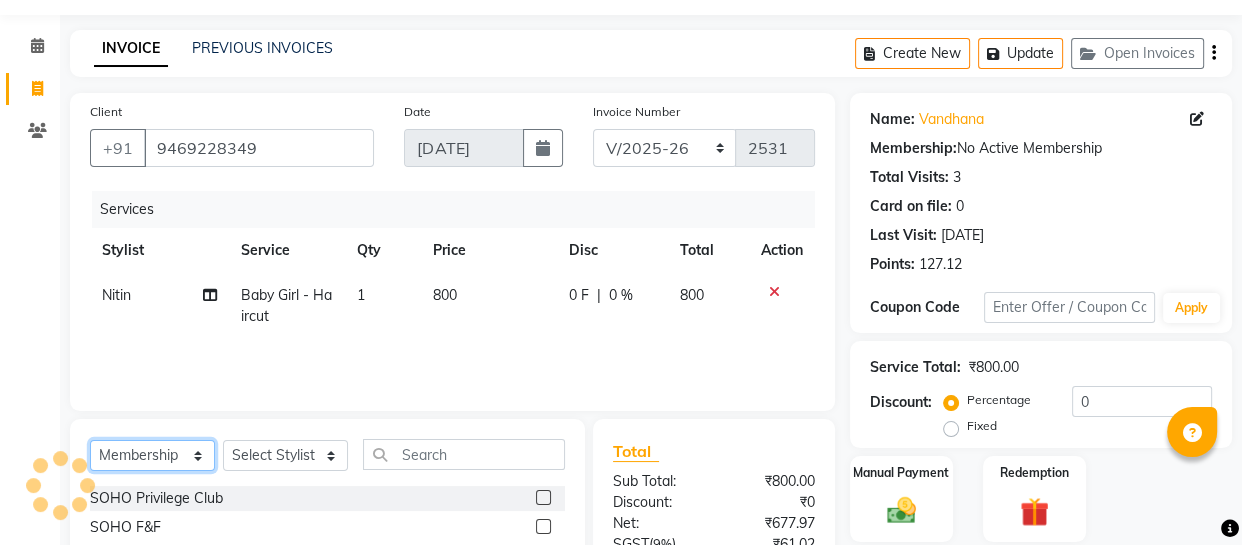 click on "Select  Service  Product  Membership  Package Voucher Prepaid Gift Card" 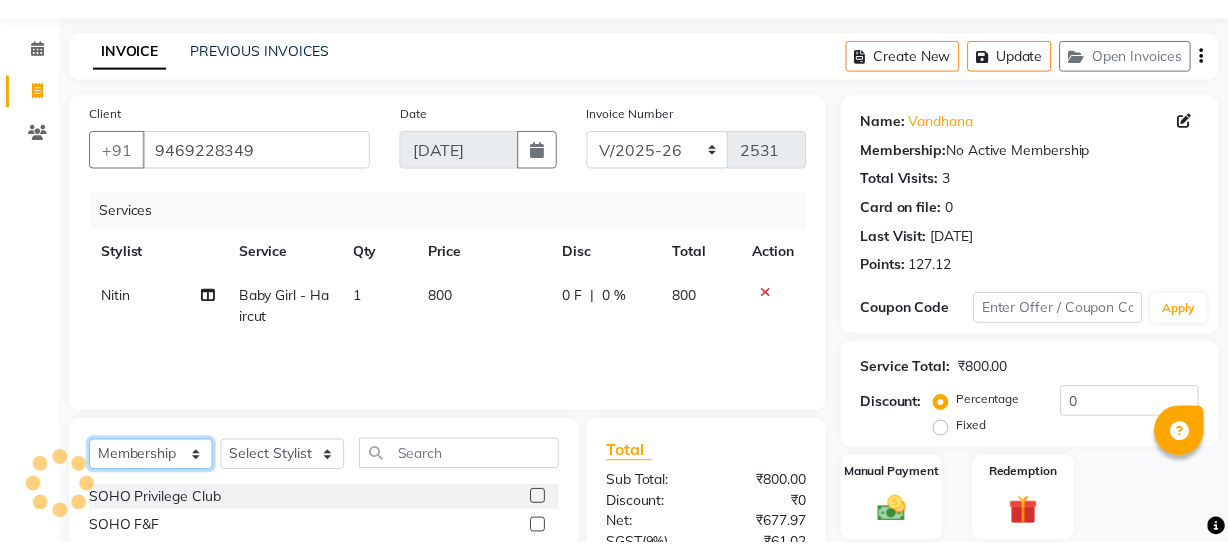 scroll, scrollTop: 256, scrollLeft: 0, axis: vertical 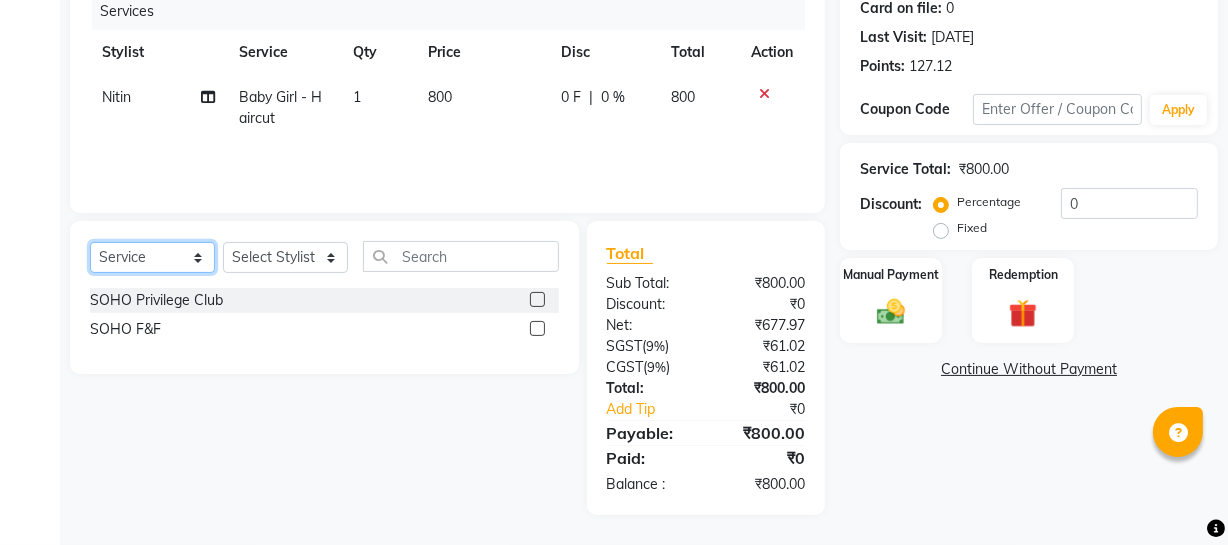 click on "Select  Service  Product  Membership  Package Voucher Prepaid Gift Card" 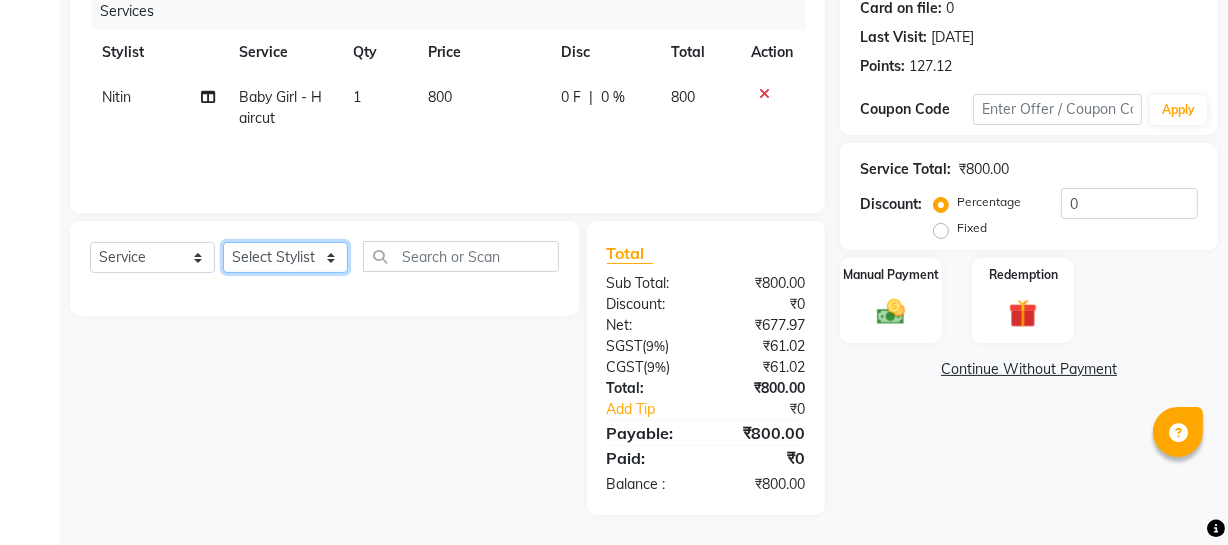 click on "Select Stylist [PERSON_NAME] Adhamya [PERSON_NAME] [PERSON_NAME] [PERSON_NAME] [PERSON_NAME] [PERSON_NAME]  [PERSON_NAME] [PERSON_NAME] [PERSON_NAME] Mitu [PERSON_NAME] Swalia Nitin Reception [PERSON_NAME]  [PERSON_NAME] sameer [PERSON_NAME] [PERSON_NAME] [PERSON_NAME] [PERSON_NAME] [PERSON_NAME]" 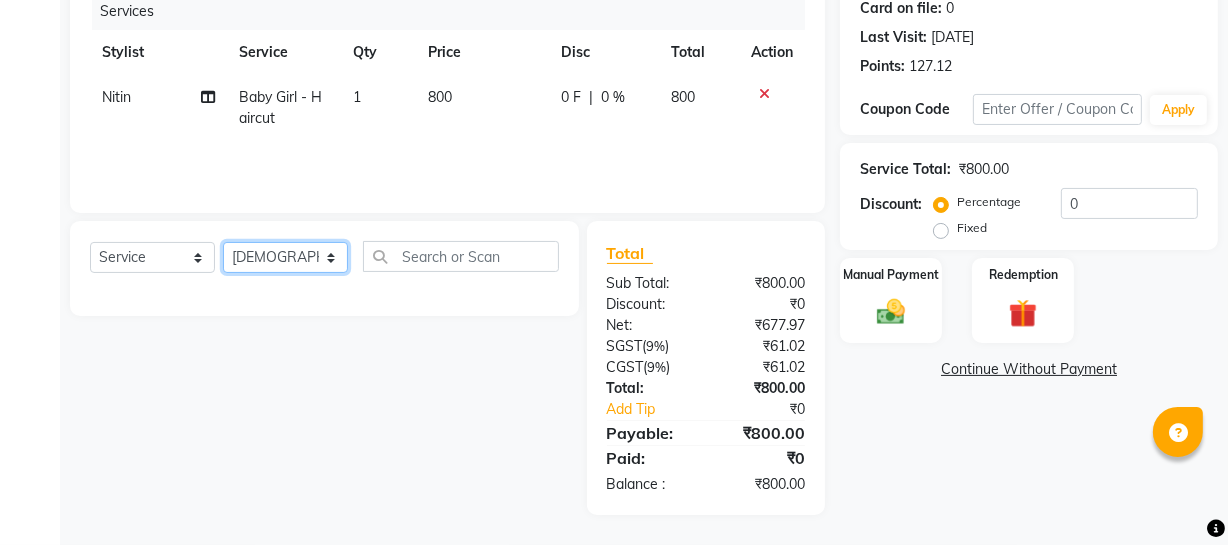 click on "Select Stylist [PERSON_NAME] Adhamya [PERSON_NAME] [PERSON_NAME] [PERSON_NAME] [PERSON_NAME] [PERSON_NAME]  [PERSON_NAME] [PERSON_NAME] [PERSON_NAME] Mitu [PERSON_NAME] Swalia Nitin Reception [PERSON_NAME]  [PERSON_NAME] sameer [PERSON_NAME] [PERSON_NAME] [PERSON_NAME] [PERSON_NAME] [PERSON_NAME]" 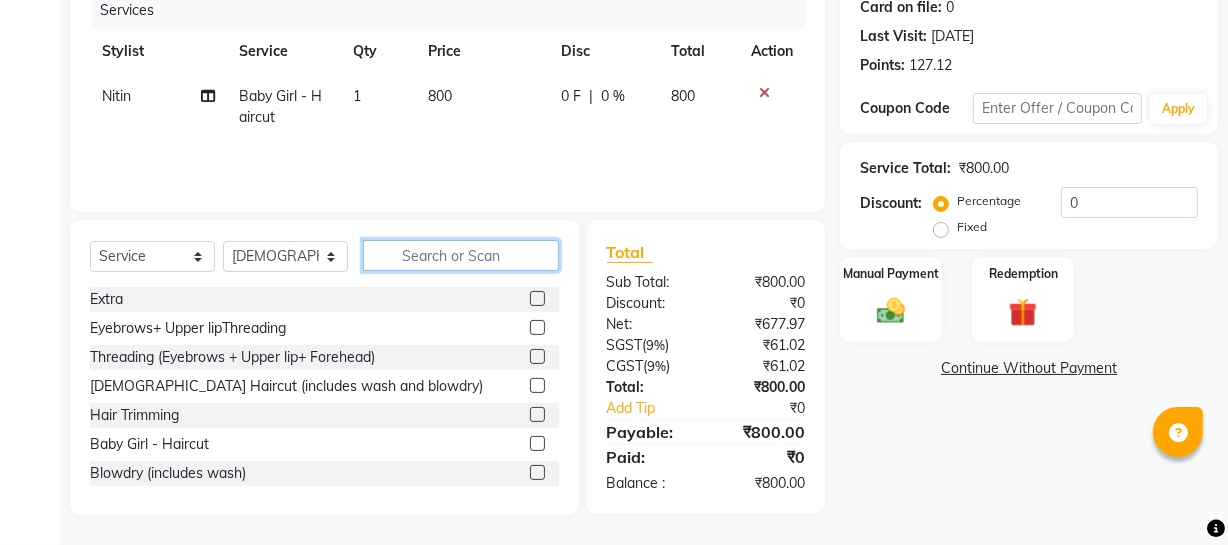 click on "Select  Service  Product  Membership  Package Voucher Prepaid Gift Card  Select Stylist Abhishek Kohli Adhamya Bamotra Amit Arun Sain Bhabesh Dipanker  Harman Kevi  Komal Lakshya Dogra Meenakshi Jamwal Mitu Neha Nishant Swalia Nitin Reception Rose  Ruth Sahil sameer Sanjay Saurav pedi Saurav SAM Shameem Sharan Vicky VISHAL DOGRA Extra  Eyebrows+ Upper lipThreading  Threading (Eyebrows + Upper lip+ Forehead)  Female Haircut (includes wash and  blowdry)  Hair Trimming  Baby Girl - Haircut   Blowdry (includes wash)  Ironing  Iron/Tong Curls  Party Hairdo   Wash & Conditioning (Loreal)  Wash & Conditioning (GK/QOD)  Loreal HairSpa  Loreal Treatment HairSpa  Loreal Molecular Repair Treatment  Olaplex Standalone Treatment  Olaplex Complete Care Treatment  Olaplex Express Treatment  Head Massage (olive oil)  Head Massage (coconut oil)  Double Touchup  Nanoplastia Post care Ritual  Botox Post Care Ritual  Wash & Conditioning (Olaplex)  Keratin Treatment (Female)  Smoothening Treatment (Female)  Root Touchup -Female" 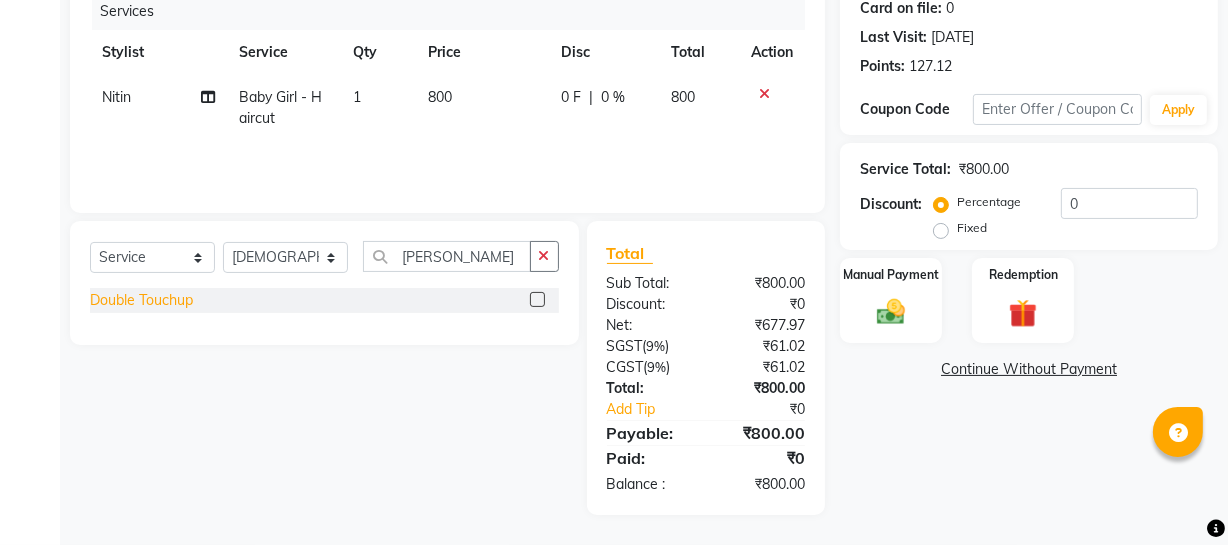 click on "Double Touchup" 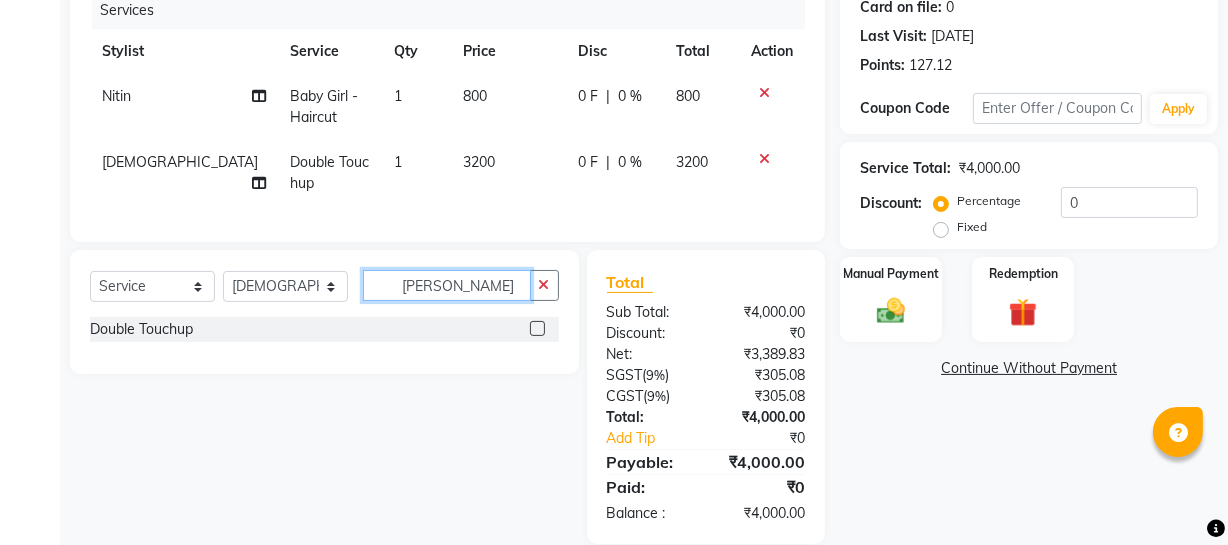 drag, startPoint x: 509, startPoint y: 300, endPoint x: 216, endPoint y: 300, distance: 293 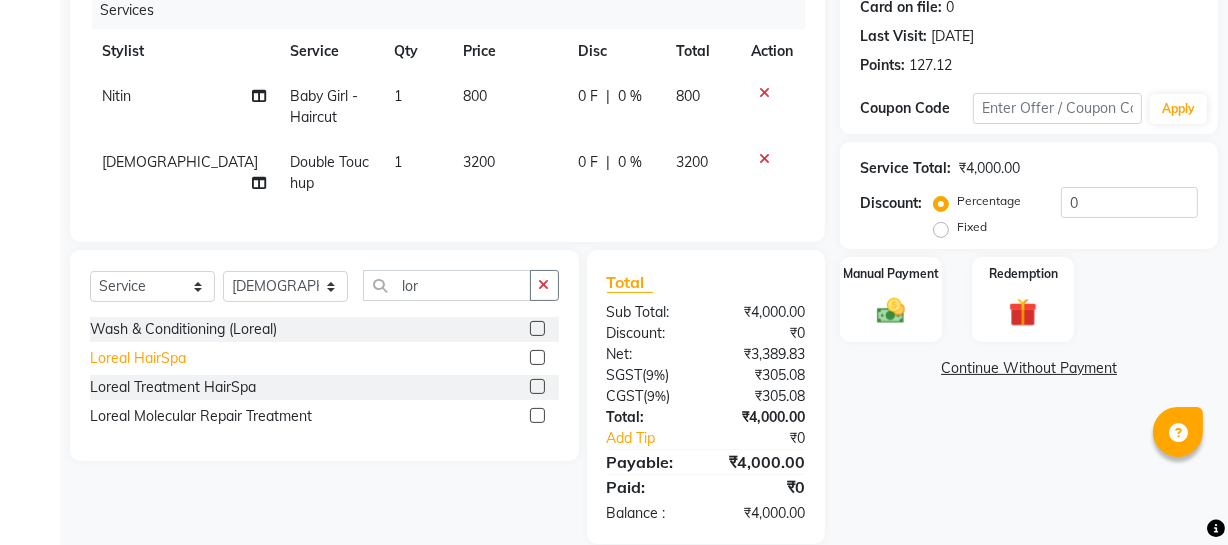 click on "Loreal HairSpa" 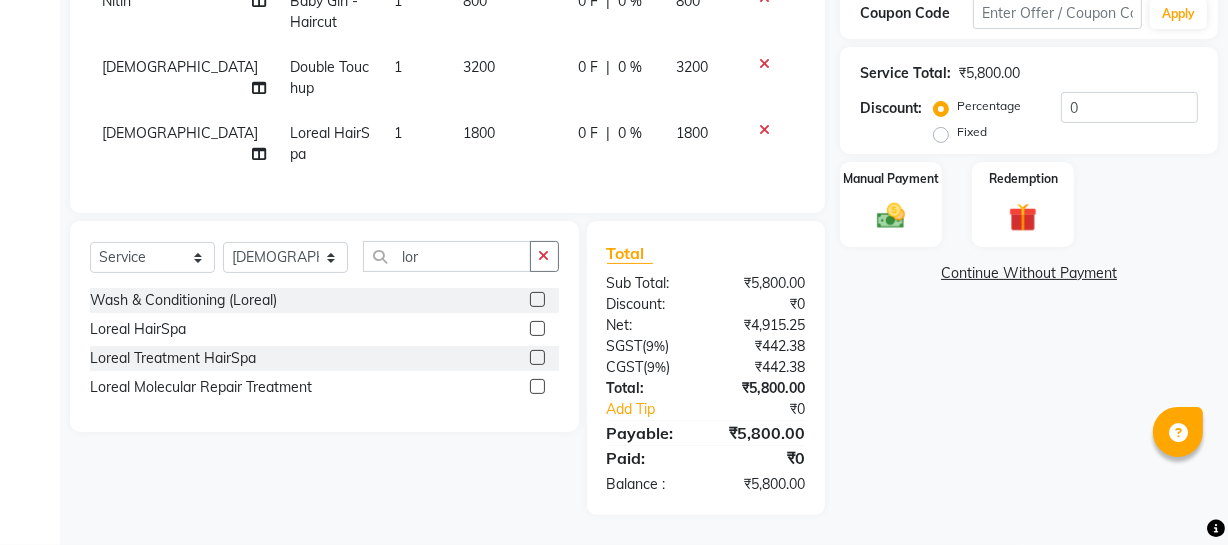 scroll, scrollTop: 0, scrollLeft: 0, axis: both 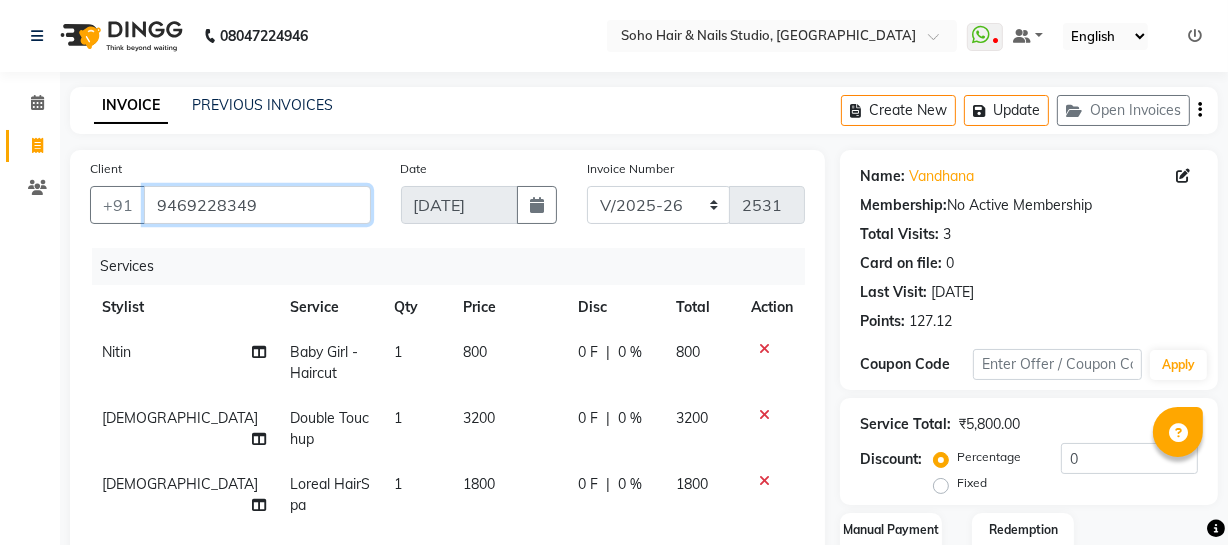 drag, startPoint x: 282, startPoint y: 204, endPoint x: 75, endPoint y: 211, distance: 207.11832 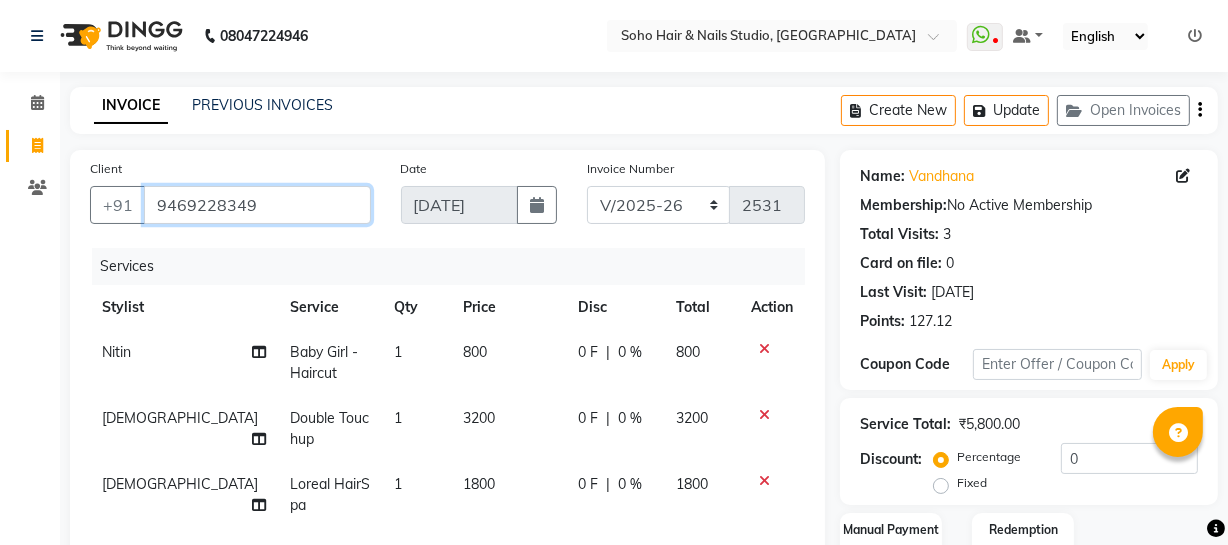 scroll, scrollTop: 124, scrollLeft: 0, axis: vertical 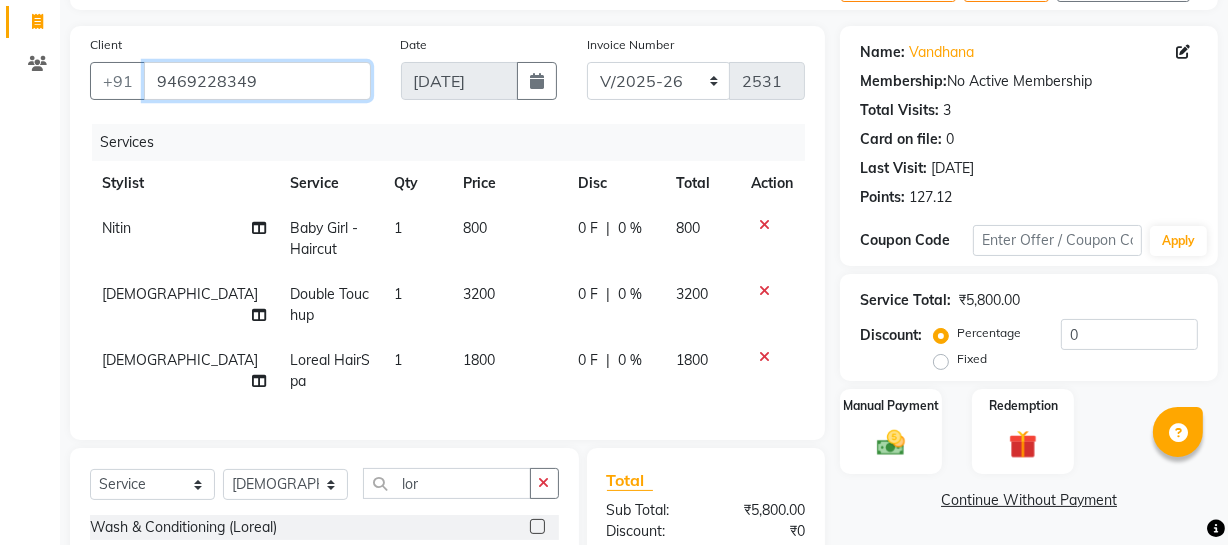 click on "9469228349" at bounding box center (257, 81) 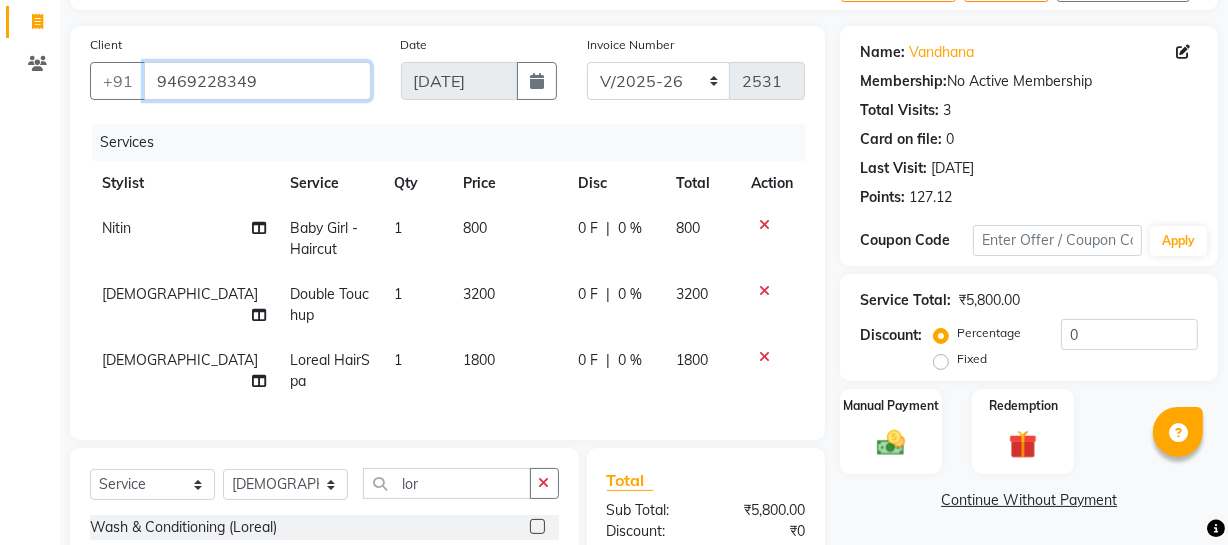 scroll, scrollTop: 366, scrollLeft: 0, axis: vertical 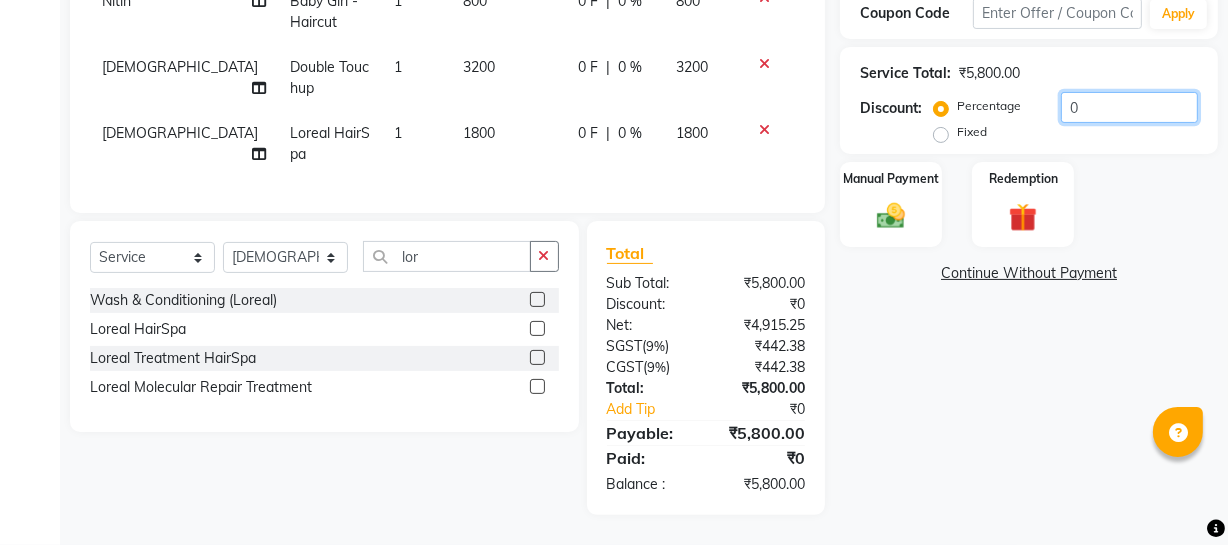 drag, startPoint x: 1090, startPoint y: 93, endPoint x: 510, endPoint y: 175, distance: 585.7679 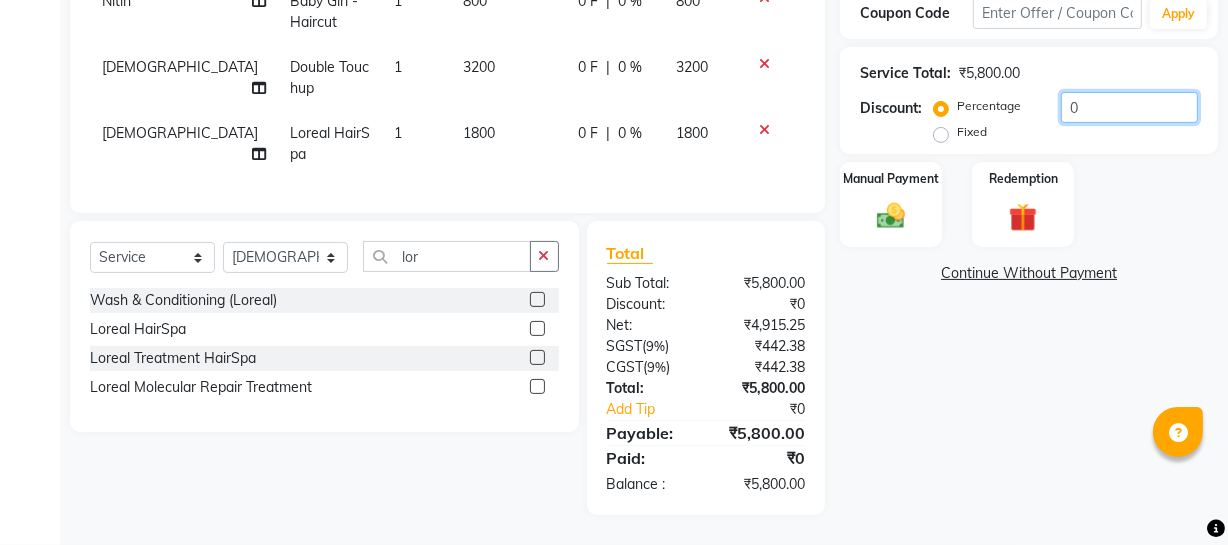 click on "Client +91 9469228349 Date 11-07-2025 Invoice Number Red/2025-26 V/2025 V/2025-26 2531 Services Stylist Service Qty Price Disc Total Action Nitin Baby Girl - Haircut  1 800 0 F | 0 % 800 Sharan Double Touchup 1 3200 0 F | 0 % 3200 Sharan Loreal HairSpa 1 1800 0 F | 0 % 1800 Select  Service  Product  Membership  Package Voucher Prepaid Gift Card  Select Stylist Abhishek Kohli Adhamya Bamotra Amit Arun Sain Bhabesh Dipanker  Harman Kevi  Komal Lakshya Dogra Meenakshi Jamwal Mitu Neha Nishant Swalia Nitin Reception Rose  Ruth Sahil sameer Sanjay Saurav pedi Saurav SAM Shameem Sharan Vicky VISHAL DOGRA lor Wash & Conditioning (Loreal)  Loreal HairSpa  Loreal Treatment HairSpa  Loreal Molecular Repair Treatment  Total Sub Total: ₹5,800.00 Discount: ₹0 Net: ₹4,915.25 SGST  ( 9% ) ₹442.38 CGST  ( 9% ) ₹442.38 Total: ₹5,800.00 Add Tip ₹0 Payable: ₹5,800.00 Paid: ₹0 Balance   : ₹5,800.00 Name: Vandhana  Membership:  No Active Membership  Total Visits:  3 Card on file:  0 Last Visit:   30-05-2025 0" 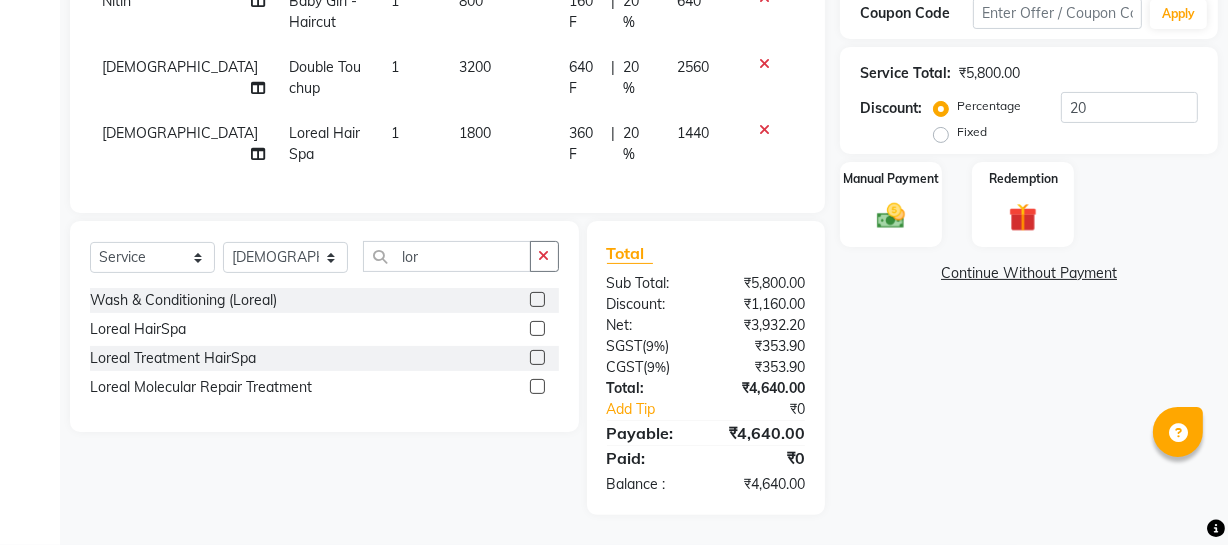 click on "Select  Service  Product  Membership  Package Voucher Prepaid Gift Card  Select Stylist Abhishek Kohli Adhamya Bamotra Amit Arun Sain Bhabesh Dipanker  Harman Kevi  Komal Lakshya Dogra Meenakshi Jamwal Mitu Neha Nishant Swalia Nitin Reception Rose  Ruth Sahil sameer Sanjay Saurav pedi Saurav SAM Shameem Sharan Vicky VISHAL DOGRA lor" 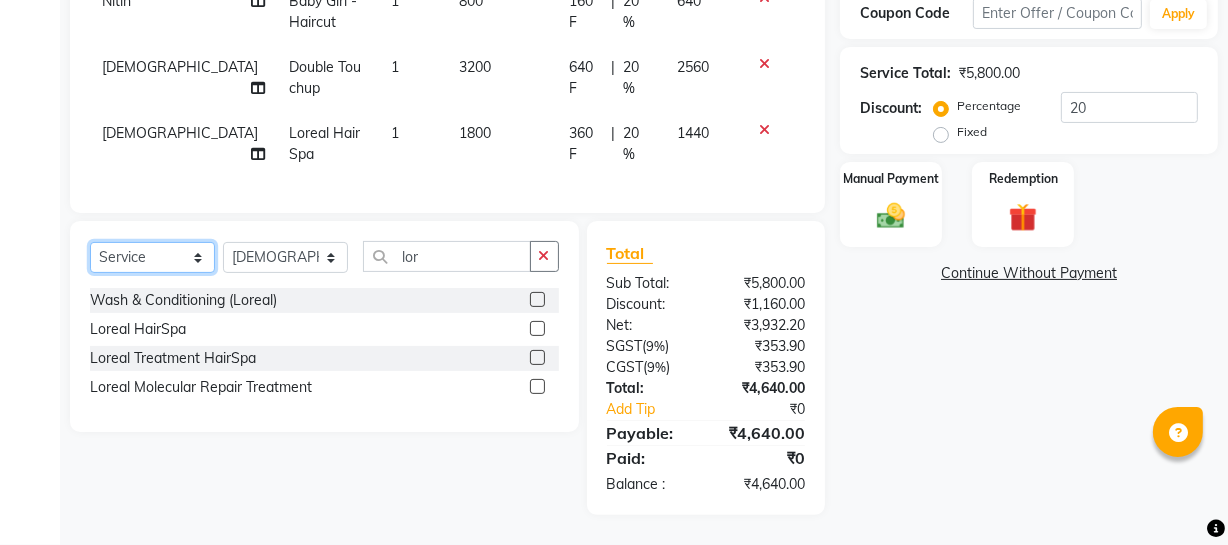 click on "Select  Service  Product  Membership  Package Voucher Prepaid Gift Card" 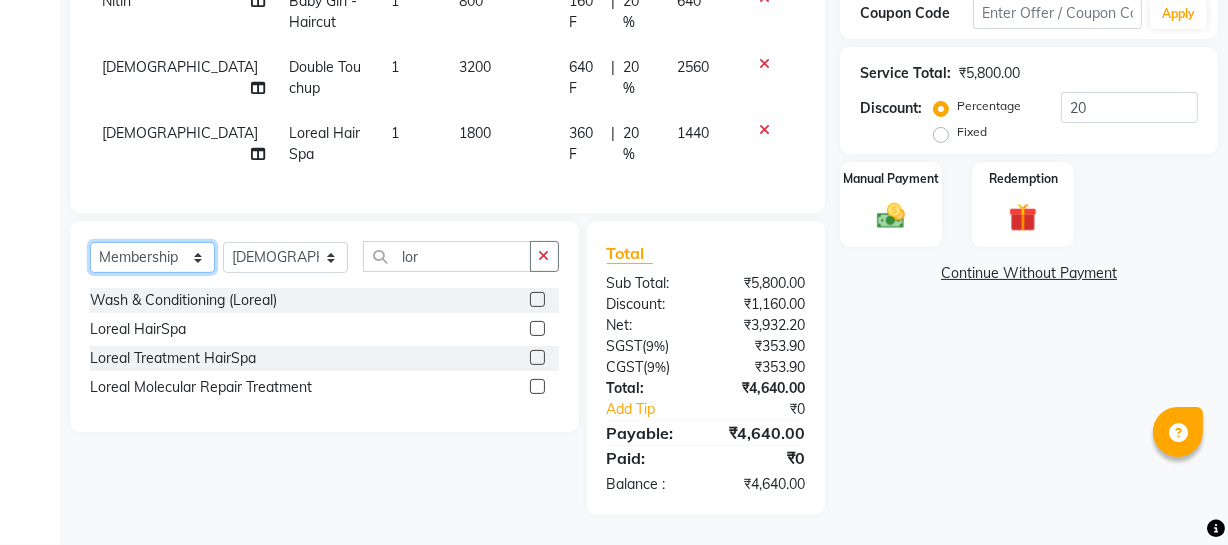click on "Select  Service  Product  Membership  Package Voucher Prepaid Gift Card" 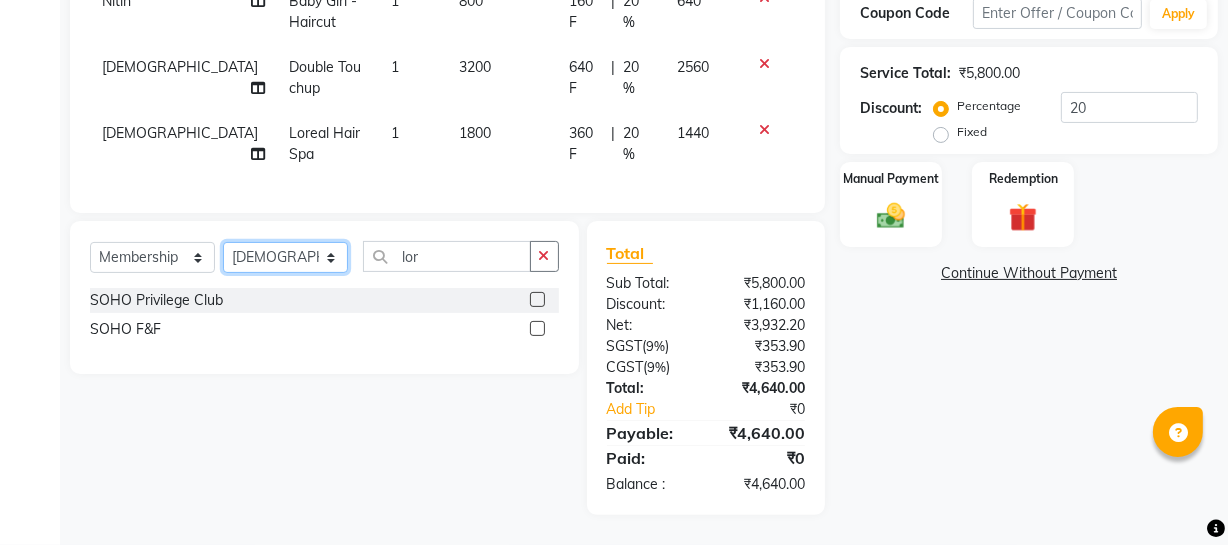 click on "Select Stylist [PERSON_NAME] Adhamya [PERSON_NAME] [PERSON_NAME] [PERSON_NAME] [PERSON_NAME] [PERSON_NAME]  [PERSON_NAME] [PERSON_NAME] [PERSON_NAME] Mitu [PERSON_NAME] Swalia Nitin Reception [PERSON_NAME]  [PERSON_NAME] sameer [PERSON_NAME] [PERSON_NAME] [PERSON_NAME] [PERSON_NAME] [PERSON_NAME]" 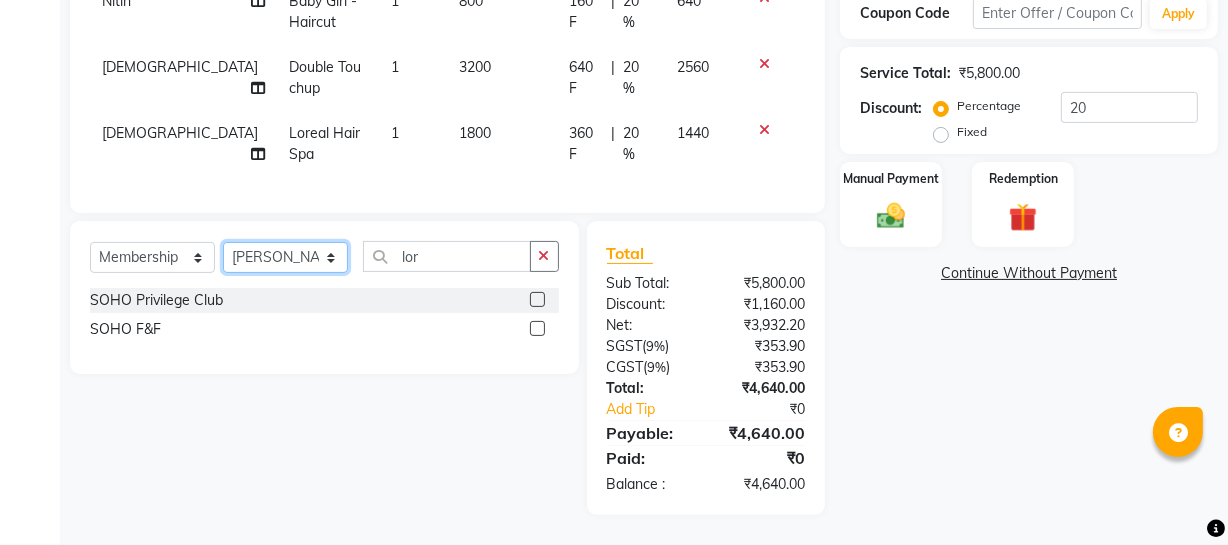 click on "Select Stylist [PERSON_NAME] Adhamya [PERSON_NAME] [PERSON_NAME] [PERSON_NAME] [PERSON_NAME] [PERSON_NAME]  [PERSON_NAME] [PERSON_NAME] [PERSON_NAME] Mitu [PERSON_NAME] Swalia Nitin Reception [PERSON_NAME]  [PERSON_NAME] sameer [PERSON_NAME] [PERSON_NAME] [PERSON_NAME] [PERSON_NAME] [PERSON_NAME]" 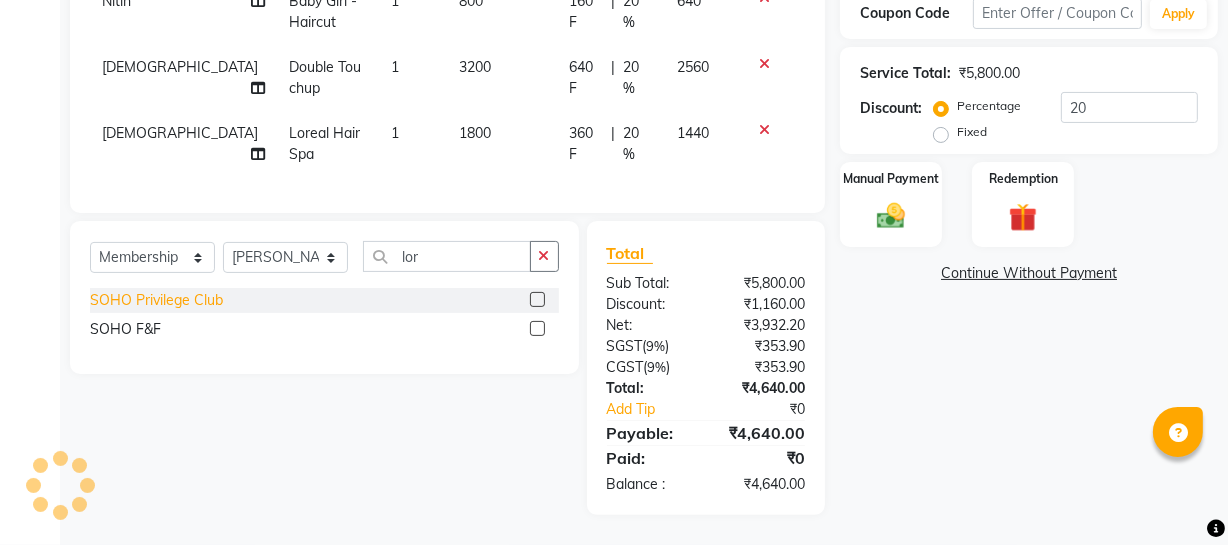 click on "SOHO Privilege Club" 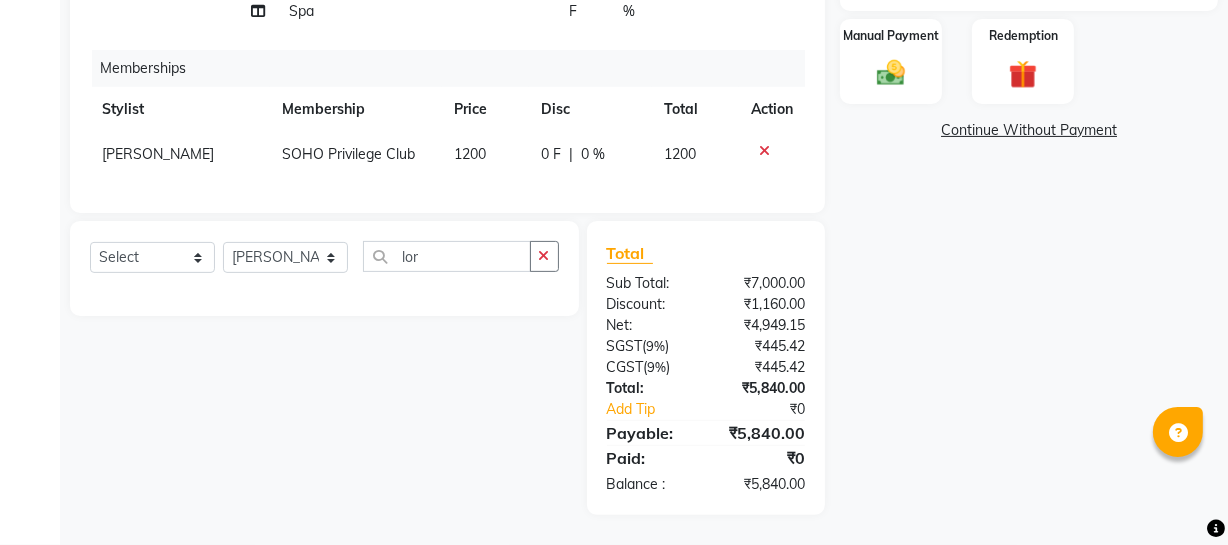 scroll, scrollTop: 145, scrollLeft: 0, axis: vertical 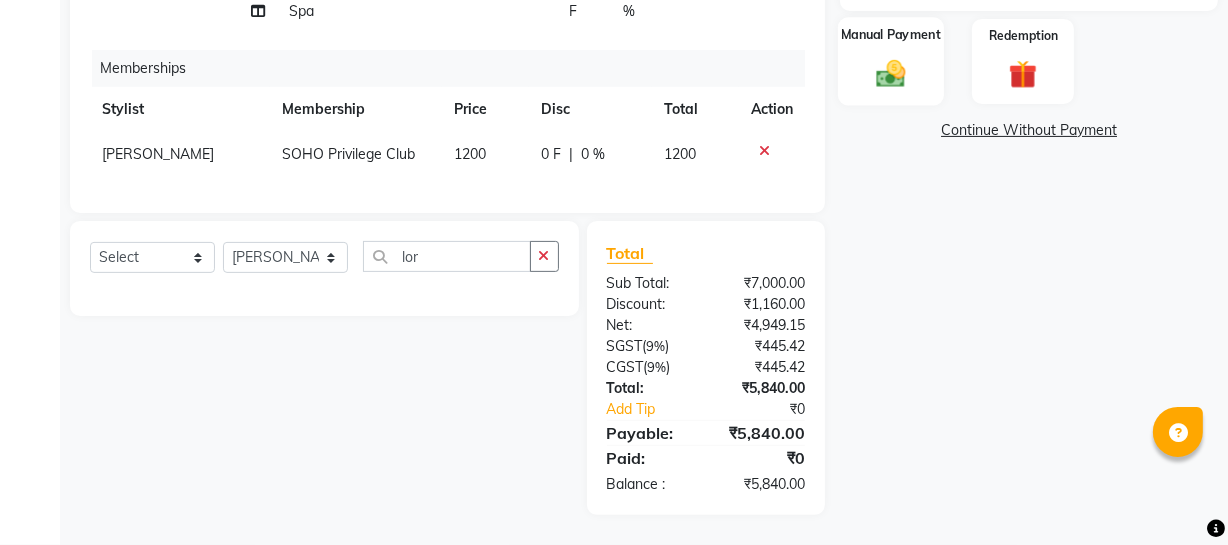 click 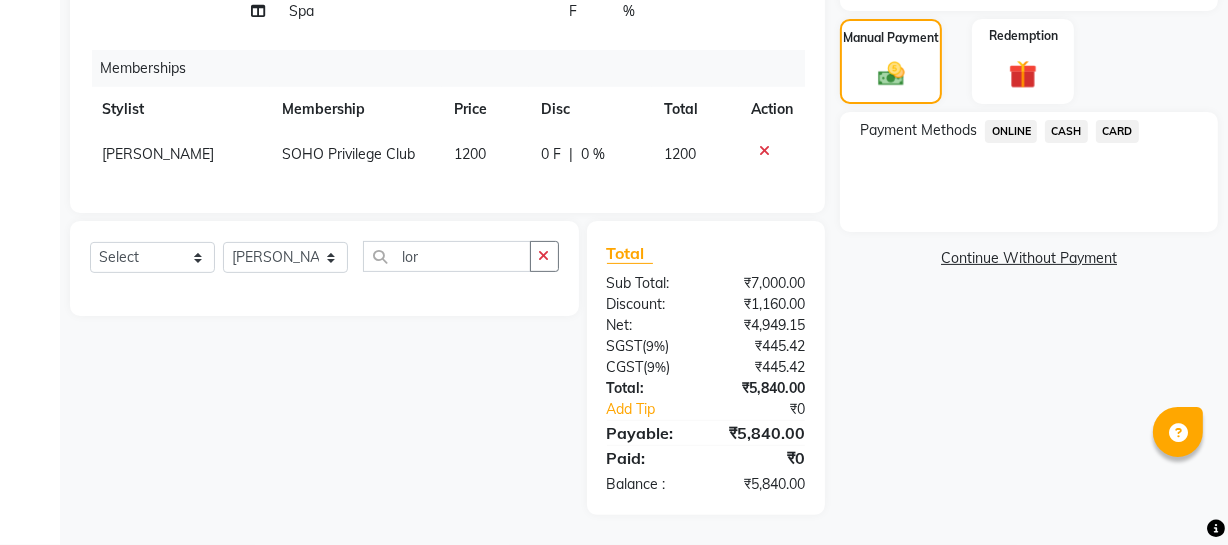 click on "CARD" 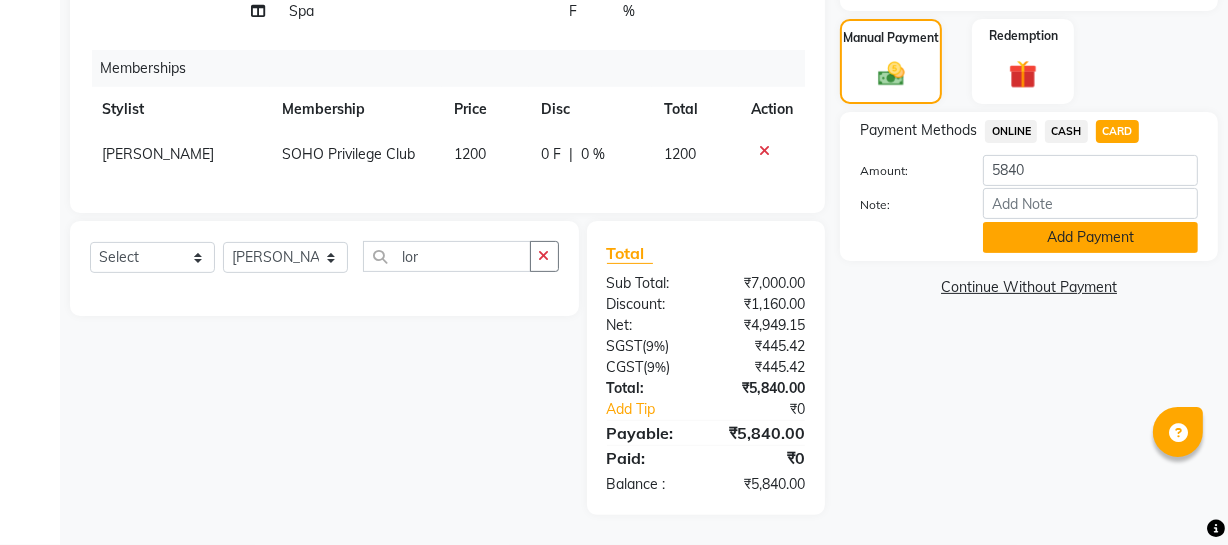 click on "Add Payment" 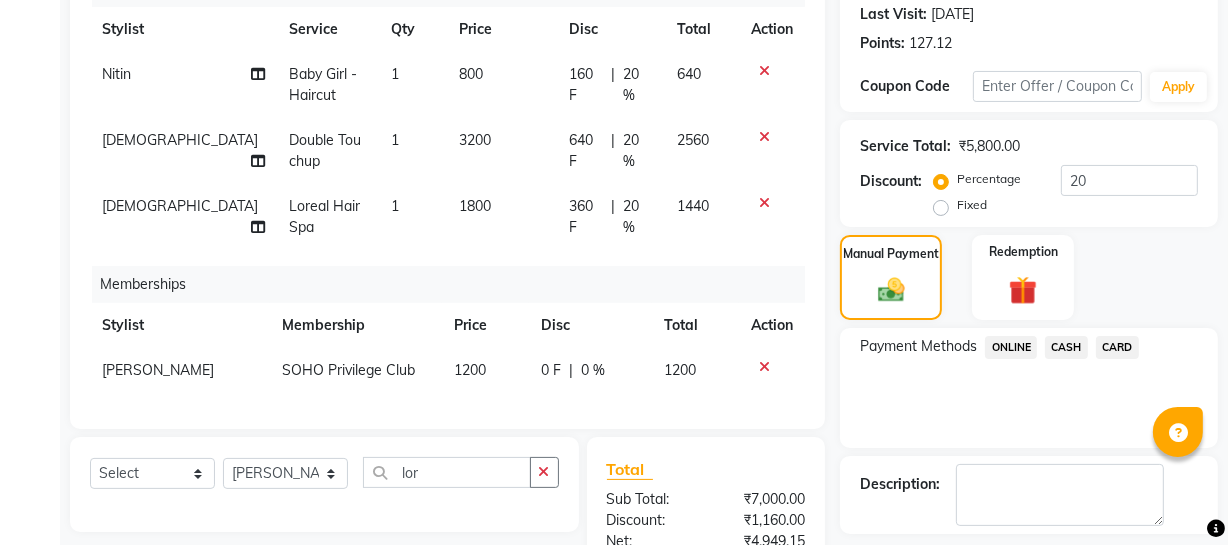 scroll, scrollTop: 550, scrollLeft: 0, axis: vertical 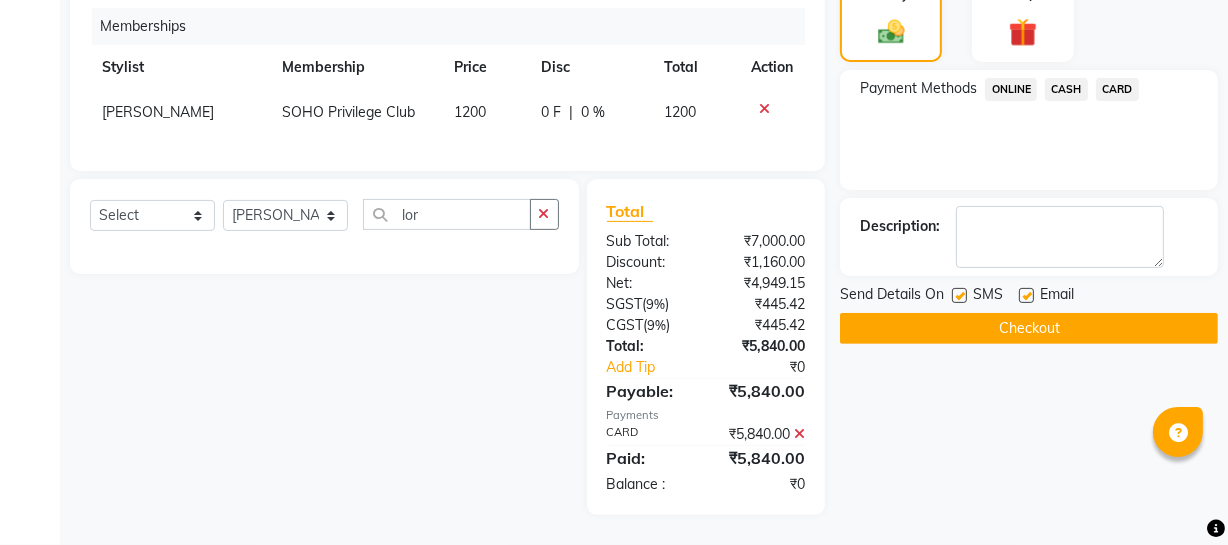 click on "Checkout" 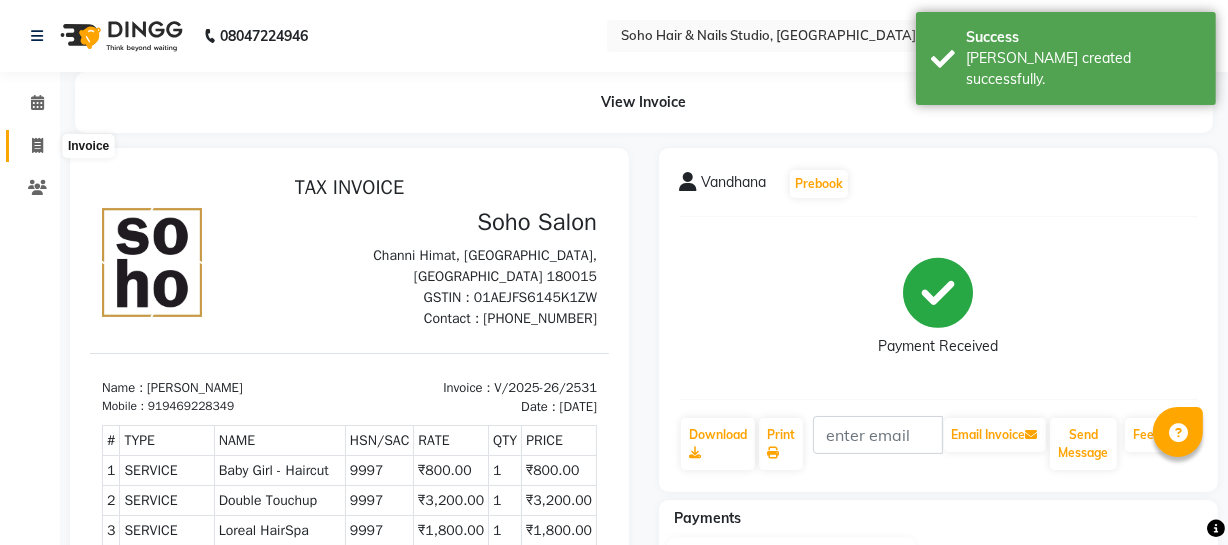 scroll, scrollTop: 0, scrollLeft: 0, axis: both 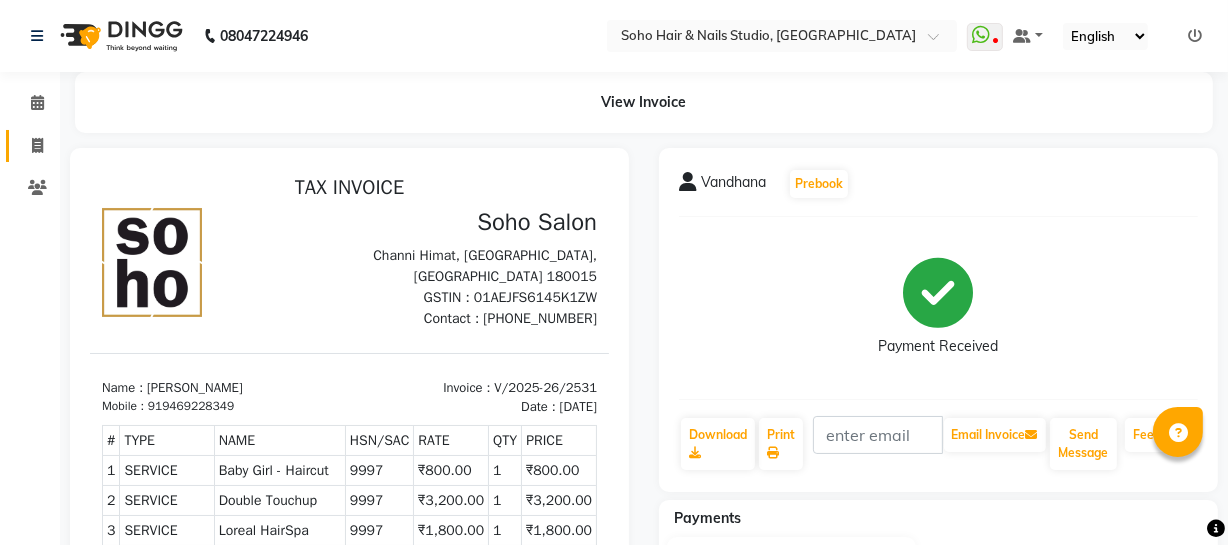 click 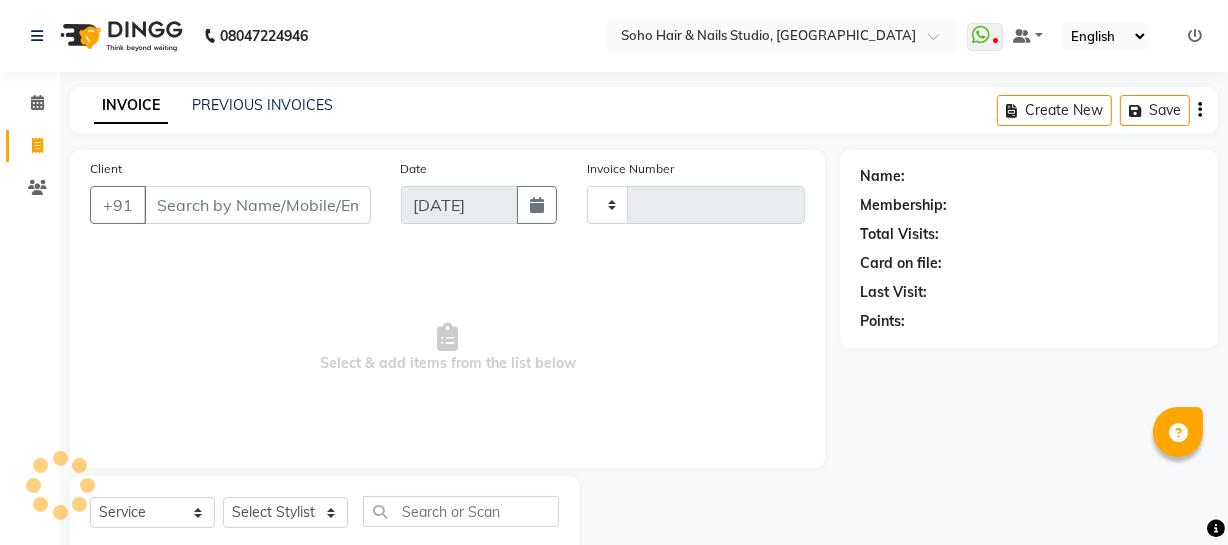 scroll, scrollTop: 57, scrollLeft: 0, axis: vertical 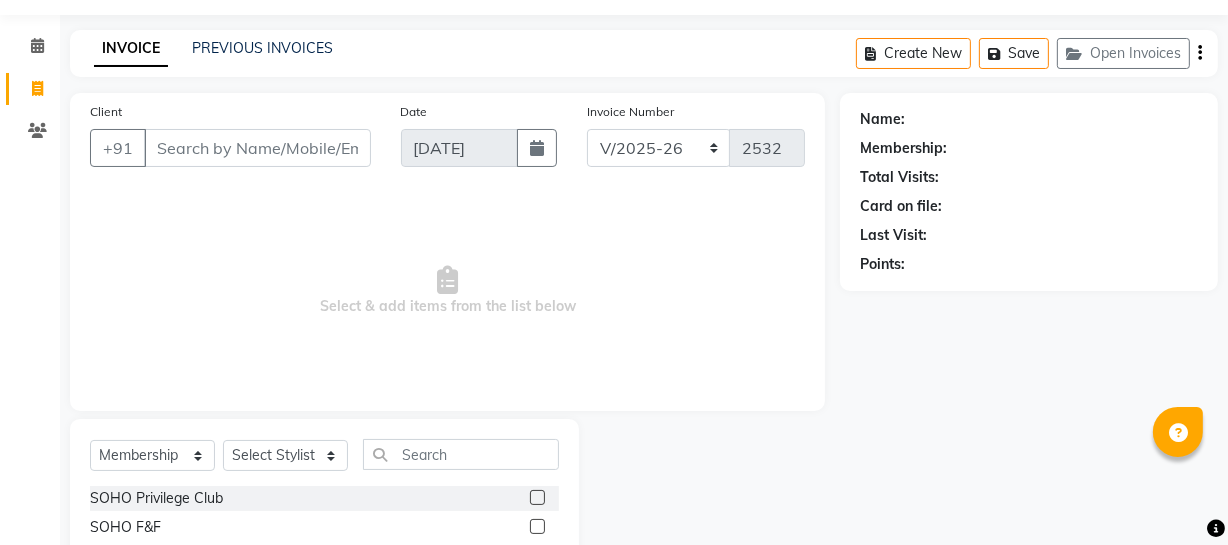 drag, startPoint x: 345, startPoint y: 170, endPoint x: 336, endPoint y: 160, distance: 13.453624 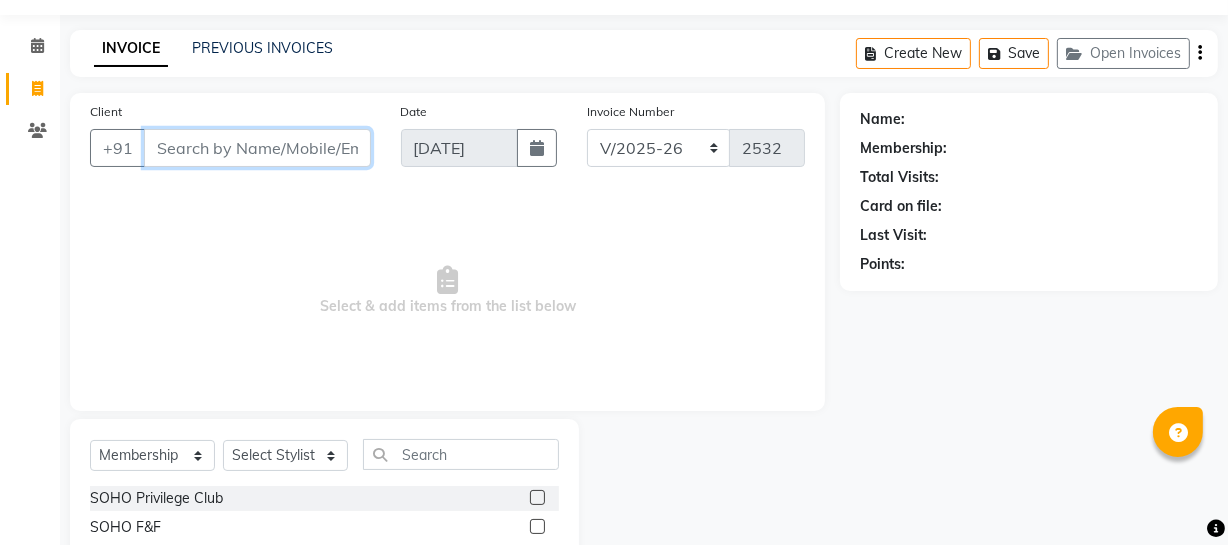 click on "Client" at bounding box center (257, 148) 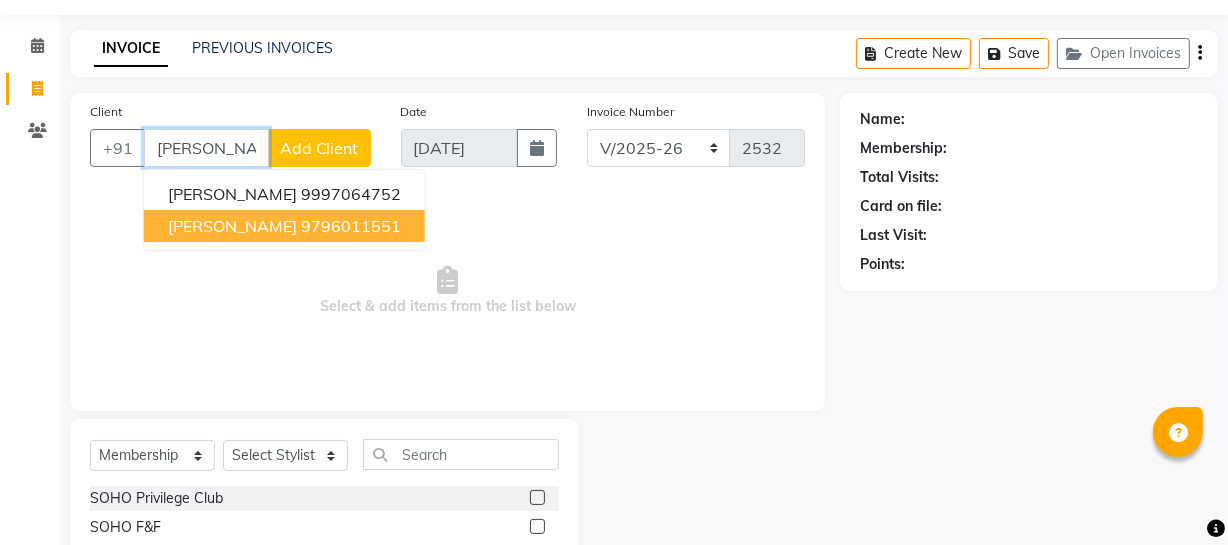 click on "9796011551" at bounding box center [351, 226] 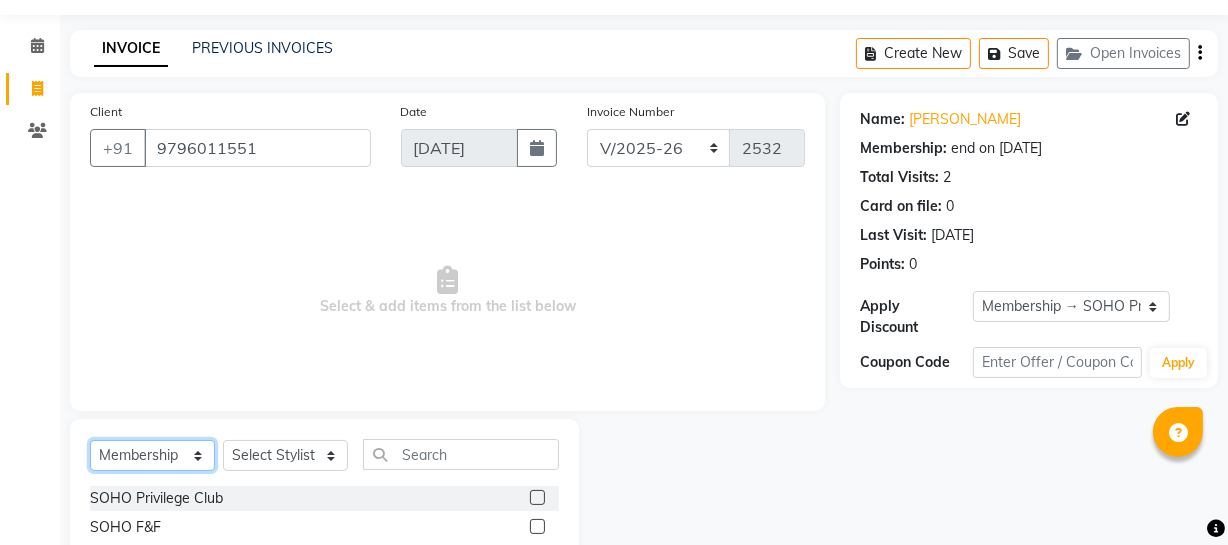 click on "Select  Service  Product  Membership  Package Voucher Prepaid Gift Card" 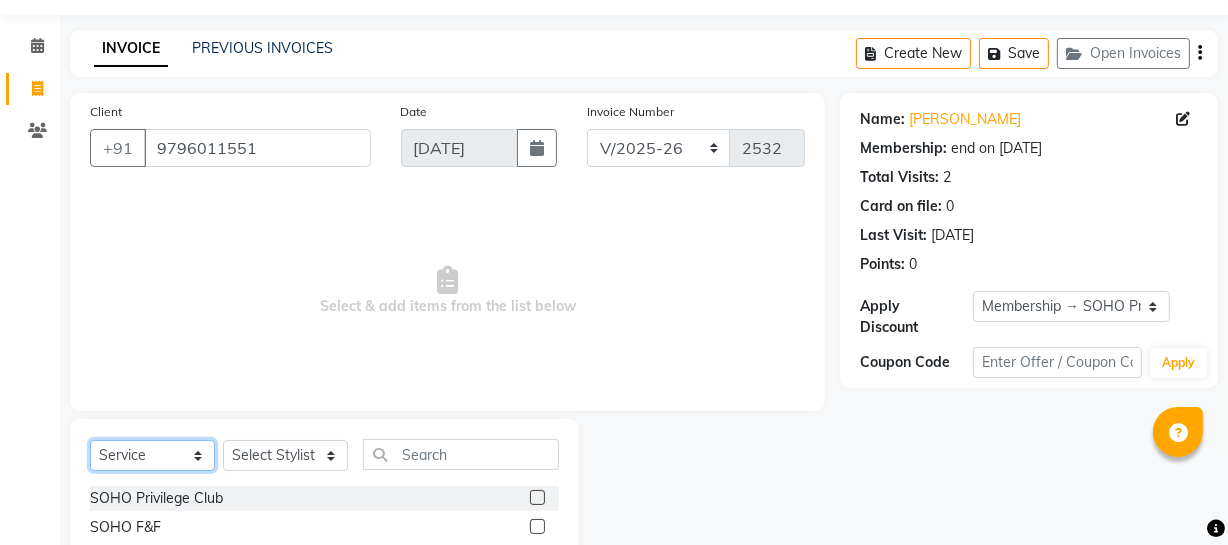 click on "Select  Service  Product  Membership  Package Voucher Prepaid Gift Card" 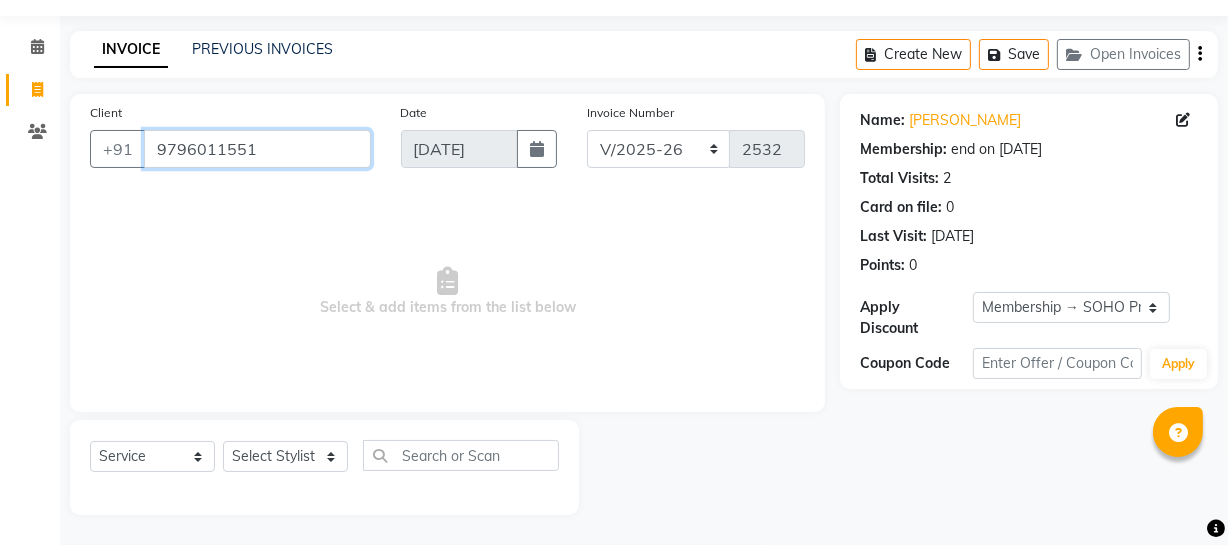 drag, startPoint x: 0, startPoint y: 163, endPoint x: 0, endPoint y: 174, distance: 11 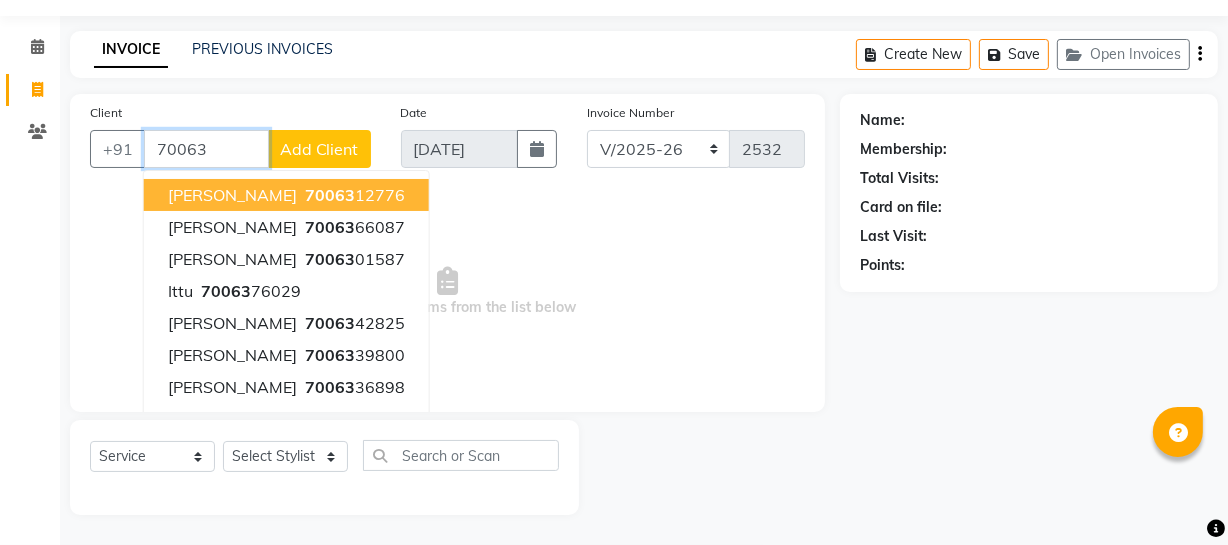click on "[PERSON_NAME]" at bounding box center [232, 195] 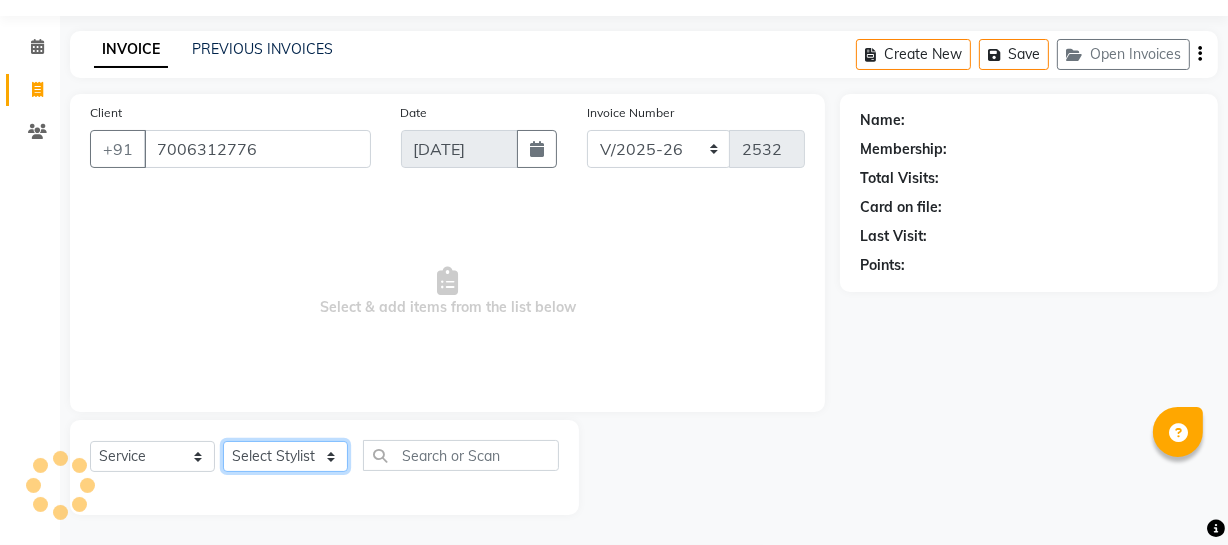 click on "Select Stylist [PERSON_NAME] Adhamya [PERSON_NAME] [PERSON_NAME] [PERSON_NAME] [PERSON_NAME] [PERSON_NAME]  [PERSON_NAME] [PERSON_NAME] [PERSON_NAME] Mitu [PERSON_NAME] Swalia Nitin Reception [PERSON_NAME]  [PERSON_NAME] sameer [PERSON_NAME] [PERSON_NAME] [PERSON_NAME] [PERSON_NAME] [PERSON_NAME]" 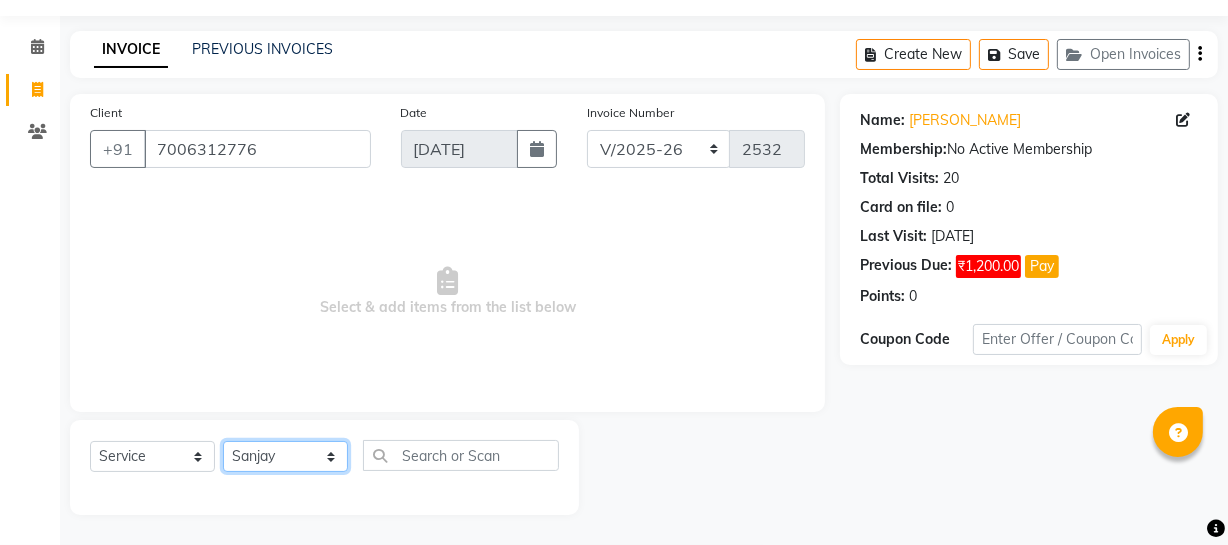 click on "Select Stylist [PERSON_NAME] Adhamya [PERSON_NAME] [PERSON_NAME] [PERSON_NAME] [PERSON_NAME] [PERSON_NAME]  [PERSON_NAME] [PERSON_NAME] [PERSON_NAME] Mitu [PERSON_NAME] Swalia Nitin Reception [PERSON_NAME]  [PERSON_NAME] sameer [PERSON_NAME] [PERSON_NAME] [PERSON_NAME] [PERSON_NAME] [PERSON_NAME]" 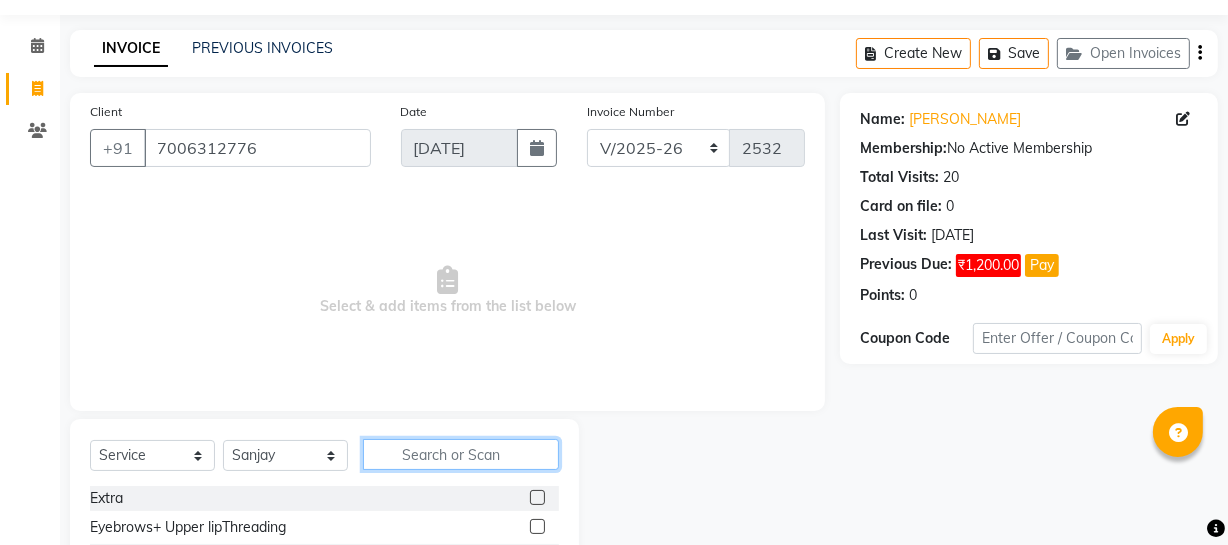 click 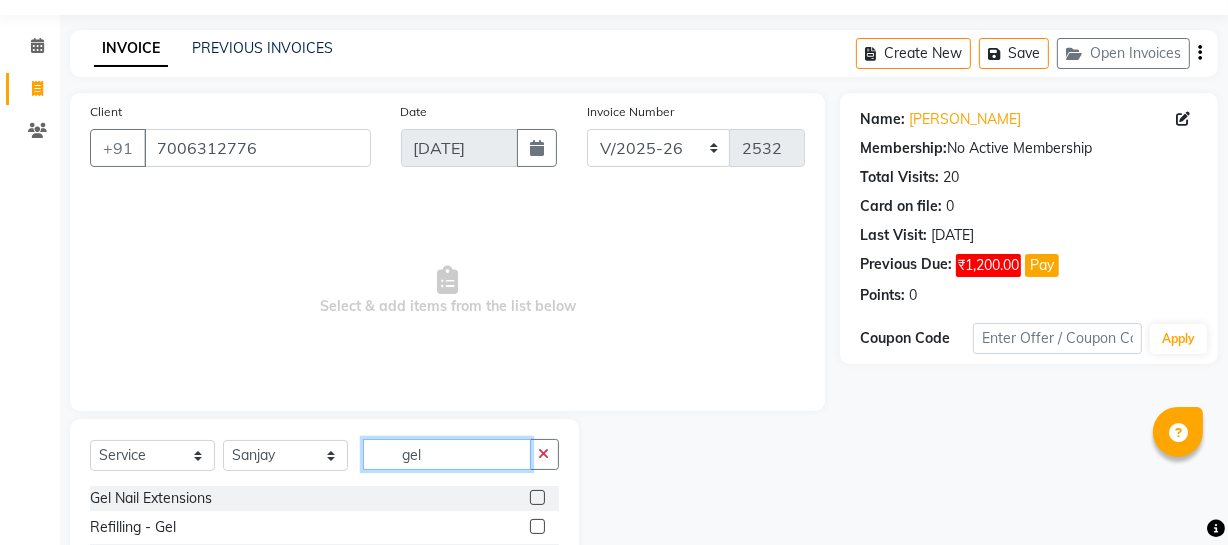 scroll, scrollTop: 230, scrollLeft: 0, axis: vertical 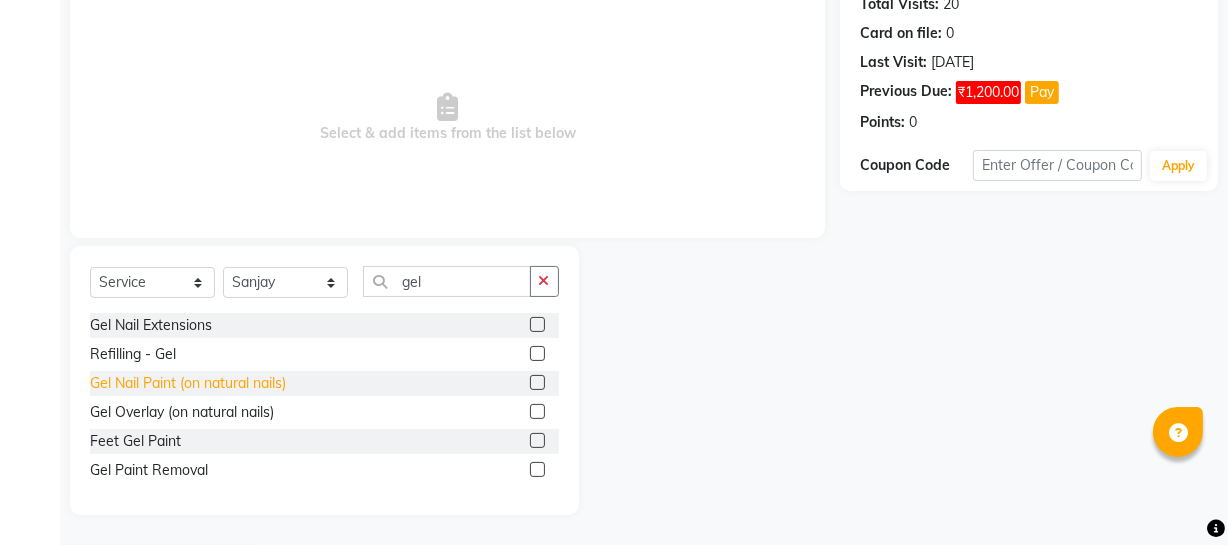 click on "Gel Nail Paint (on natural nails)" 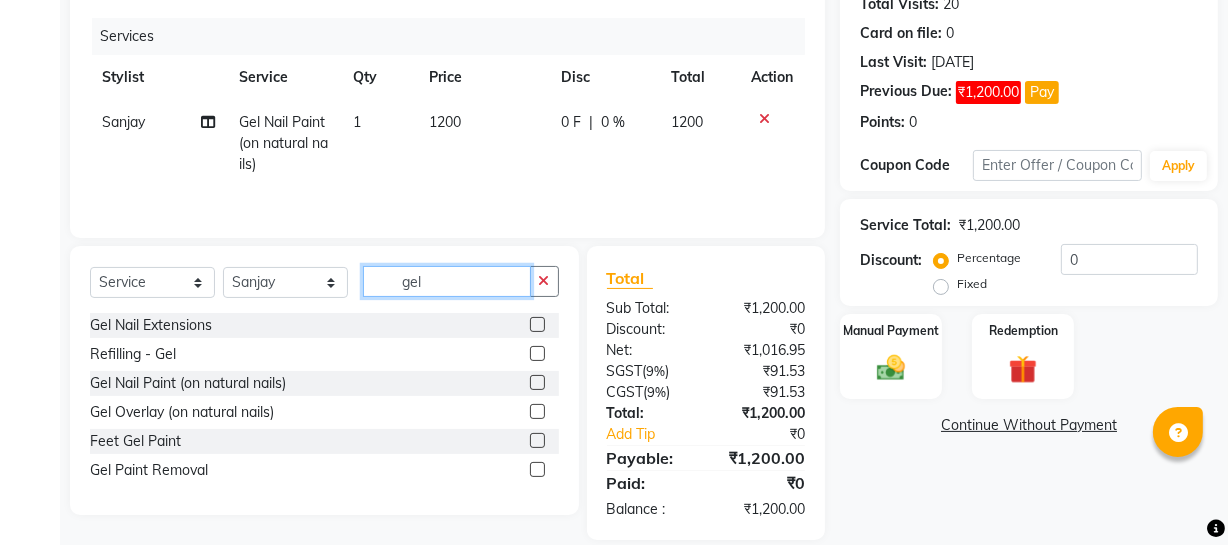 drag, startPoint x: 156, startPoint y: 308, endPoint x: 89, endPoint y: 313, distance: 67.18631 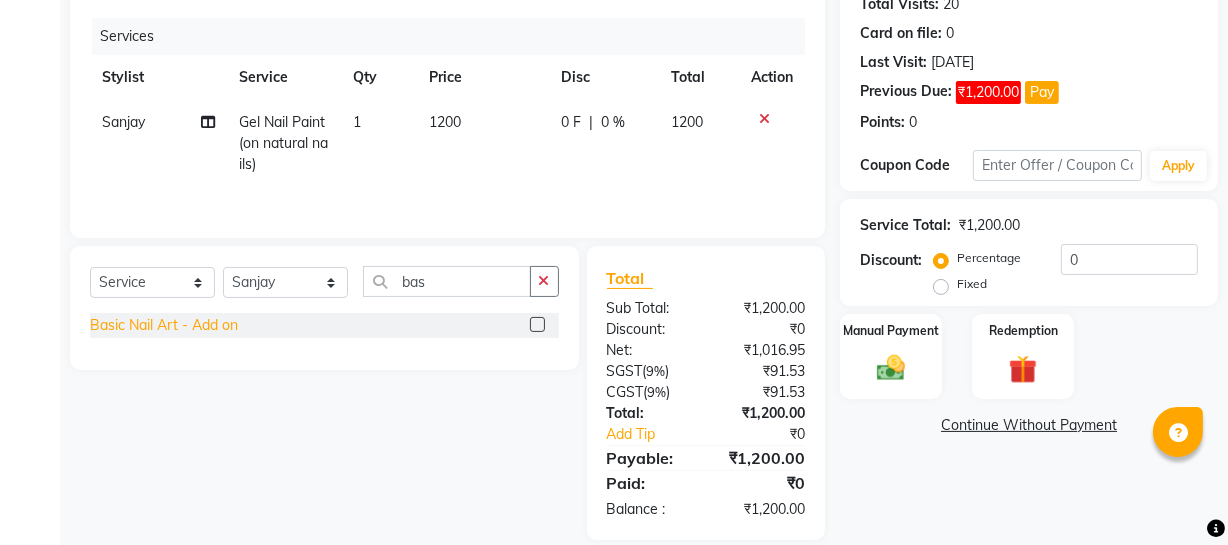 click on "Basic Nail Art - Add on" 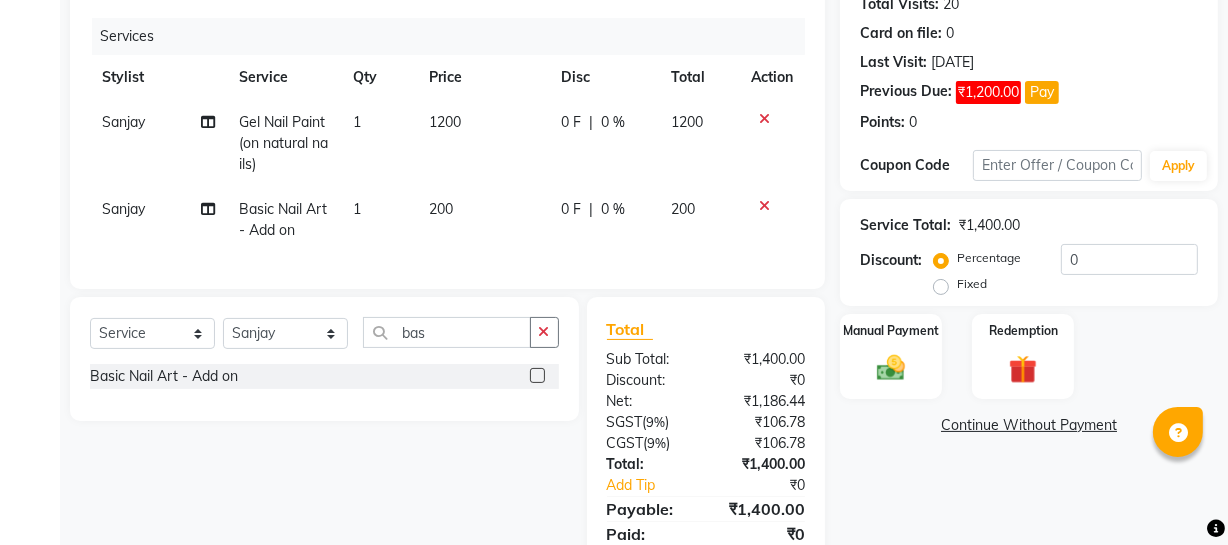 click on "Fixed" 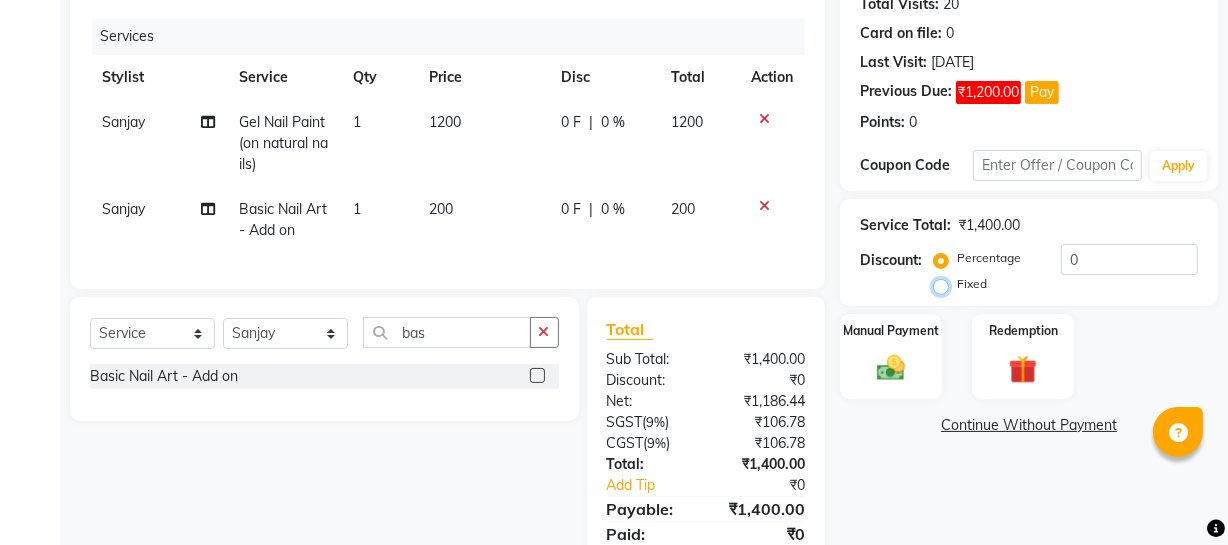 click on "Fixed" at bounding box center (945, 284) 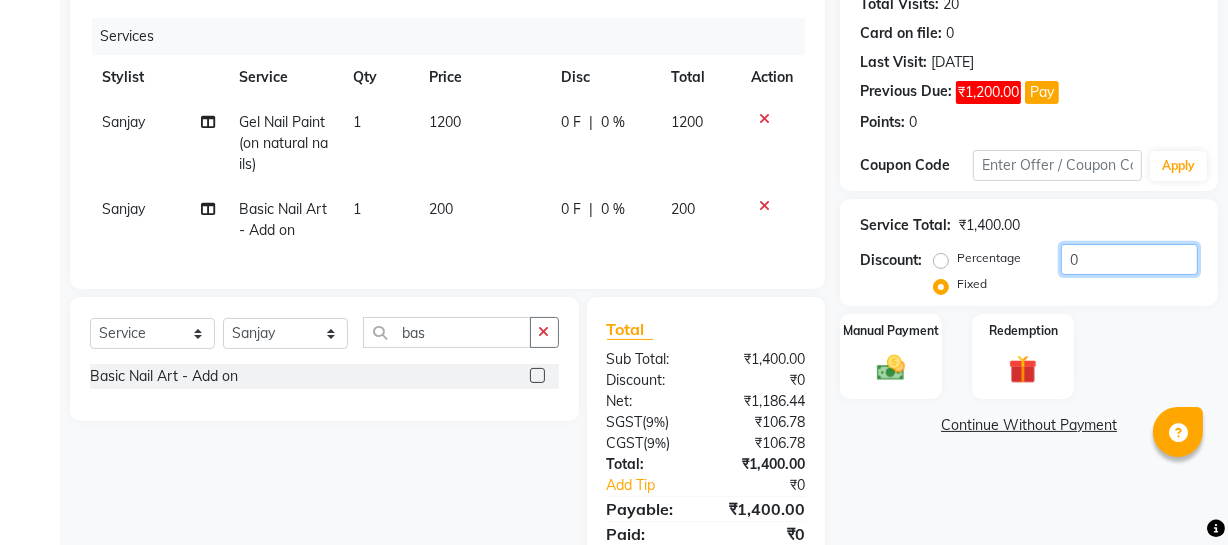 drag, startPoint x: 1104, startPoint y: 246, endPoint x: 404, endPoint y: 289, distance: 701.31946 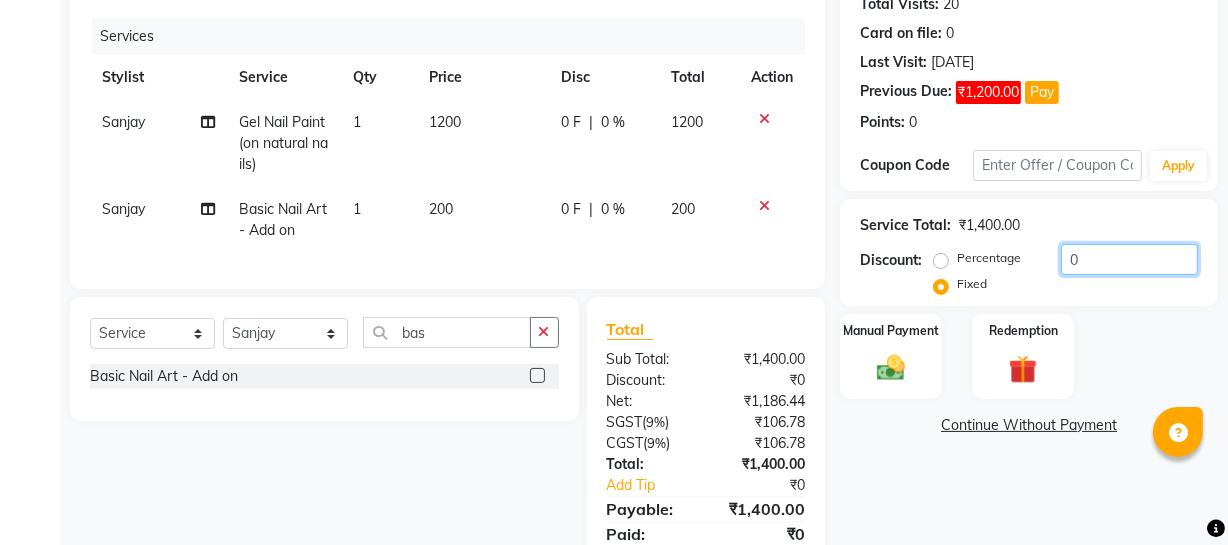 click on "Client +91 7006312776 Date 11-07-2025 Invoice Number Red/2025-26 V/2025 V/2025-26 2532 Services Stylist Service Qty Price Disc Total Action Sanjay Gel Nail Paint (on natural nails) 1 1200 0 F | 0 % 1200 Sanjay Basic Nail Art - Add on 1 200 0 F | 0 % 200 Select  Service  Product  Membership  Package Voucher Prepaid Gift Card  Select Stylist Abhishek Kohli Adhamya Bamotra Amit Arun Sain Bhabesh Dipanker  Harman Kevi  Komal Lakshya Dogra Meenakshi Jamwal Mitu Neha Nishant Swalia Nitin Reception Rose  Ruth Sahil sameer Sanjay Saurav pedi Saurav SAM Shameem Sharan Vicky VISHAL DOGRA bas Basic Nail Art - Add on  Total Sub Total: ₹1,400.00 Discount: ₹0 Net: ₹1,186.44 SGST  ( 9% ) ₹106.78 CGST  ( 9% ) ₹106.78 Total: ₹1,400.00 Add Tip ₹0 Payable: ₹1,400.00 Paid: ₹0 Balance   : ₹1,400.00 Name: Devyani  Membership:  No Active Membership  Total Visits:  20 Card on file:  0 Last Visit:   02-06-2025 Previous Due:  ₹1,200.00 Pay Points:   0  Coupon Code Apply Service Total:  ₹1,400.00  Discount: 0" 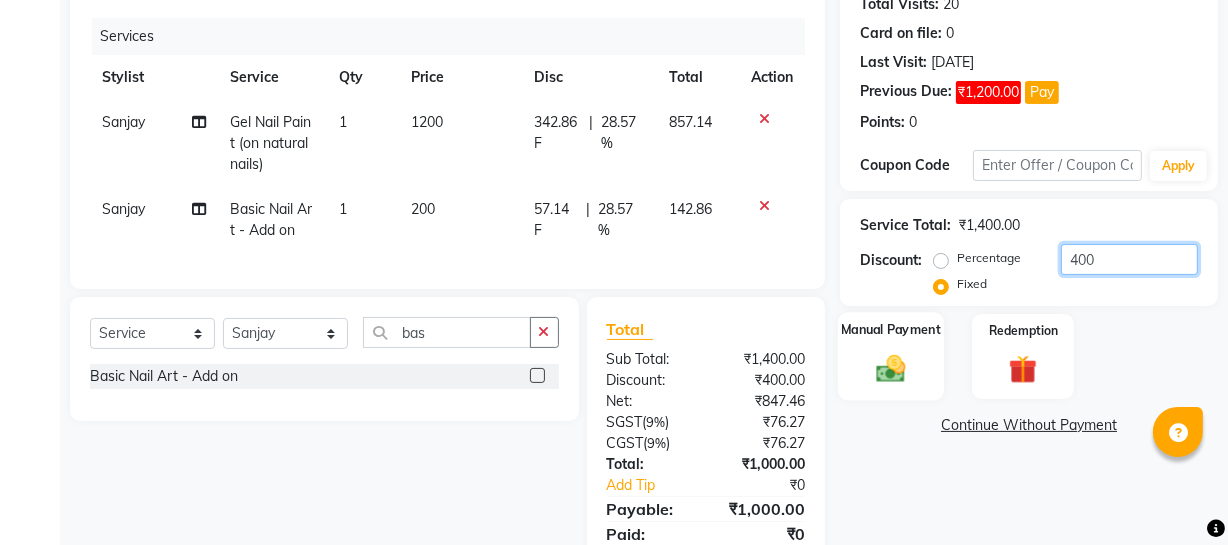 scroll, scrollTop: 320, scrollLeft: 0, axis: vertical 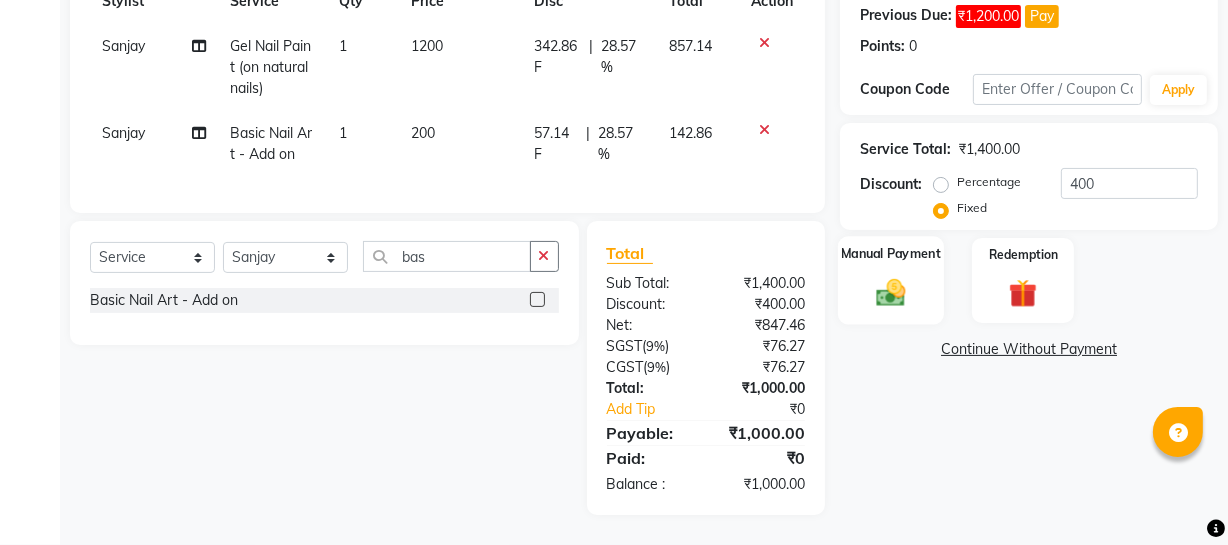 click on "Manual Payment" 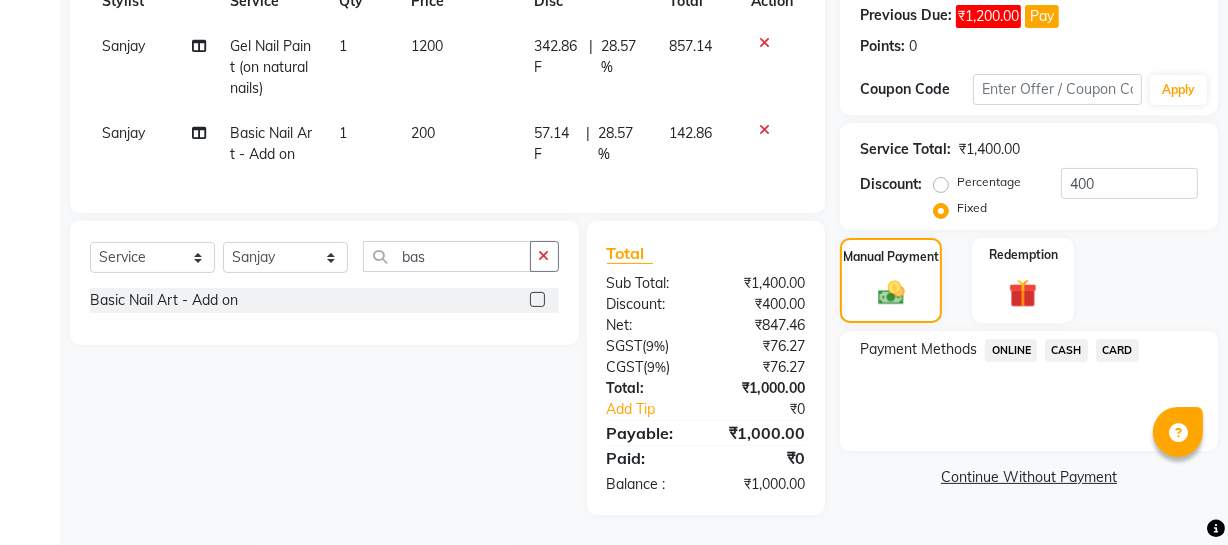 click on "CASH" 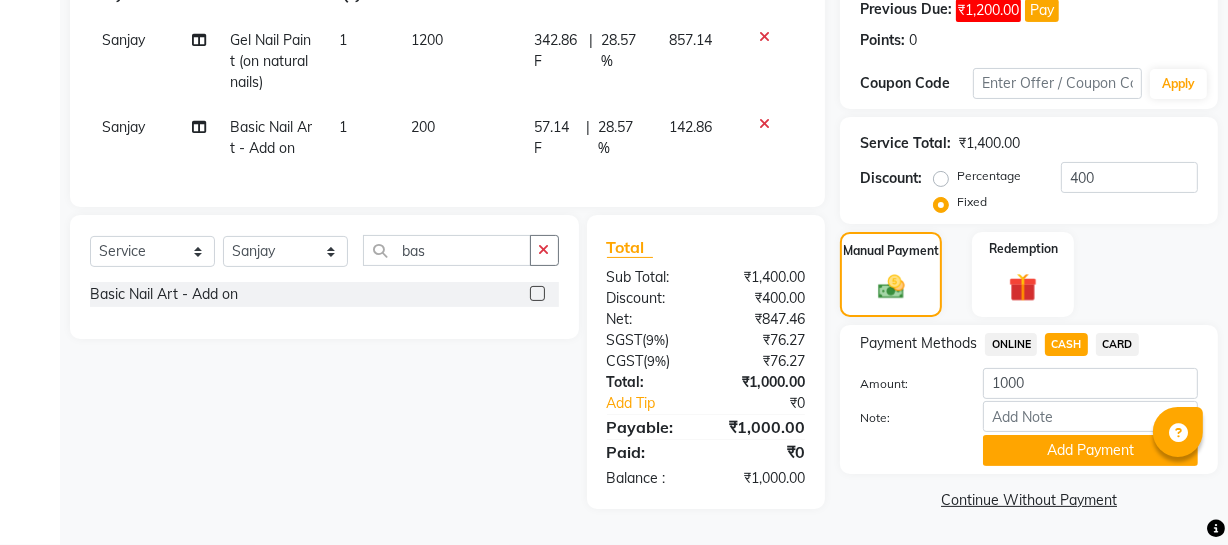 click on "Add Payment" 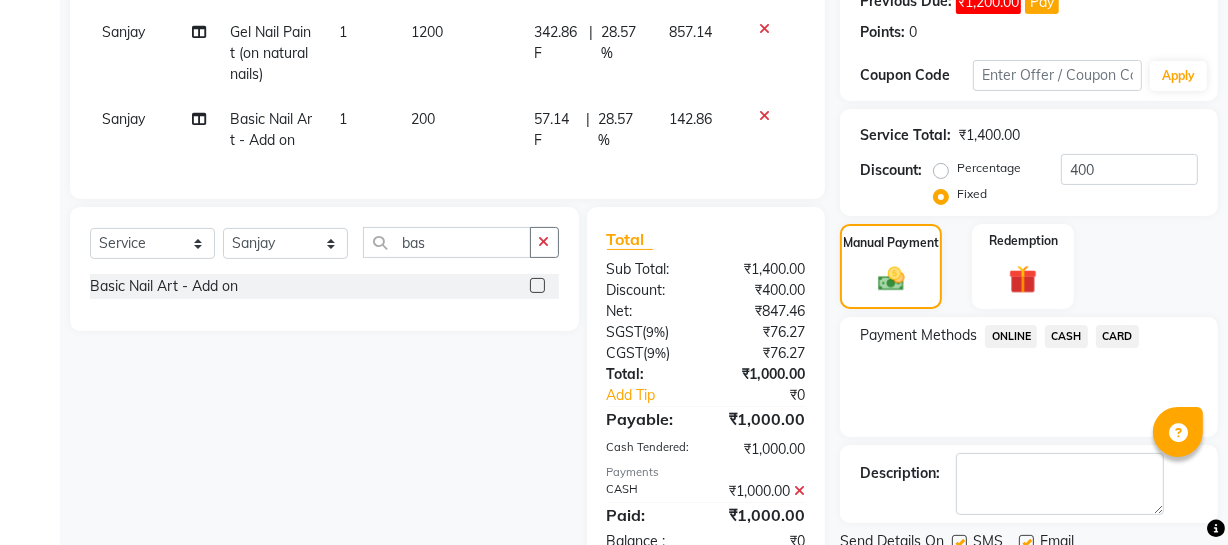 scroll, scrollTop: 395, scrollLeft: 0, axis: vertical 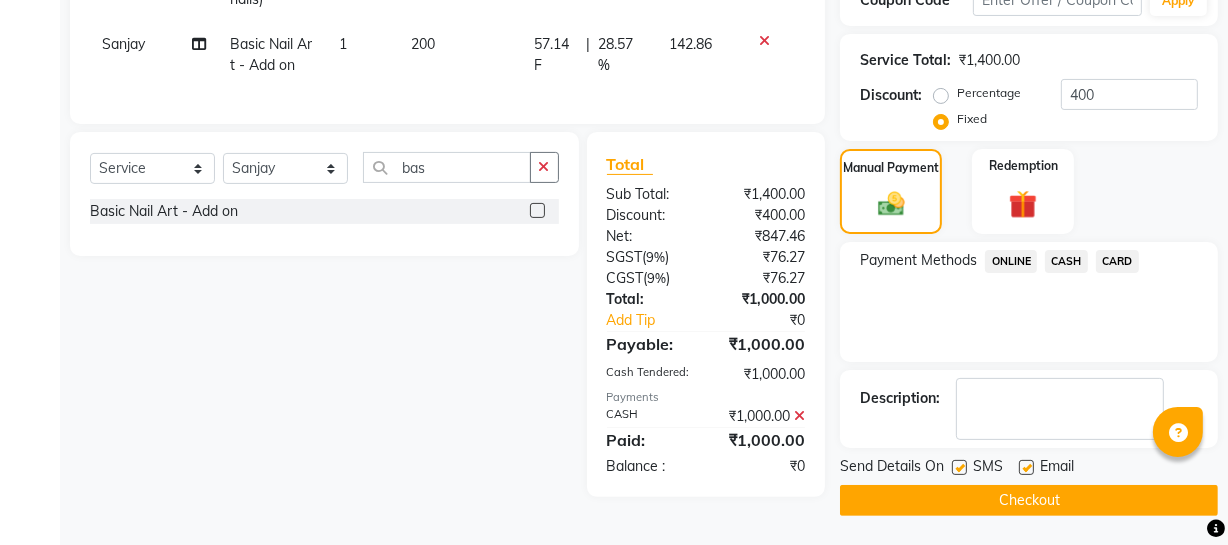 click on "Checkout" 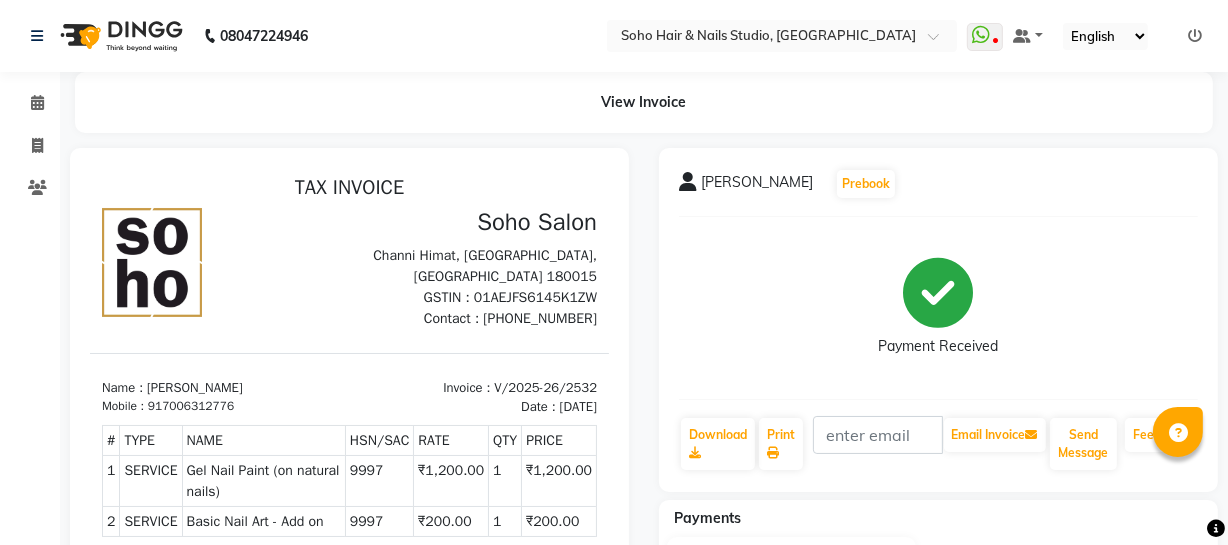 scroll, scrollTop: 36, scrollLeft: 0, axis: vertical 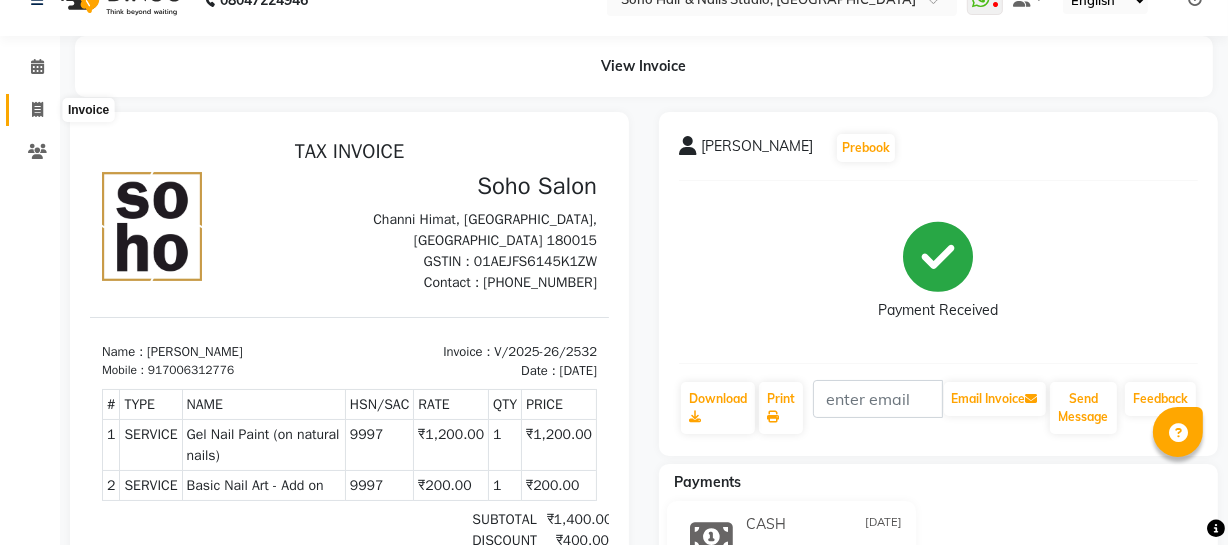 click on "Invoice" 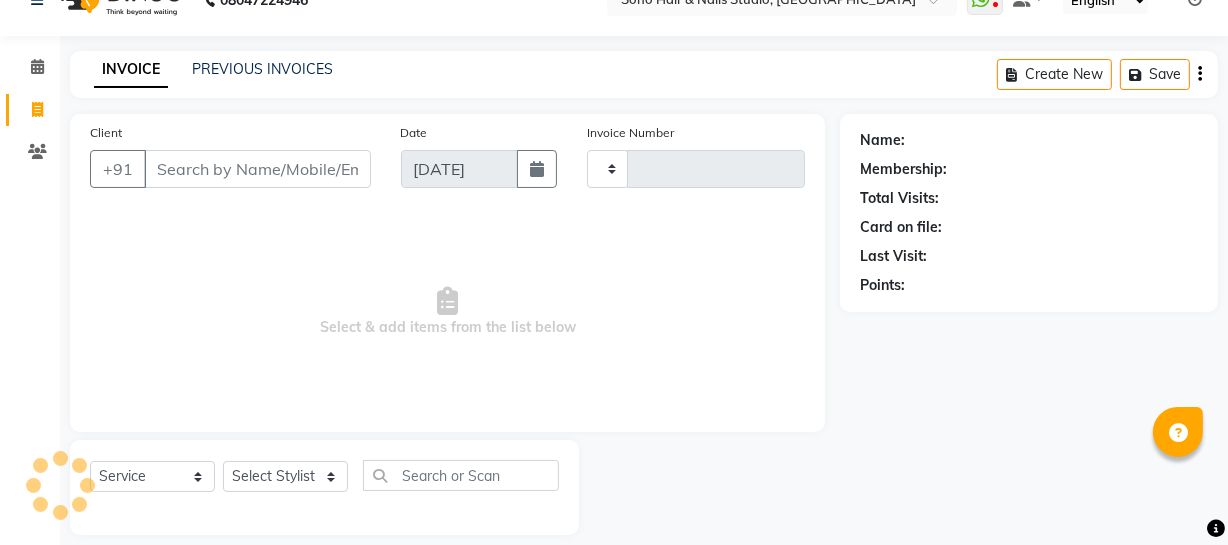 scroll, scrollTop: 57, scrollLeft: 0, axis: vertical 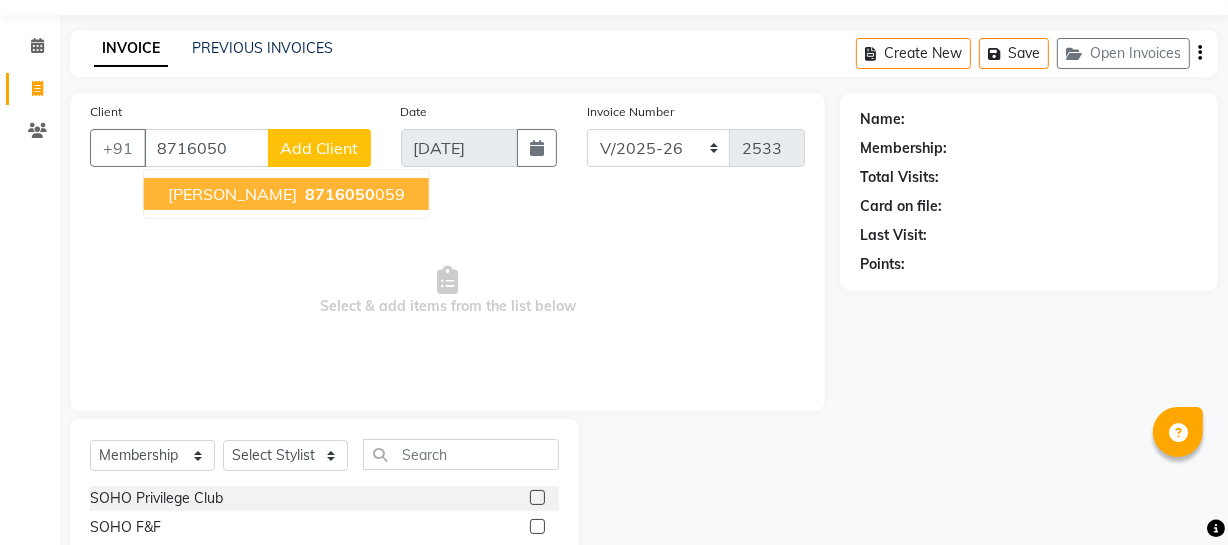 click on "8716050" at bounding box center (340, 194) 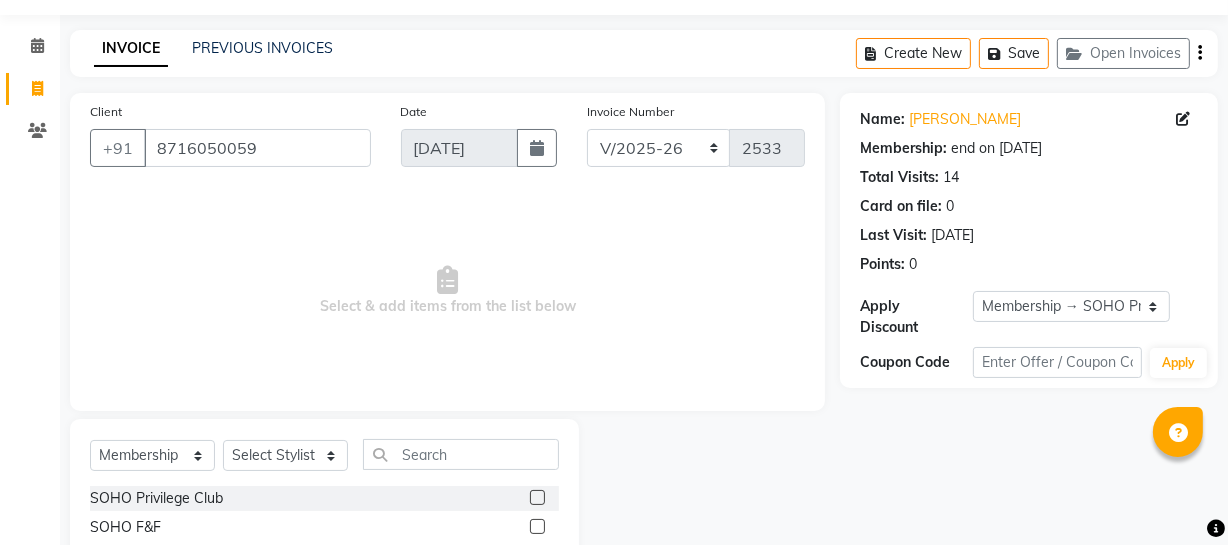 click on "Select & add items from the list below" at bounding box center [447, 291] 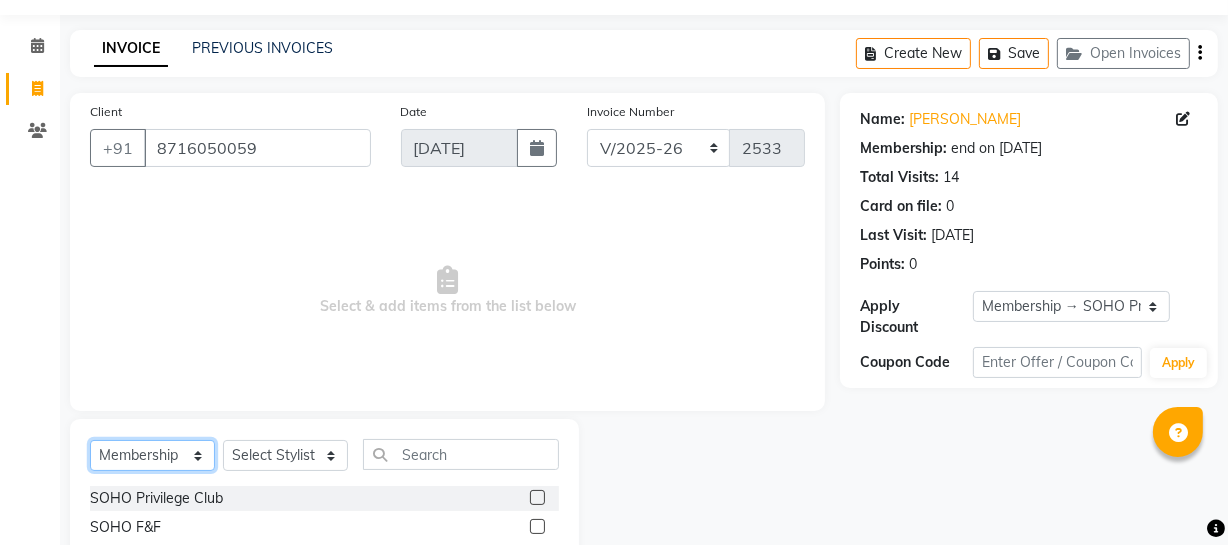 drag, startPoint x: 169, startPoint y: 455, endPoint x: 162, endPoint y: 440, distance: 16.552946 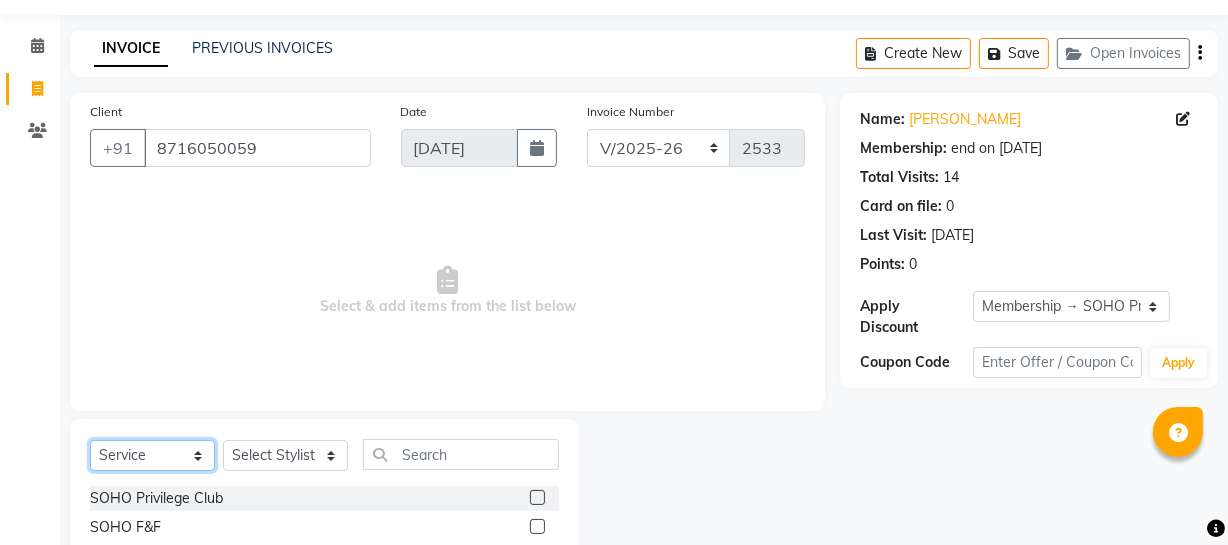 click on "Select  Service  Product  Membership  Package Voucher Prepaid Gift Card" 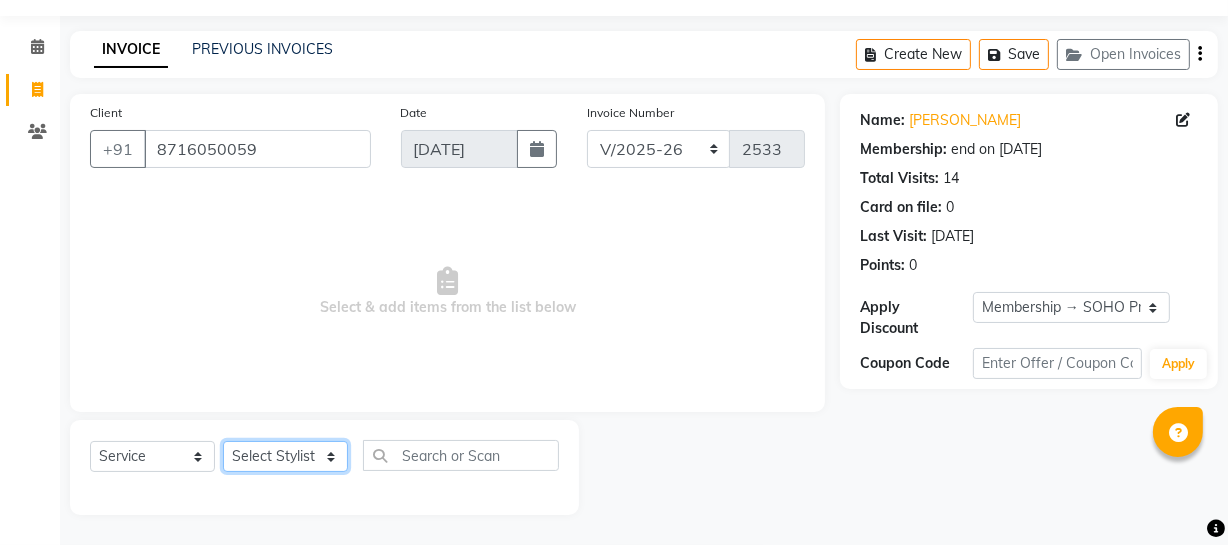 drag, startPoint x: 261, startPoint y: 469, endPoint x: 268, endPoint y: 449, distance: 21.189621 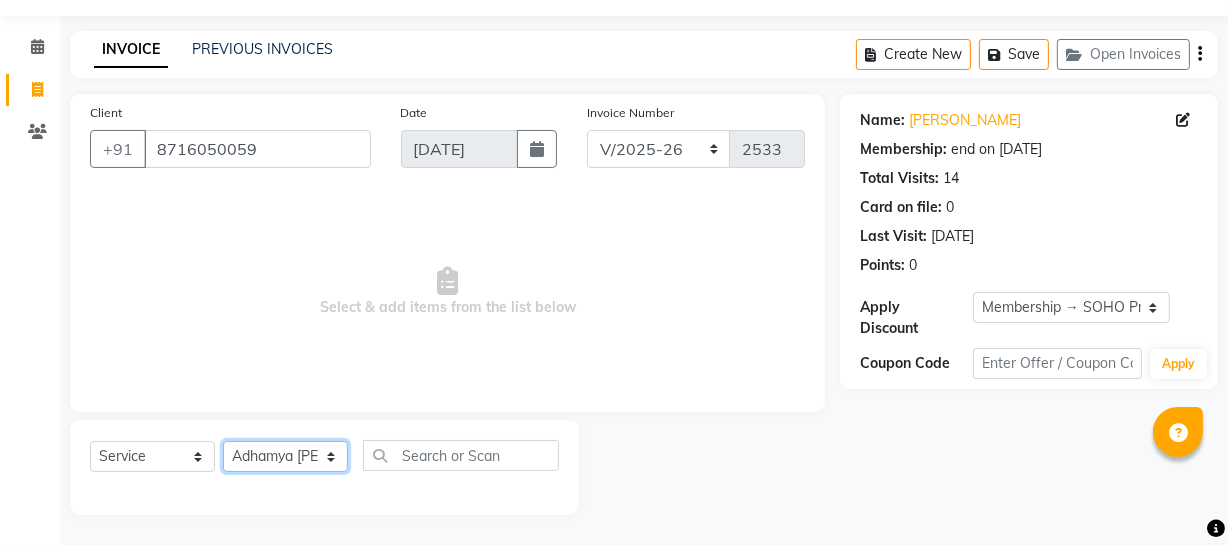 click on "Select Stylist [PERSON_NAME] Adhamya [PERSON_NAME] [PERSON_NAME] [PERSON_NAME] [PERSON_NAME] [PERSON_NAME]  [PERSON_NAME] [PERSON_NAME] [PERSON_NAME] Mitu [PERSON_NAME] Swalia Nitin Reception [PERSON_NAME]  [PERSON_NAME] sameer [PERSON_NAME] [PERSON_NAME] [PERSON_NAME] [PERSON_NAME] [PERSON_NAME]" 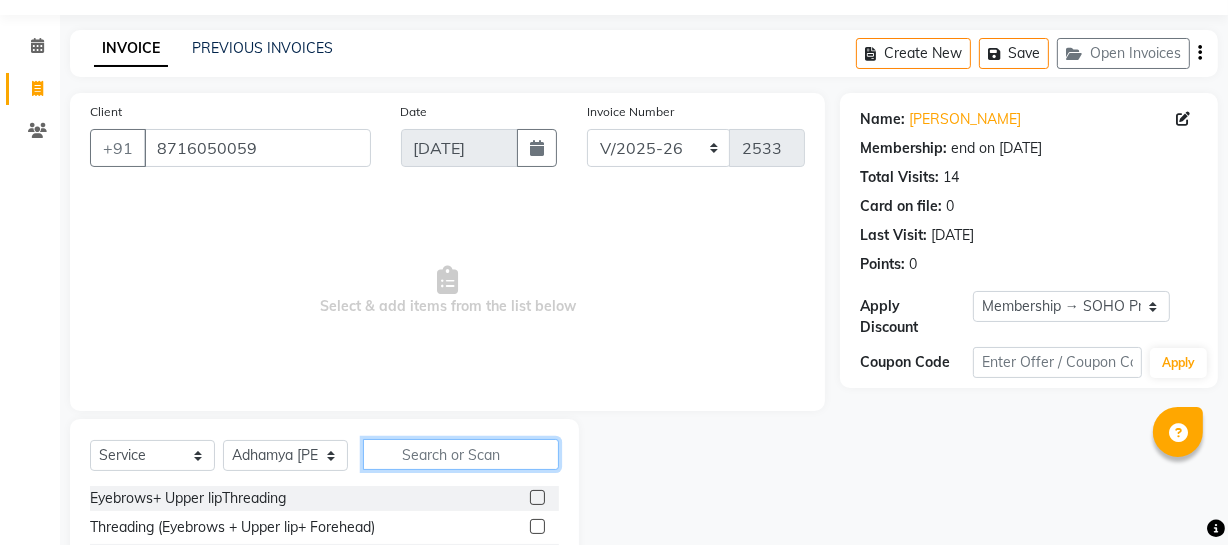 click 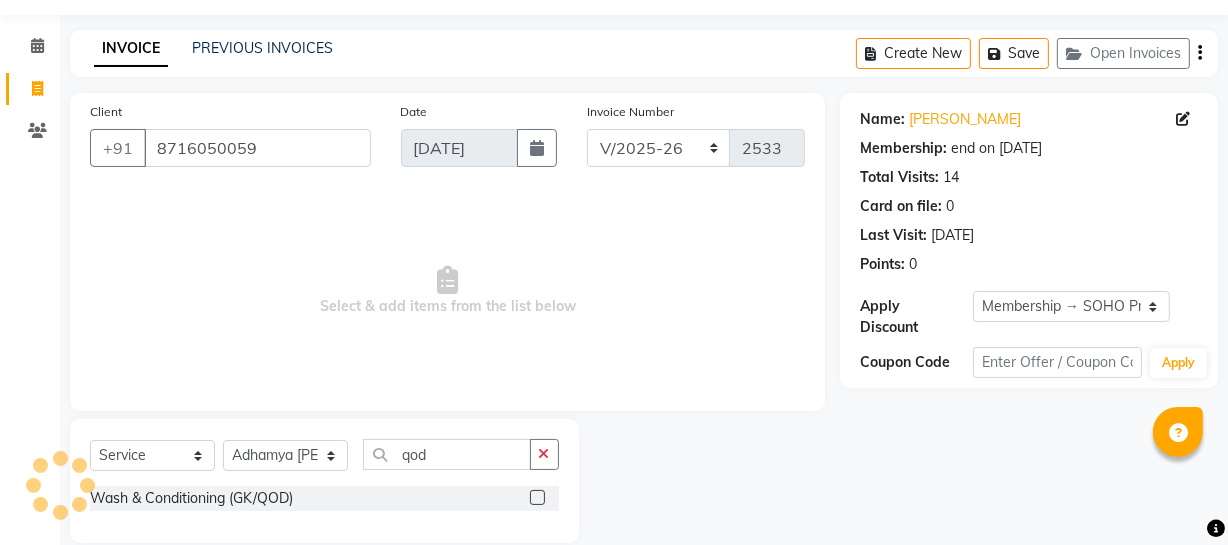 drag, startPoint x: 275, startPoint y: 495, endPoint x: 376, endPoint y: 399, distance: 139.3449 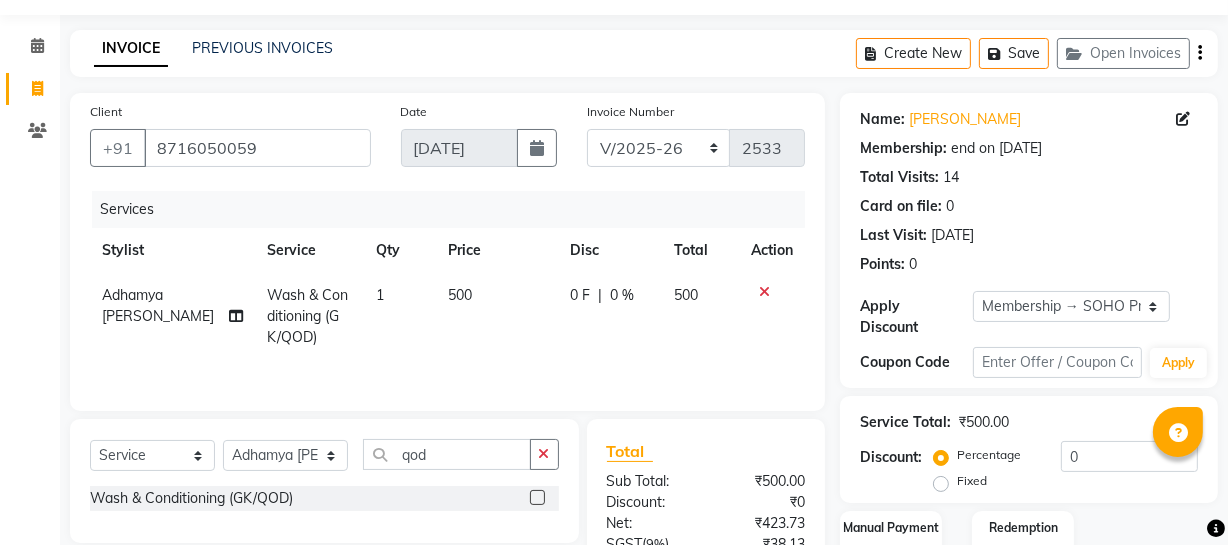click on "Create New   Save   Open Invoices" 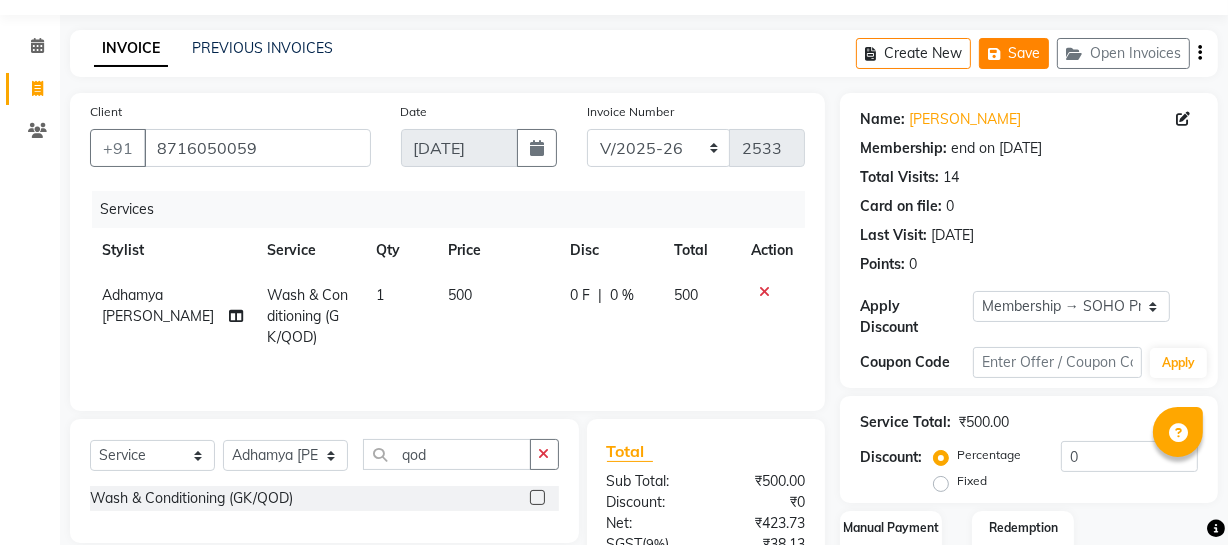 click on "Save" 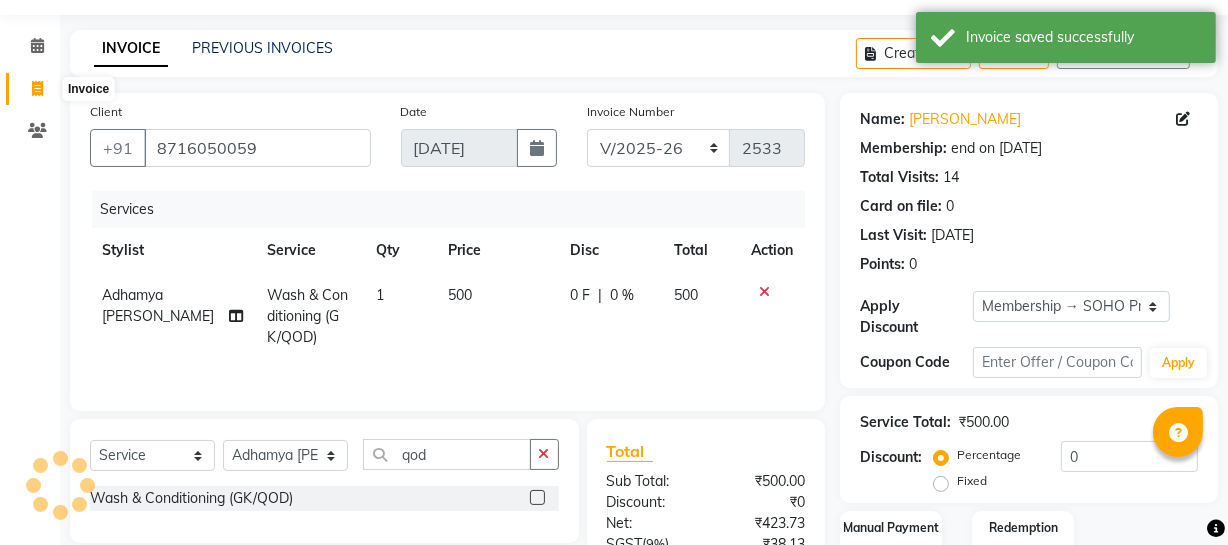 click 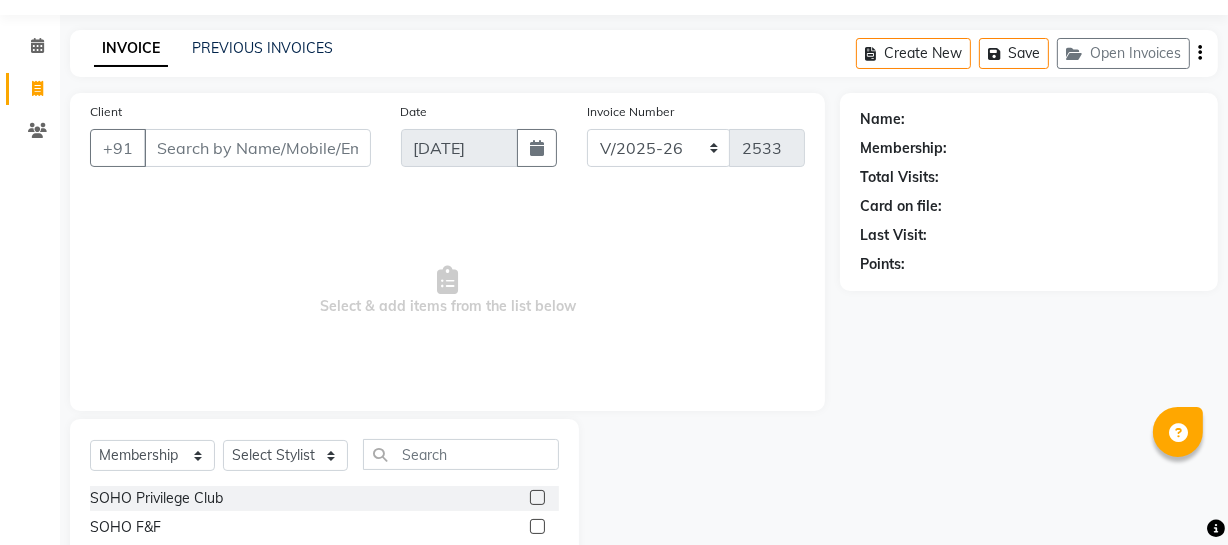 scroll, scrollTop: 50, scrollLeft: 0, axis: vertical 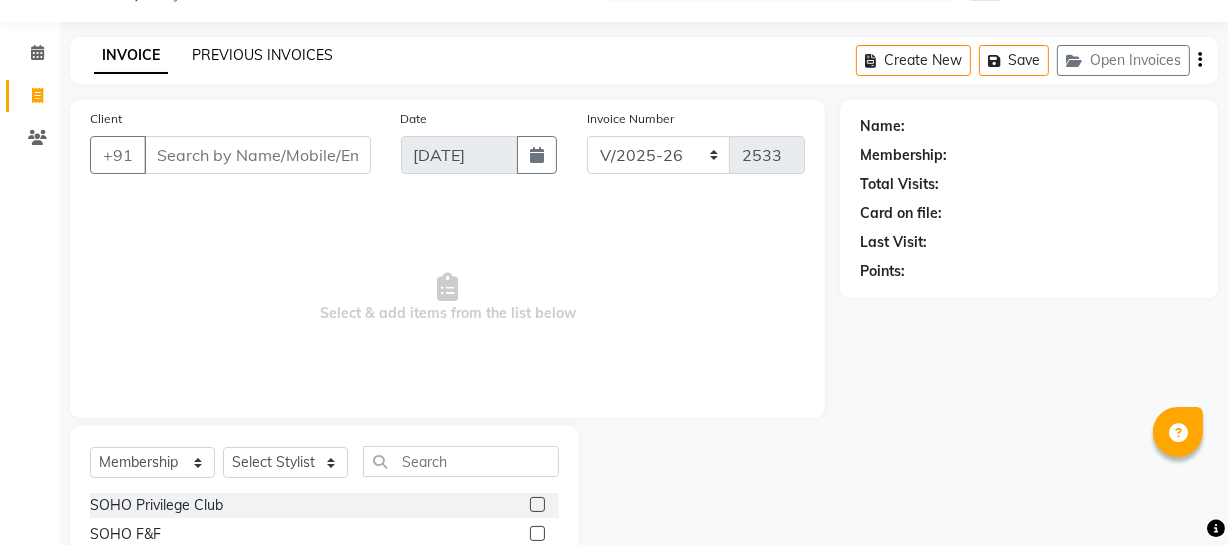 click on "PREVIOUS INVOICES" 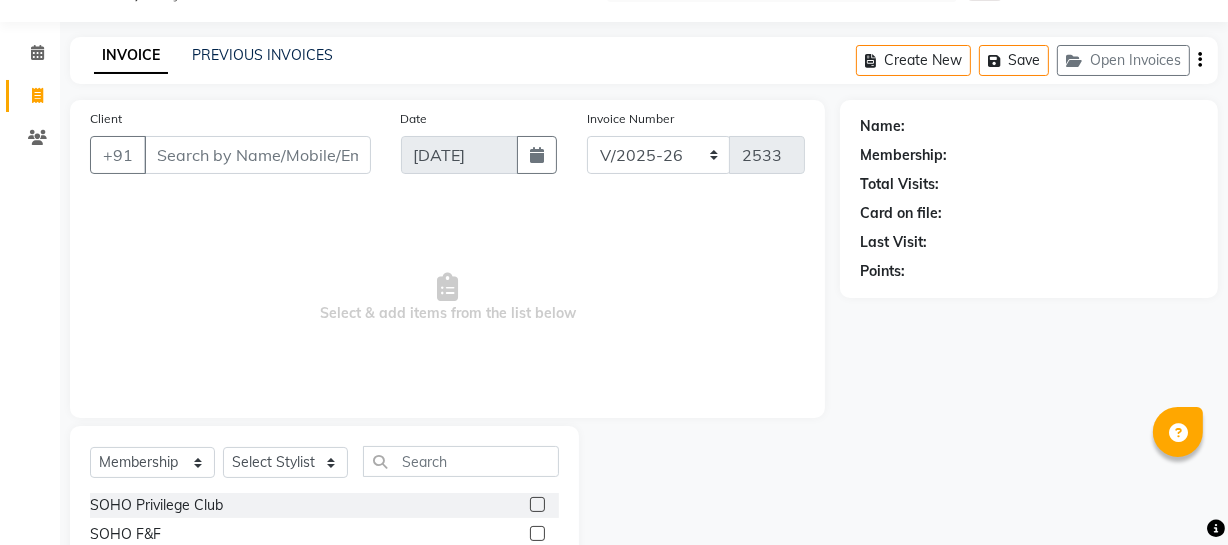 scroll, scrollTop: 0, scrollLeft: 0, axis: both 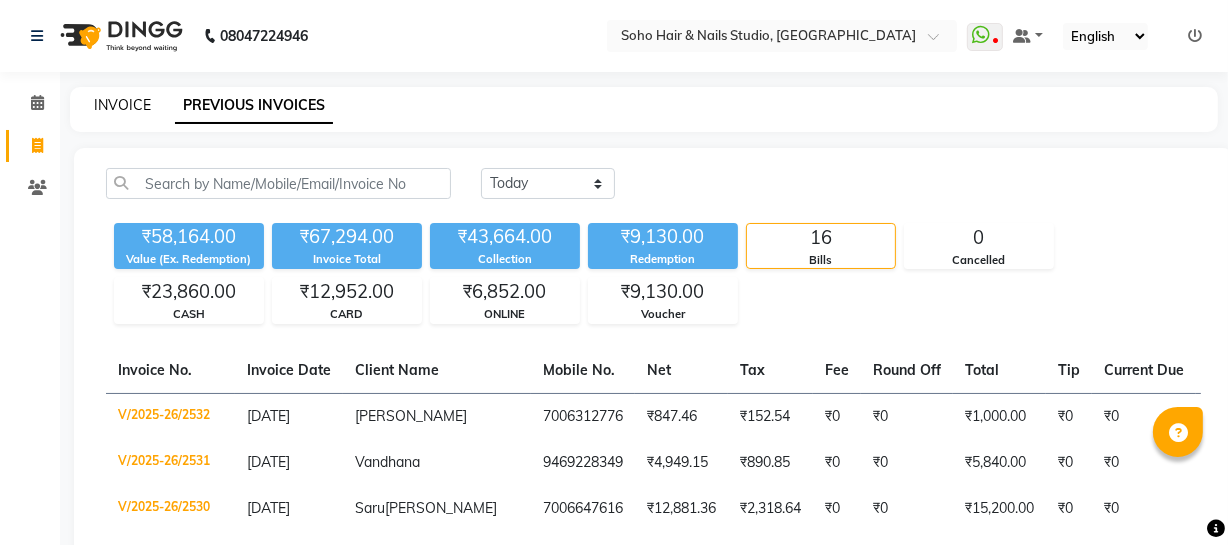 click on "INVOICE" 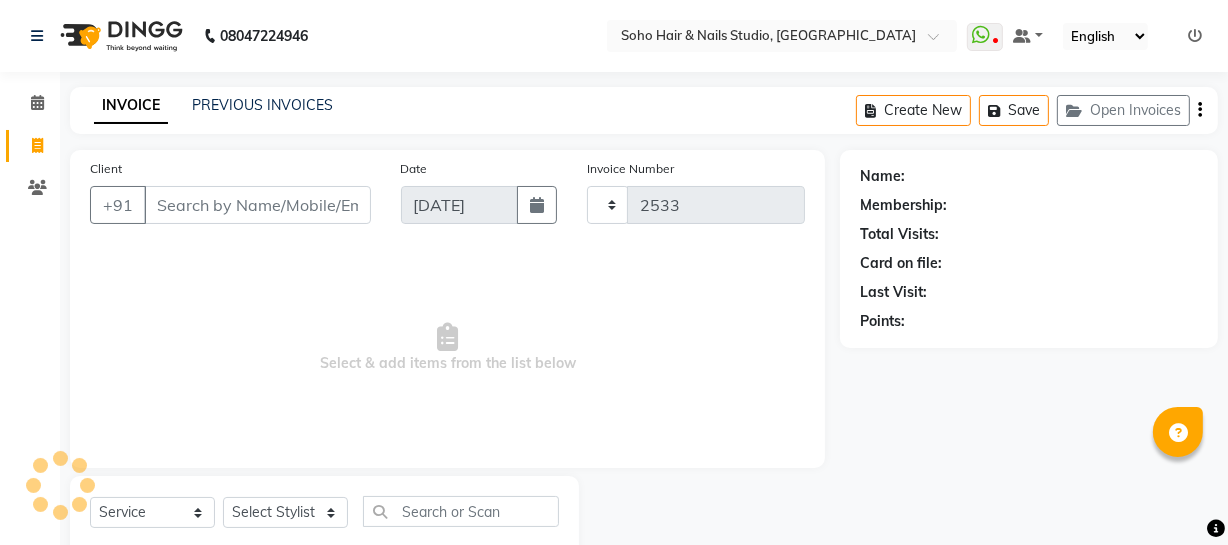 scroll, scrollTop: 57, scrollLeft: 0, axis: vertical 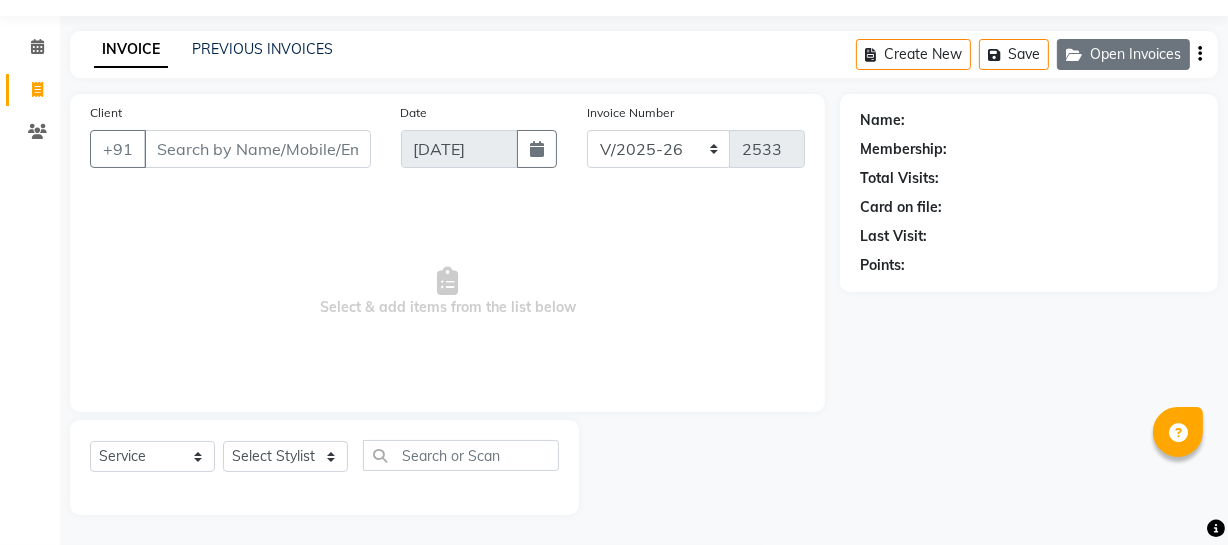 click on "Open Invoices" 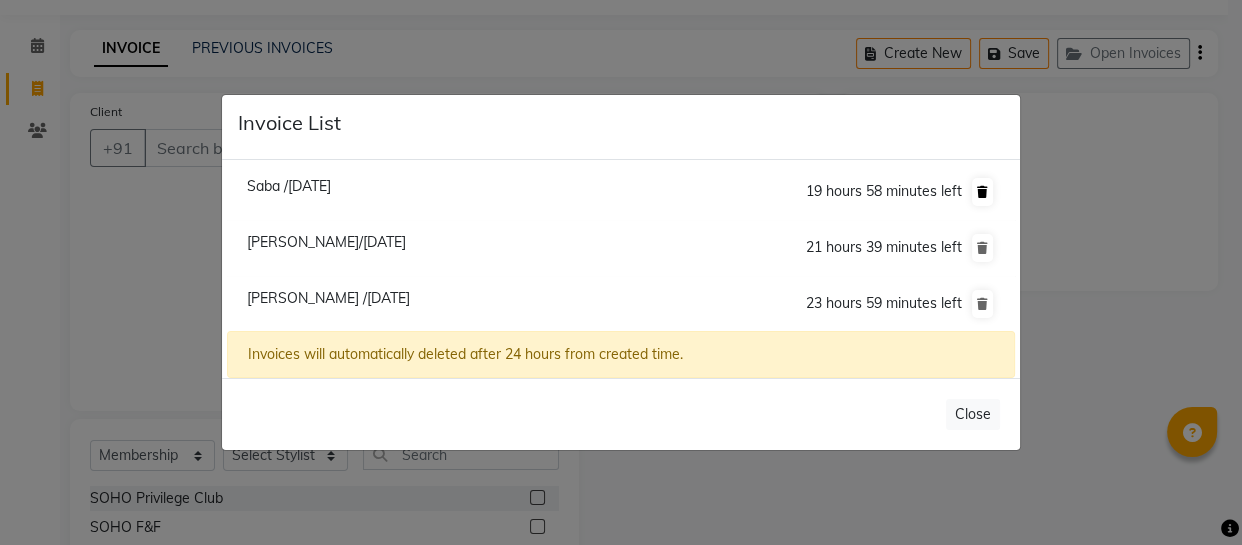 click 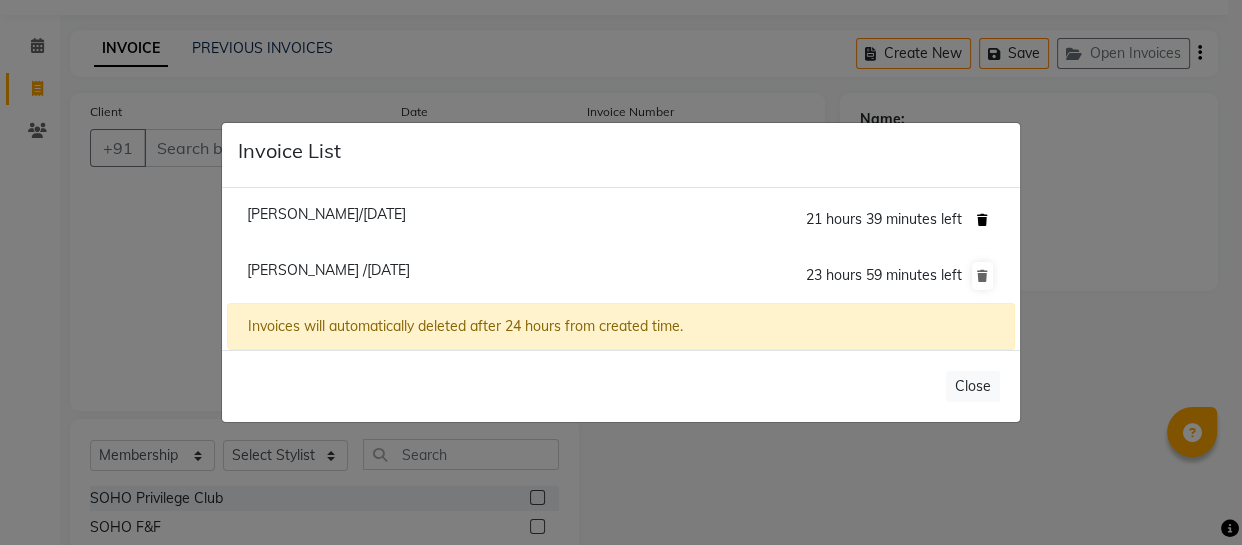 click 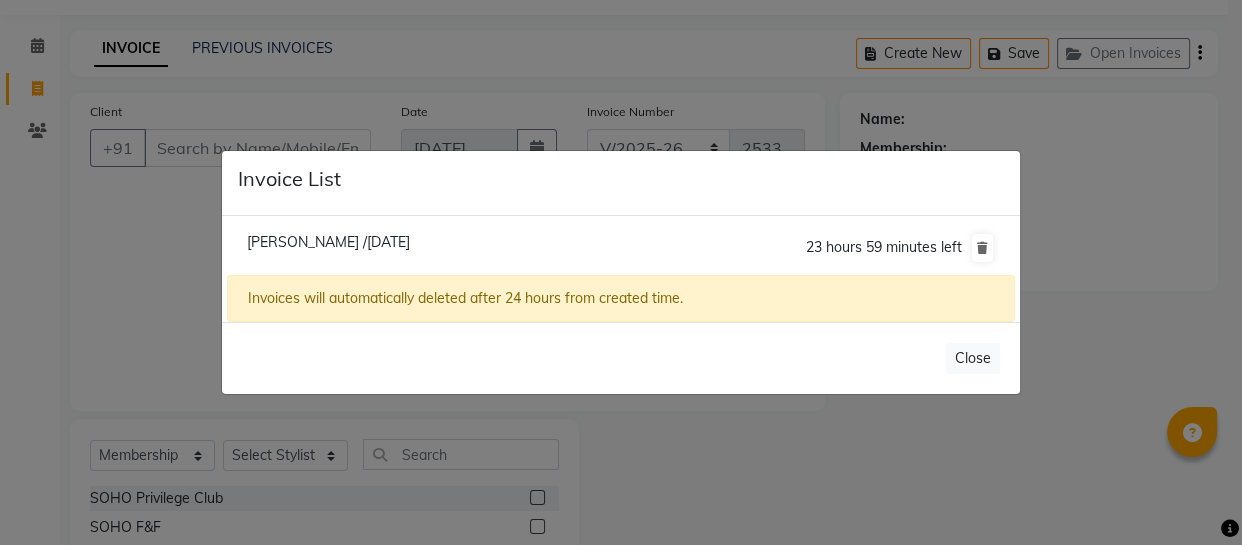 click on "Invoice List  Jessica /11 July 2025  23 hours 59 minutes left  Invoices will automatically deleted after 24 hours from created time.   Close" 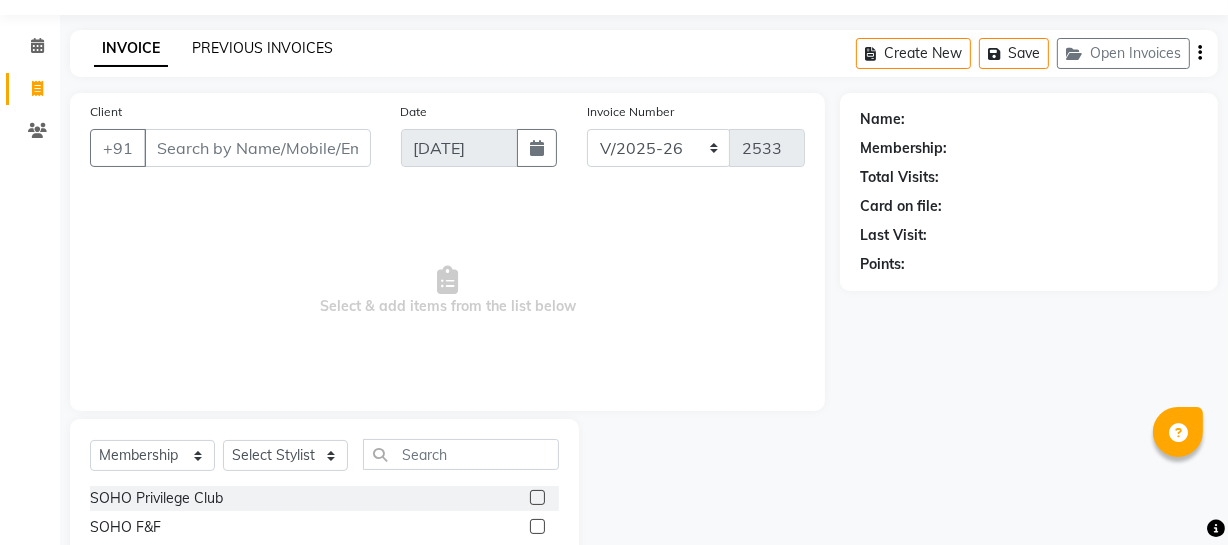 click on "PREVIOUS INVOICES" 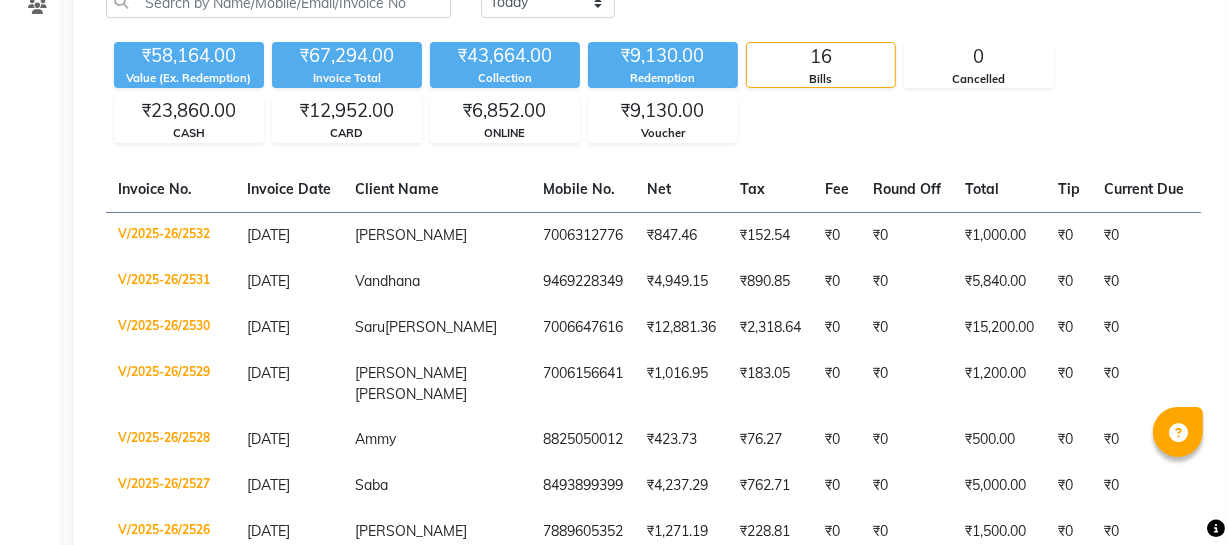 scroll, scrollTop: 0, scrollLeft: 0, axis: both 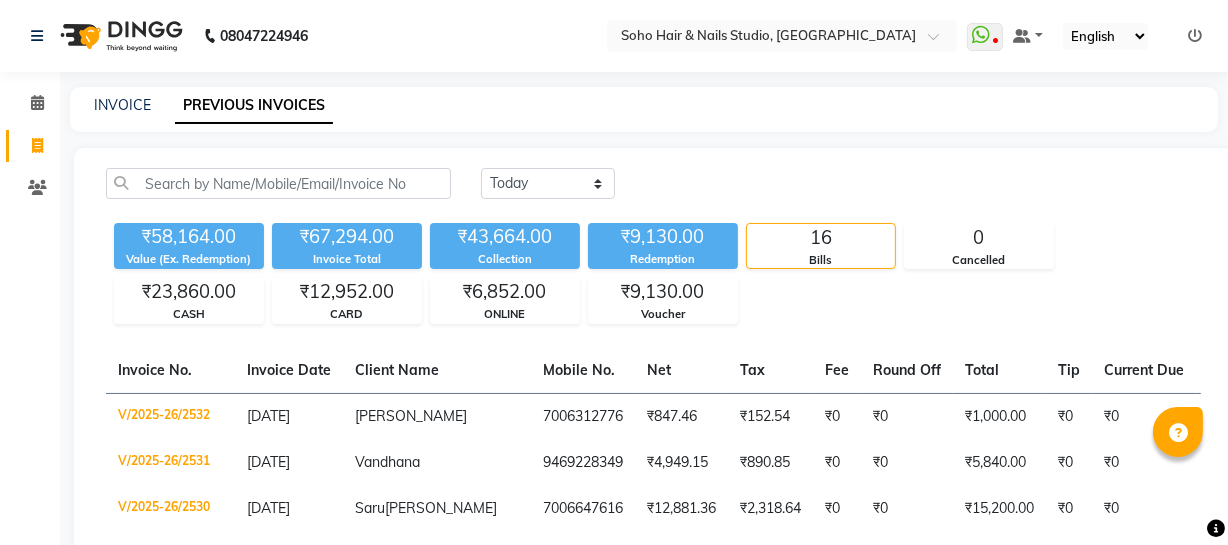 click on "INVOICE" 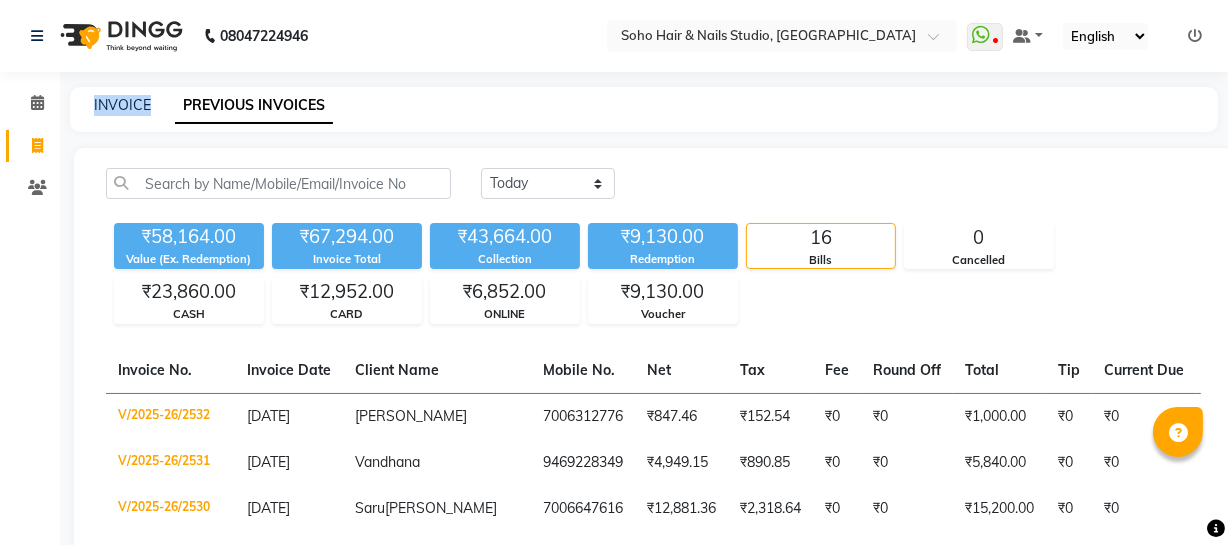 click on "INVOICE" 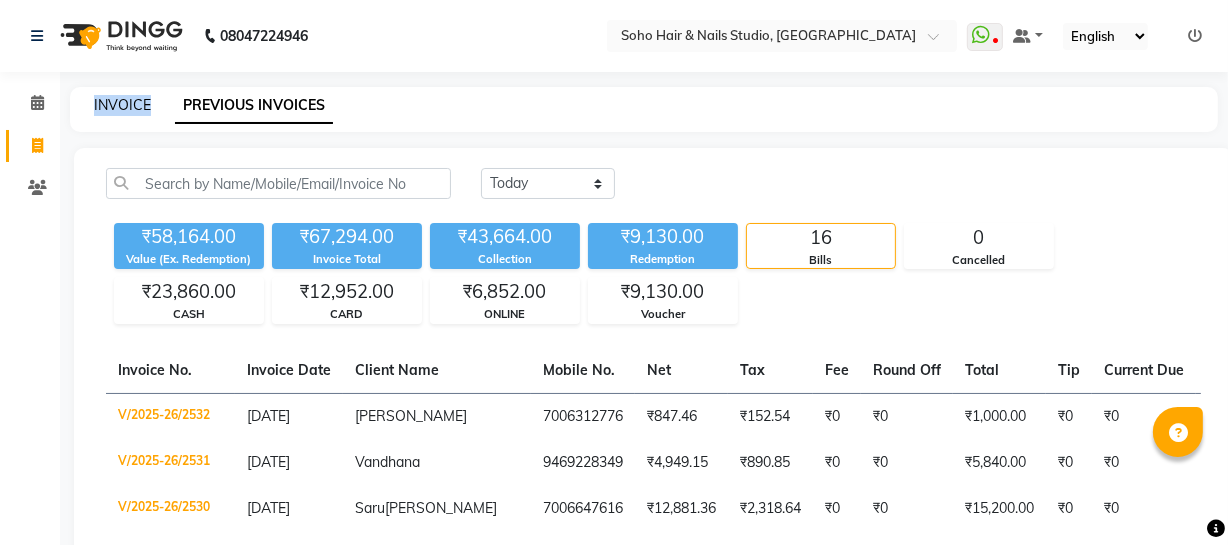 click on "INVOICE" 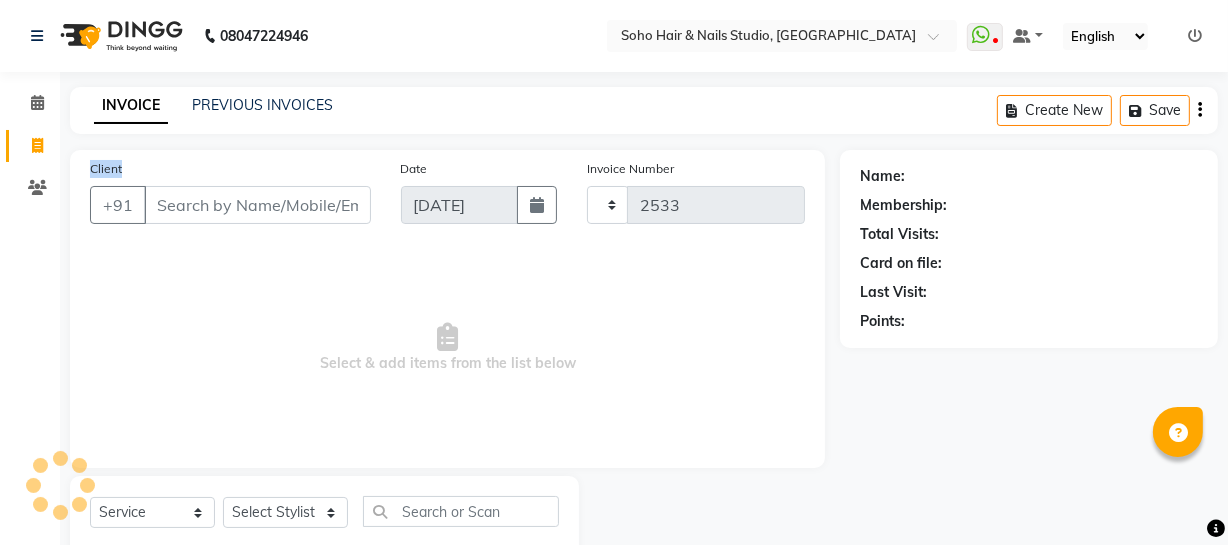 scroll, scrollTop: 57, scrollLeft: 0, axis: vertical 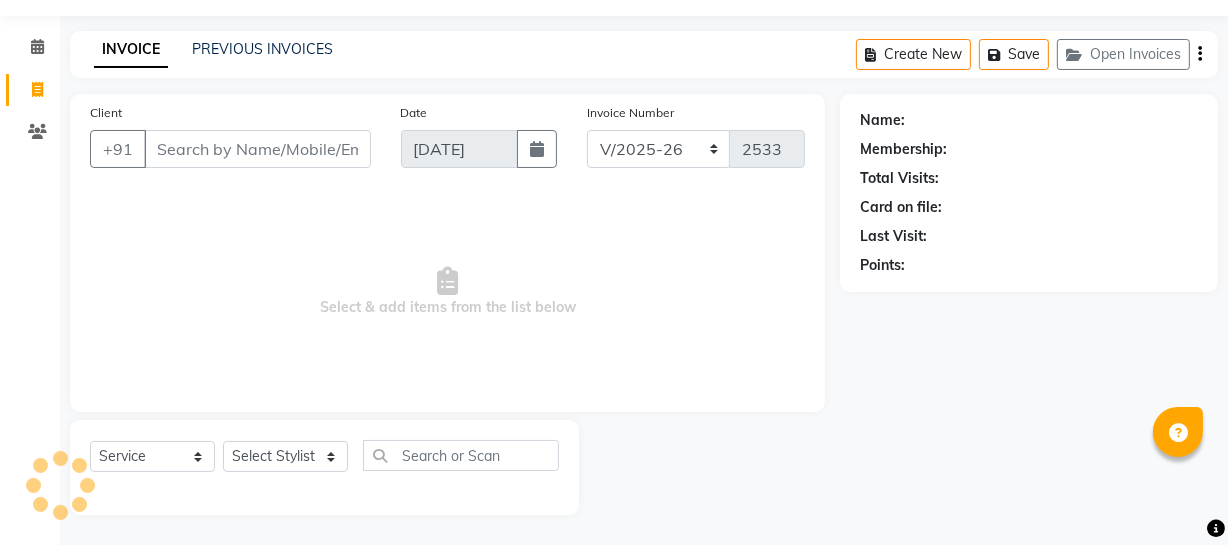 click on "Client +91" 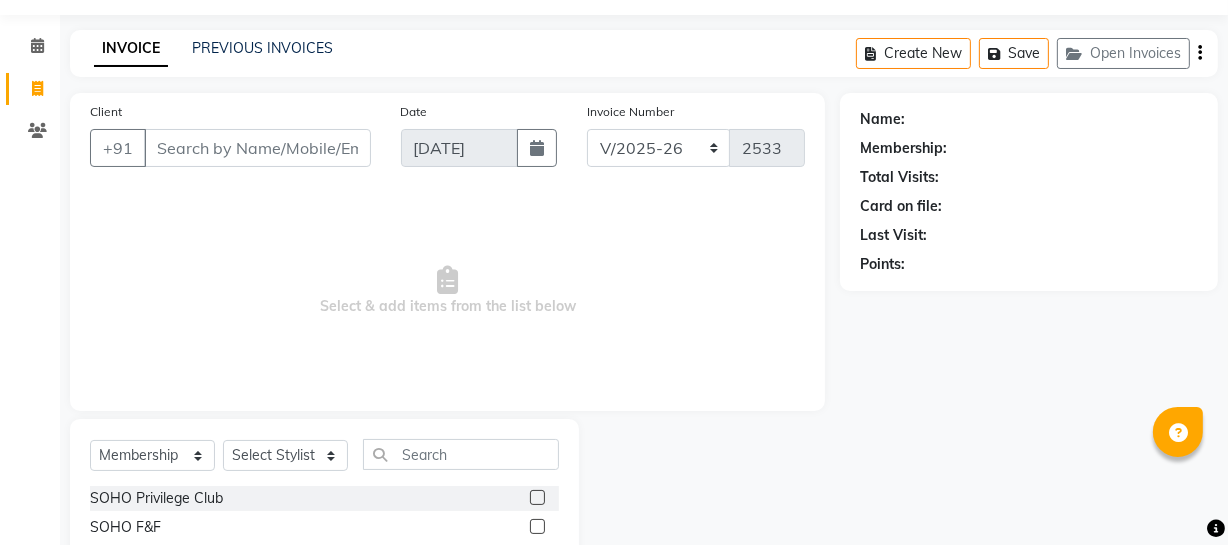 click on "Client +91 Date 11-07-2025 Invoice Number Red/2025-26 V/2025 V/2025-26 2533  Select & add items from the list below  Select  Service  Product  Membership  Package Voucher Prepaid Gift Card  Select Stylist Abhishek Kohli Adhamya Bamotra Amit Arun Sain Bhabesh Dipanker  Harman Kevi  Komal Lakshya Dogra Meenakshi Jamwal Mitu Neha Nishant Swalia Nitin Reception Rose  Ruth Sahil sameer Sanjay Saurav pedi Saurav SAM Shameem Sharan Vicky VISHAL DOGRA SOHO Privilege Club  SOHO F&F" 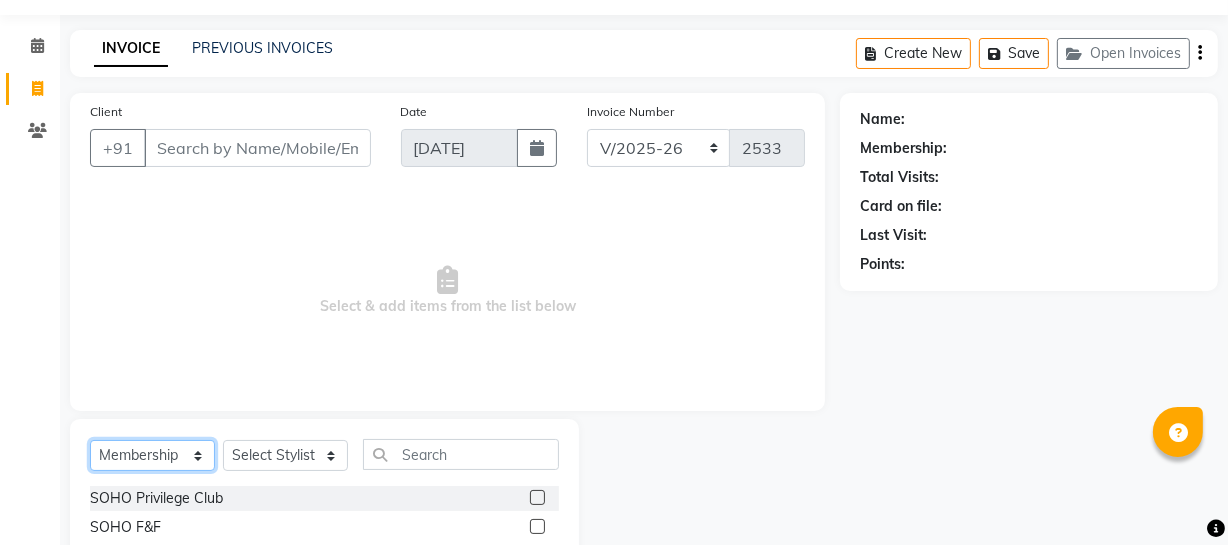 click on "Select  Service  Product  Membership  Package Voucher Prepaid Gift Card" 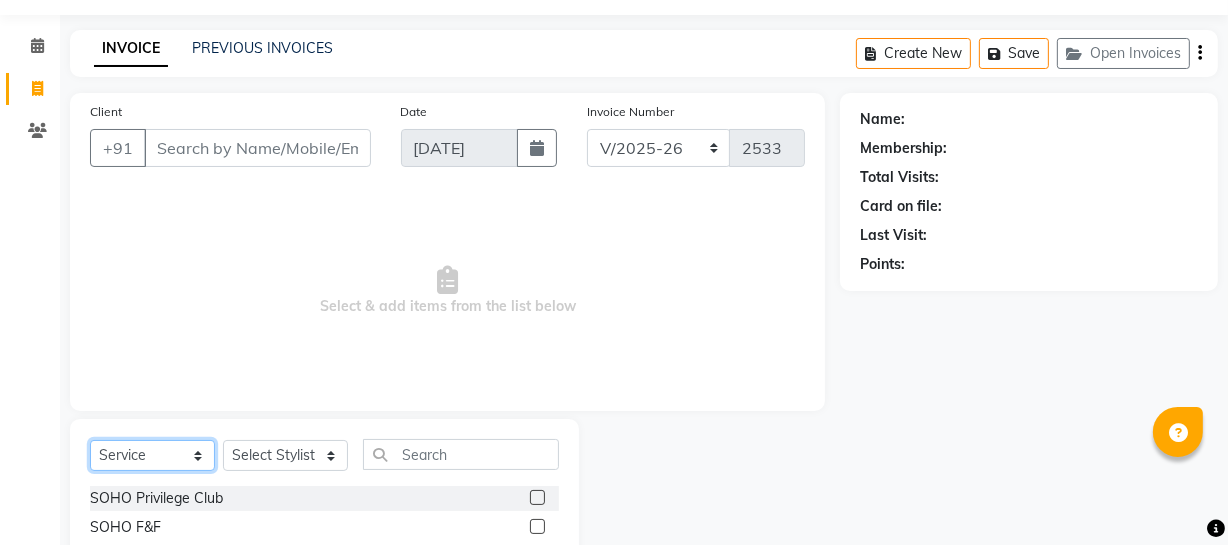 click on "Select  Service  Product  Membership  Package Voucher Prepaid Gift Card" 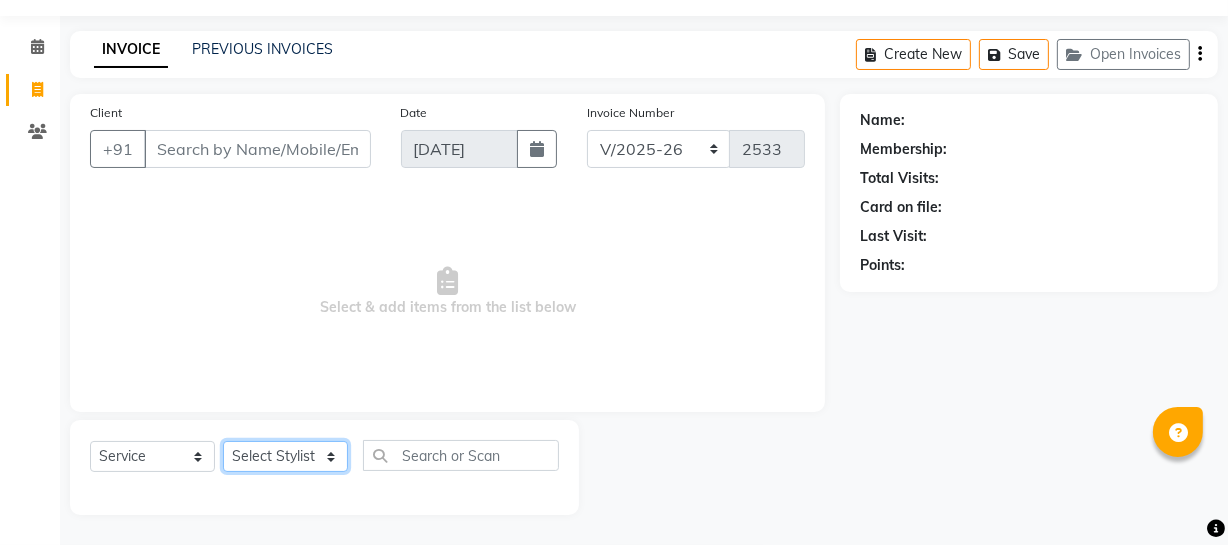 click on "Select Stylist [PERSON_NAME] Adhamya [PERSON_NAME] [PERSON_NAME] [PERSON_NAME] [PERSON_NAME] [PERSON_NAME]  [PERSON_NAME] [PERSON_NAME] [PERSON_NAME] Mitu [PERSON_NAME] Swalia Nitin Reception [PERSON_NAME]  [PERSON_NAME] sameer [PERSON_NAME] [PERSON_NAME] [PERSON_NAME] [PERSON_NAME] [PERSON_NAME]" 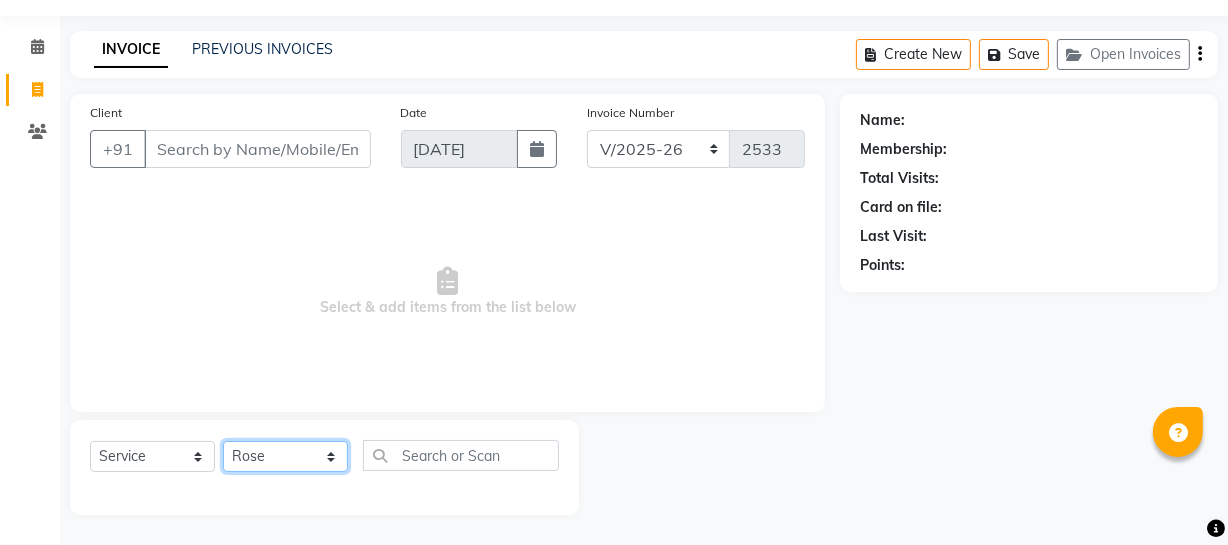 click on "Select Stylist [PERSON_NAME] Adhamya [PERSON_NAME] [PERSON_NAME] [PERSON_NAME] [PERSON_NAME] [PERSON_NAME]  [PERSON_NAME] [PERSON_NAME] [PERSON_NAME] Mitu [PERSON_NAME] Swalia Nitin Reception [PERSON_NAME]  [PERSON_NAME] sameer [PERSON_NAME] [PERSON_NAME] [PERSON_NAME] [PERSON_NAME] [PERSON_NAME]" 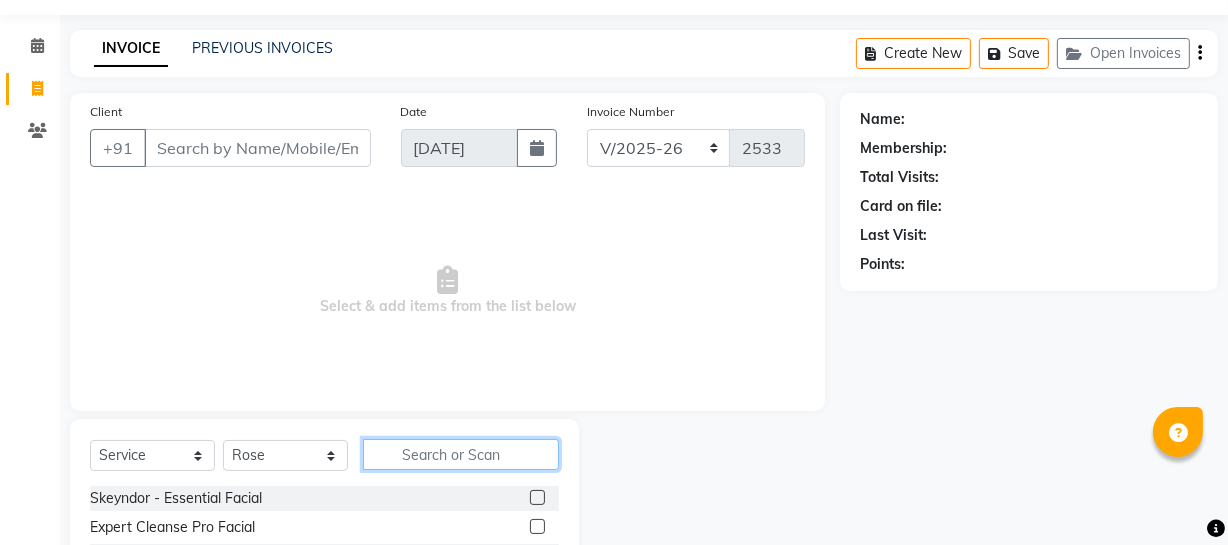 click 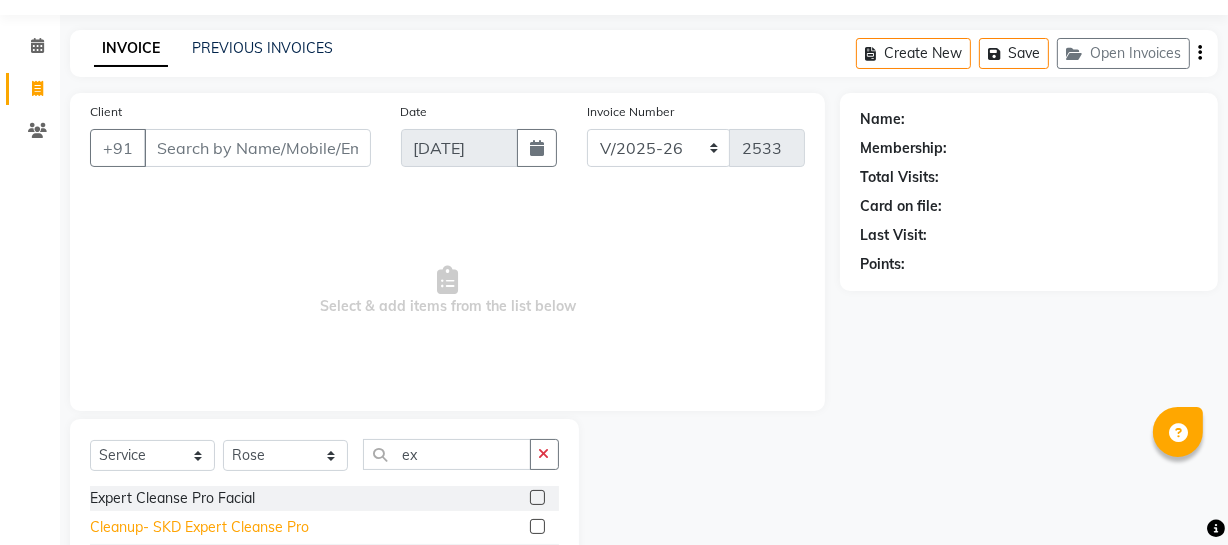 click on "Cleanup- SKD Expert Cleanse Pro" 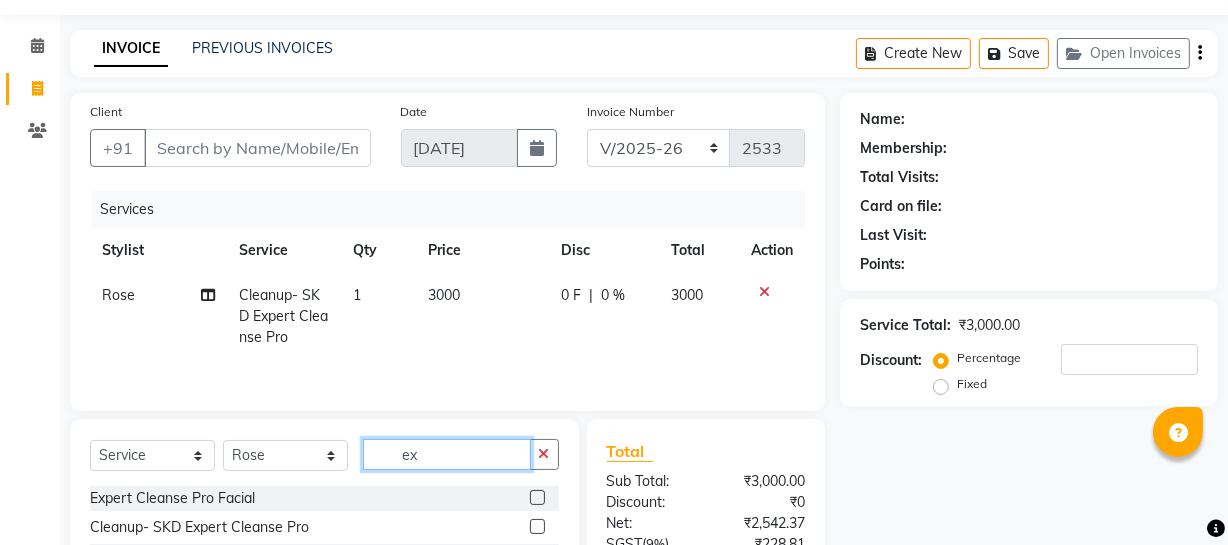 drag, startPoint x: 449, startPoint y: 453, endPoint x: 51, endPoint y: 459, distance: 398.04523 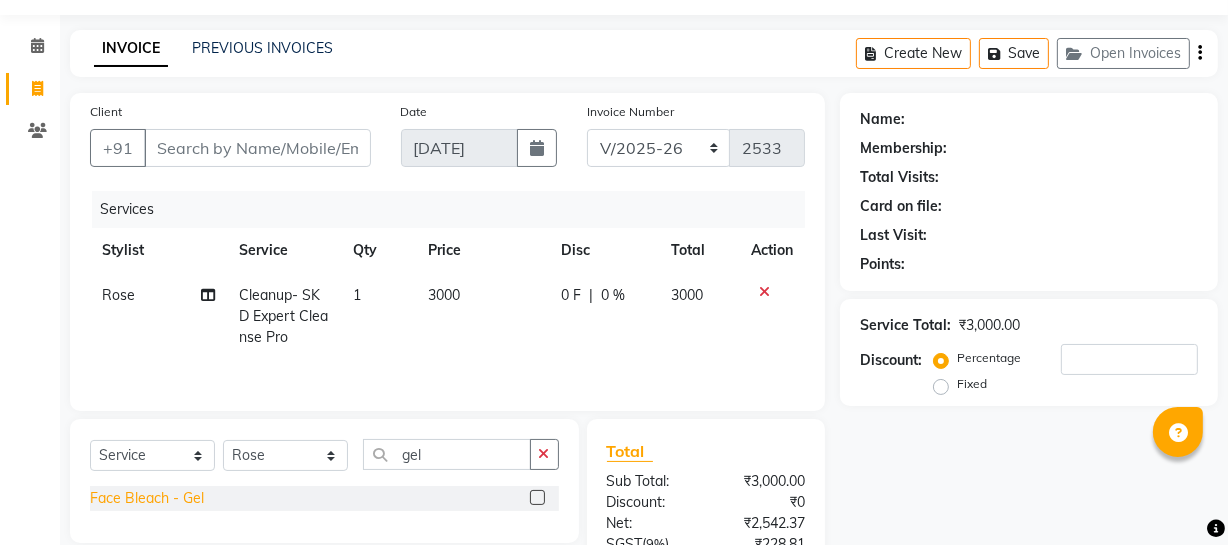 click on "Face Bleach - Gel" 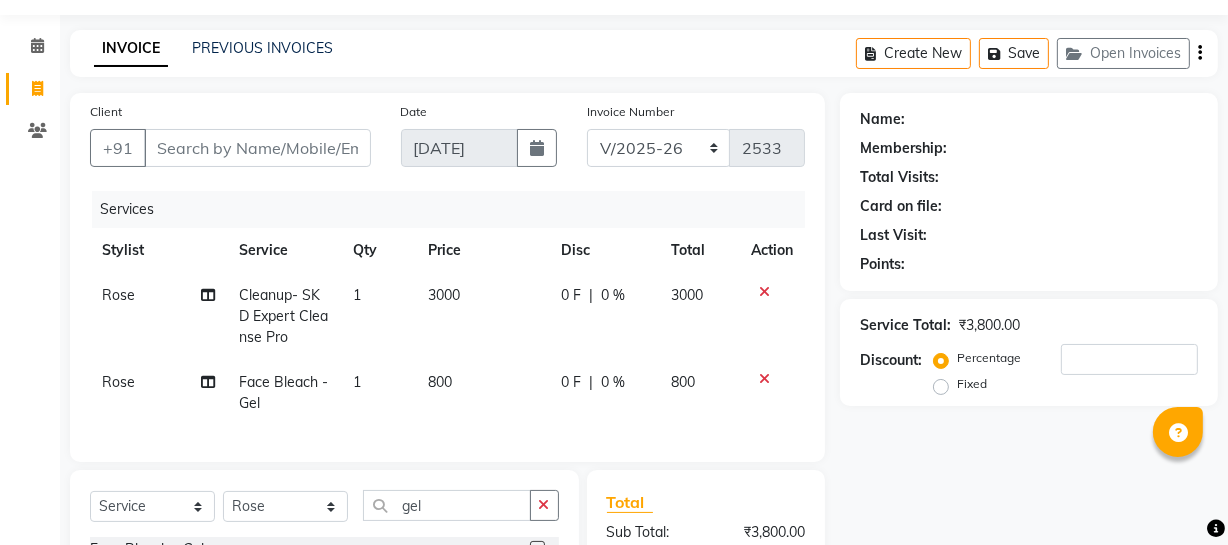 scroll, scrollTop: 0, scrollLeft: 0, axis: both 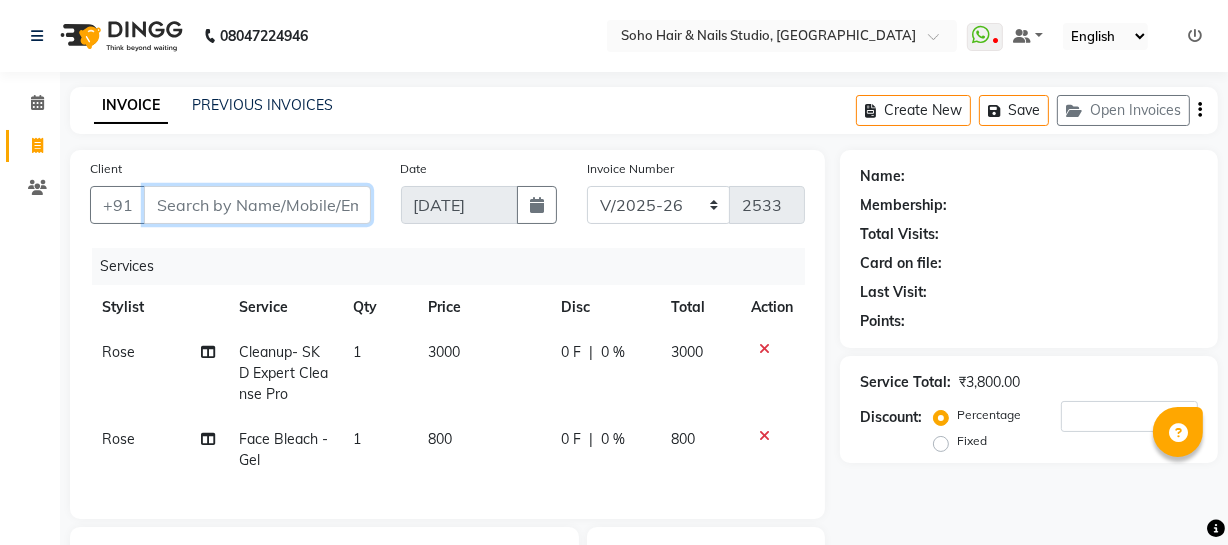 click on "Client" at bounding box center [257, 205] 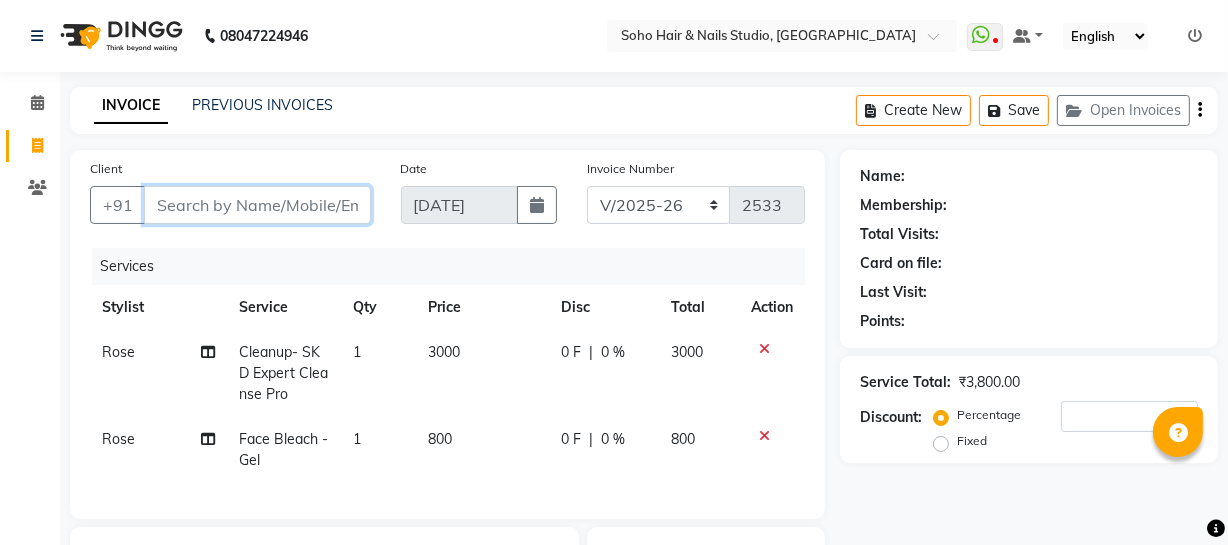 scroll, scrollTop: 195, scrollLeft: 0, axis: vertical 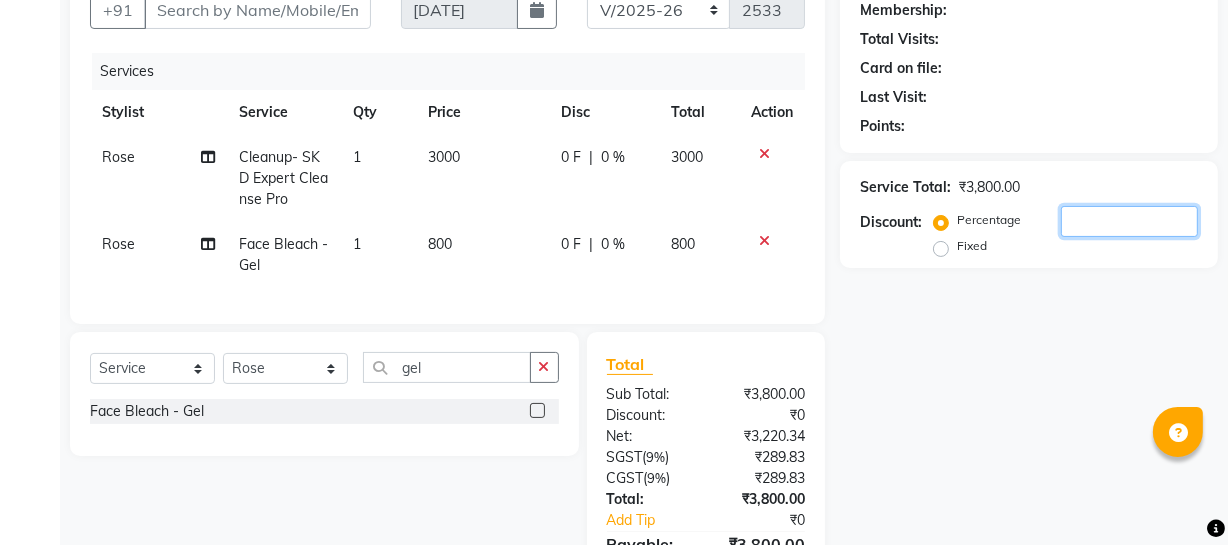 click 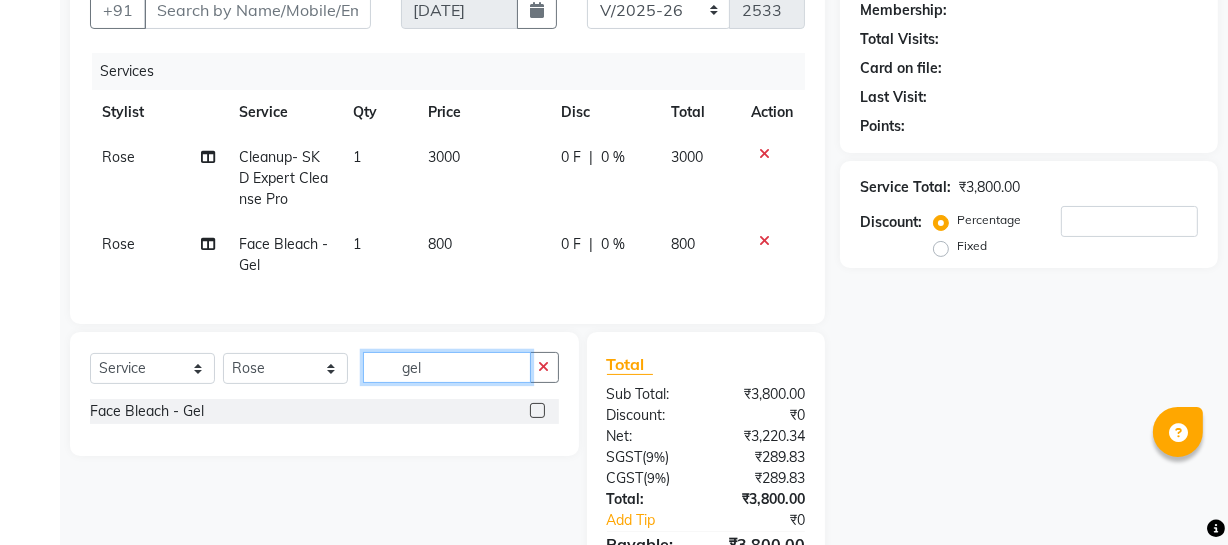 drag, startPoint x: 440, startPoint y: 387, endPoint x: 174, endPoint y: 449, distance: 273.13 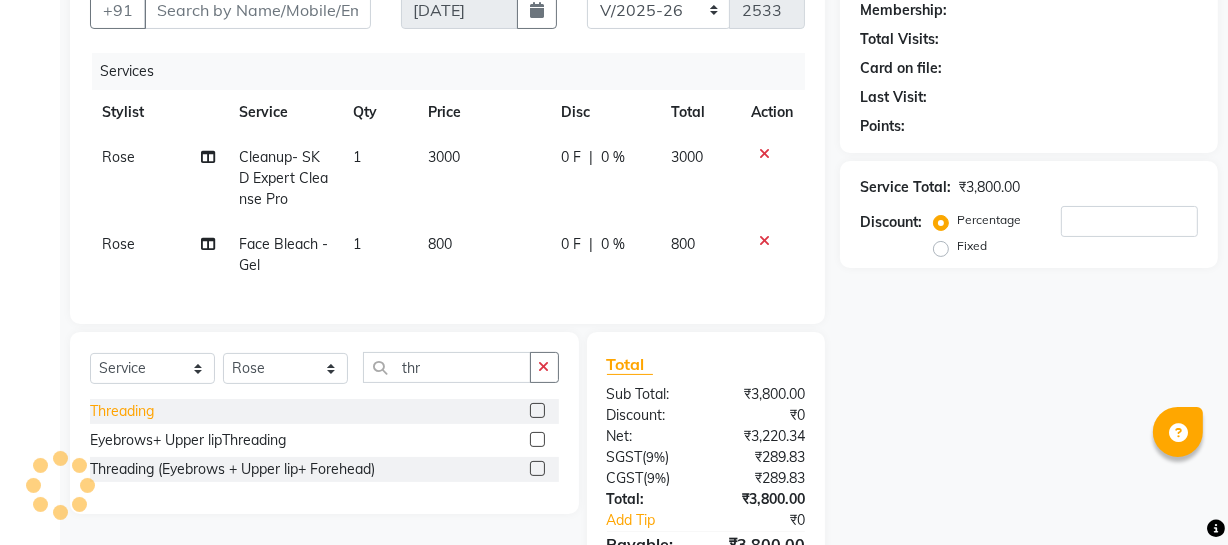 click on "Threading" 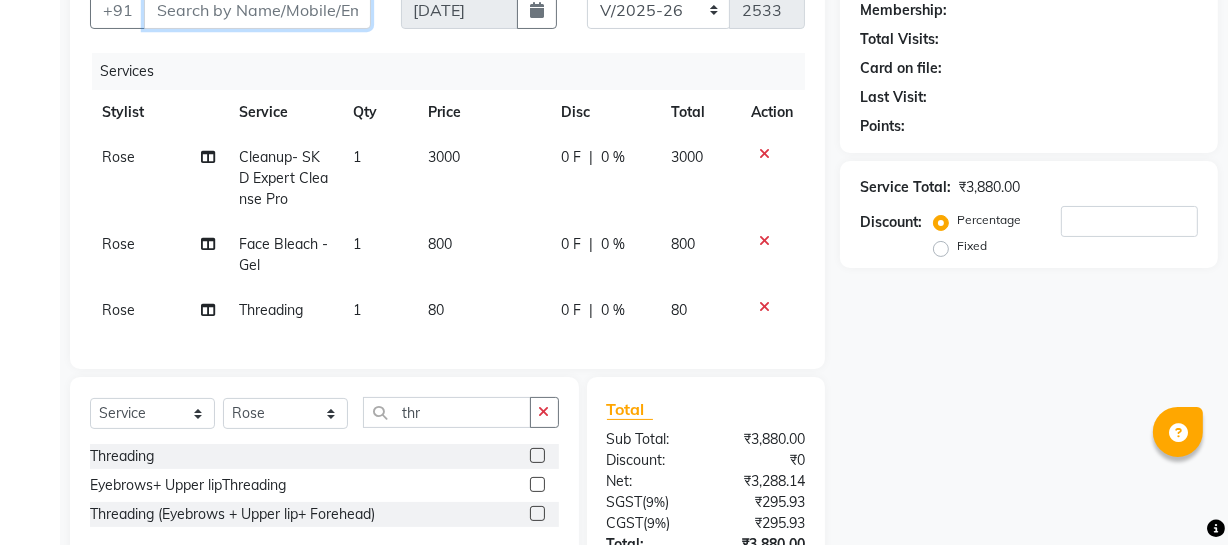click on "Client" at bounding box center (257, 10) 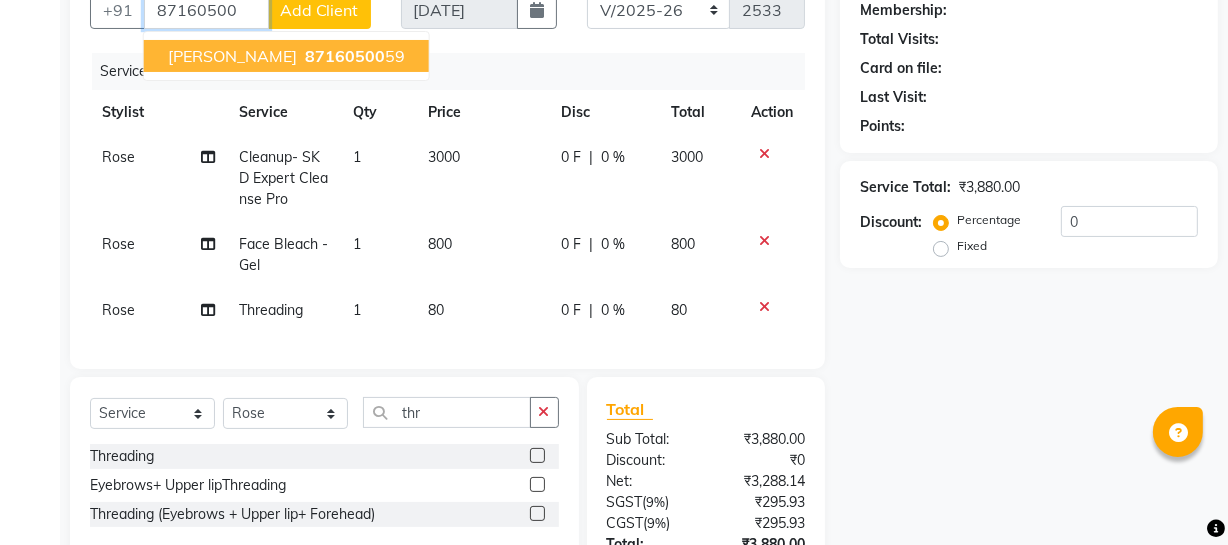 click on "87160500" at bounding box center [345, 56] 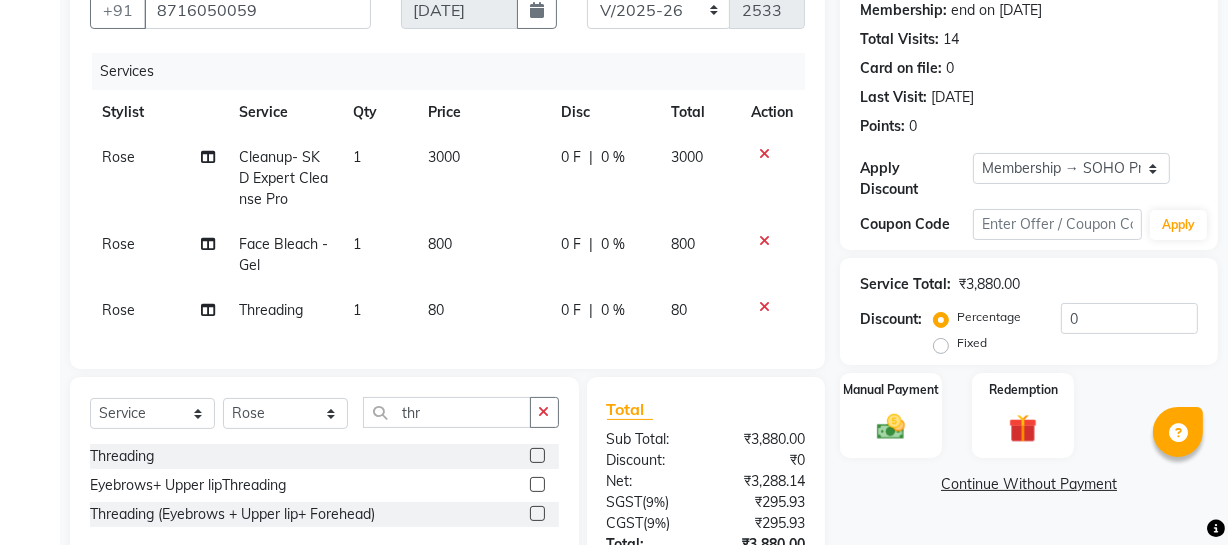 scroll, scrollTop: 366, scrollLeft: 0, axis: vertical 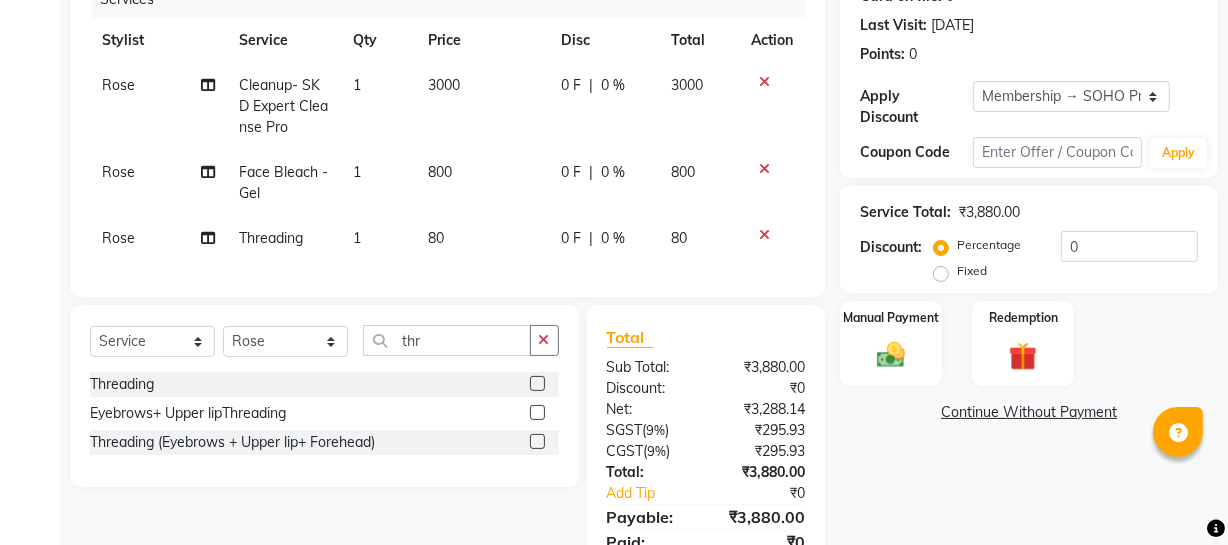 click 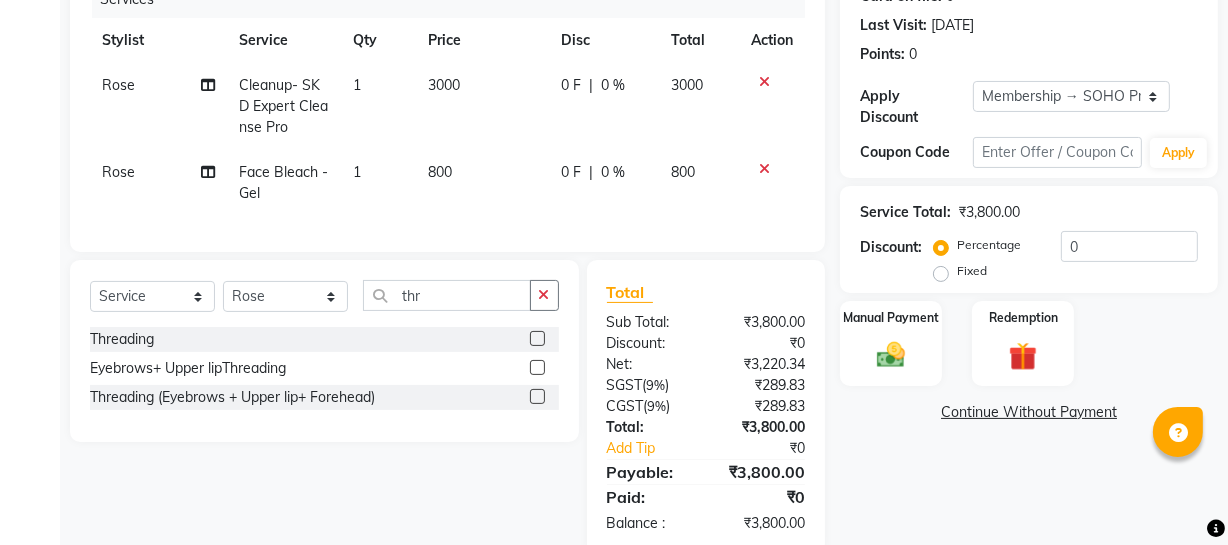 scroll, scrollTop: 0, scrollLeft: 0, axis: both 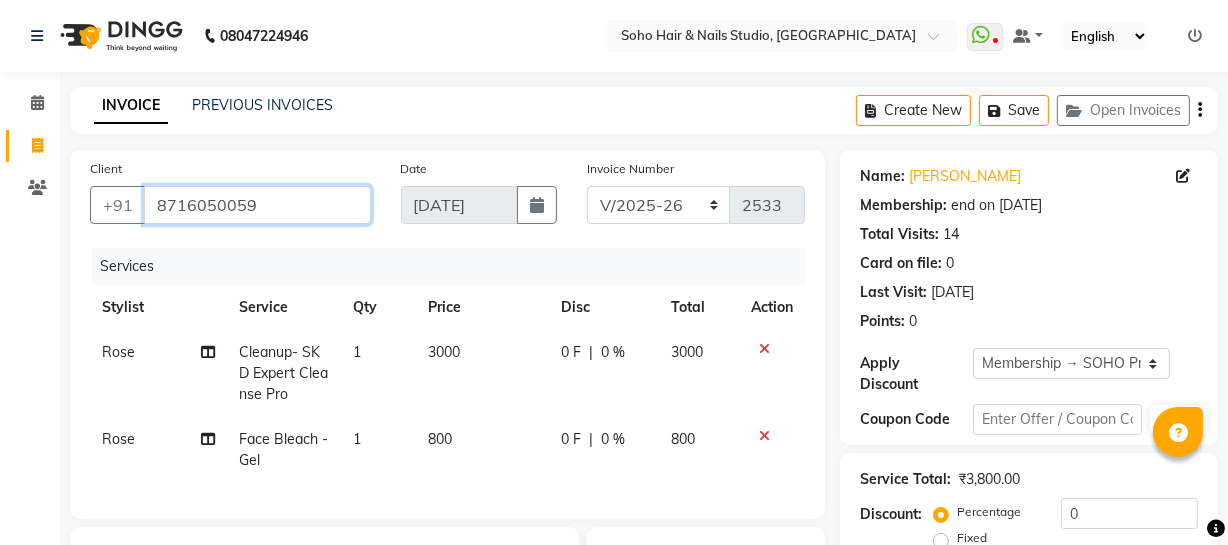 drag, startPoint x: 289, startPoint y: 203, endPoint x: 5, endPoint y: 210, distance: 284.08624 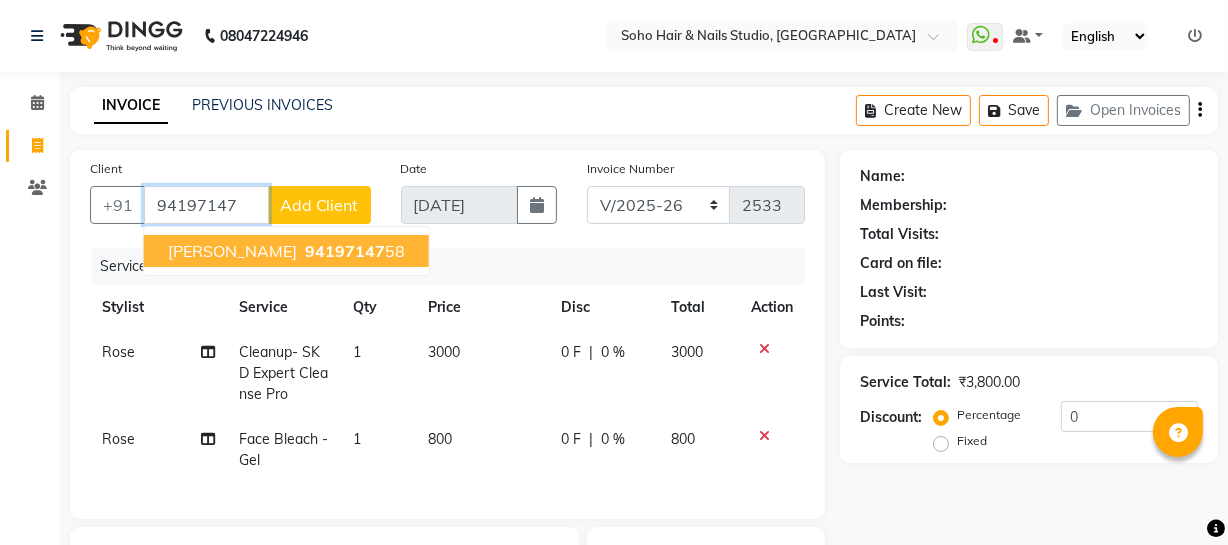 click on "94197147" at bounding box center (345, 251) 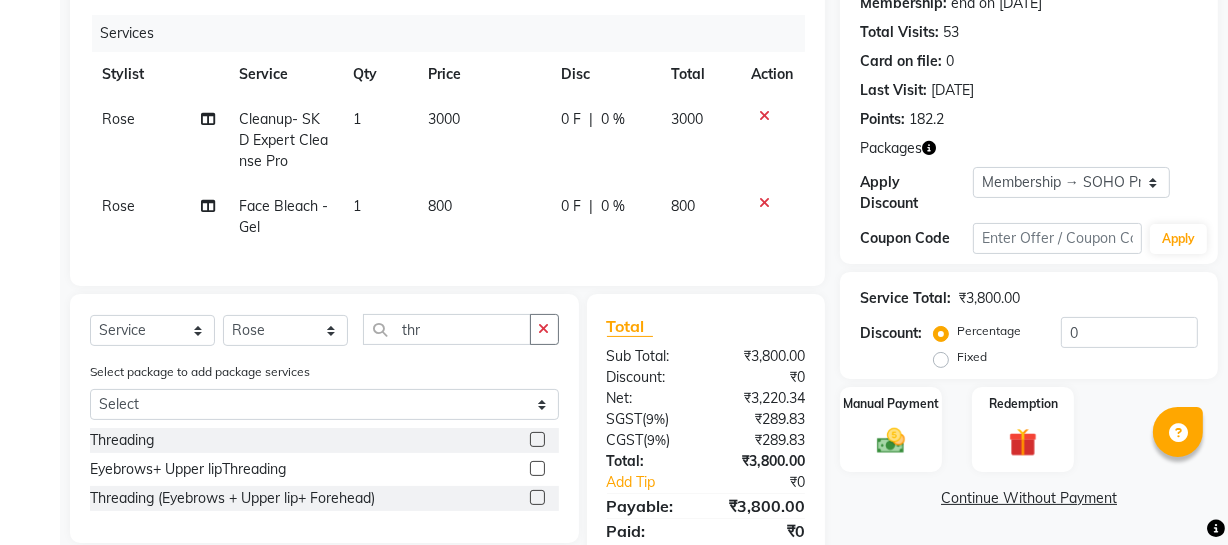 scroll, scrollTop: 302, scrollLeft: 0, axis: vertical 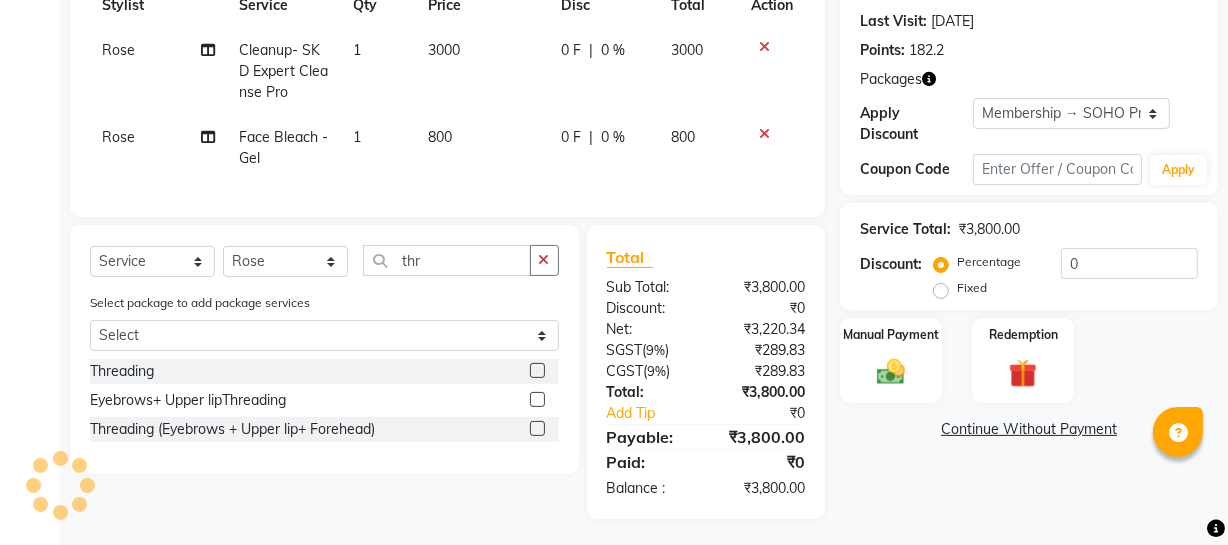 drag, startPoint x: 931, startPoint y: 70, endPoint x: 937, endPoint y: 88, distance: 18.973665 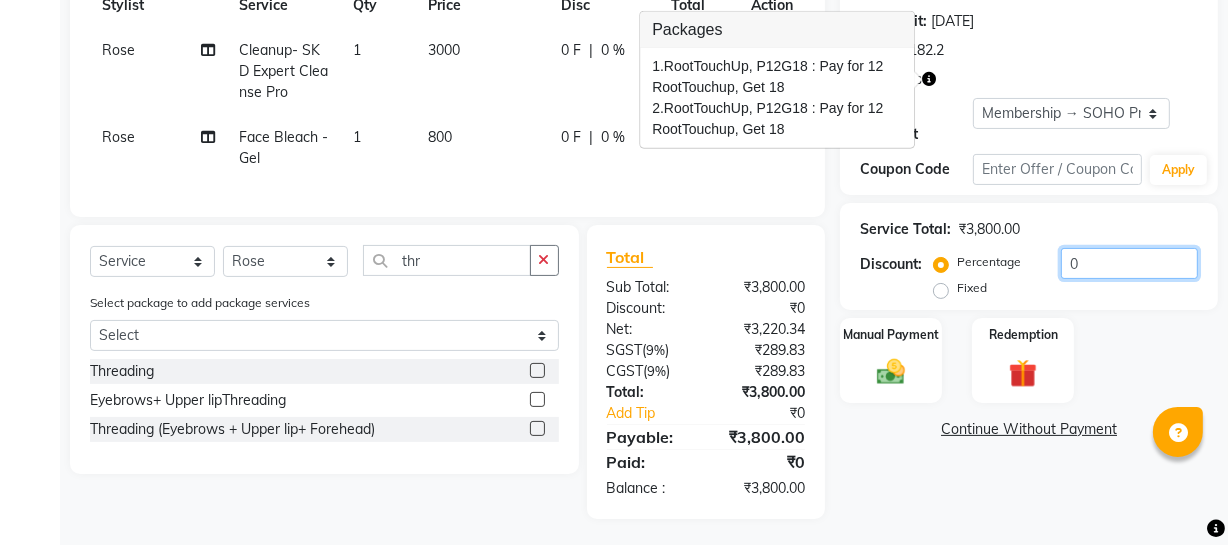 drag, startPoint x: 989, startPoint y: 273, endPoint x: 0, endPoint y: 433, distance: 1001.85876 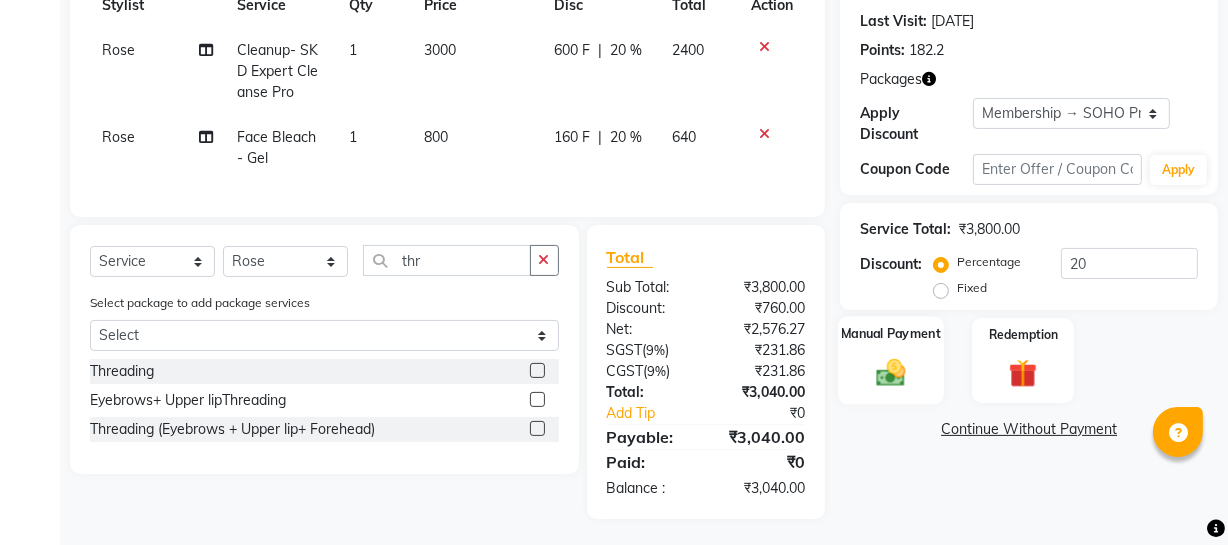 click 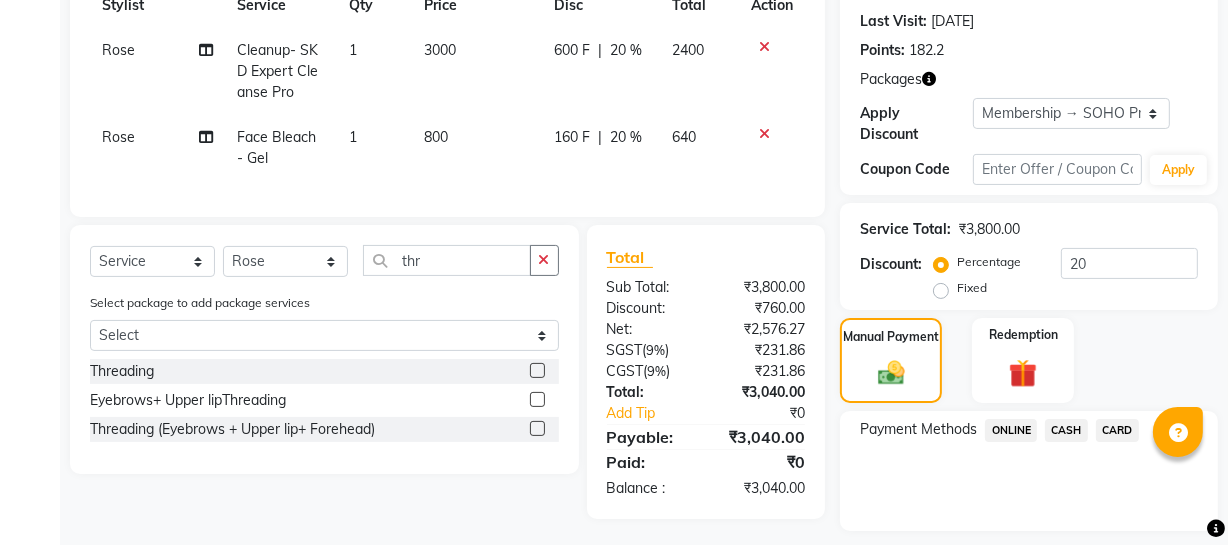 click on "CASH" 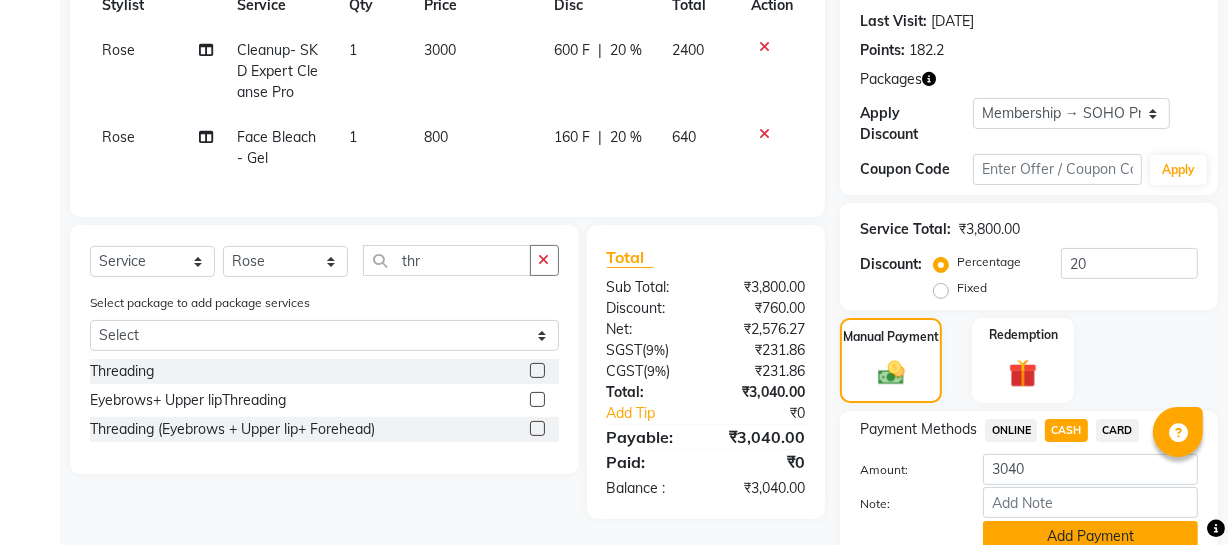 click on "Add Payment" 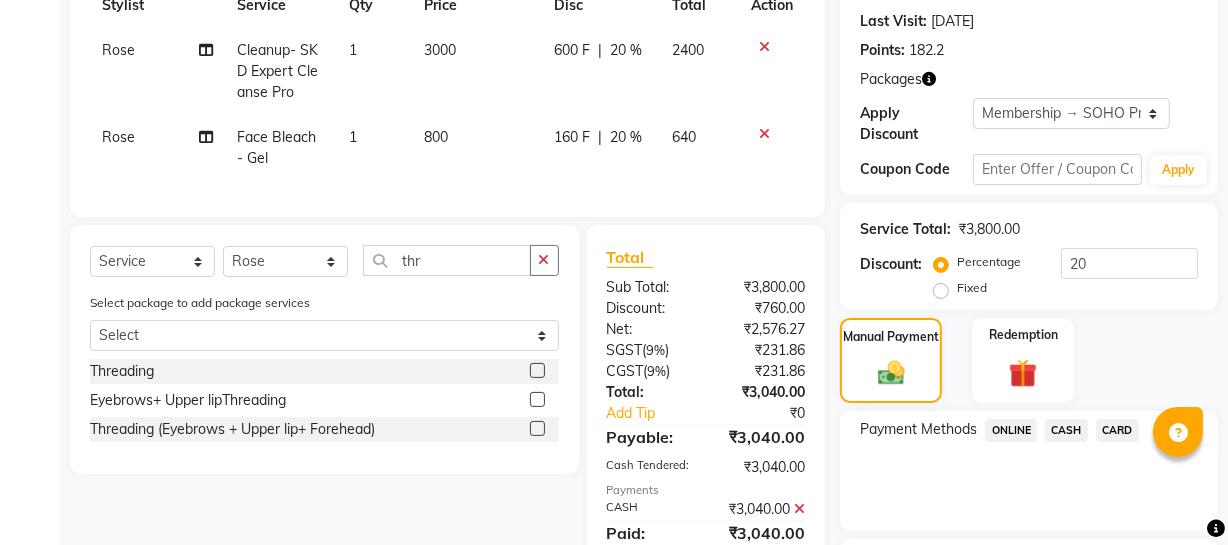 scroll, scrollTop: 531, scrollLeft: 0, axis: vertical 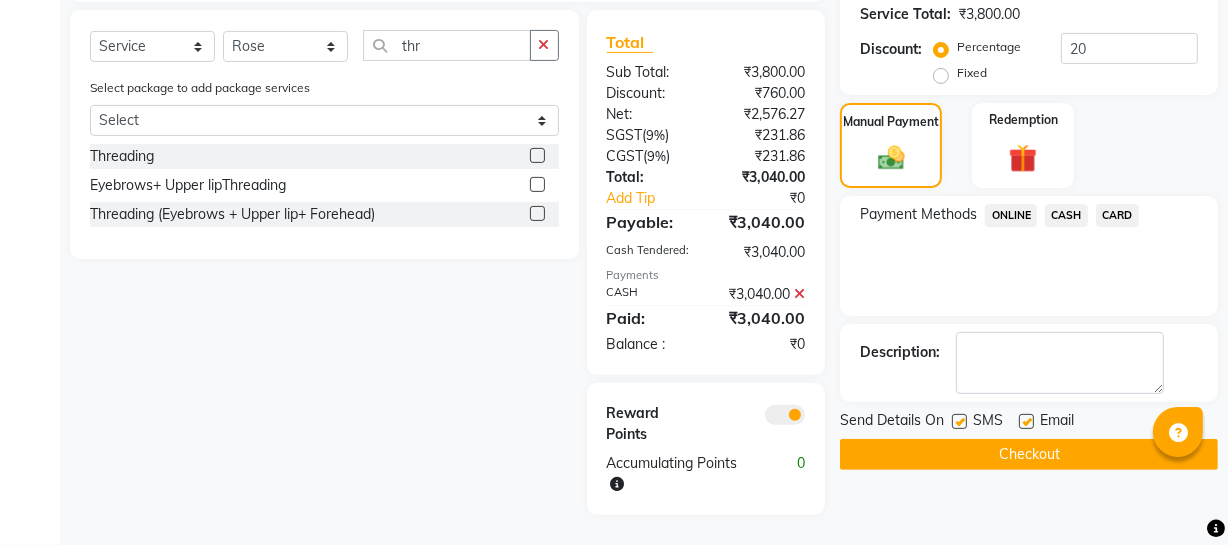 click on "Checkout" 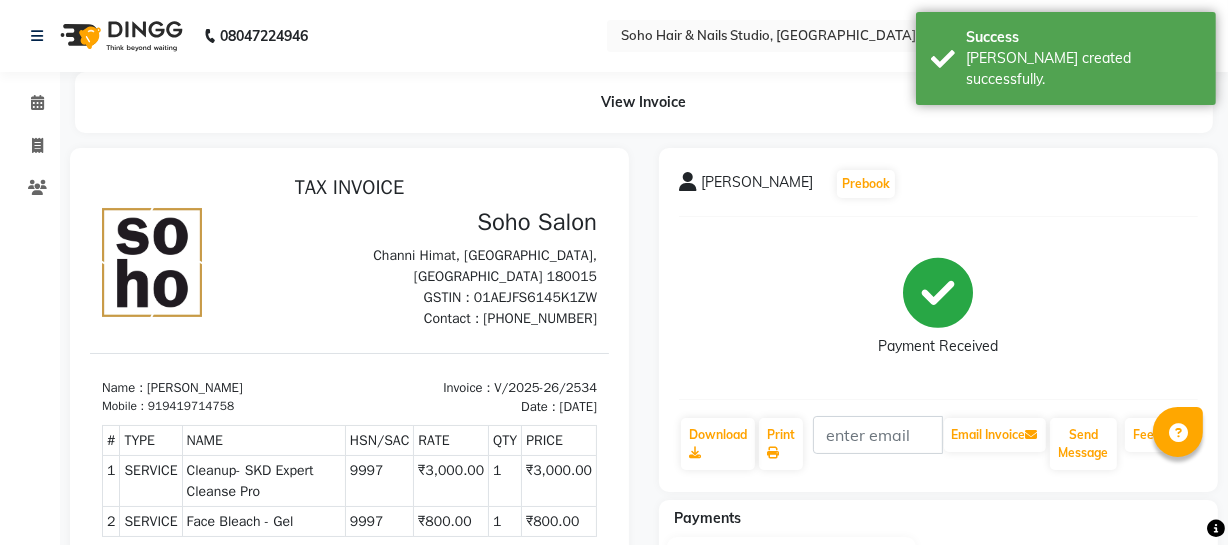 scroll, scrollTop: 0, scrollLeft: 0, axis: both 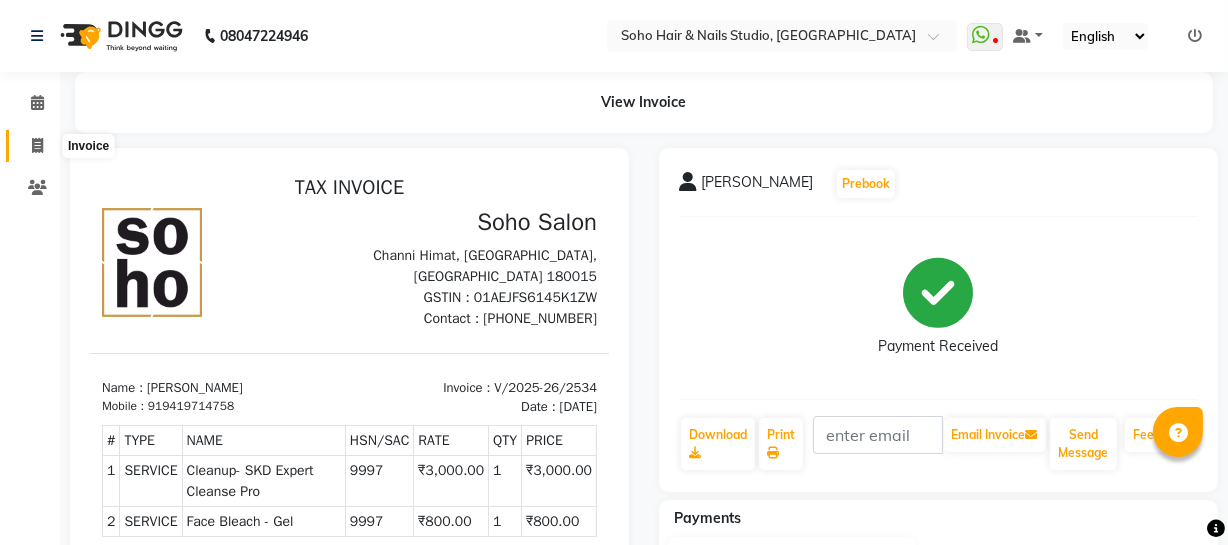 click 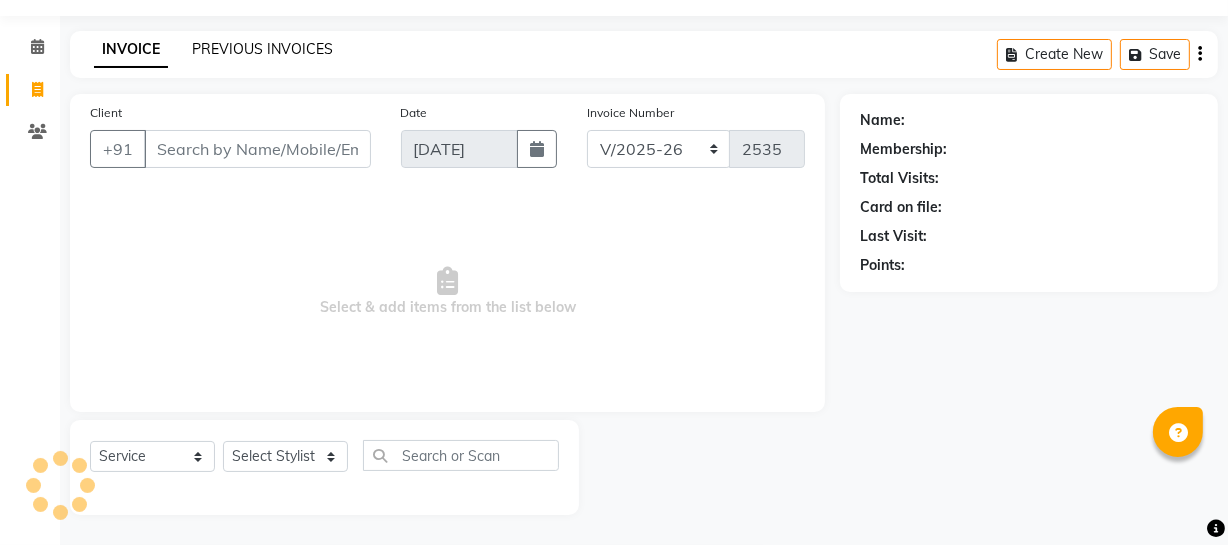 click on "PREVIOUS INVOICES" 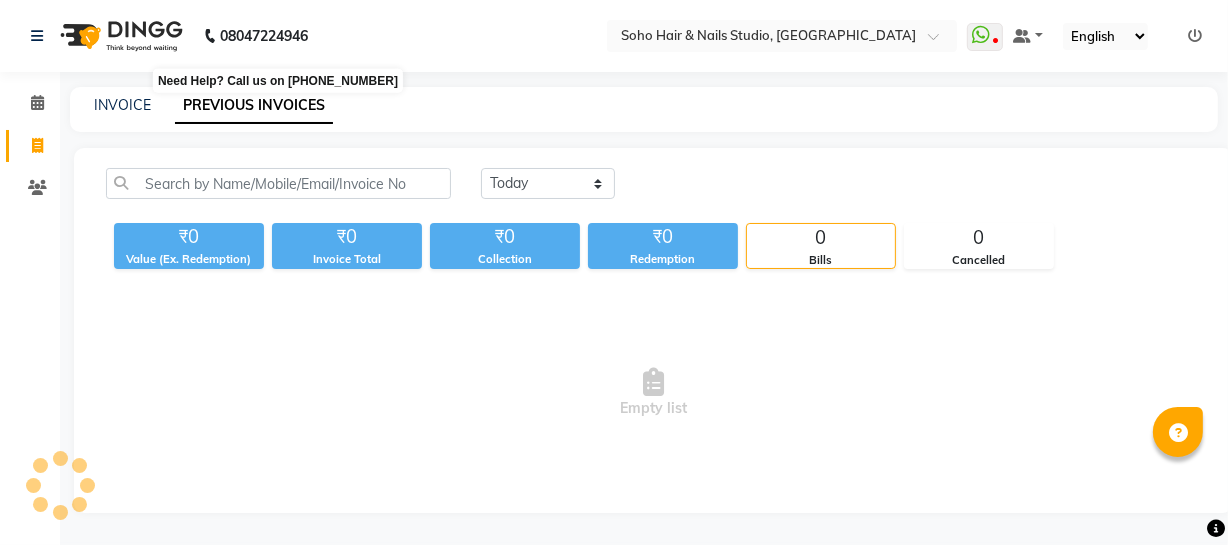 scroll, scrollTop: 0, scrollLeft: 0, axis: both 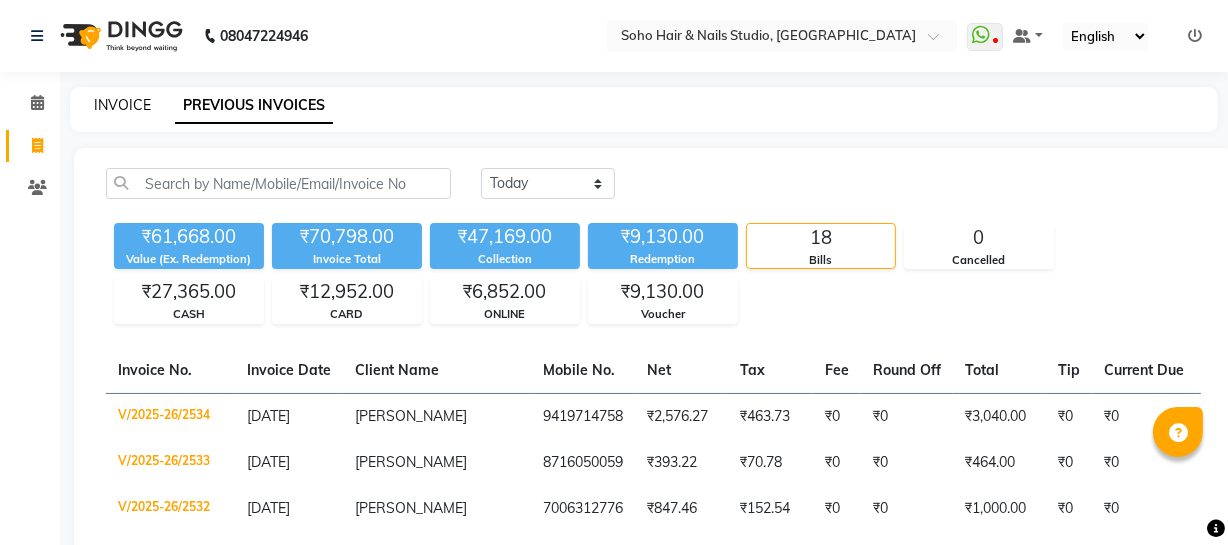 click on "INVOICE" 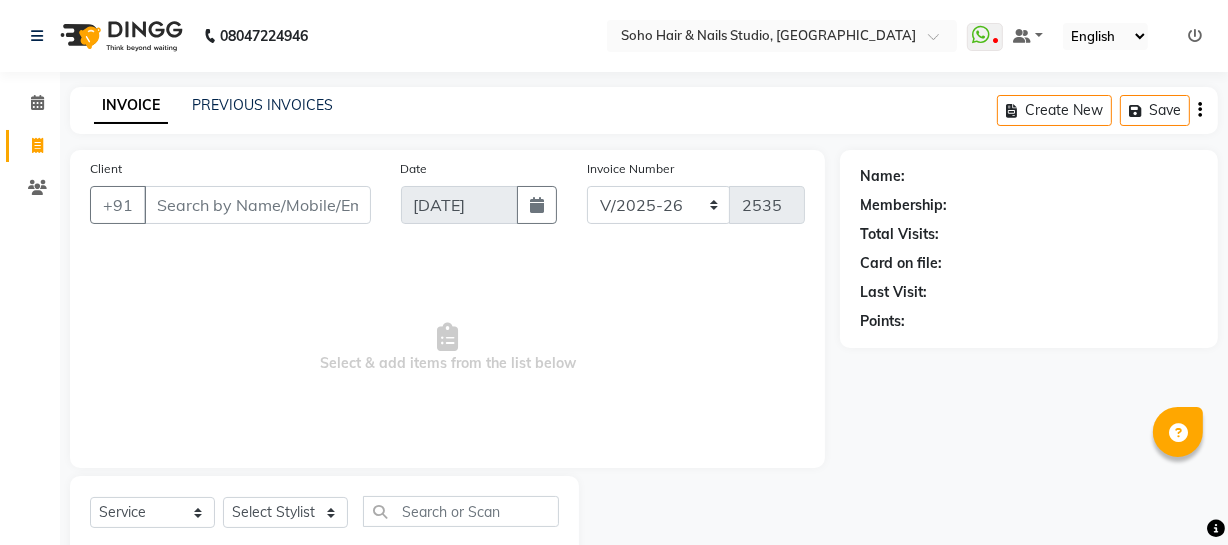 scroll, scrollTop: 57, scrollLeft: 0, axis: vertical 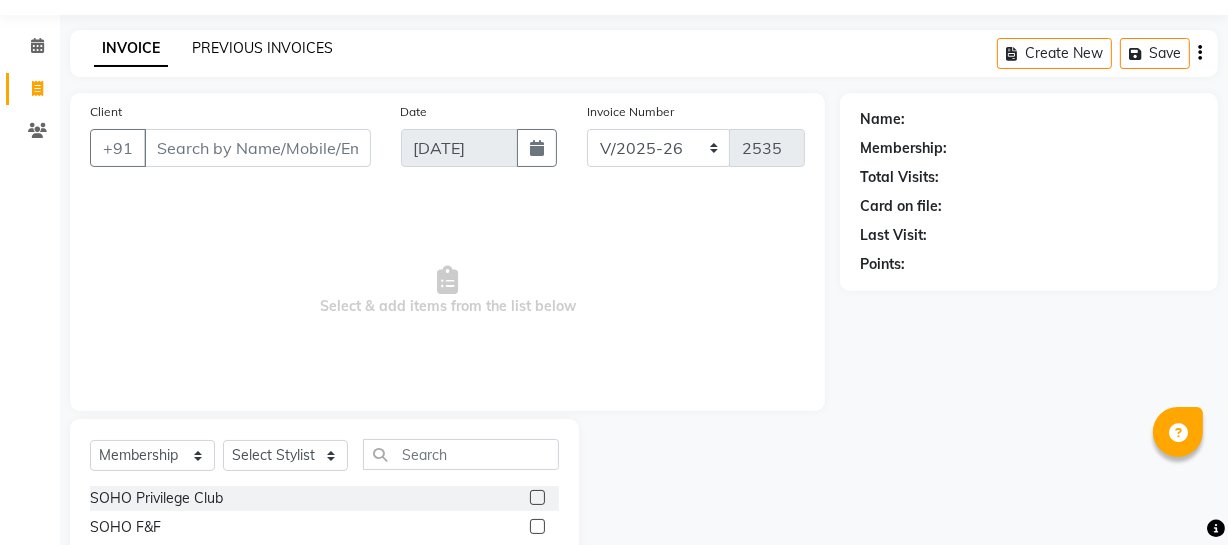 click on "PREVIOUS INVOICES" 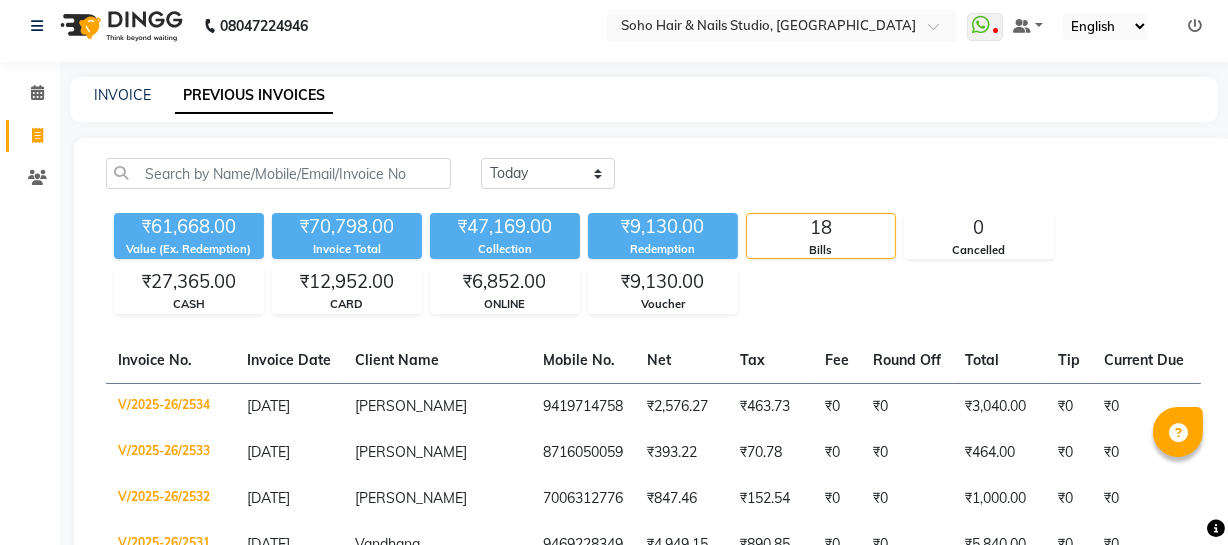 scroll, scrollTop: 0, scrollLeft: 0, axis: both 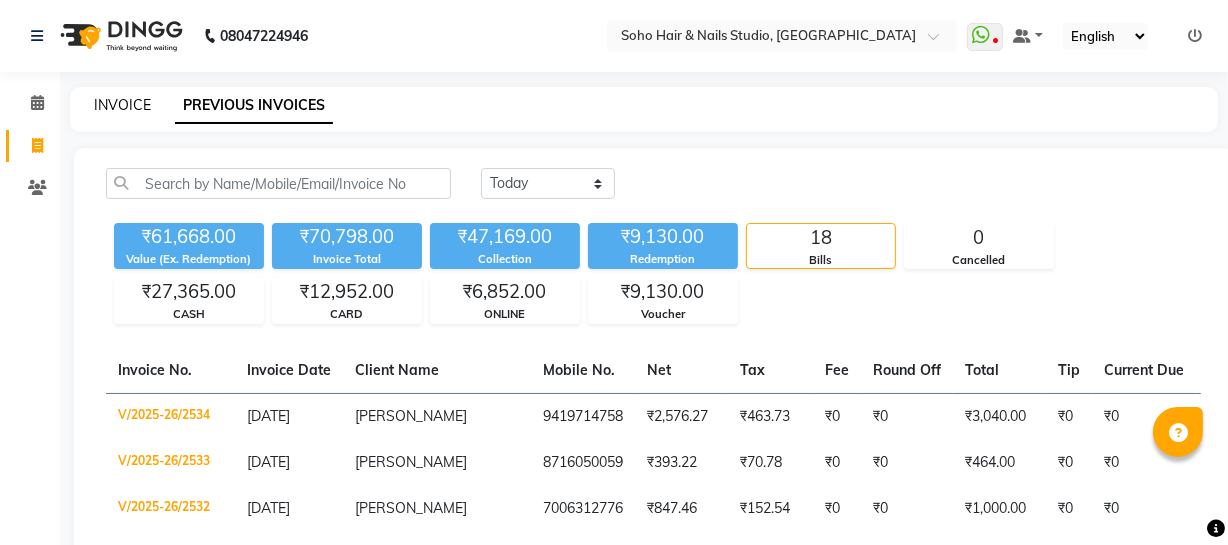 click on "INVOICE" 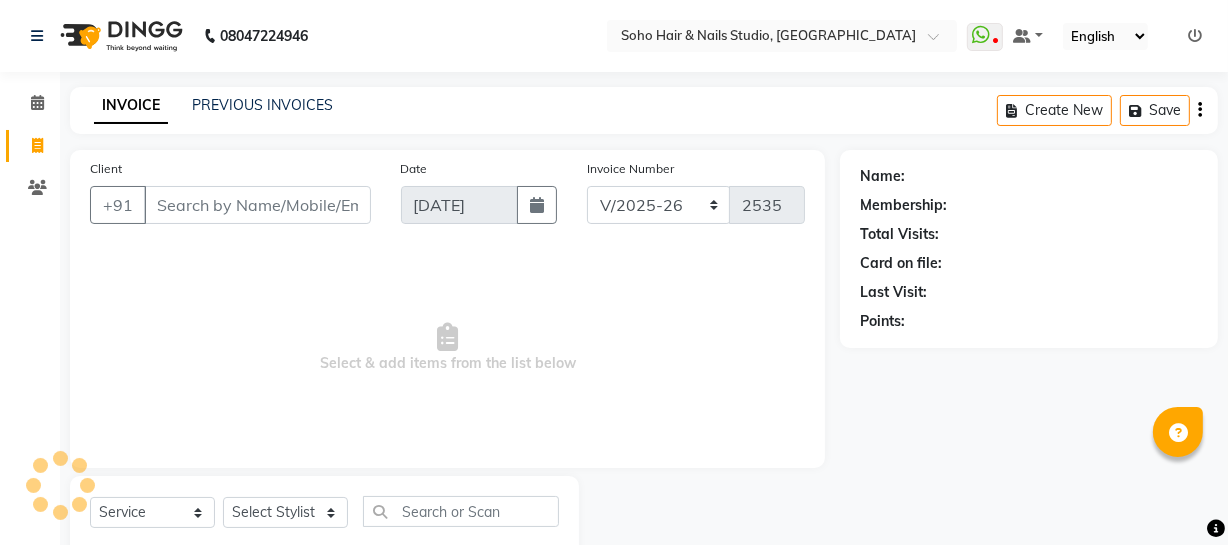 scroll, scrollTop: 57, scrollLeft: 0, axis: vertical 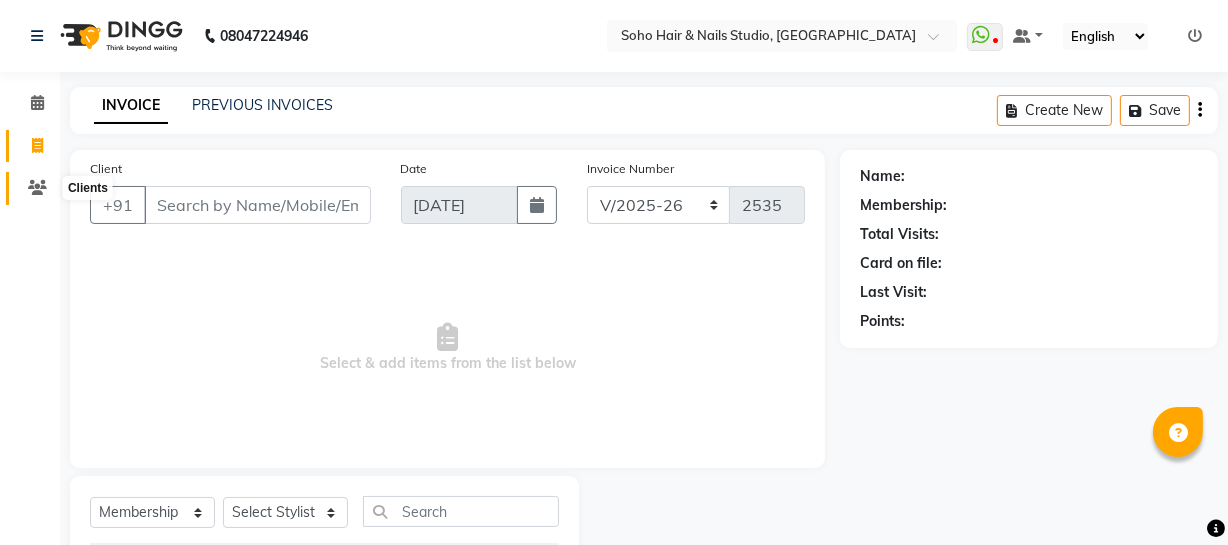 click 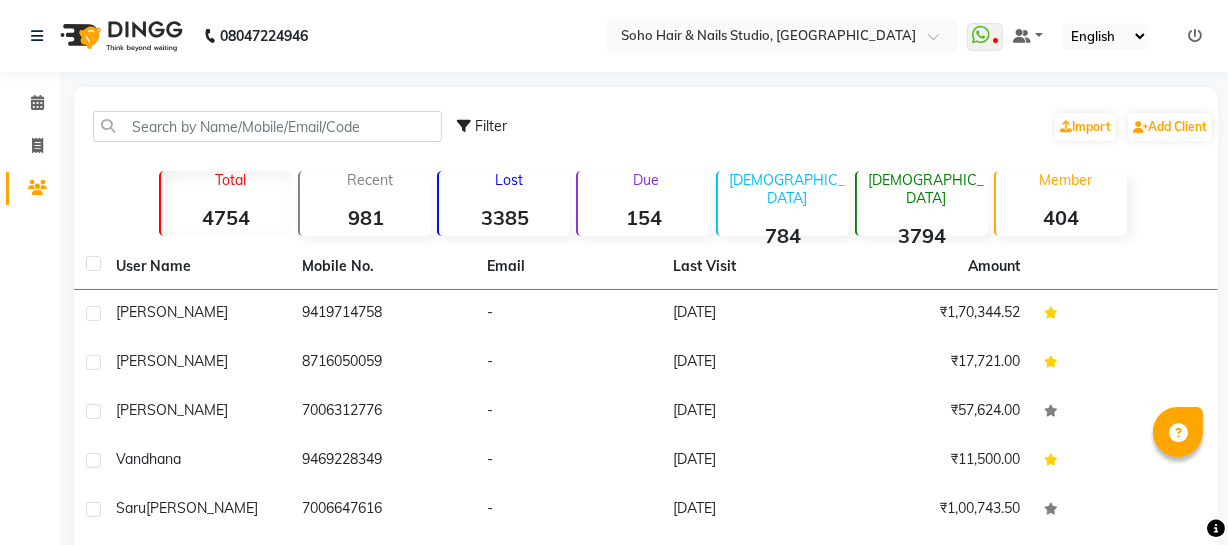 click at bounding box center (1195, 36) 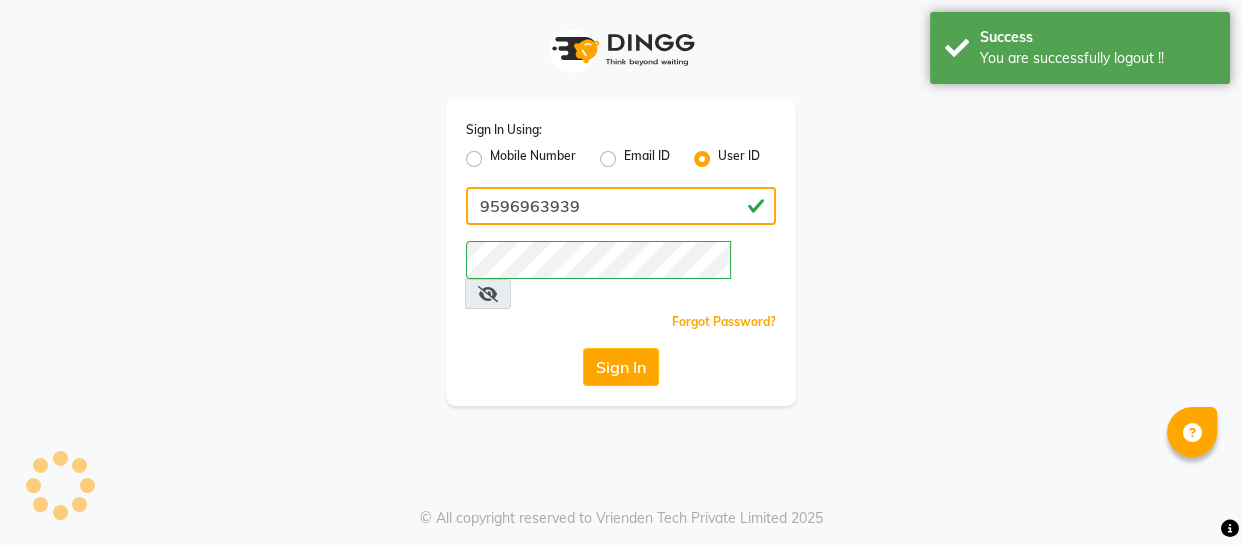 drag, startPoint x: 575, startPoint y: 193, endPoint x: 593, endPoint y: 223, distance: 34.98571 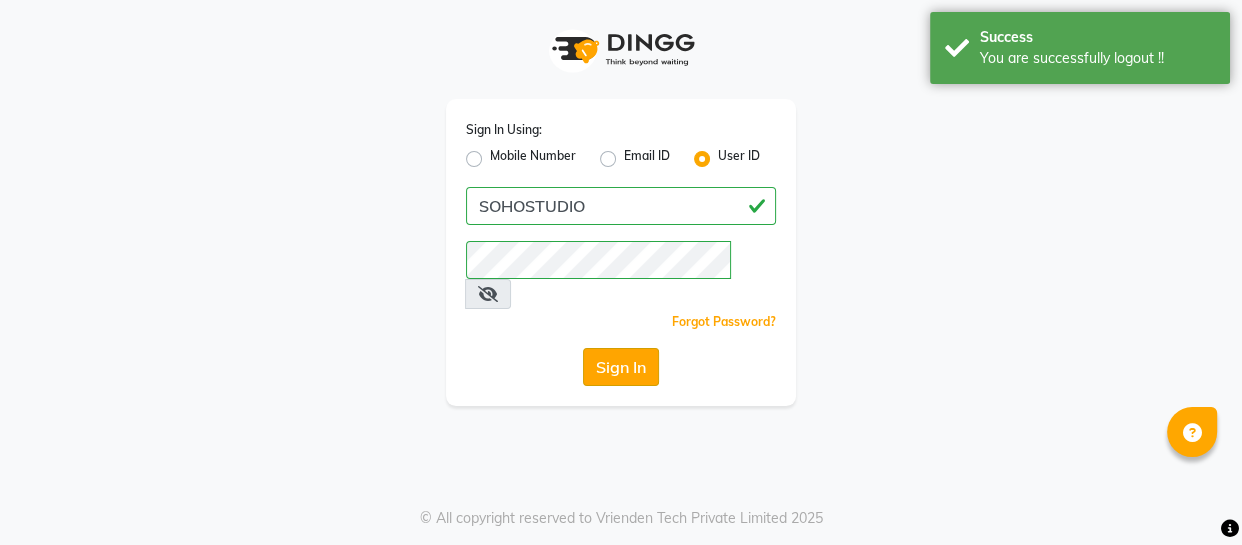 click on "Sign In" 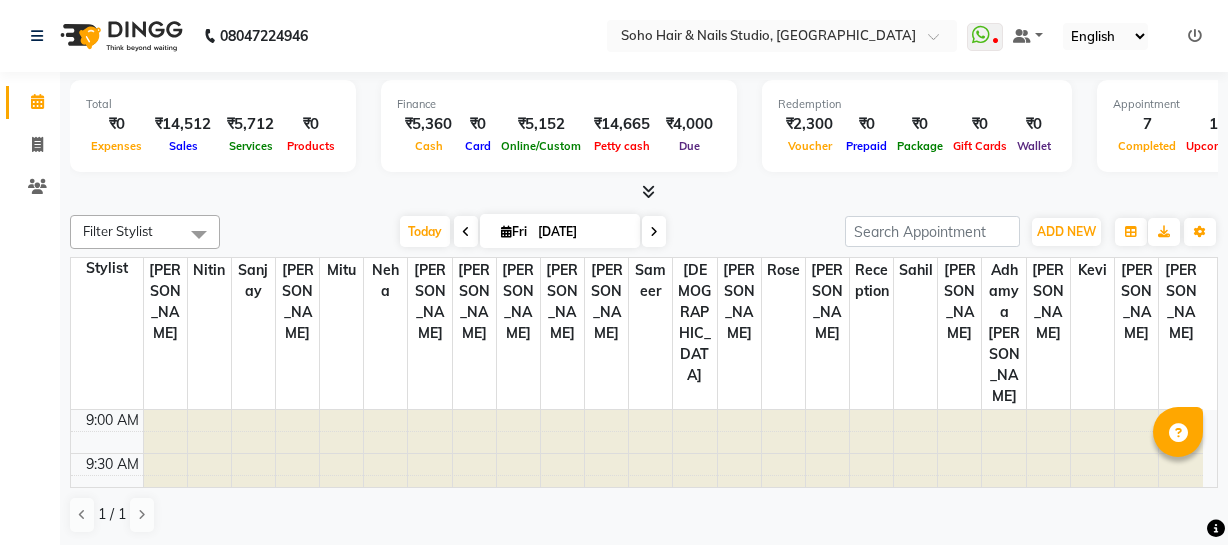 click 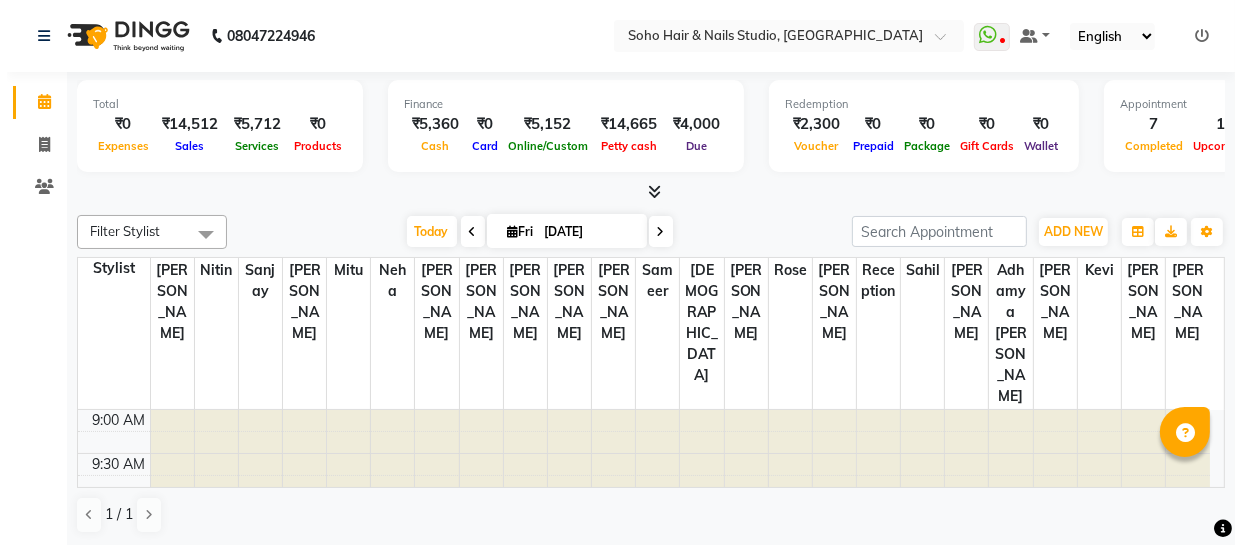 scroll, scrollTop: 0, scrollLeft: 0, axis: both 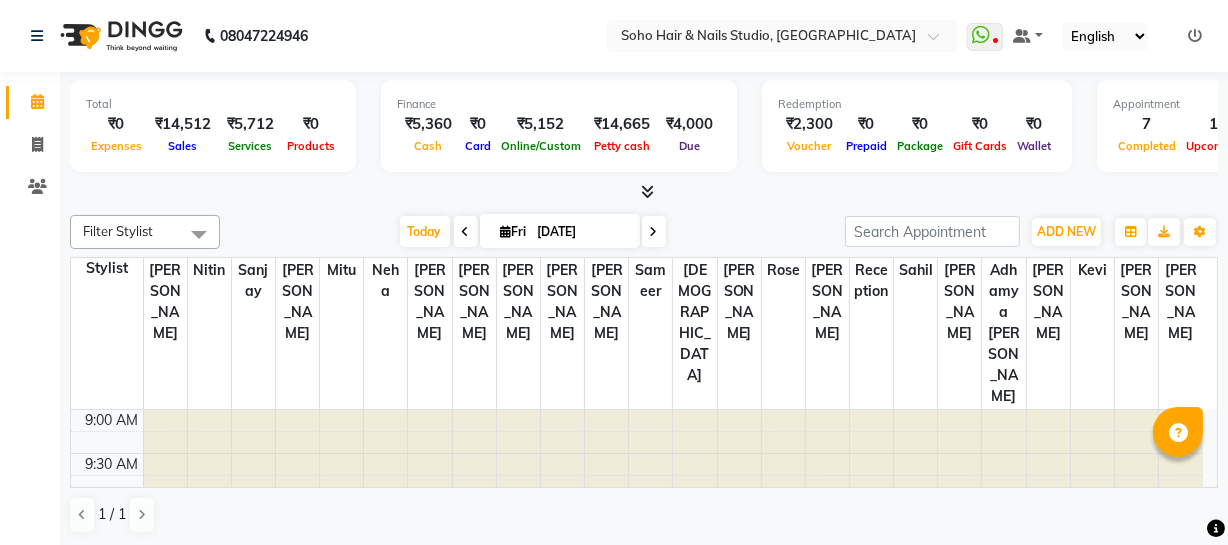 select on "735" 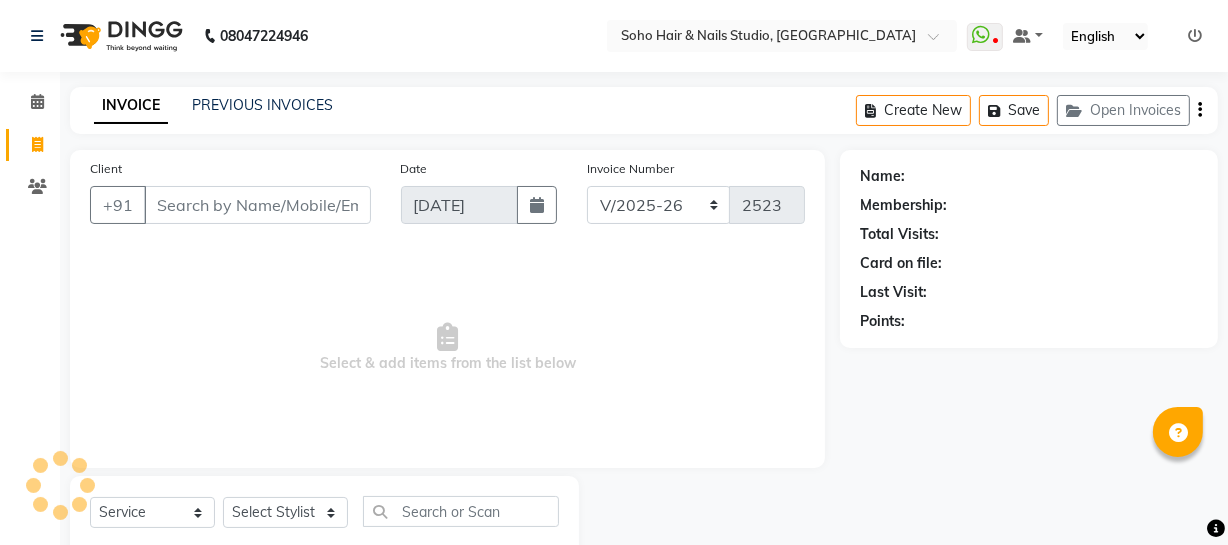 select on "membership" 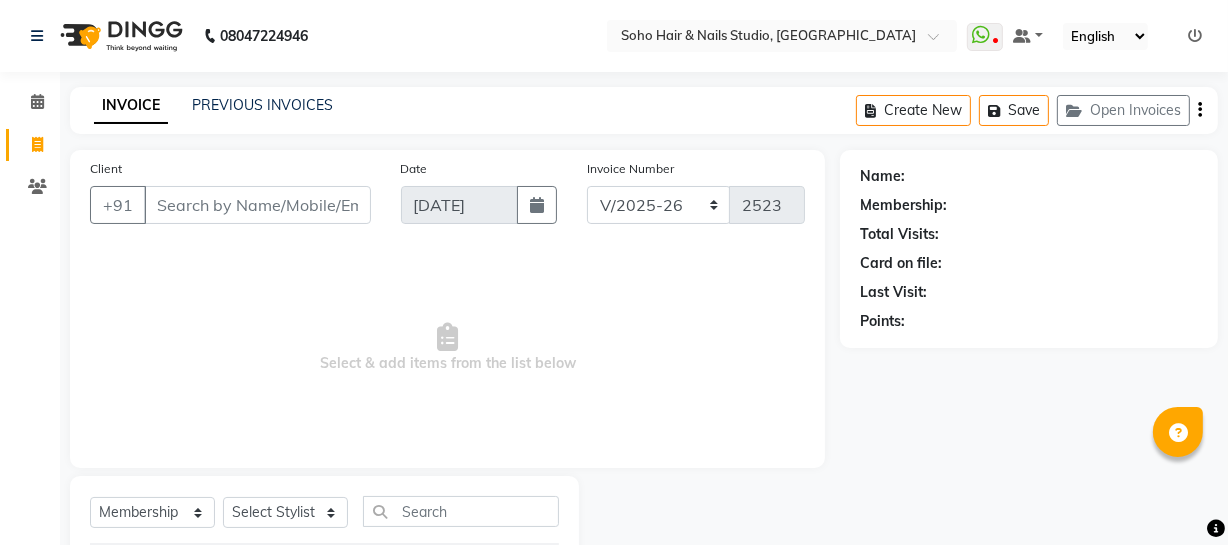 click at bounding box center (1195, 36) 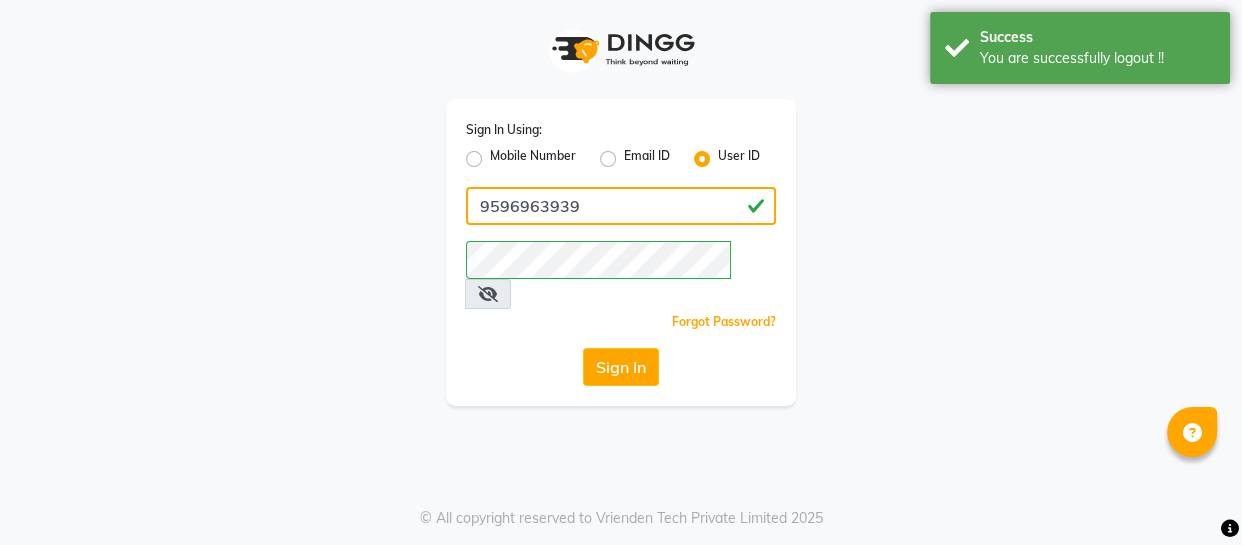 click on "9596963939" 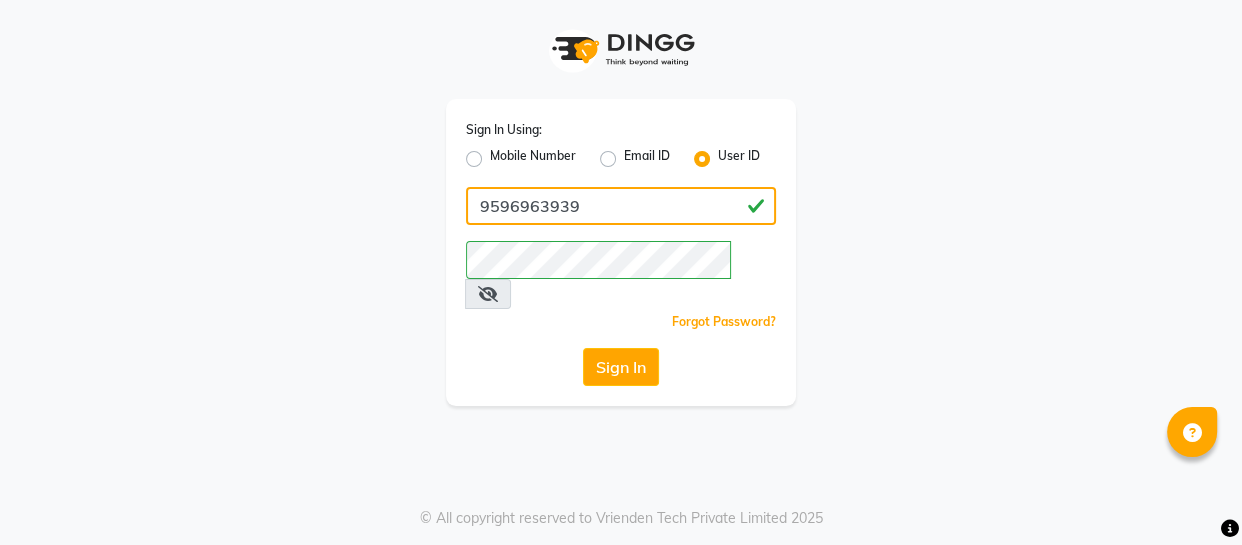 type on "SOHOSTUDIO" 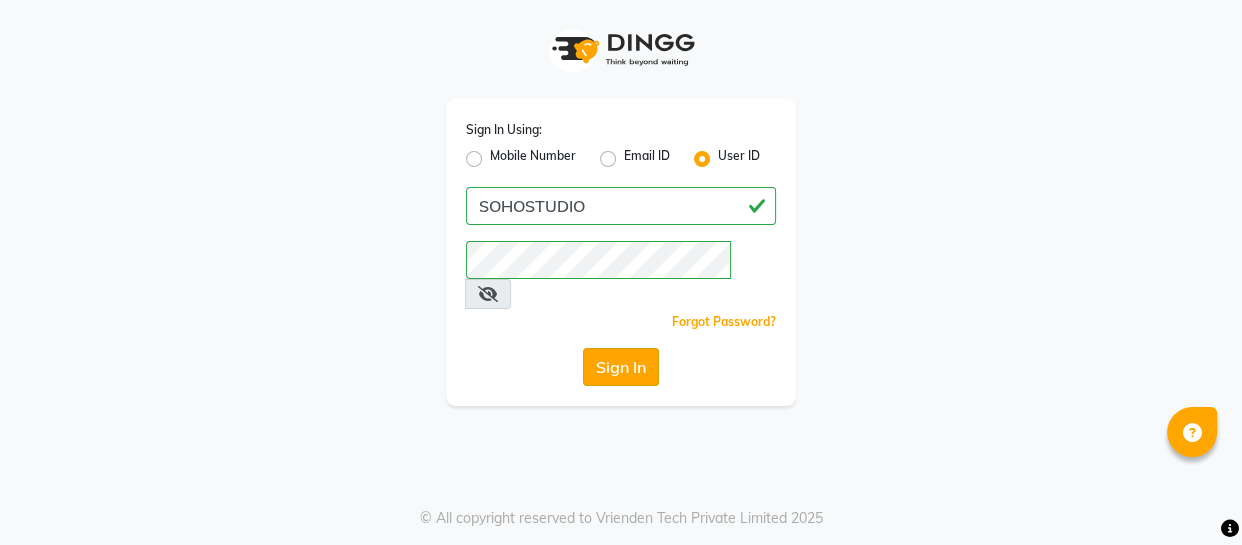 click on "Sign In" 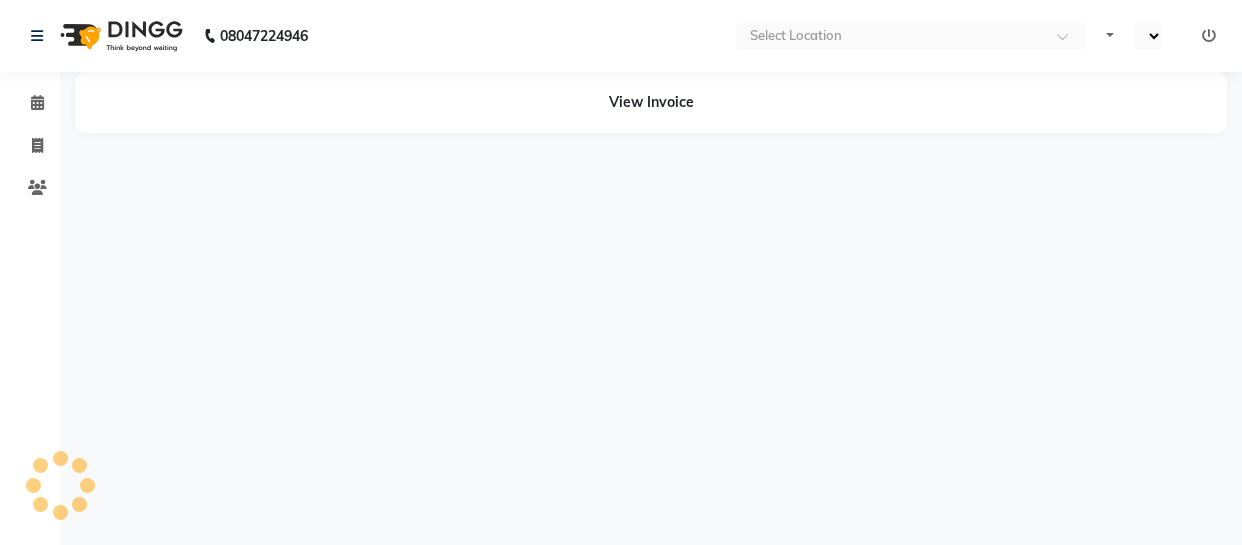 select on "en" 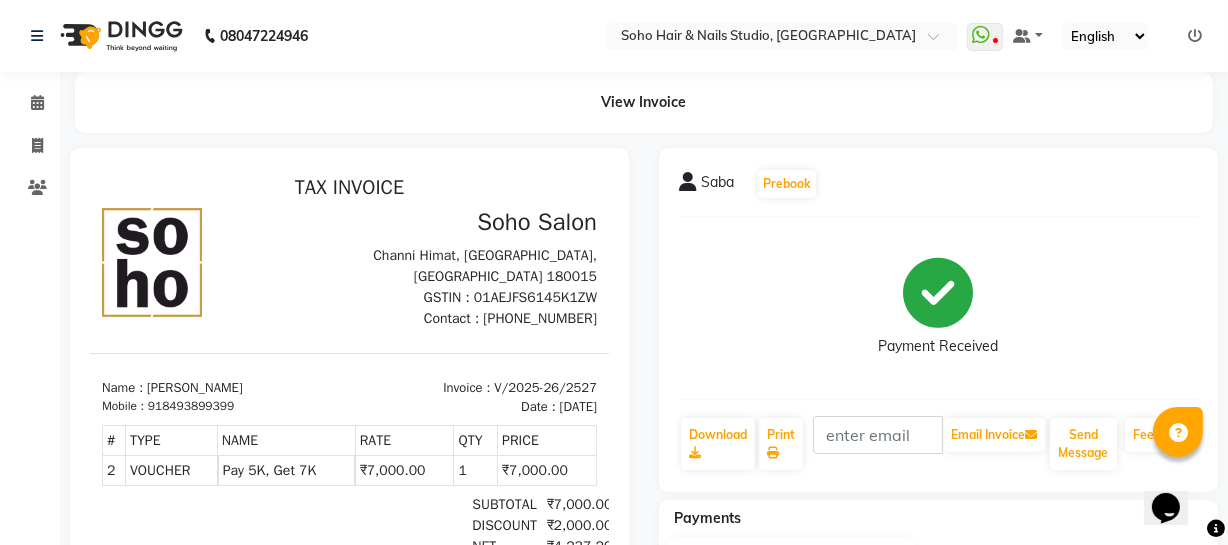 scroll, scrollTop: 0, scrollLeft: 0, axis: both 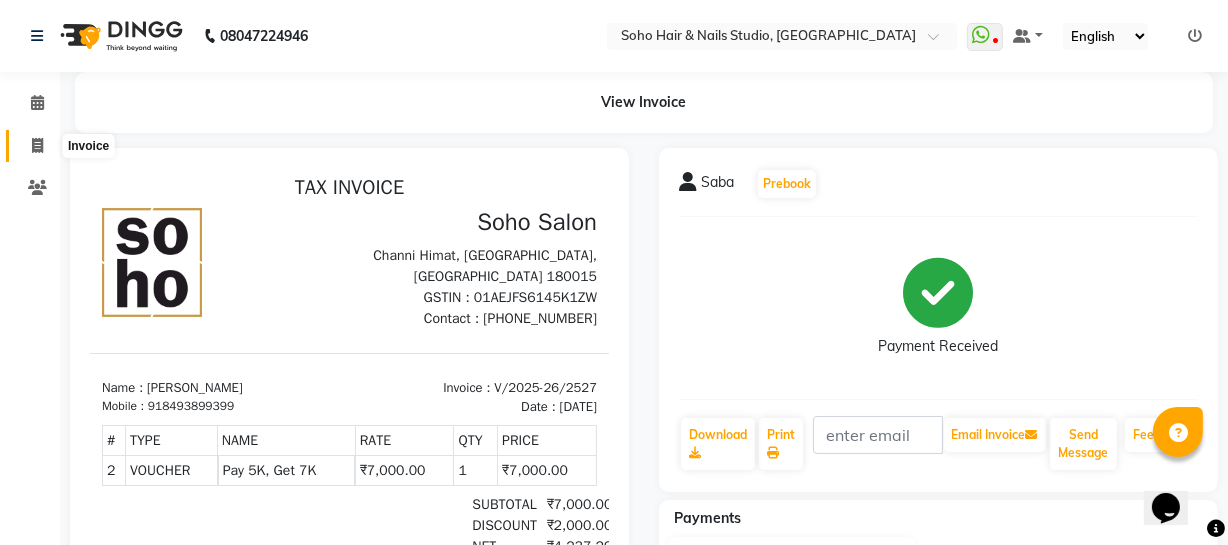 click 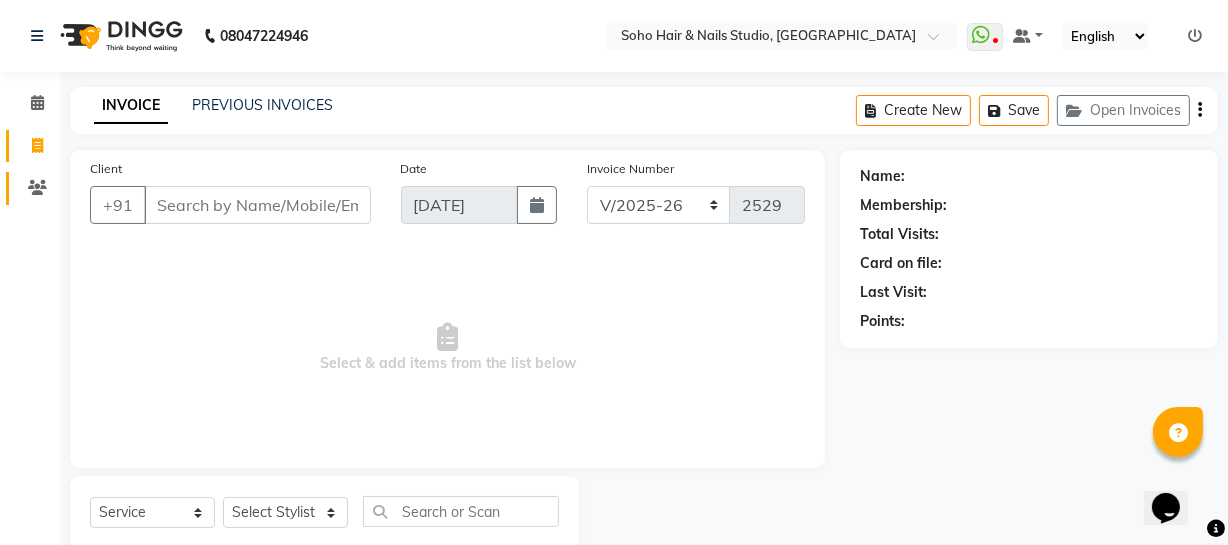 scroll, scrollTop: 57, scrollLeft: 0, axis: vertical 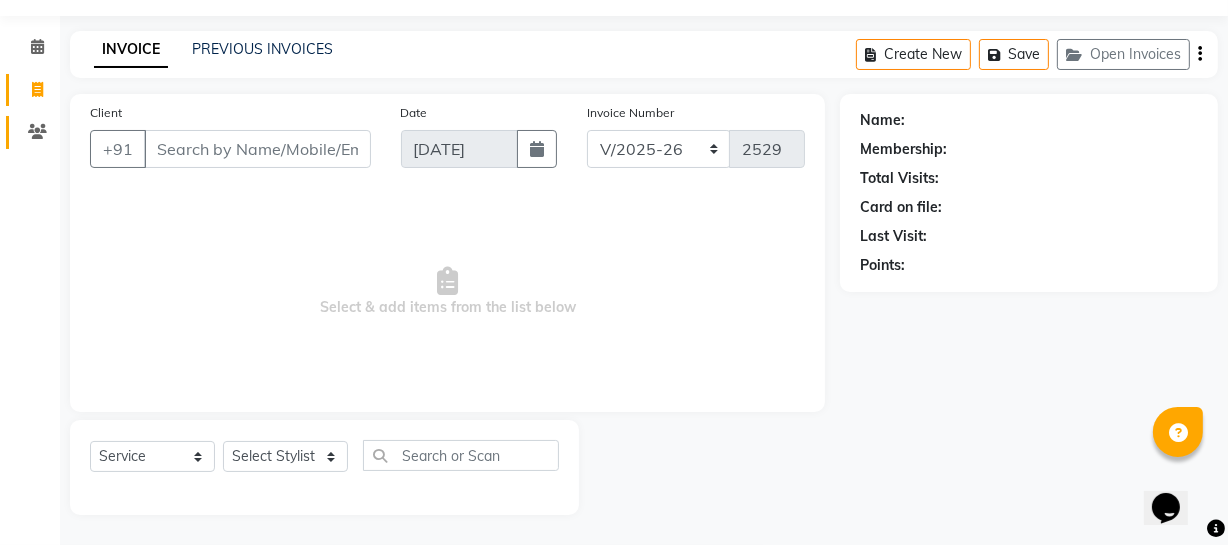 click on "Clients" 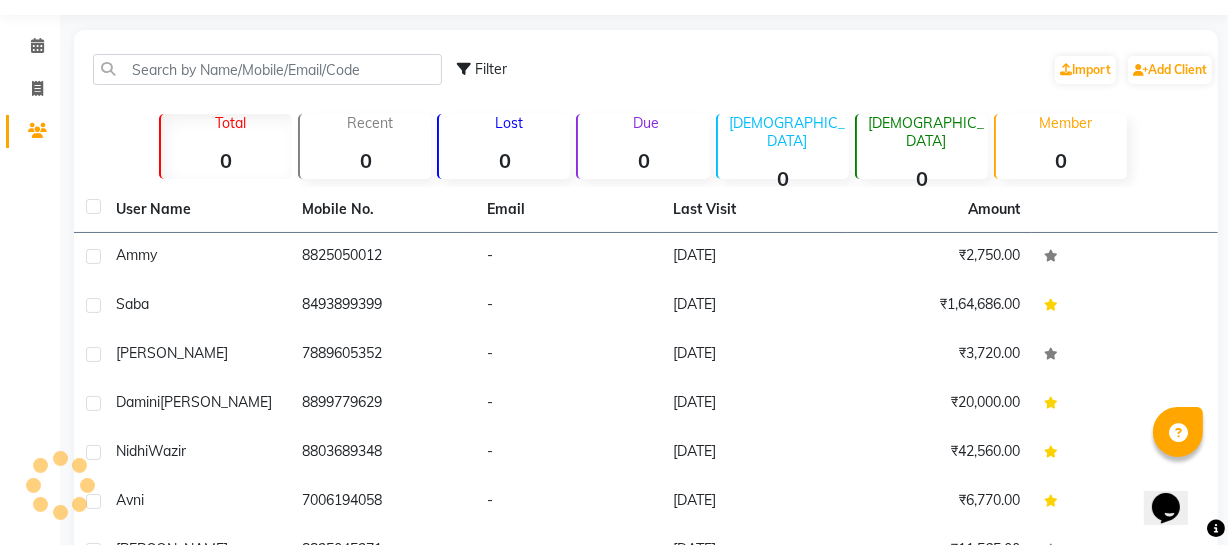 click on "Invoice" 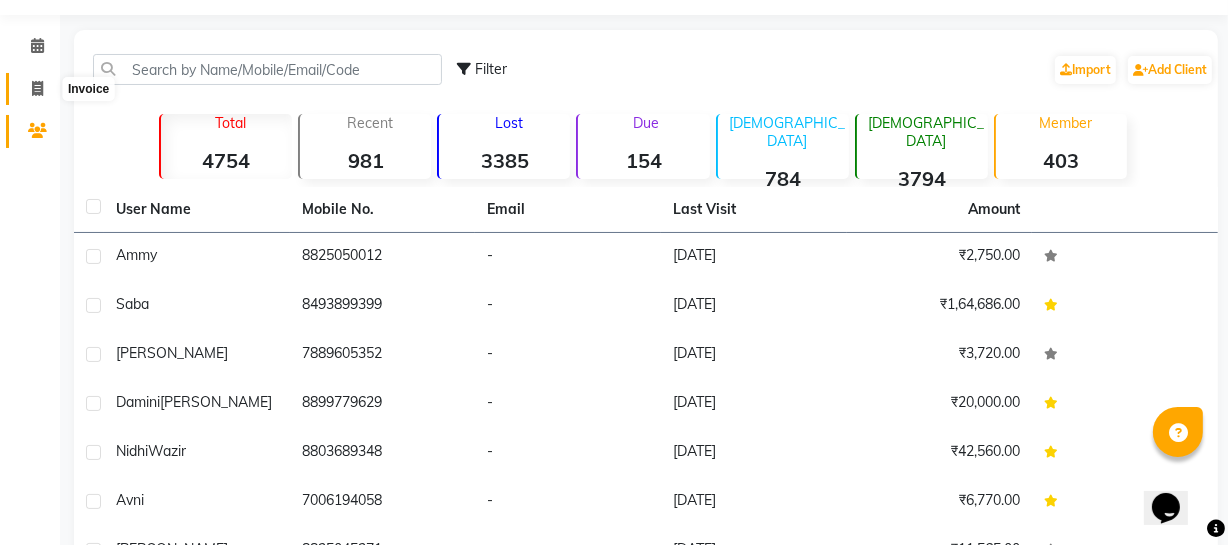 click 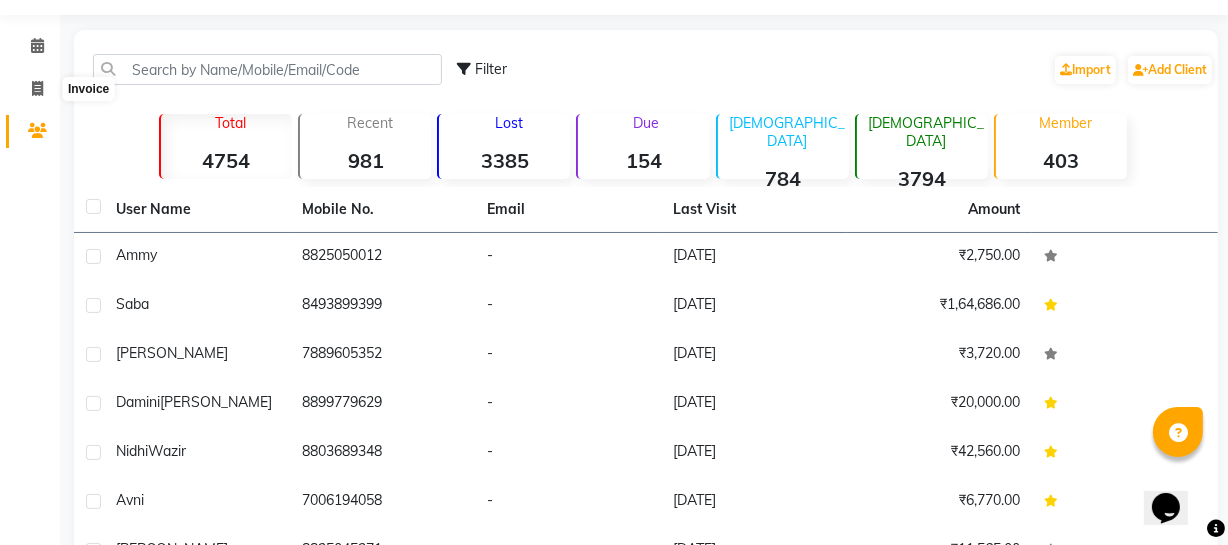 select on "service" 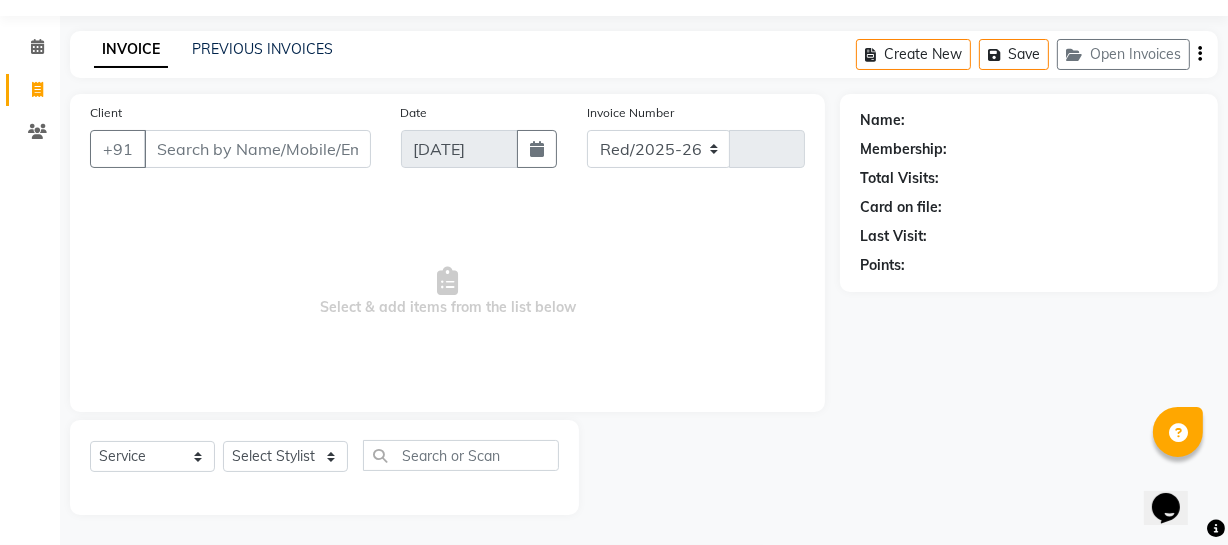 select on "735" 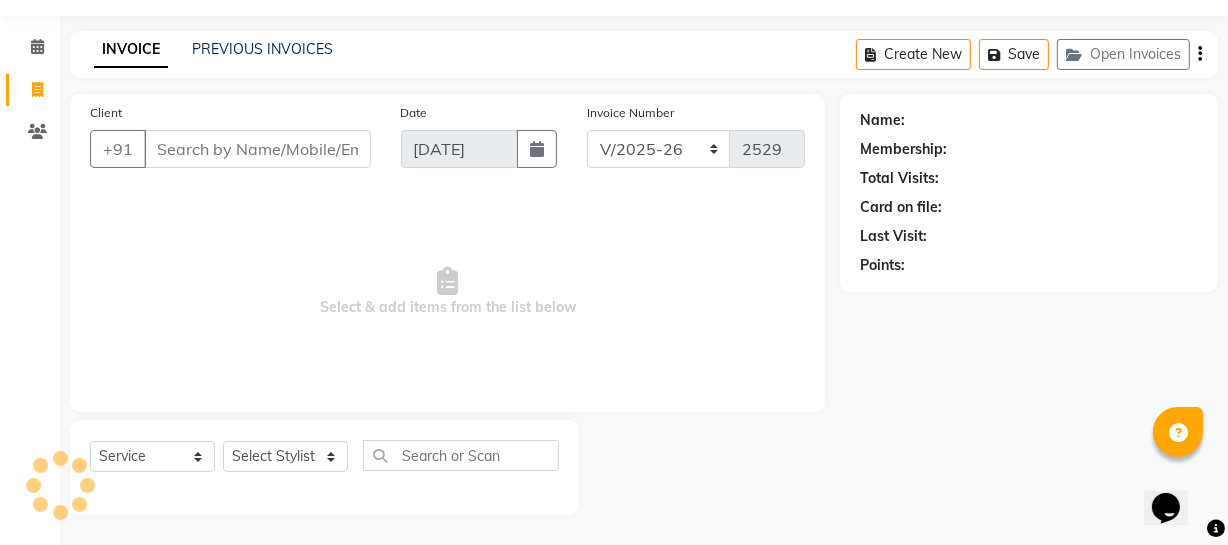 type on "7" 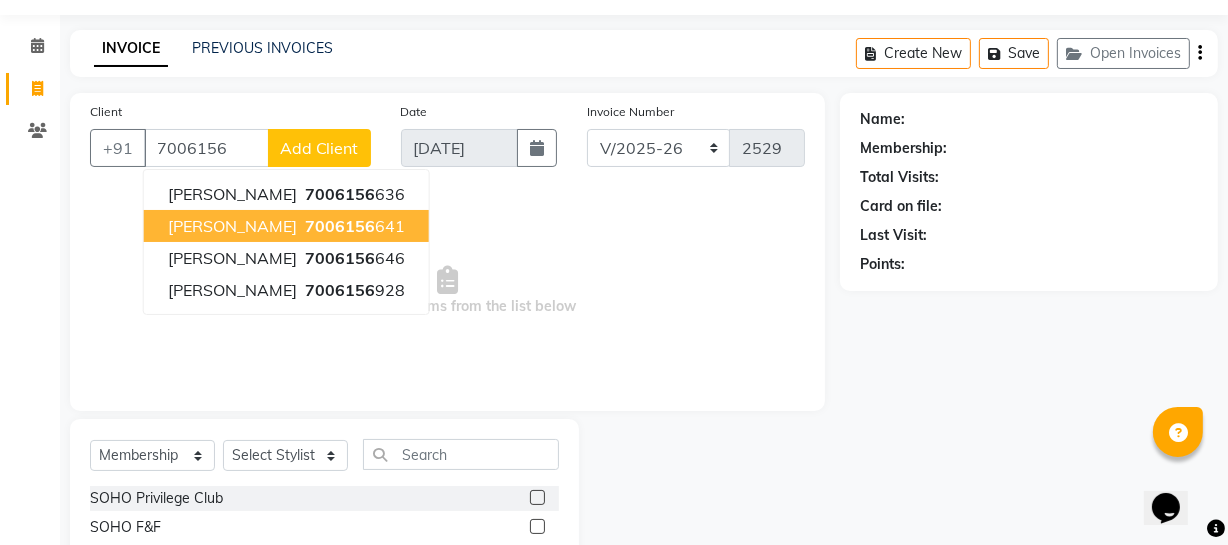 click on "Shaveta Sharma" at bounding box center (232, 226) 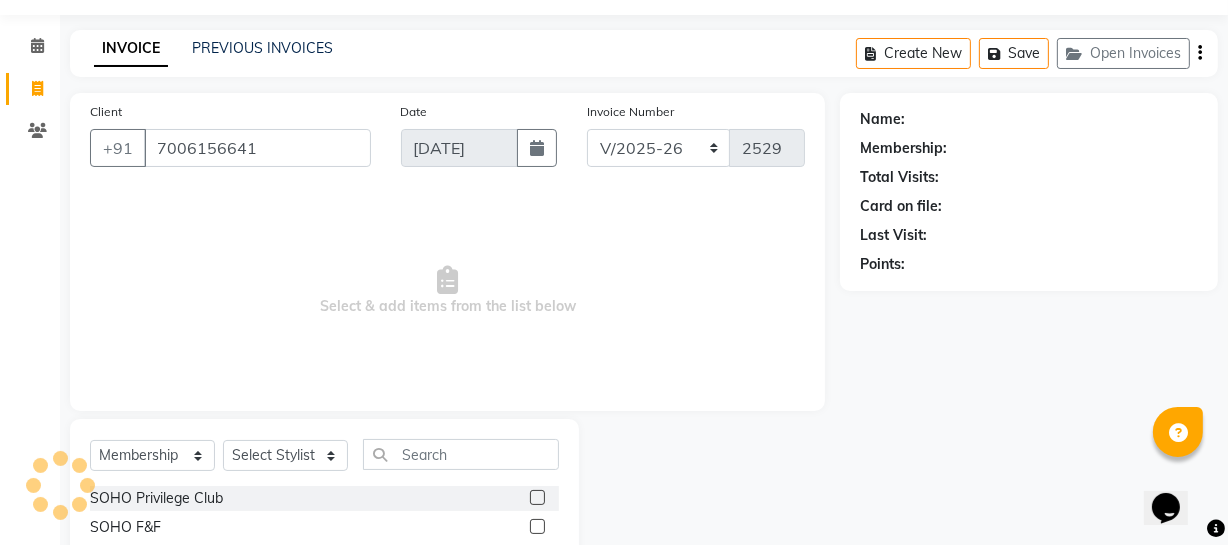 type on "7006156641" 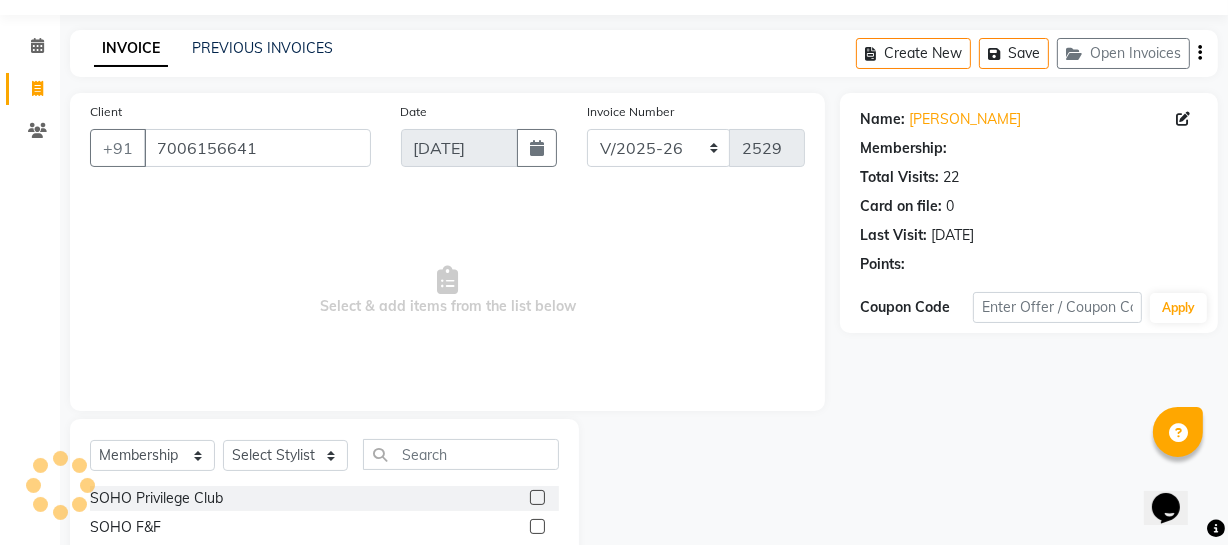 select on "1: Object" 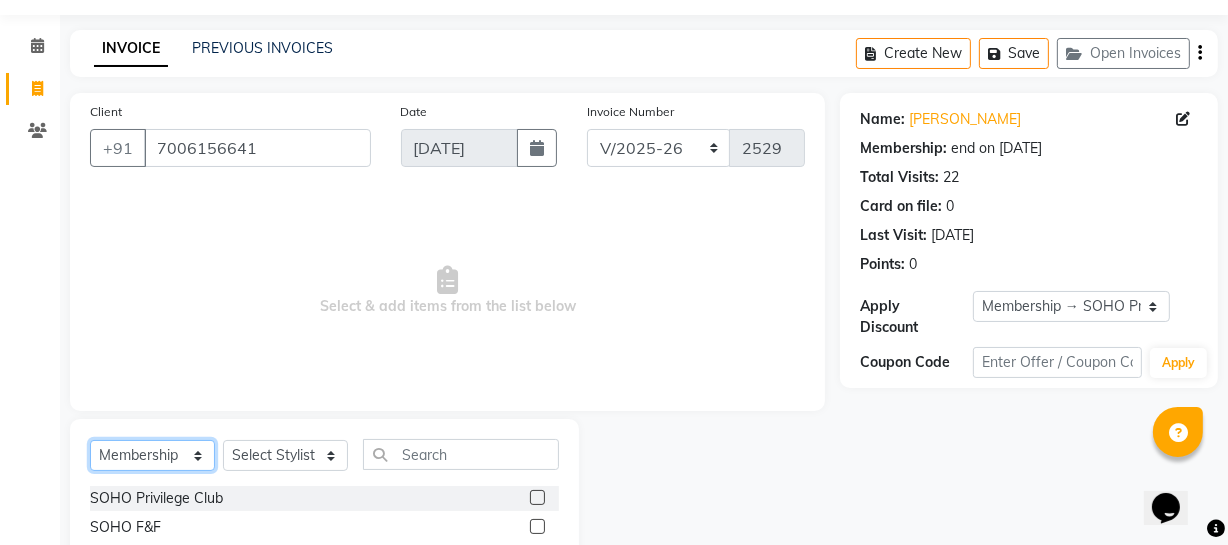 click on "Select  Service  Product  Membership  Package Voucher Prepaid Gift Card" 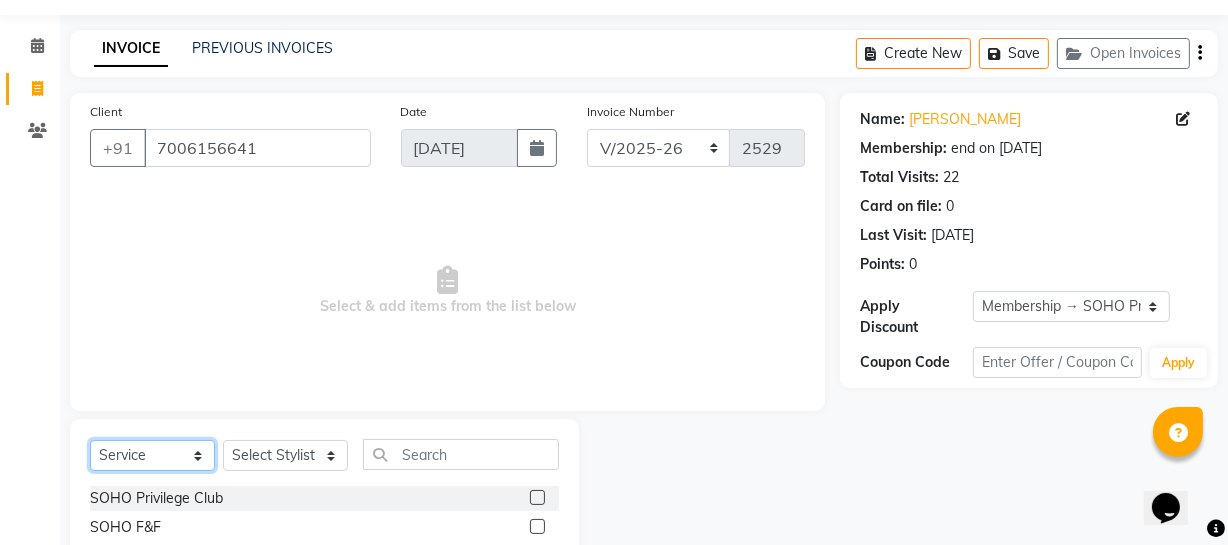 click on "Select  Service  Product  Membership  Package Voucher Prepaid Gift Card" 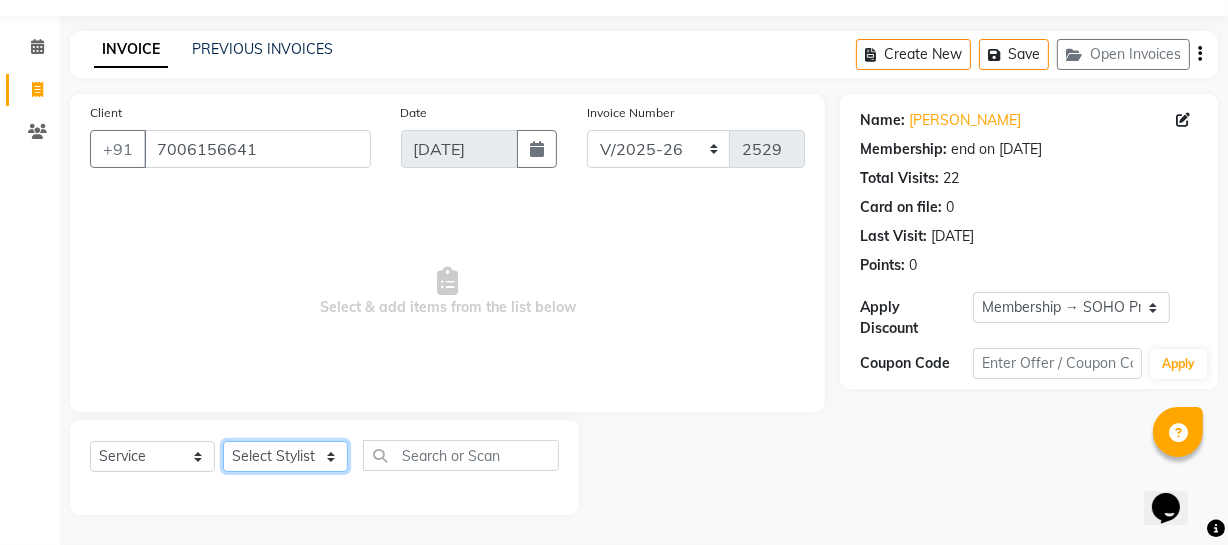 drag, startPoint x: 334, startPoint y: 463, endPoint x: 318, endPoint y: 444, distance: 24.839485 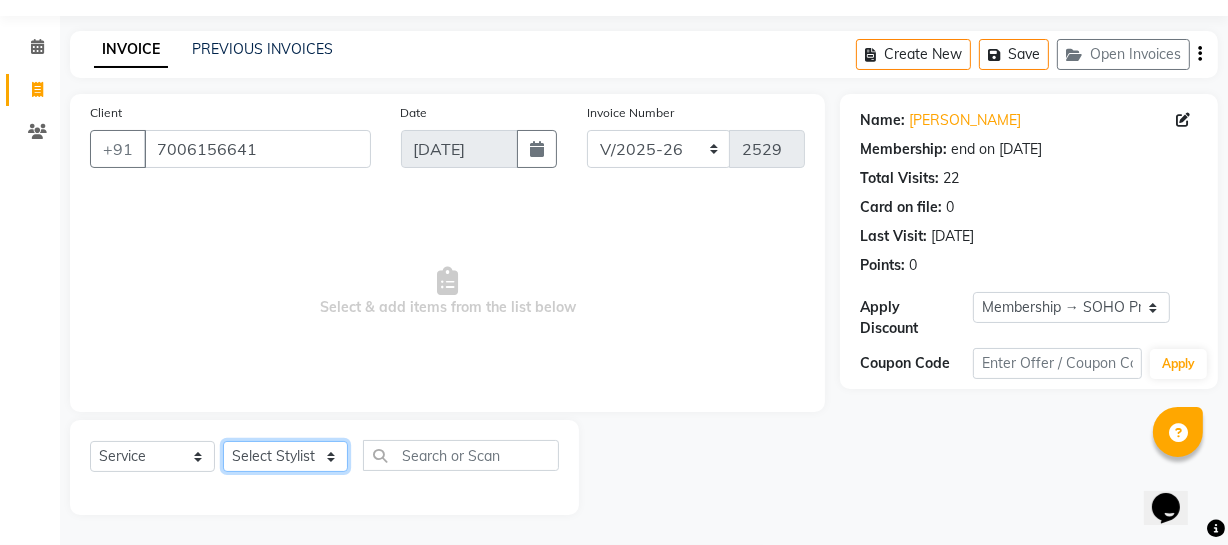 select on "21261" 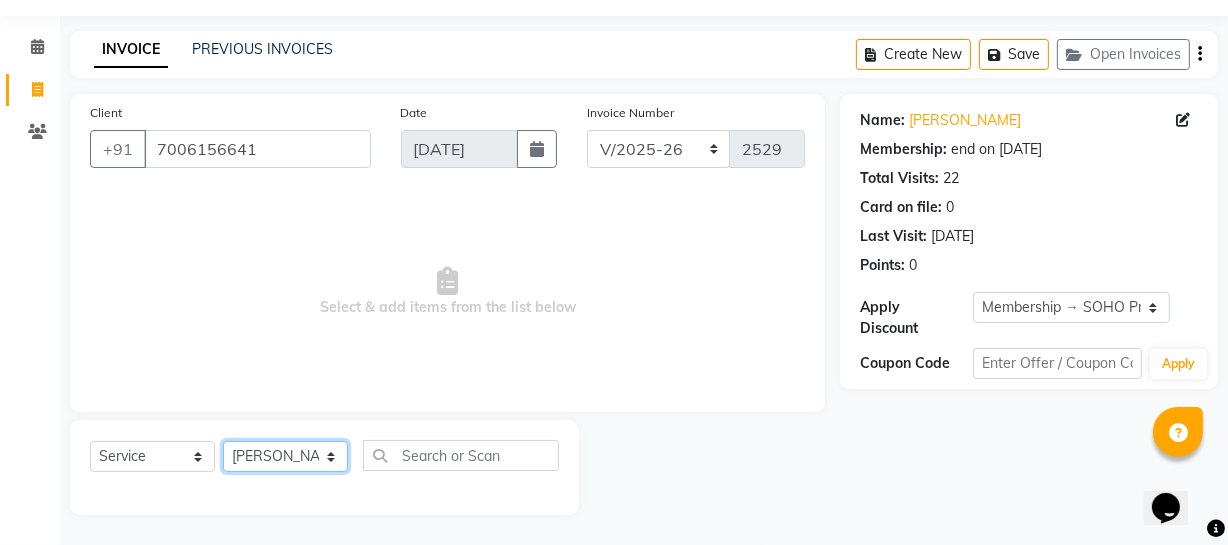 click on "Select Stylist [PERSON_NAME] Adhamya [PERSON_NAME] [PERSON_NAME] [PERSON_NAME] [PERSON_NAME] [PERSON_NAME]  [PERSON_NAME] [PERSON_NAME] [PERSON_NAME] Mitu [PERSON_NAME] Swalia Nitin Reception [PERSON_NAME]  [PERSON_NAME] sameer [PERSON_NAME] [PERSON_NAME] [PERSON_NAME] [PERSON_NAME] [PERSON_NAME]" 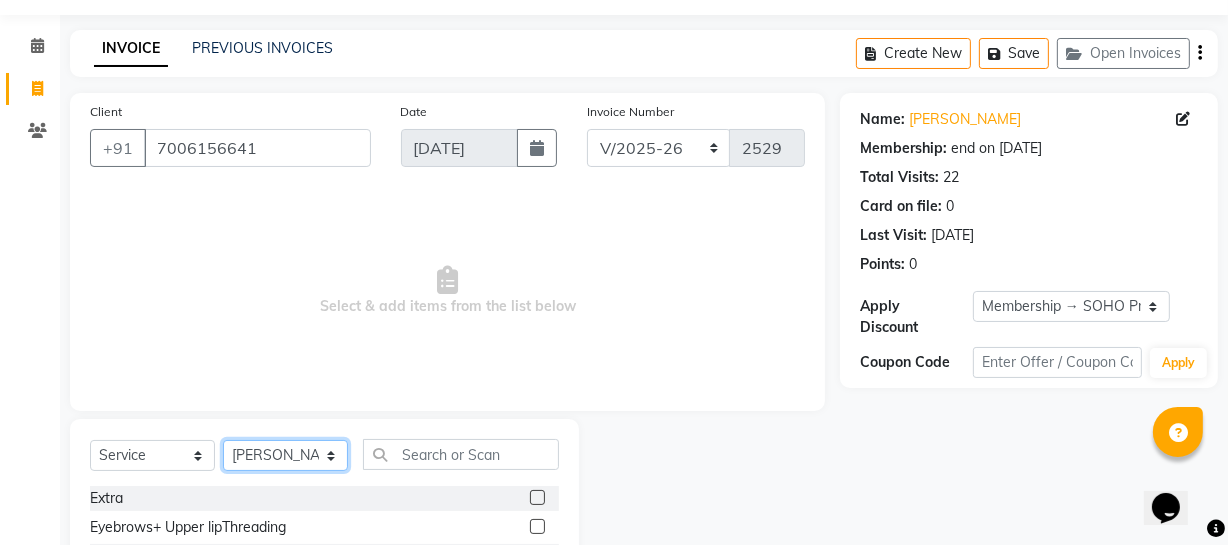 scroll, scrollTop: 226, scrollLeft: 0, axis: vertical 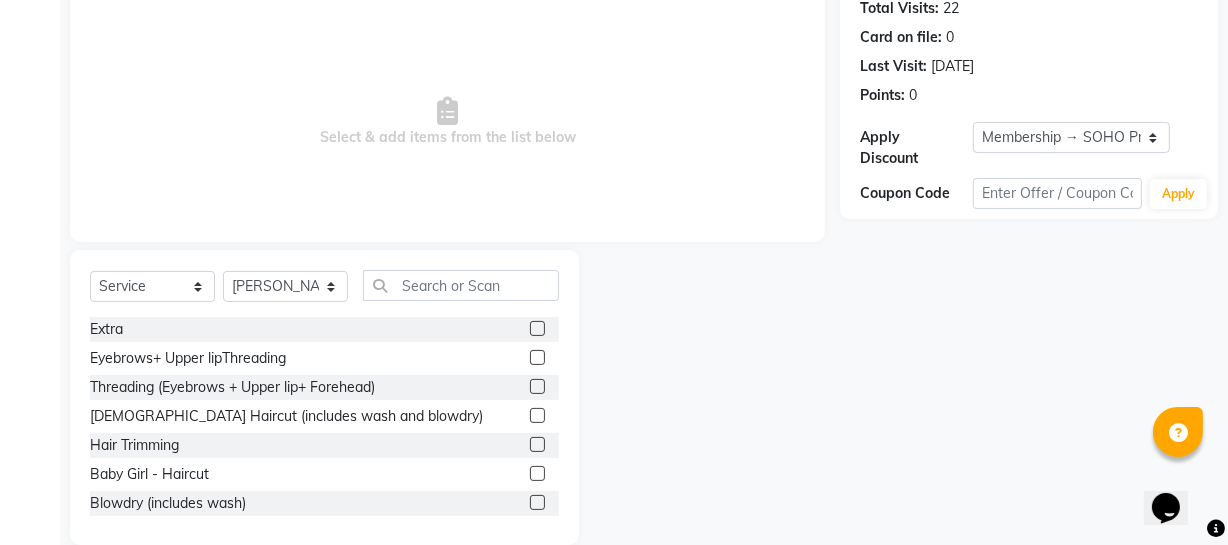 click on "[DEMOGRAPHIC_DATA] Haircut (includes wash and  blowdry)" 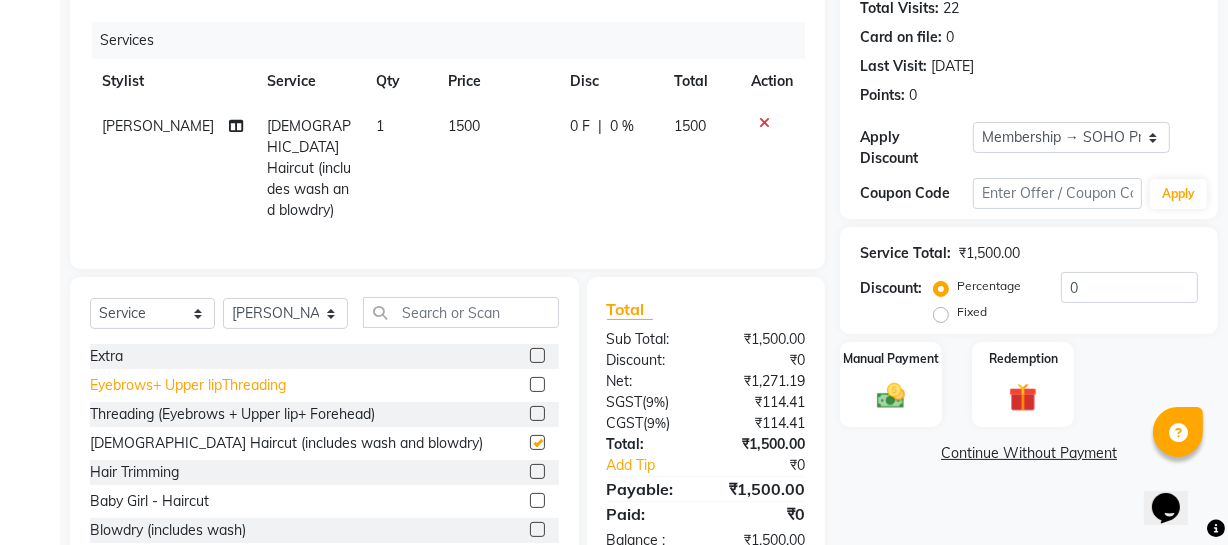 checkbox on "false" 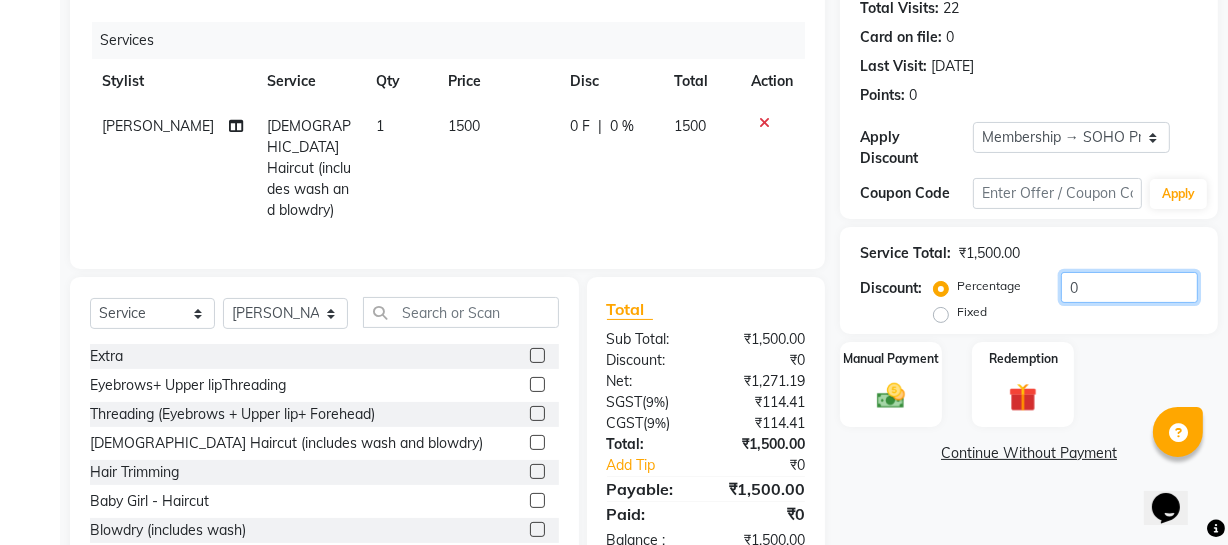 drag, startPoint x: 1062, startPoint y: 279, endPoint x: 76, endPoint y: 419, distance: 995.8895 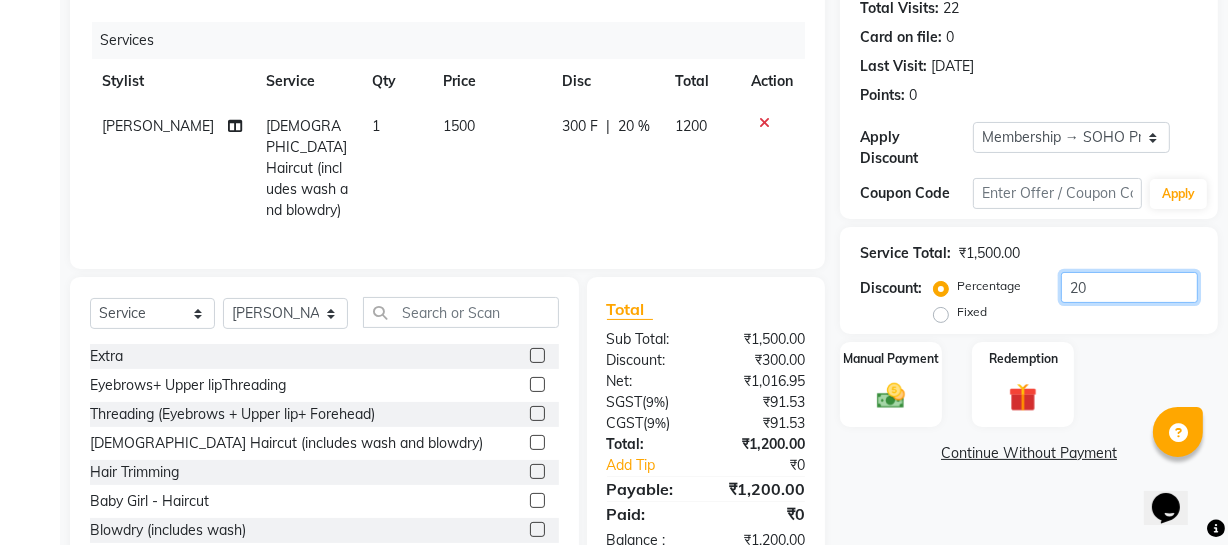 type on "20" 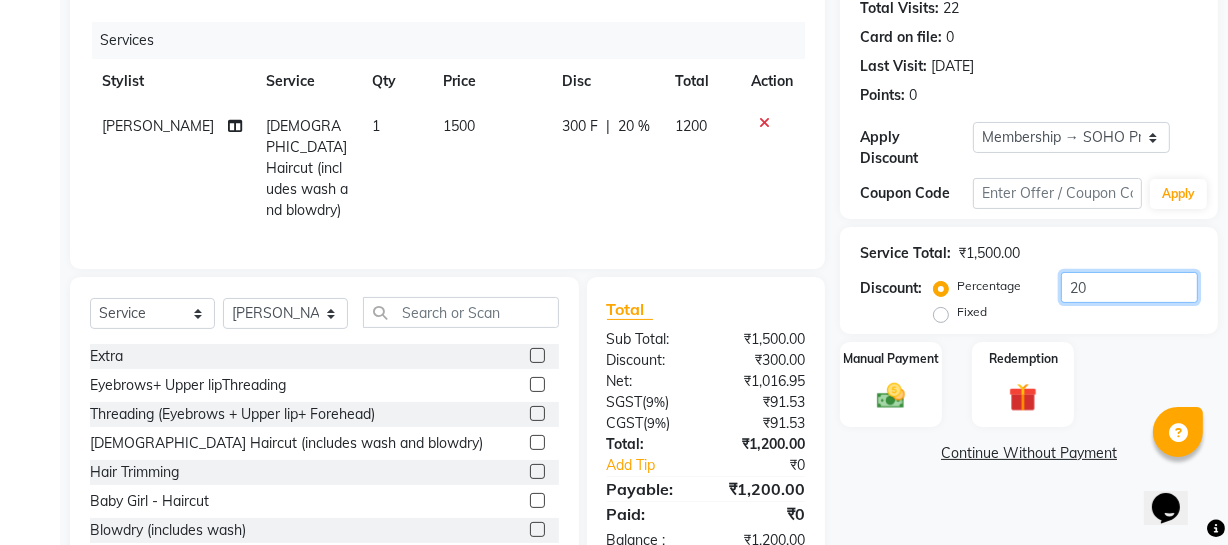 scroll, scrollTop: 276, scrollLeft: 0, axis: vertical 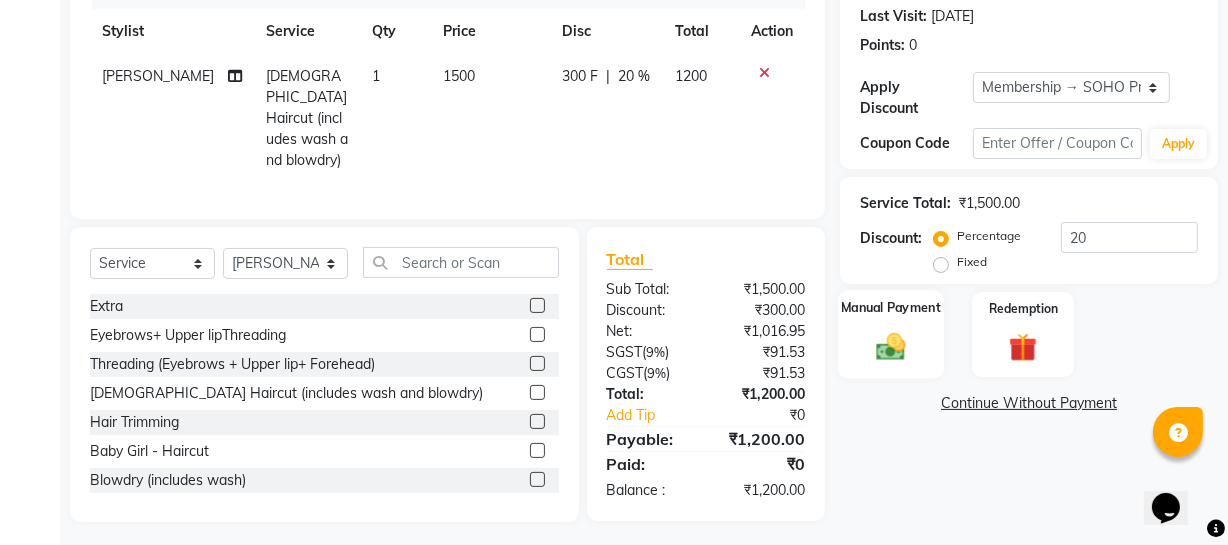 click 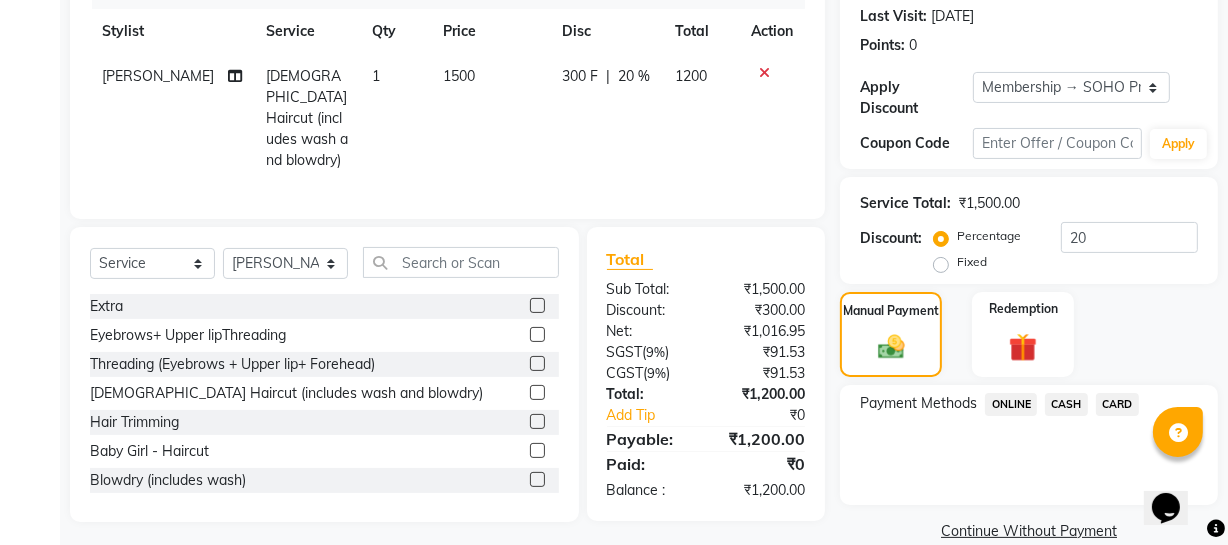 drag, startPoint x: 999, startPoint y: 409, endPoint x: 1004, endPoint y: 423, distance: 14.866069 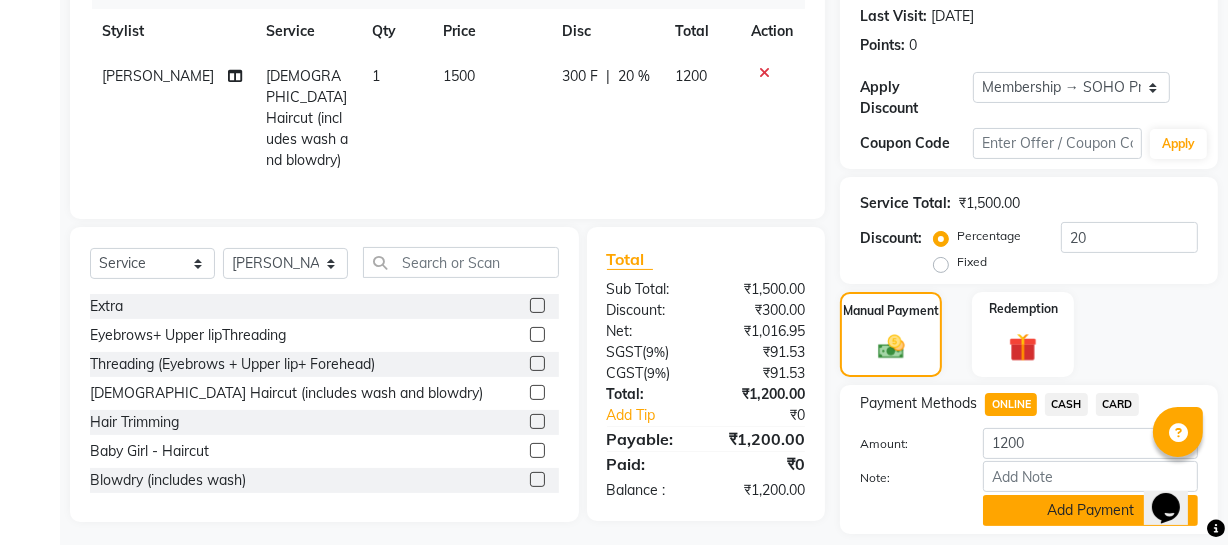 click on "Add Payment" 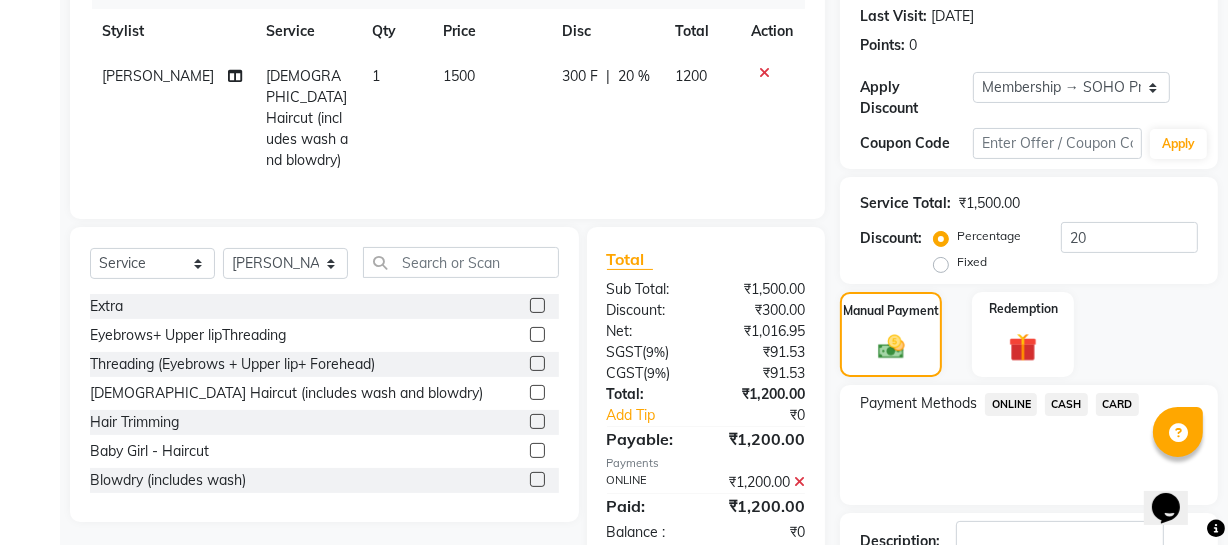 scroll, scrollTop: 458, scrollLeft: 0, axis: vertical 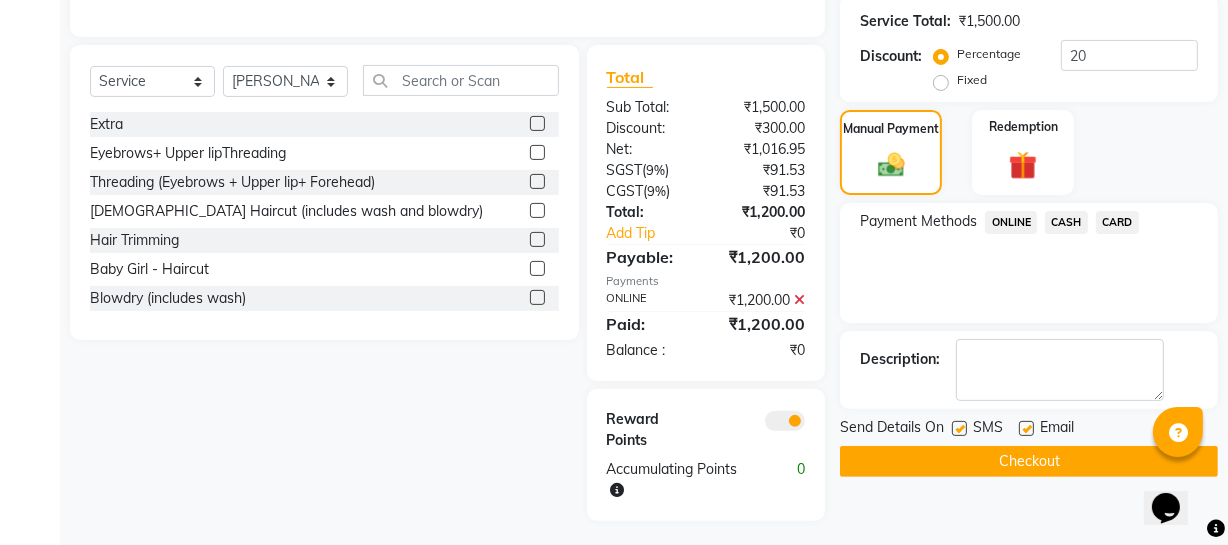 type 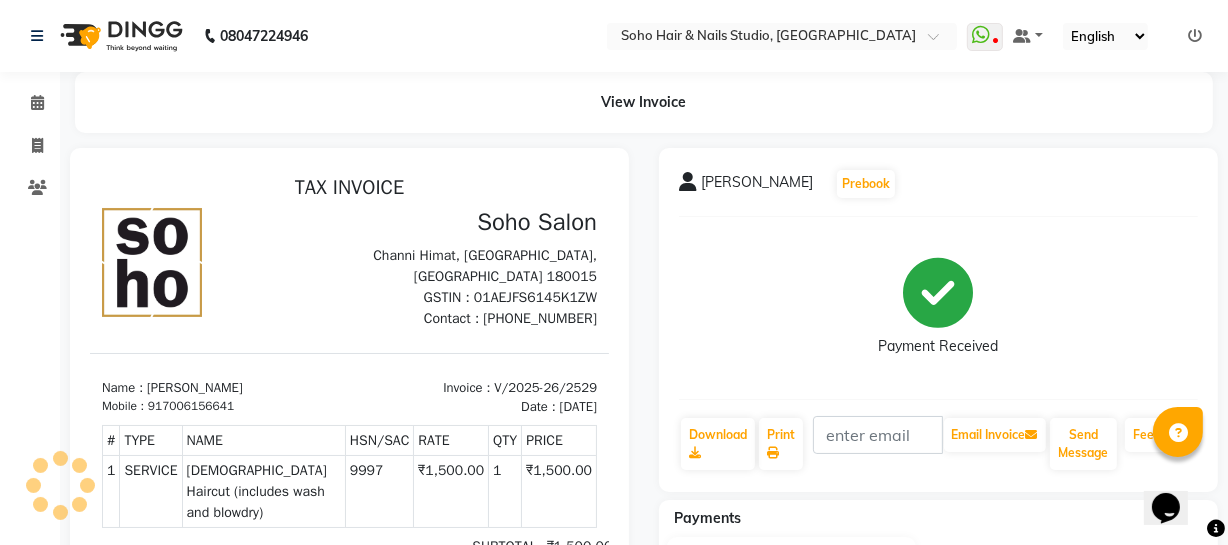 scroll, scrollTop: 0, scrollLeft: 0, axis: both 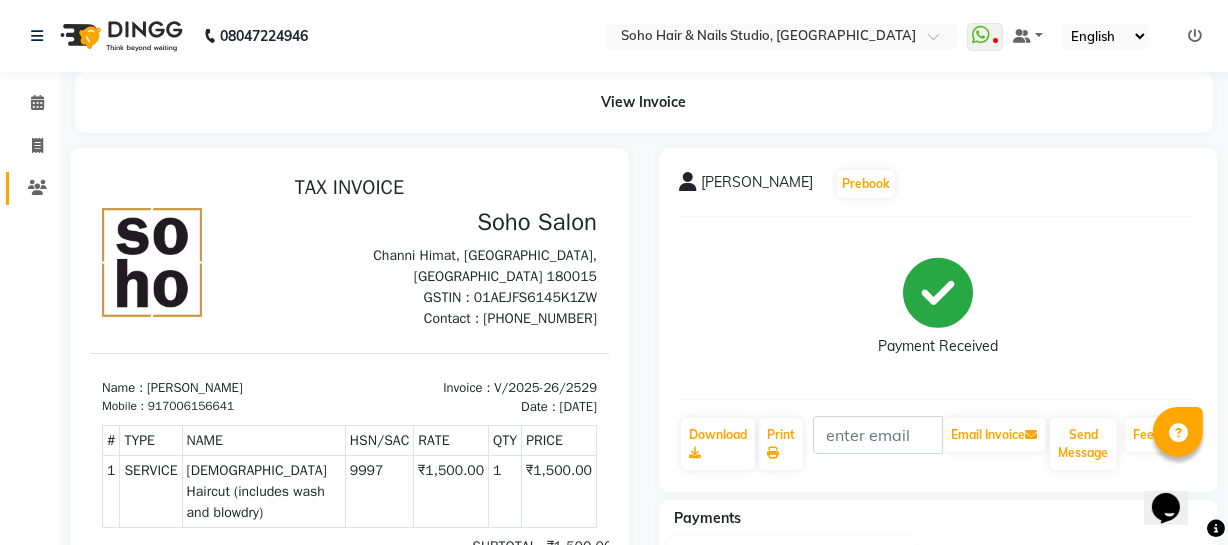 click on "Clients" 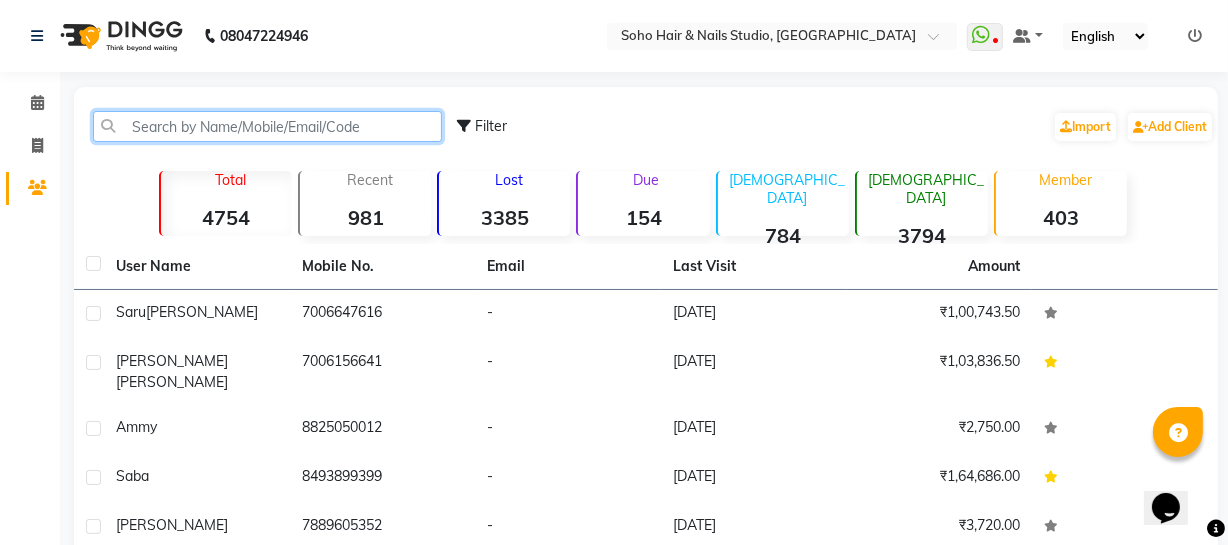 click 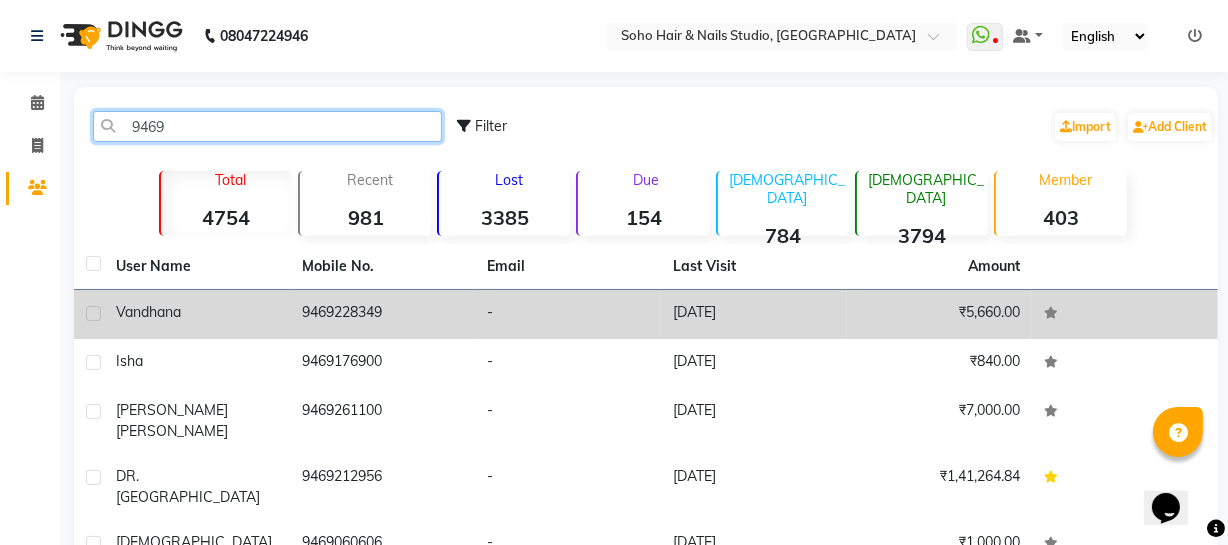 type on "9469" 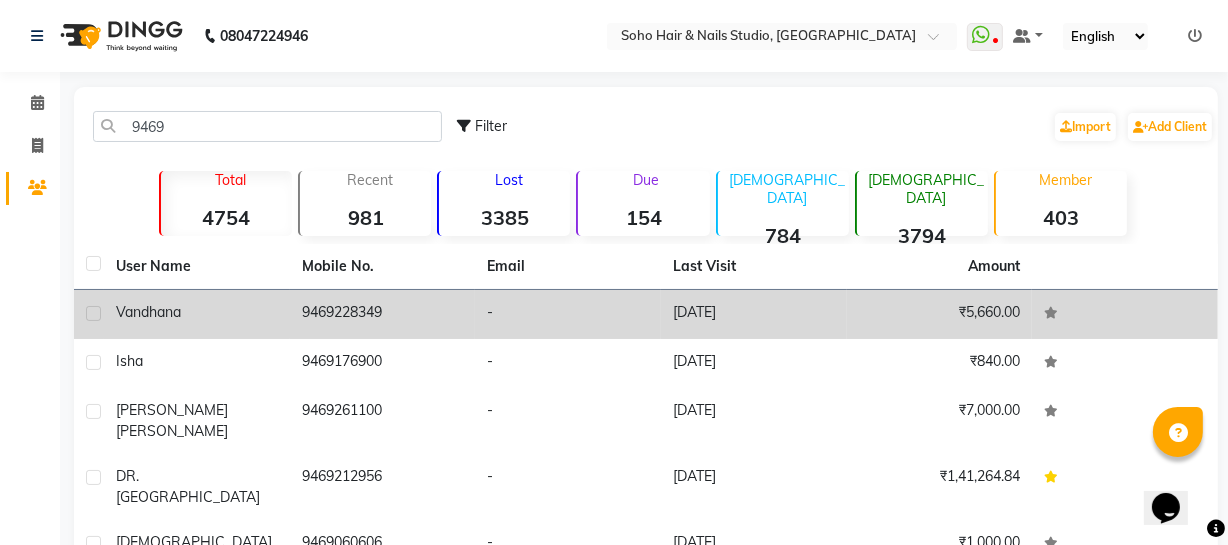 click on "9469228349" 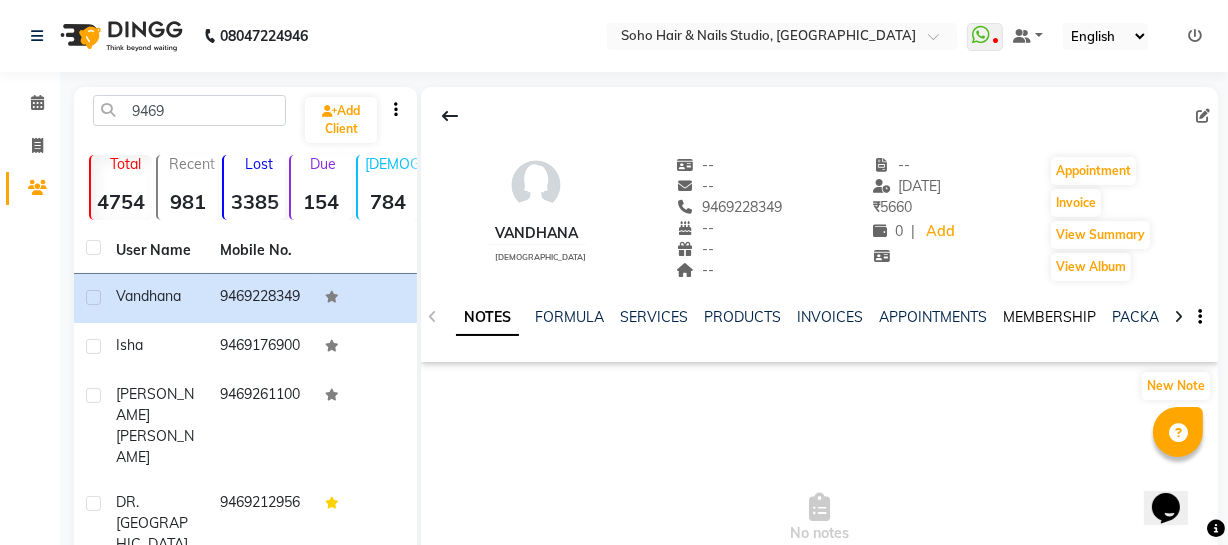click on "MEMBERSHIP" 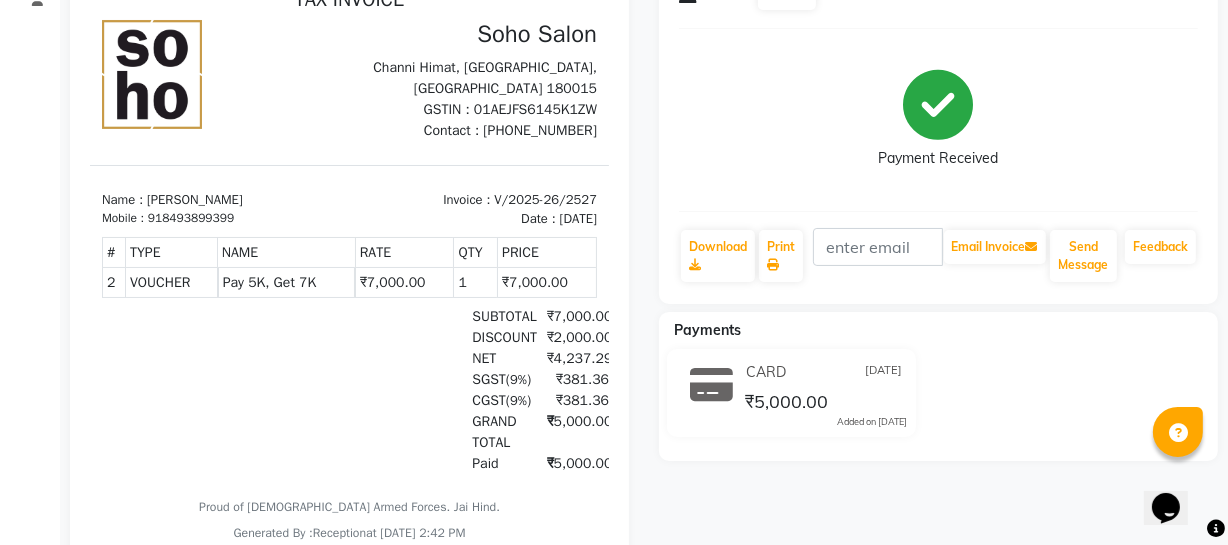 scroll, scrollTop: 0, scrollLeft: 0, axis: both 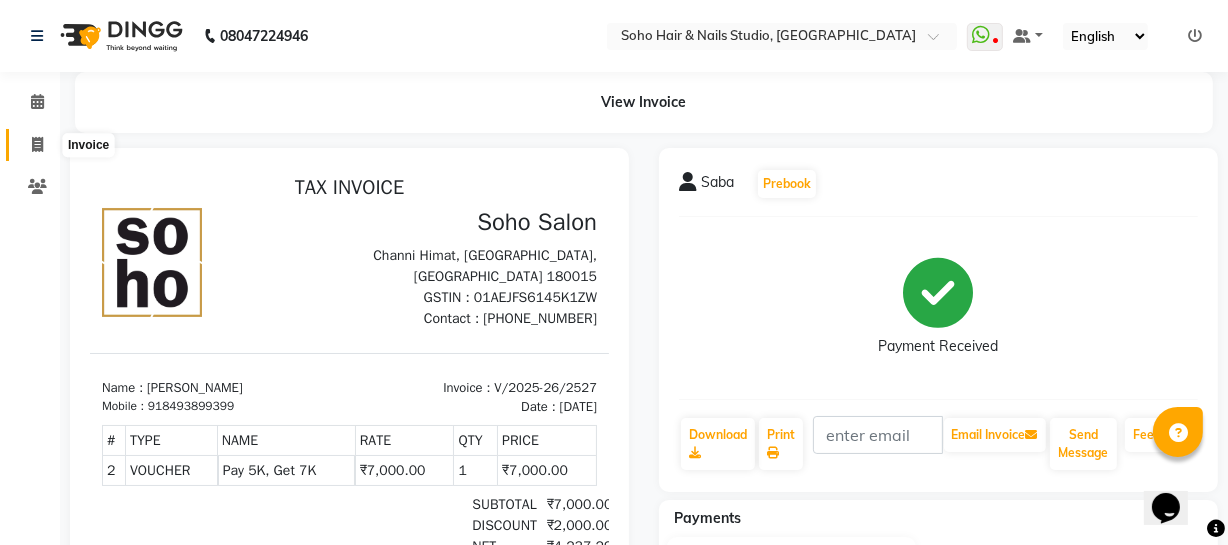 click 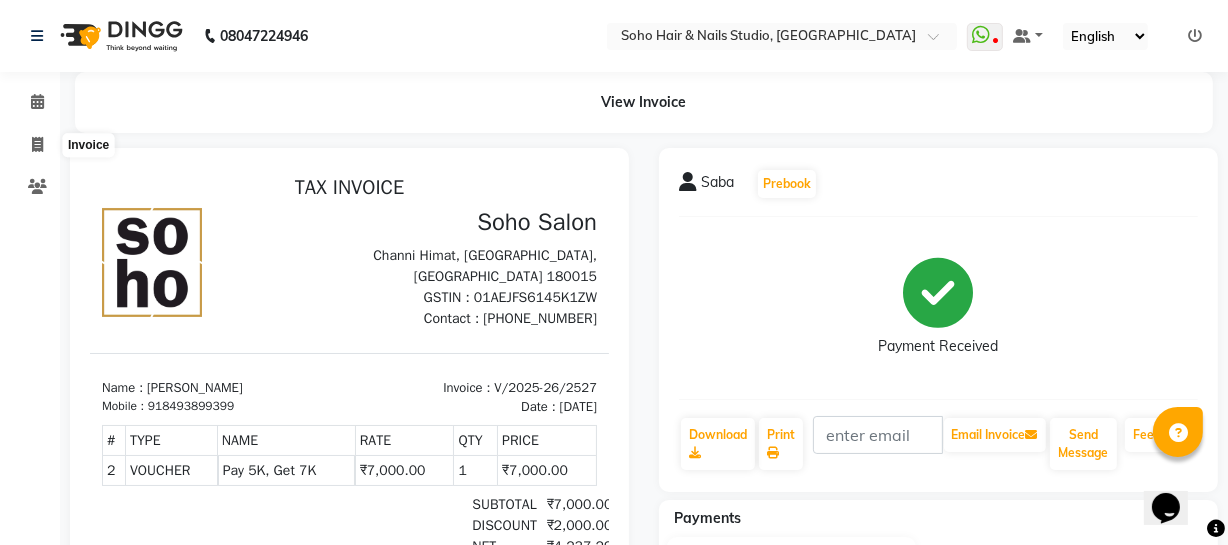 select on "service" 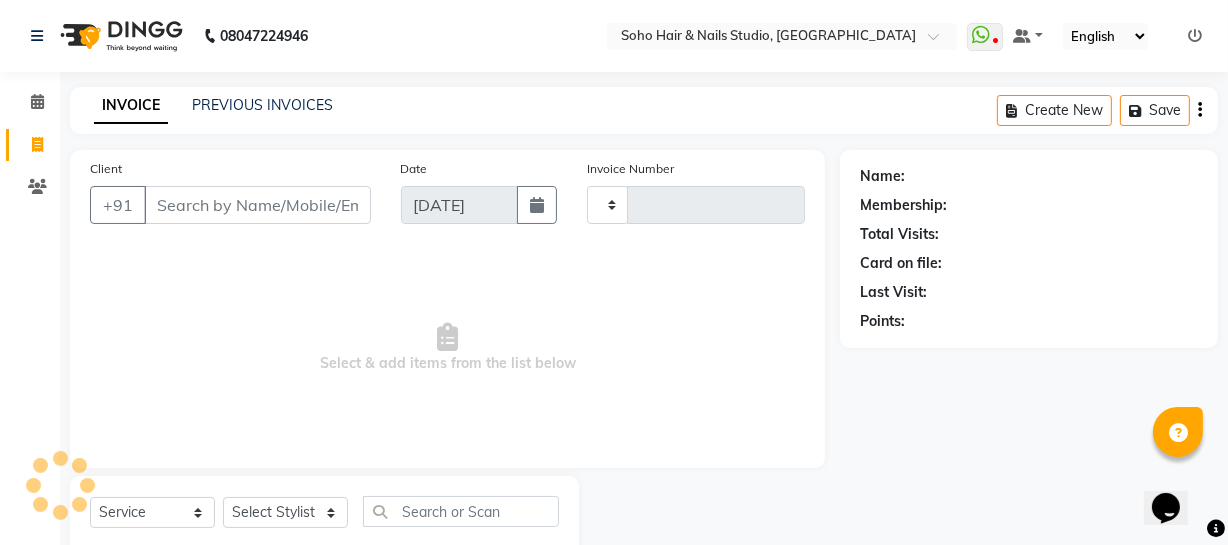 scroll, scrollTop: 57, scrollLeft: 0, axis: vertical 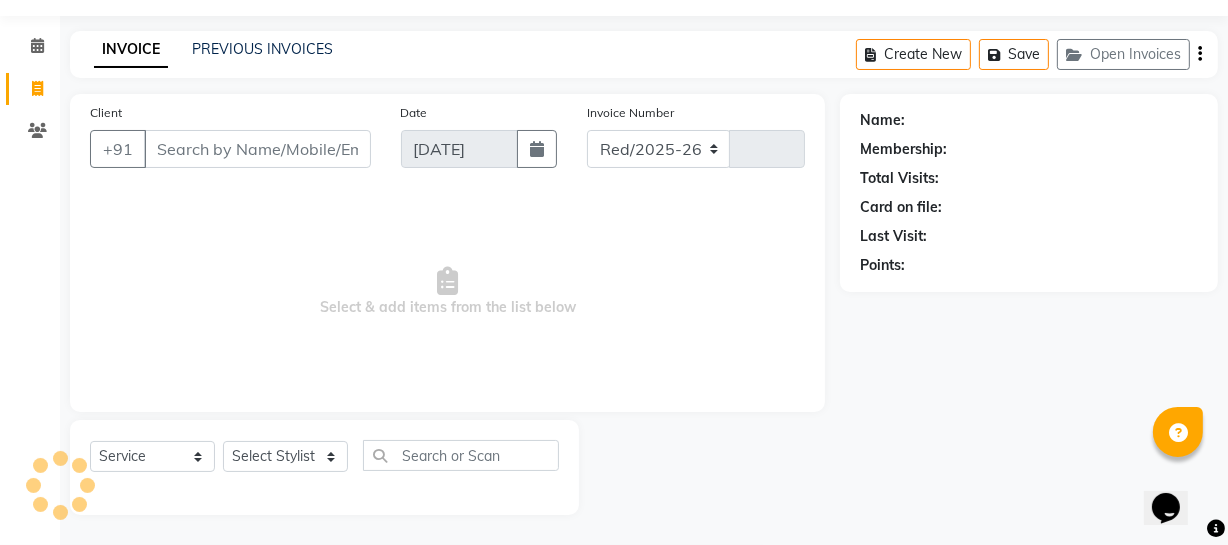 select on "735" 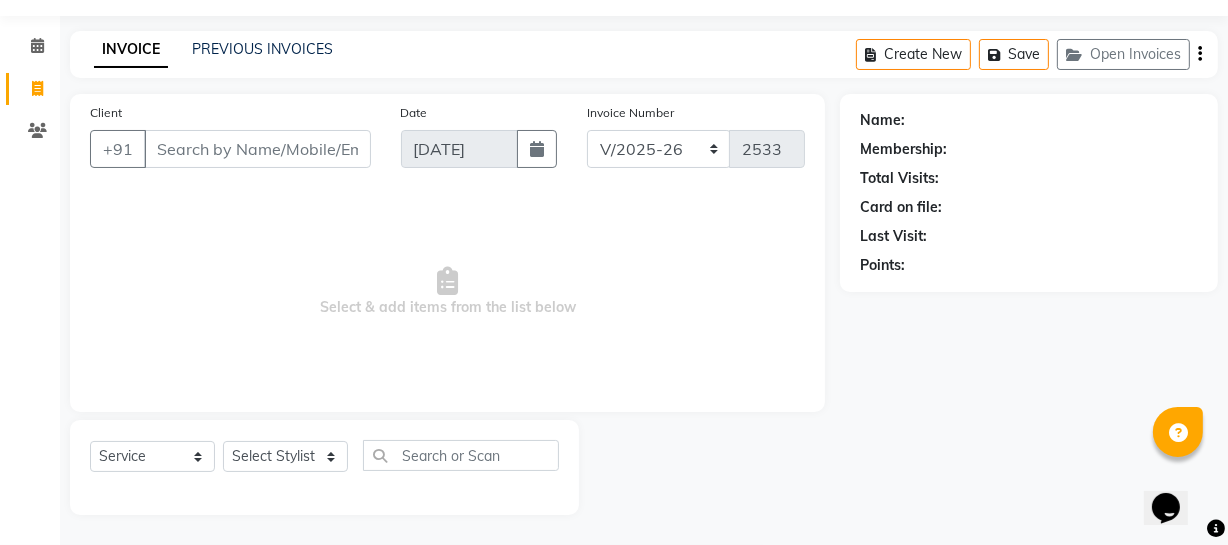 select on "membership" 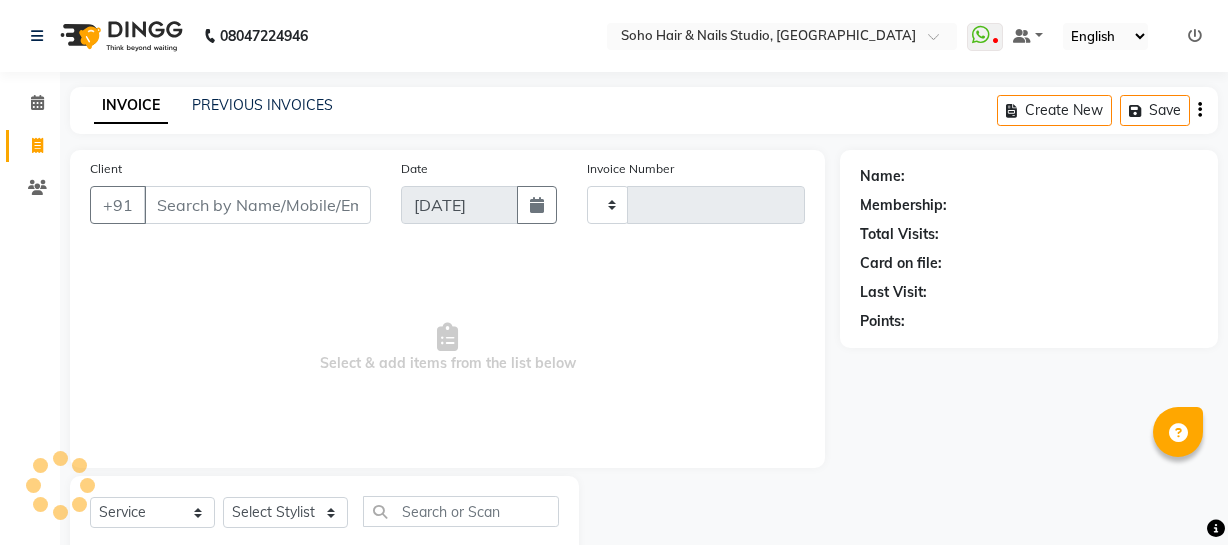 select on "service" 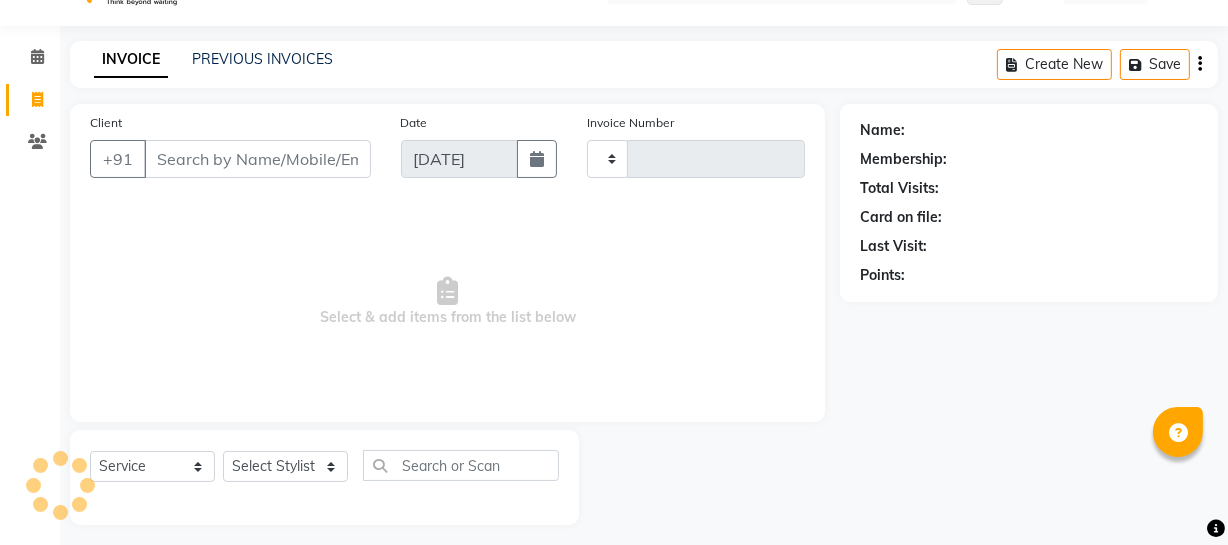 type on "2533" 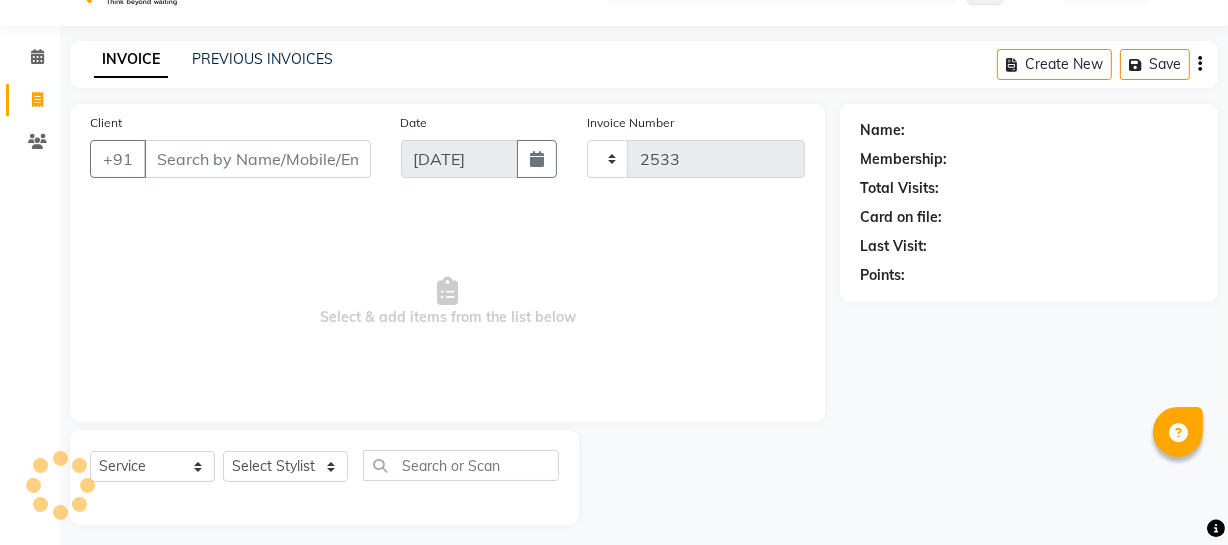 scroll, scrollTop: 57, scrollLeft: 0, axis: vertical 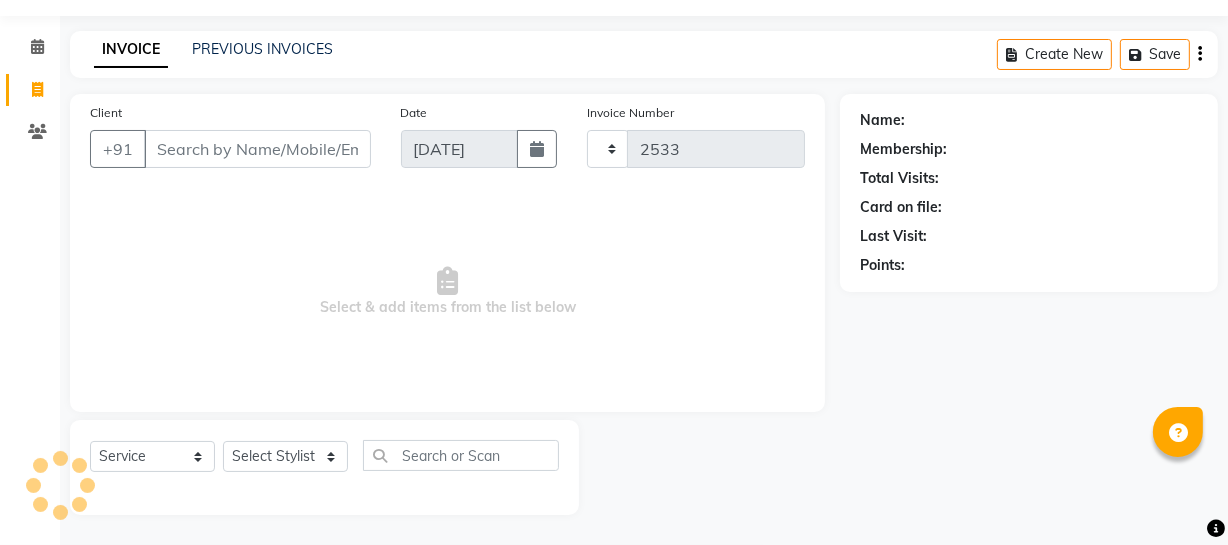 select on "735" 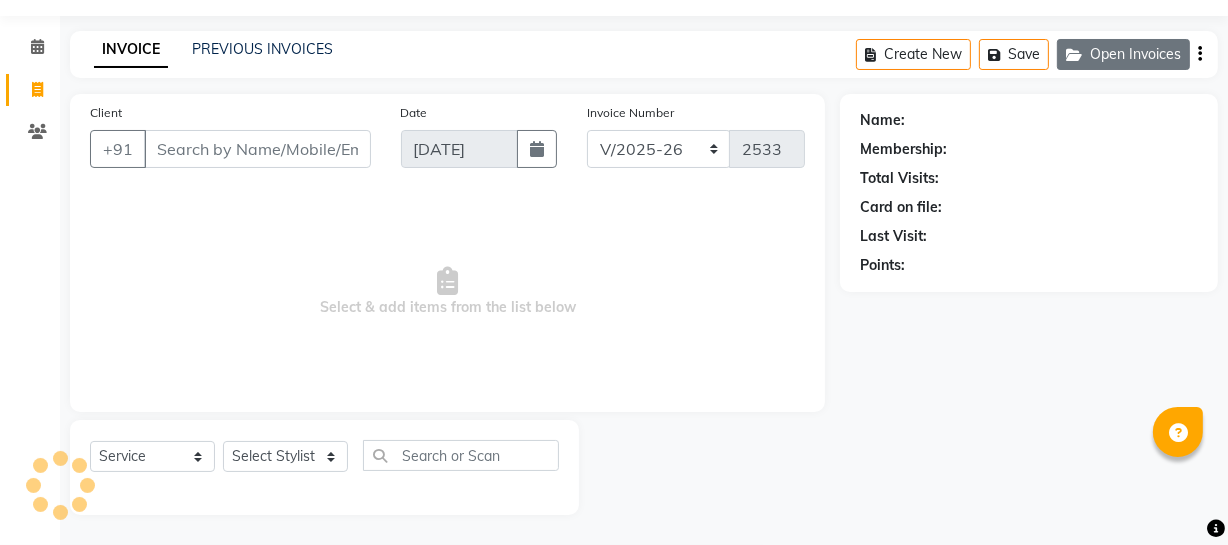 click on "Open Invoices" 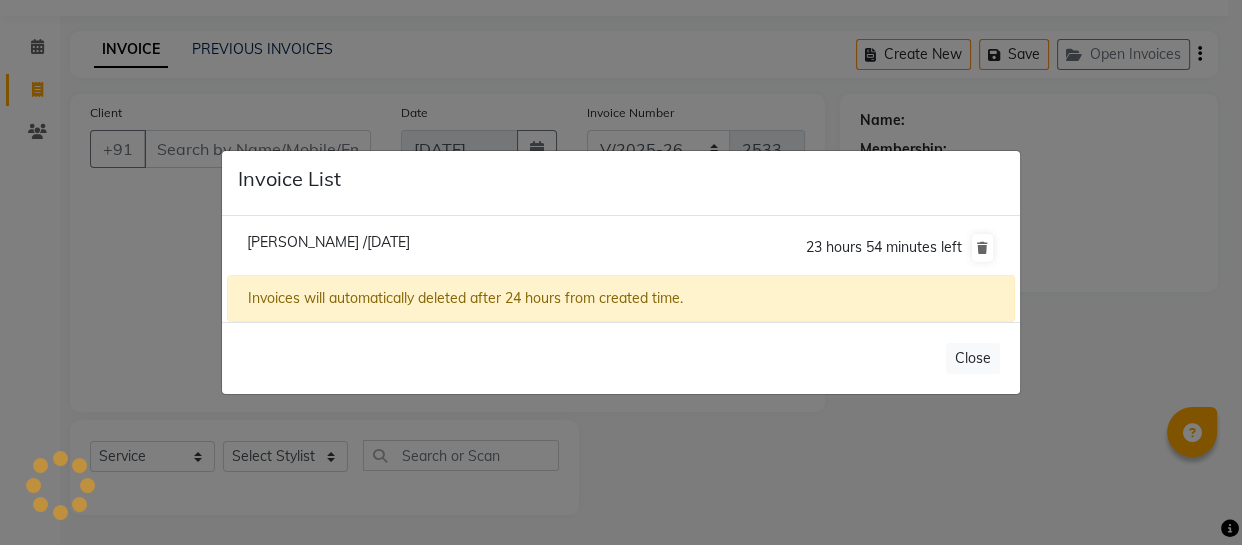 select on "membership" 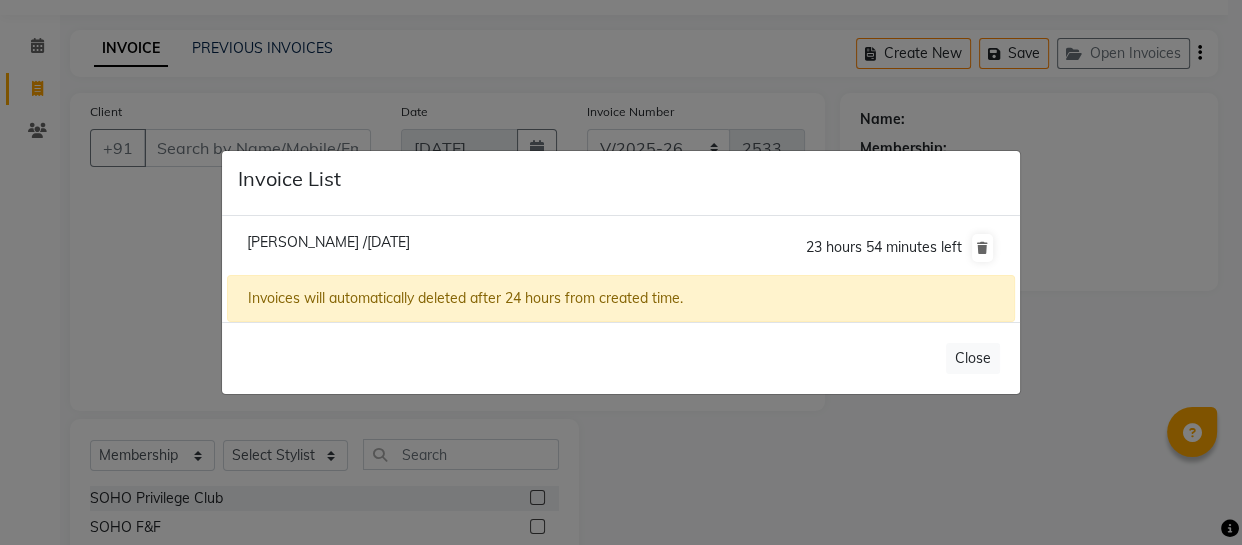 click on "[PERSON_NAME] /[DATE]" 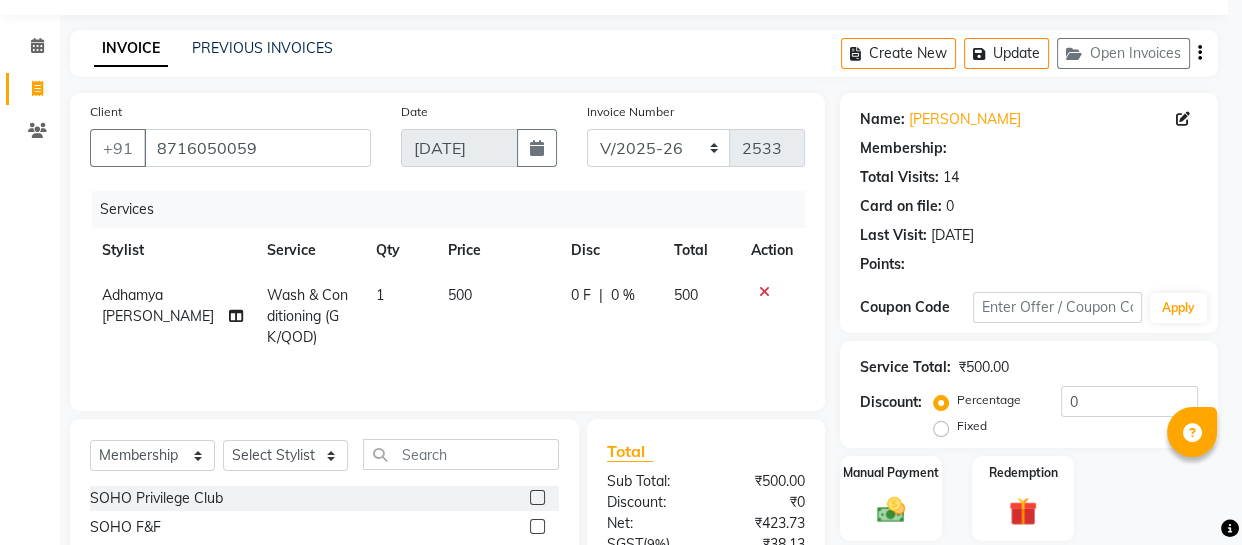 select on "1: Object" 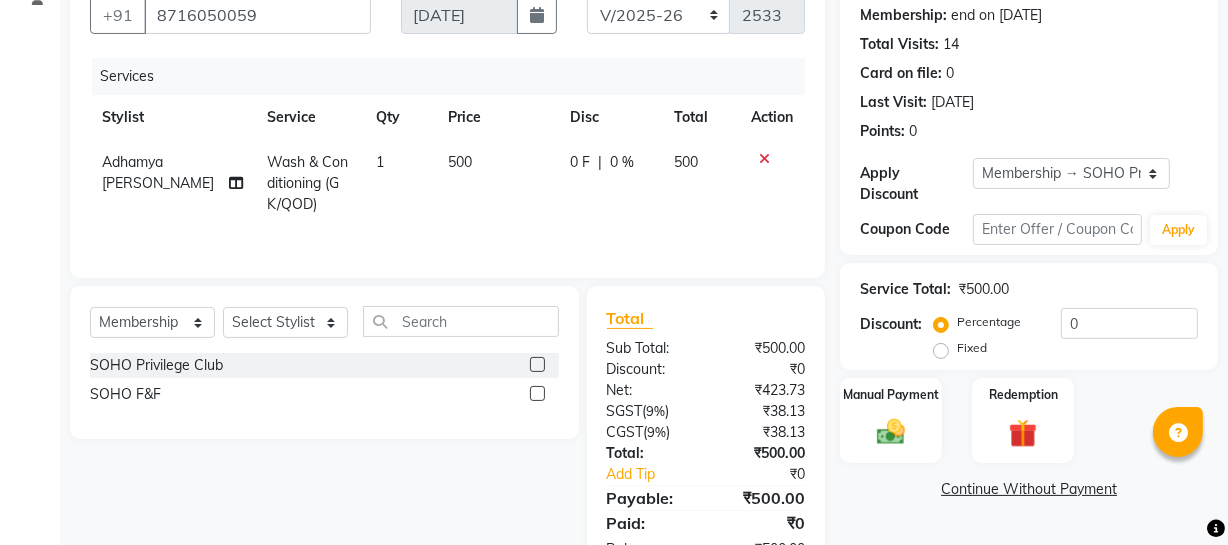 scroll, scrollTop: 239, scrollLeft: 0, axis: vertical 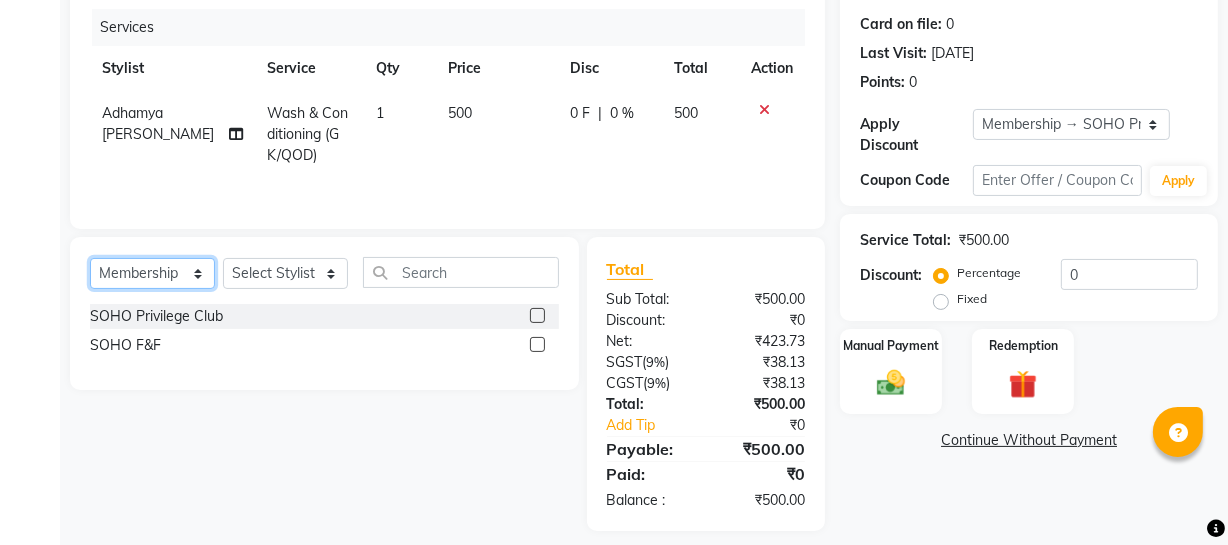 click on "Select  Service  Product  Membership  Package Voucher Prepaid Gift Card" 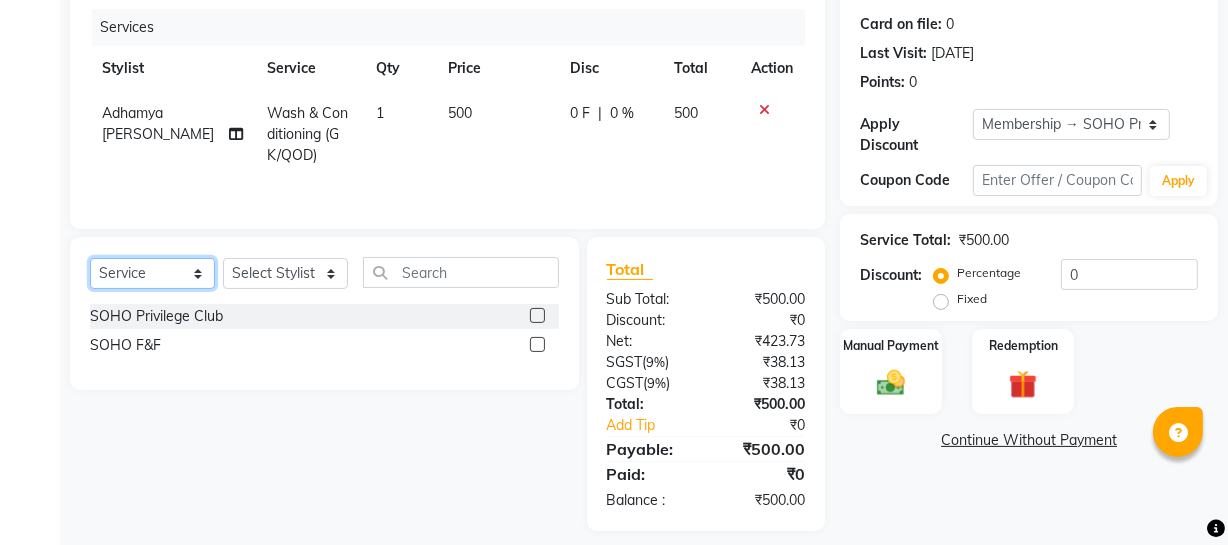 click on "Select  Service  Product  Membership  Package Voucher Prepaid Gift Card" 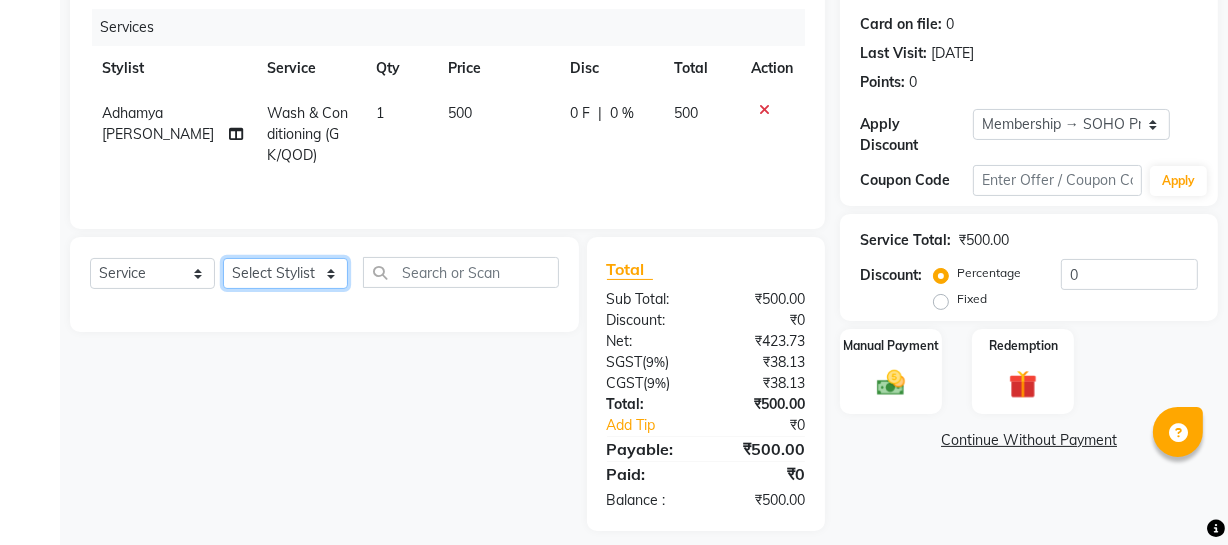 click on "Select Stylist [PERSON_NAME] Adhamya [PERSON_NAME] [PERSON_NAME] [PERSON_NAME] [PERSON_NAME] [PERSON_NAME]  [PERSON_NAME] [PERSON_NAME] [PERSON_NAME] Mitu [PERSON_NAME] Swalia Nitin Reception [PERSON_NAME]  [PERSON_NAME] sameer [PERSON_NAME] [PERSON_NAME] [PERSON_NAME] [PERSON_NAME] [PERSON_NAME]" 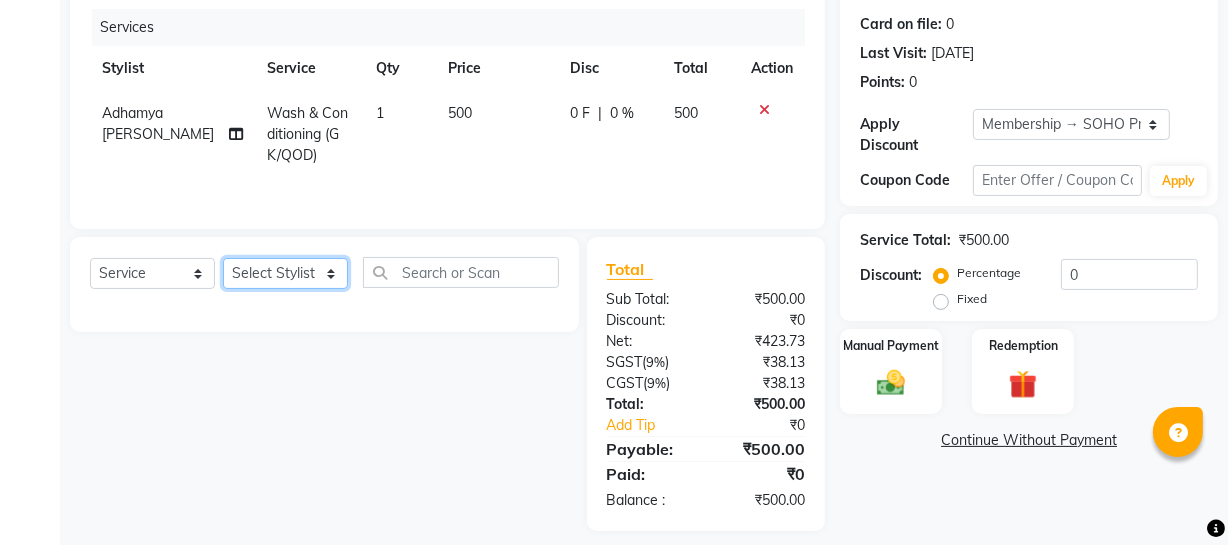 select on "38041" 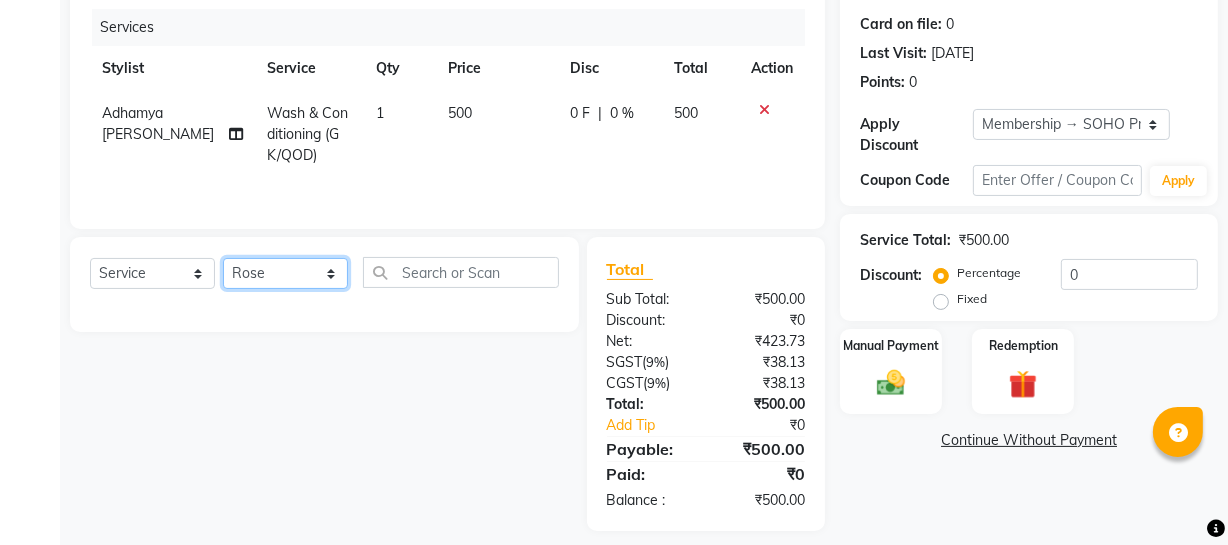 click on "Select Stylist [PERSON_NAME] Adhamya [PERSON_NAME] [PERSON_NAME] [PERSON_NAME] [PERSON_NAME] [PERSON_NAME]  [PERSON_NAME] [PERSON_NAME] [PERSON_NAME] Mitu [PERSON_NAME] Swalia Nitin Reception [PERSON_NAME]  [PERSON_NAME] sameer [PERSON_NAME] [PERSON_NAME] [PERSON_NAME] [PERSON_NAME] [PERSON_NAME]" 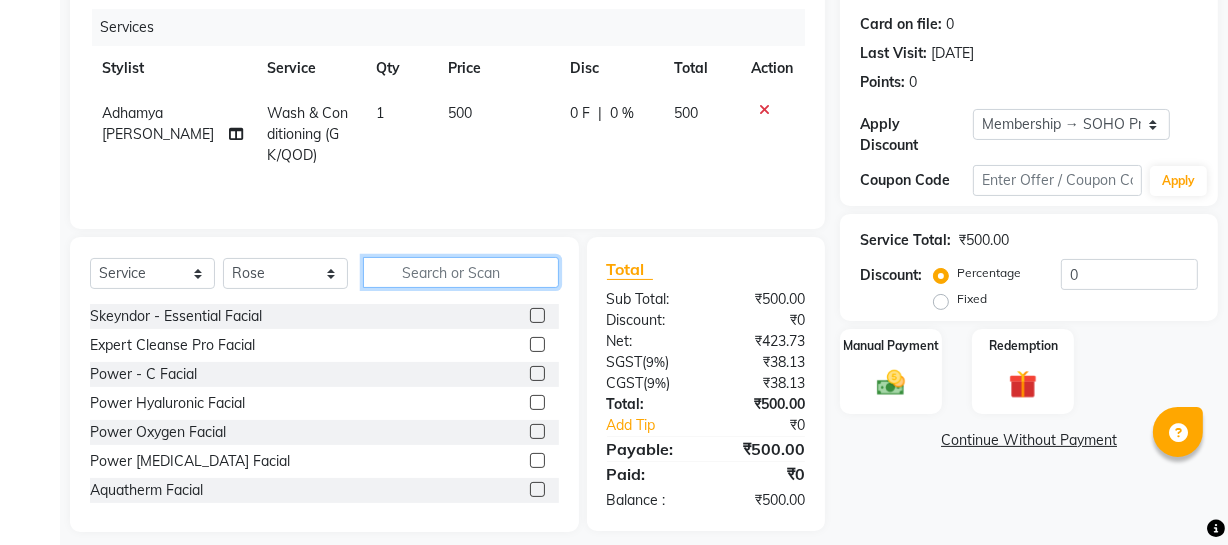 click 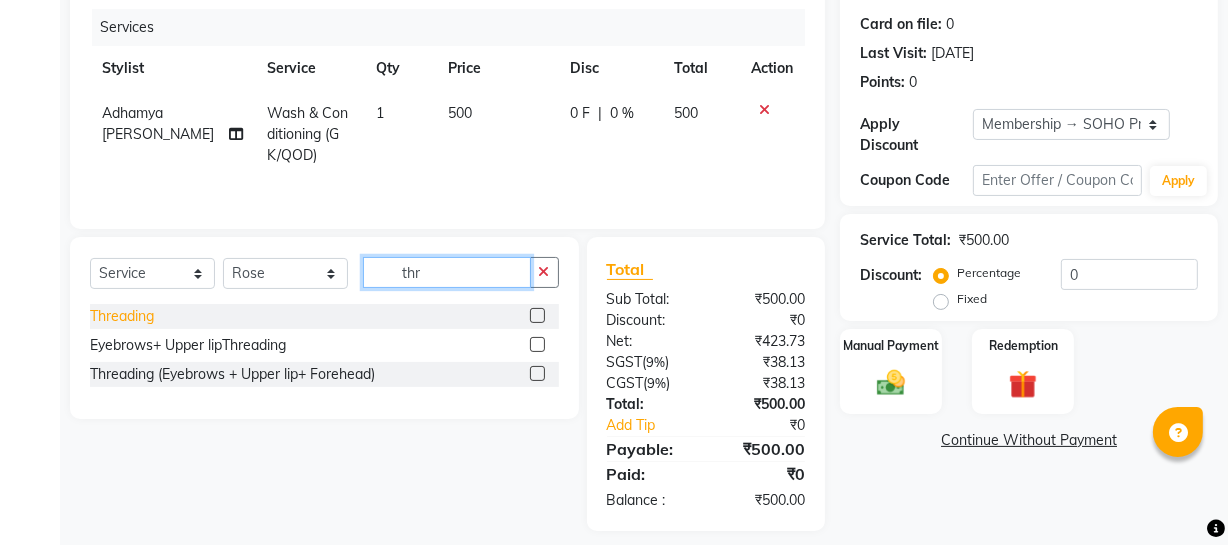 type on "thr" 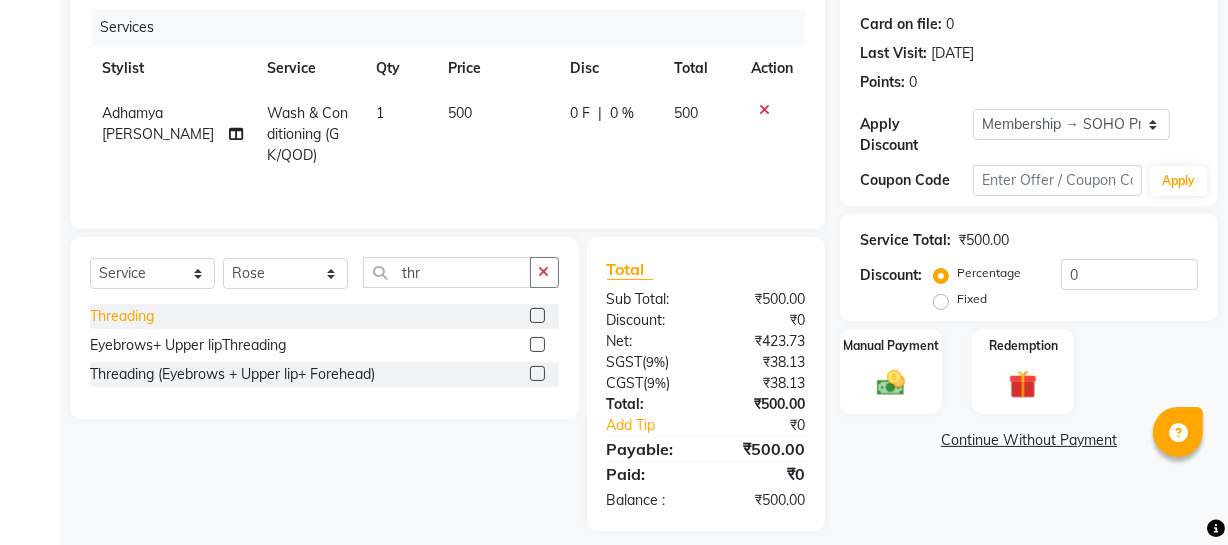 click on "Threading" 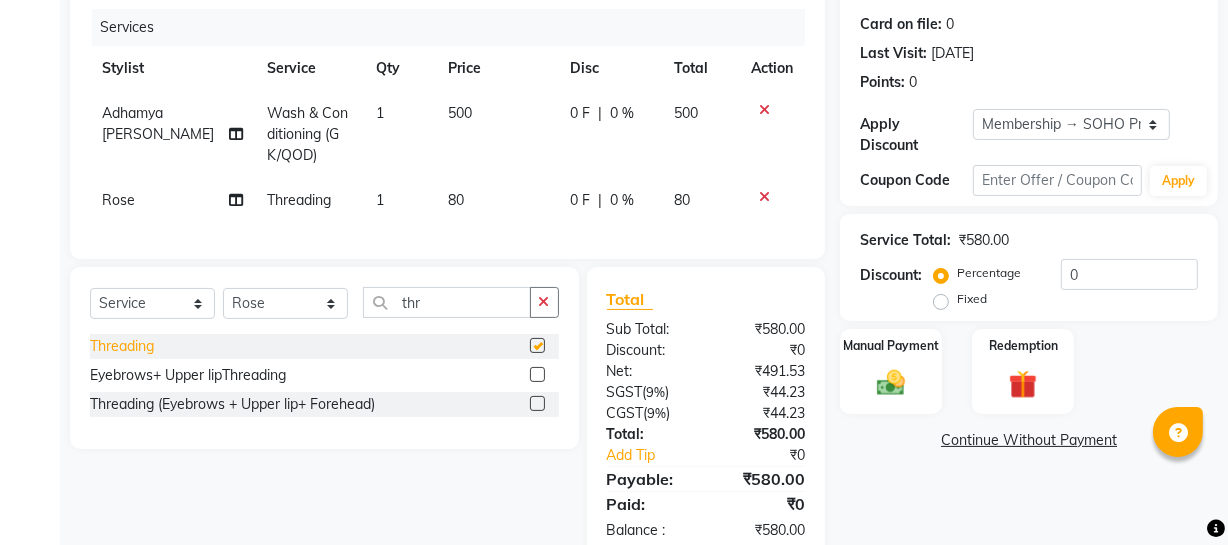 checkbox on "false" 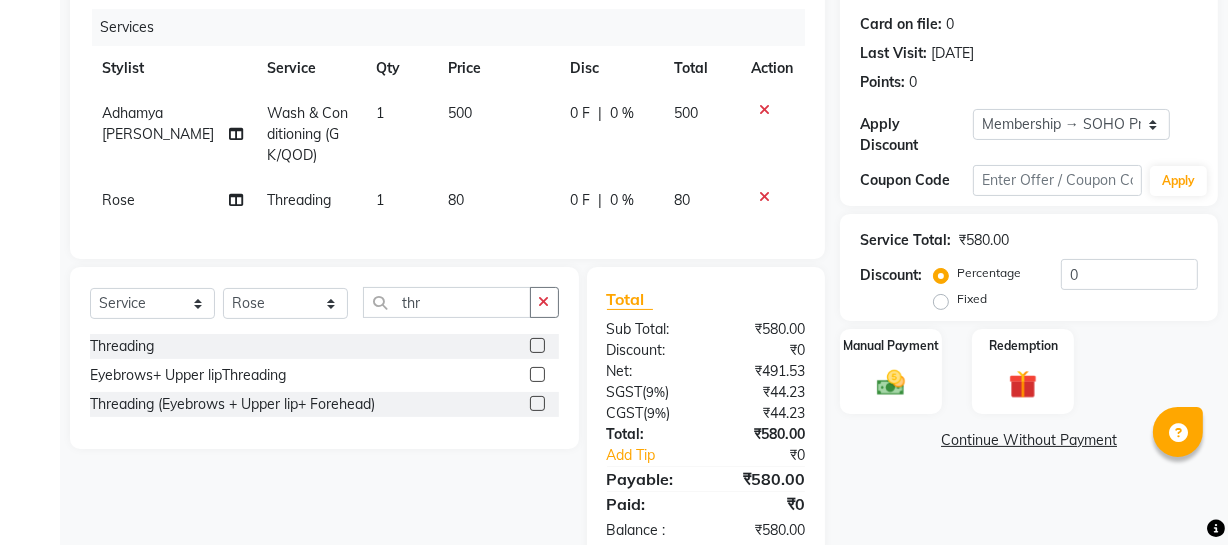 scroll, scrollTop: 300, scrollLeft: 0, axis: vertical 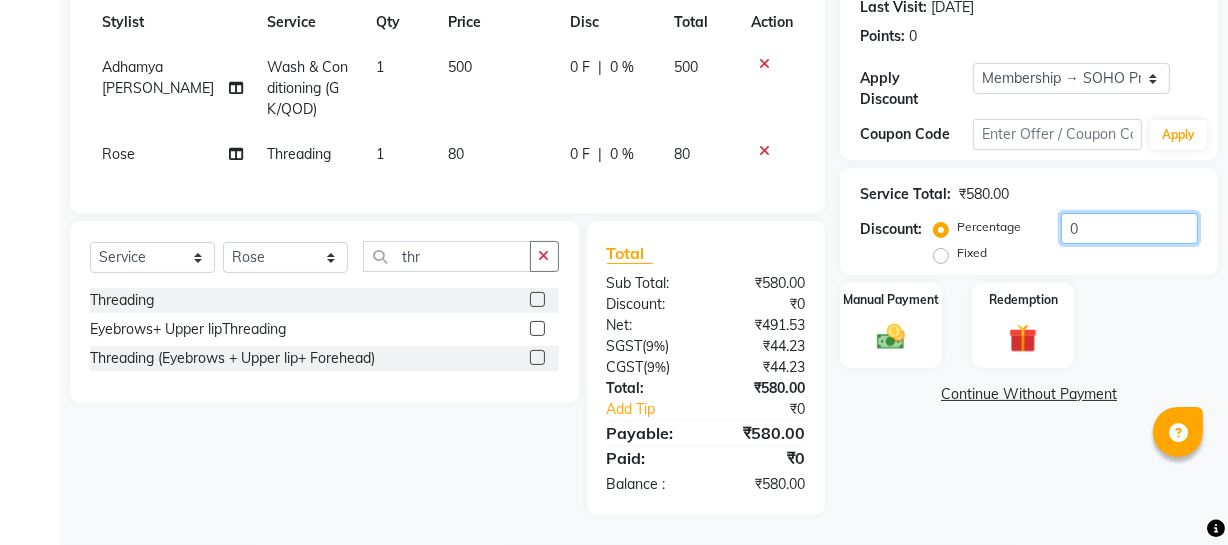drag, startPoint x: 1116, startPoint y: 198, endPoint x: 683, endPoint y: 223, distance: 433.7211 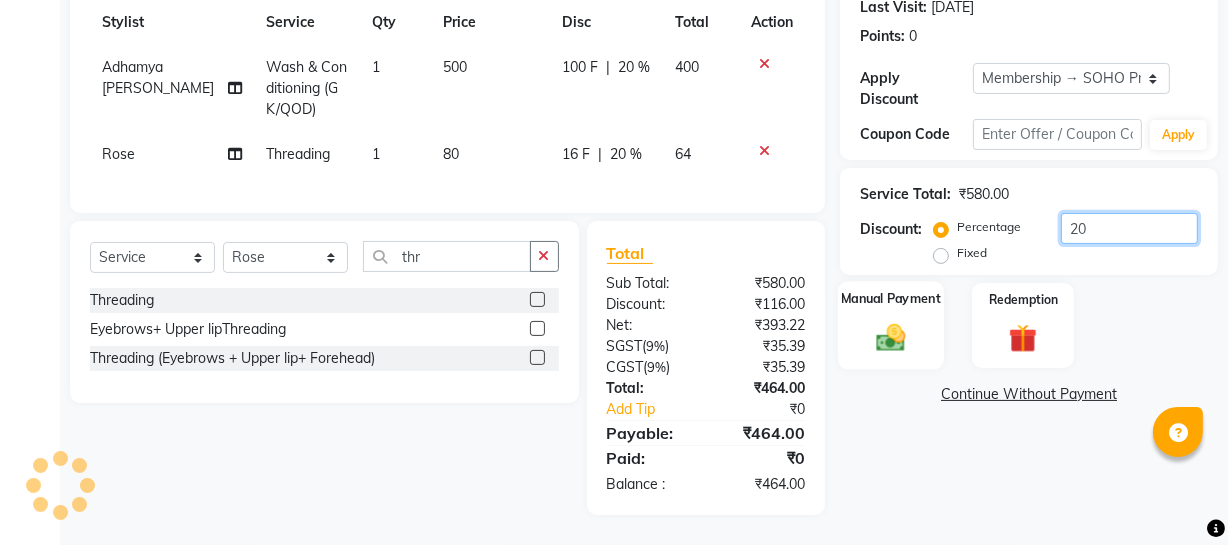 type on "20" 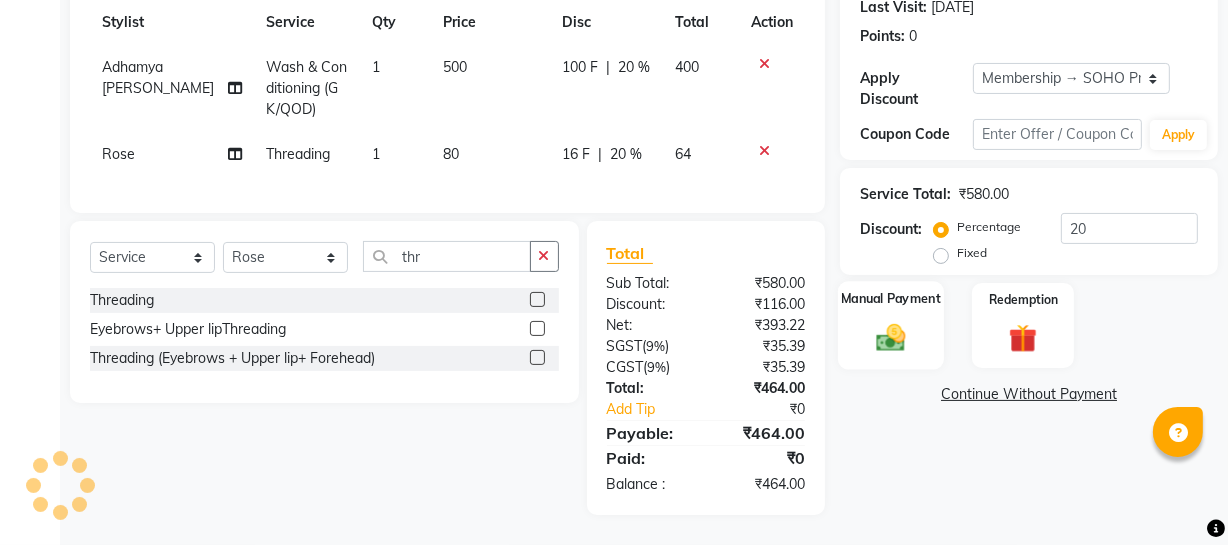 click 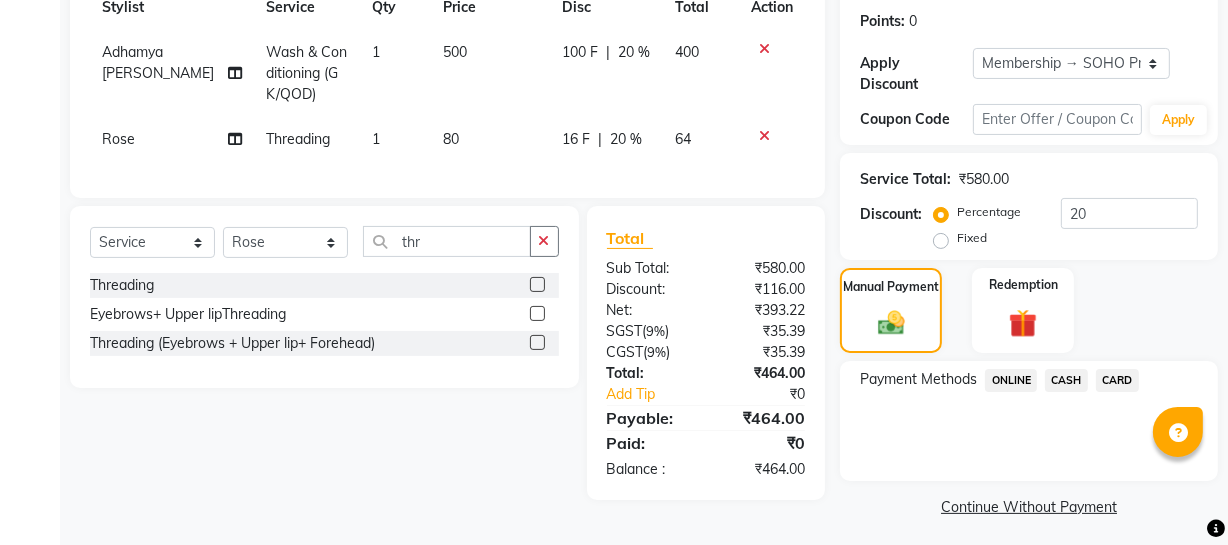 click on "CASH" 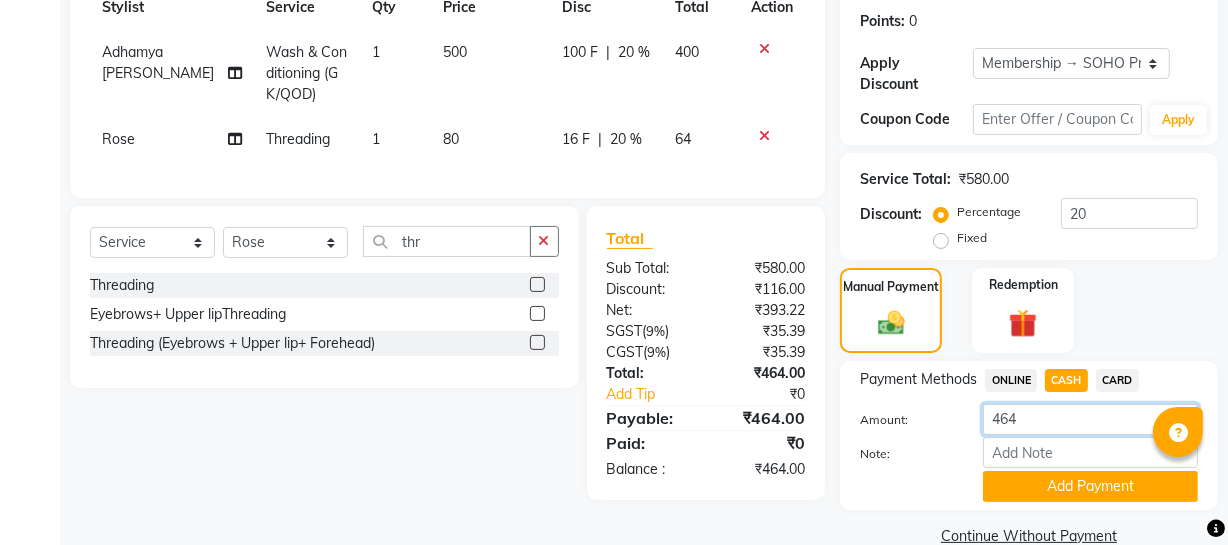 drag, startPoint x: 1042, startPoint y: 418, endPoint x: 1002, endPoint y: 420, distance: 40.04997 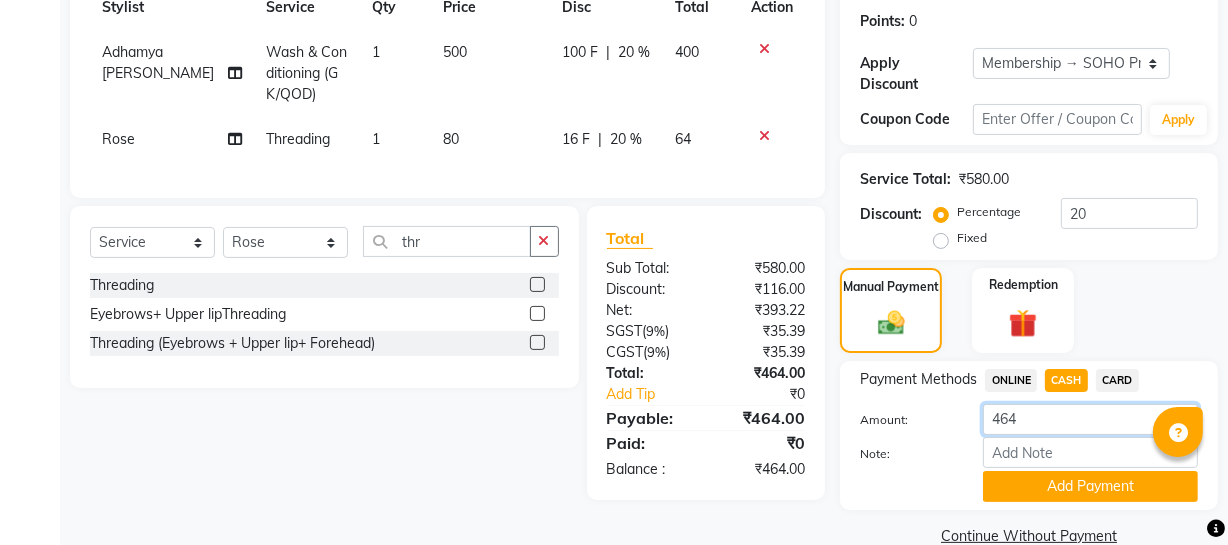 click on "464" 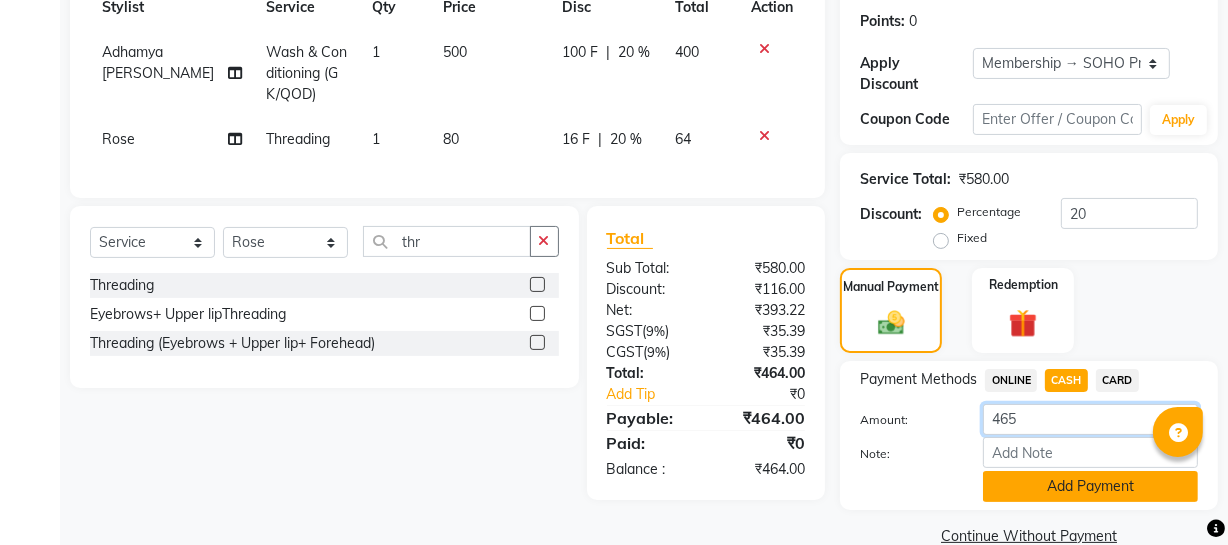 type on "465" 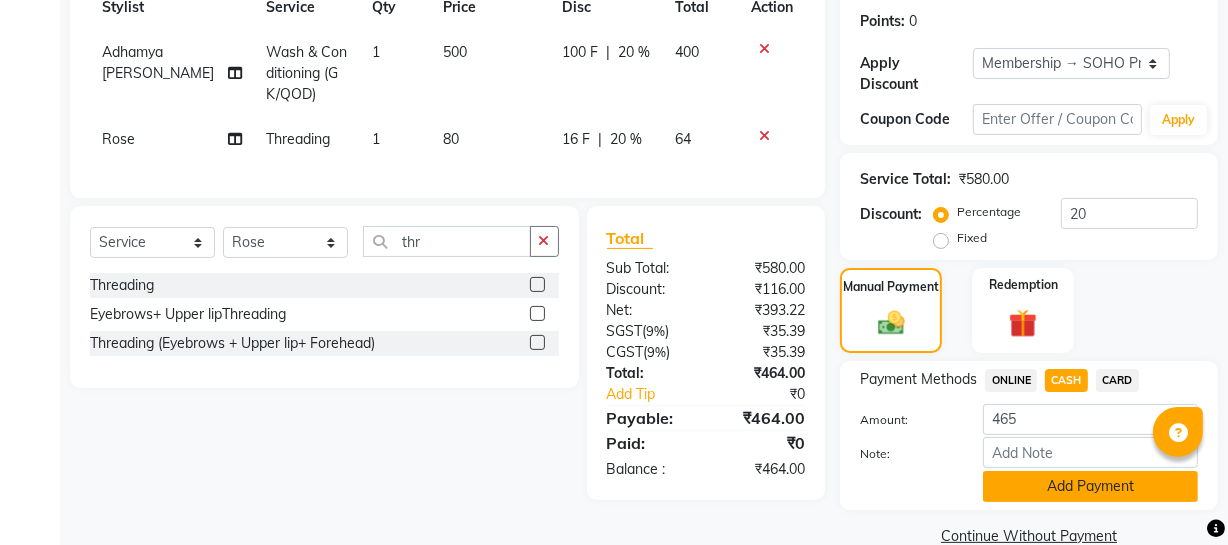 click on "Add Payment" 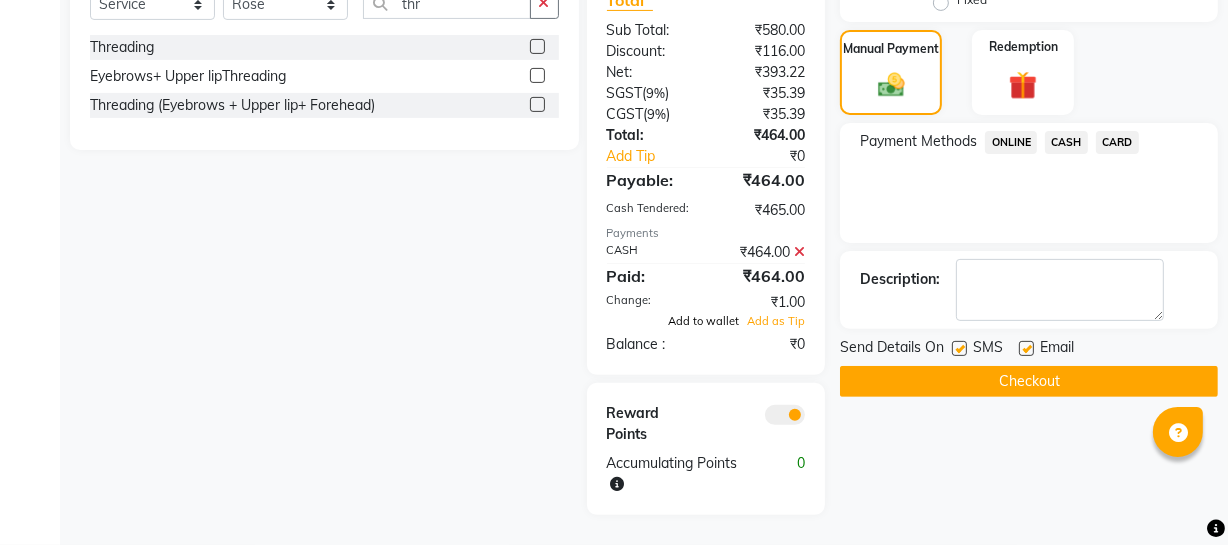 click on "Add to wallet" 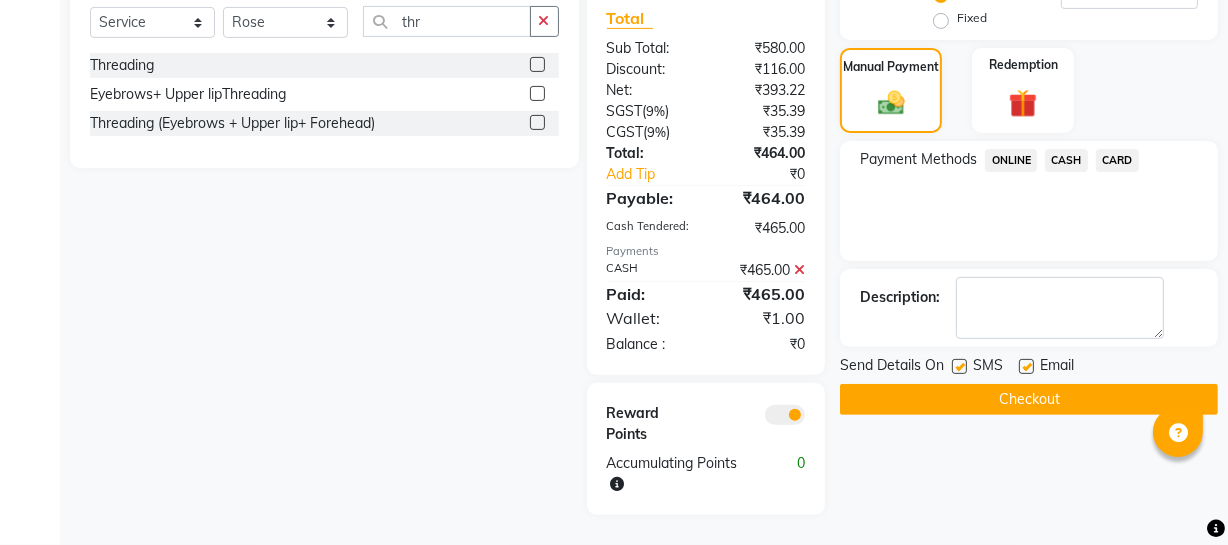 scroll, scrollTop: 534, scrollLeft: 0, axis: vertical 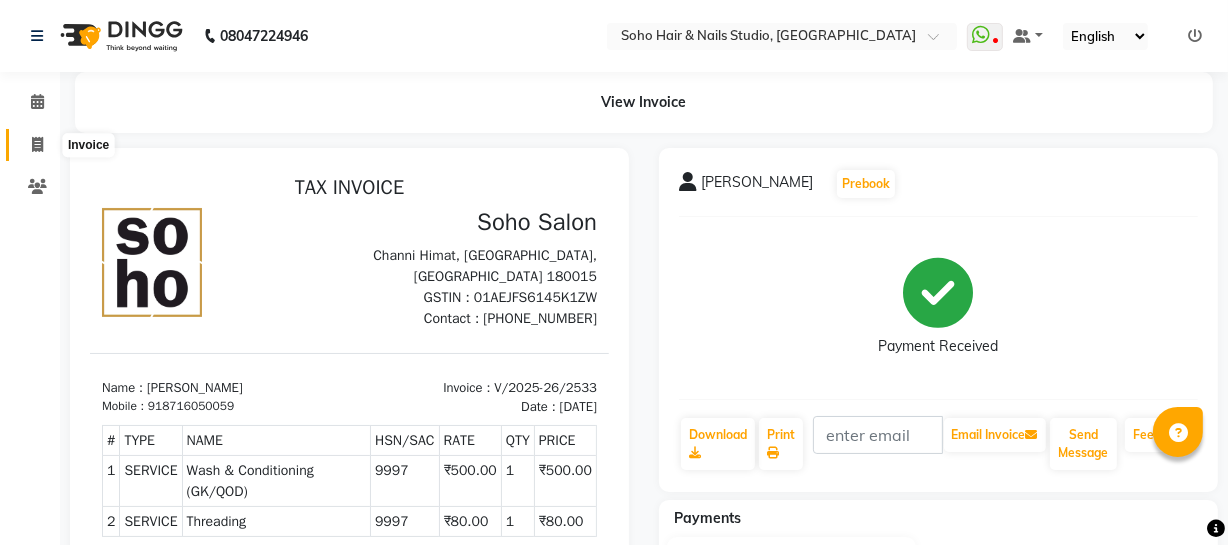 click 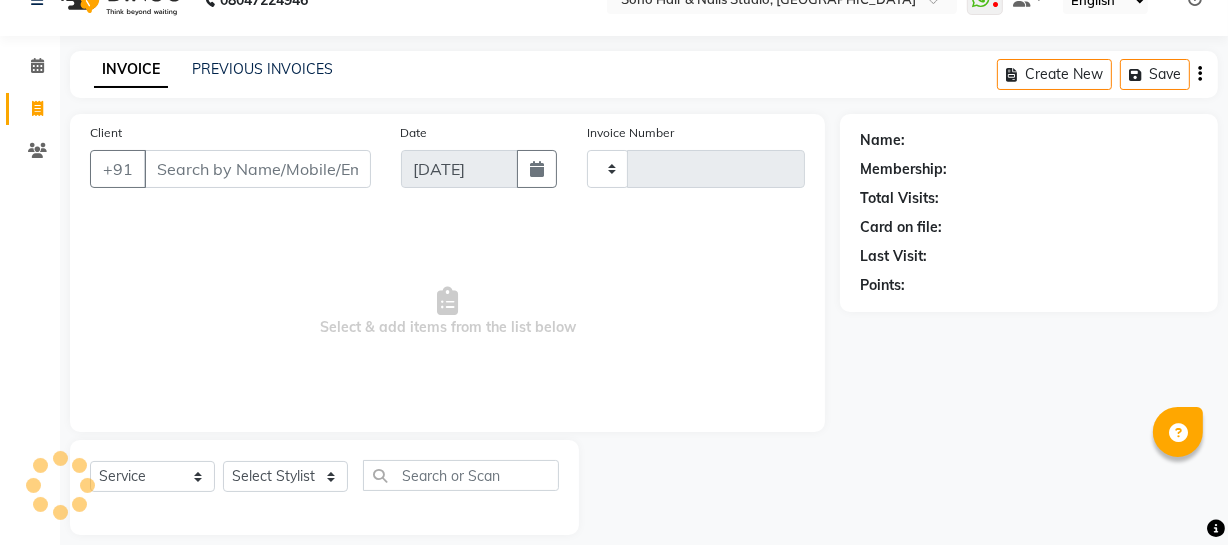scroll, scrollTop: 20, scrollLeft: 0, axis: vertical 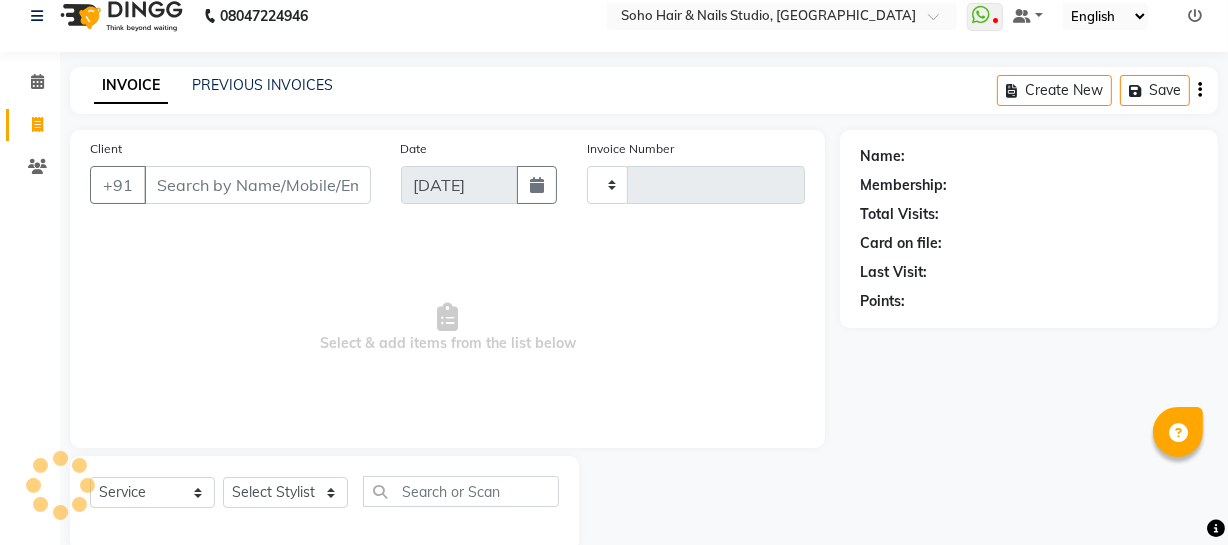 click on "INVOICE PREVIOUS INVOICES" 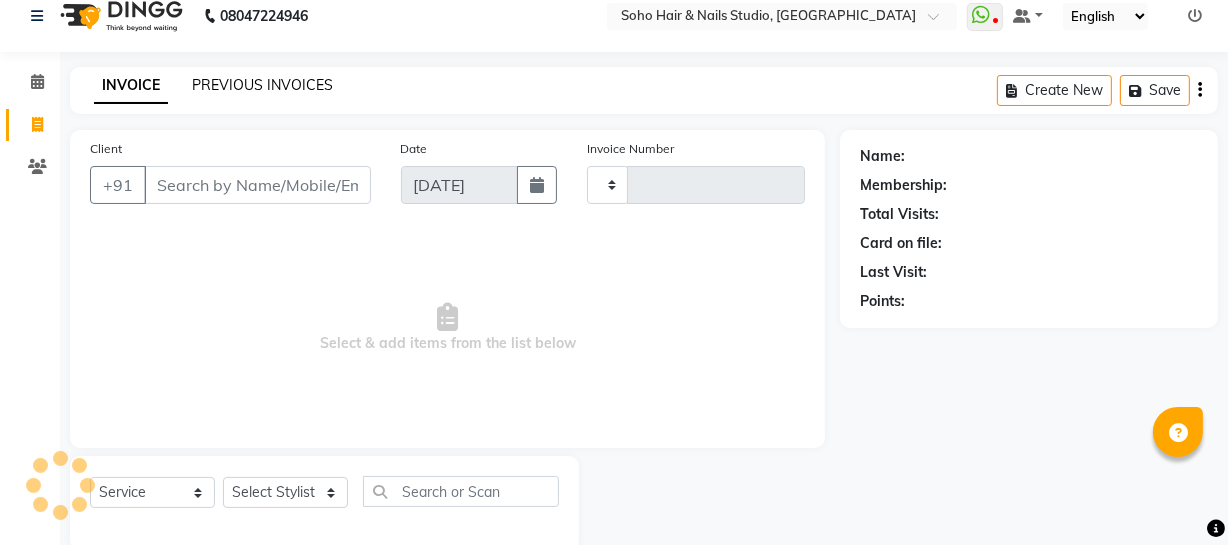 click on "PREVIOUS INVOICES" 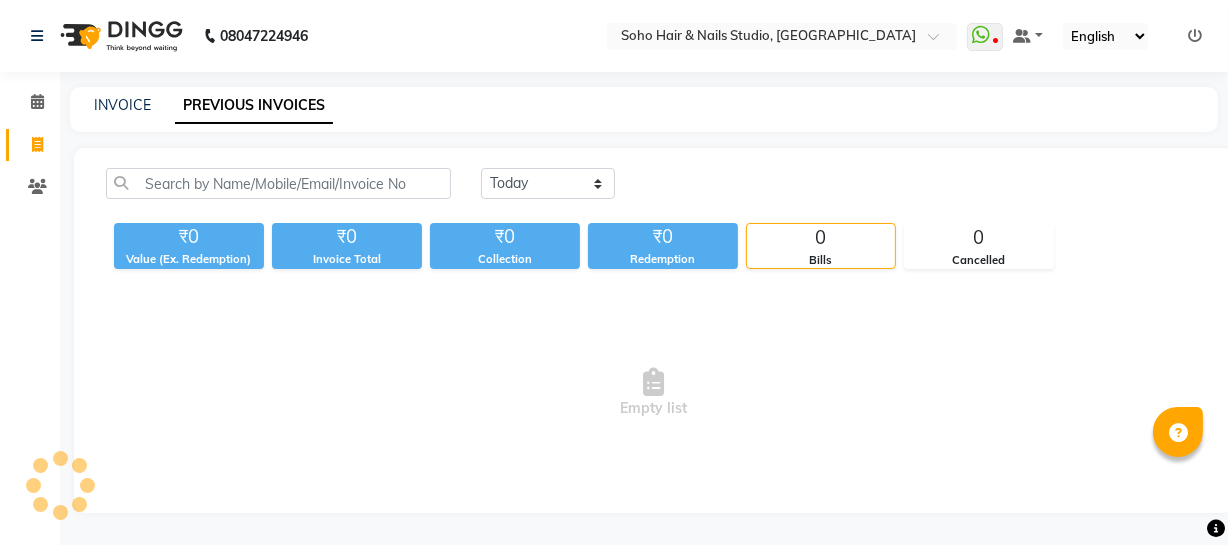 scroll, scrollTop: 0, scrollLeft: 0, axis: both 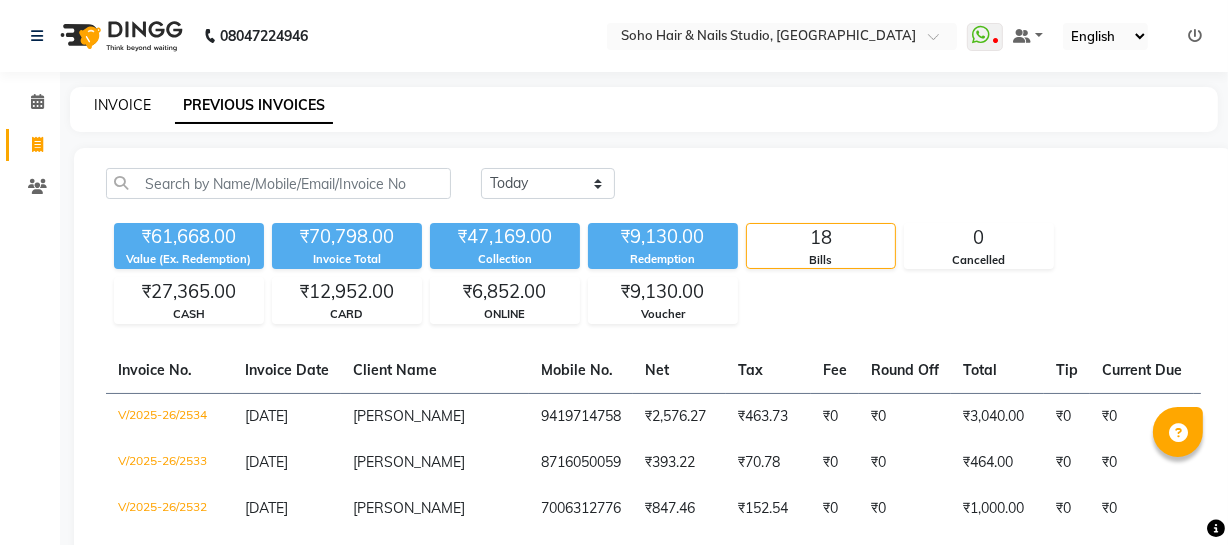 click on "INVOICE" 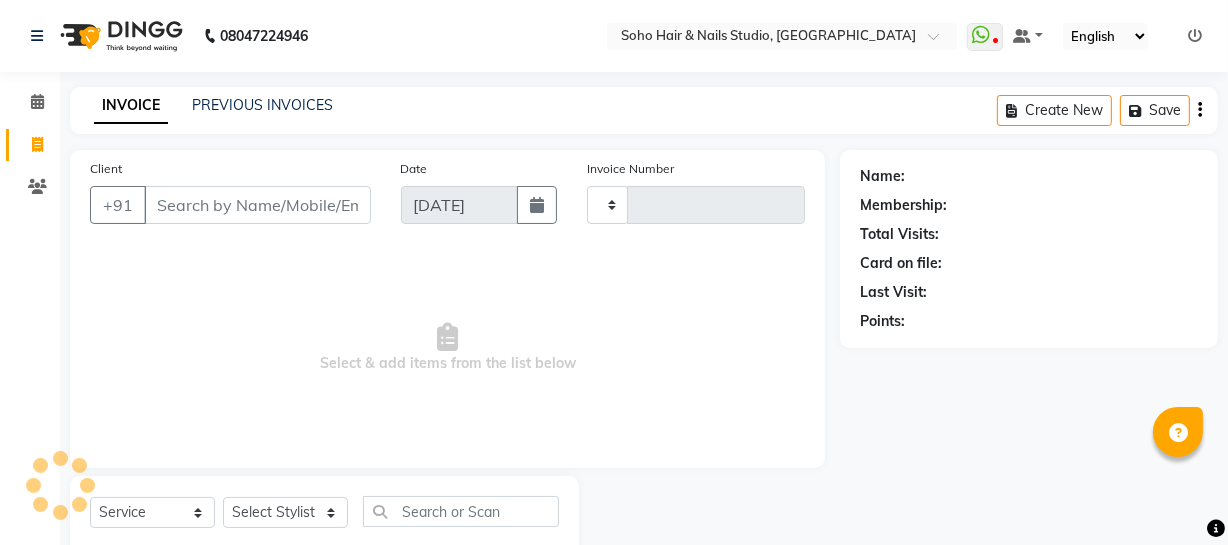 scroll, scrollTop: 57, scrollLeft: 0, axis: vertical 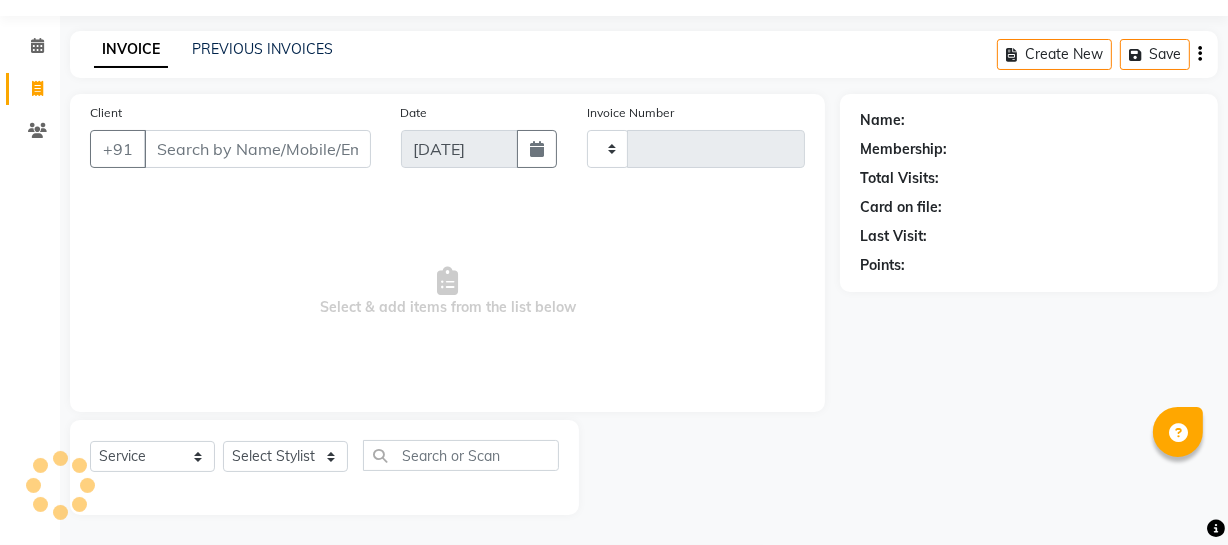 type on "2536" 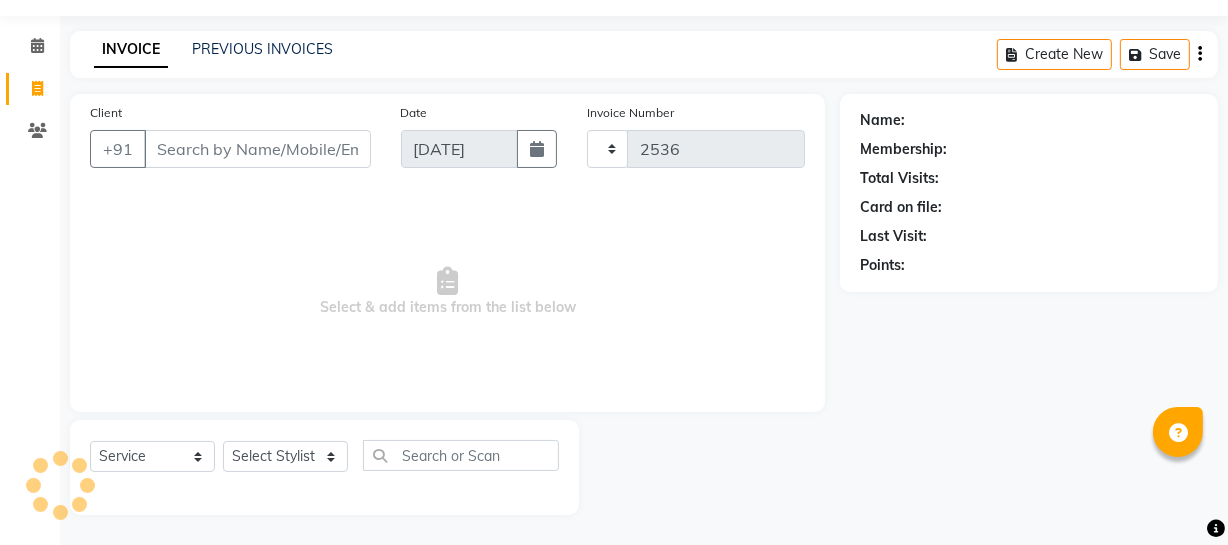 select on "735" 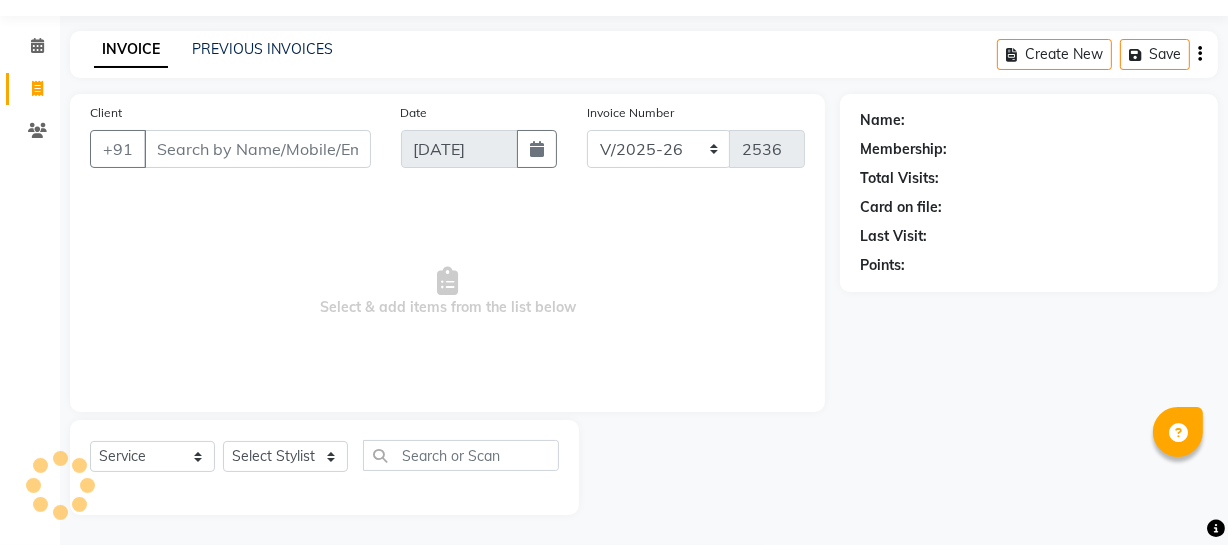 select on "membership" 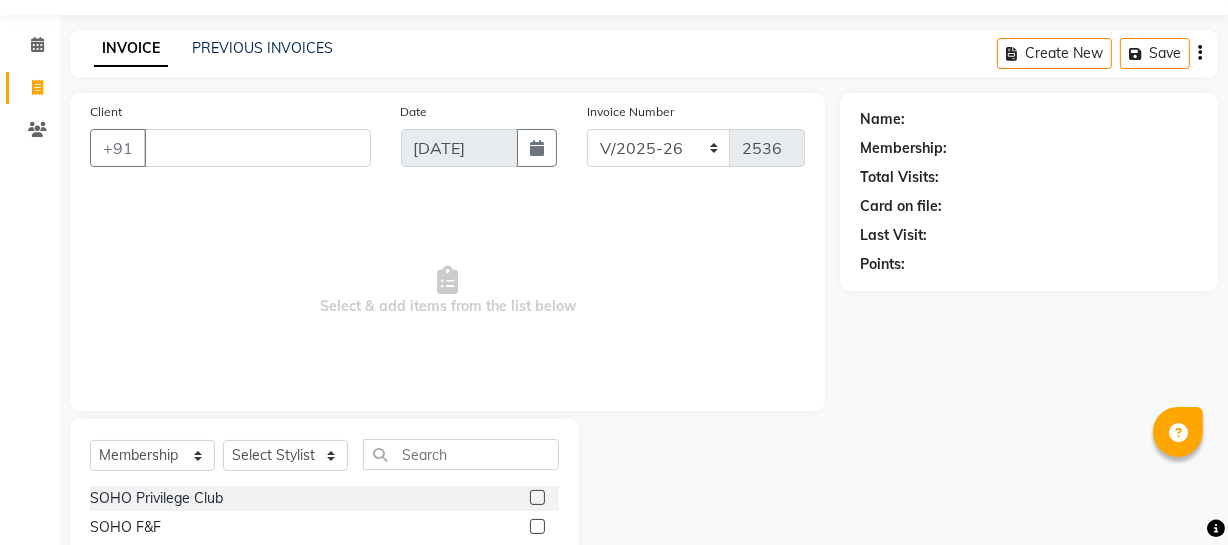 type 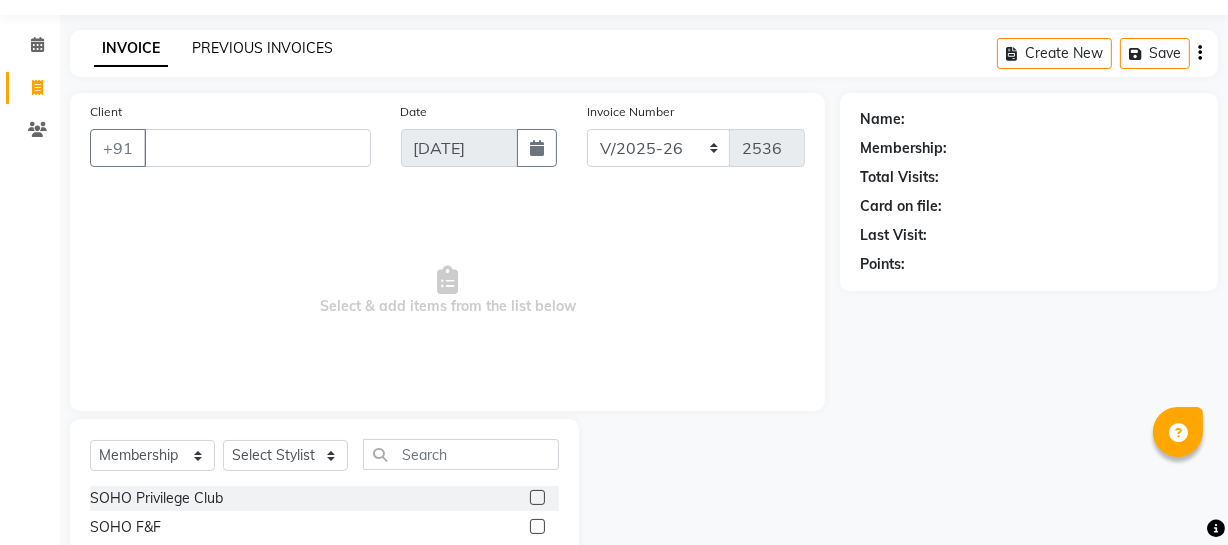 click on "PREVIOUS INVOICES" 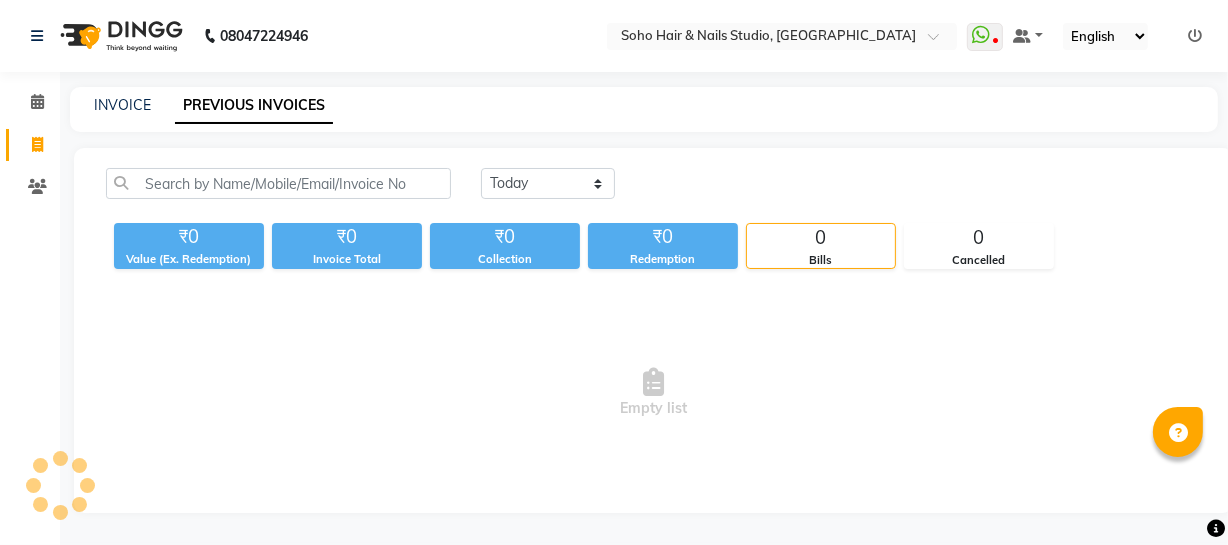 scroll, scrollTop: 0, scrollLeft: 0, axis: both 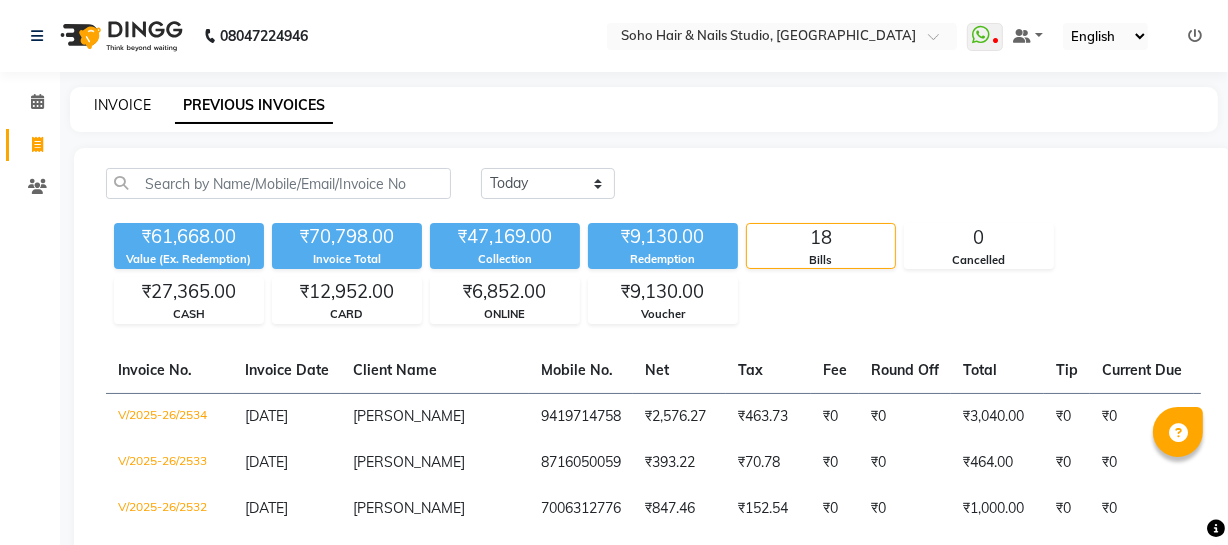 click on "INVOICE" 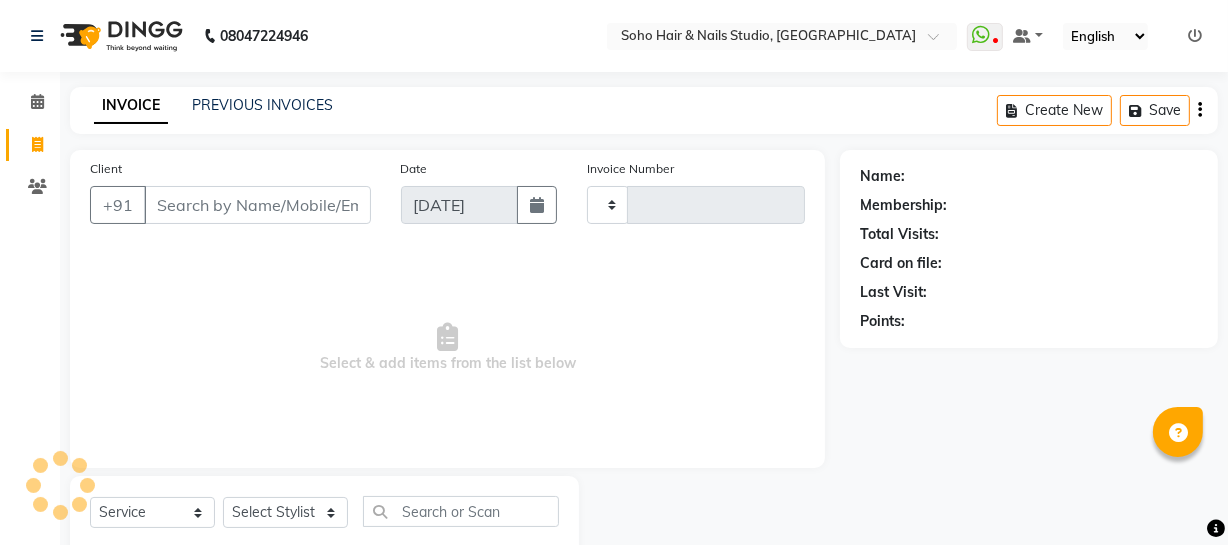 scroll, scrollTop: 57, scrollLeft: 0, axis: vertical 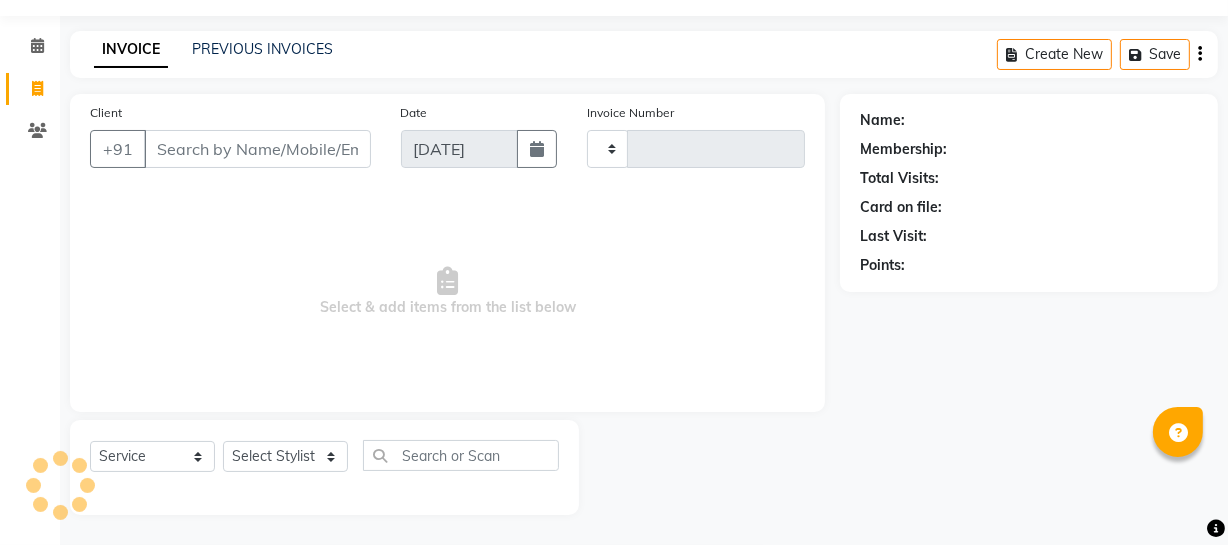 type on "2536" 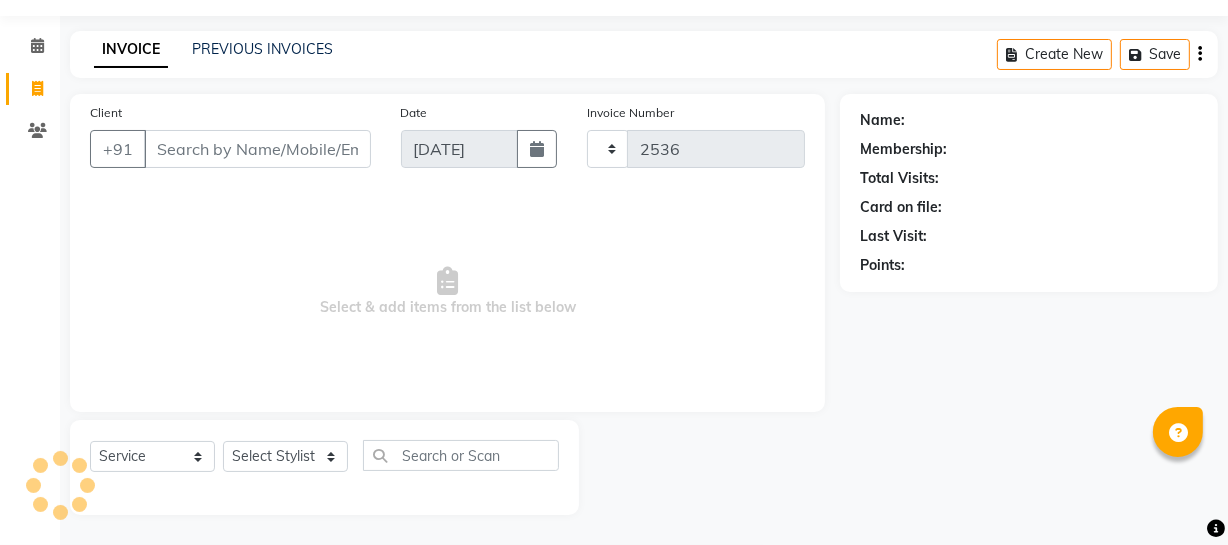 select on "735" 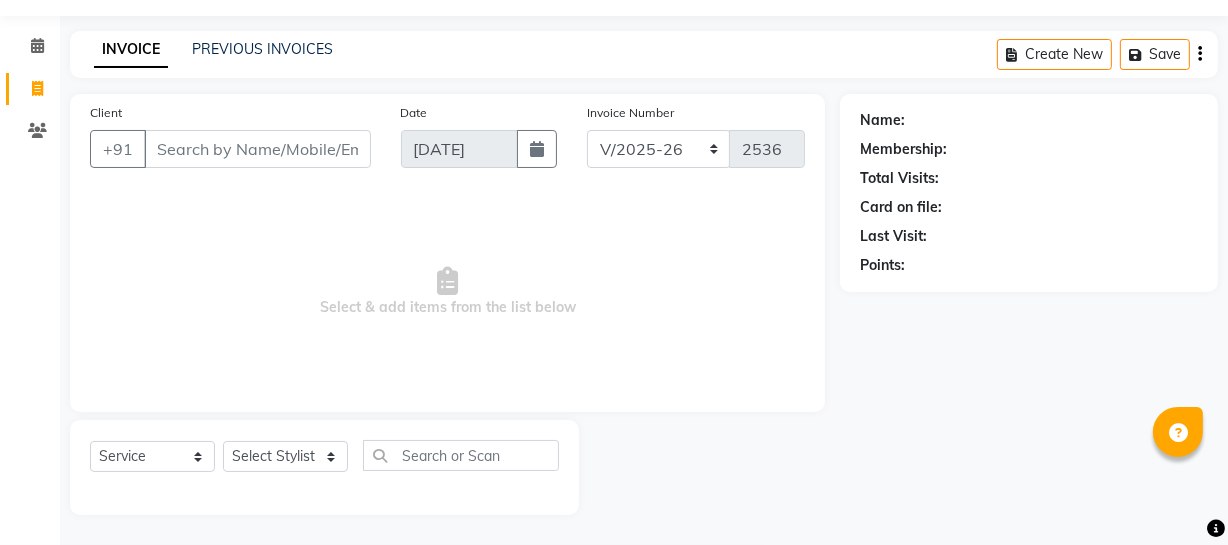 select on "membership" 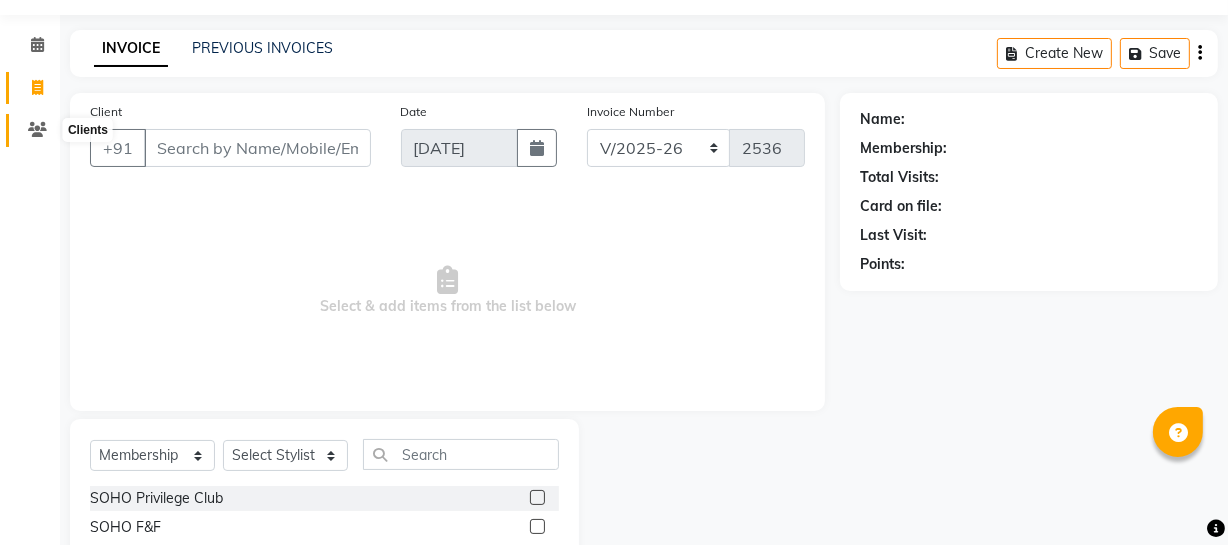 click 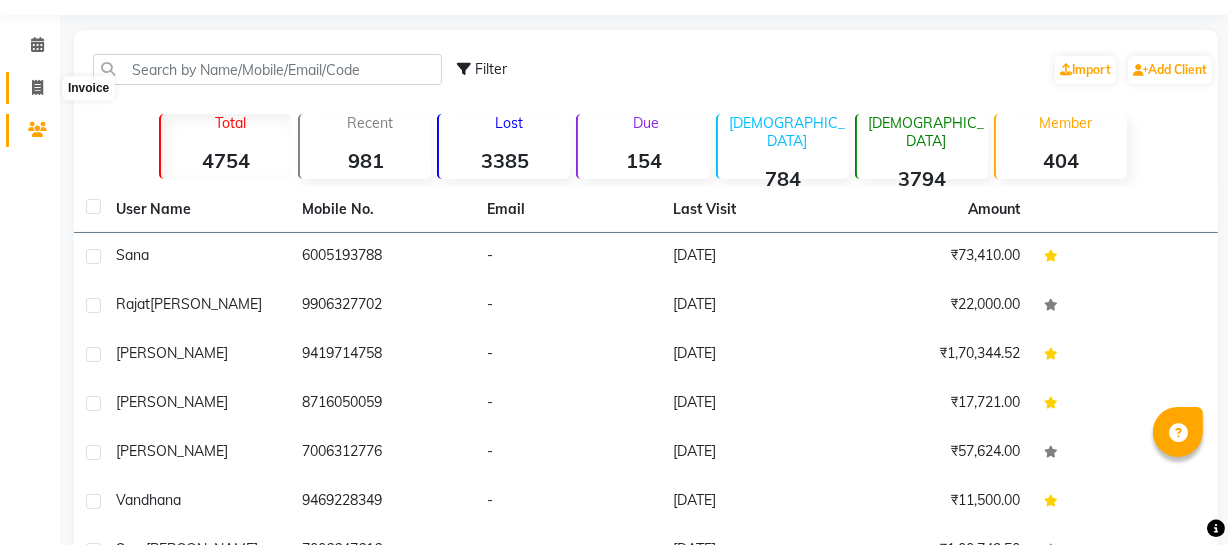 click 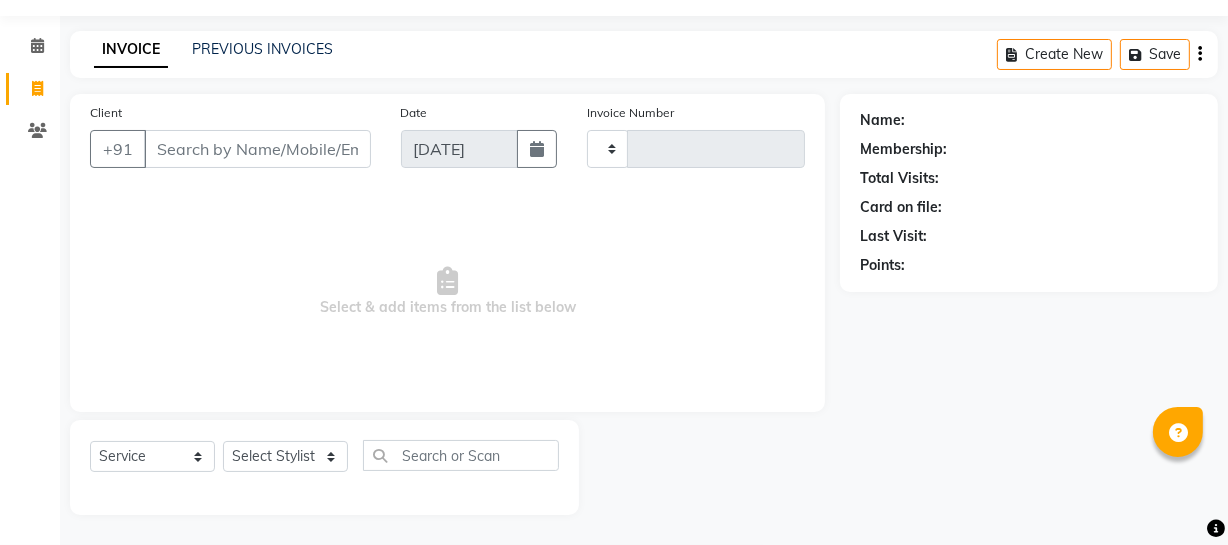 type on "2536" 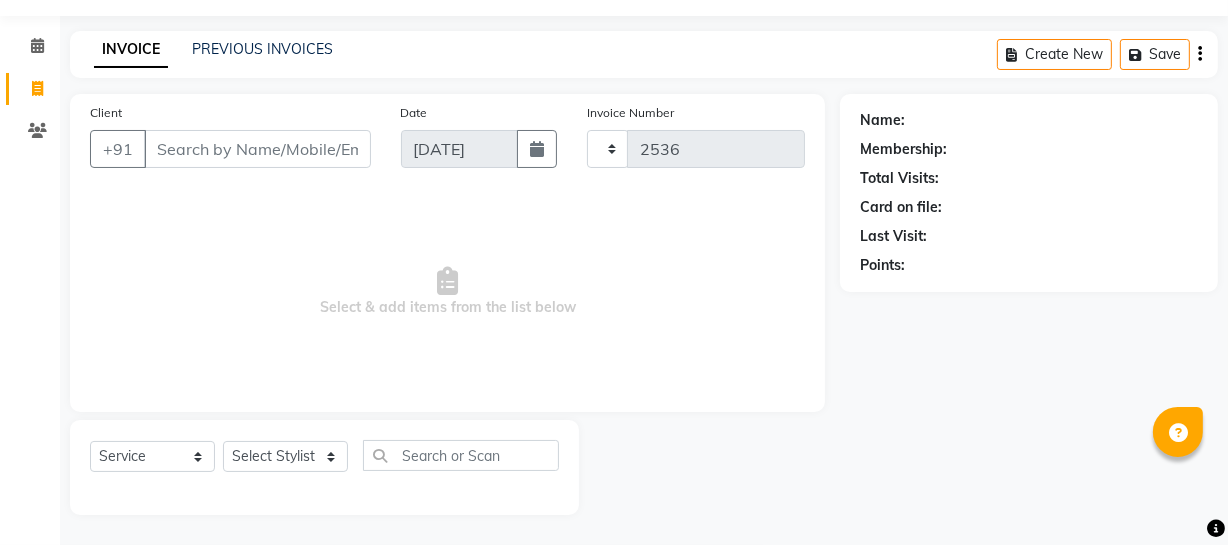 select on "735" 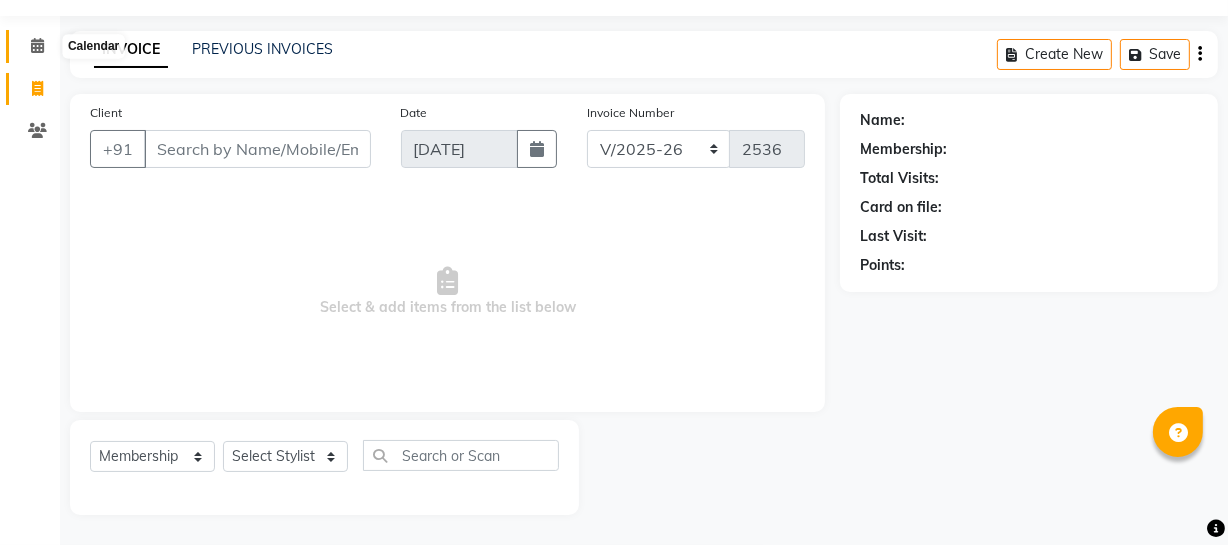 click 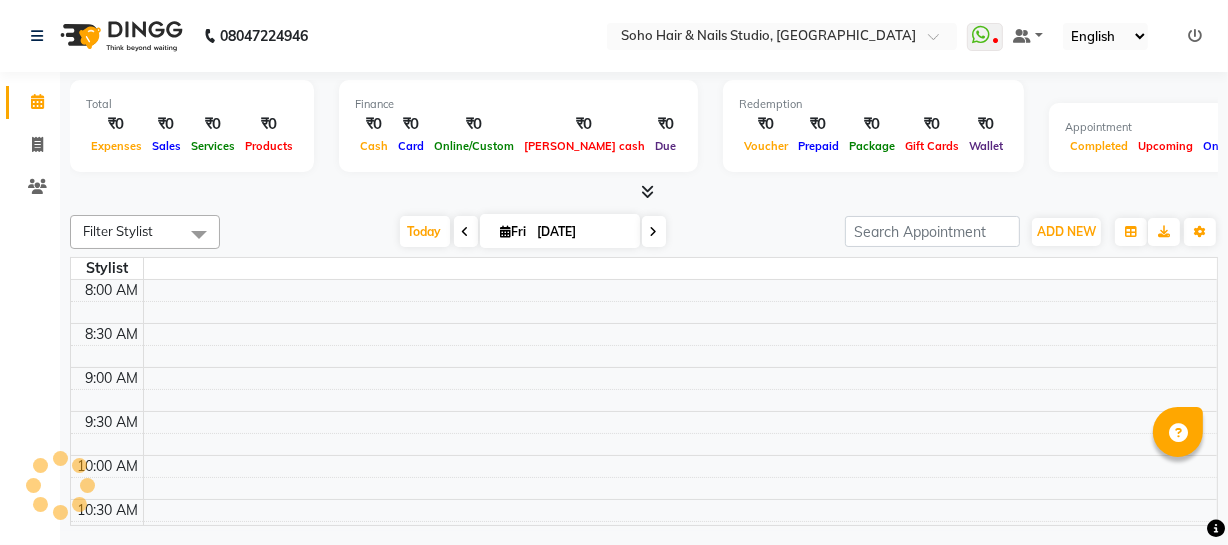 scroll, scrollTop: 0, scrollLeft: 0, axis: both 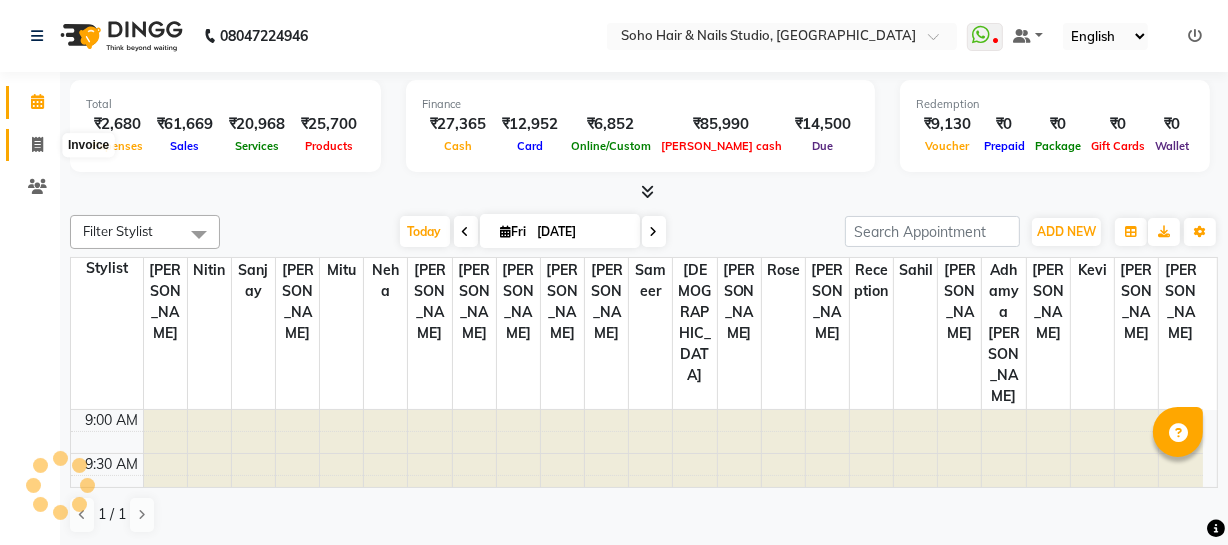 click 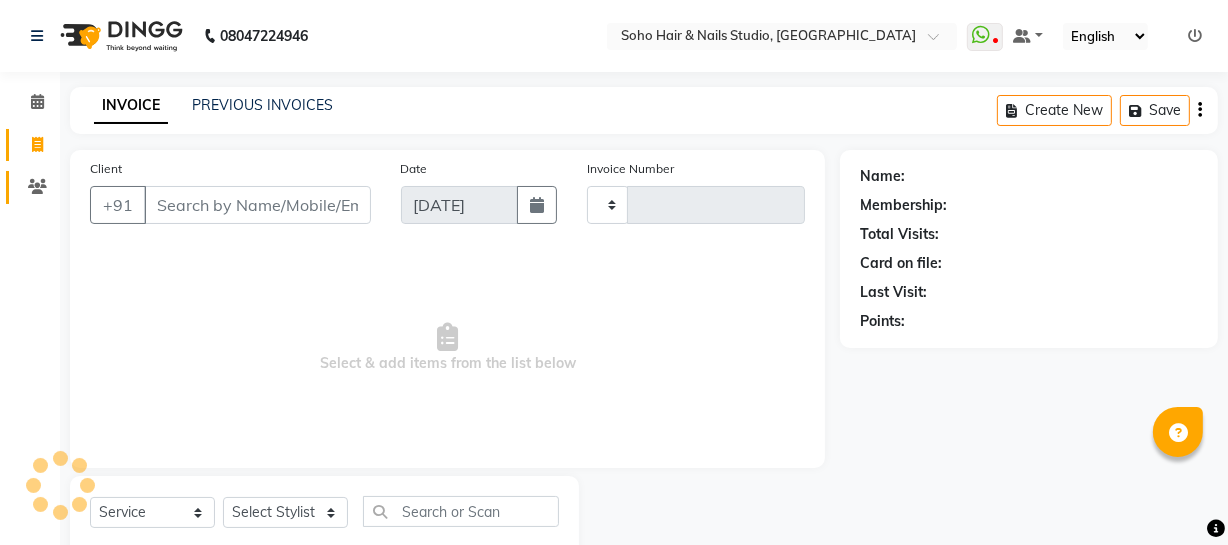 click 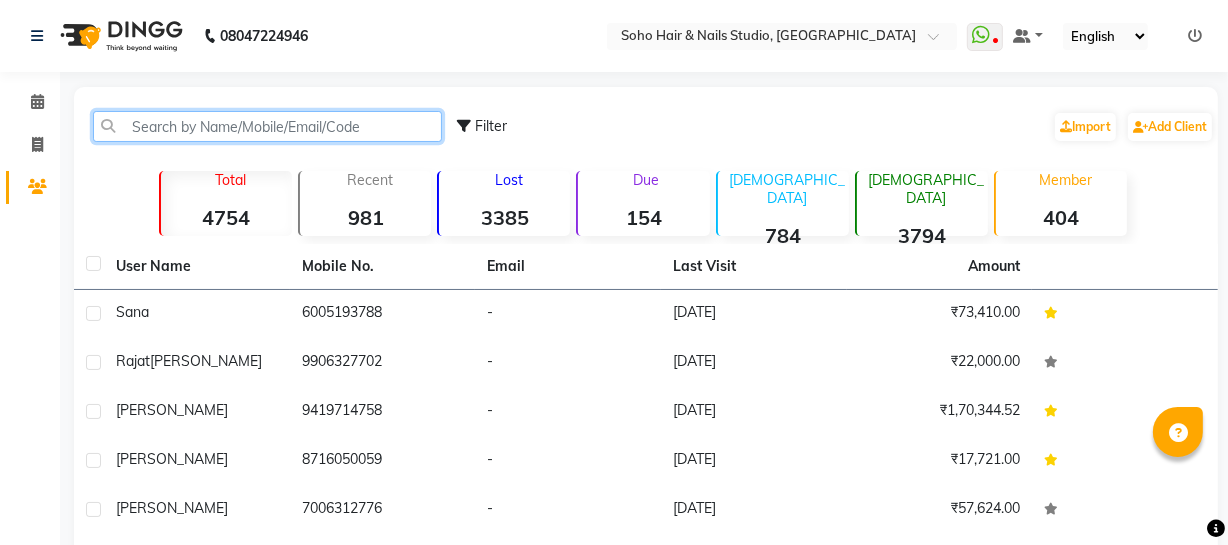 click 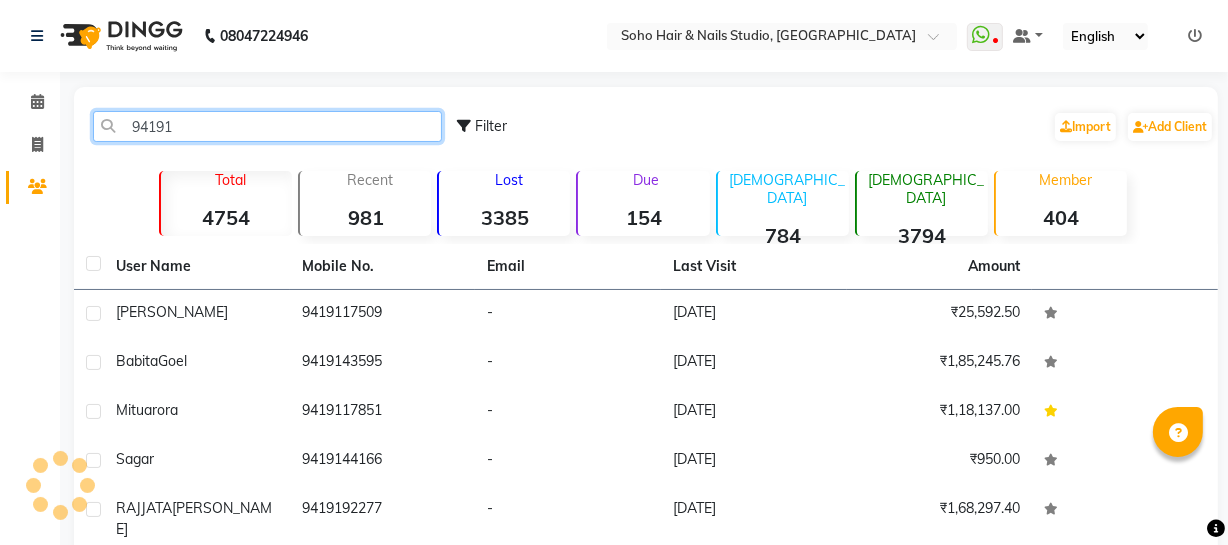 type on "94191" 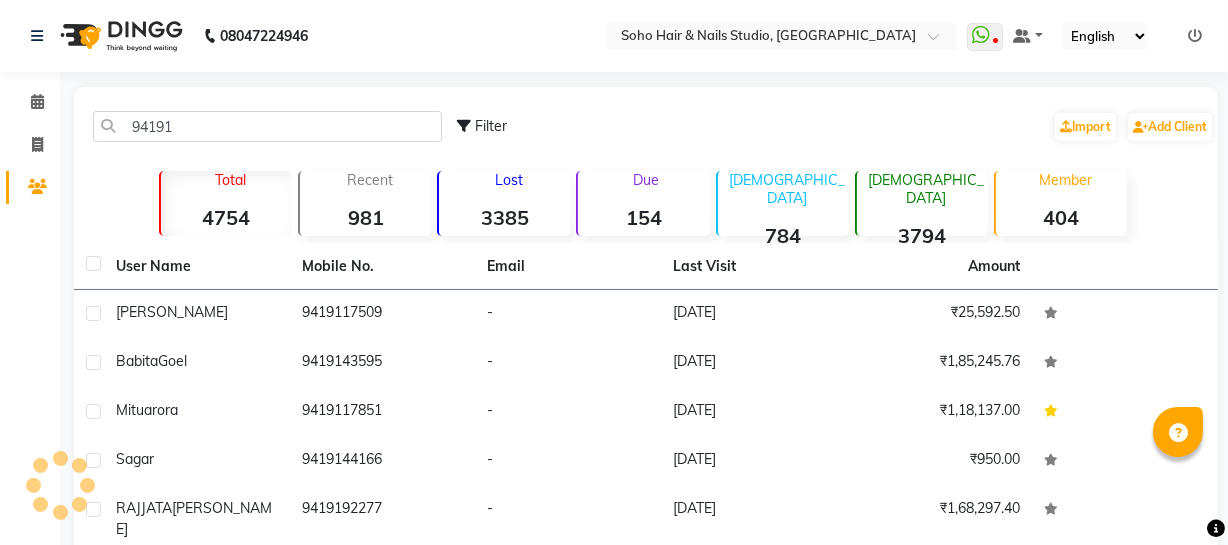 click on "-" 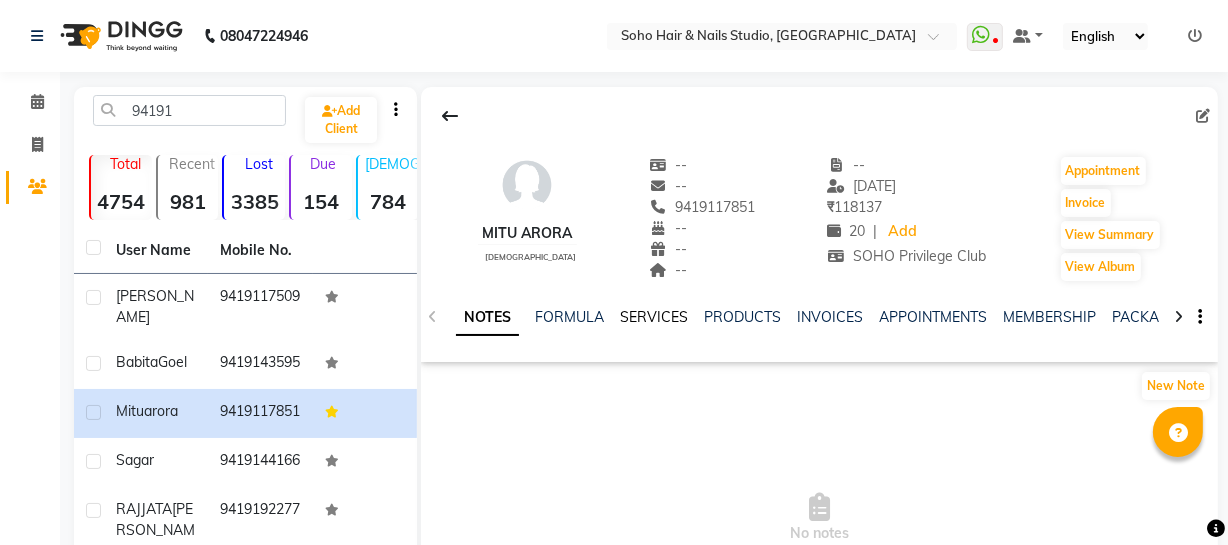 click on "SERVICES" 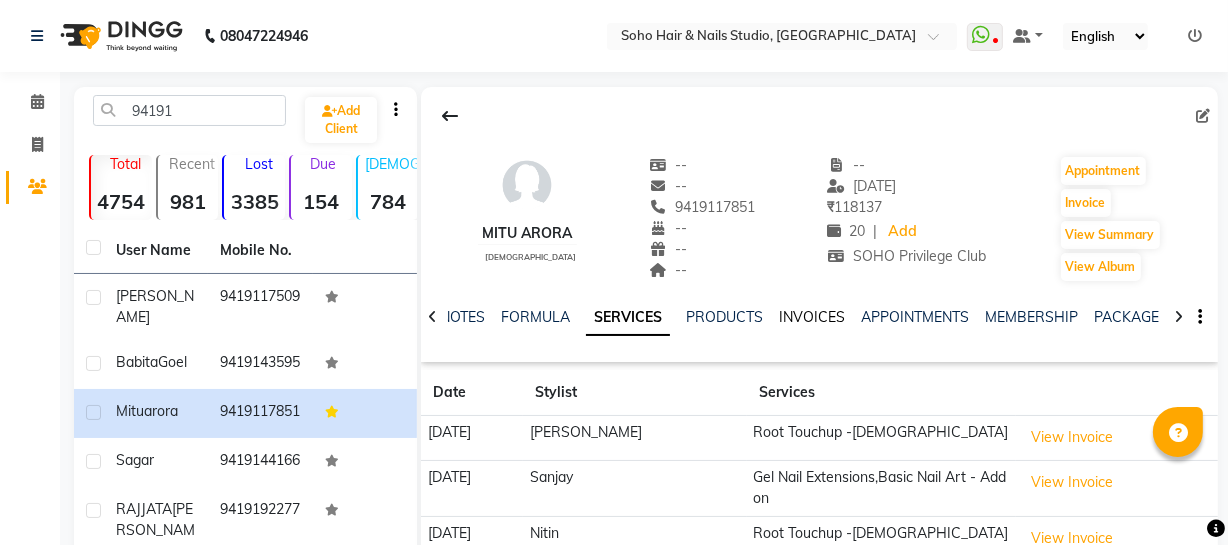 click on "INVOICES" 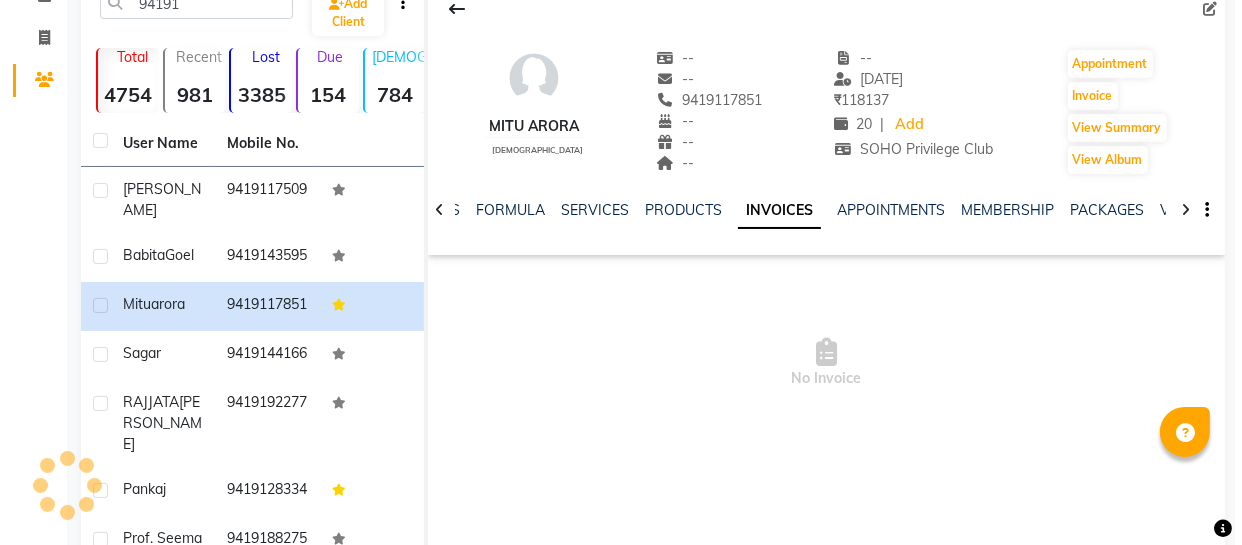 scroll, scrollTop: 178, scrollLeft: 0, axis: vertical 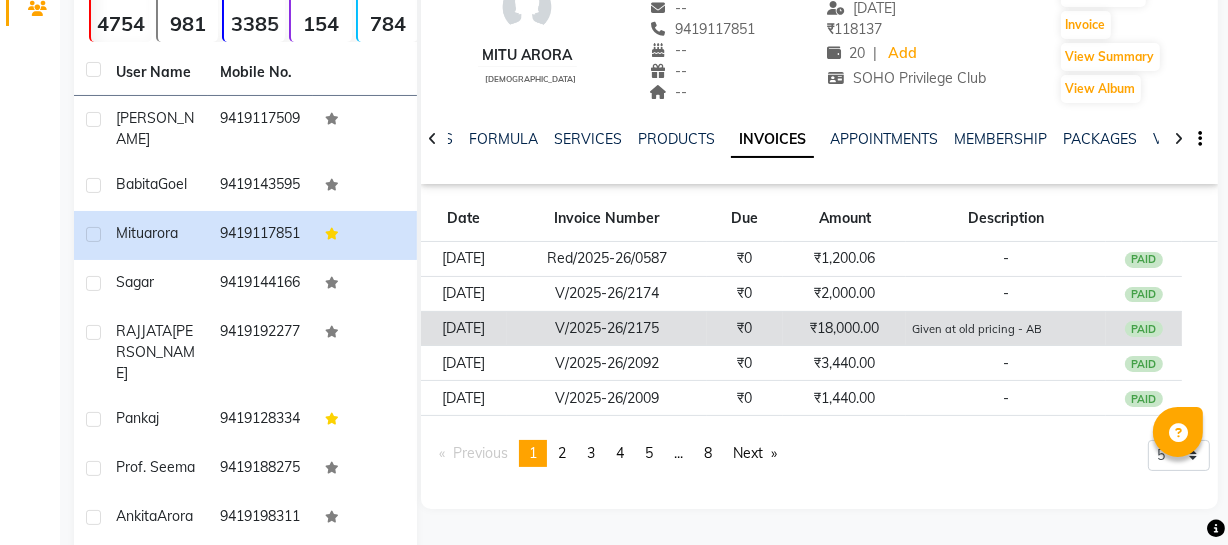 click on "Given at old pricing - AB" 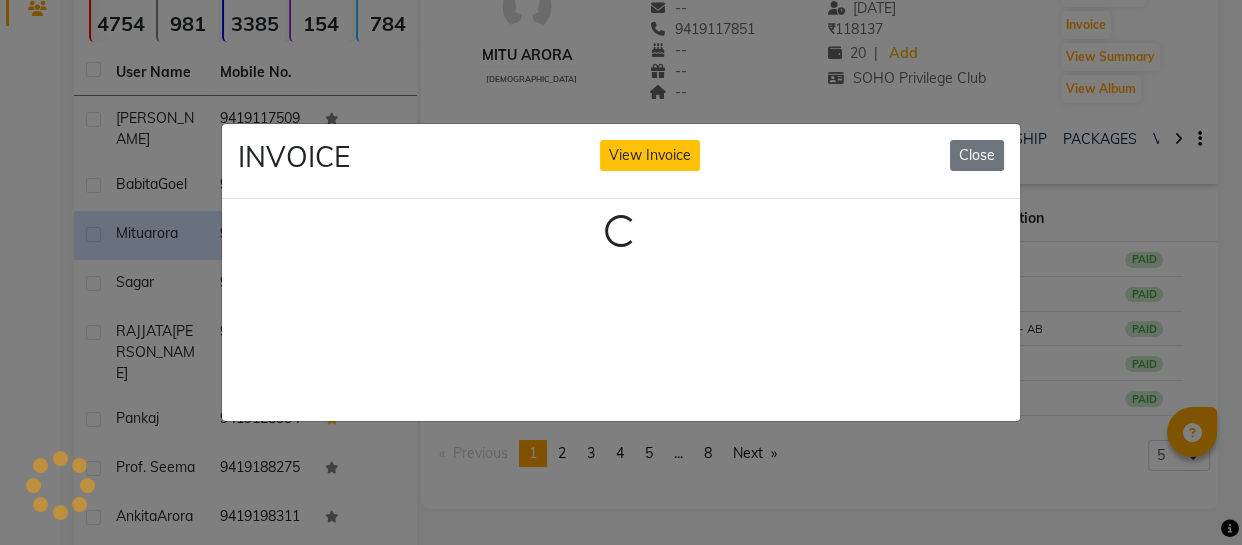 type 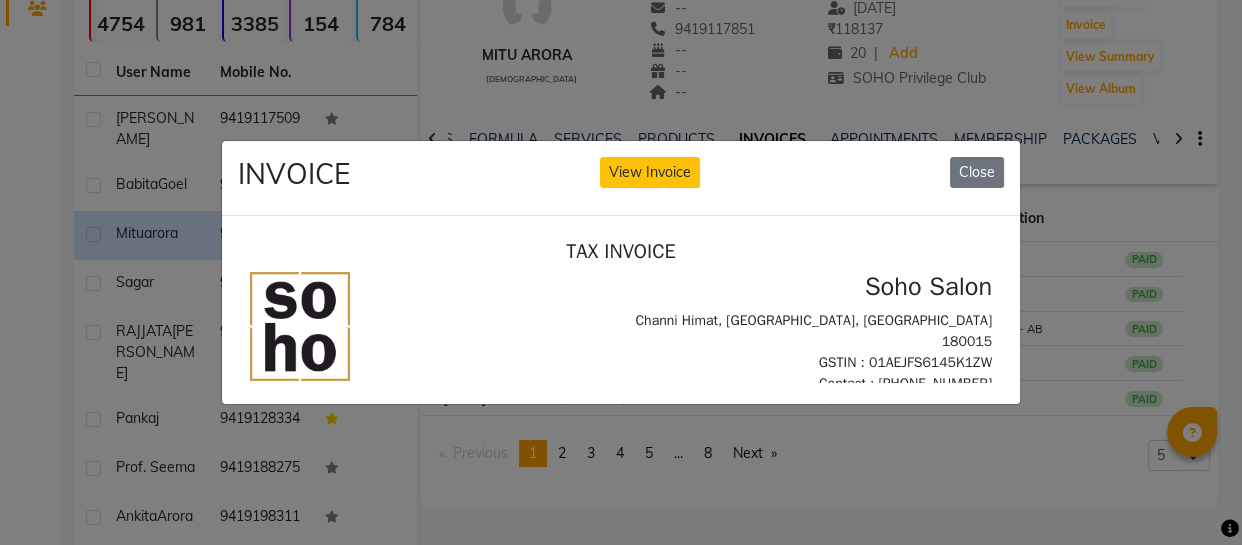 scroll, scrollTop: 0, scrollLeft: 0, axis: both 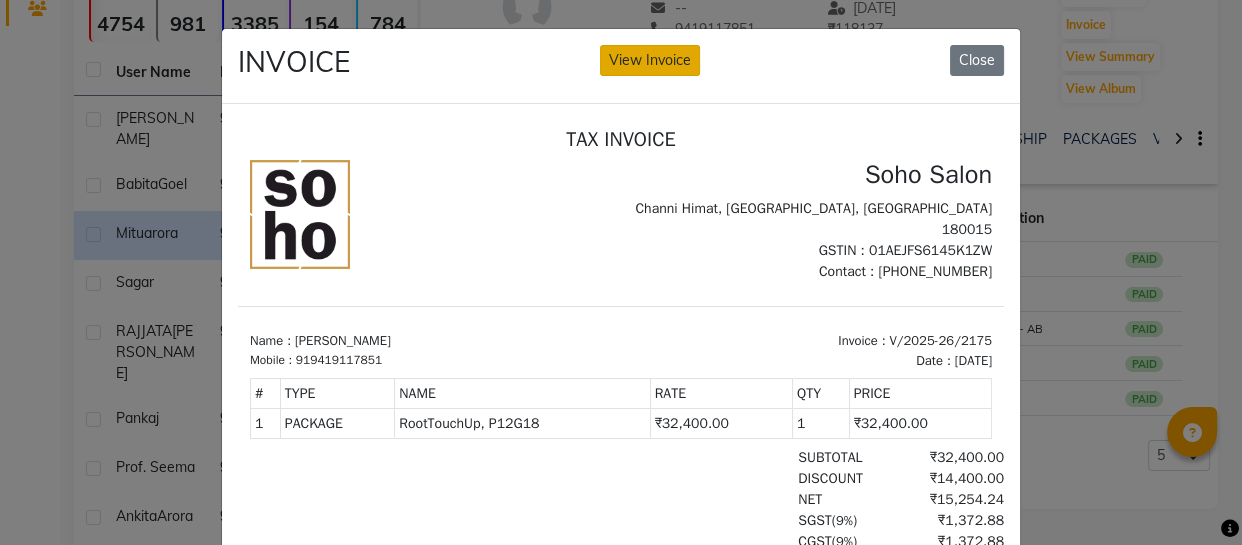 click on "View Invoice" 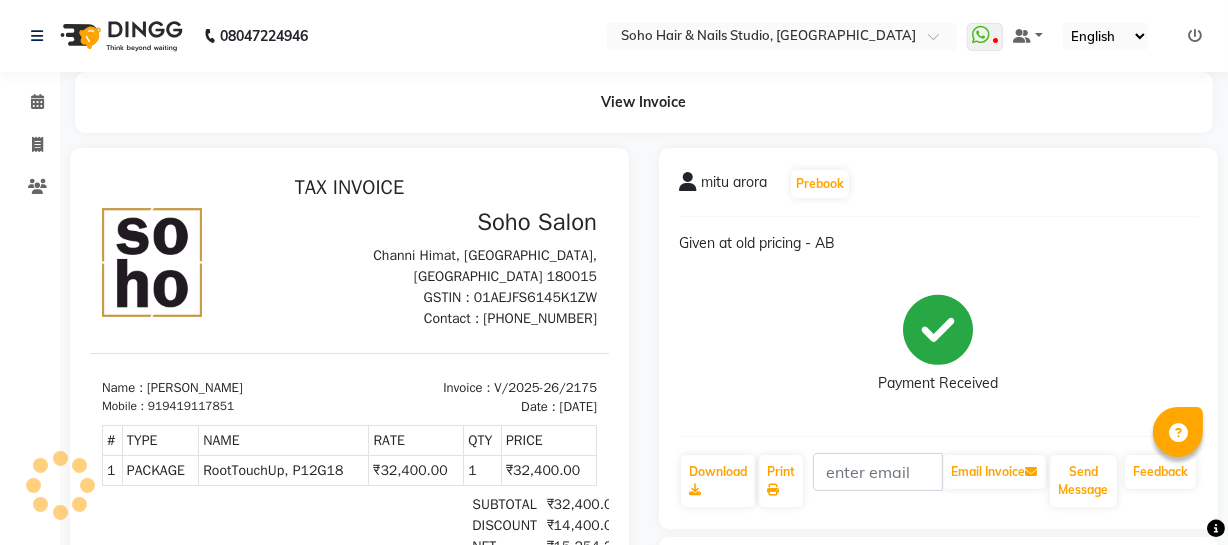 scroll, scrollTop: 0, scrollLeft: 0, axis: both 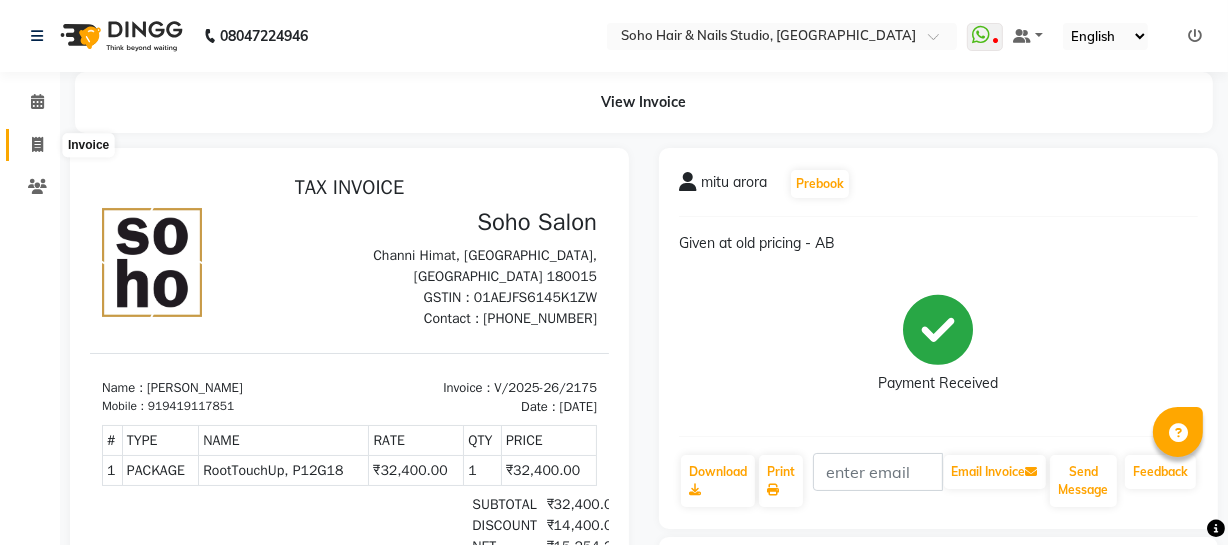 click 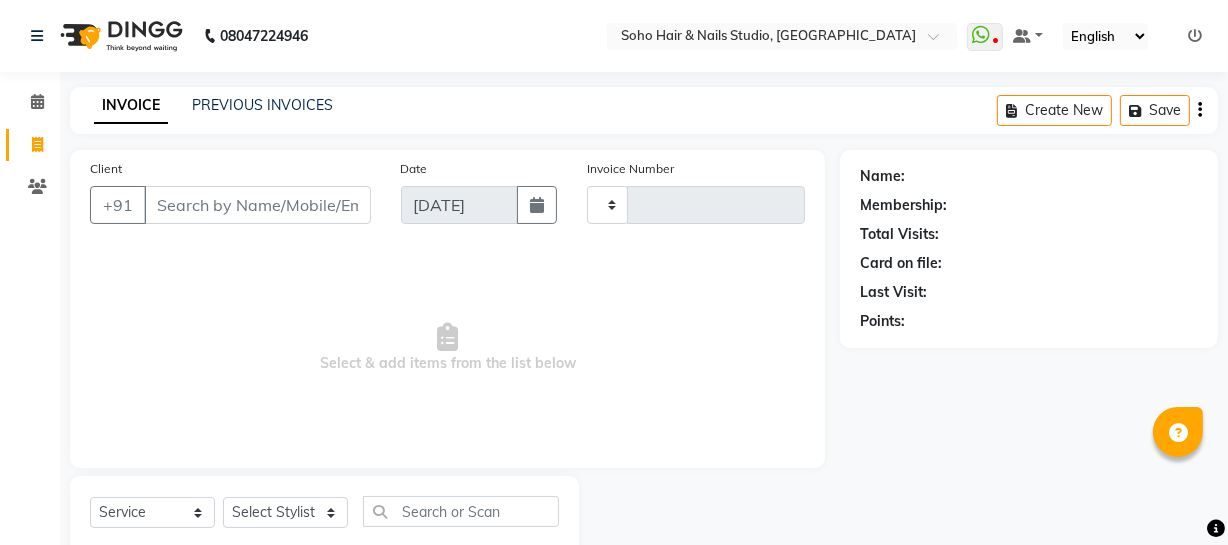 scroll, scrollTop: 57, scrollLeft: 0, axis: vertical 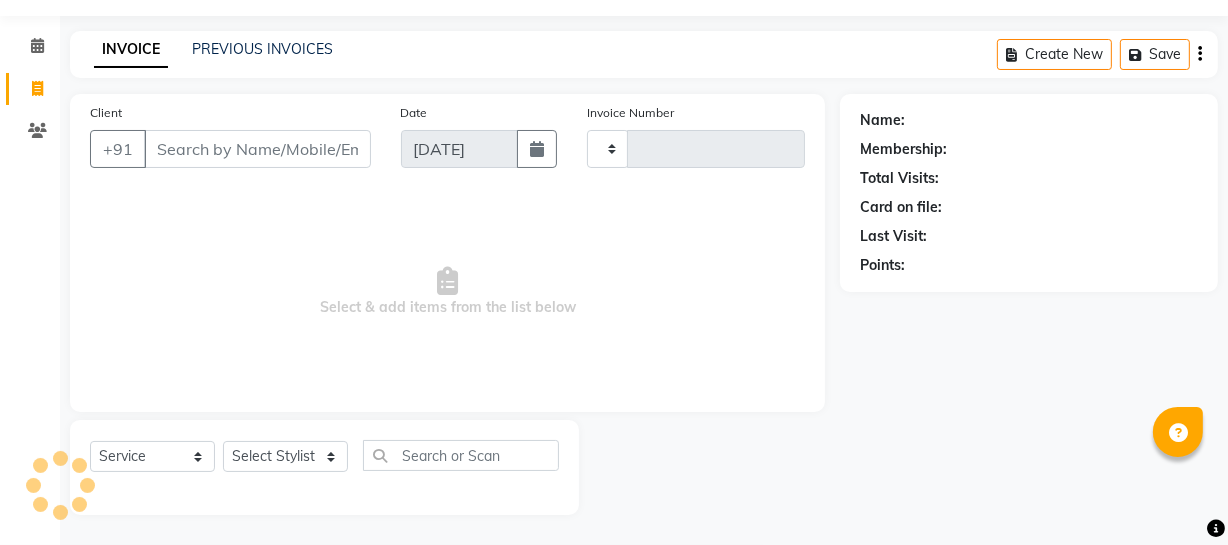 type on "2536" 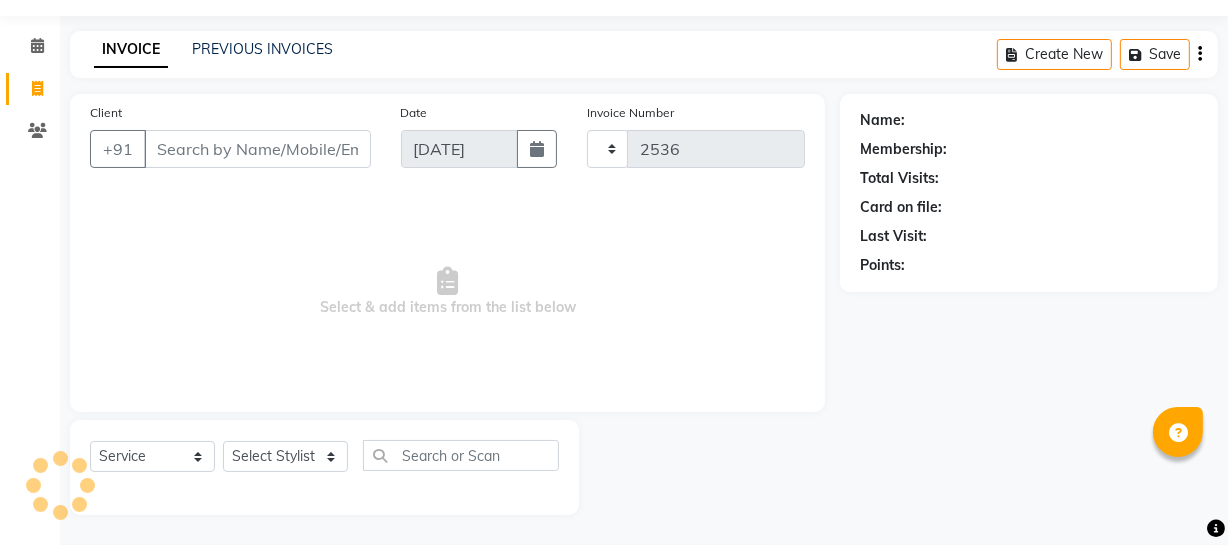 select on "735" 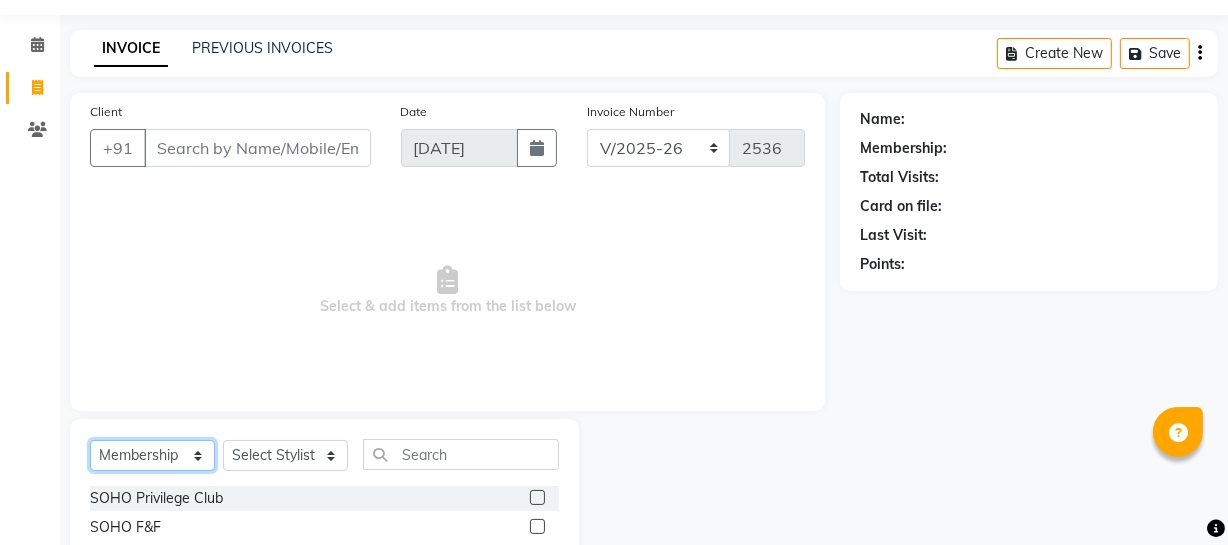 click on "Select  Service  Product  Membership  Package Voucher Prepaid Gift Card" 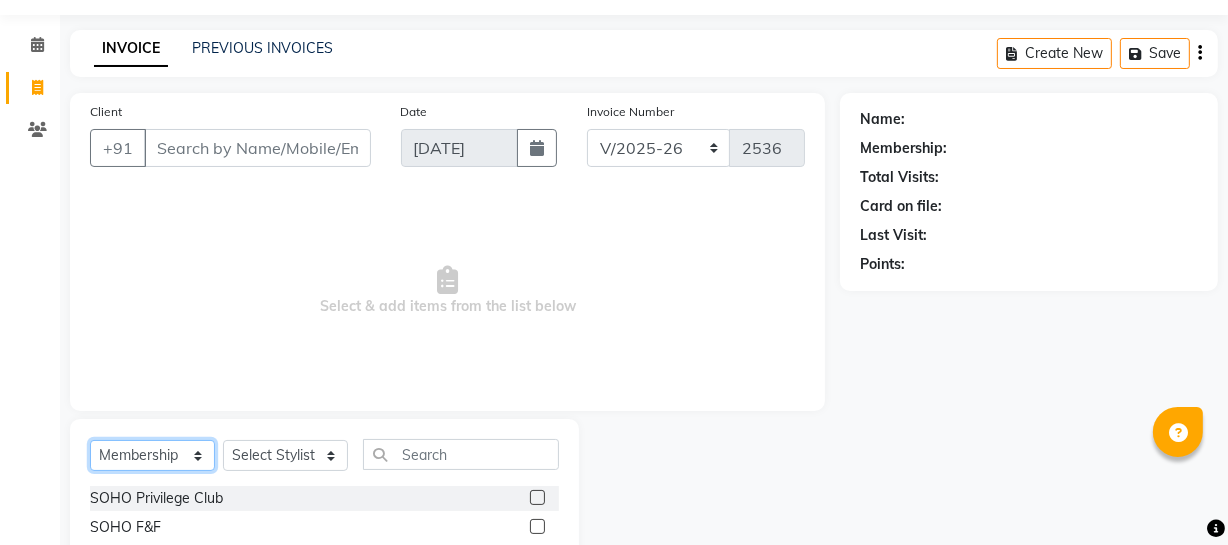 select on "select" 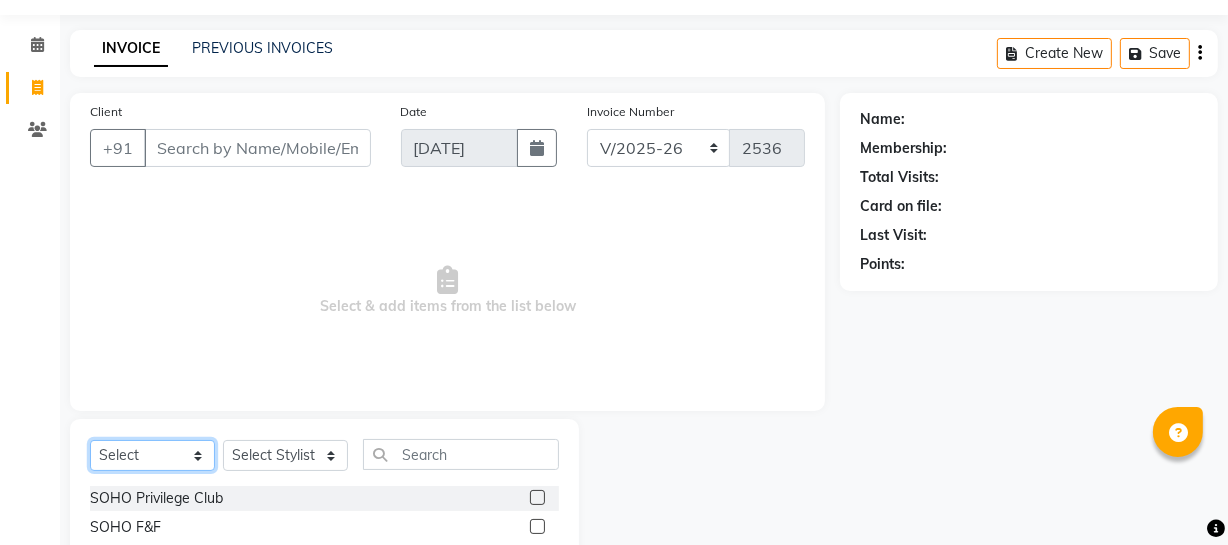 click on "Select  Service  Product  Membership  Package Voucher Prepaid Gift Card" 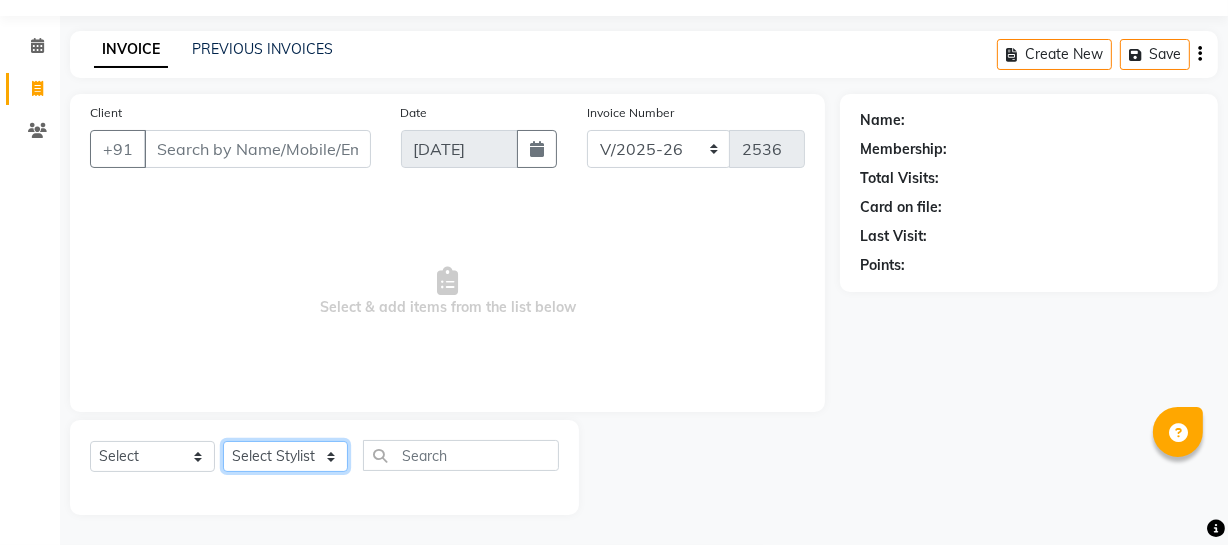 click on "Select Stylist [PERSON_NAME] Adhamya [PERSON_NAME] [PERSON_NAME] [PERSON_NAME] [PERSON_NAME] [PERSON_NAME]  [PERSON_NAME] [PERSON_NAME] [PERSON_NAME] Mitu [PERSON_NAME] Swalia Nitin Reception [PERSON_NAME]  [PERSON_NAME] sameer [PERSON_NAME] [PERSON_NAME] [PERSON_NAME] [PERSON_NAME] [PERSON_NAME]" 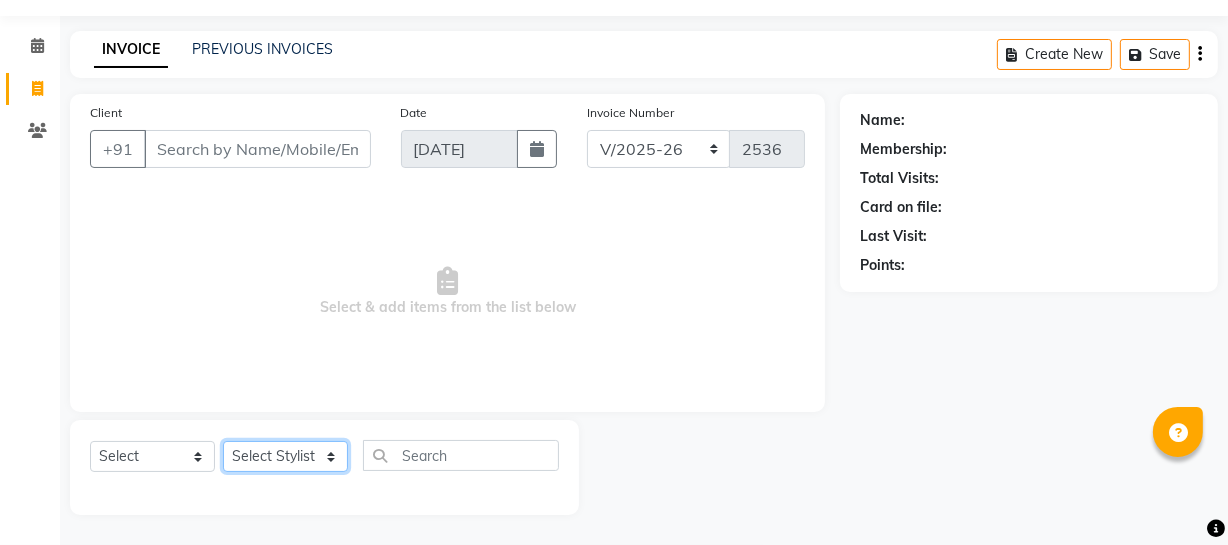 select on "30406" 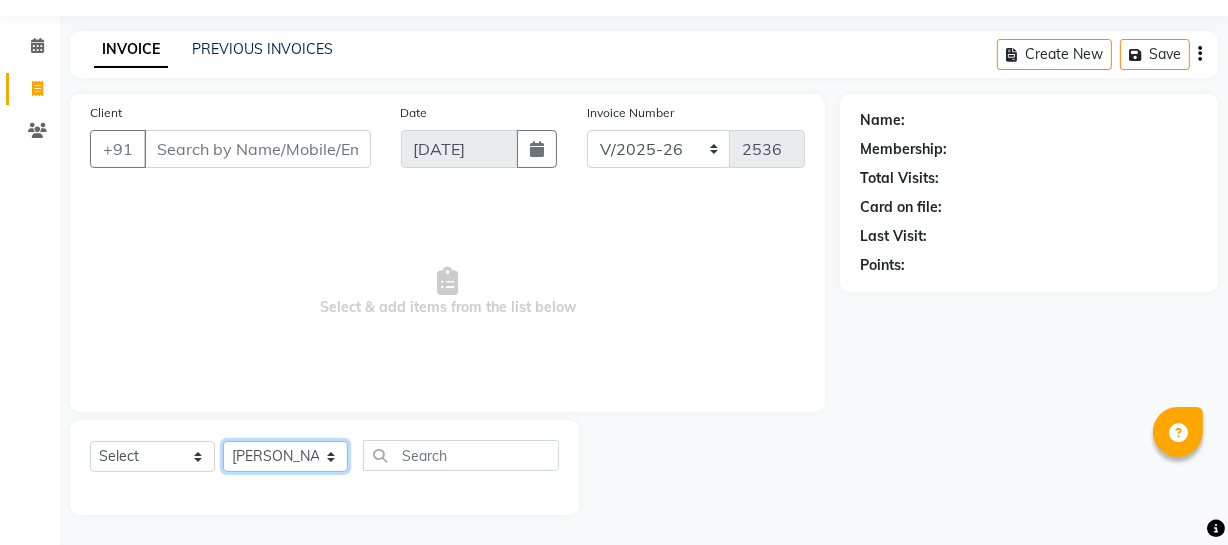 click on "Select Stylist [PERSON_NAME] Adhamya [PERSON_NAME] [PERSON_NAME] [PERSON_NAME] [PERSON_NAME] [PERSON_NAME]  [PERSON_NAME] [PERSON_NAME] [PERSON_NAME] Mitu [PERSON_NAME] Swalia Nitin Reception [PERSON_NAME]  [PERSON_NAME] sameer [PERSON_NAME] [PERSON_NAME] [PERSON_NAME] [PERSON_NAME] [PERSON_NAME]" 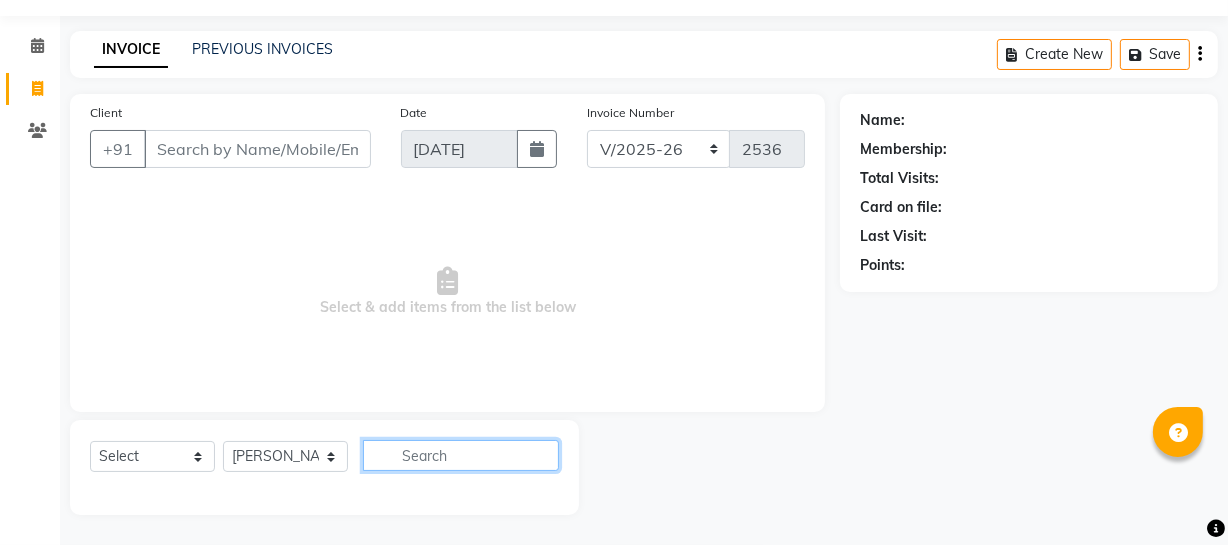 click 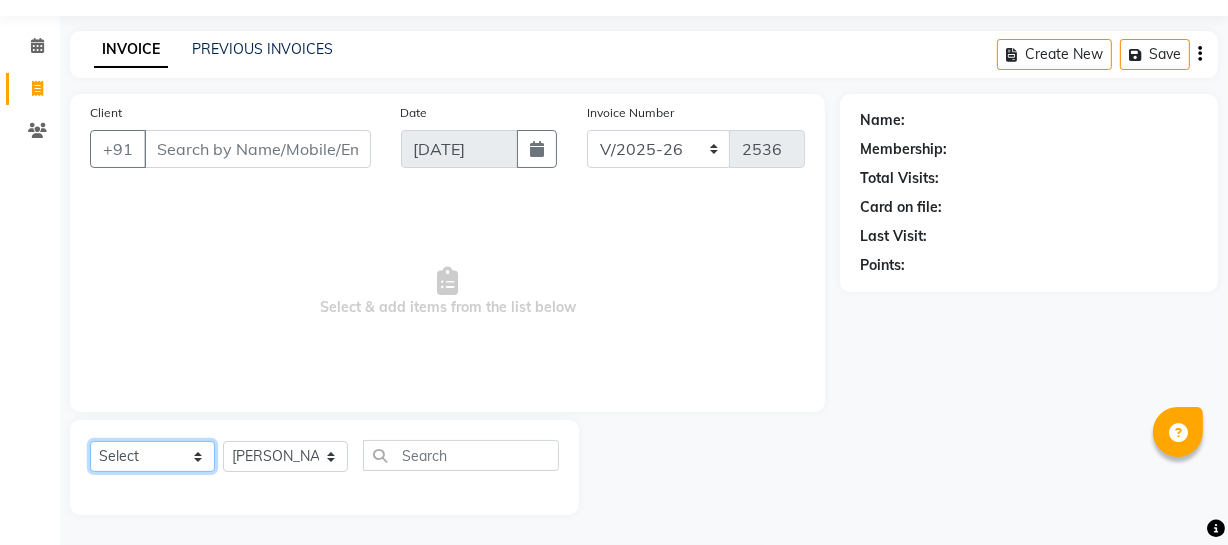 click on "Select  Service  Product  Membership  Package Voucher Prepaid Gift Card" 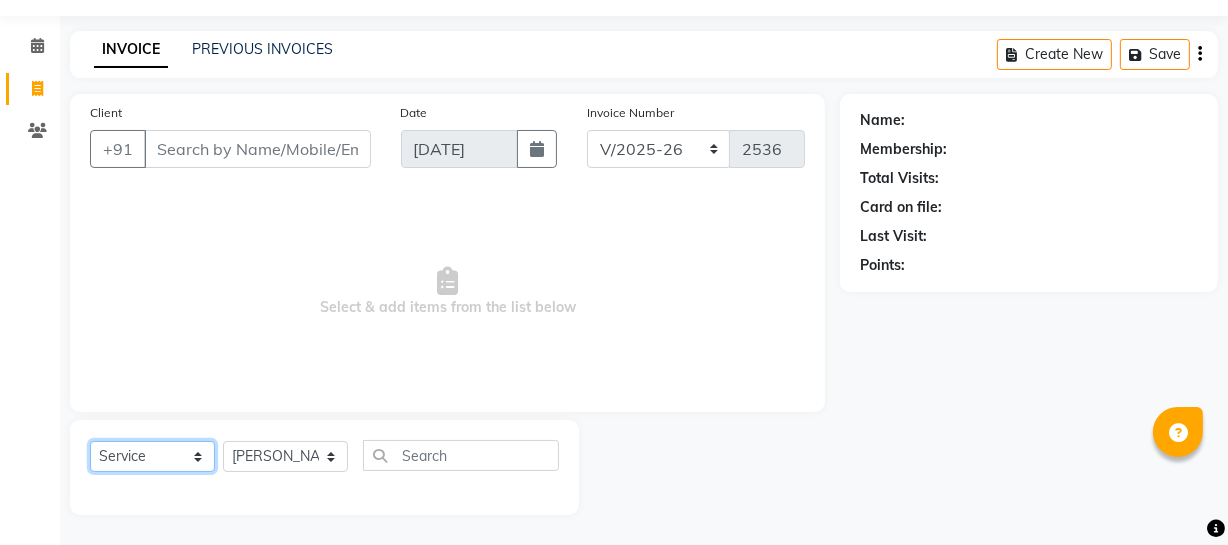 click on "Select  Service  Product  Membership  Package Voucher Prepaid Gift Card" 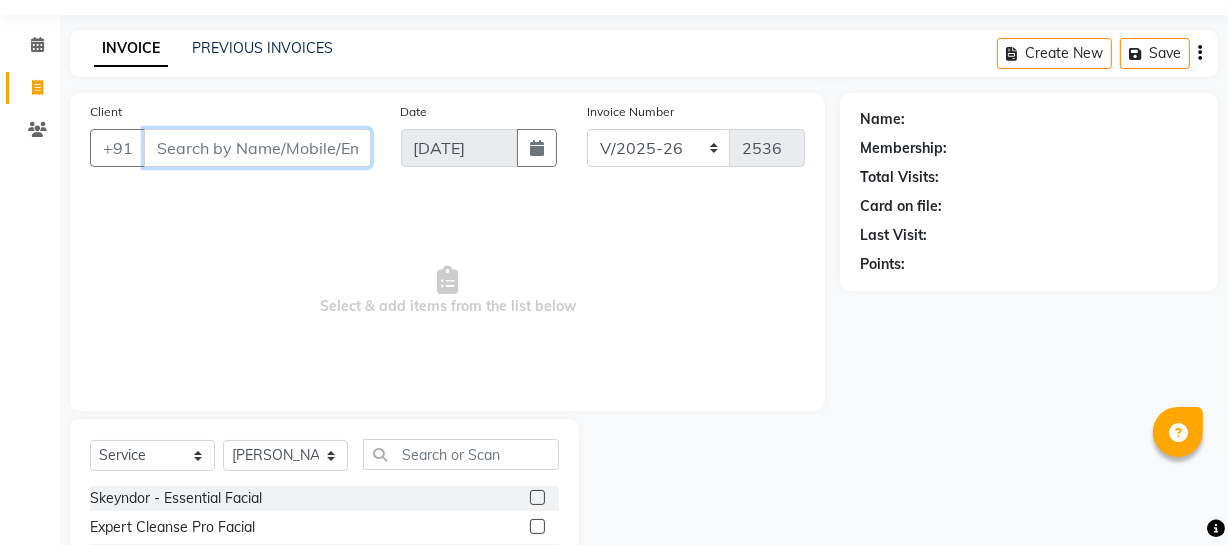 click on "Client" at bounding box center (257, 148) 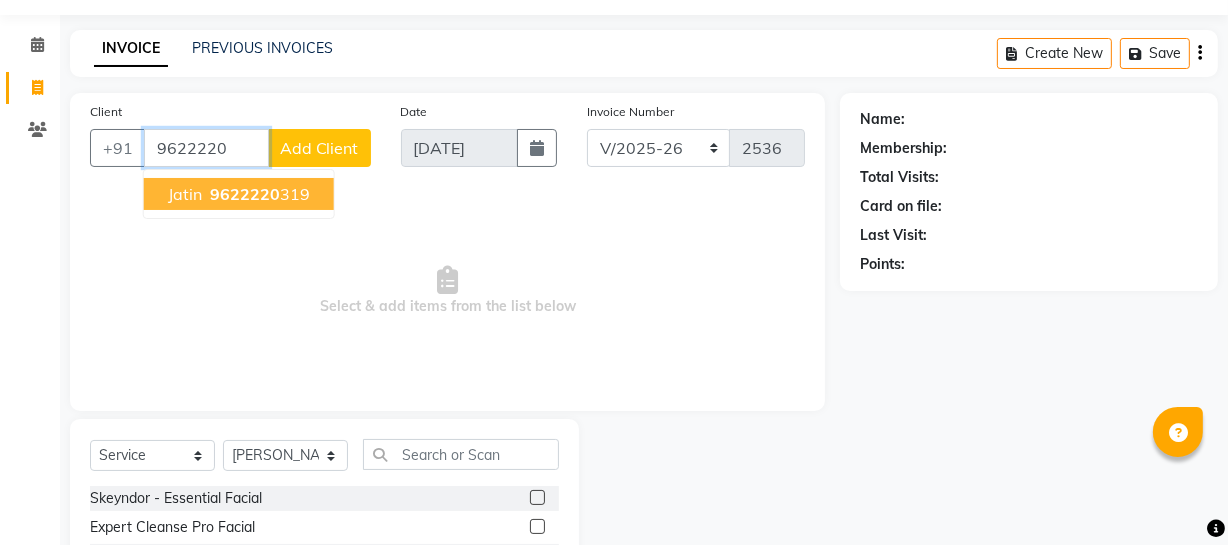 click on "9622220 319" at bounding box center (258, 194) 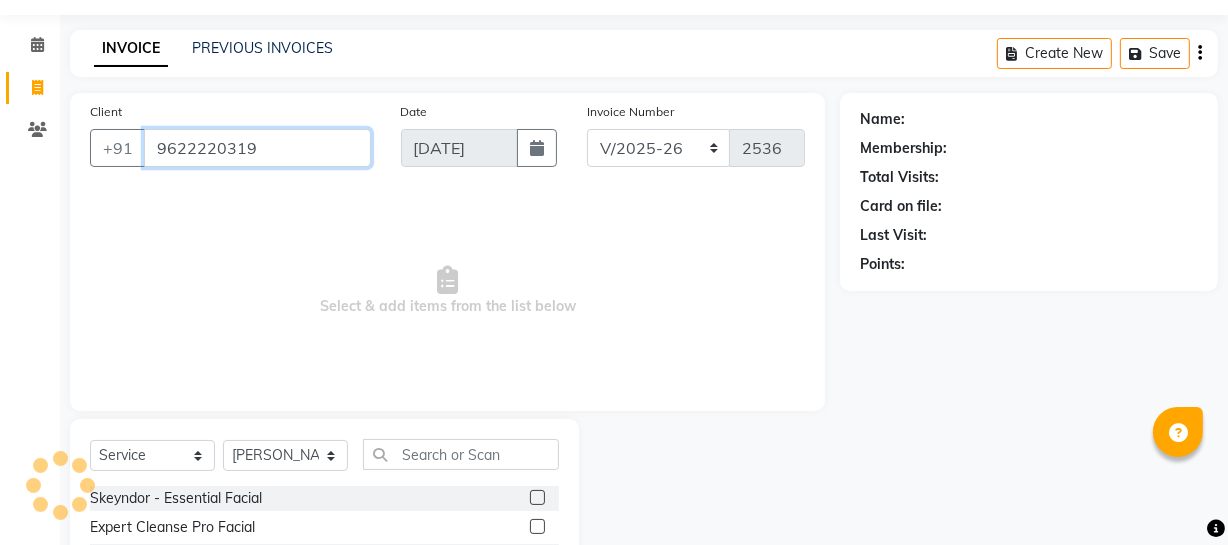type on "9622220319" 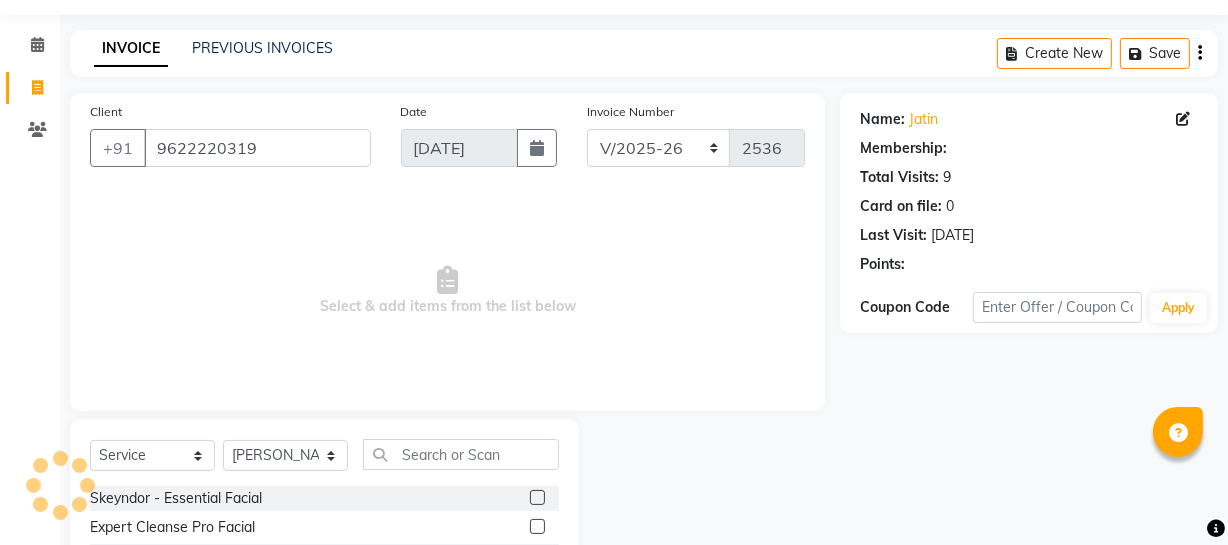 click on "Select  Service  Product  Membership  Package Voucher Prepaid Gift Card  Select Stylist [PERSON_NAME] Adhamya [PERSON_NAME] [PERSON_NAME] [PERSON_NAME] [PERSON_NAME] [PERSON_NAME]  [PERSON_NAME] [PERSON_NAME] [PERSON_NAME] Mitu Neha [PERSON_NAME] Swalia Nitin Reception Rose  [PERSON_NAME] sameer [PERSON_NAME] [PERSON_NAME] [PERSON_NAME] [PERSON_NAME] [PERSON_NAME] Skeyndor - Essential Facial  Expert Cleanse Pro Facial  Power - C Facial  Power Hyaluronic Facial  Power Oxygen Facial  Power [MEDICAL_DATA] Facial  Aquatherm Facial  Clear Balance Facial  Eternal Facial  Corrective Facial  Skeyndor - Mens Facial  Peel - Probiome Advanced Lightening  Peel - Probiome Illuminating   Peel - Probiome Hydra Soothing  Peel - Probiome Pore Polishing  Peel - Probiome Age Smoothing  Cleanup- SKD Essential Cleanup  Cleanup- SKD Expert Cleanse Pro  Skeyndor - Alga Mask  AMINU City Life  AMINU Radiance Antiox  AMINU Clarifying Mineral  AMINU Better Aging  AMINU - Brightening Treatment  Threading   Face Wax  Extra  Eyebrows+ Upper lipThreading  Loreal HairSpa  Shaving" 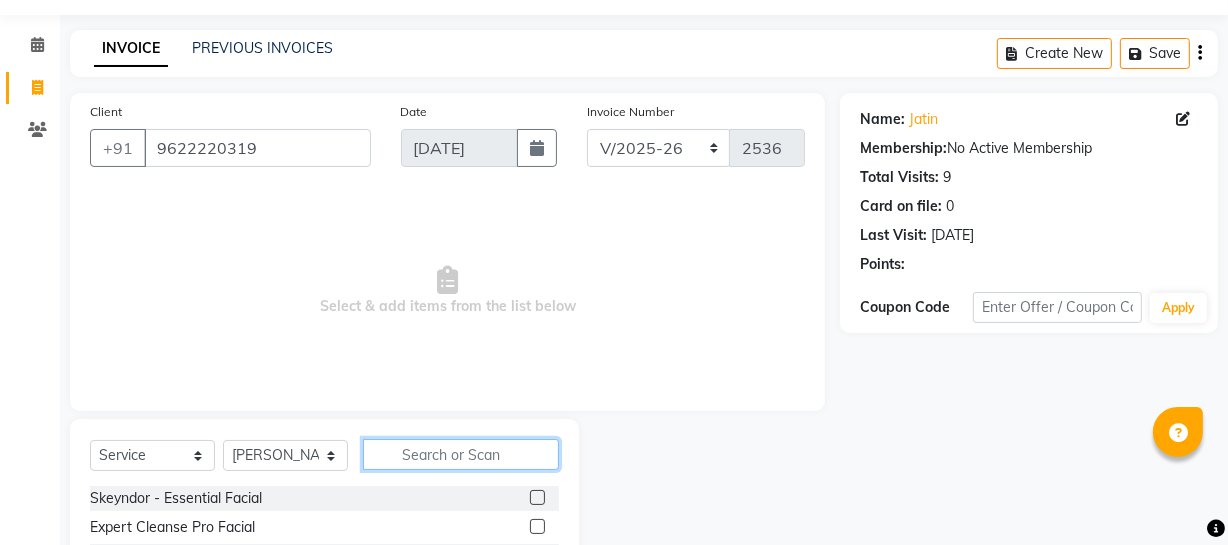 click 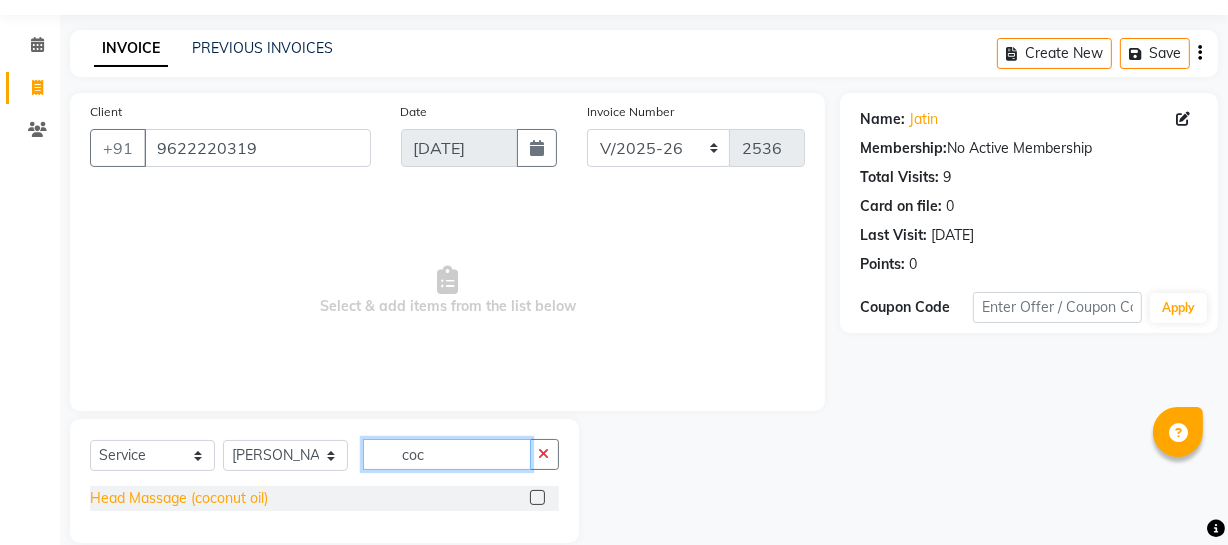 type on "coc" 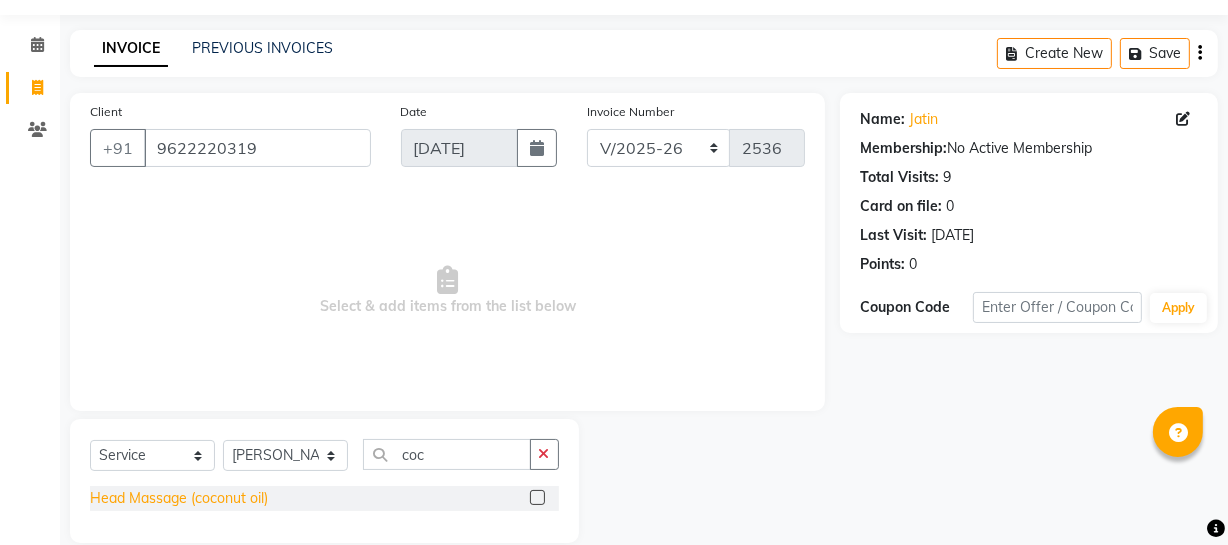 click on "Head Massage (coconut oil)" 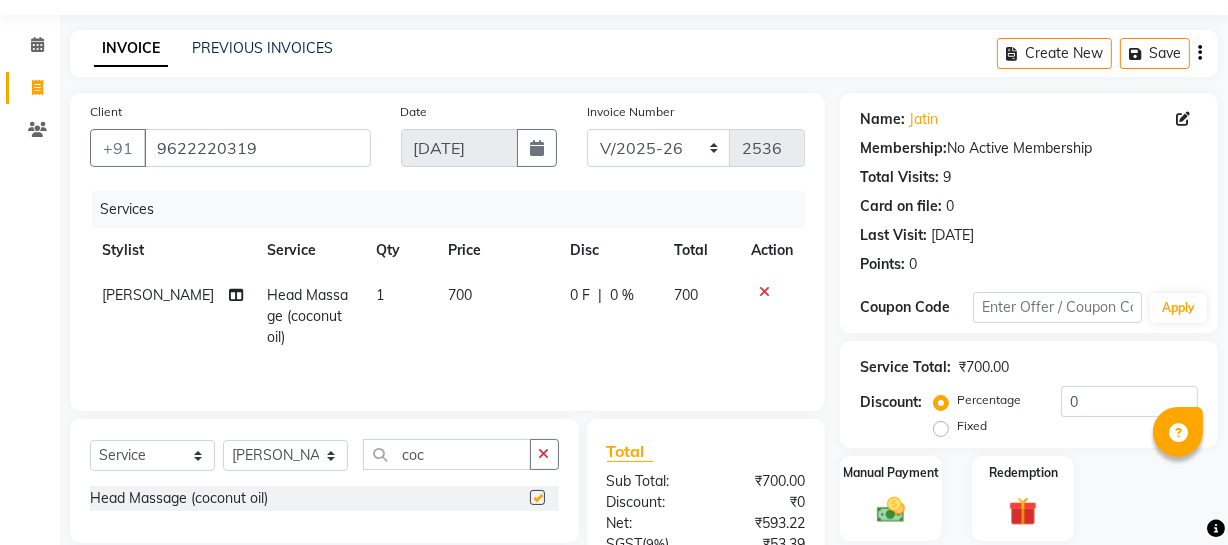 checkbox on "false" 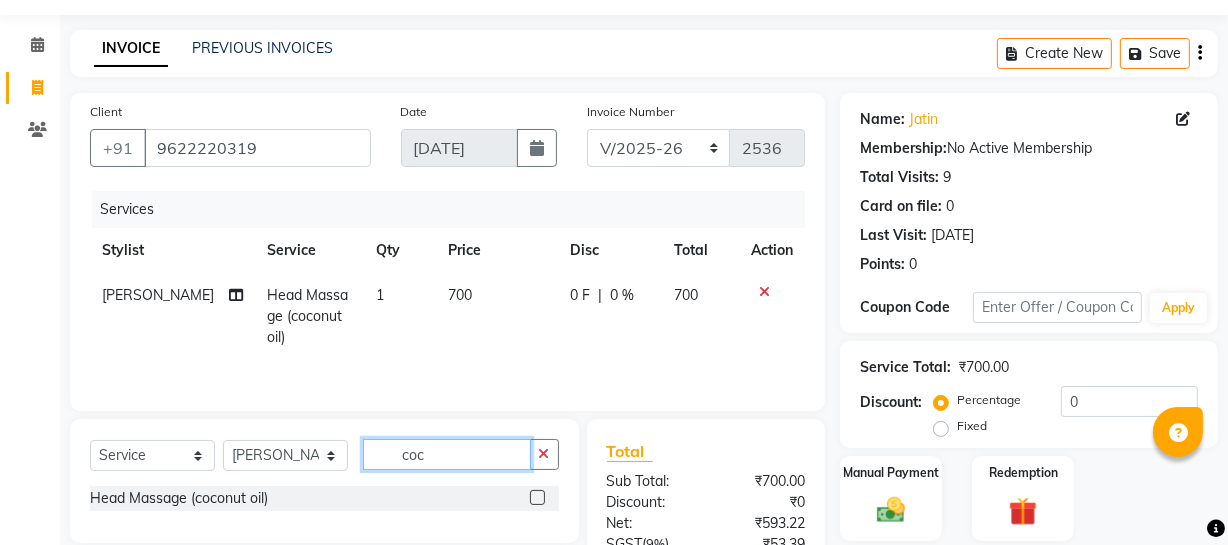 drag, startPoint x: 391, startPoint y: 458, endPoint x: 39, endPoint y: 492, distance: 353.63824 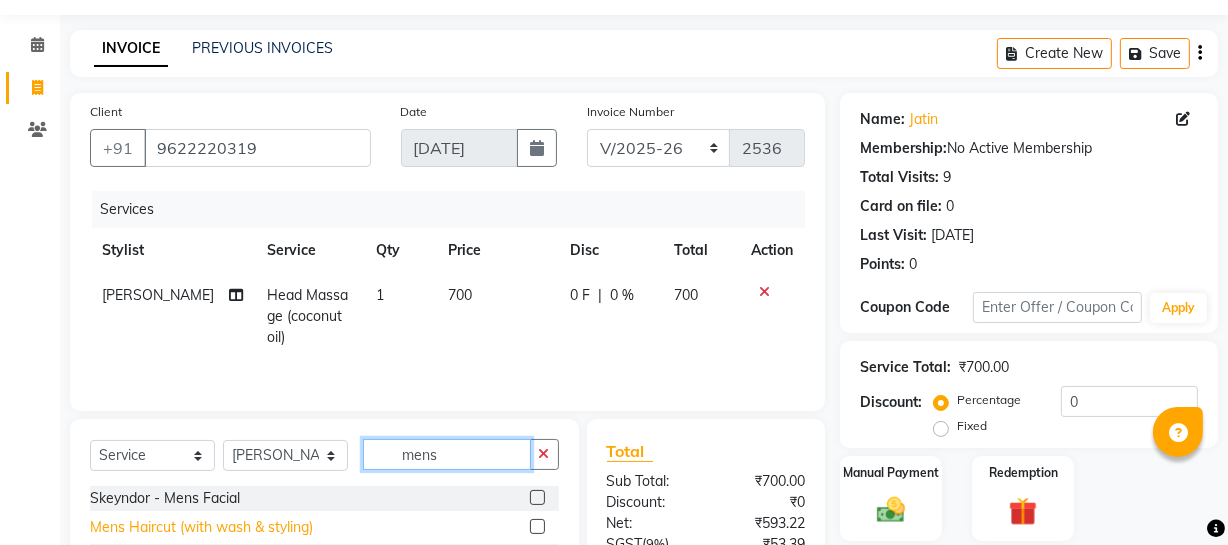 type on "mens" 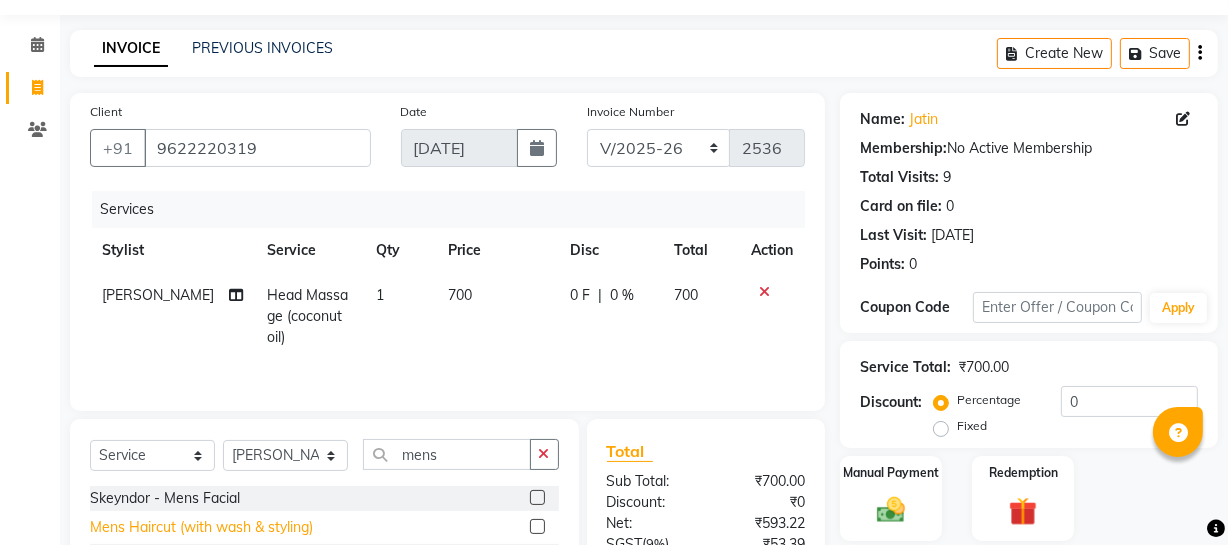 click on "Mens Haircut (with wash & styling)" 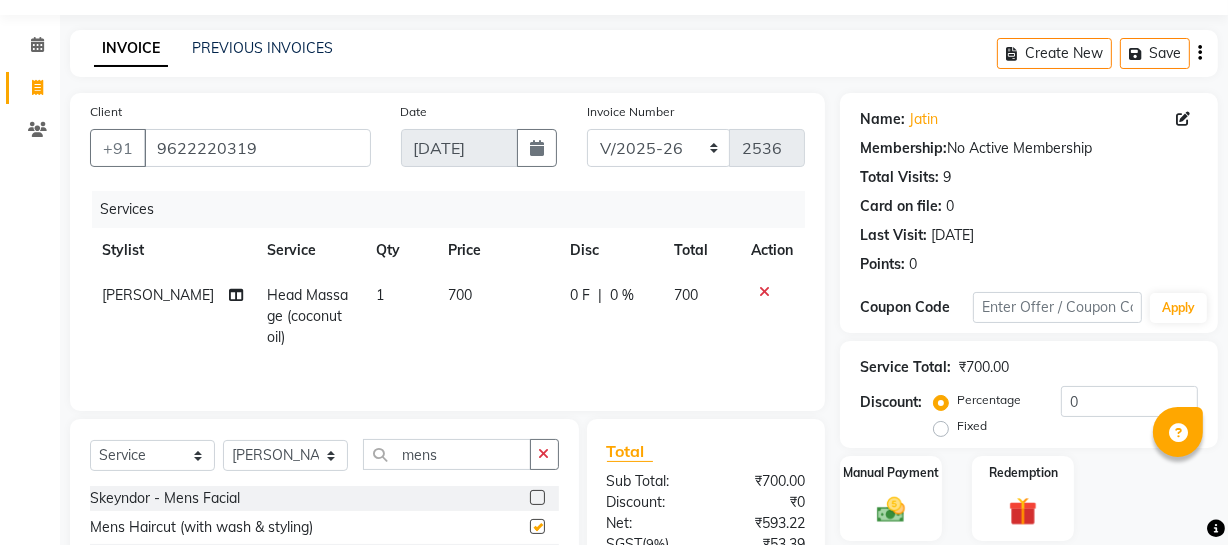 checkbox on "false" 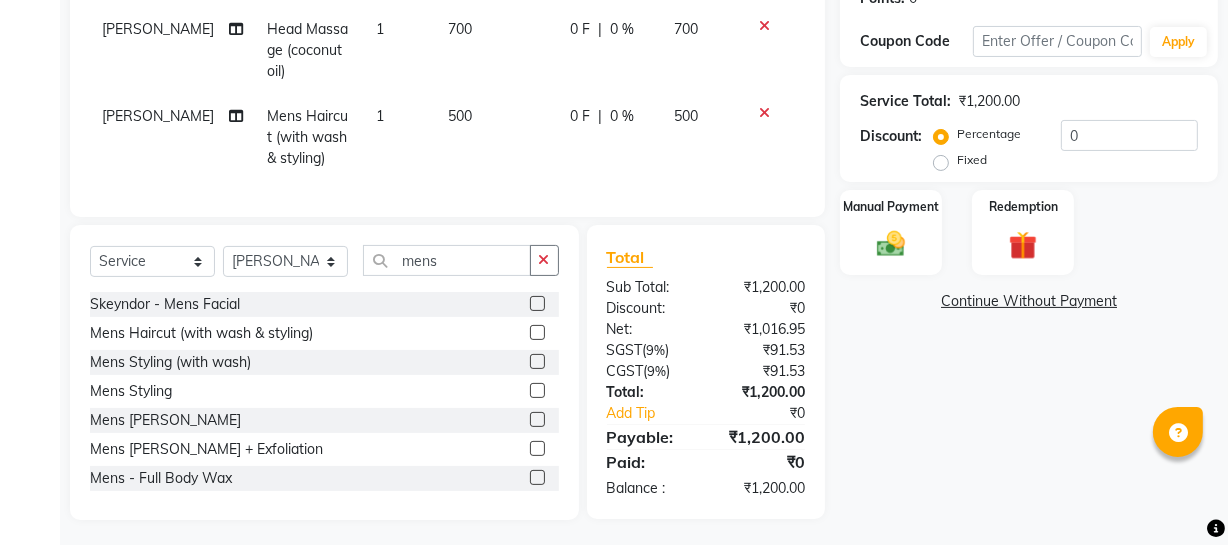 scroll, scrollTop: 342, scrollLeft: 0, axis: vertical 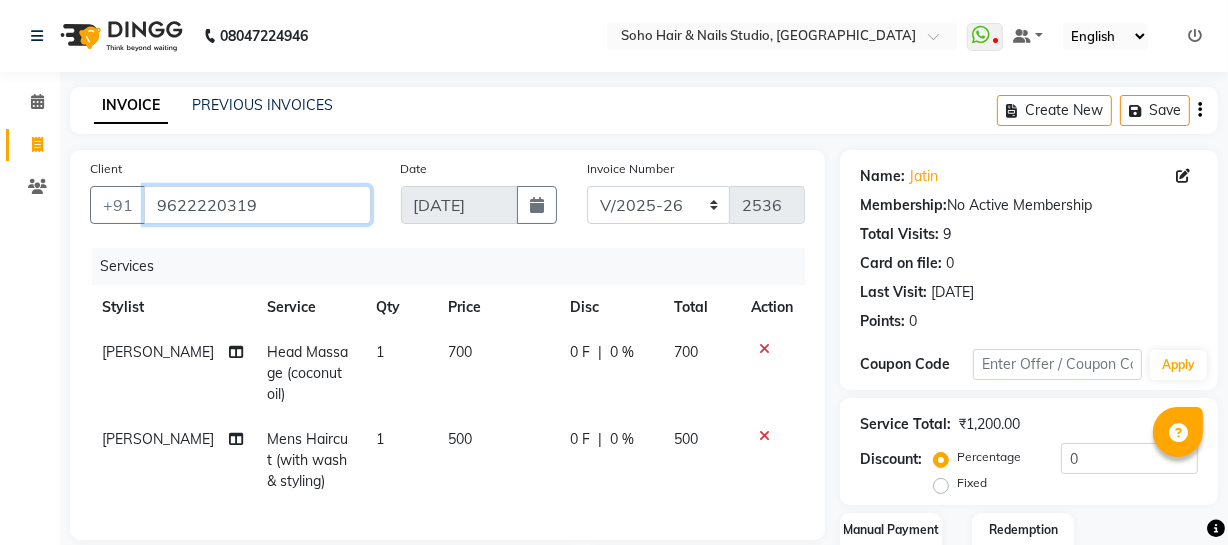 click on "9622220319" at bounding box center (257, 205) 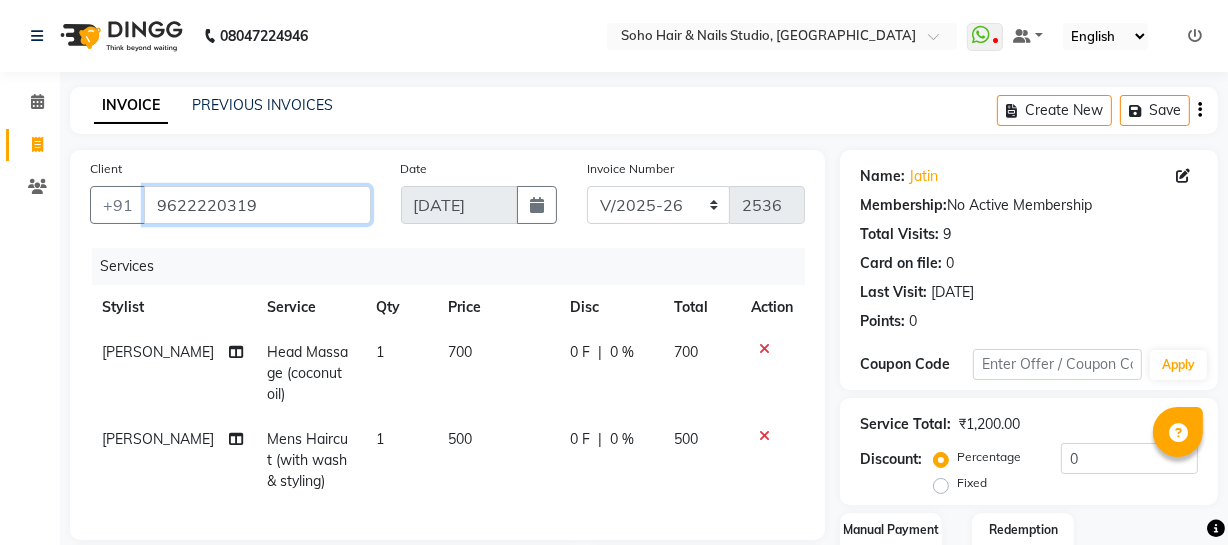 click on "9622220319" at bounding box center [257, 205] 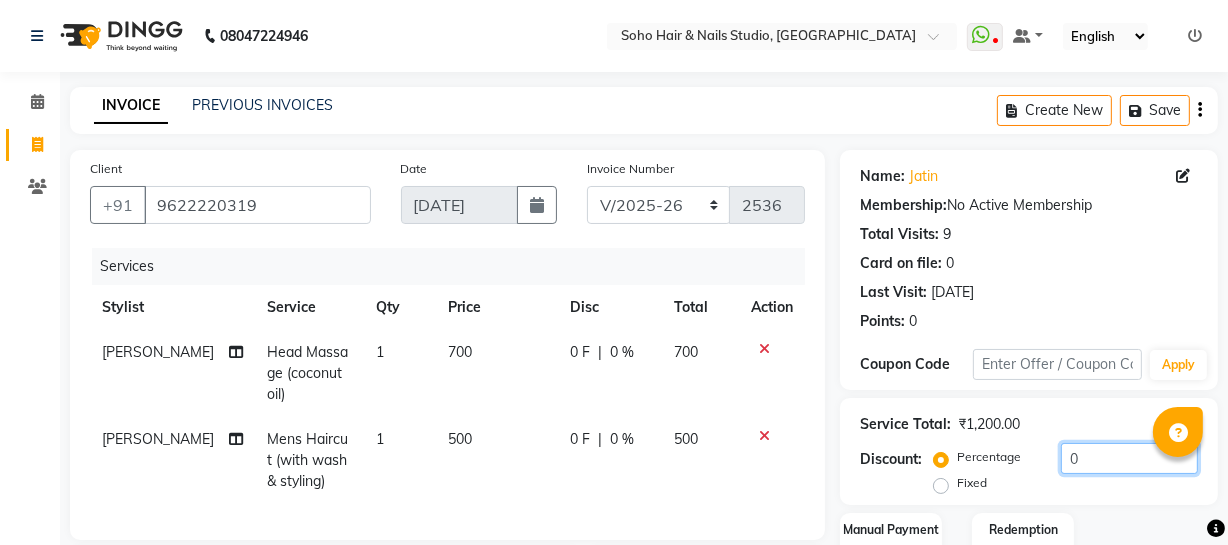 drag, startPoint x: 1128, startPoint y: 453, endPoint x: 560, endPoint y: 379, distance: 572.8001 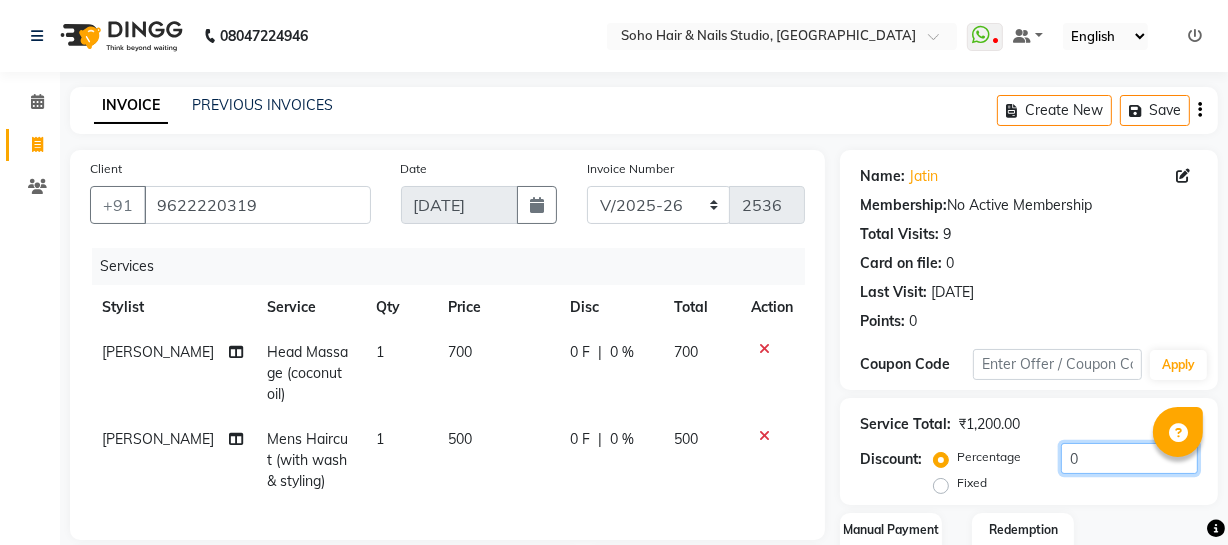 click on "Client [PHONE_NUMBER] Date [DATE] Invoice Number Red/2025-26 V/2025 V/[PHONE_NUMBER] Services Stylist Service Qty Price Disc Total Action [PERSON_NAME] Head Massage (coconut oil) 1 700 0 F | 0 % 700 [PERSON_NAME] Mens Haircut (with wash & styling) 1 500 0 F | 0 % 500 Select  Service  Product  Membership  Package Voucher Prepaid Gift Card  Select Stylist [PERSON_NAME] Adhamya [PERSON_NAME] [PERSON_NAME] [PERSON_NAME] [PERSON_NAME] [PERSON_NAME]  [PERSON_NAME] [PERSON_NAME] [PERSON_NAME] Mitu Neha [PERSON_NAME] Swalia Nitin Reception [PERSON_NAME]  [PERSON_NAME] sameer [PERSON_NAME] [PERSON_NAME] [PERSON_NAME] [PERSON_NAME] [PERSON_NAME] mens Skeyndor - Mens Facial  Mens Haircut (with wash & styling)  Mens Styling (with wash)  Mens Styling  Mens [PERSON_NAME]  Mens [PERSON_NAME] + Exfoliation  Mens - Full  Body Wax  Mens - Arms Wax  Mens - Legs Wax  Mens - Under Arms Wax  Mens - Front Wax  Mens - Back Wax  Hair Keratin - Mens  Hair Smoothening - Mens  Hair [MEDICAL_DATA] - Mens  Nanoplastia - Mens  KeraSmooth - Mens  Root Touchup - Mens  Global Hair Colour - Mens  Highlights - Mens  ₹0" 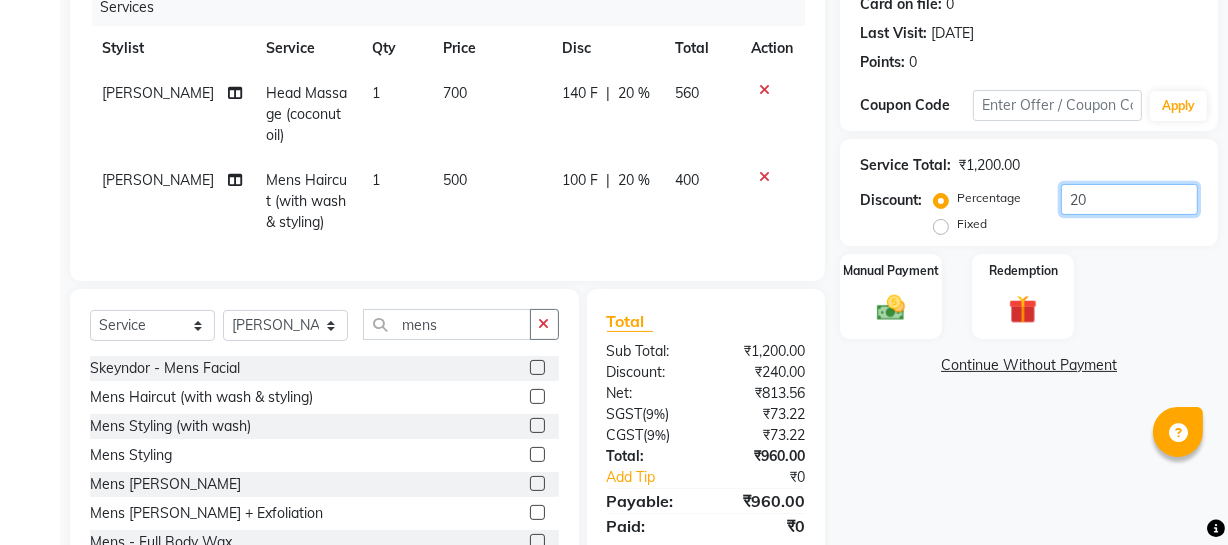 scroll, scrollTop: 342, scrollLeft: 0, axis: vertical 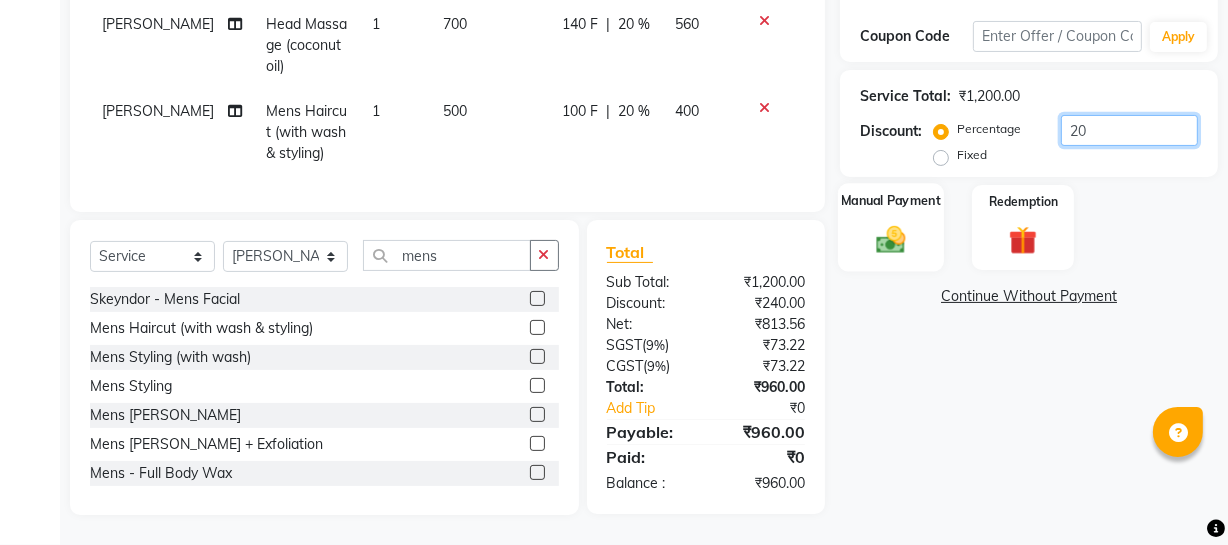 type on "20" 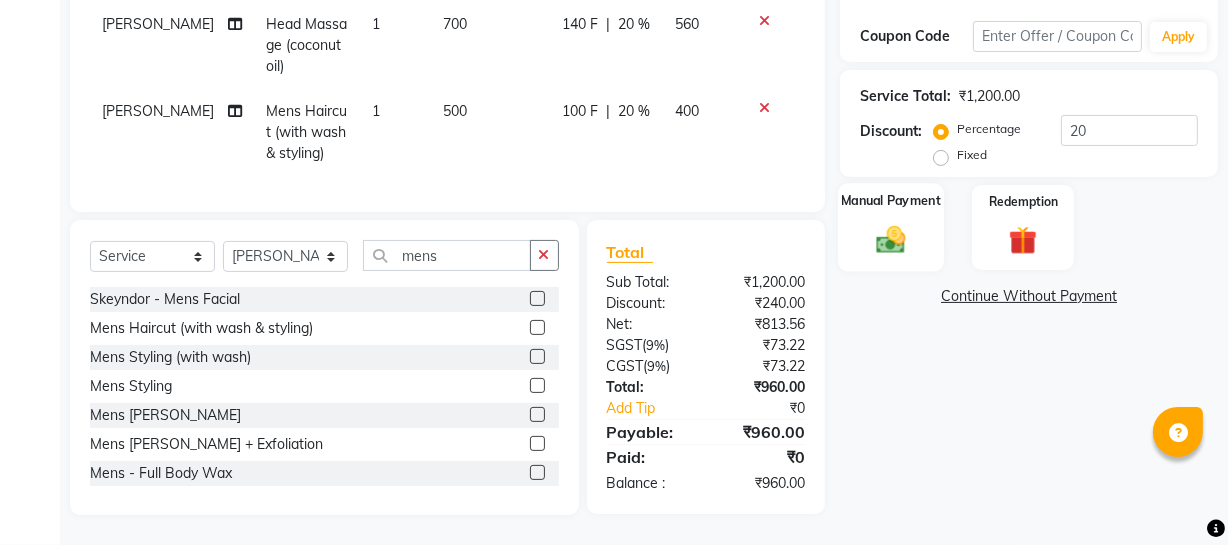 click on "Manual Payment" 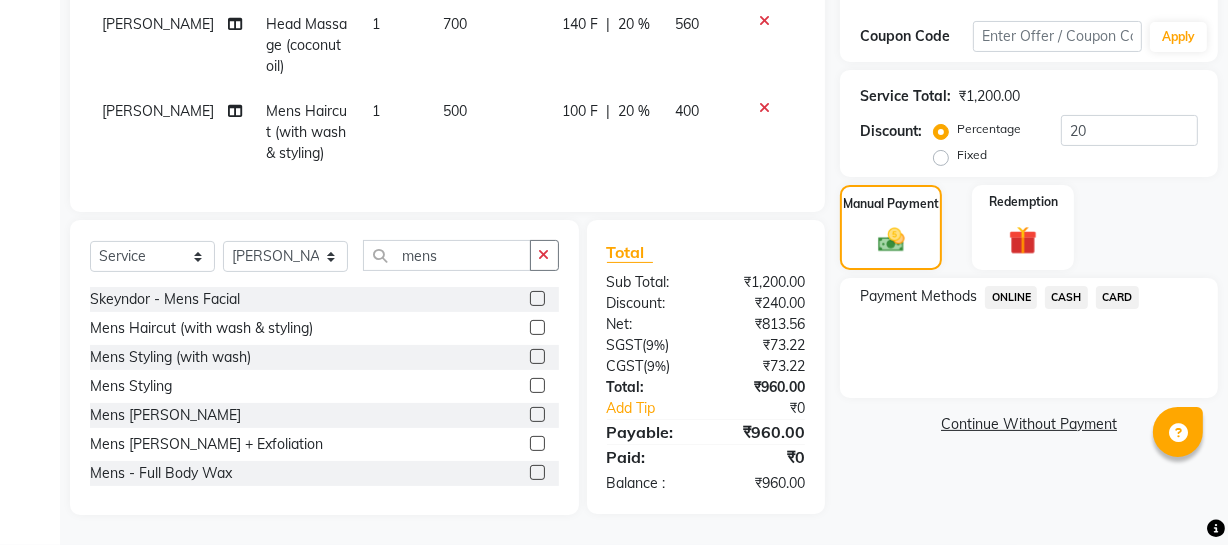 click on "CASH" 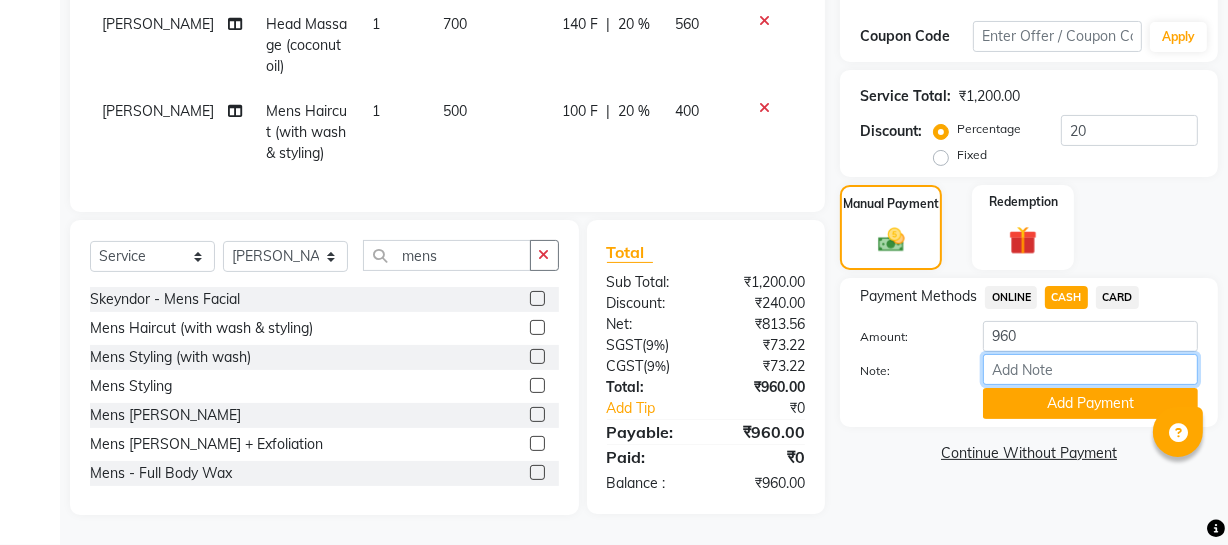 click on "Note:" 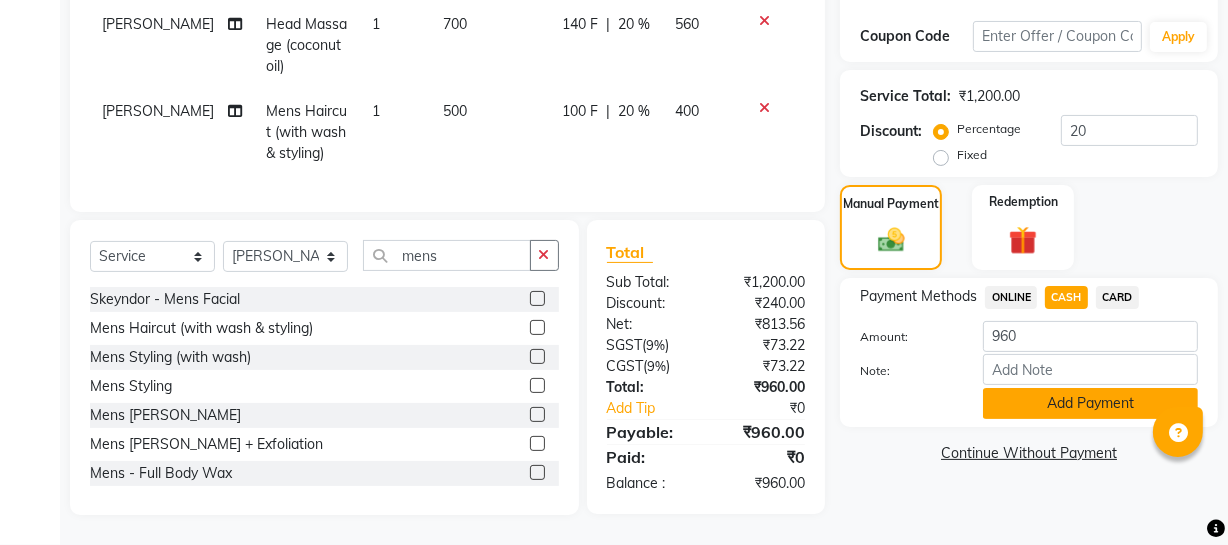 click on "Add Payment" 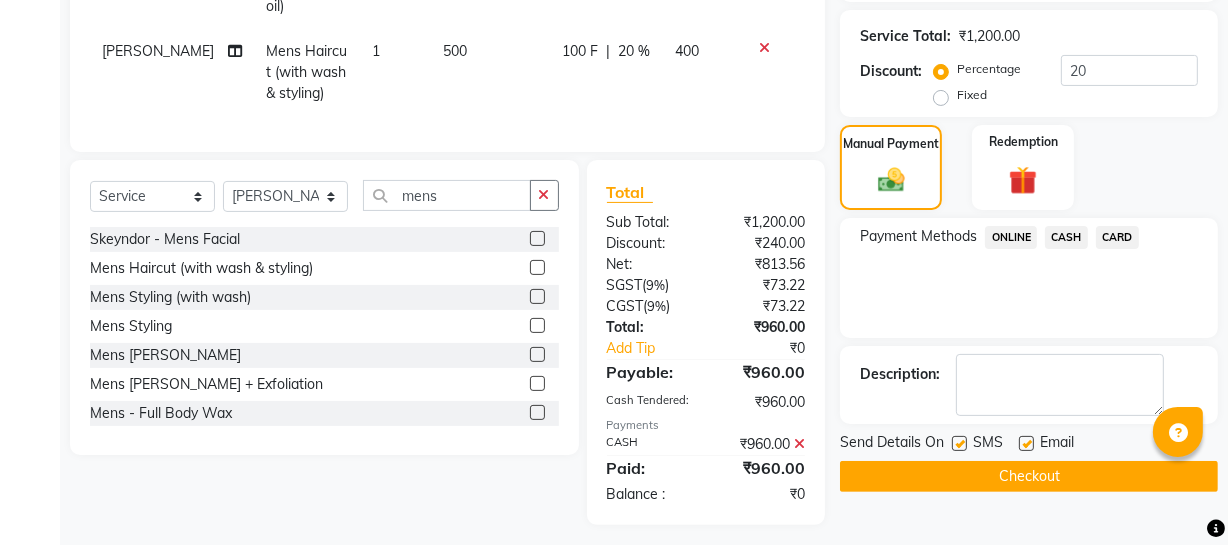 scroll, scrollTop: 412, scrollLeft: 0, axis: vertical 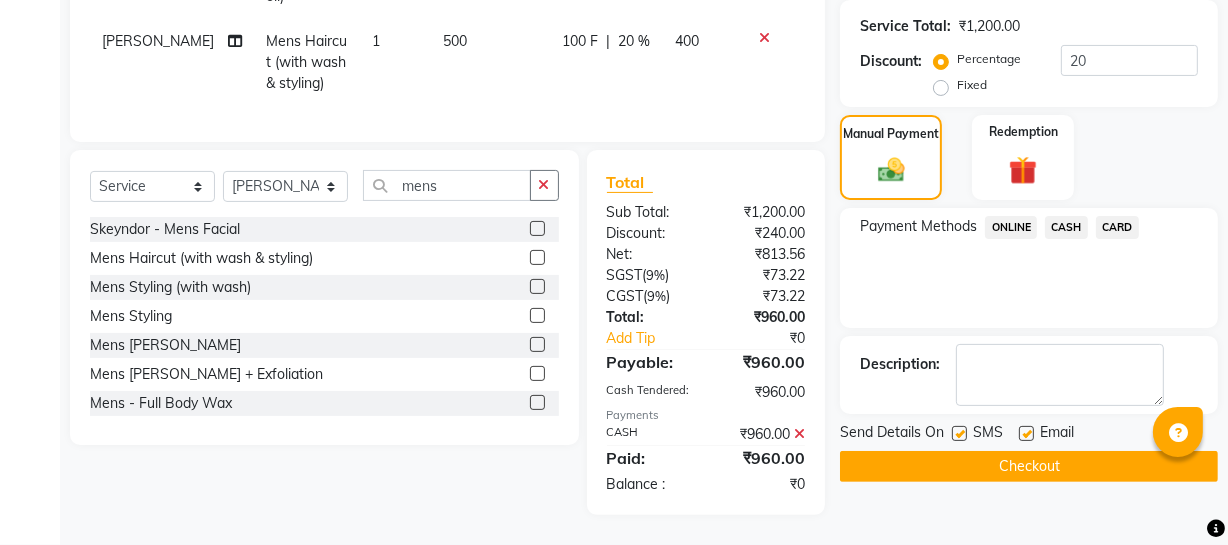 click on "Checkout" 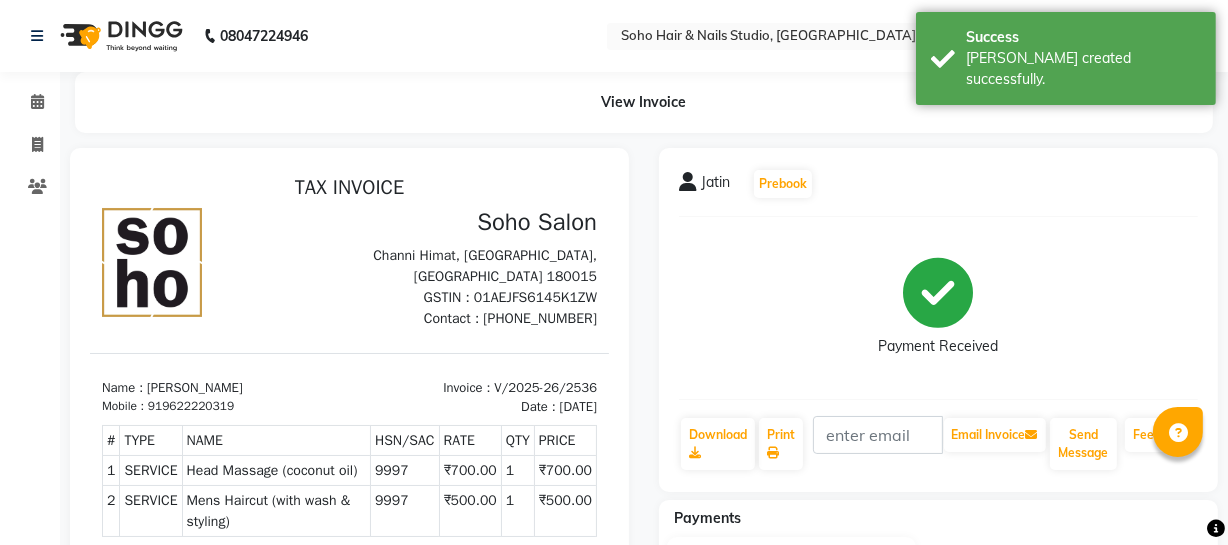 scroll, scrollTop: 0, scrollLeft: 0, axis: both 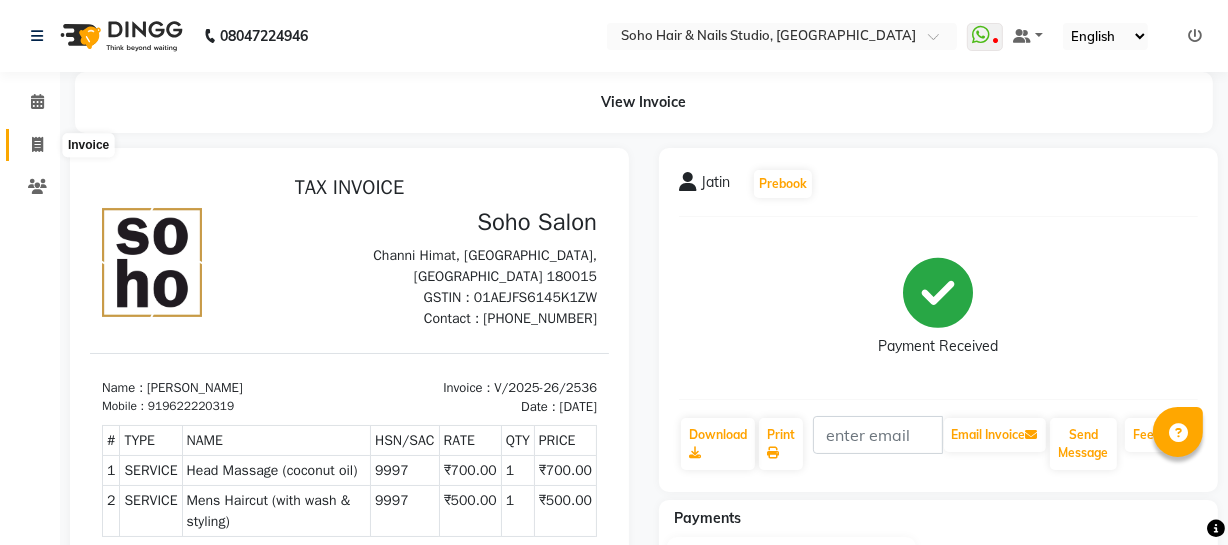 click 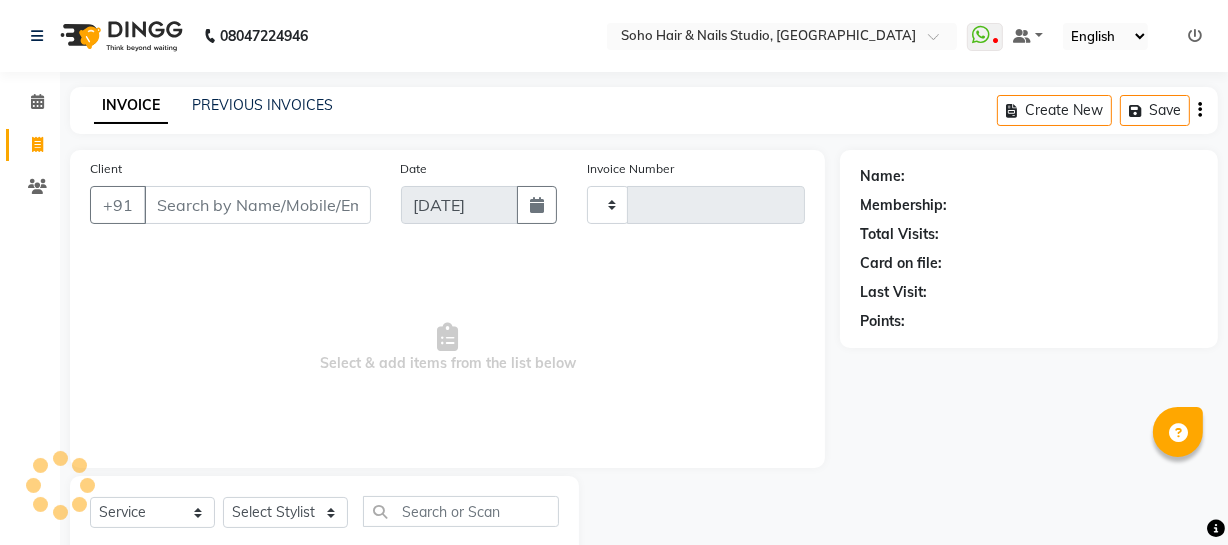 scroll, scrollTop: 57, scrollLeft: 0, axis: vertical 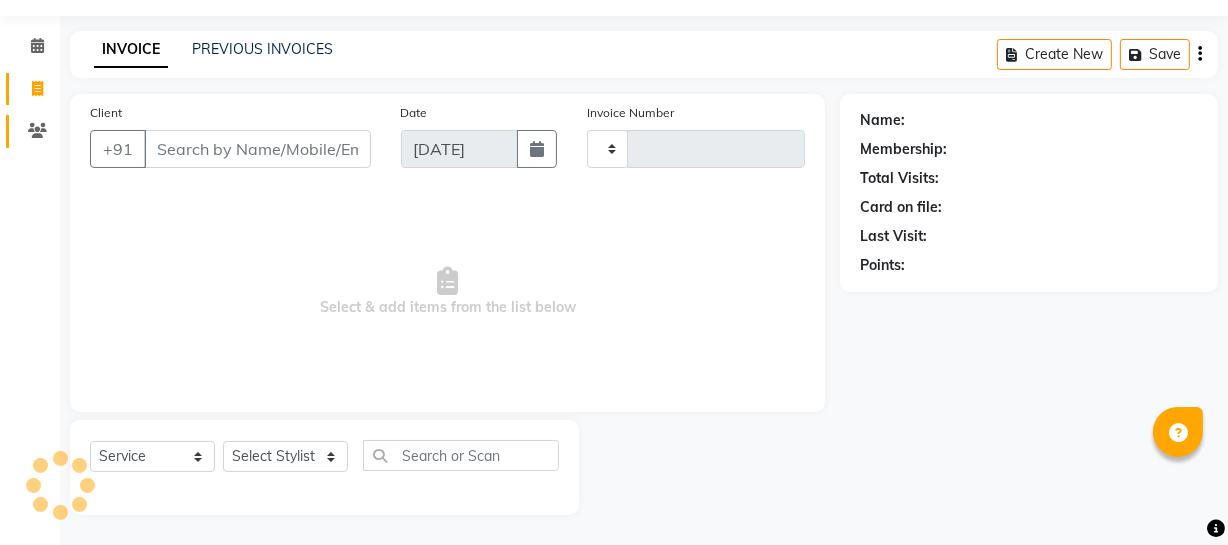 type on "2537" 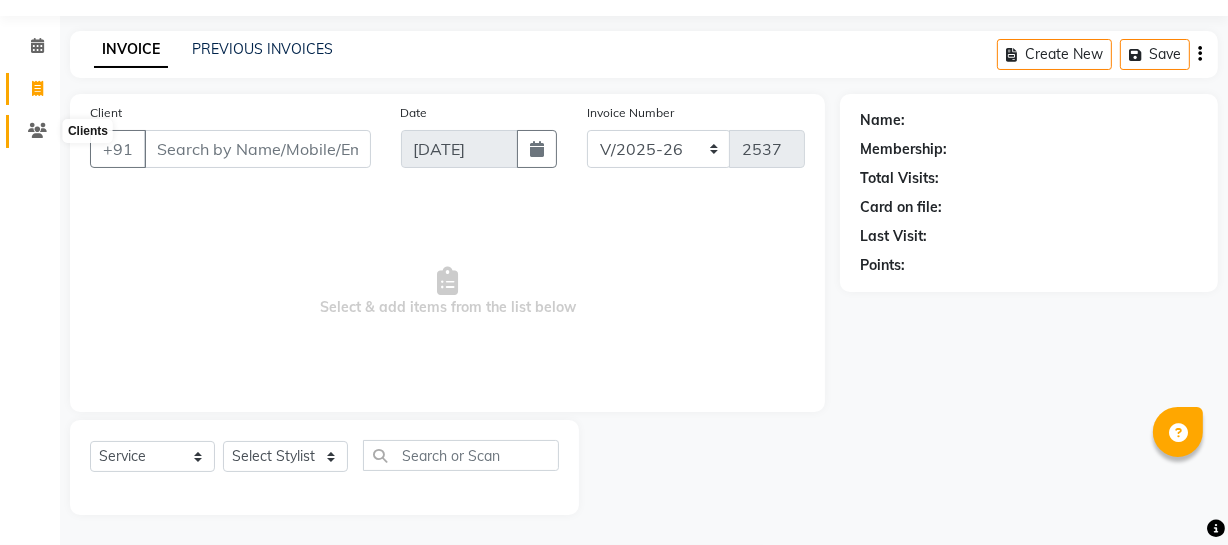select on "membership" 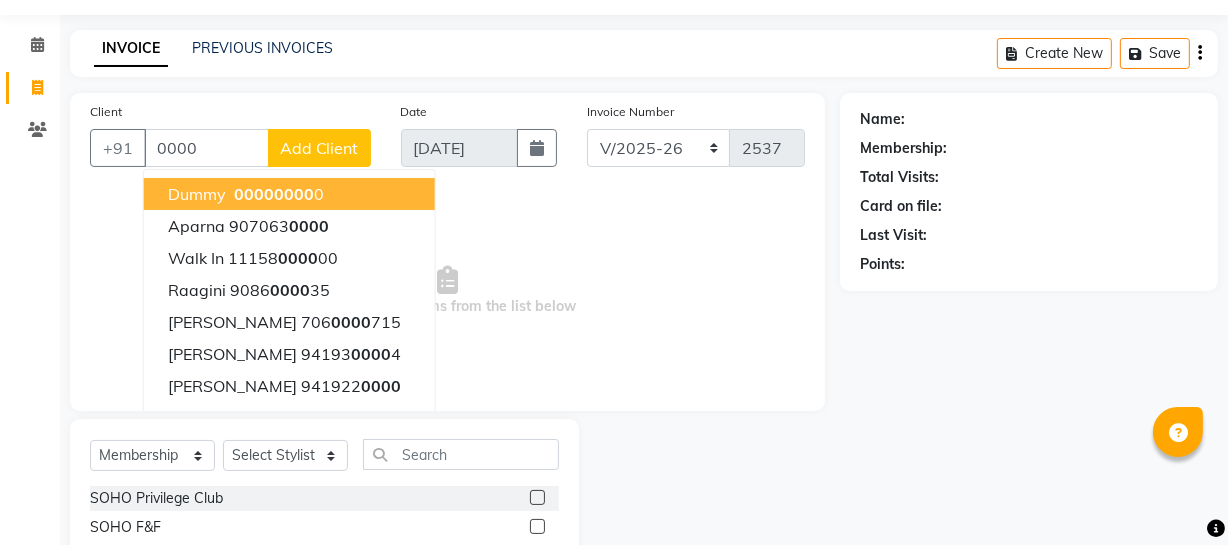 click on "0000" at bounding box center (254, 194) 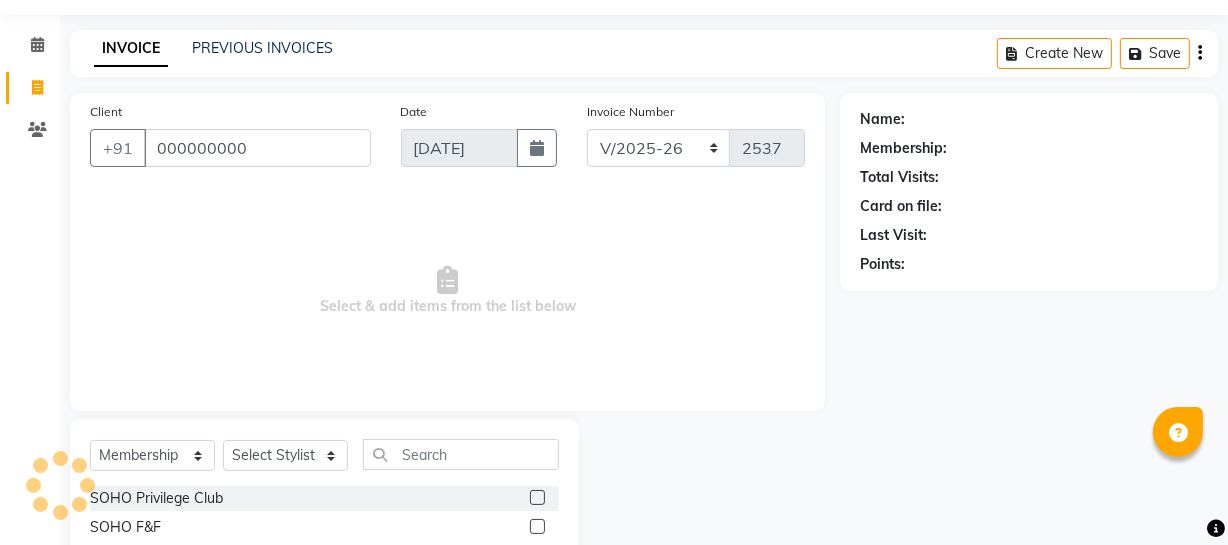 type on "000000000" 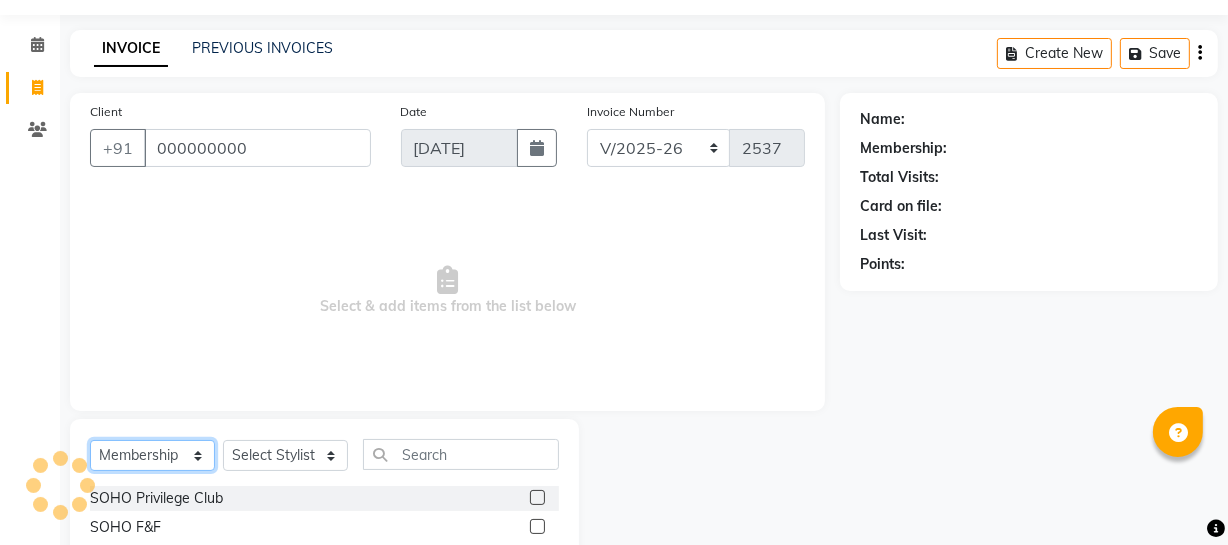 click on "Select  Service  Product  Membership  Package Voucher Prepaid Gift Card" 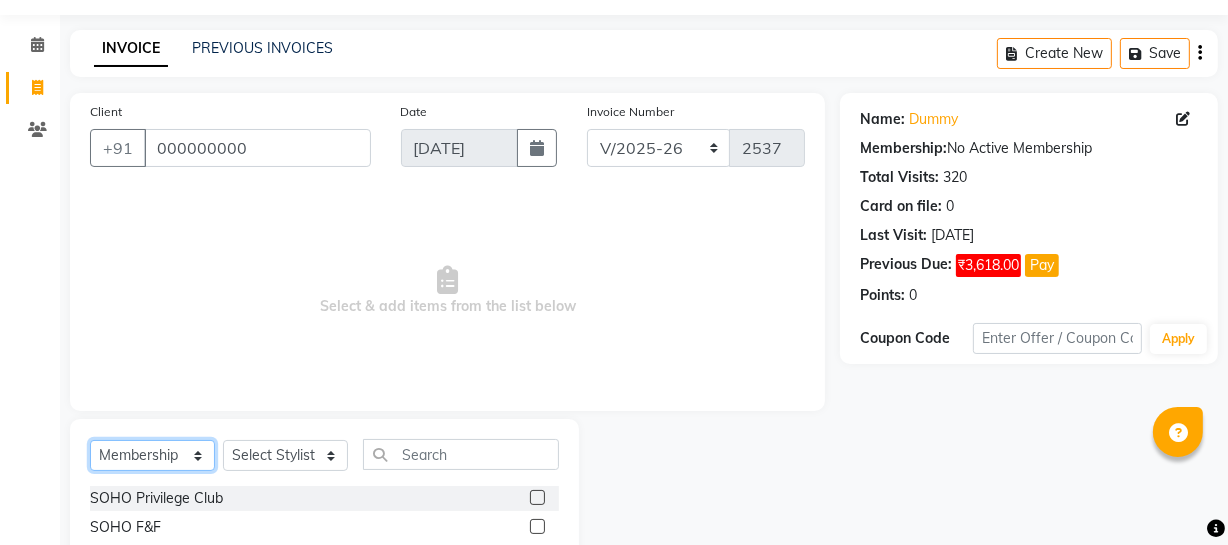 select on "service" 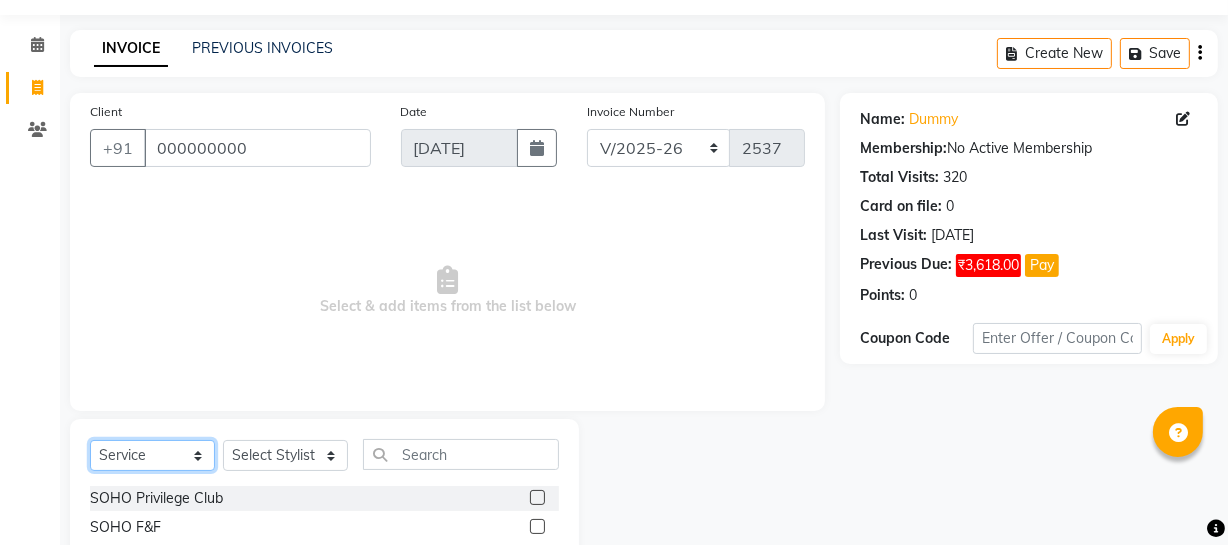 click on "Select  Service  Product  Membership  Package Voucher Prepaid Gift Card" 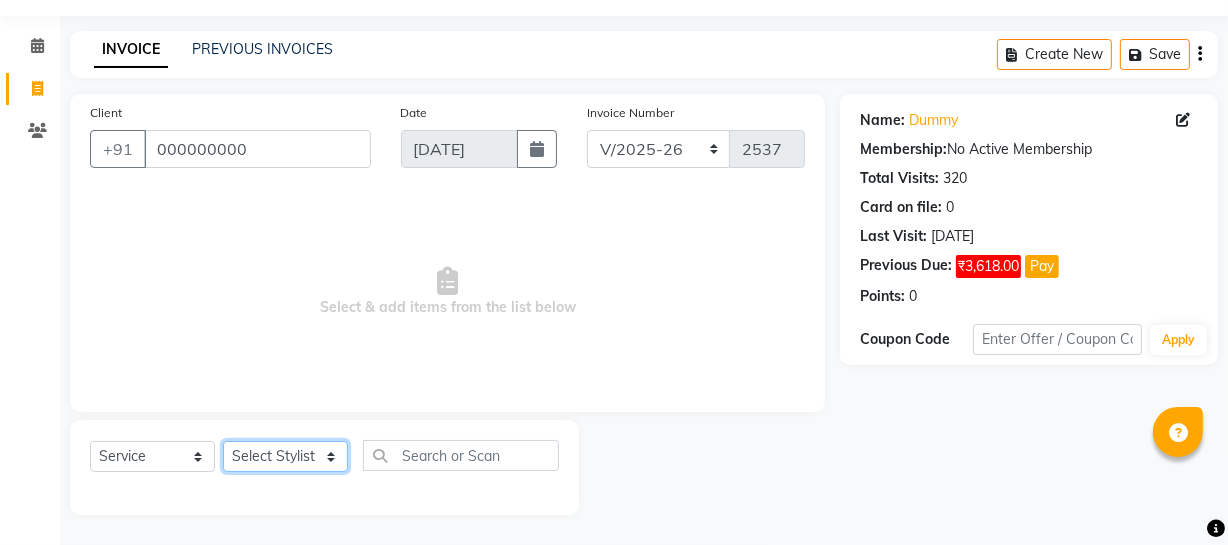 click on "Select Stylist [PERSON_NAME] Adhamya [PERSON_NAME] [PERSON_NAME] [PERSON_NAME] [PERSON_NAME] [PERSON_NAME]  [PERSON_NAME] [PERSON_NAME] [PERSON_NAME] Mitu [PERSON_NAME] Swalia Nitin Reception [PERSON_NAME]  [PERSON_NAME] sameer [PERSON_NAME] [PERSON_NAME] [PERSON_NAME] [PERSON_NAME] [PERSON_NAME]" 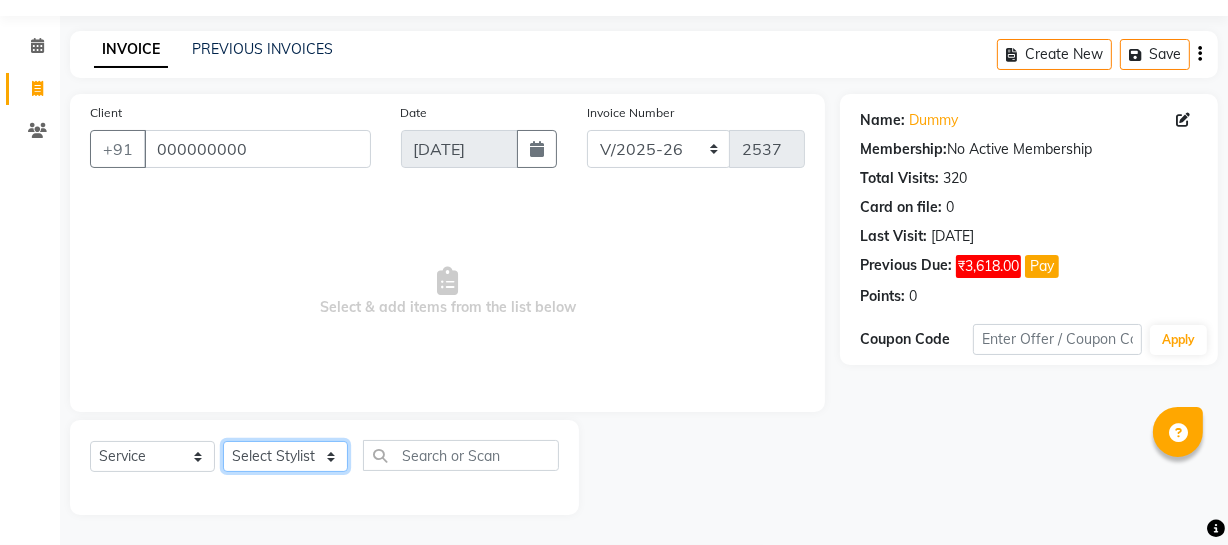 select on "13571" 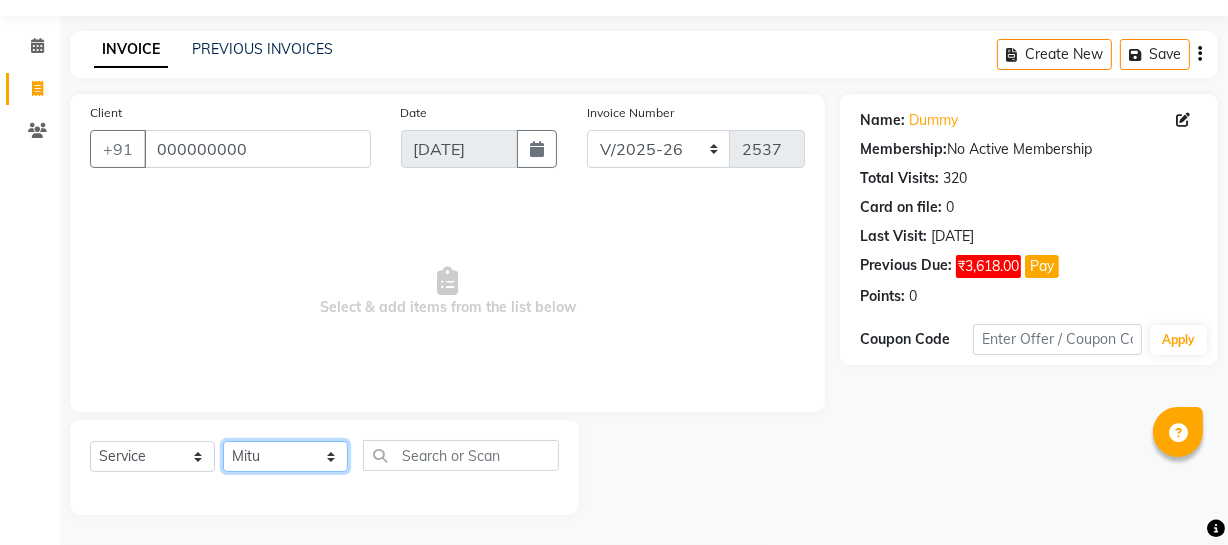 click on "Select Stylist [PERSON_NAME] Adhamya [PERSON_NAME] [PERSON_NAME] [PERSON_NAME] [PERSON_NAME] [PERSON_NAME]  [PERSON_NAME] [PERSON_NAME] [PERSON_NAME] Mitu [PERSON_NAME] Swalia Nitin Reception [PERSON_NAME]  [PERSON_NAME] sameer [PERSON_NAME] [PERSON_NAME] [PERSON_NAME] [PERSON_NAME] [PERSON_NAME]" 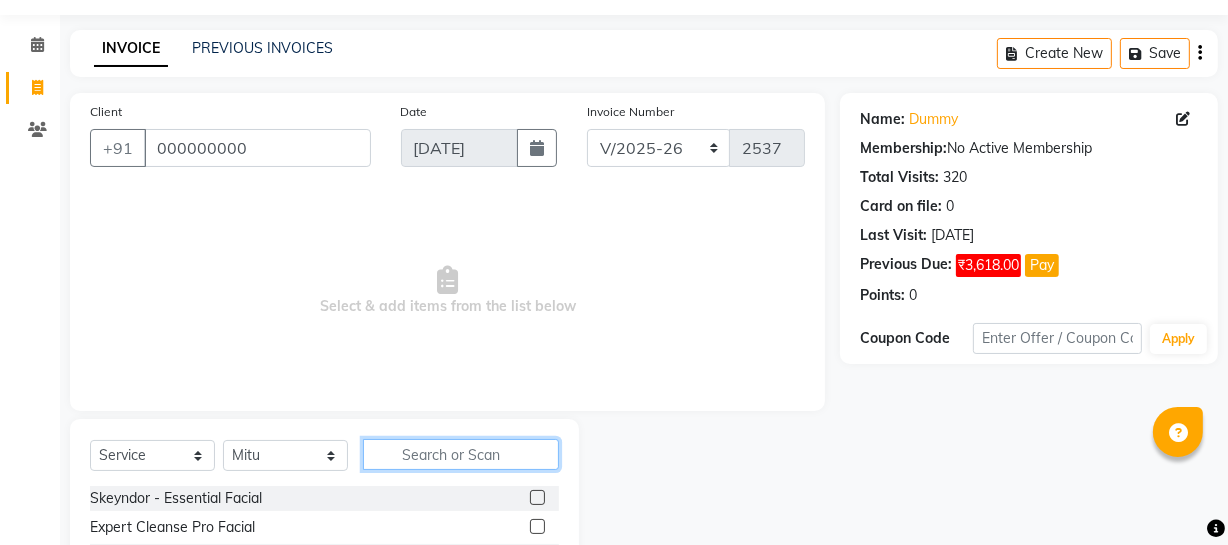 click 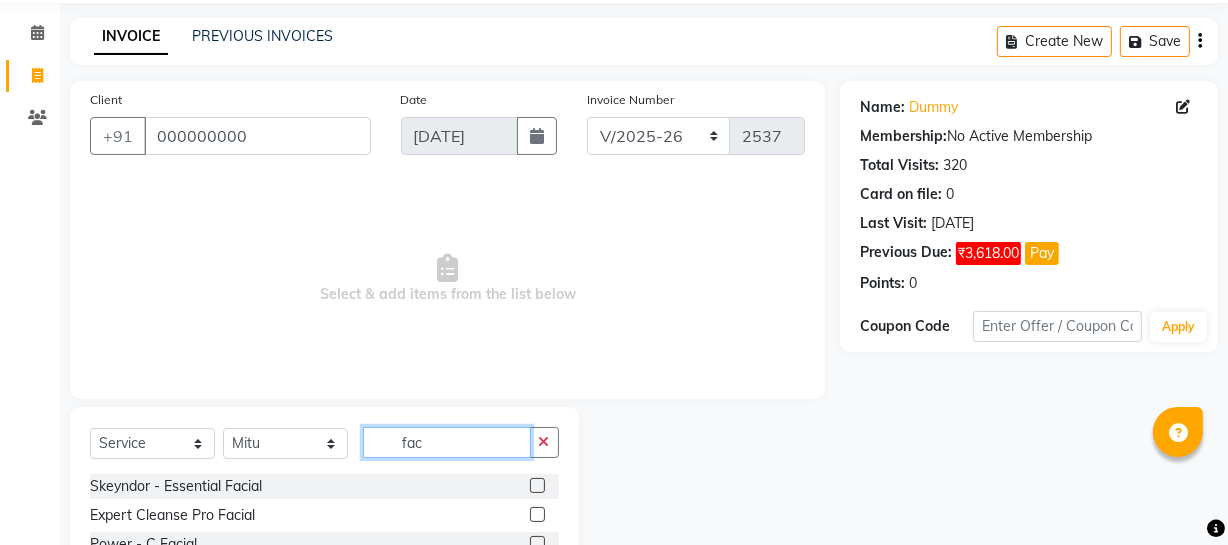scroll, scrollTop: 150, scrollLeft: 0, axis: vertical 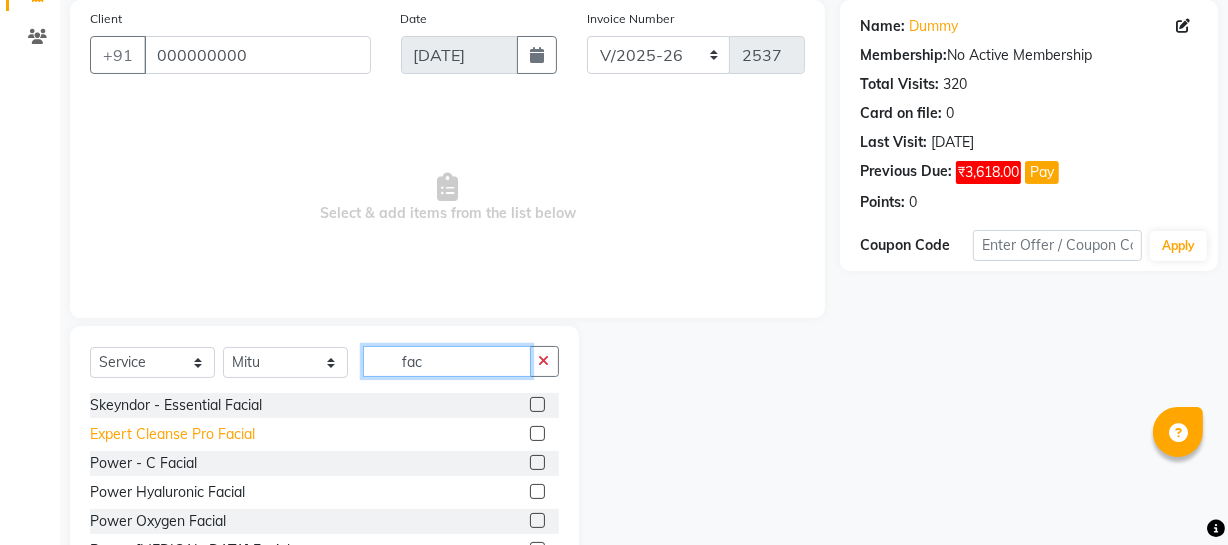 type on "fac" 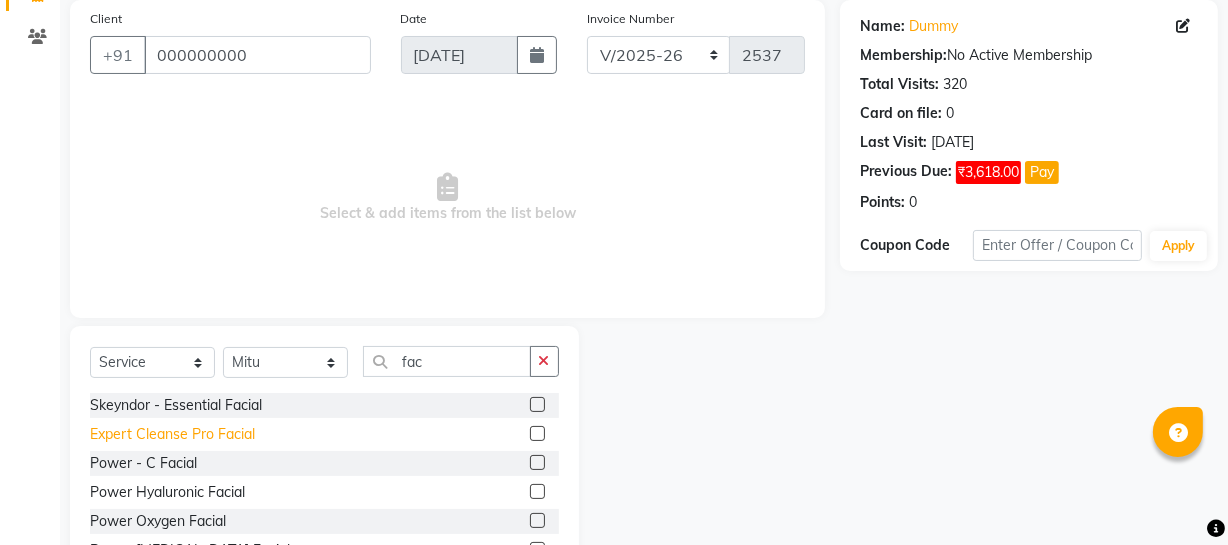 click on "Expert Cleanse Pro Facial" 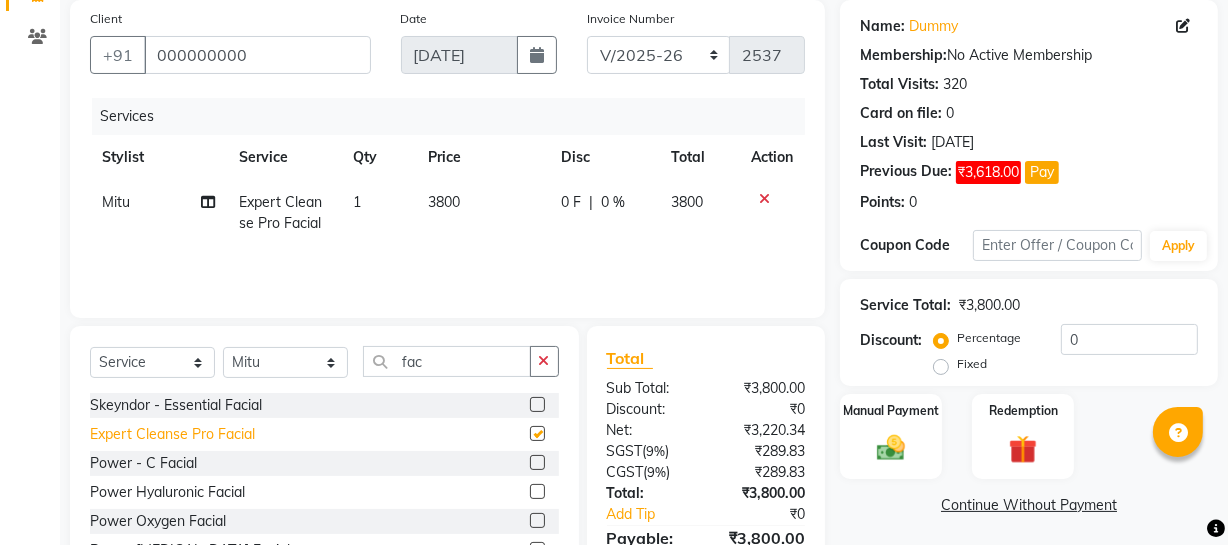 checkbox on "false" 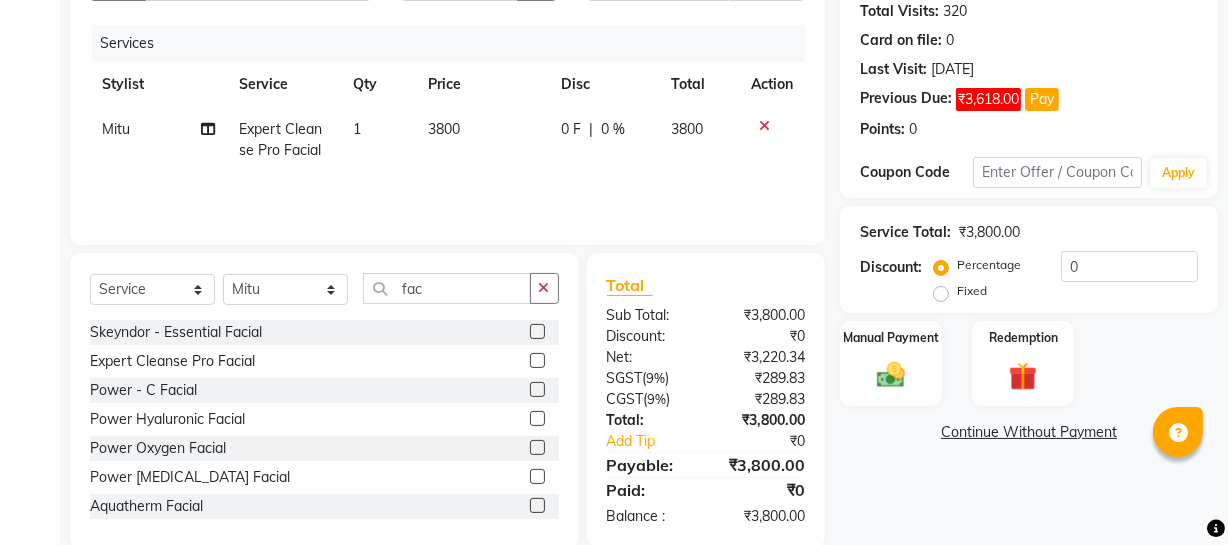 scroll, scrollTop: 257, scrollLeft: 0, axis: vertical 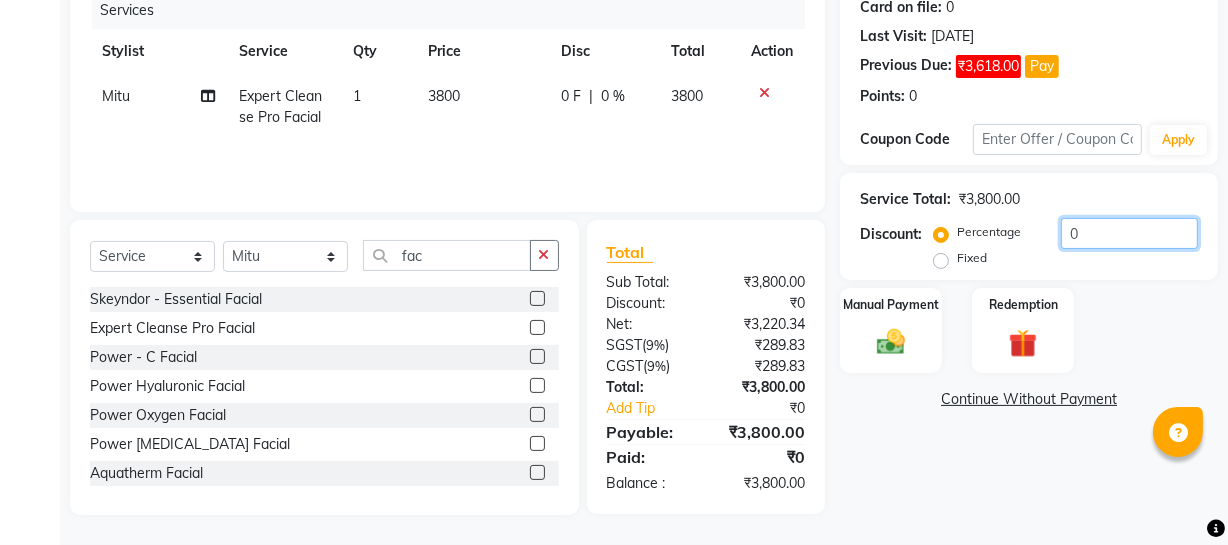 drag, startPoint x: 1150, startPoint y: 234, endPoint x: 0, endPoint y: 202, distance: 1150.4452 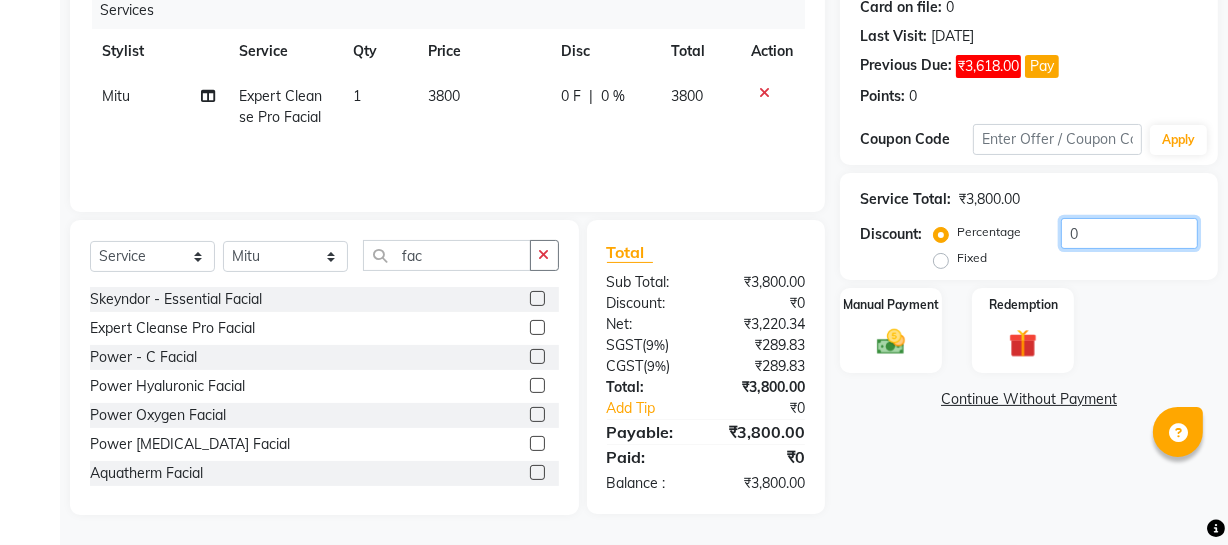 click on "Client [PHONE_NUMBER] Date [DATE] Invoice Number Red/2025-26 V/2025 V/[PHONE_NUMBER] Services Stylist Service Qty Price Disc Total Action Mitu Expert Cleanse Pro Facial 1 3800 0 F | 0 % 3800 Select  Service  Product  Membership  Package Voucher Prepaid Gift Card  Select Stylist [PERSON_NAME] Adhamya [PERSON_NAME] [PERSON_NAME] [PERSON_NAME] [PERSON_NAME] [PERSON_NAME]  [PERSON_NAME] [PERSON_NAME] [PERSON_NAME] Mitu Neha [PERSON_NAME] Swalia Nitin Reception [PERSON_NAME]  [PERSON_NAME] sameer [PERSON_NAME] [PERSON_NAME] [PERSON_NAME] [PERSON_NAME] [PERSON_NAME] fac Skeyndor - Essential Facial  Expert Cleanse Pro Facial  Power - C Facial  Power Hyaluronic Facial  Power Oxygen Facial  Power [MEDICAL_DATA] Facial  Aquatherm Facial  Clear Balance Facial  Eternal Facial  Corrective Facial  Skeyndor - Mens Facial  Face Bleach  Face Bleach - Gel  Face Wax  Total Sub Total: ₹3,800.00 Discount: ₹0 Net: ₹3,220.34 SGST  ( 9% ) ₹289.83 CGST  ( 9% ) ₹289.83 Total: ₹3,800.00 Add Tip ₹0 Payable: ₹3,800.00 Paid: ₹0 Balance   : ₹3,800.00 Name: Dummy   320 0" 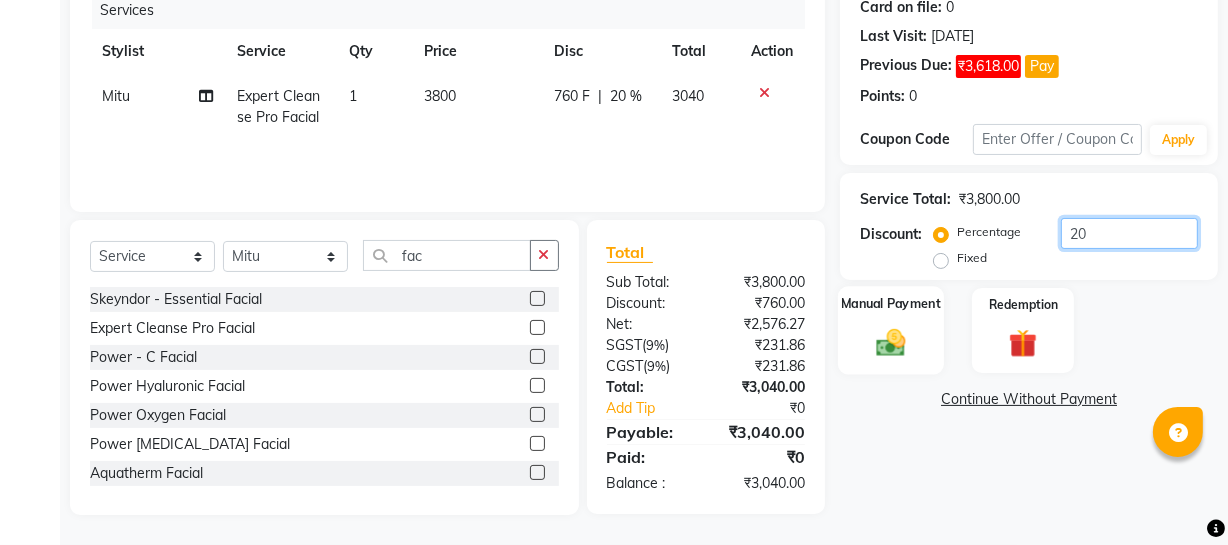type on "20" 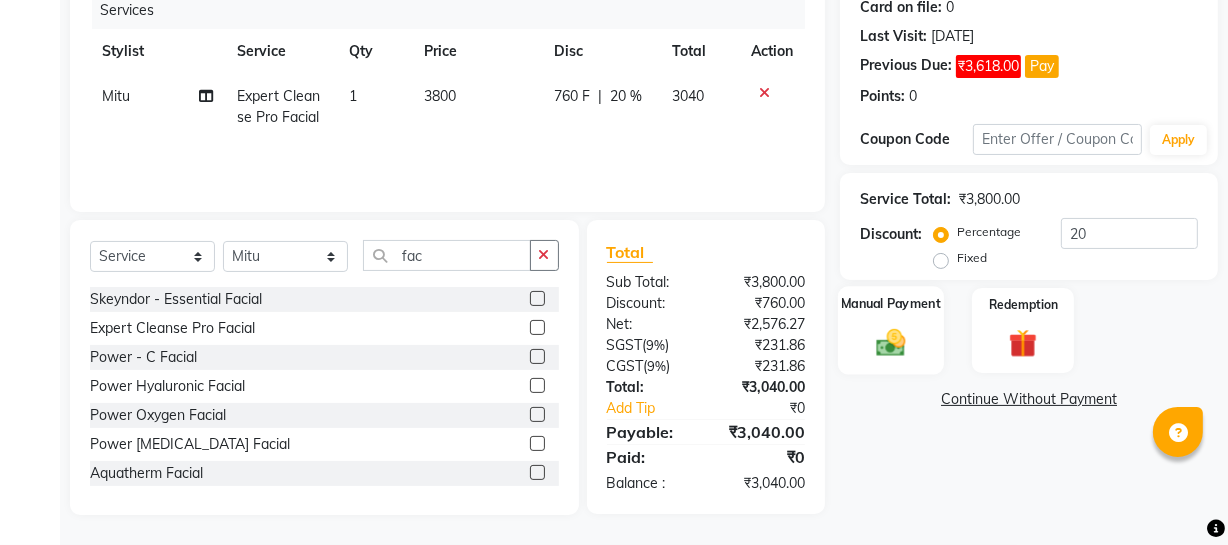 click 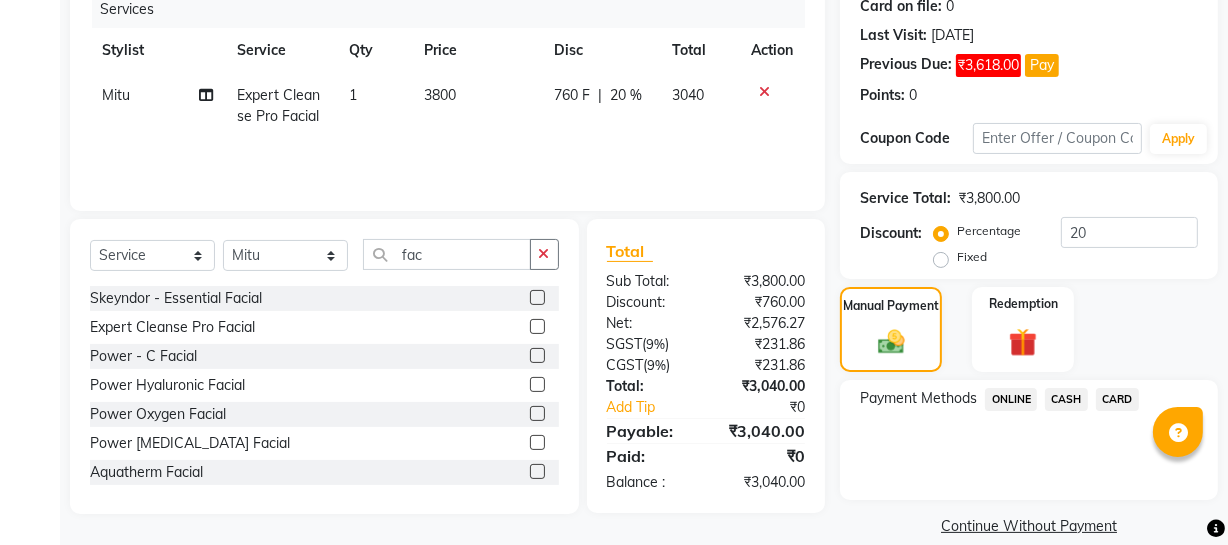 click on "ONLINE" 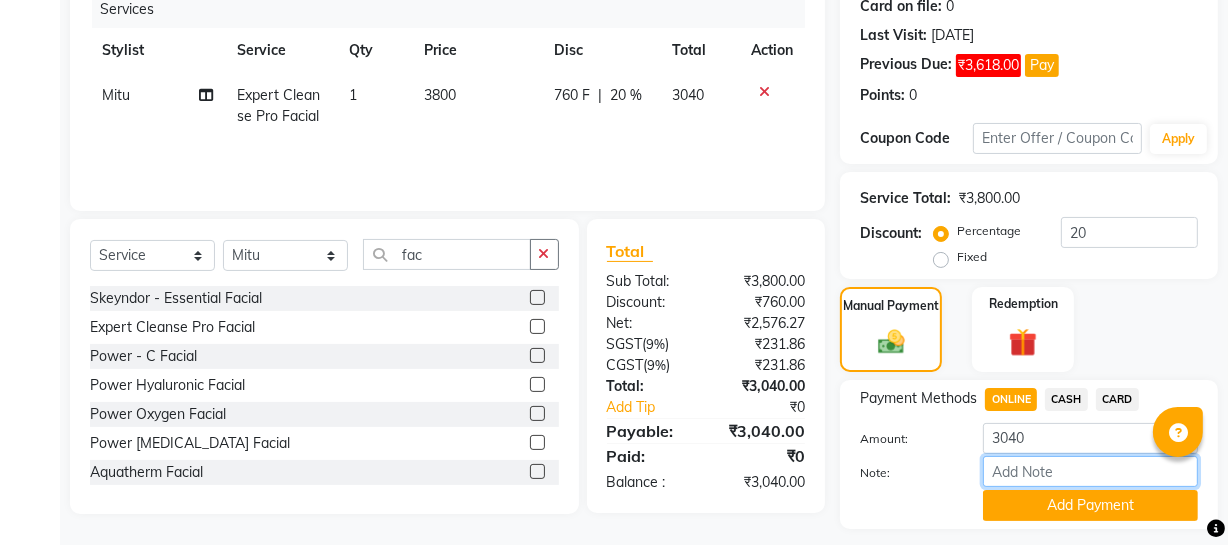 click on "Note:" at bounding box center [1090, 471] 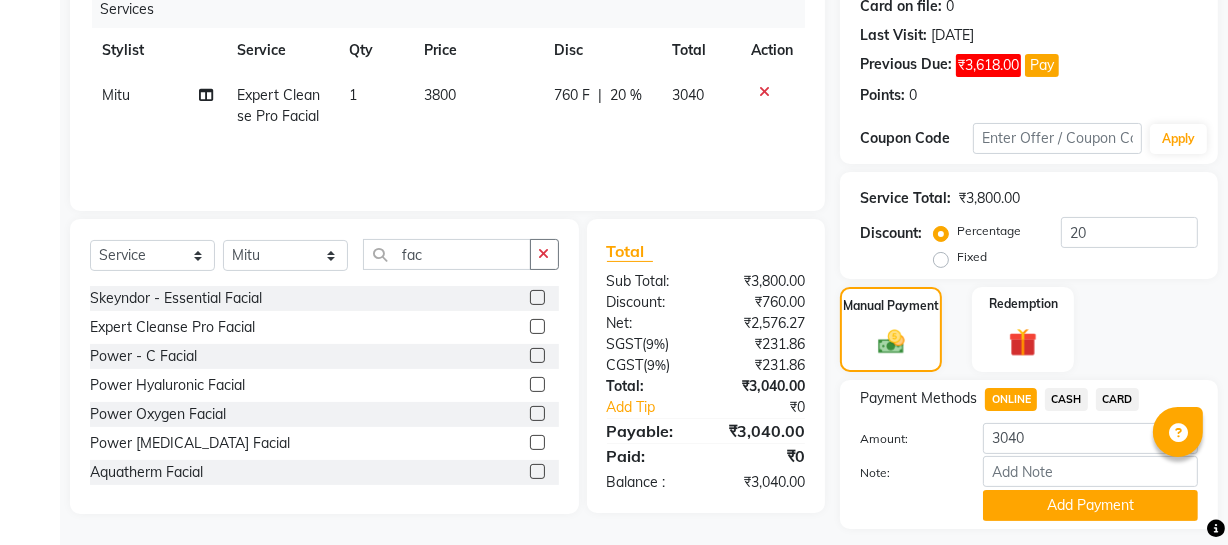 click on "Add Payment" 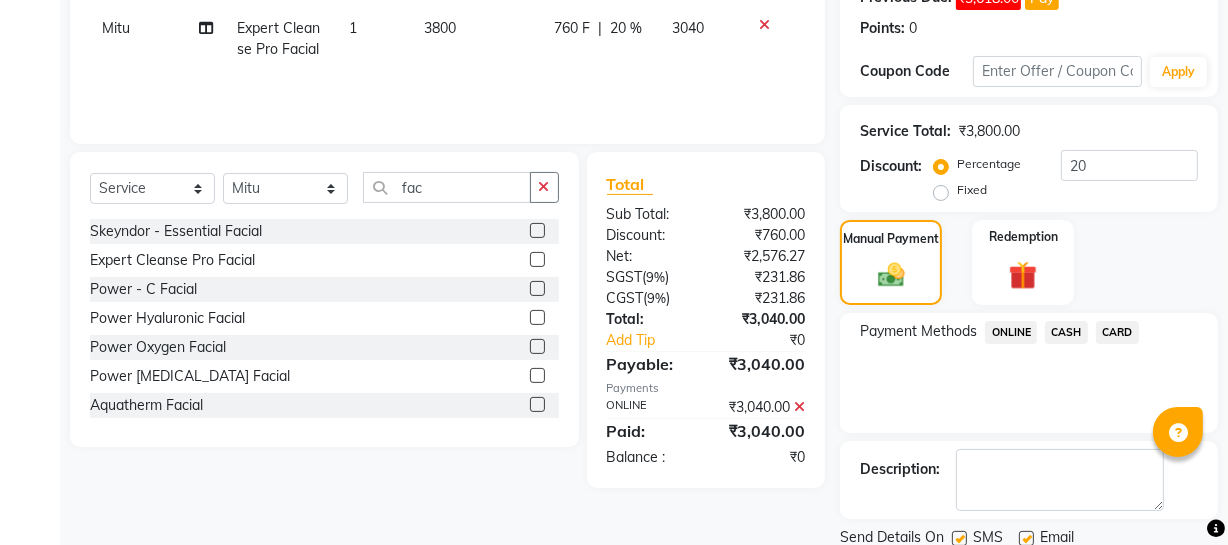 scroll, scrollTop: 395, scrollLeft: 0, axis: vertical 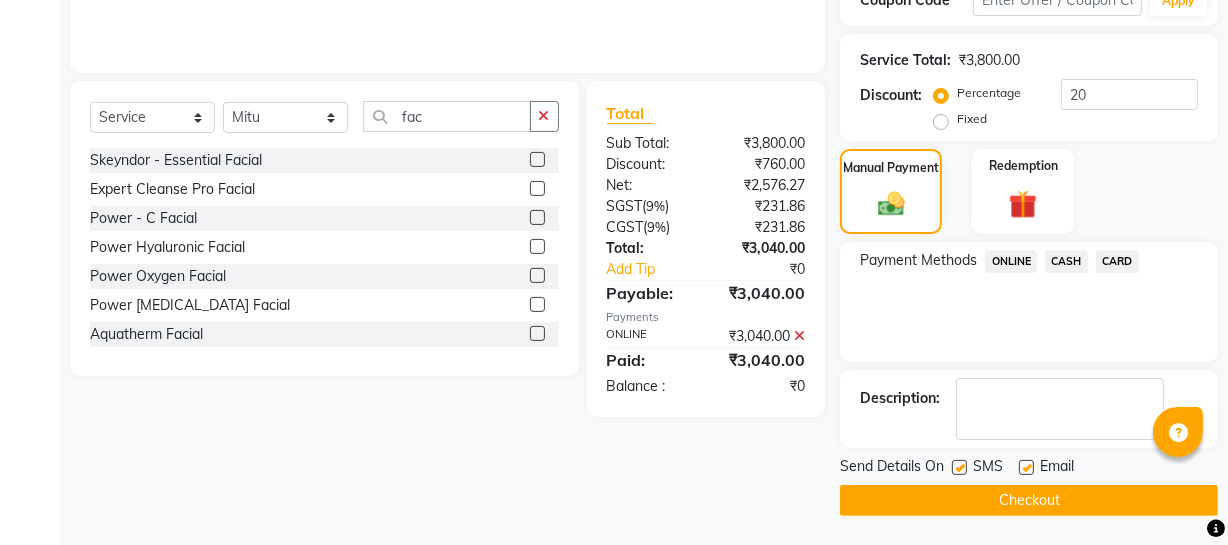 click on "Checkout" 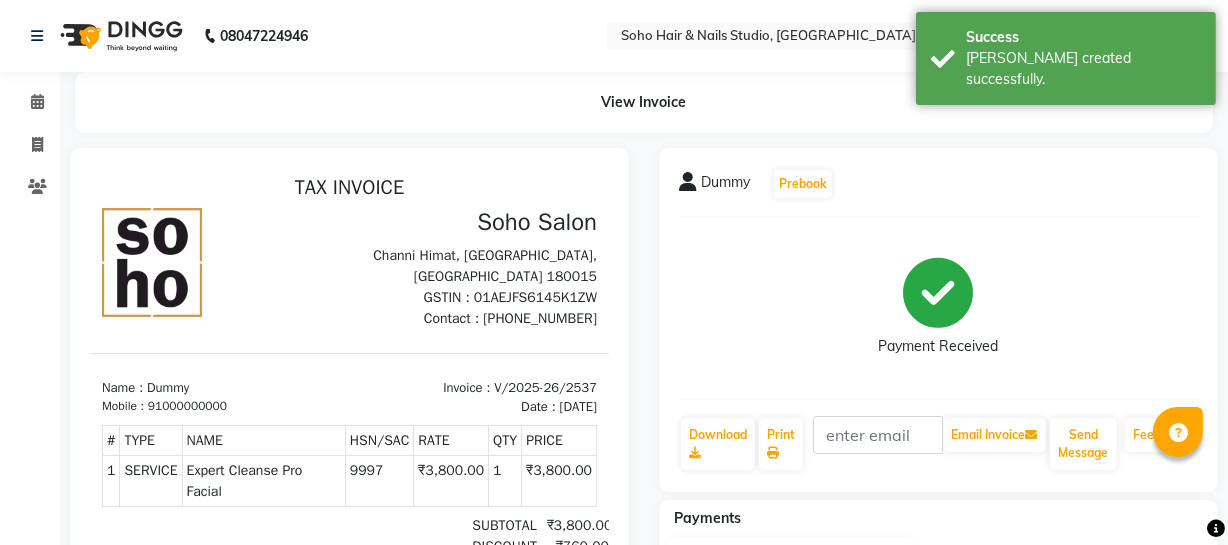 scroll, scrollTop: 0, scrollLeft: 0, axis: both 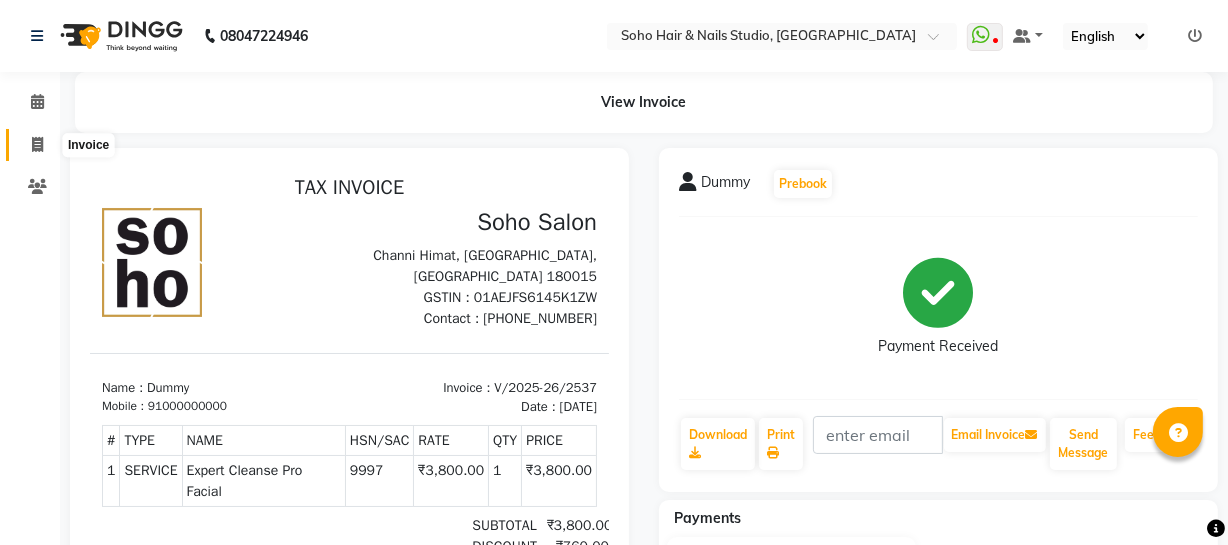 click 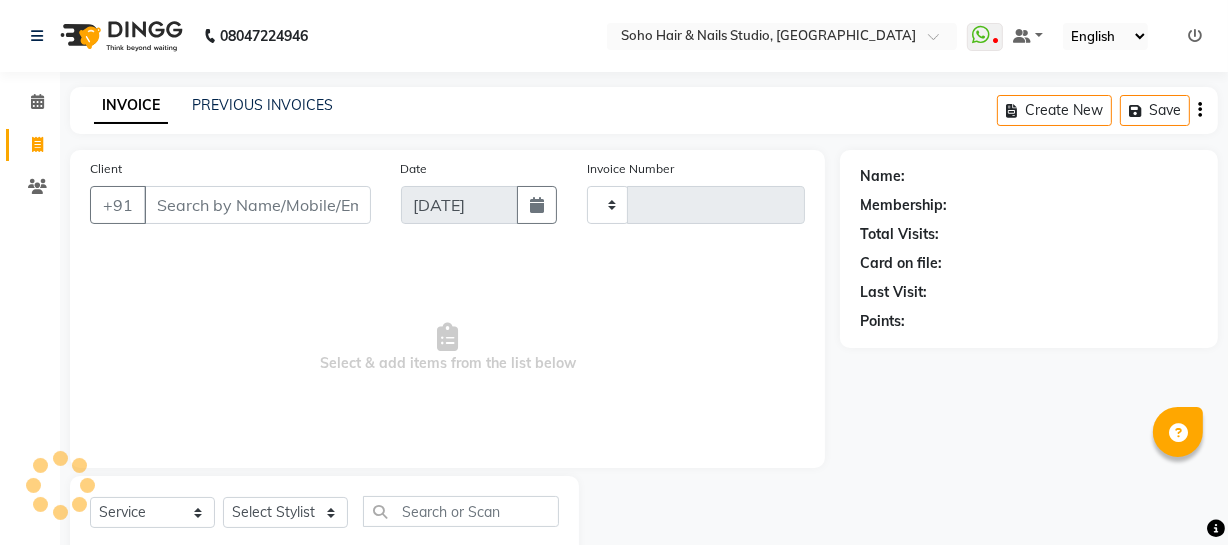 scroll, scrollTop: 57, scrollLeft: 0, axis: vertical 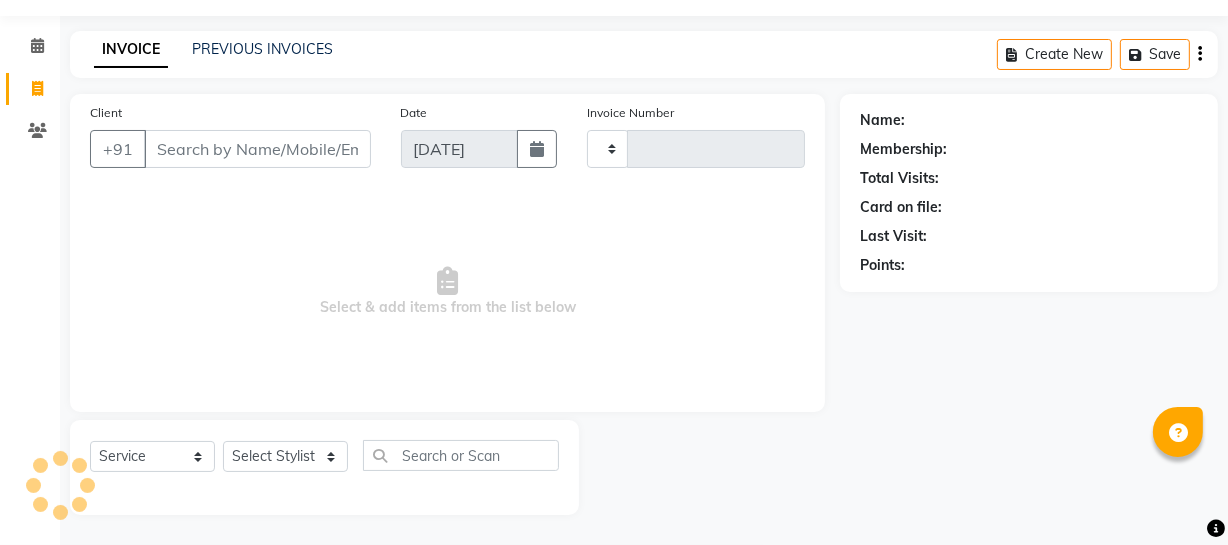 type on "2538" 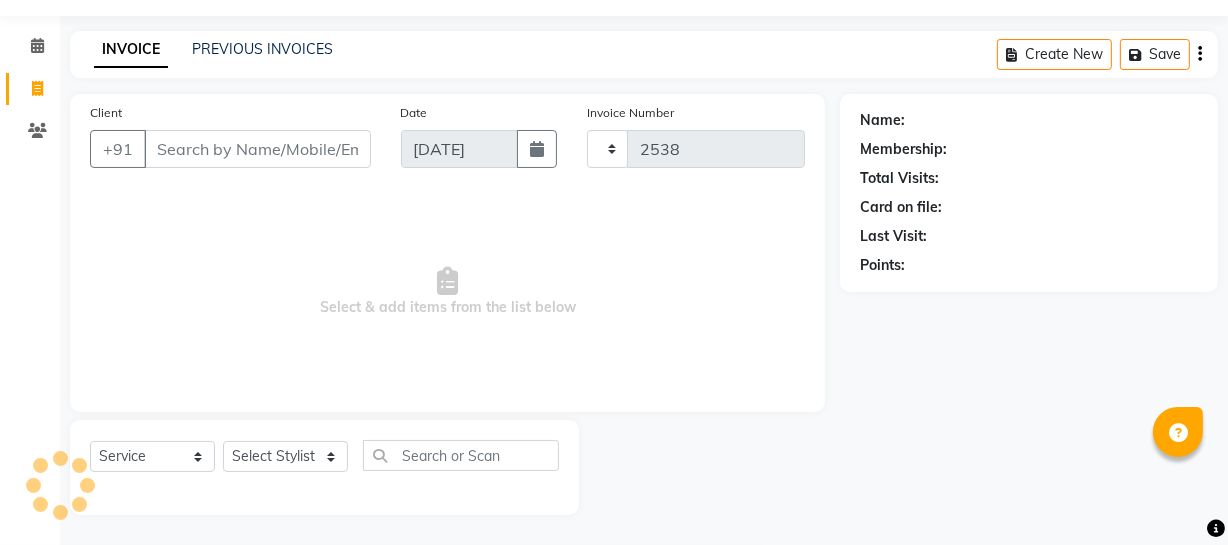 select on "735" 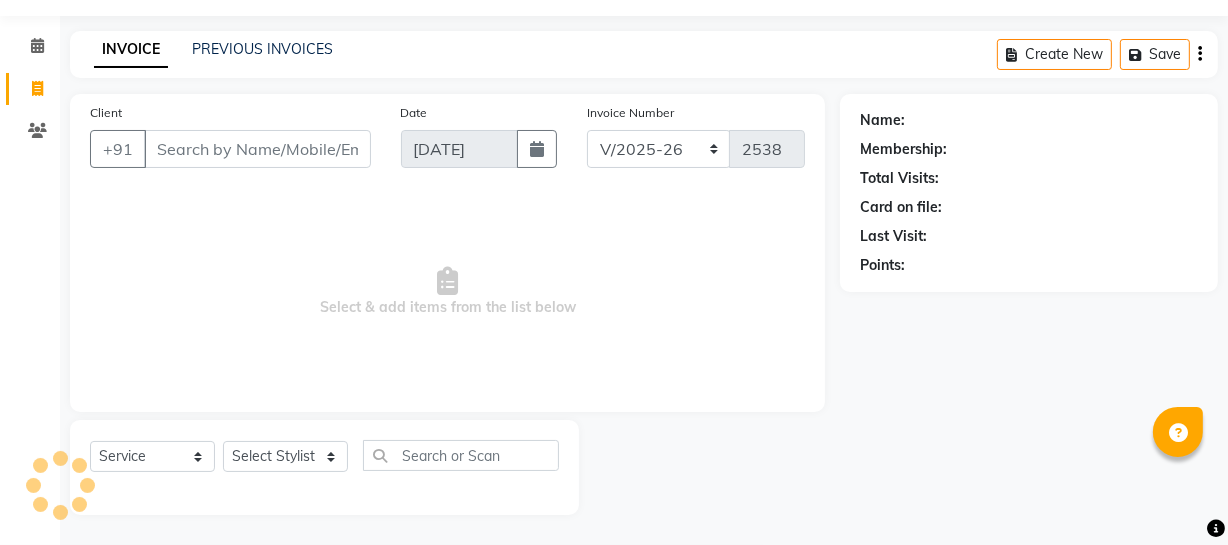 select on "membership" 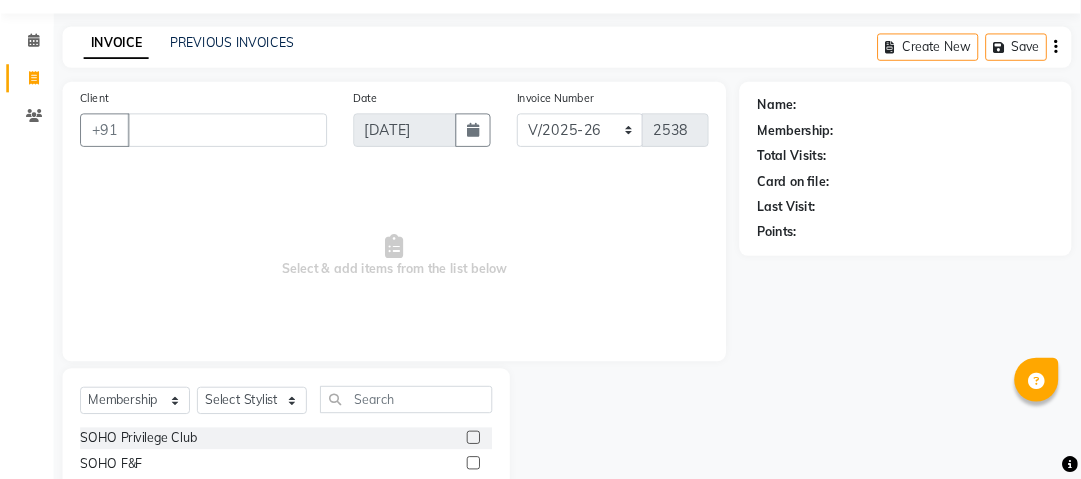 scroll, scrollTop: 57, scrollLeft: 0, axis: vertical 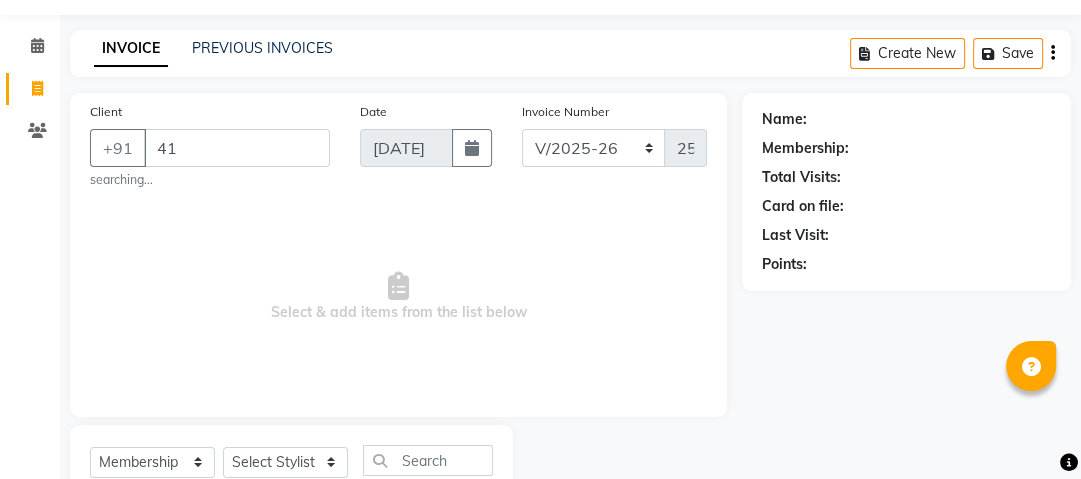 type on "4" 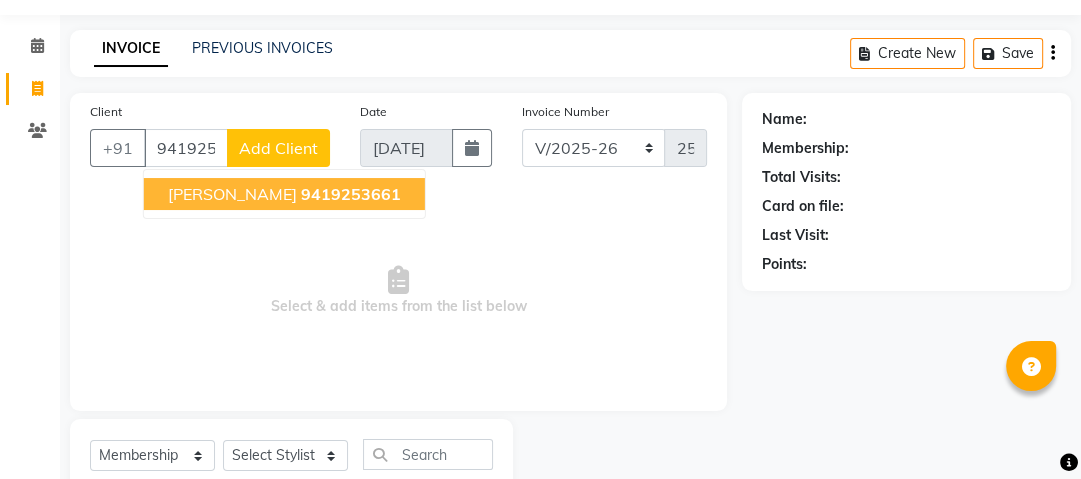 click on "[PERSON_NAME]" at bounding box center (232, 194) 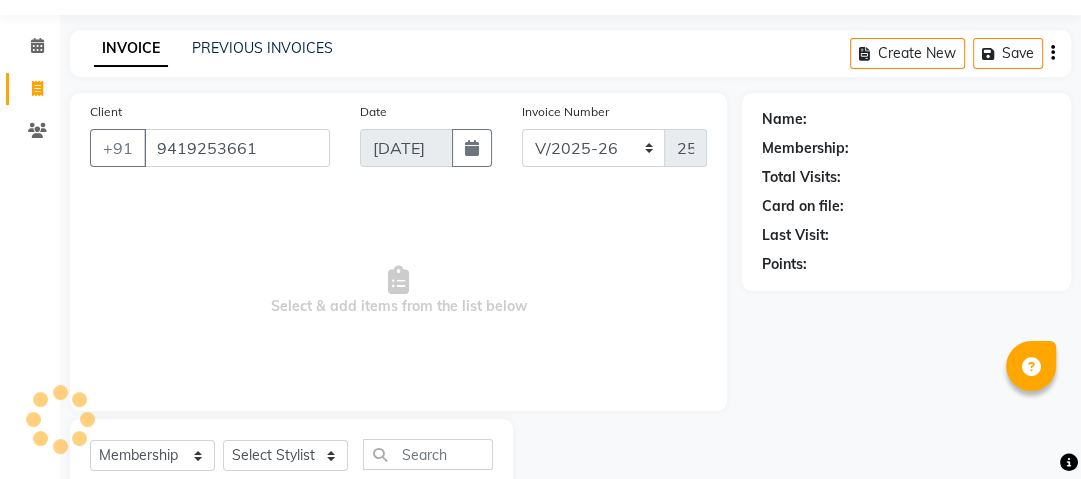 type on "9419253661" 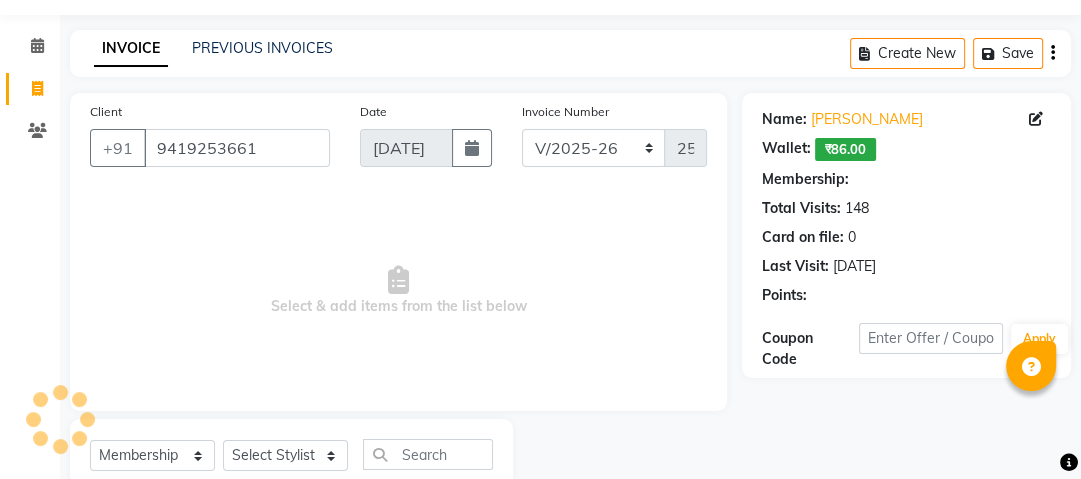 select on "1: Object" 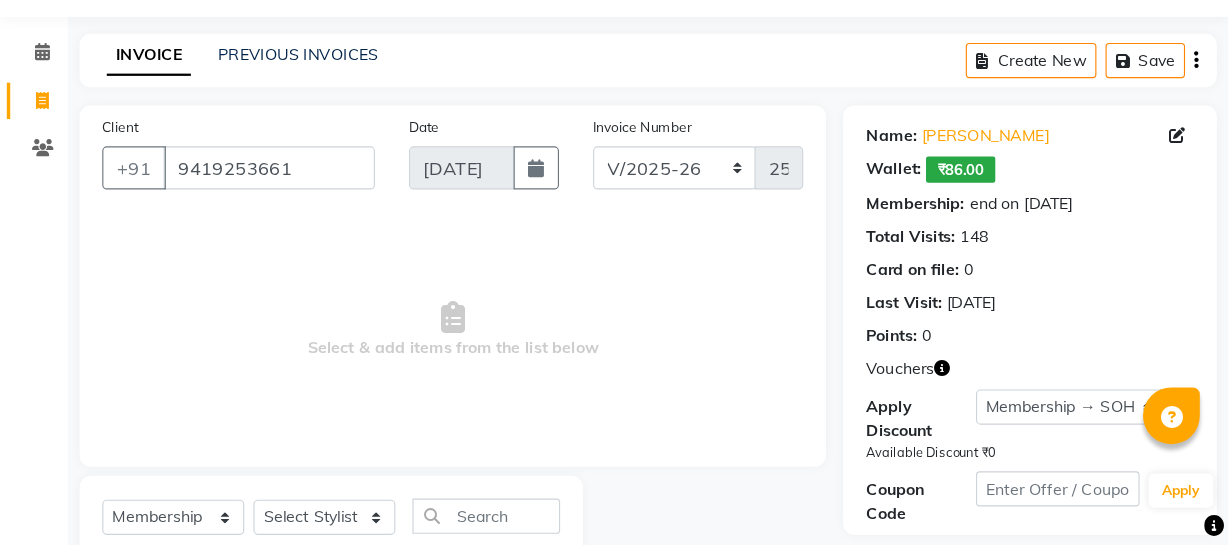 scroll, scrollTop: 57, scrollLeft: 0, axis: vertical 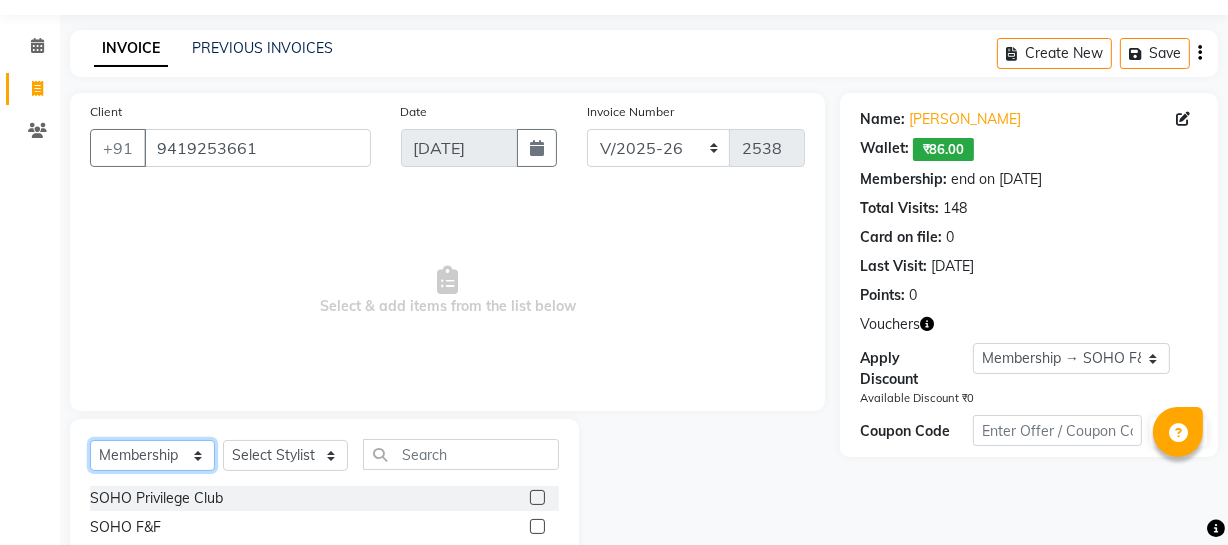 click on "Select  Service  Product  Membership  Package Voucher Prepaid Gift Card" 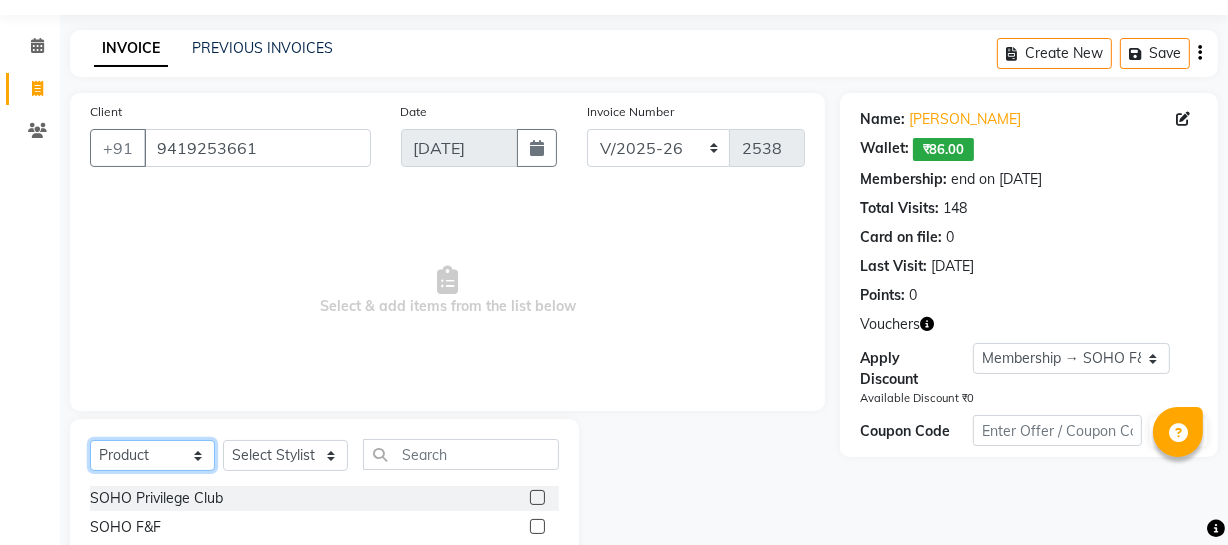 click on "Select  Service  Product  Membership  Package Voucher Prepaid Gift Card" 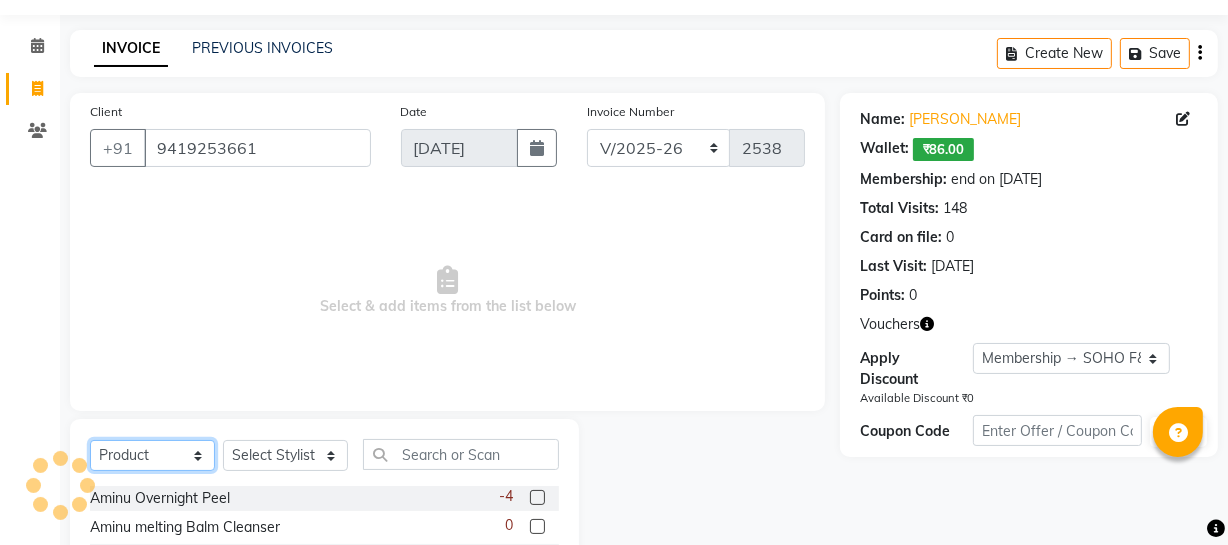 click on "Select  Service  Product  Membership  Package Voucher Prepaid Gift Card" 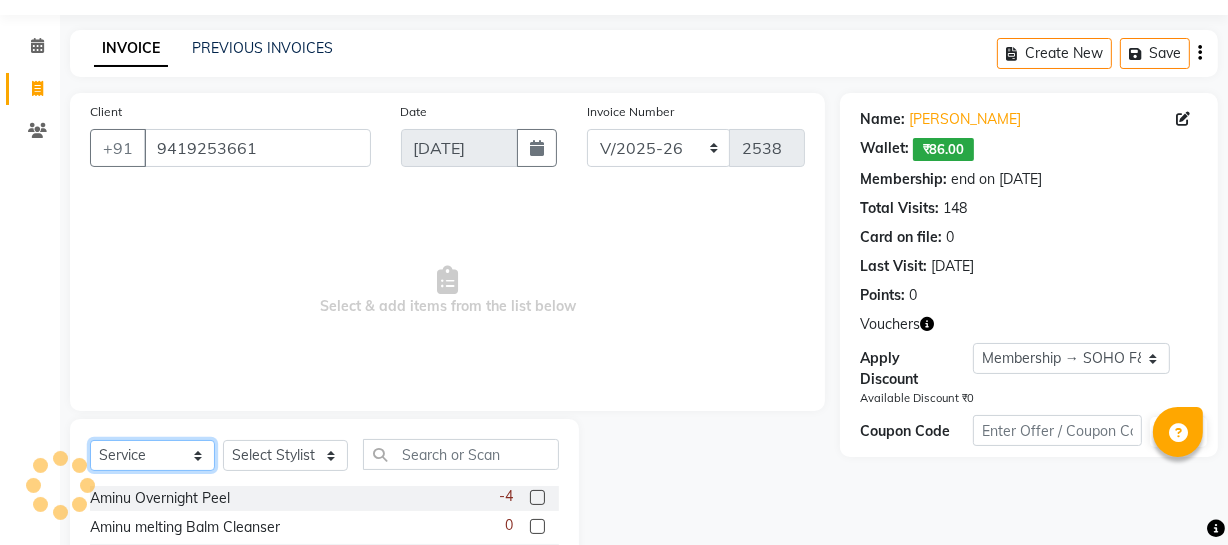 click on "Select  Service  Product  Membership  Package Voucher Prepaid Gift Card" 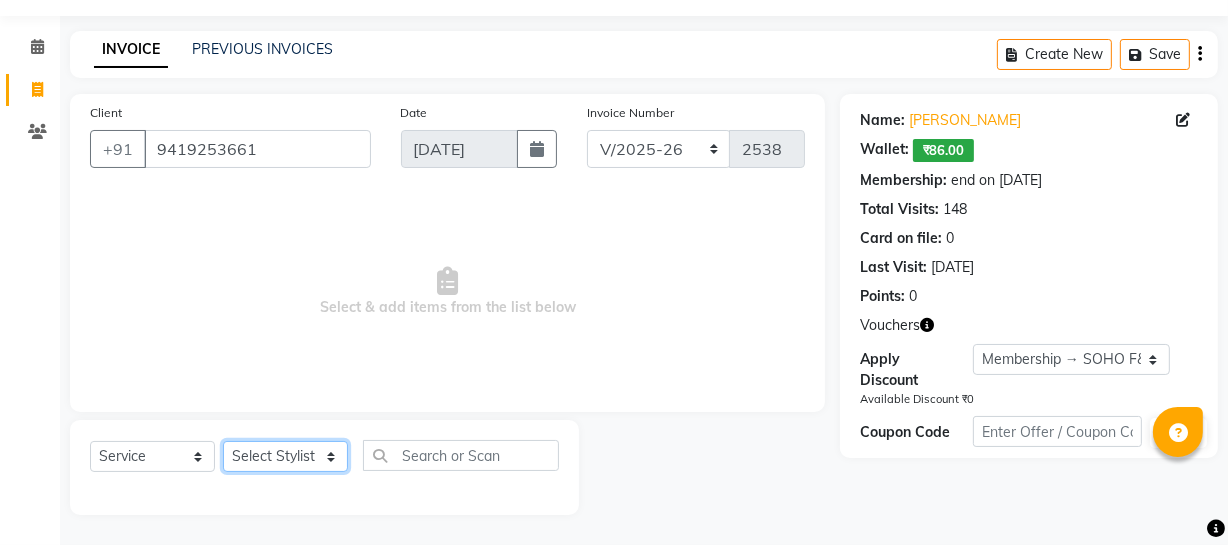 click on "Select Stylist [PERSON_NAME] Adhamya [PERSON_NAME] [PERSON_NAME] [PERSON_NAME] [PERSON_NAME] [PERSON_NAME]  [PERSON_NAME] [PERSON_NAME] [PERSON_NAME] Mitu [PERSON_NAME] Swalia Nitin Reception [PERSON_NAME]  [PERSON_NAME] sameer [PERSON_NAME] [PERSON_NAME] [PERSON_NAME] [PERSON_NAME] [PERSON_NAME]" 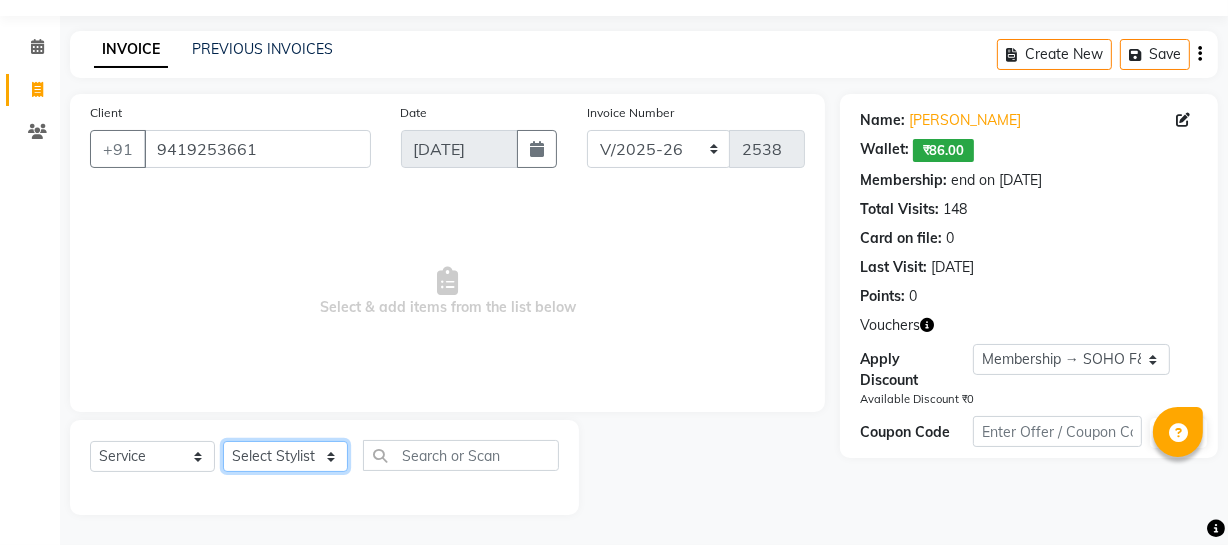 select on "84515" 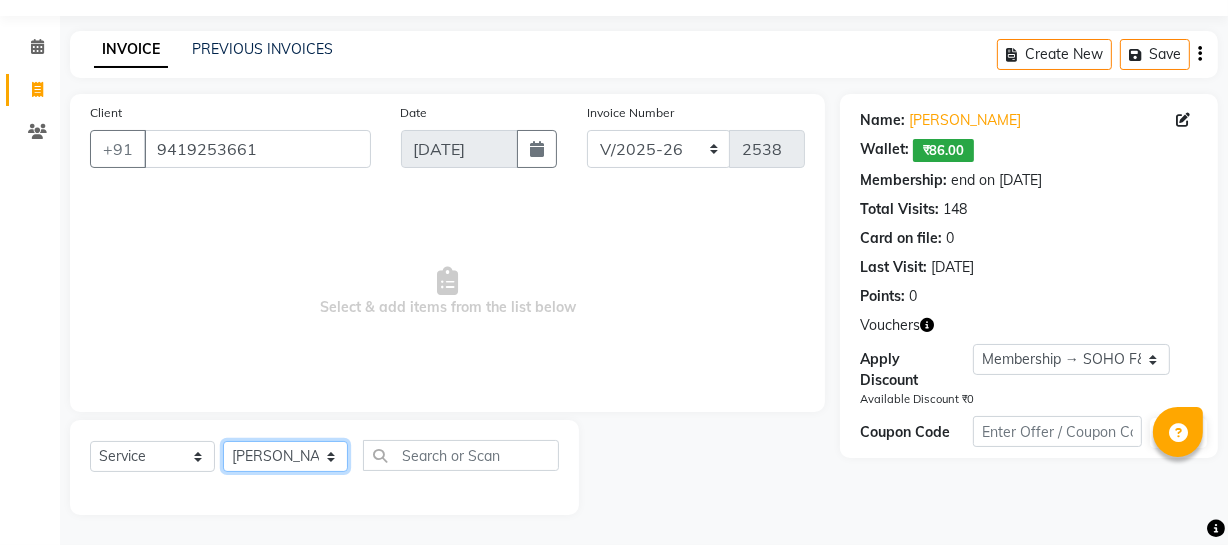 click on "Select Stylist [PERSON_NAME] Adhamya [PERSON_NAME] [PERSON_NAME] [PERSON_NAME] [PERSON_NAME] [PERSON_NAME]  [PERSON_NAME] [PERSON_NAME] [PERSON_NAME] Mitu [PERSON_NAME] Swalia Nitin Reception [PERSON_NAME]  [PERSON_NAME] sameer [PERSON_NAME] [PERSON_NAME] [PERSON_NAME] [PERSON_NAME] [PERSON_NAME]" 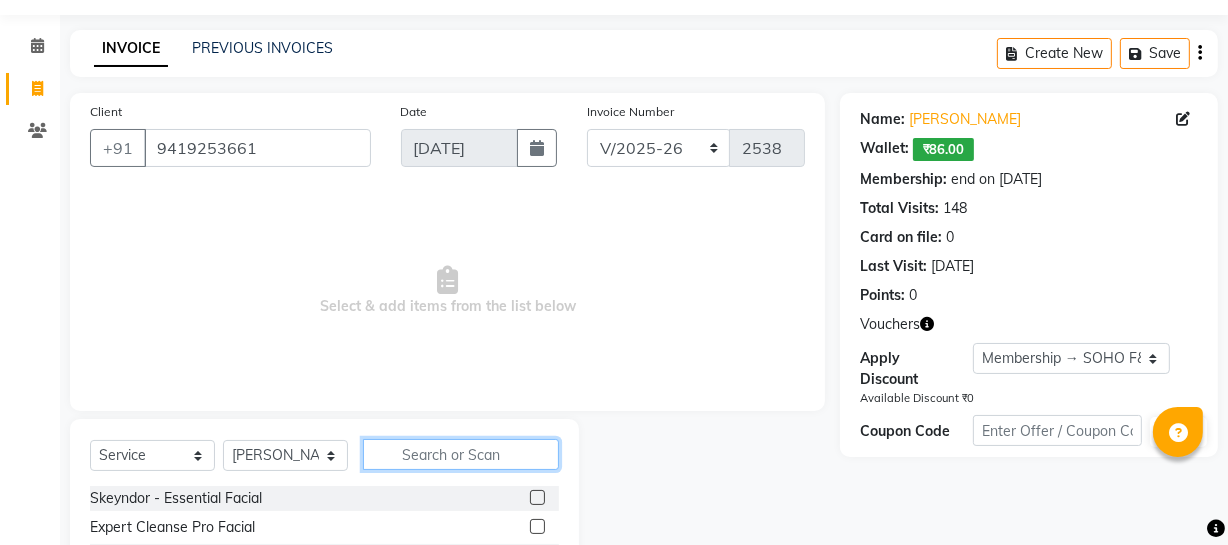 click 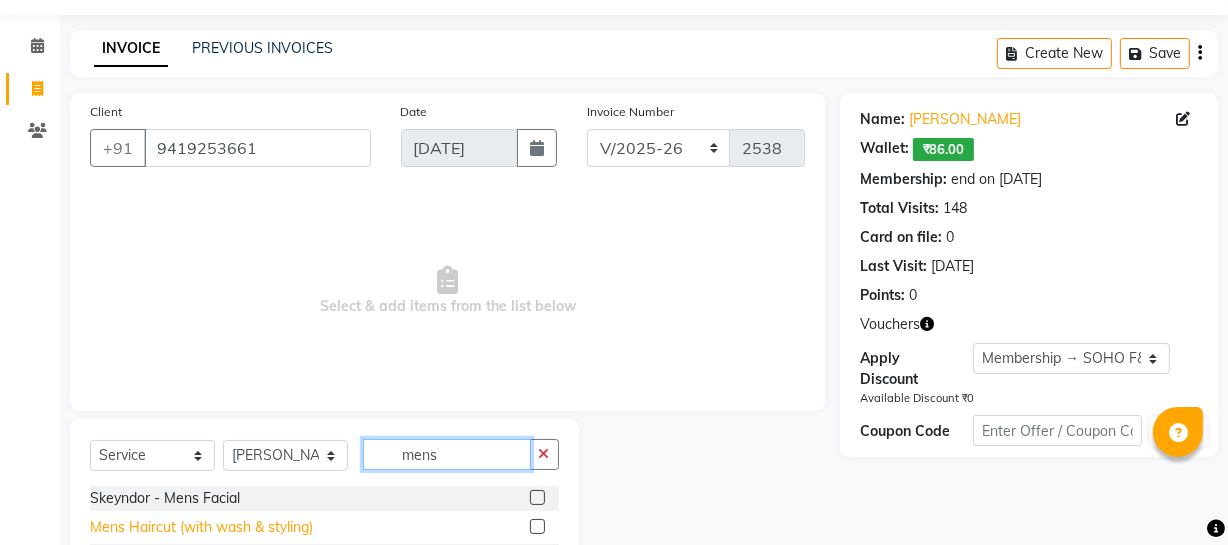 type on "mens" 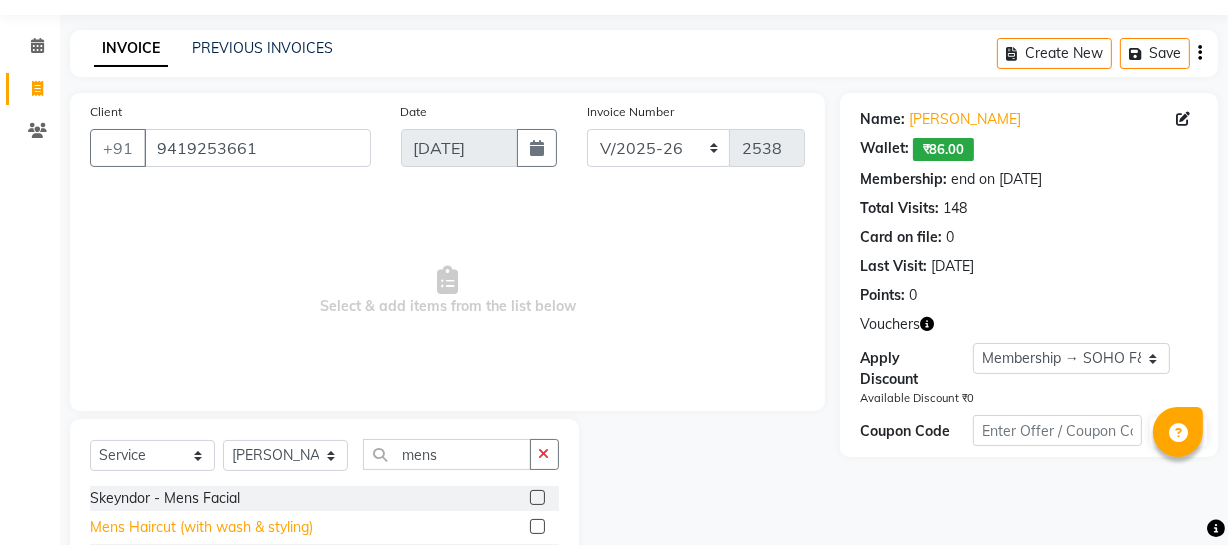 click on "Mens Haircut (with wash & styling)" 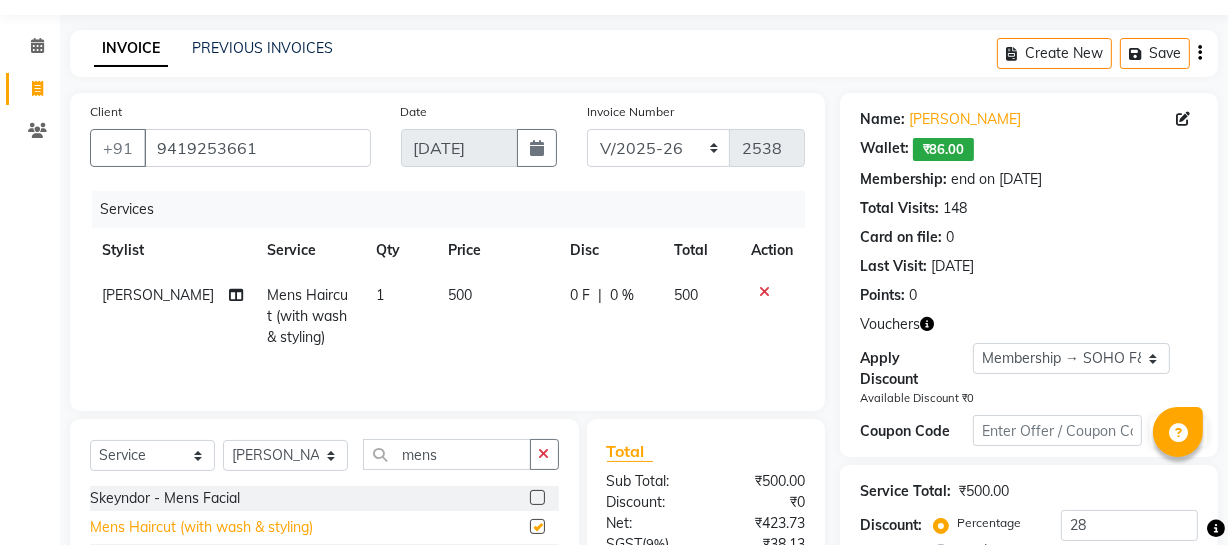 checkbox on "false" 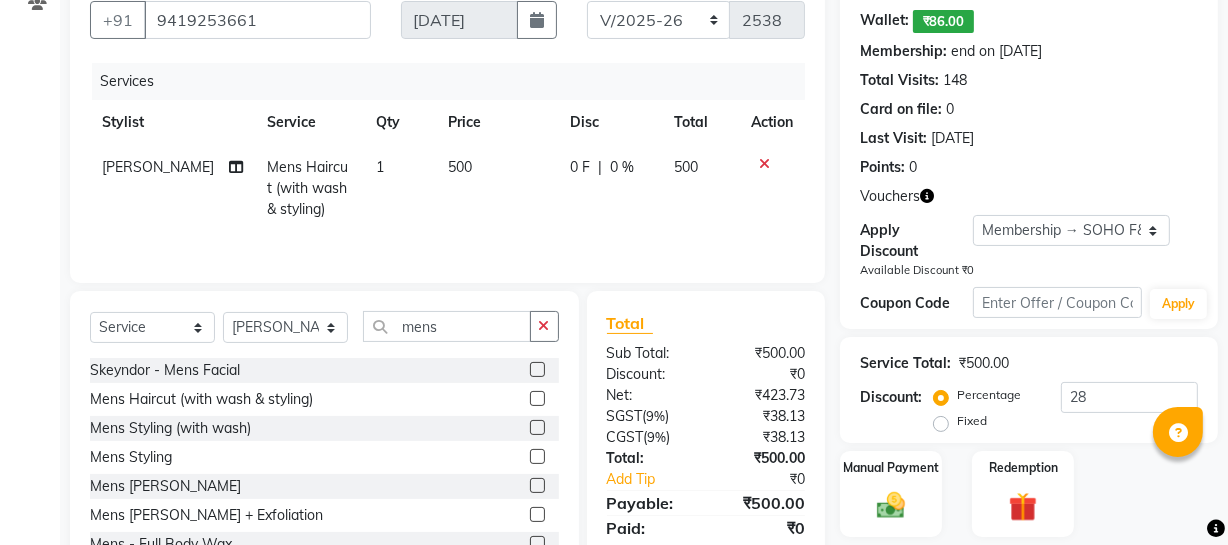 scroll, scrollTop: 257, scrollLeft: 0, axis: vertical 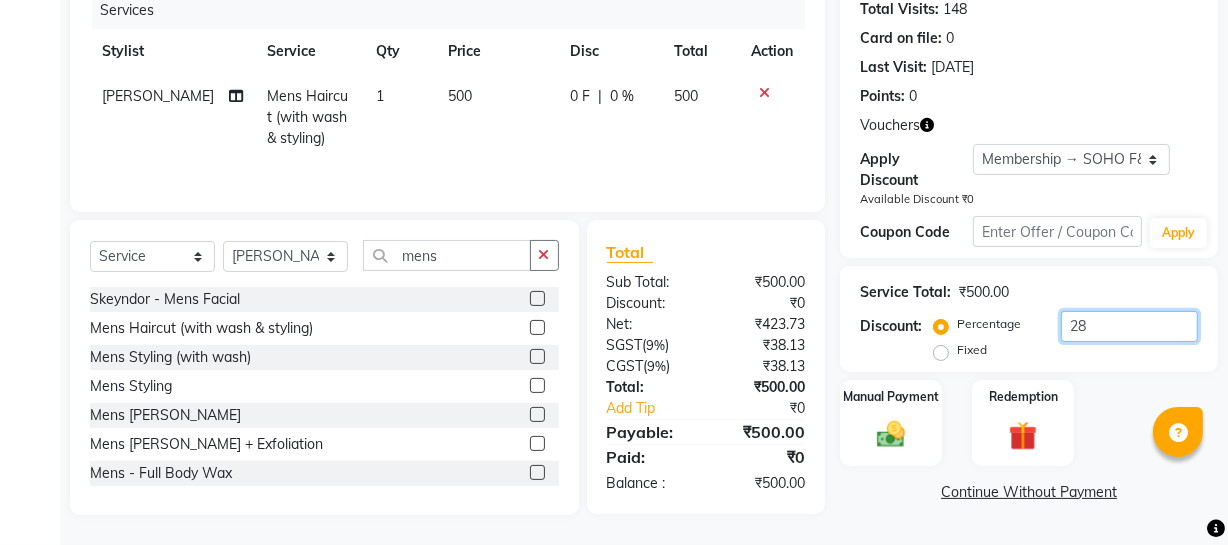 drag, startPoint x: 1123, startPoint y: 330, endPoint x: 648, endPoint y: 354, distance: 475.60593 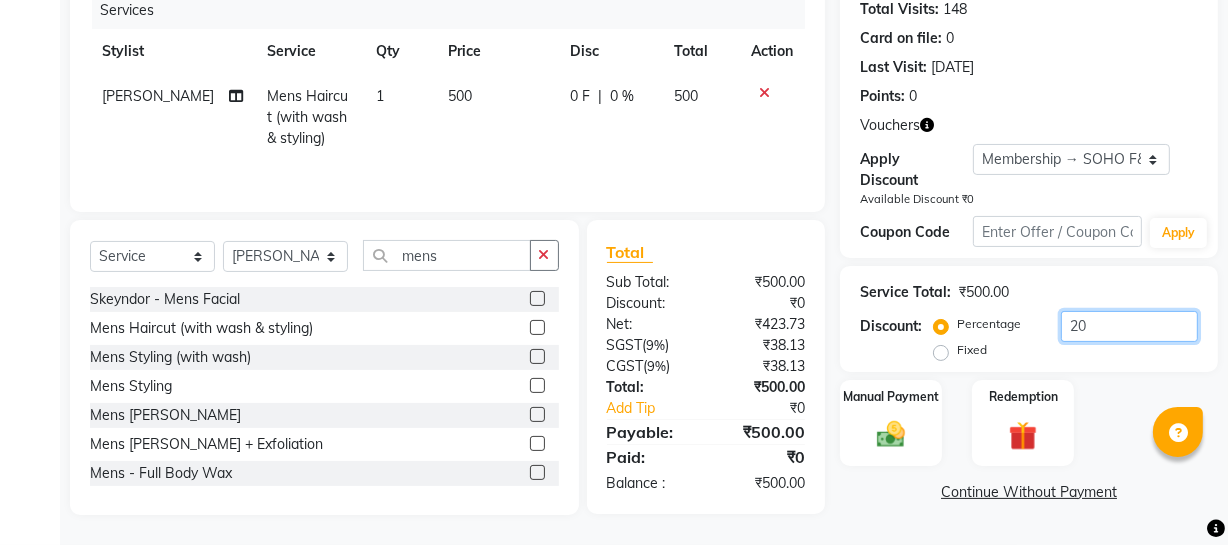 type on "20" 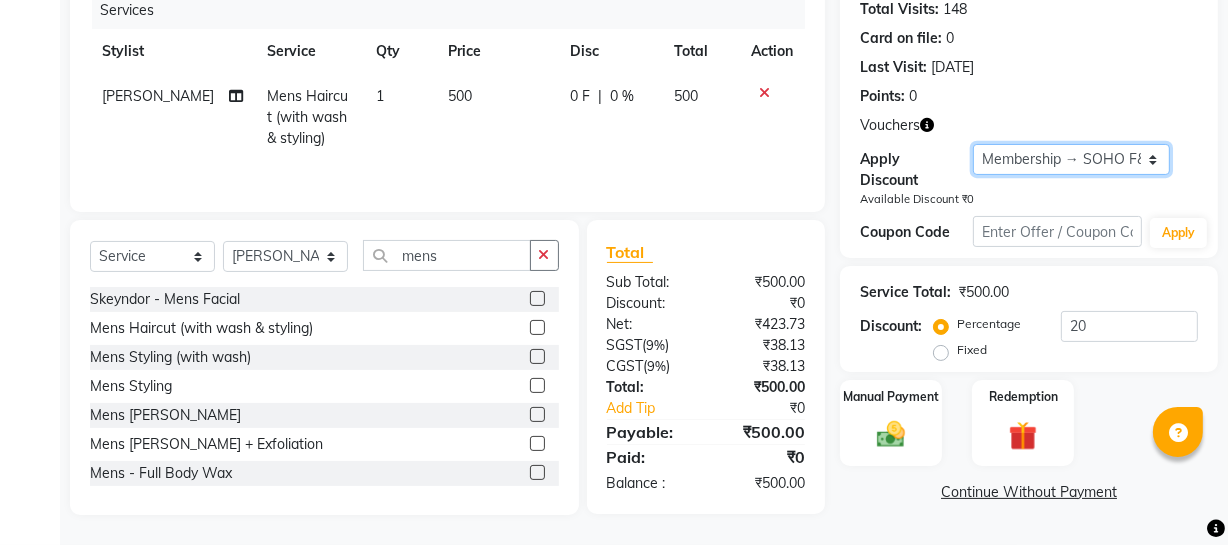 drag, startPoint x: 1031, startPoint y: 150, endPoint x: 1032, endPoint y: 167, distance: 17.029387 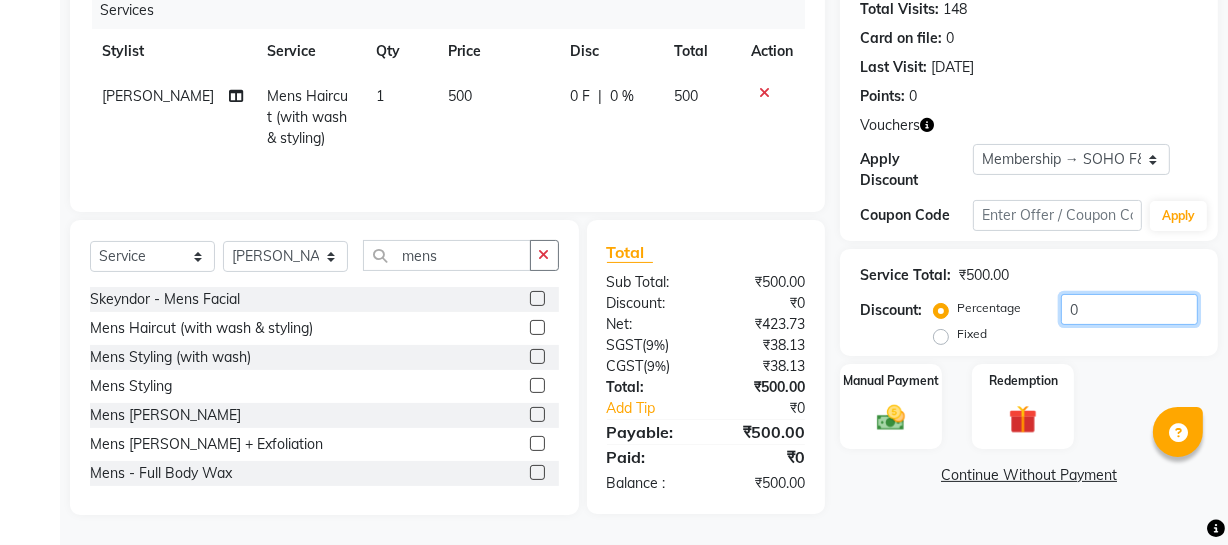 drag, startPoint x: 1138, startPoint y: 303, endPoint x: 690, endPoint y: 305, distance: 448.00446 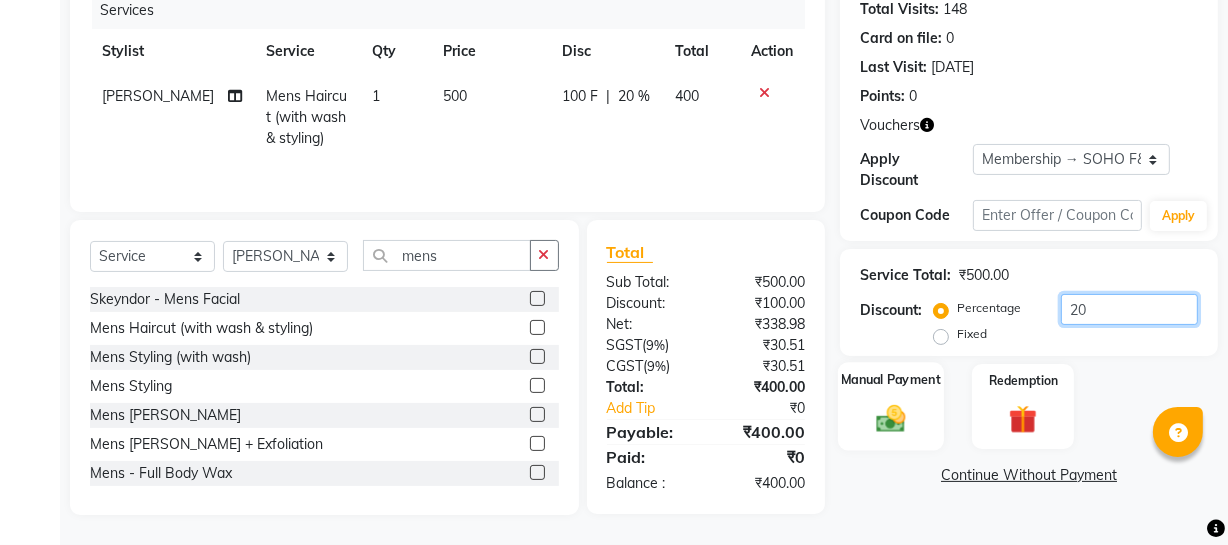 type on "20" 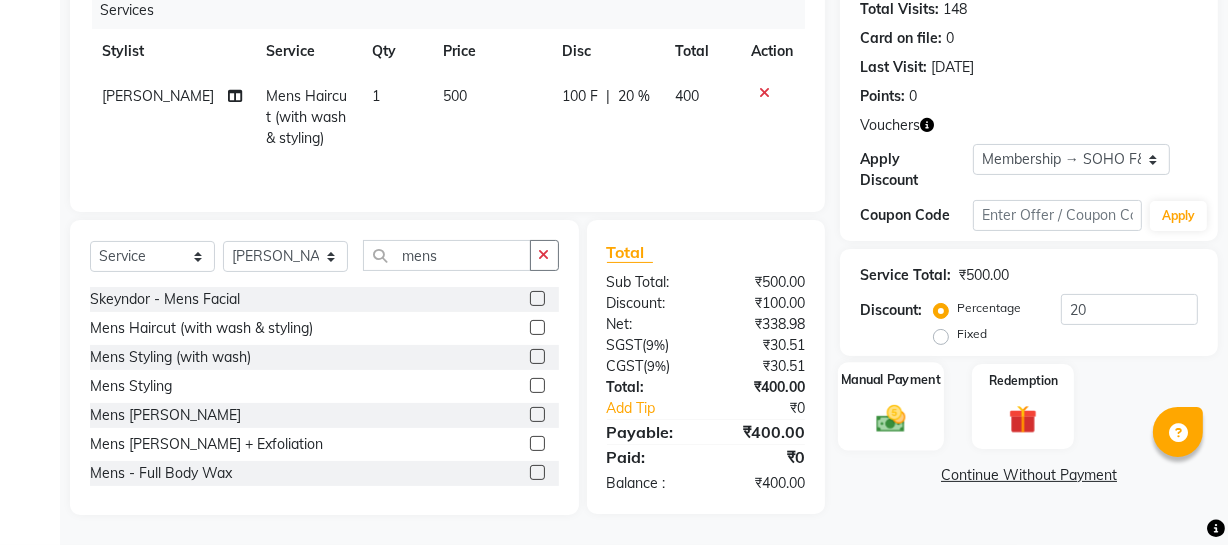 click on "Manual Payment" 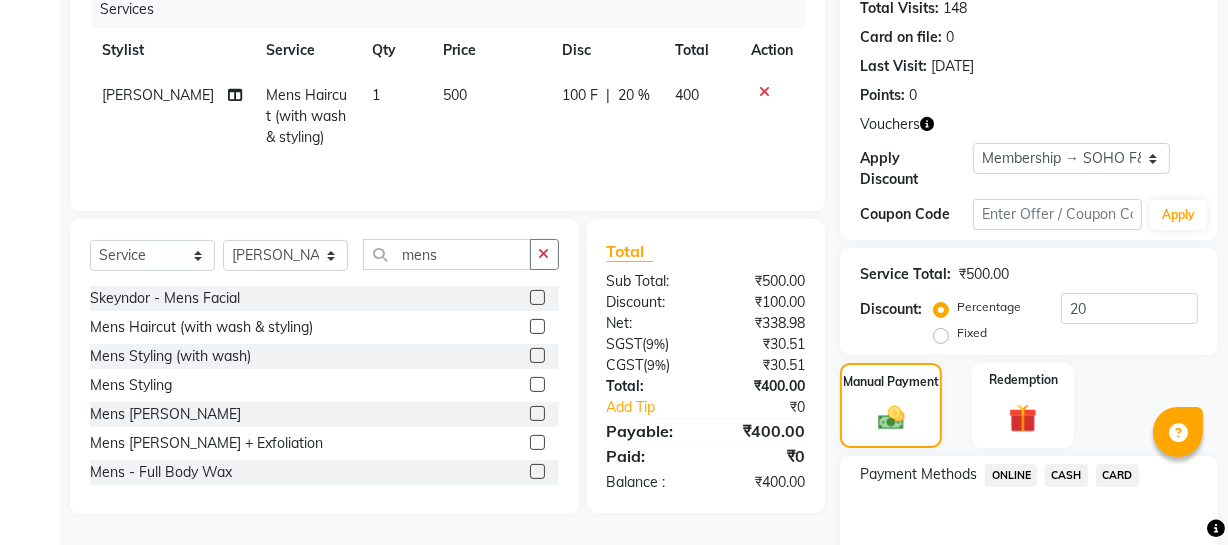 click on "ONLINE" 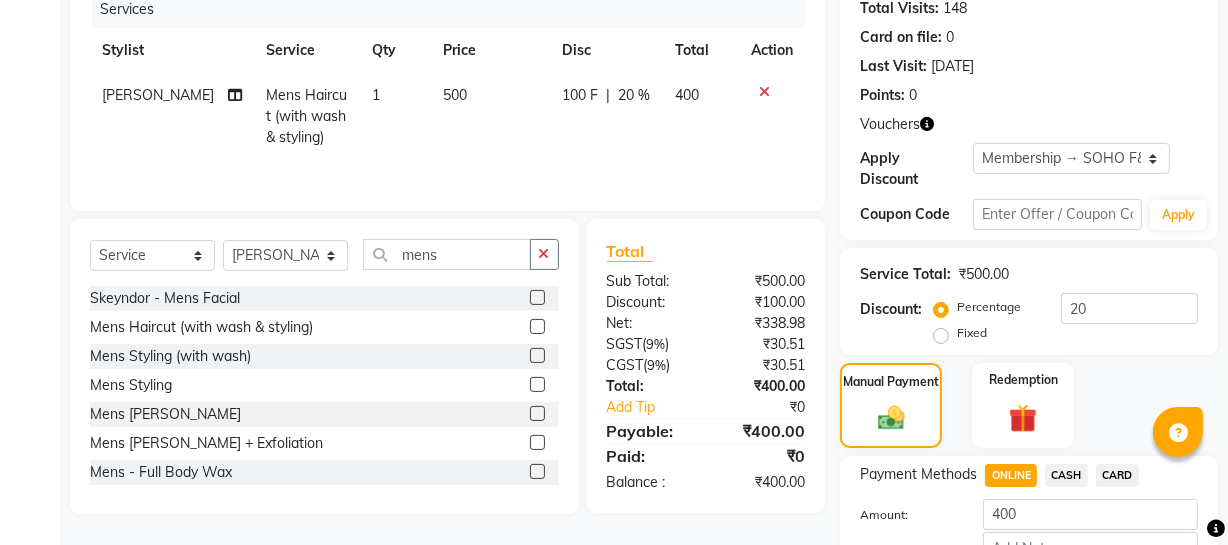 scroll, scrollTop: 388, scrollLeft: 0, axis: vertical 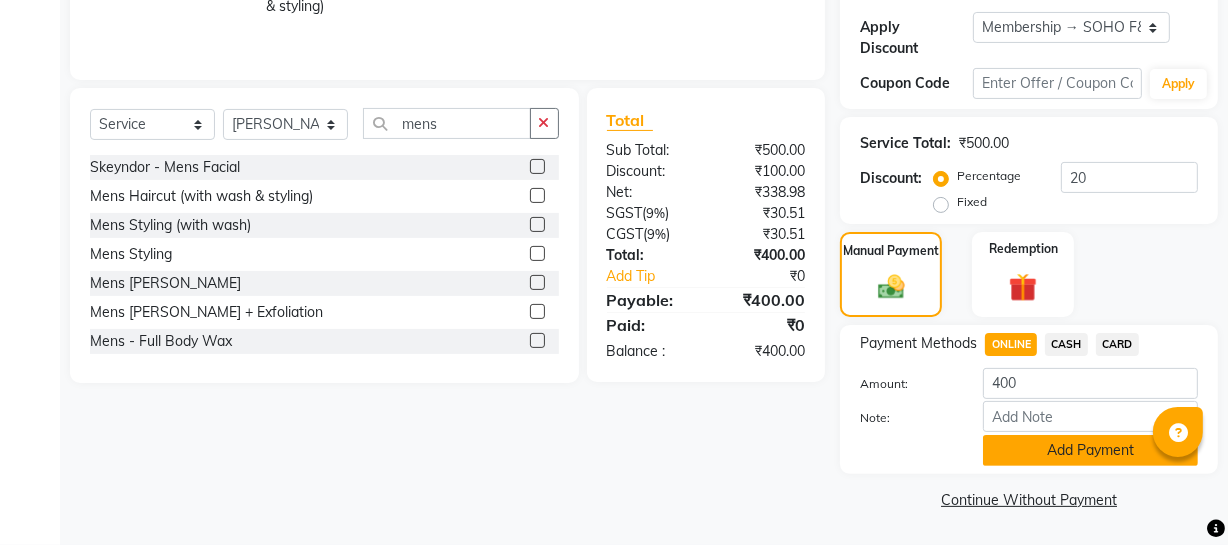 click on "Add Payment" 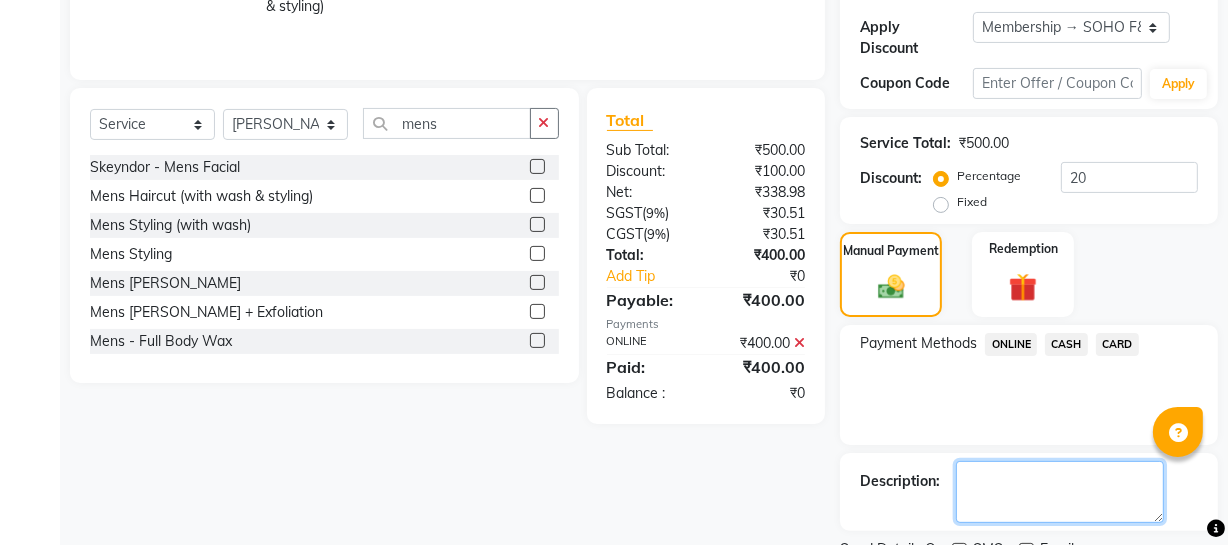 click 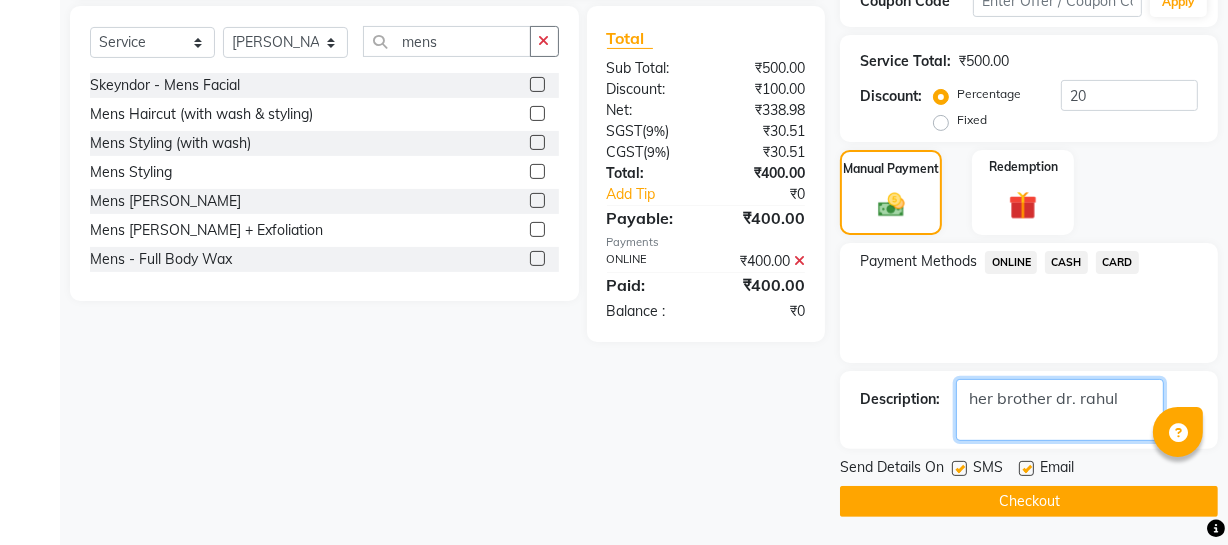scroll, scrollTop: 471, scrollLeft: 0, axis: vertical 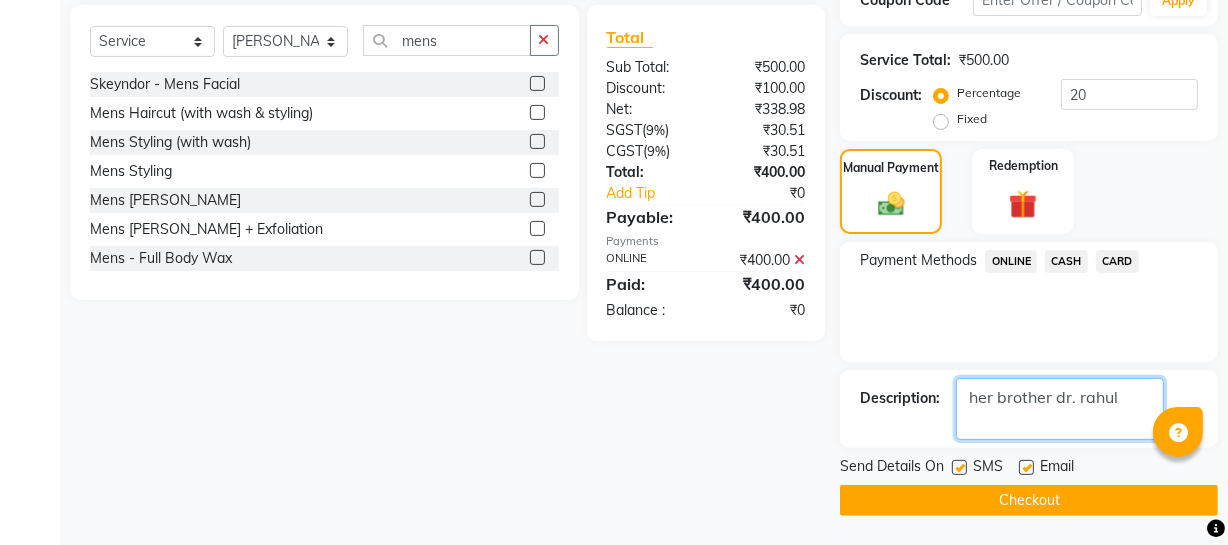 type on "her brother dr. rahul" 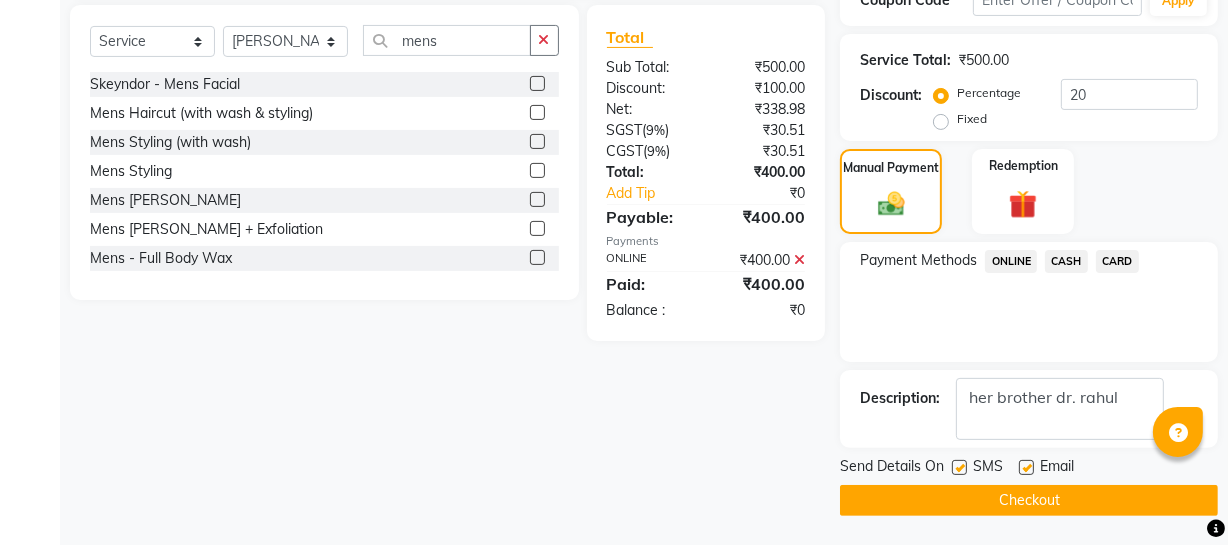 click on "Checkout" 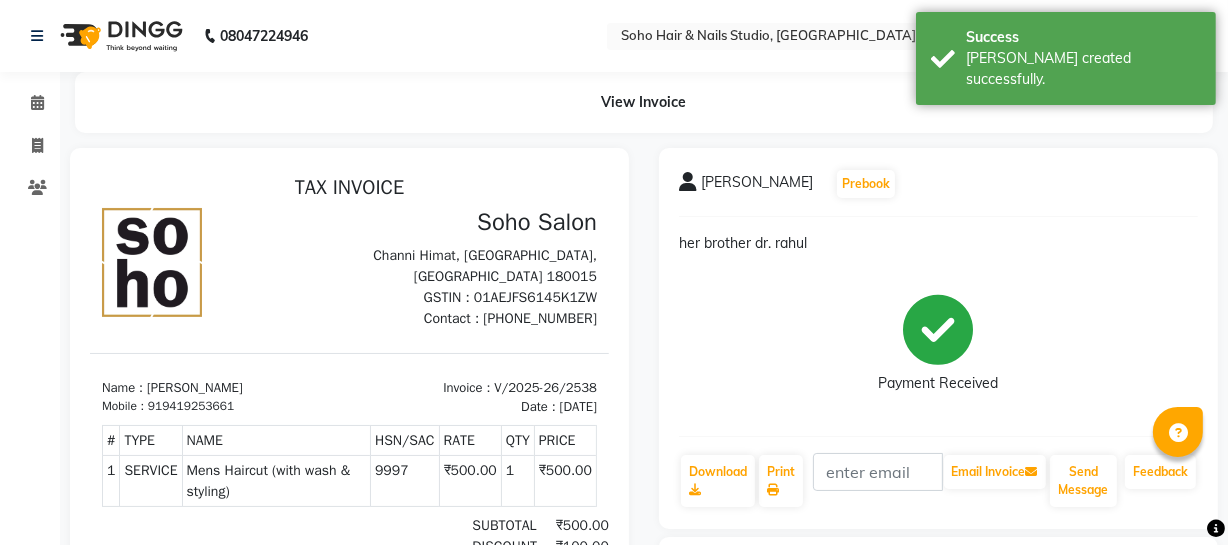 scroll, scrollTop: 0, scrollLeft: 0, axis: both 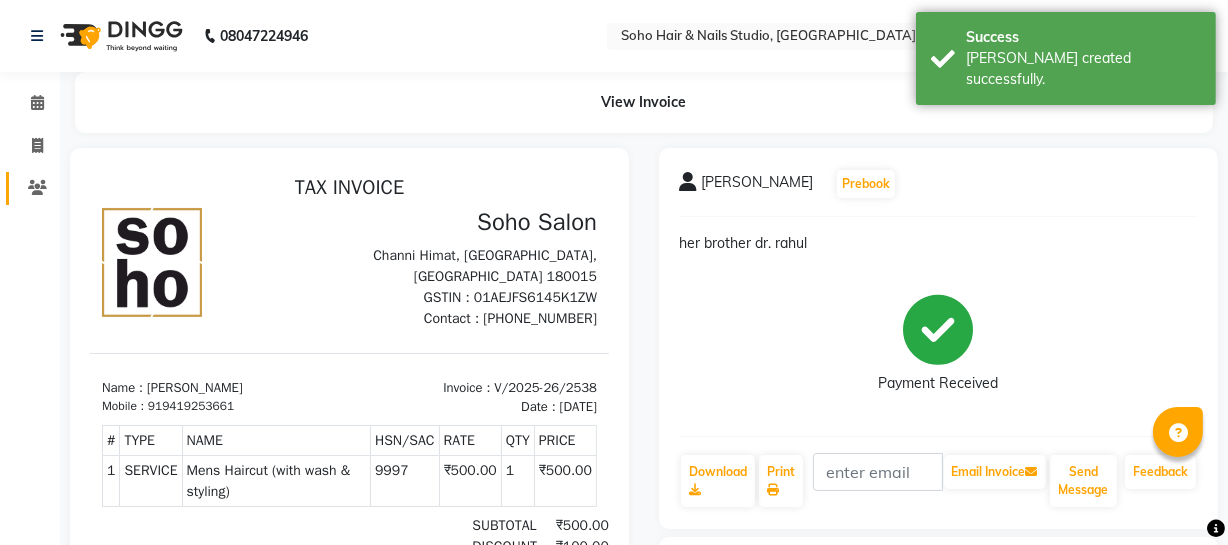 click on "Clients" 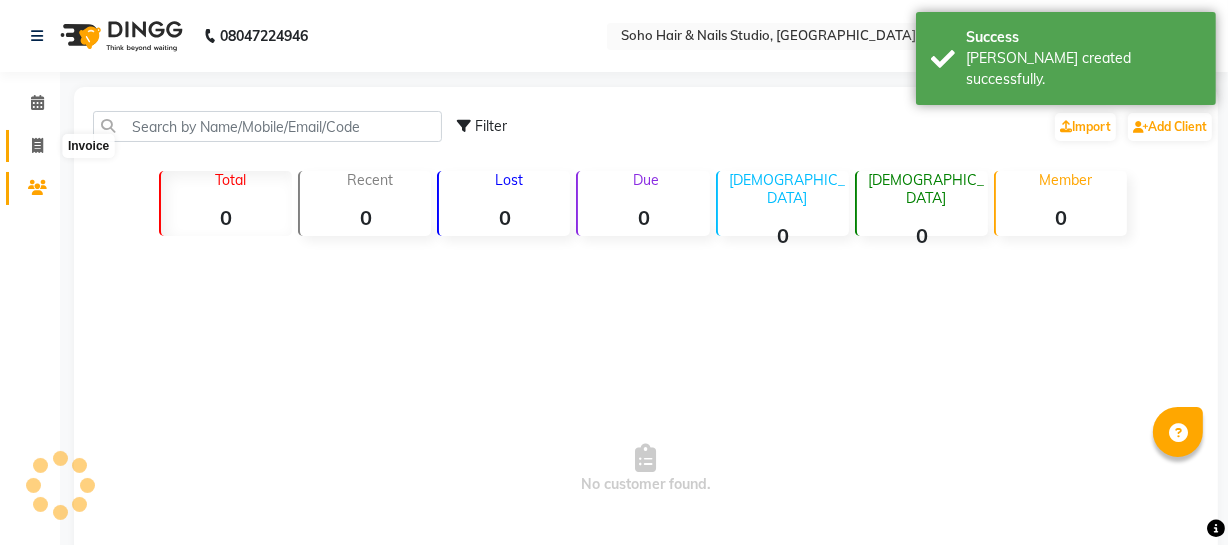 click 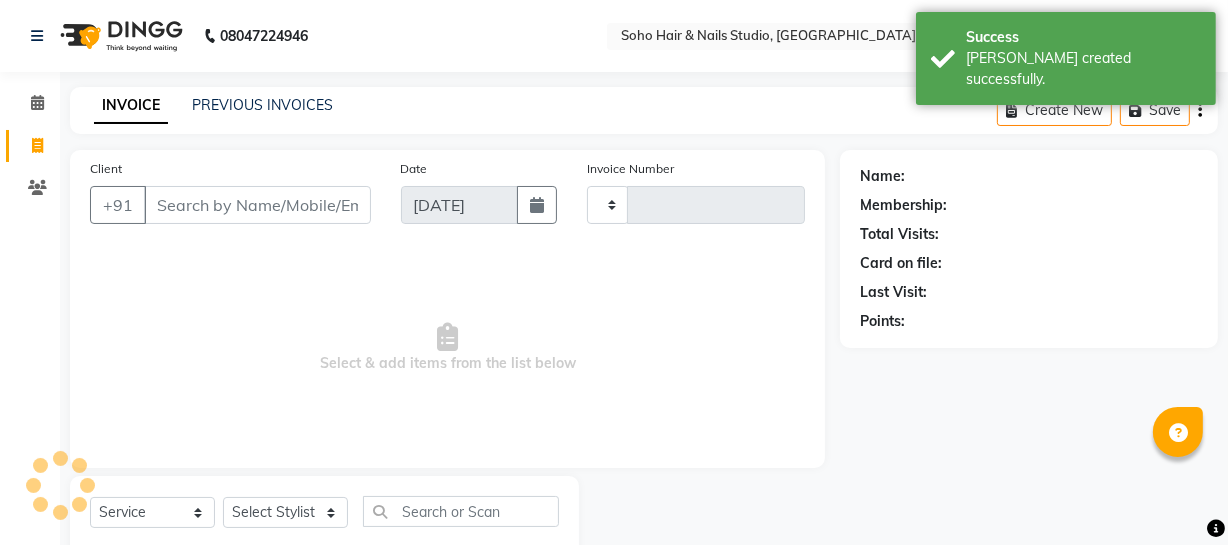 scroll, scrollTop: 57, scrollLeft: 0, axis: vertical 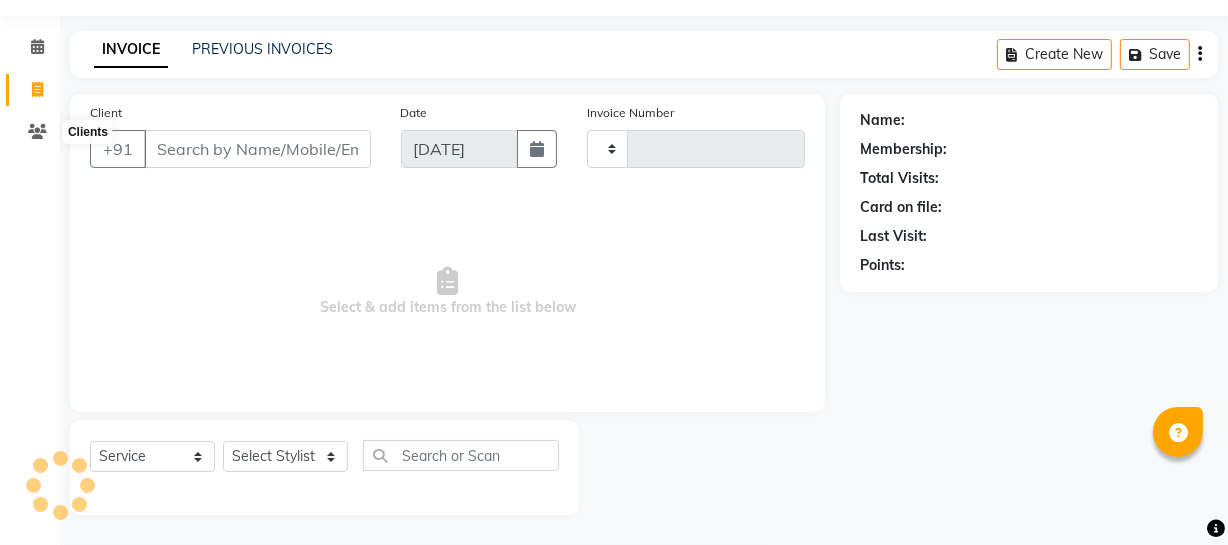 type on "2539" 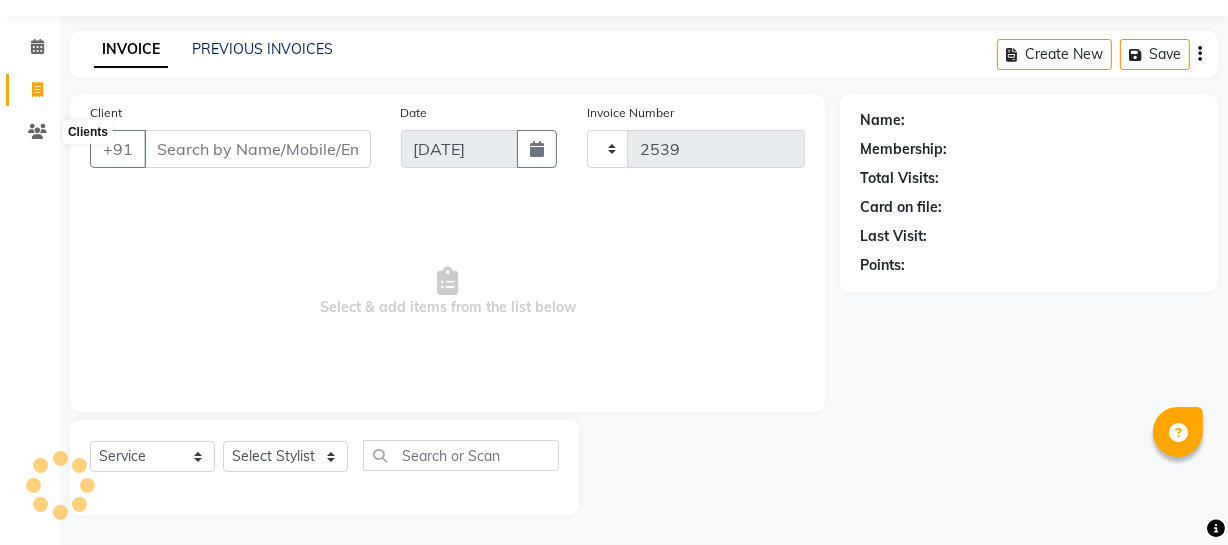 select on "735" 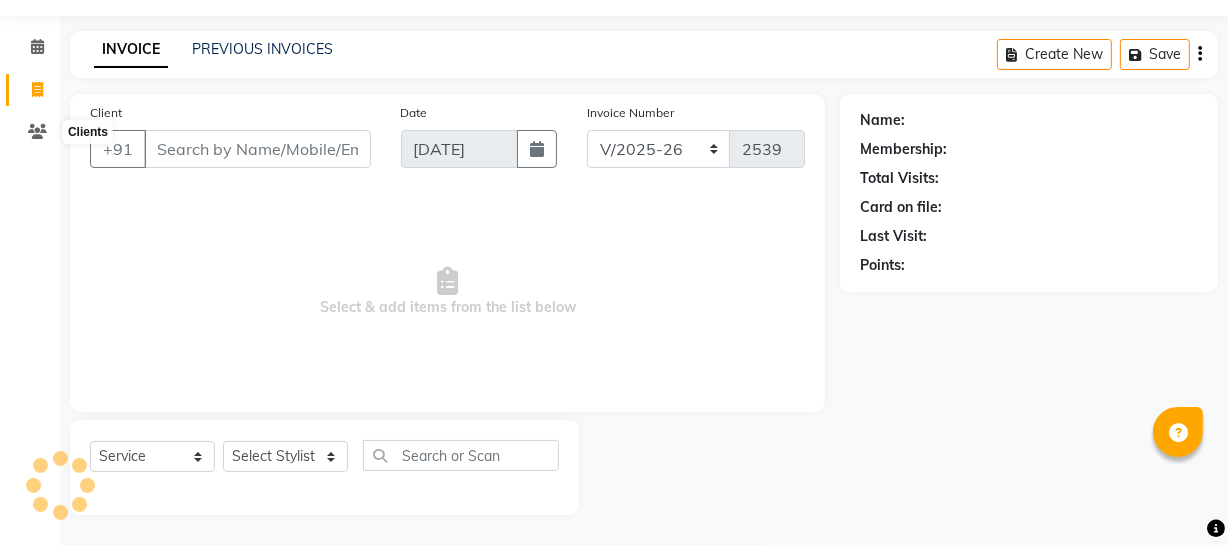 select on "membership" 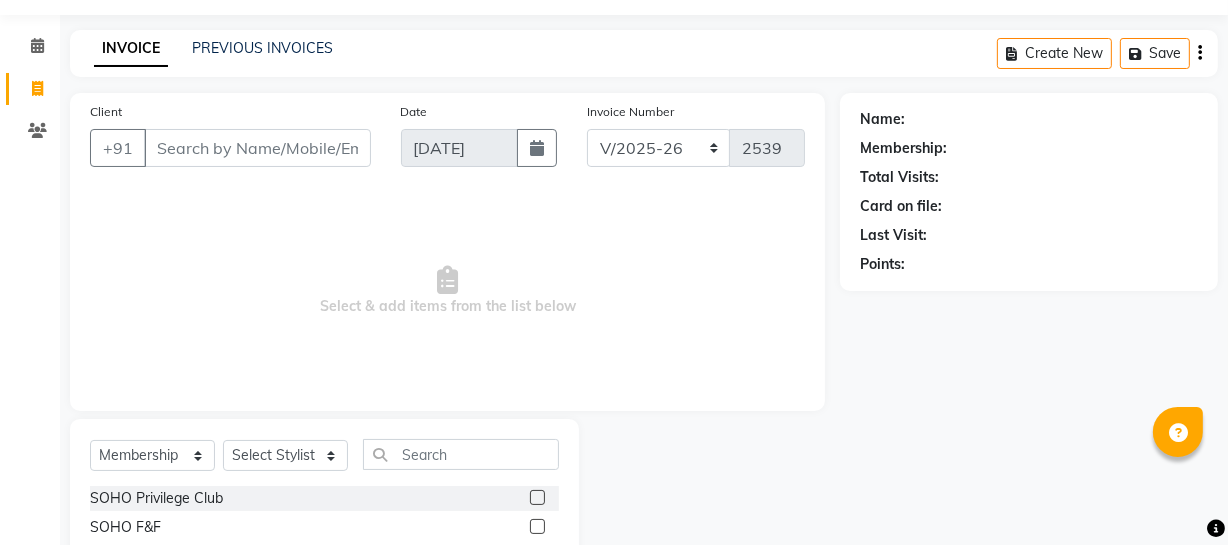 scroll, scrollTop: 0, scrollLeft: 0, axis: both 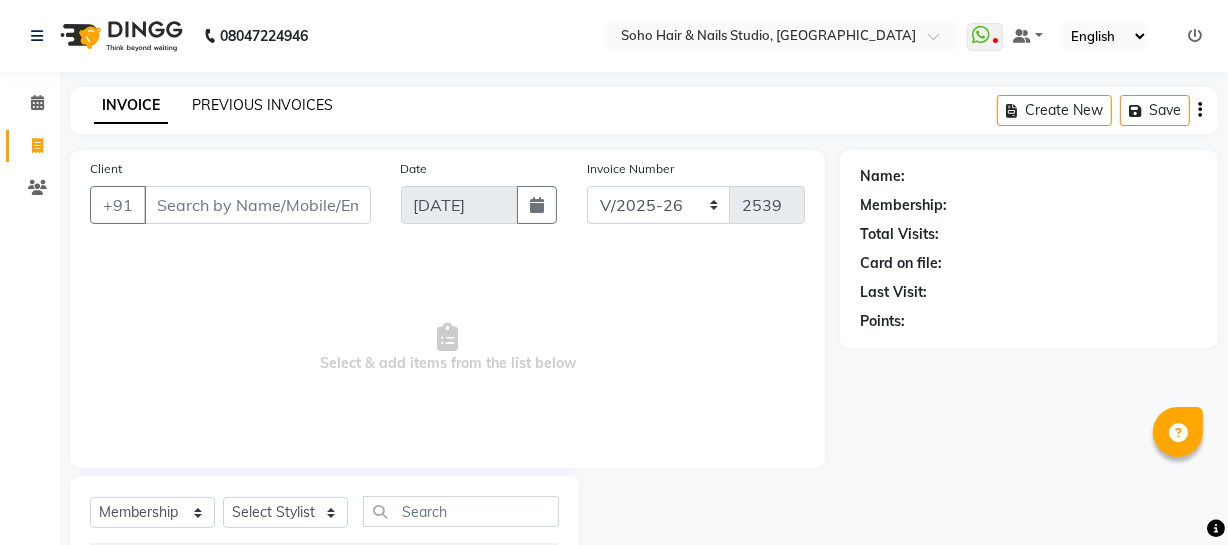 click on "PREVIOUS INVOICES" 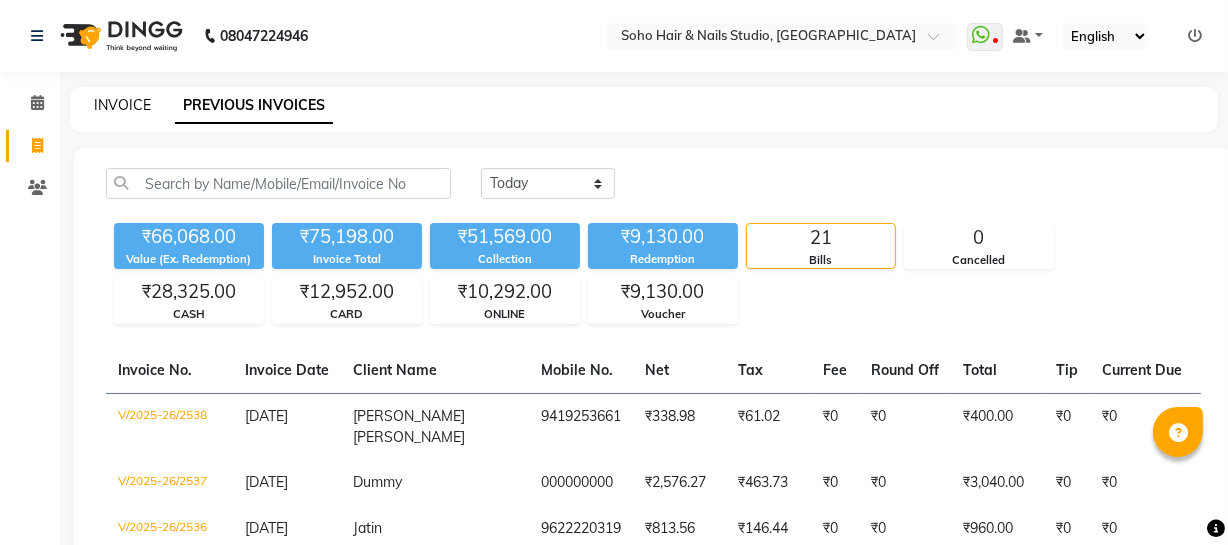 click on "INVOICE" 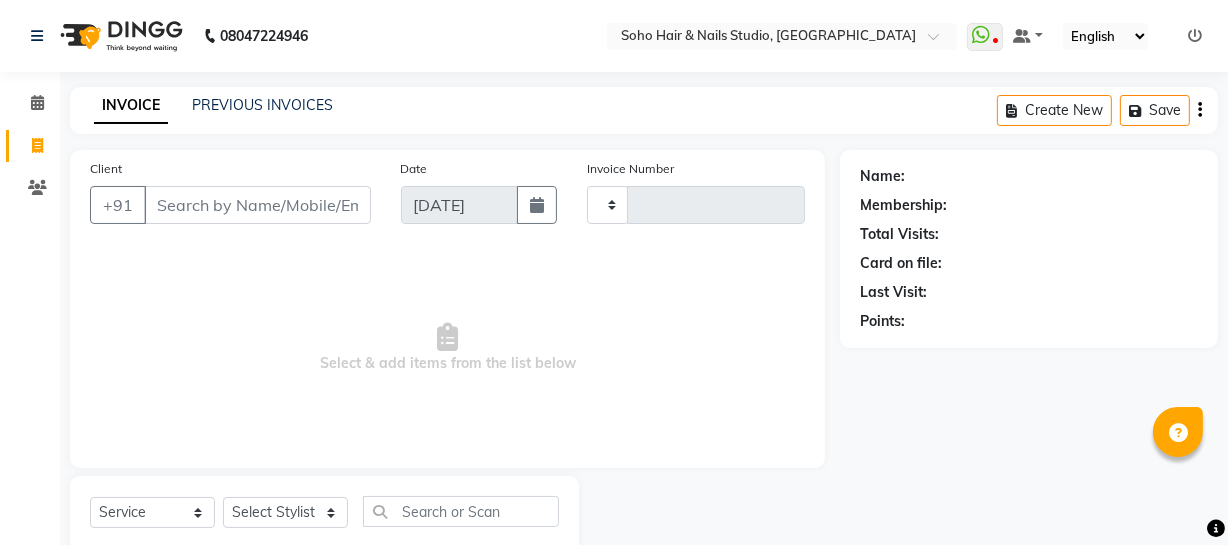 scroll, scrollTop: 57, scrollLeft: 0, axis: vertical 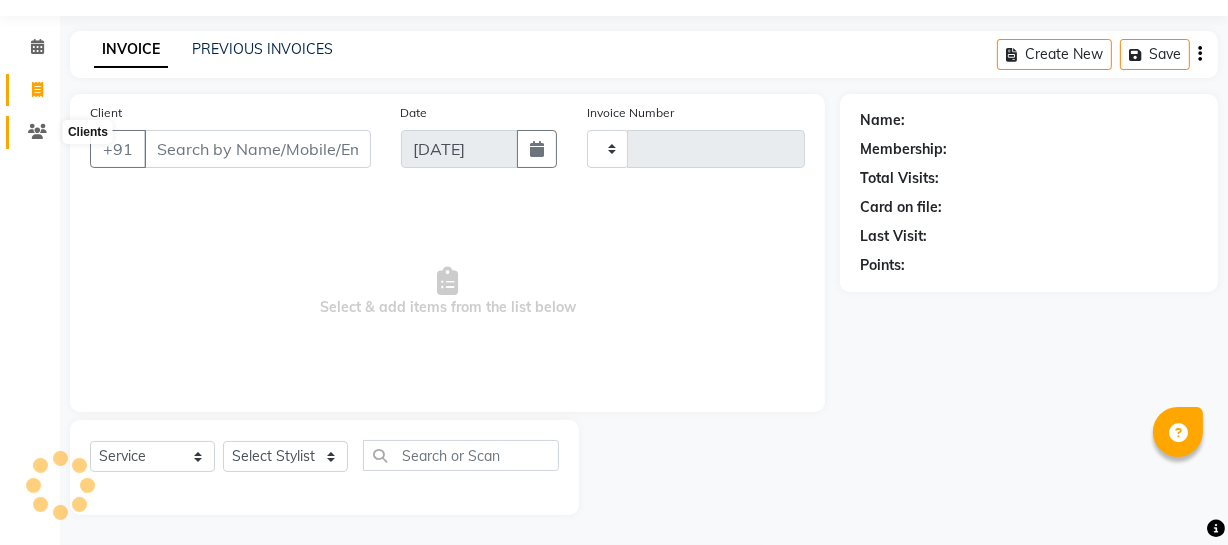 click 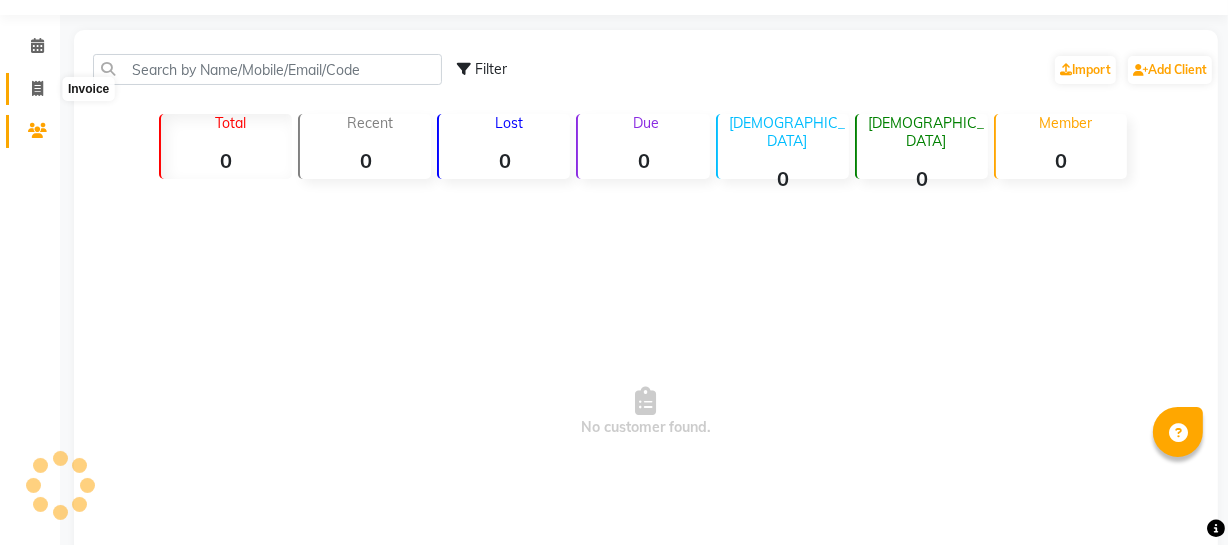 click 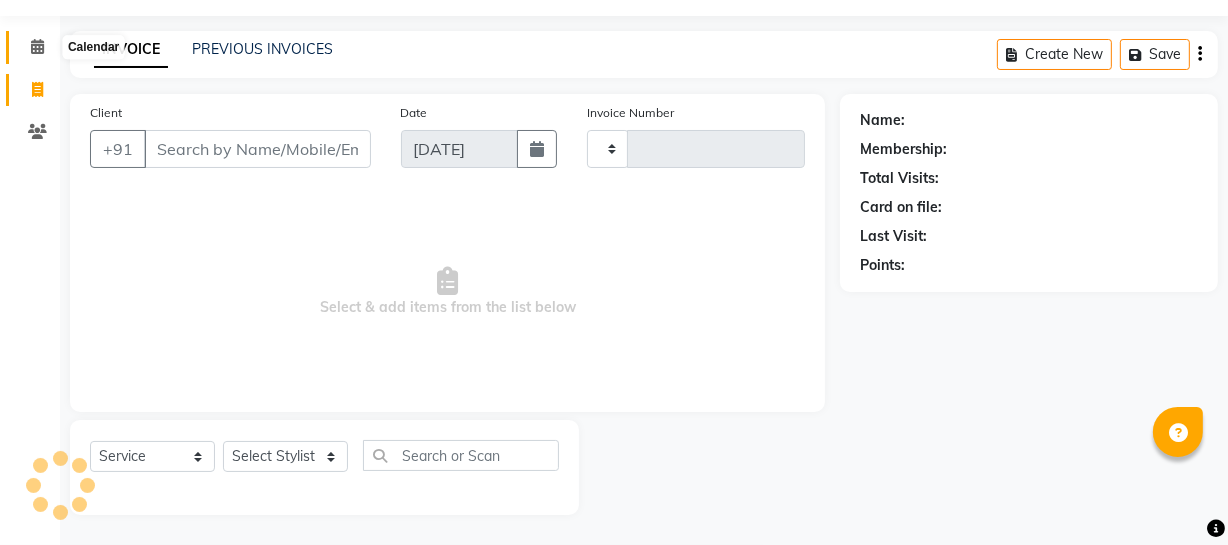 click 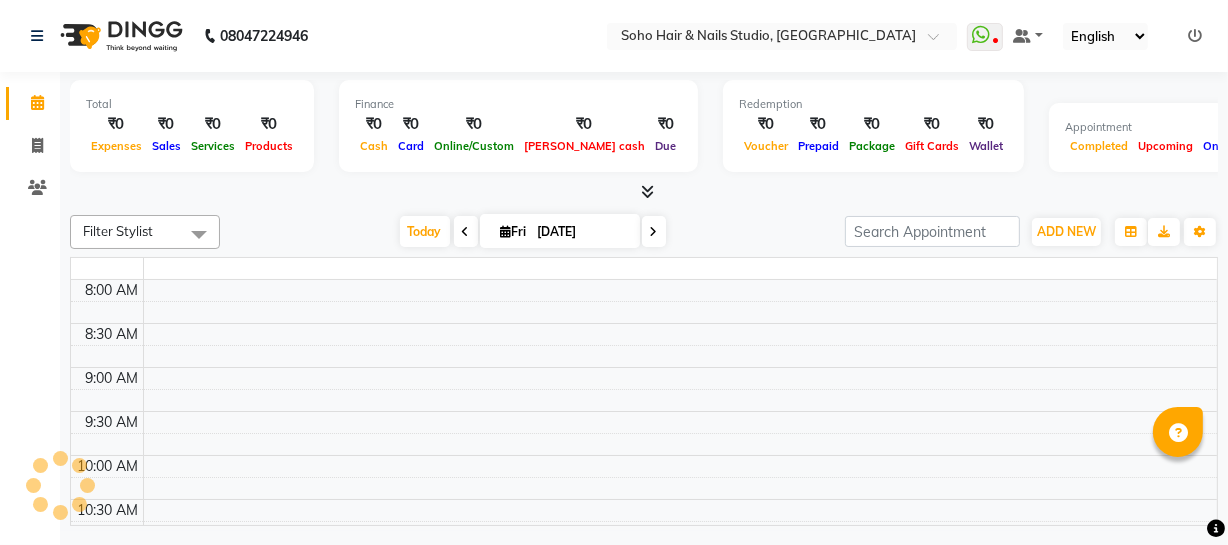 scroll, scrollTop: 0, scrollLeft: 0, axis: both 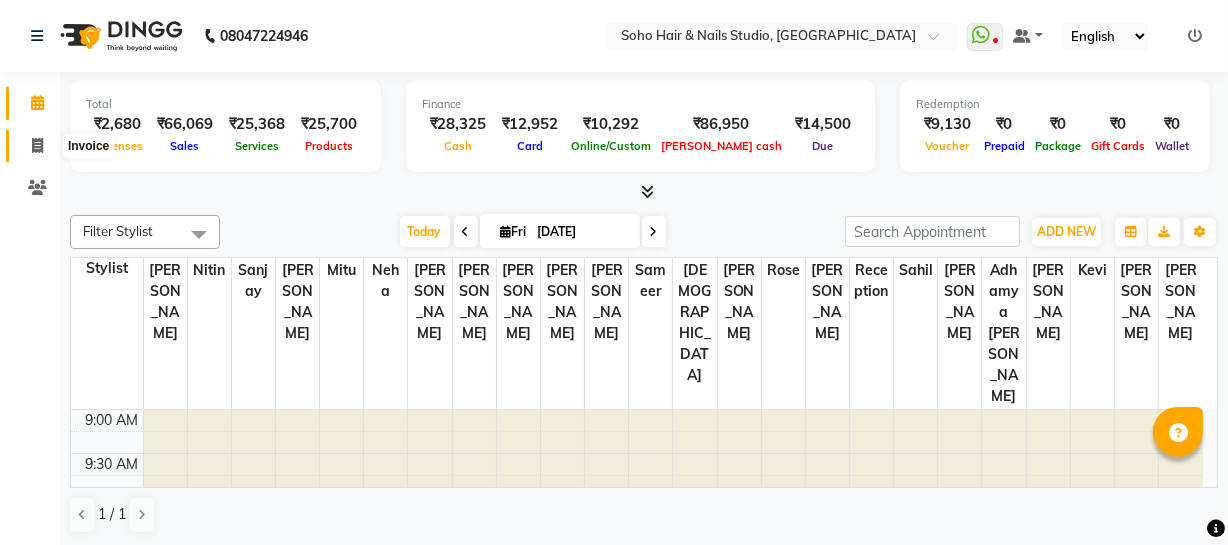 click 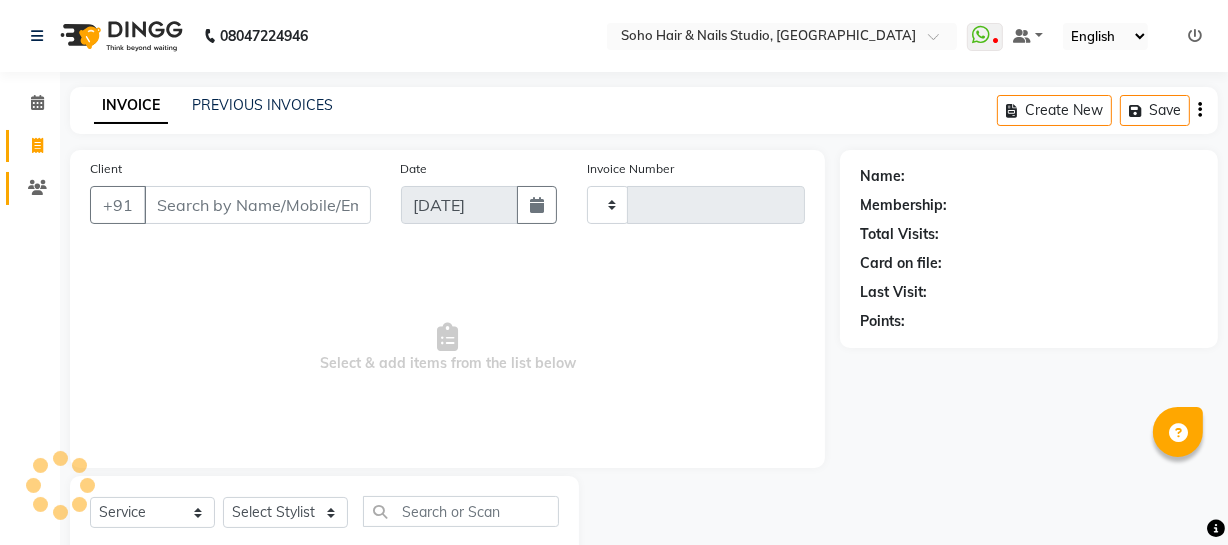 type on "2539" 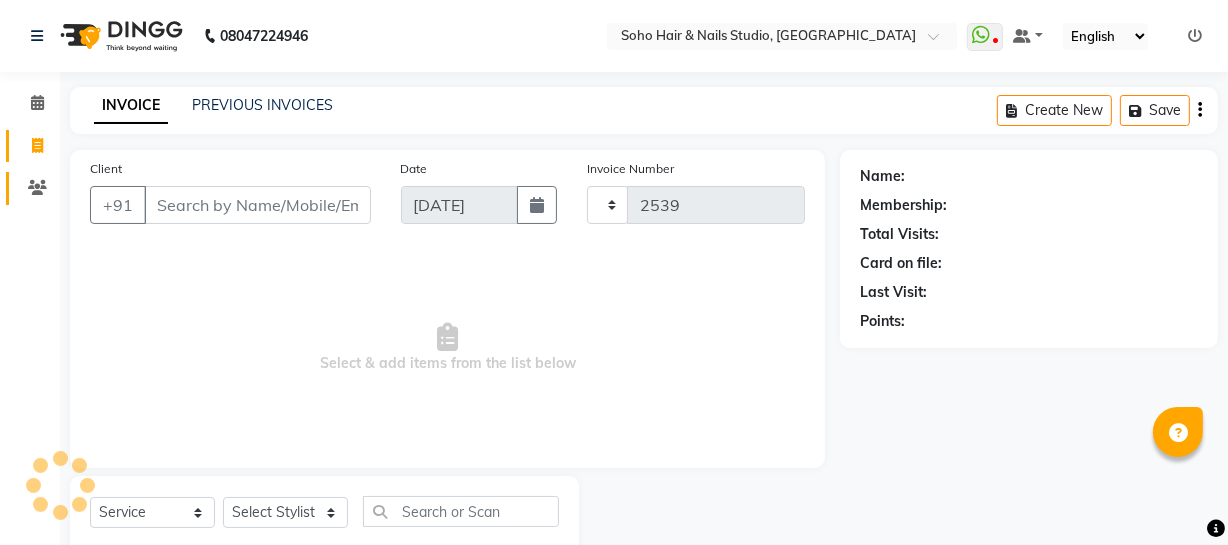 select on "735" 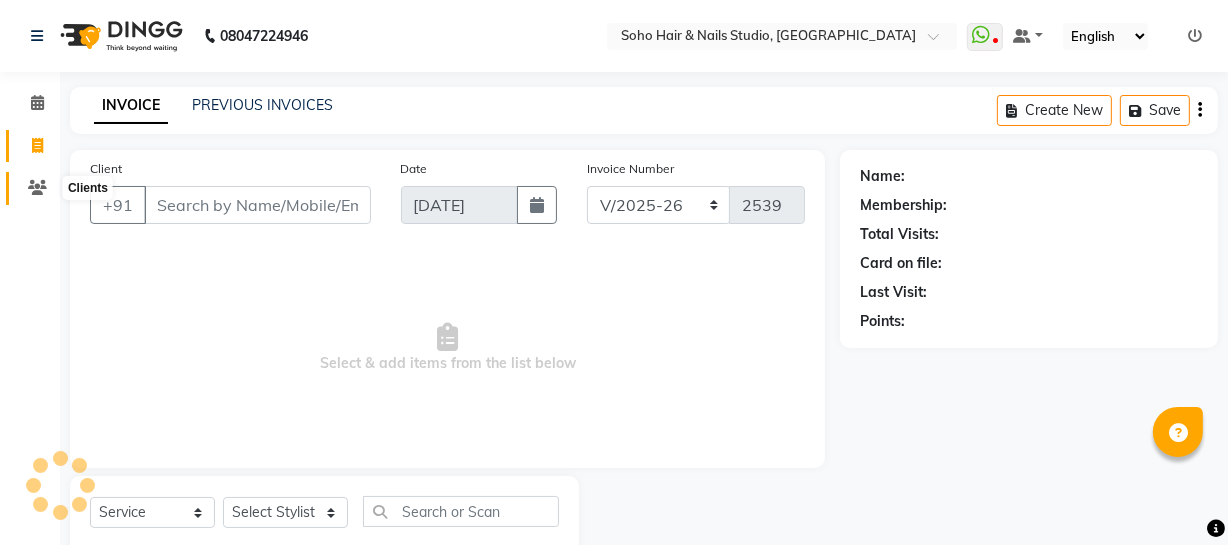 click 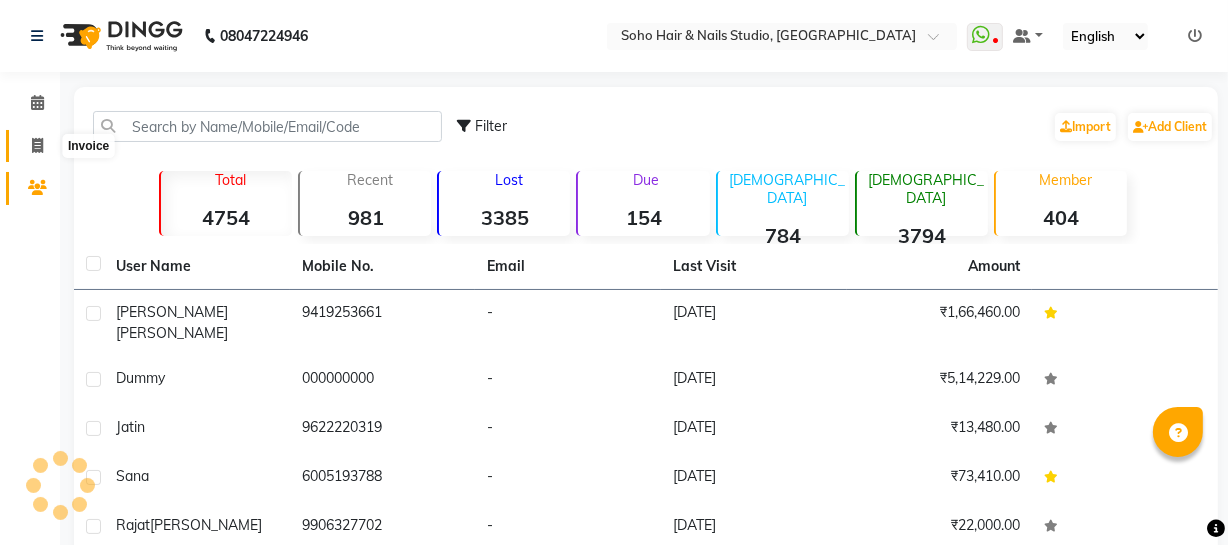 click 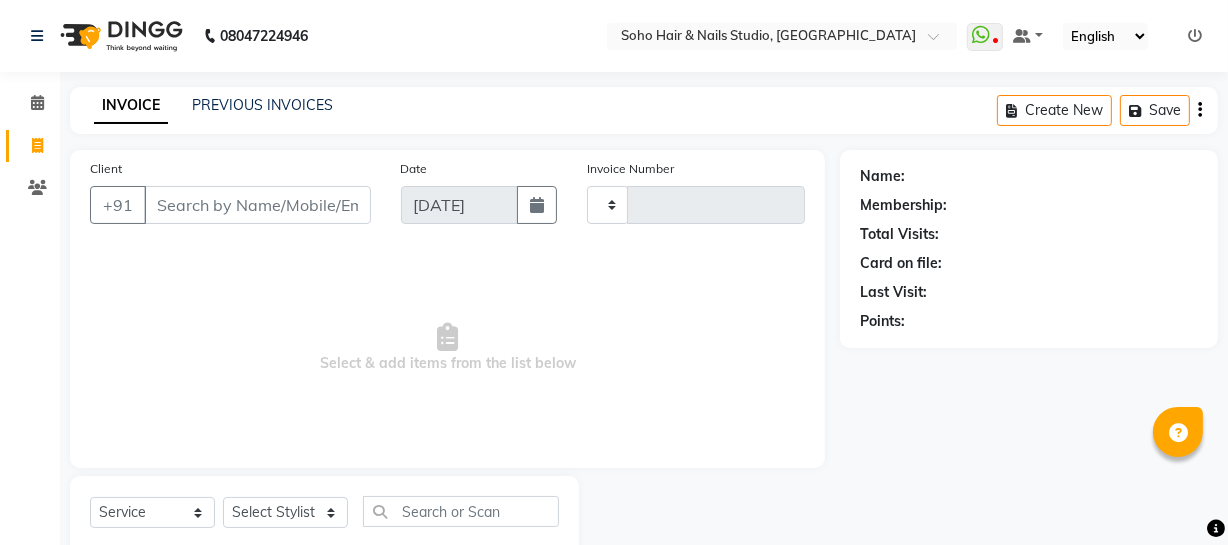 scroll, scrollTop: 57, scrollLeft: 0, axis: vertical 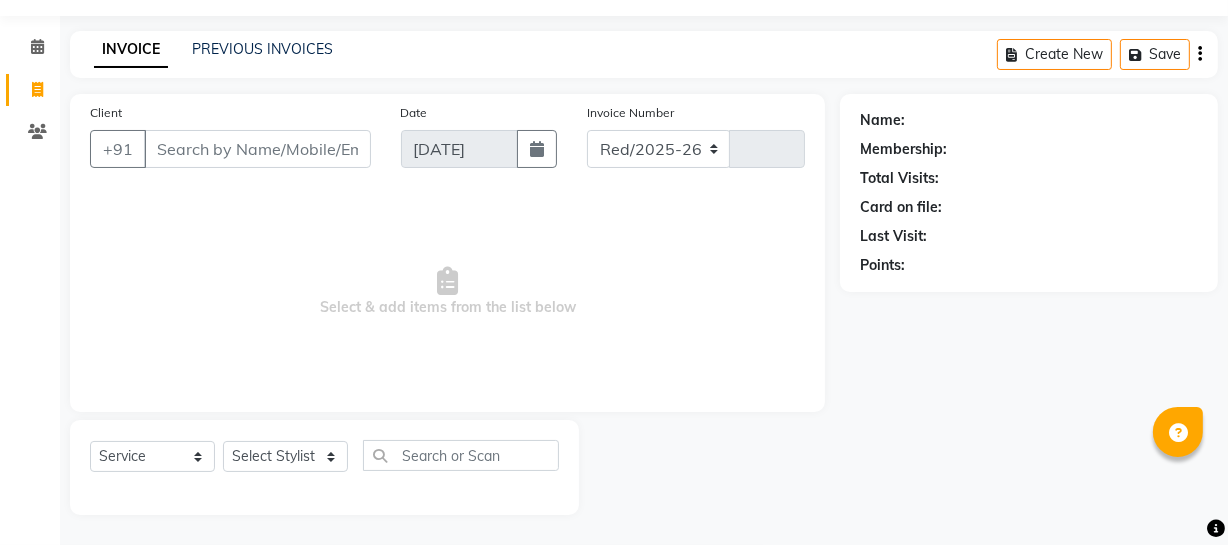 select on "735" 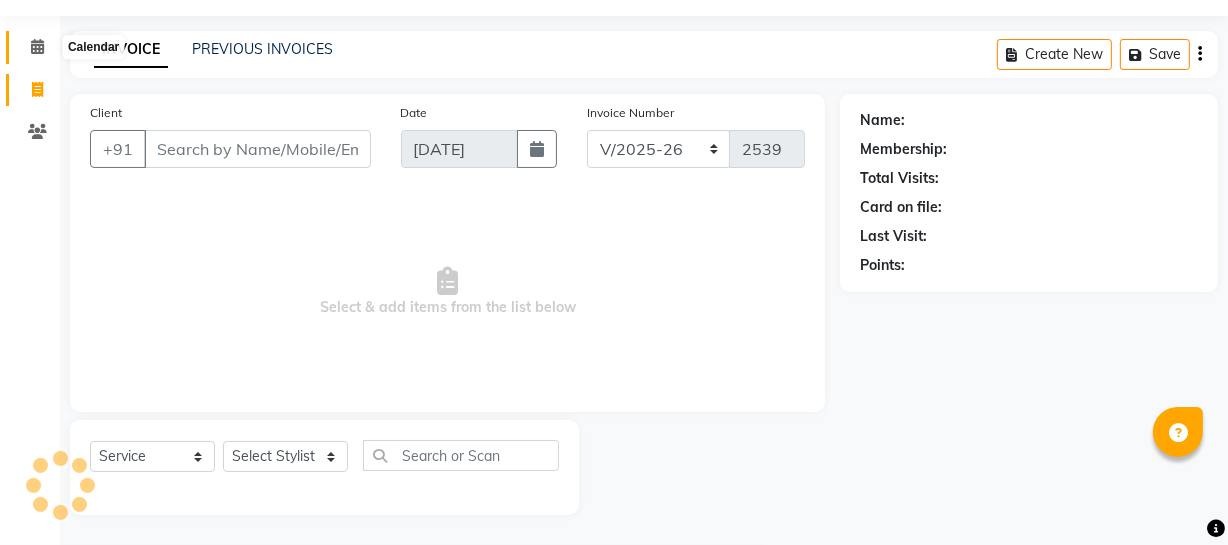 select on "membership" 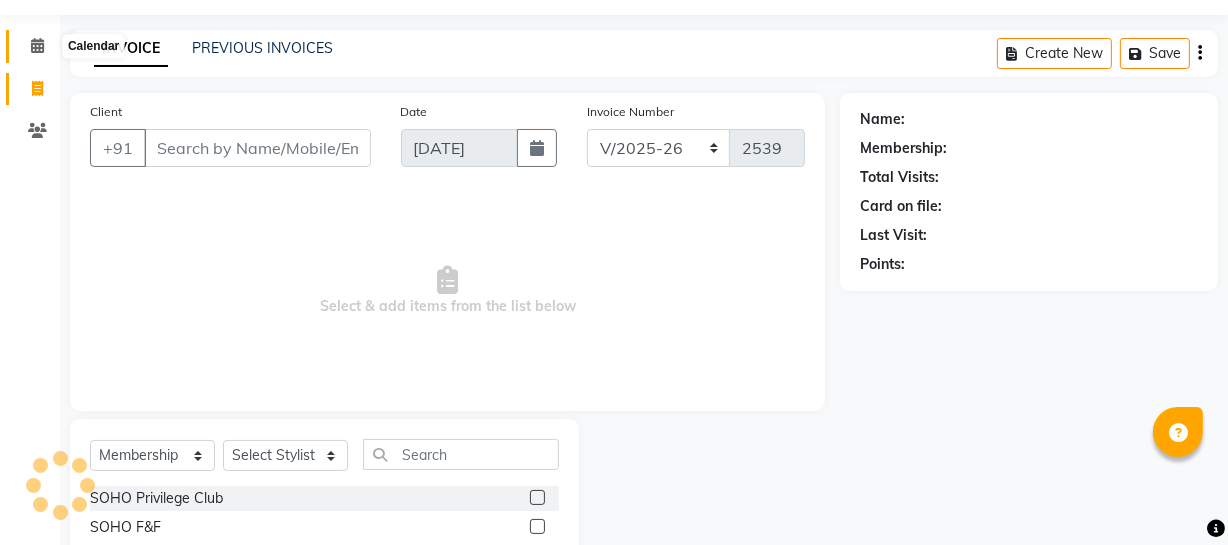 click 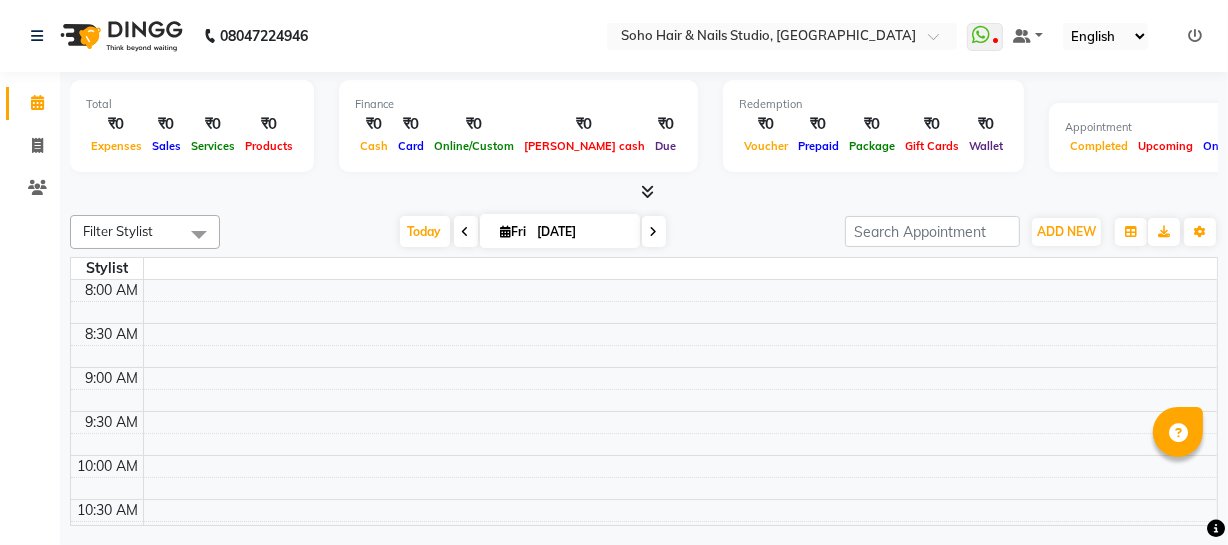 scroll, scrollTop: 0, scrollLeft: 0, axis: both 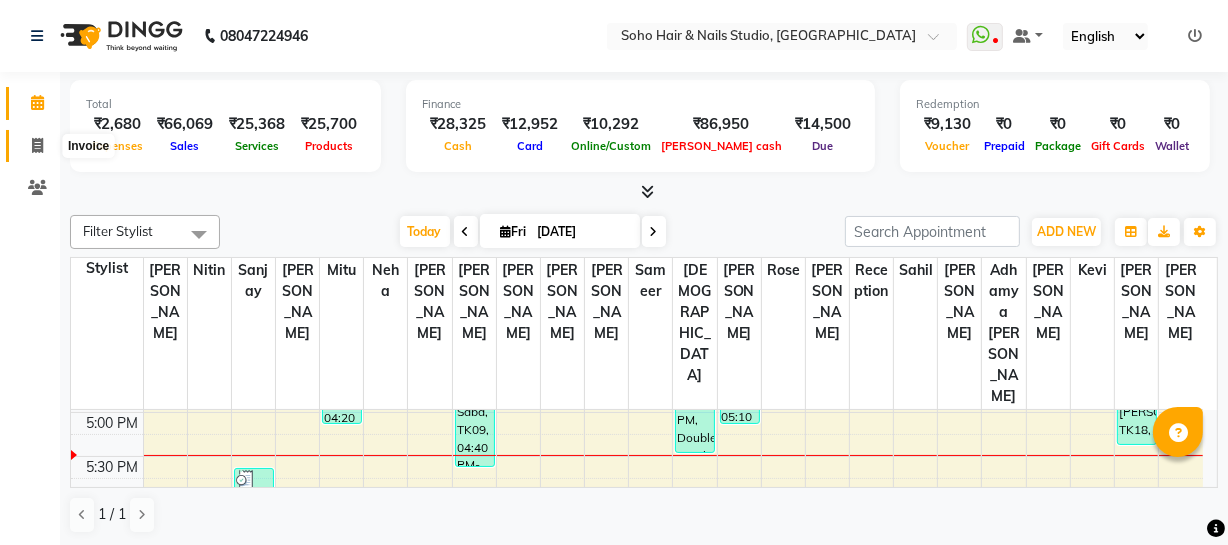 click 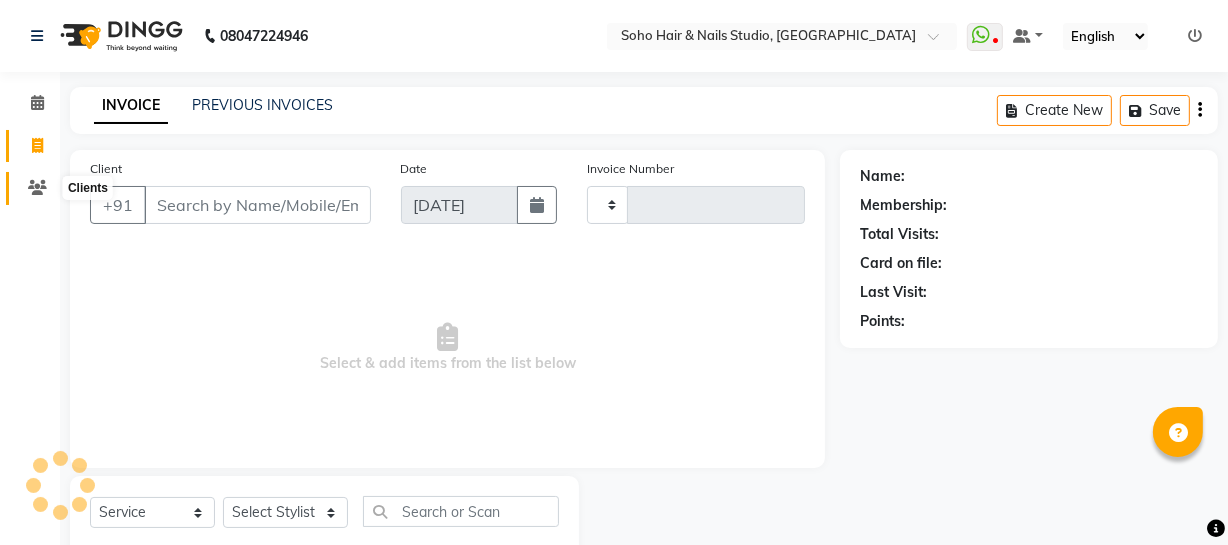 type on "2539" 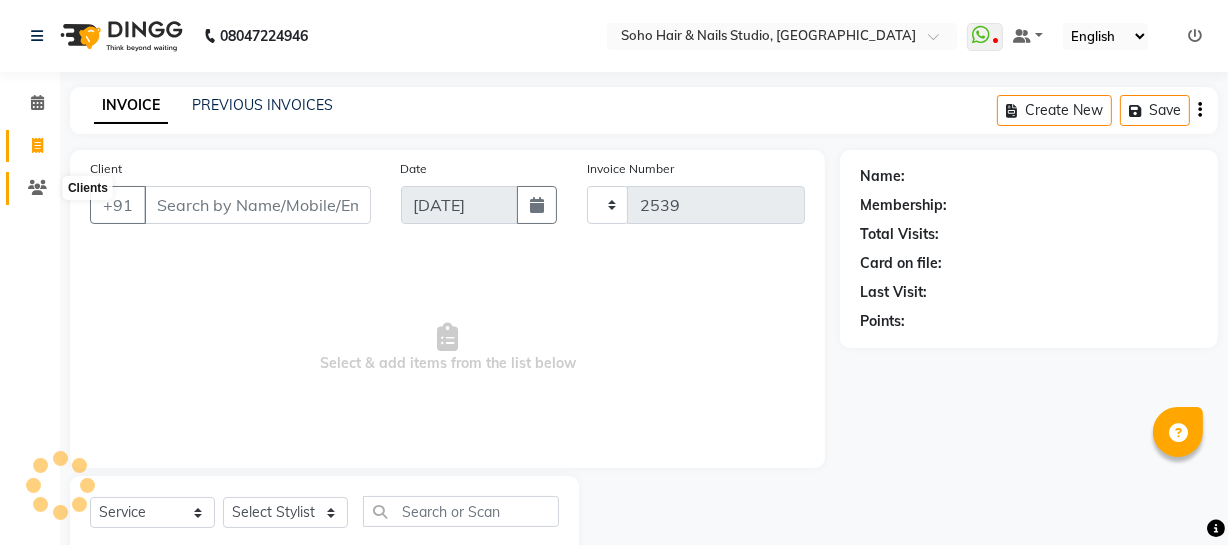 select on "735" 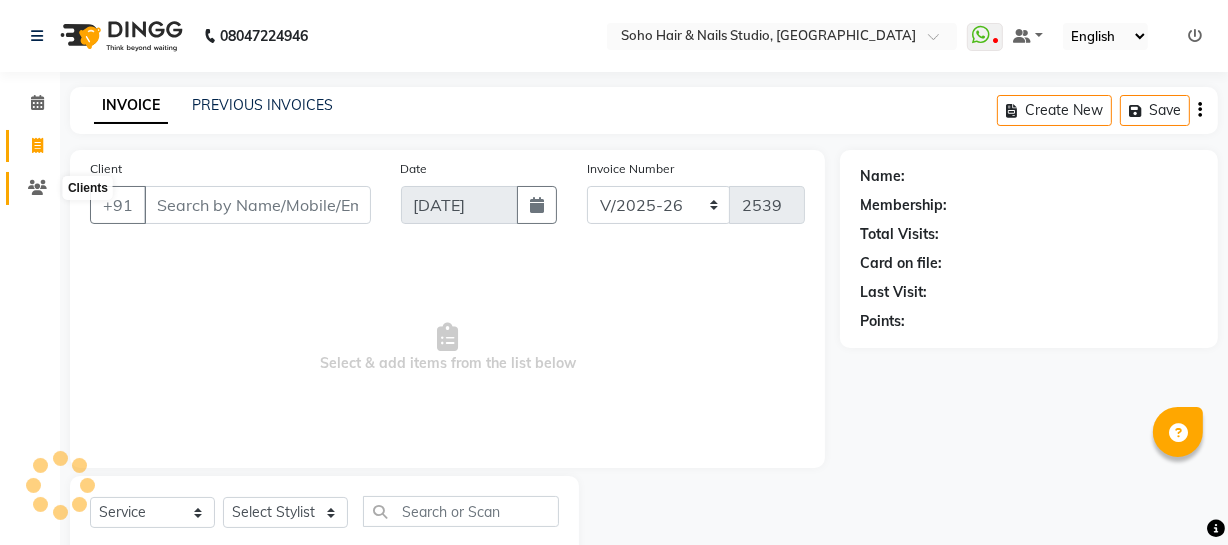 click 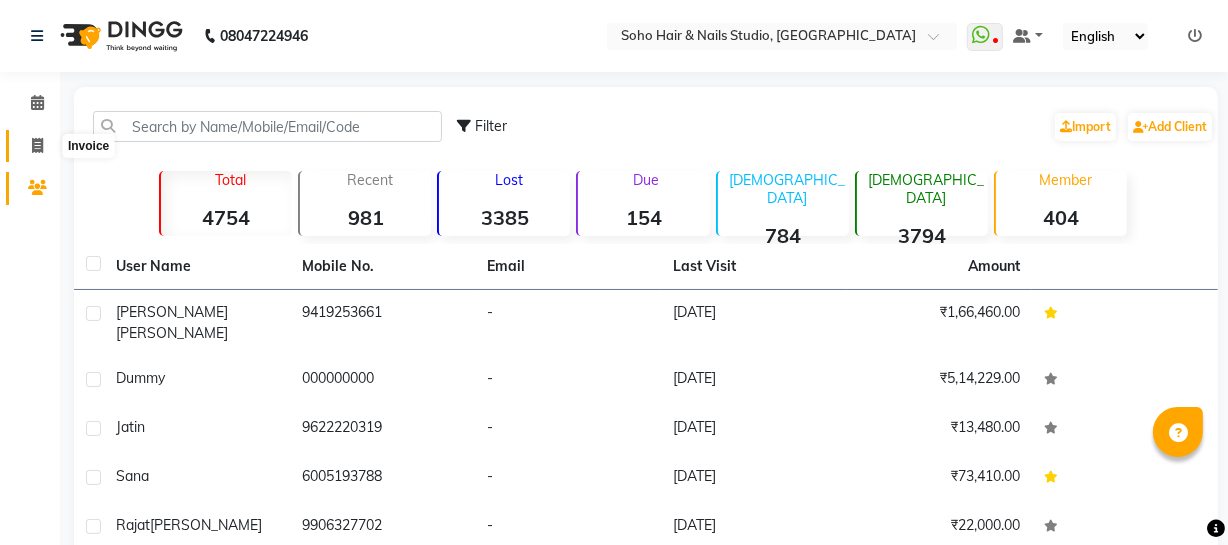 click 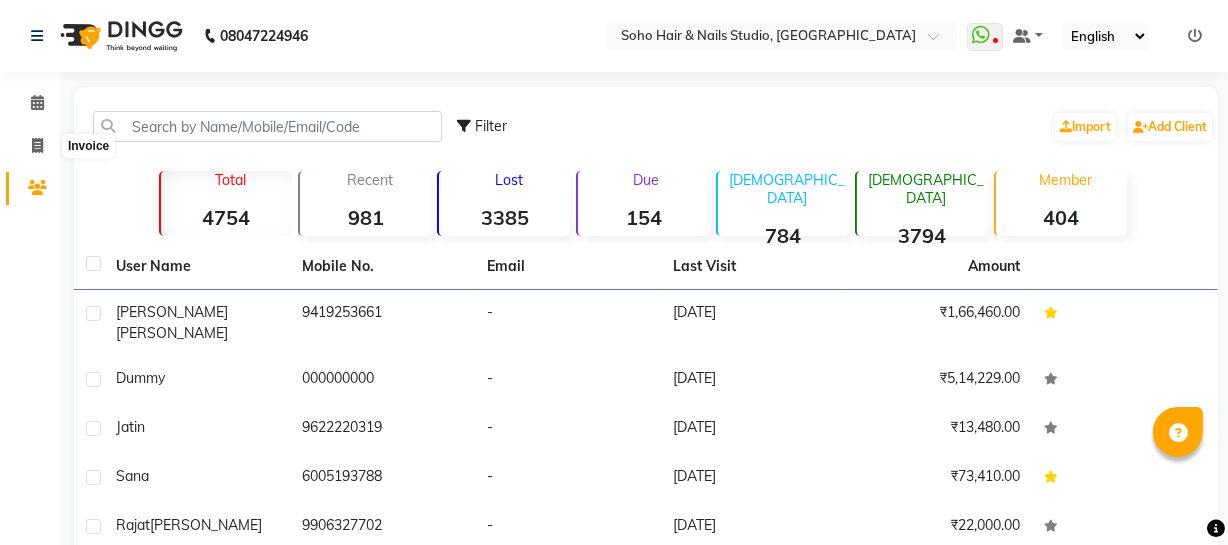 select on "service" 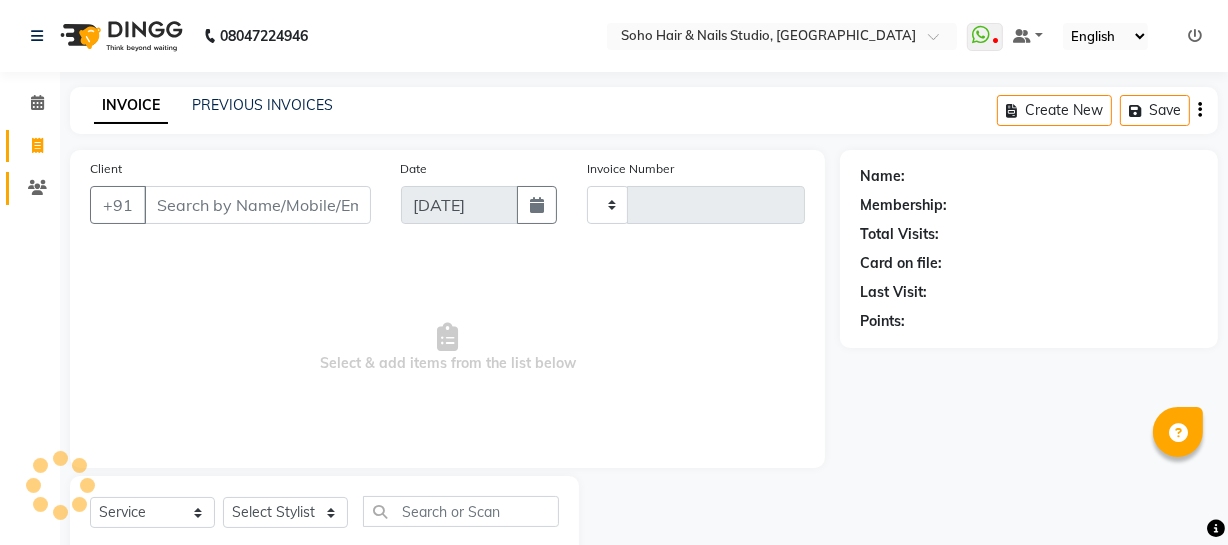 scroll, scrollTop: 57, scrollLeft: 0, axis: vertical 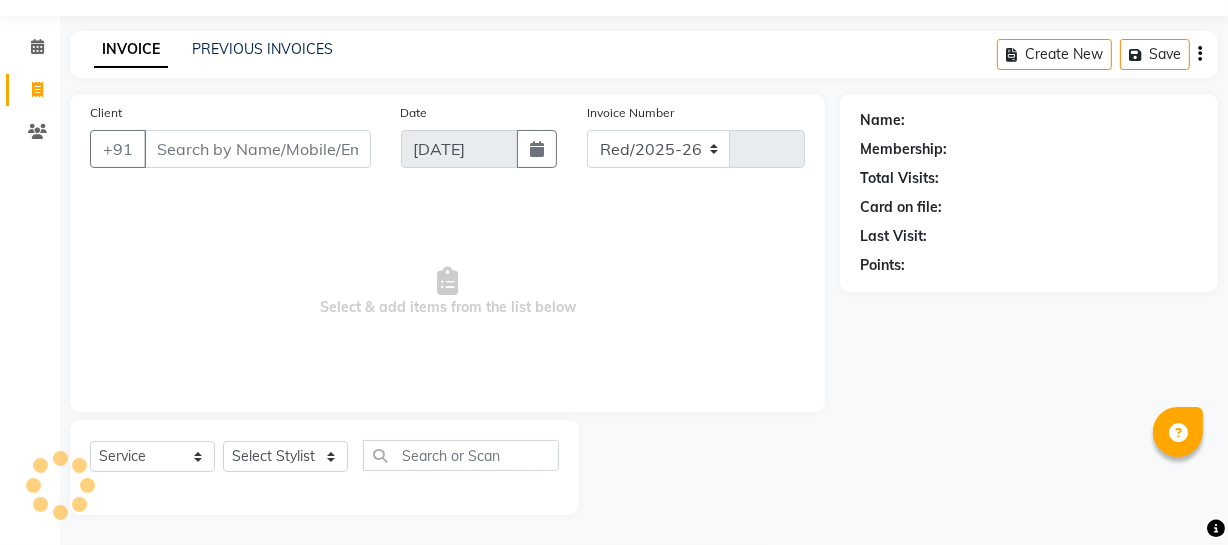 select on "735" 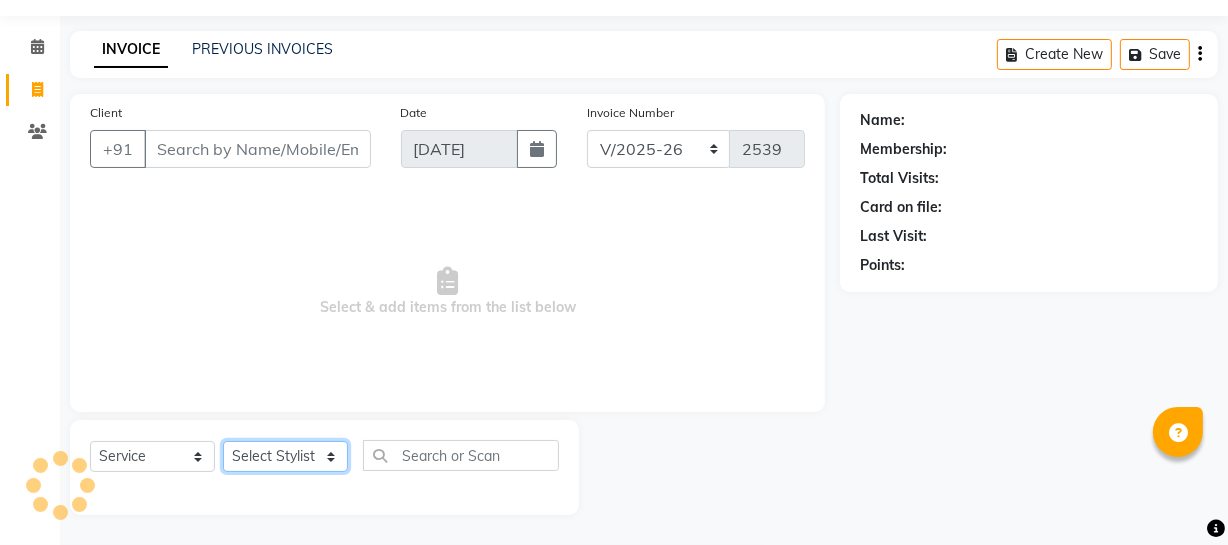 click on "Select Stylist" 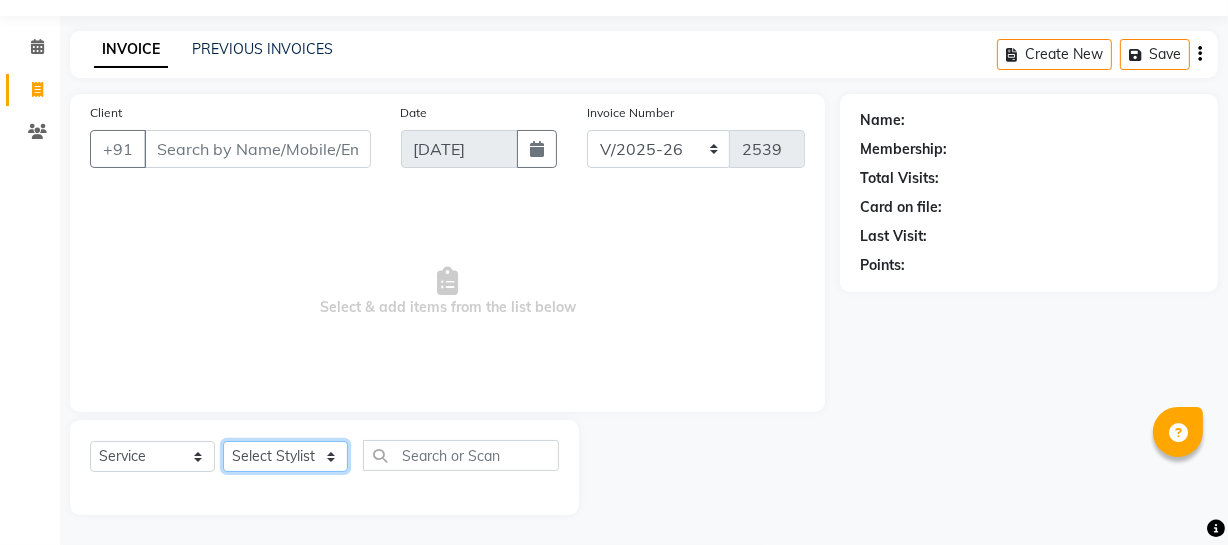 drag, startPoint x: 261, startPoint y: 459, endPoint x: 250, endPoint y: 414, distance: 46.32494 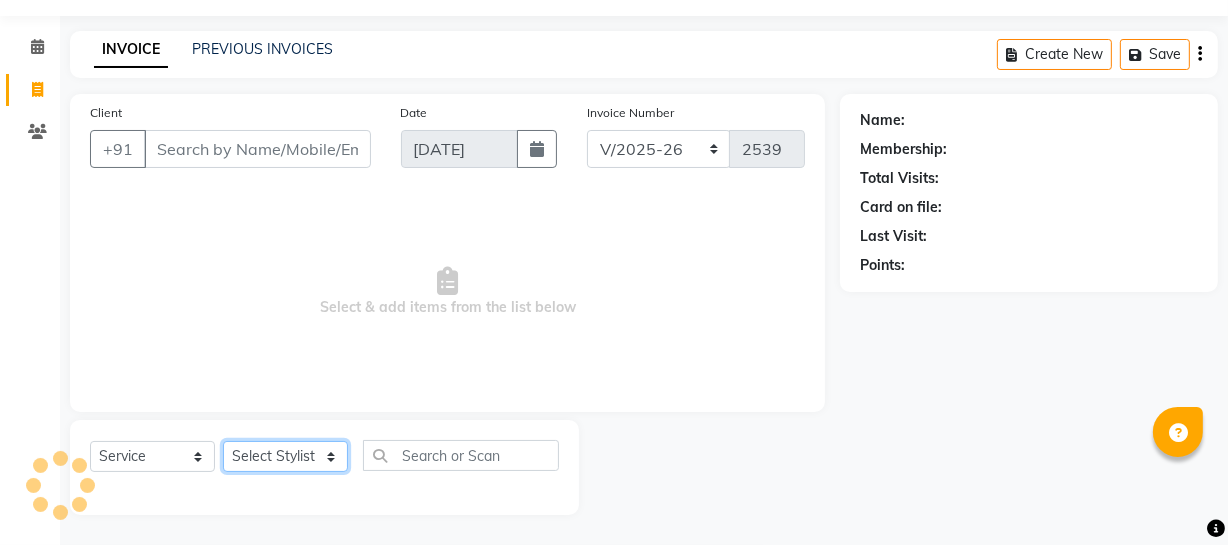select on "membership" 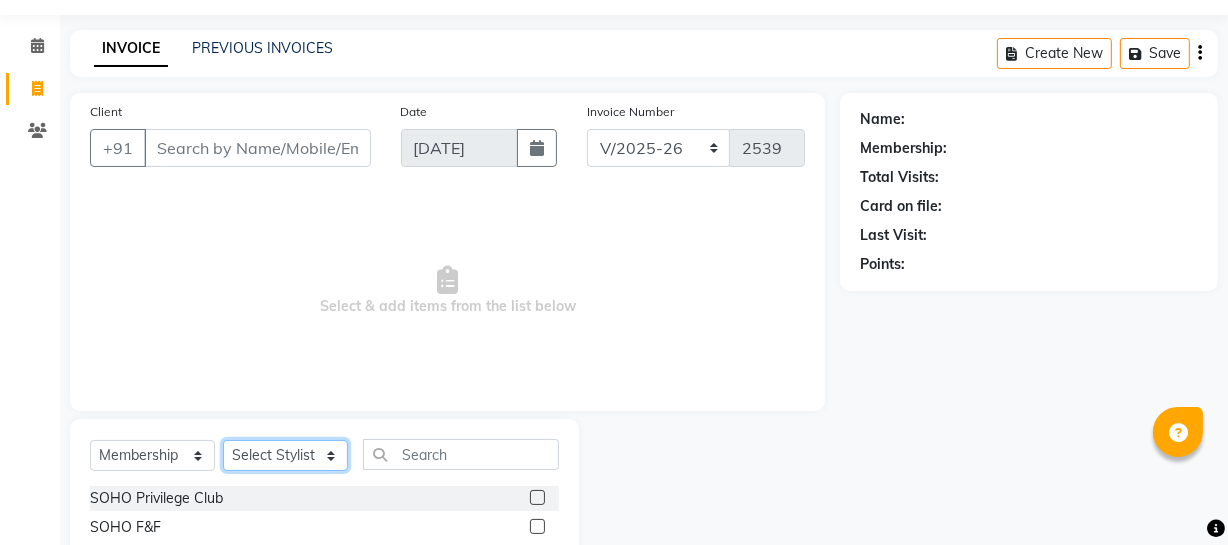 select on "81211" 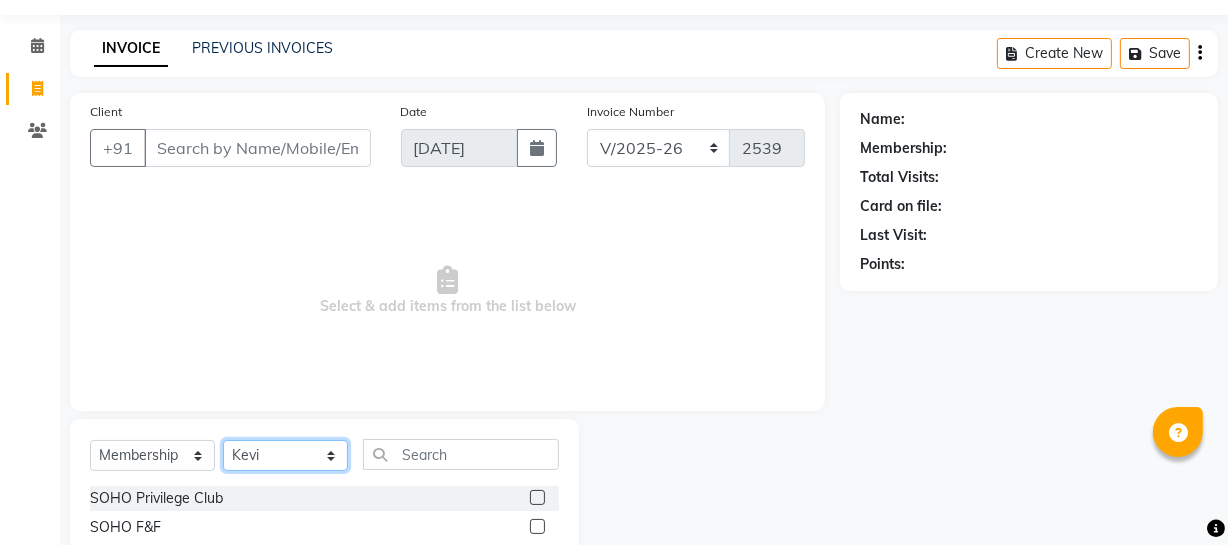 click on "Select Stylist [PERSON_NAME] Adhamya [PERSON_NAME] [PERSON_NAME] [PERSON_NAME] [PERSON_NAME] [PERSON_NAME]  [PERSON_NAME] [PERSON_NAME] [PERSON_NAME] Mitu [PERSON_NAME] Swalia Nitin Reception [PERSON_NAME]  [PERSON_NAME] sameer [PERSON_NAME] [PERSON_NAME] [PERSON_NAME] [PERSON_NAME] [PERSON_NAME]" 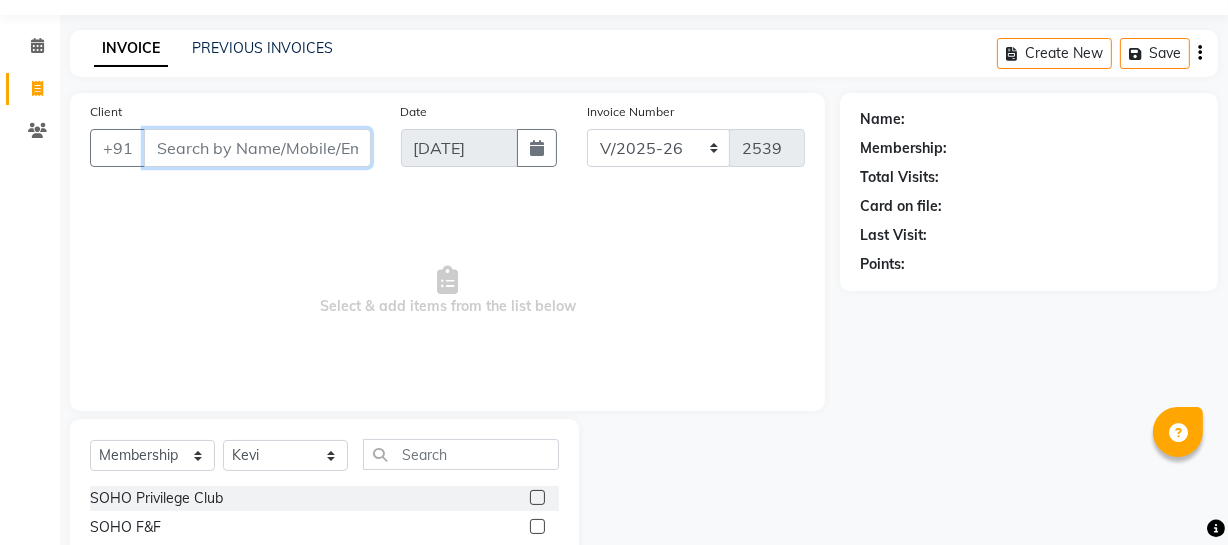 click on "Client" at bounding box center [257, 148] 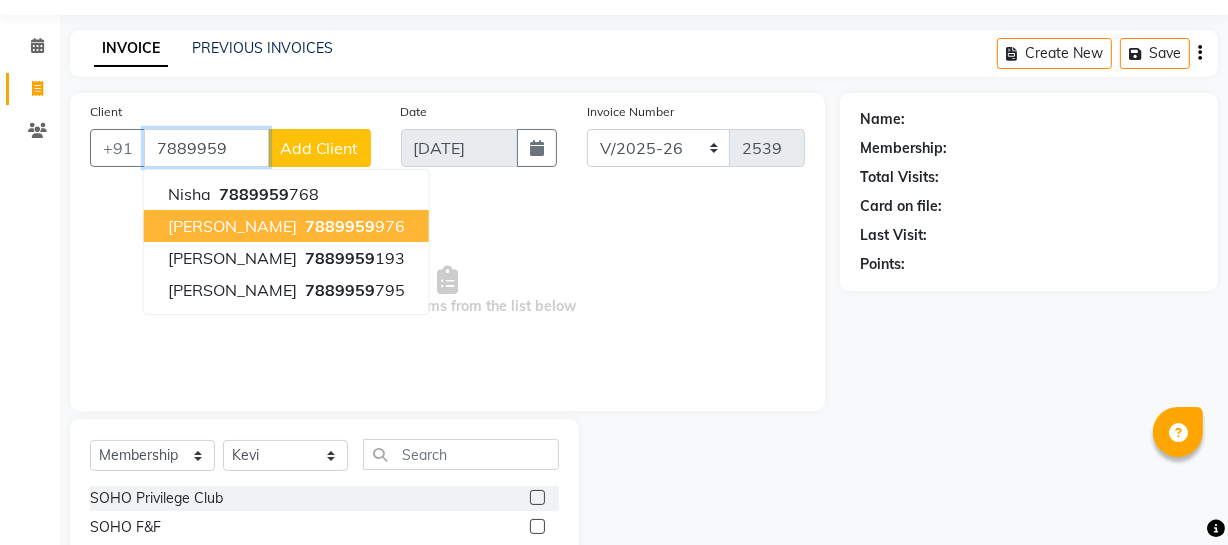 click on "7889959" at bounding box center (340, 226) 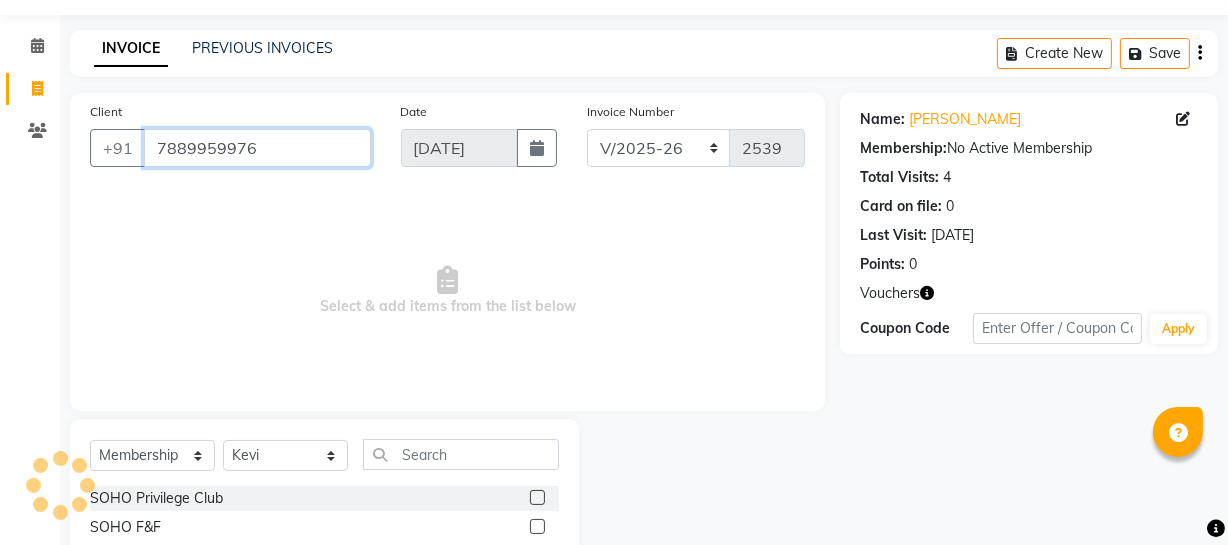 click on "7889959976" at bounding box center [257, 148] 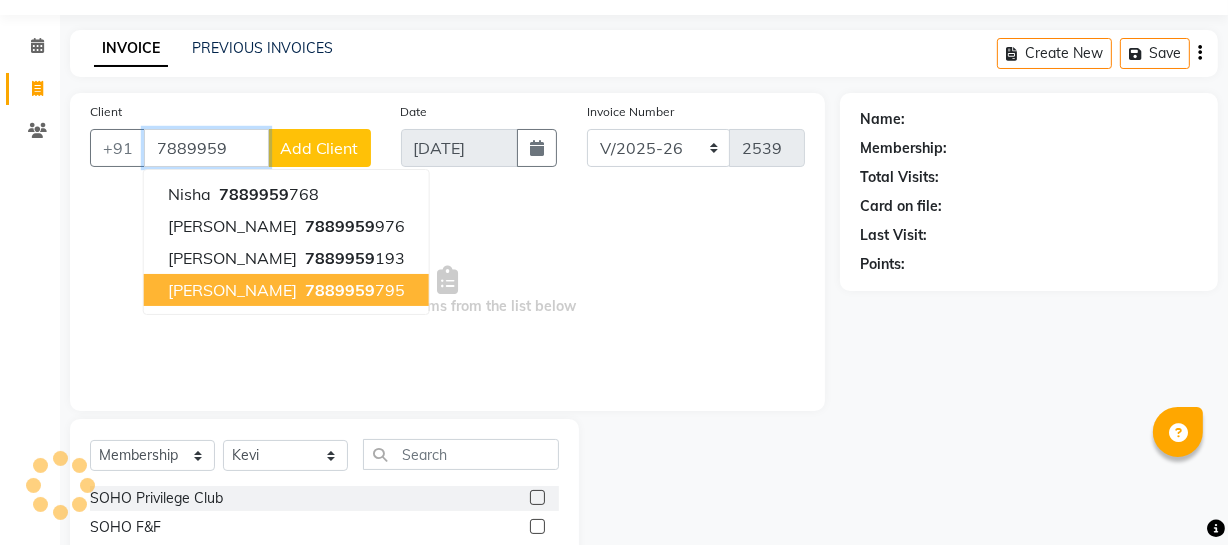 click on "[PERSON_NAME]   7889959 795" at bounding box center (286, 290) 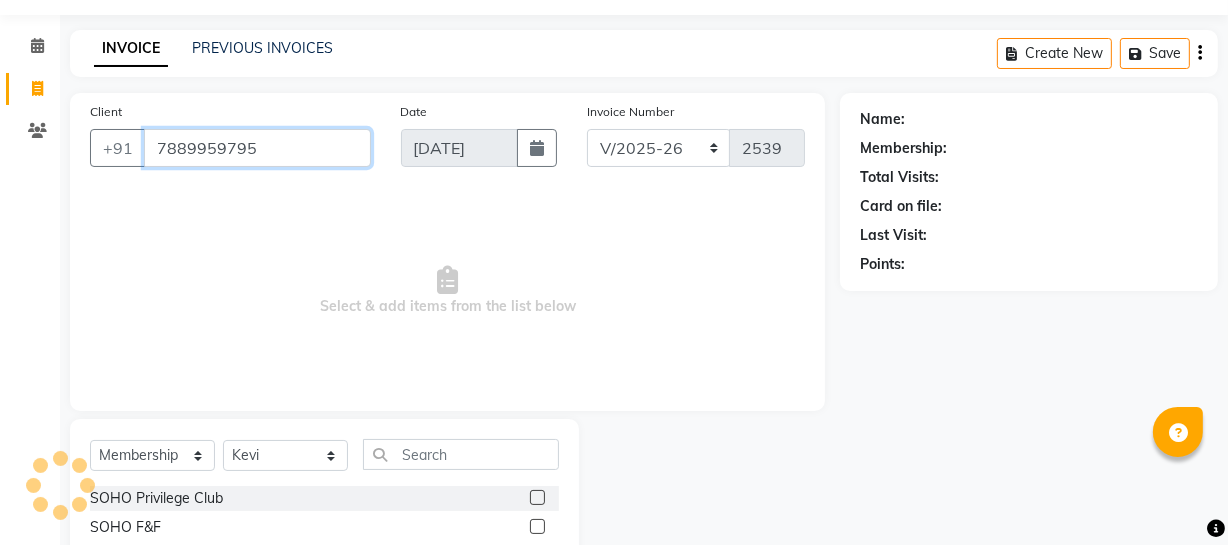 type on "7889959795" 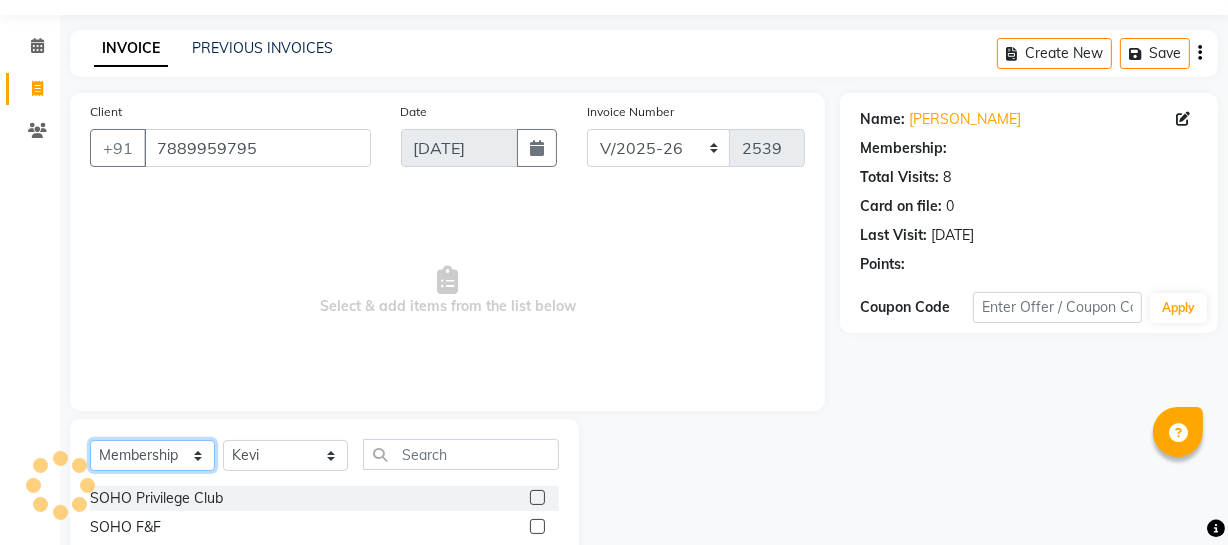 click on "Select  Service  Product  Membership  Package Voucher Prepaid Gift Card" 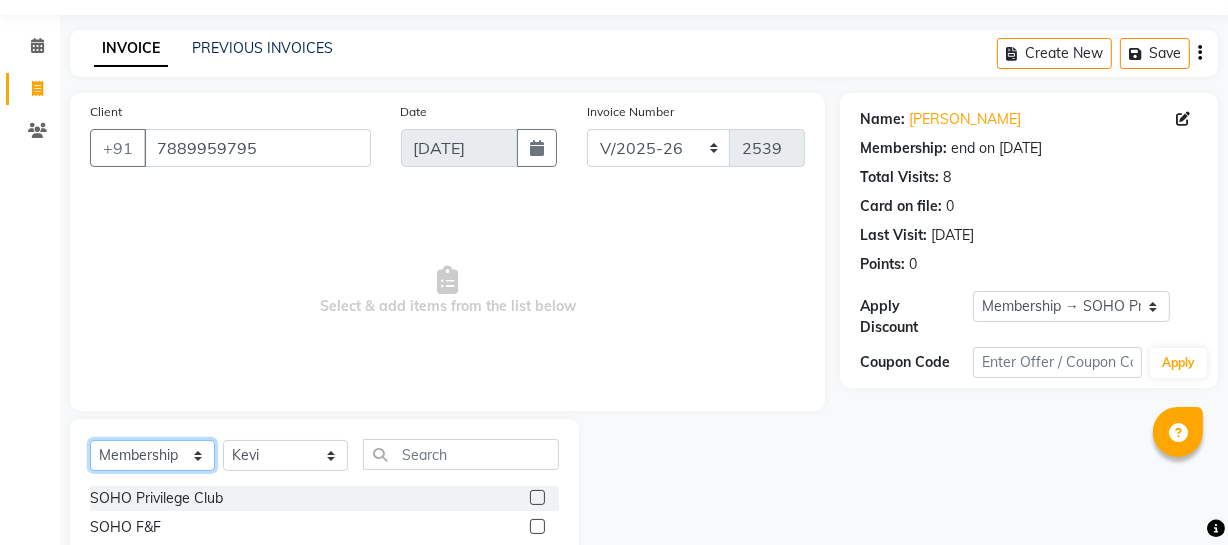 select on "service" 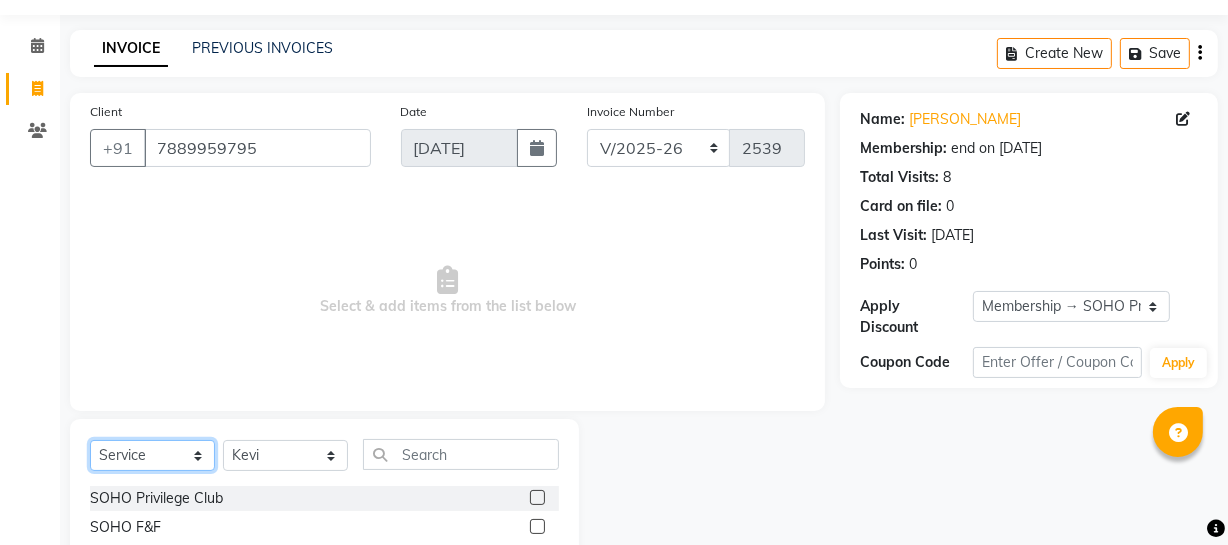 click on "Select  Service  Product  Membership  Package Voucher Prepaid Gift Card" 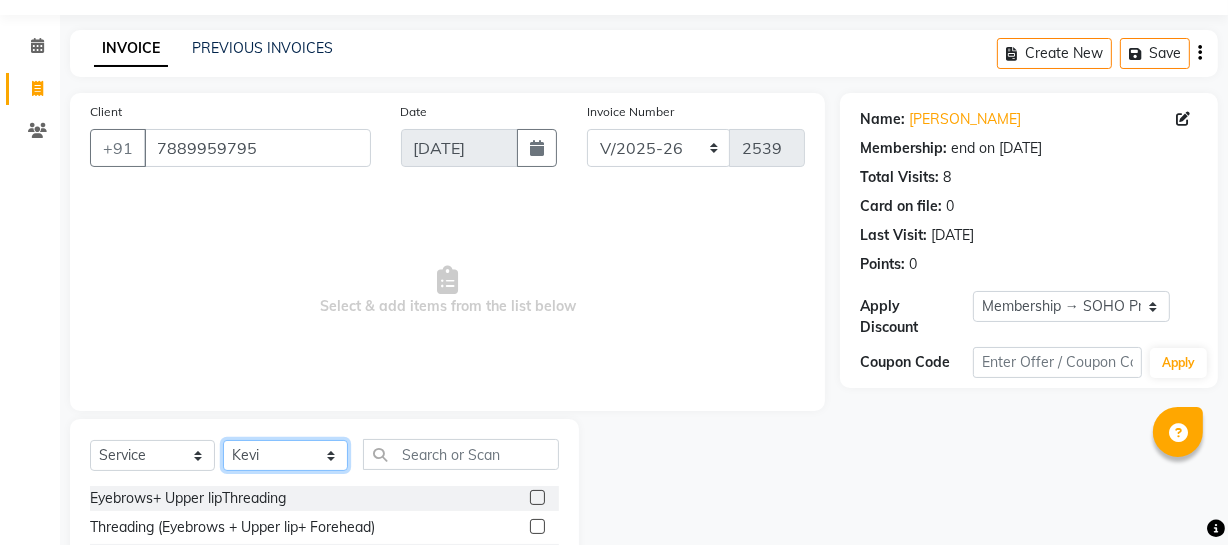 click on "Select Stylist [PERSON_NAME] Adhamya [PERSON_NAME] [PERSON_NAME] [PERSON_NAME] [PERSON_NAME] [PERSON_NAME]  [PERSON_NAME] [PERSON_NAME] [PERSON_NAME] Mitu [PERSON_NAME] Swalia Nitin Reception [PERSON_NAME]  [PERSON_NAME] sameer [PERSON_NAME] [PERSON_NAME] [PERSON_NAME] [PERSON_NAME] [PERSON_NAME]" 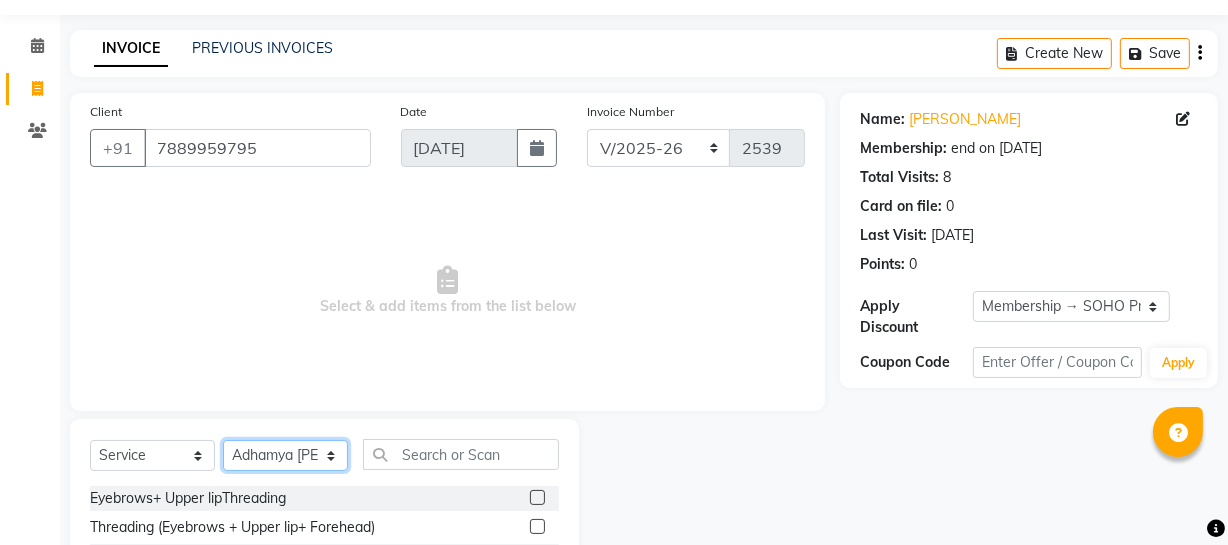 click on "Select Stylist [PERSON_NAME] Adhamya [PERSON_NAME] [PERSON_NAME] [PERSON_NAME] [PERSON_NAME] [PERSON_NAME]  [PERSON_NAME] [PERSON_NAME] [PERSON_NAME] Mitu [PERSON_NAME] Swalia Nitin Reception [PERSON_NAME]  [PERSON_NAME] sameer [PERSON_NAME] [PERSON_NAME] [PERSON_NAME] [PERSON_NAME] [PERSON_NAME]" 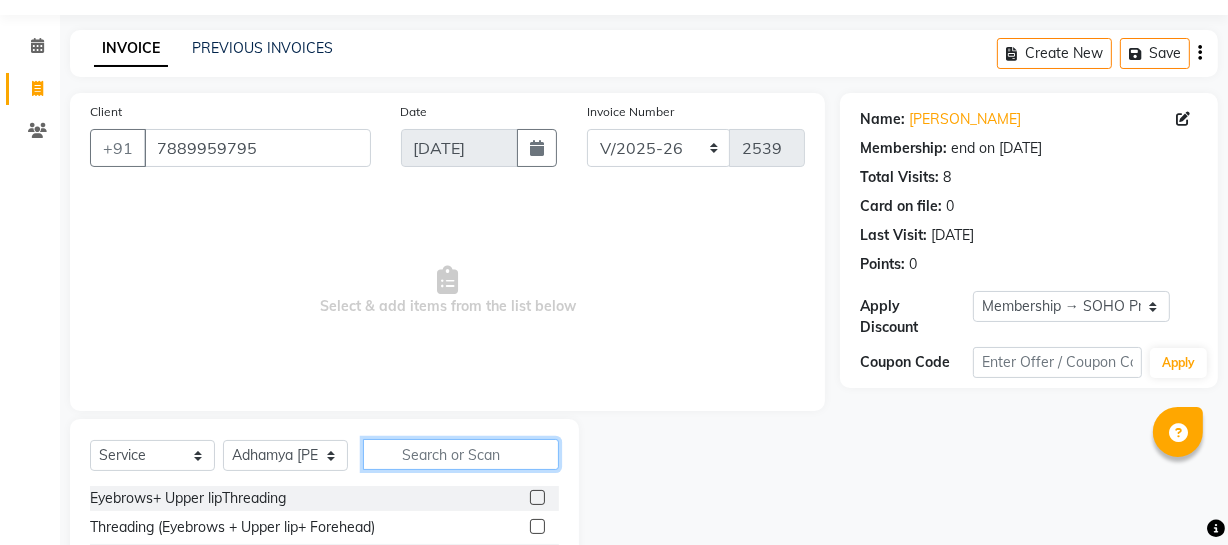 click 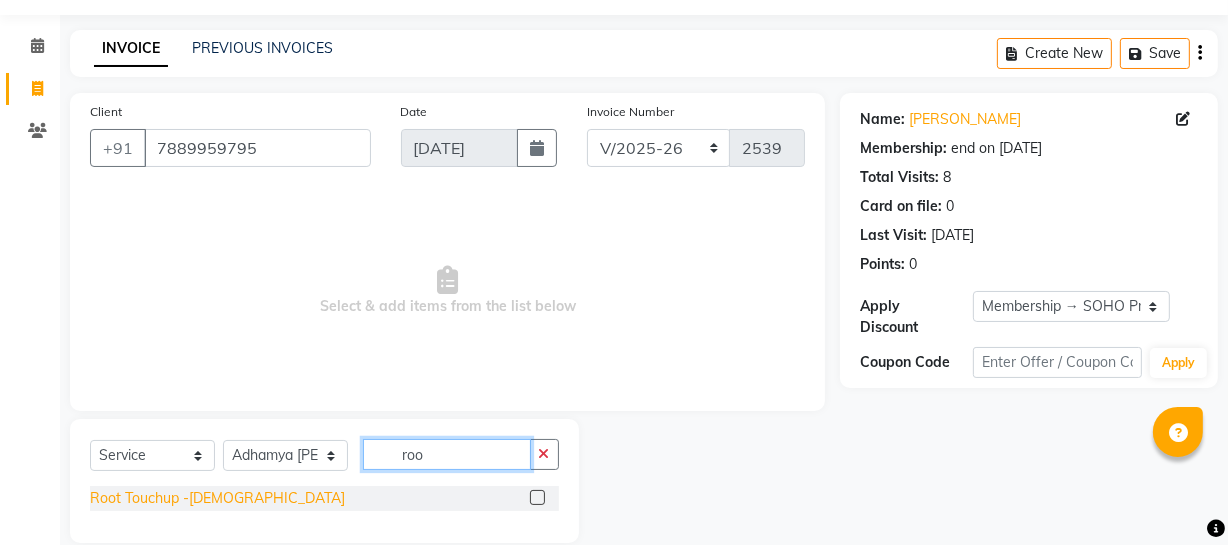 type on "roo" 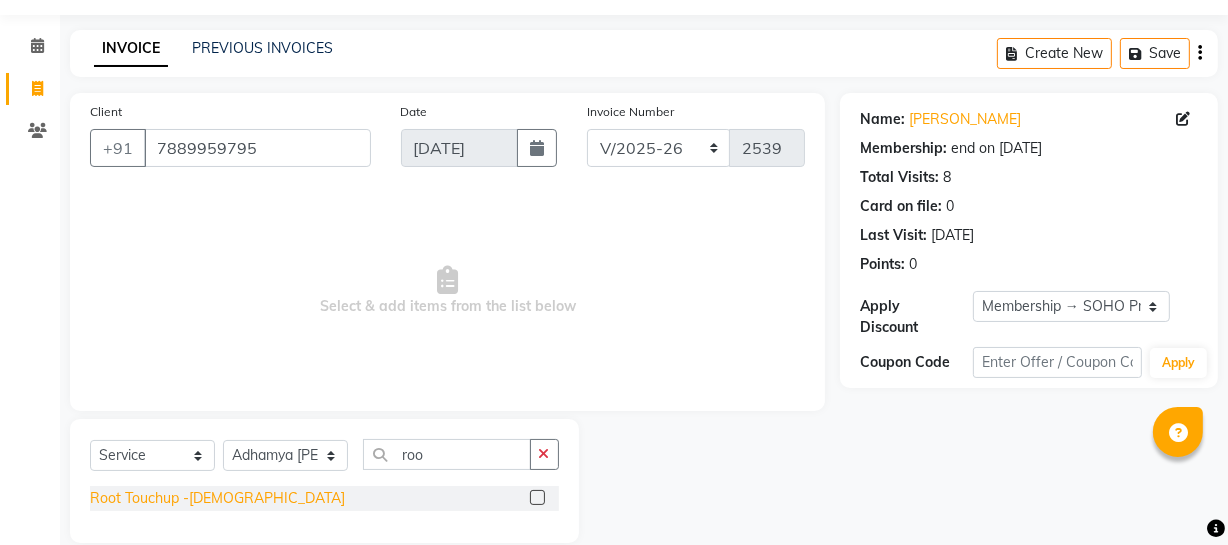 click on "Root Touchup -[DEMOGRAPHIC_DATA]" 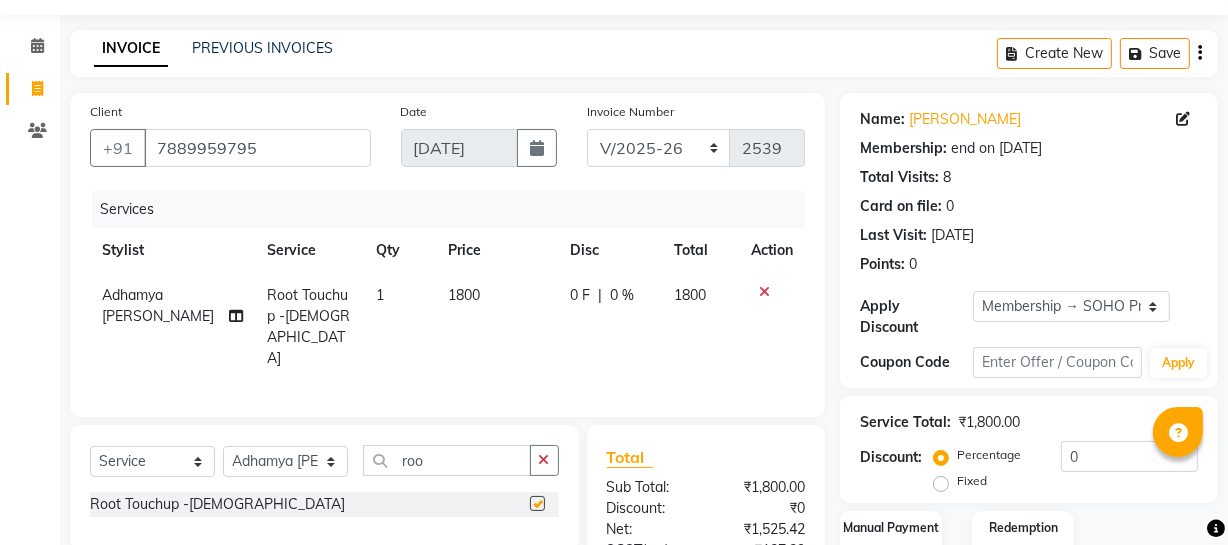 checkbox on "false" 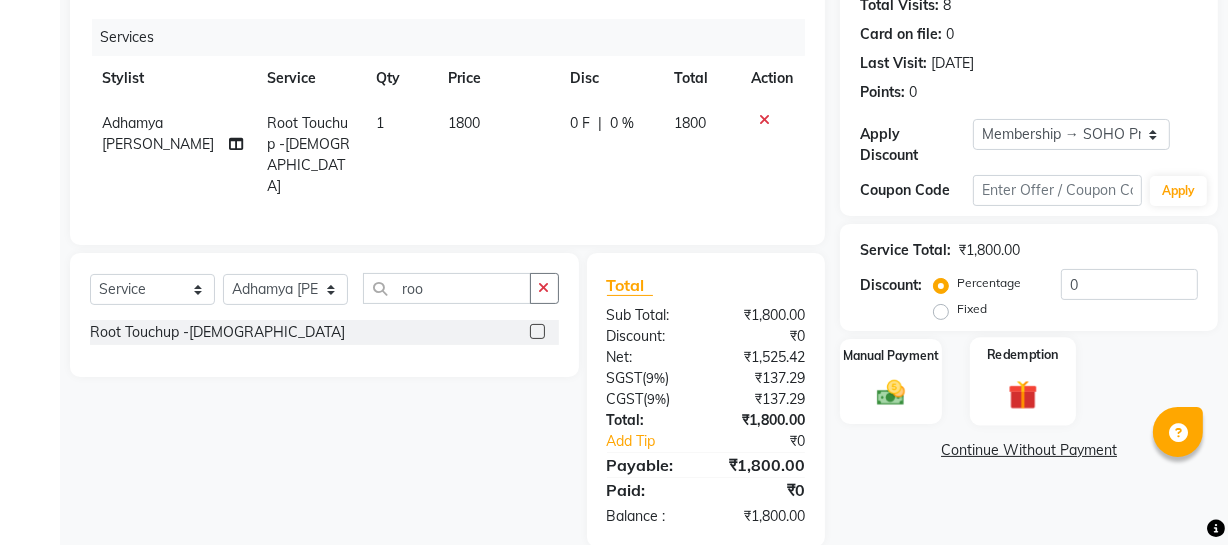 scroll, scrollTop: 256, scrollLeft: 0, axis: vertical 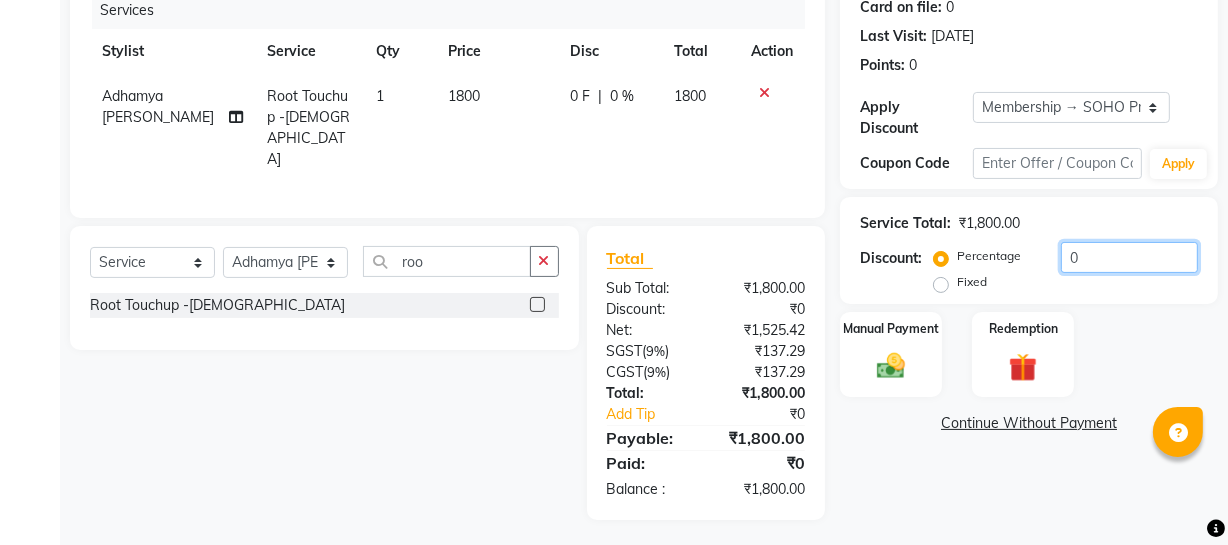 drag, startPoint x: 1080, startPoint y: 258, endPoint x: 352, endPoint y: 239, distance: 728.2479 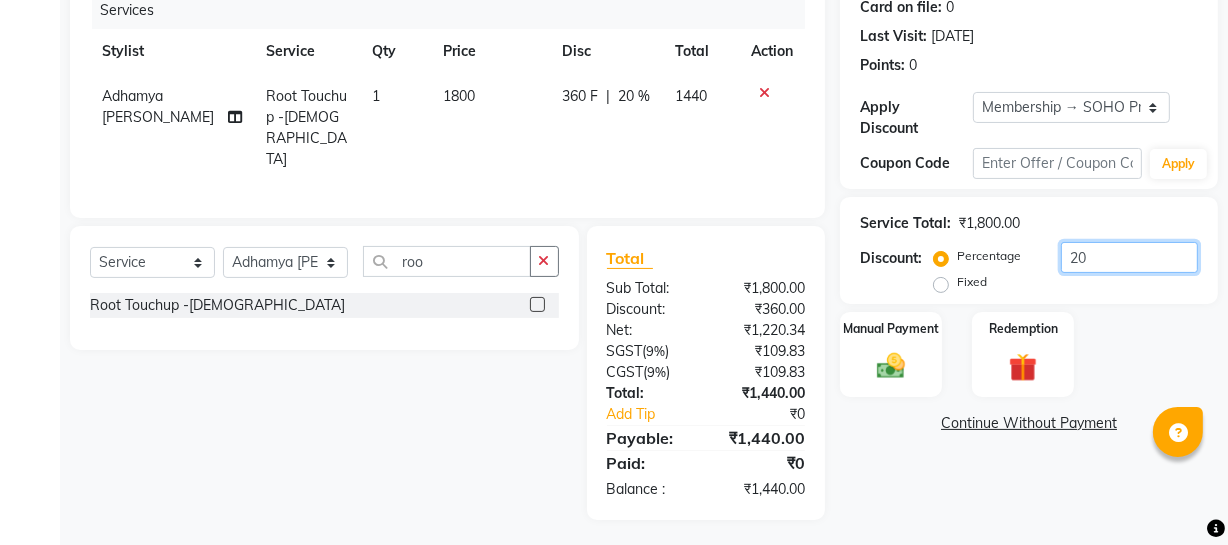 type on "20" 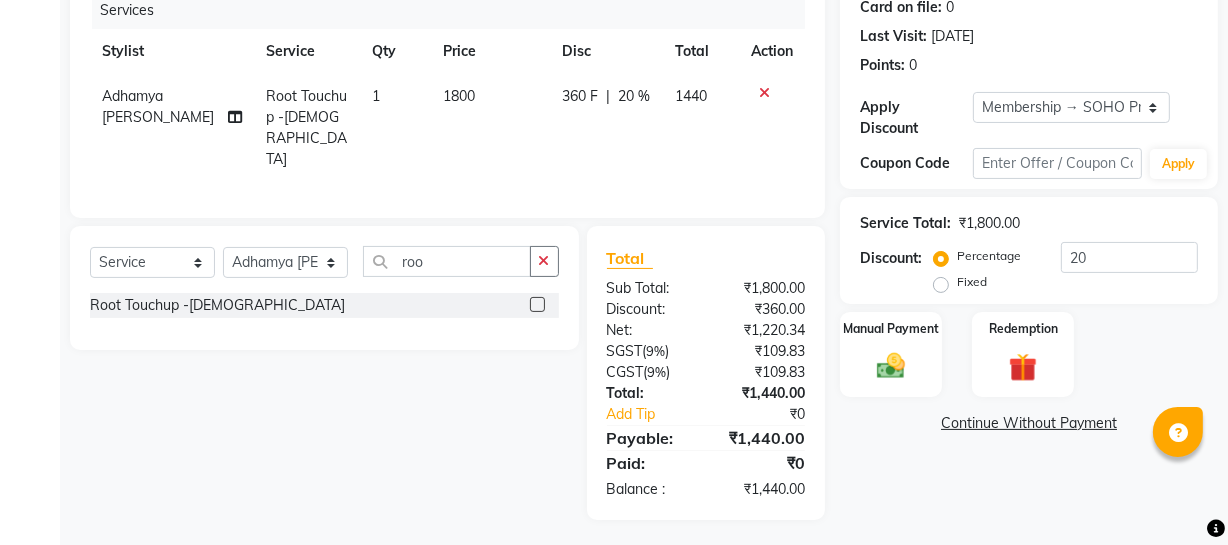 click on "Manual Payment Redemption" 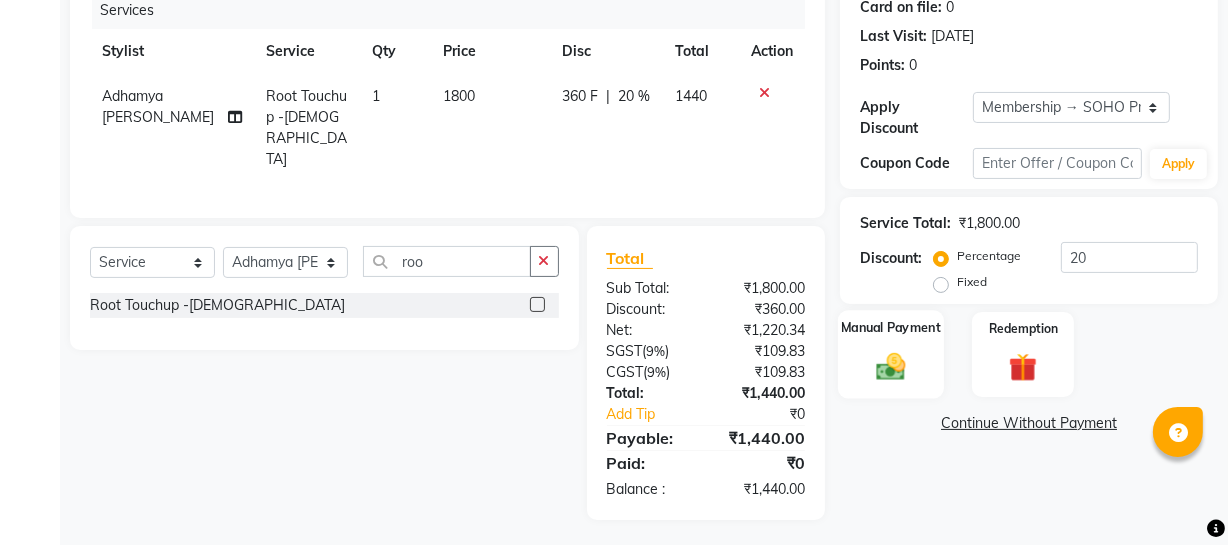 click on "Manual Payment" 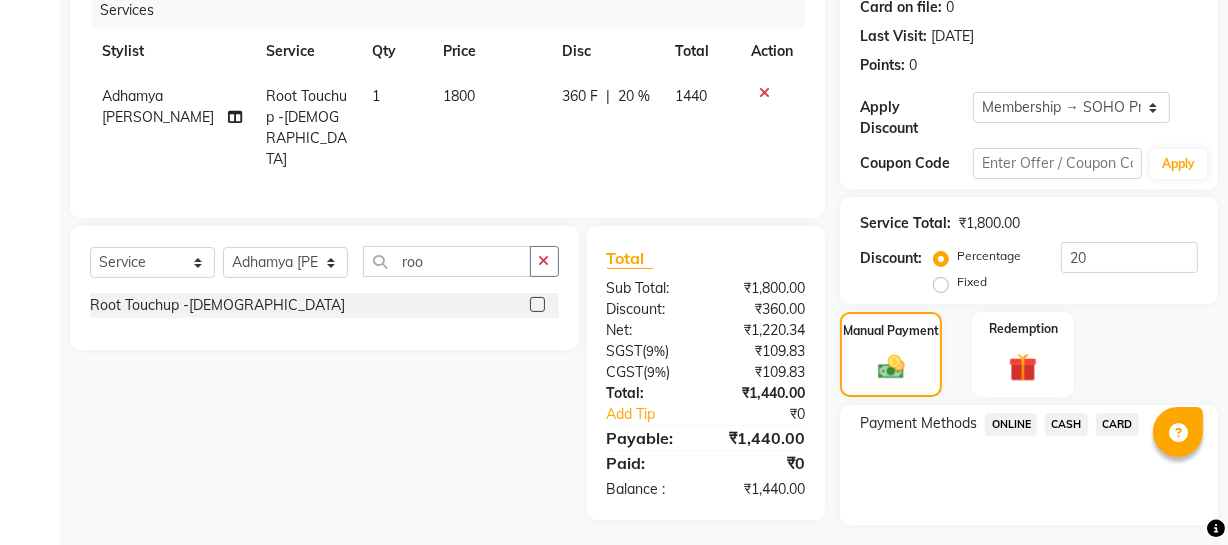 click on "CASH" 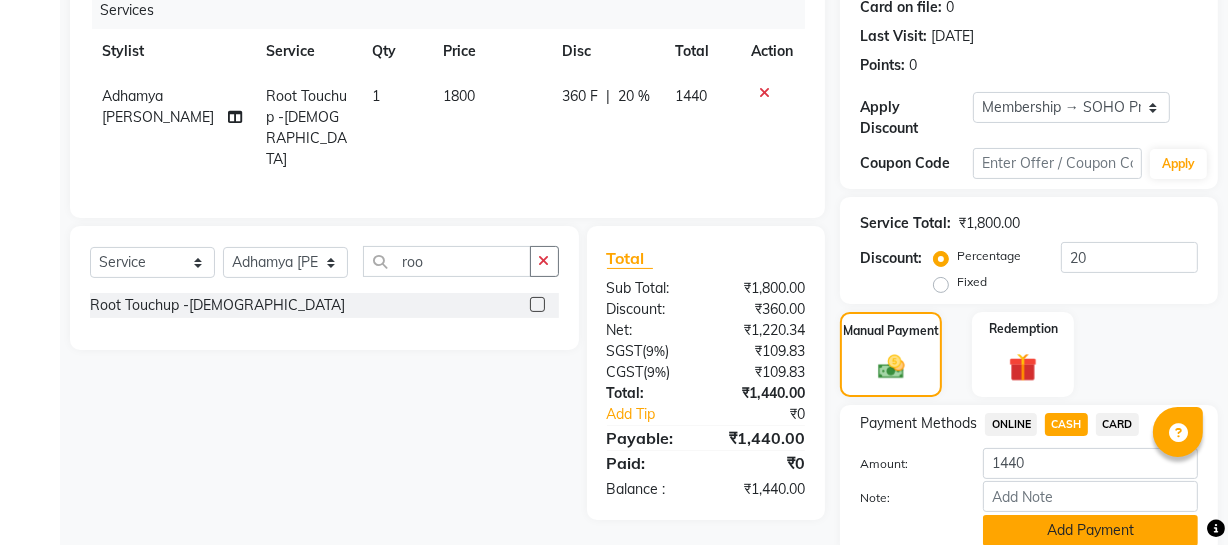 click on "Add Payment" 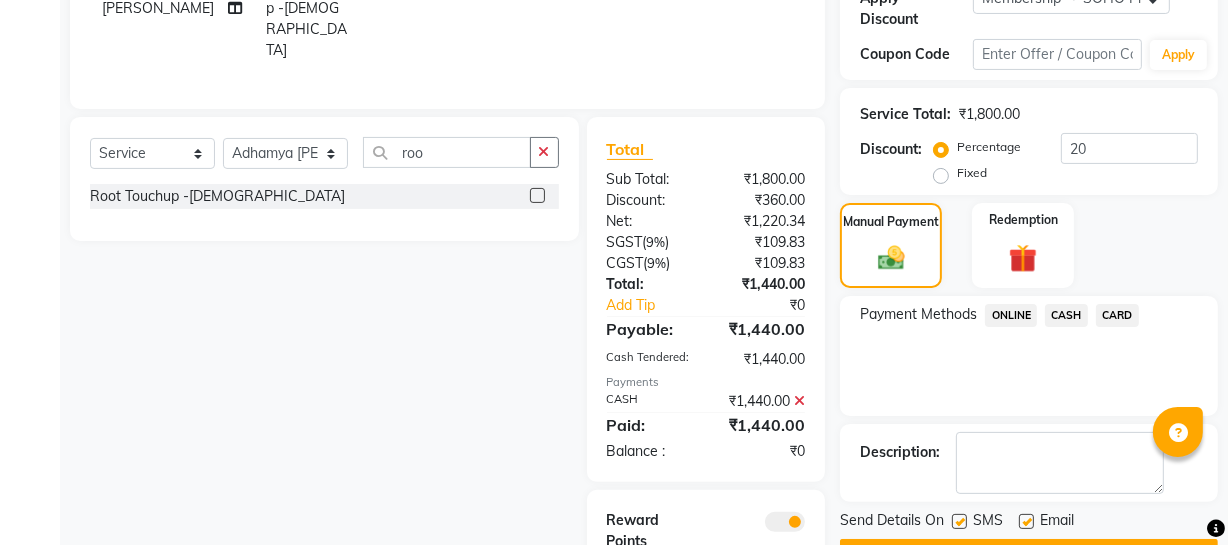 scroll, scrollTop: 467, scrollLeft: 0, axis: vertical 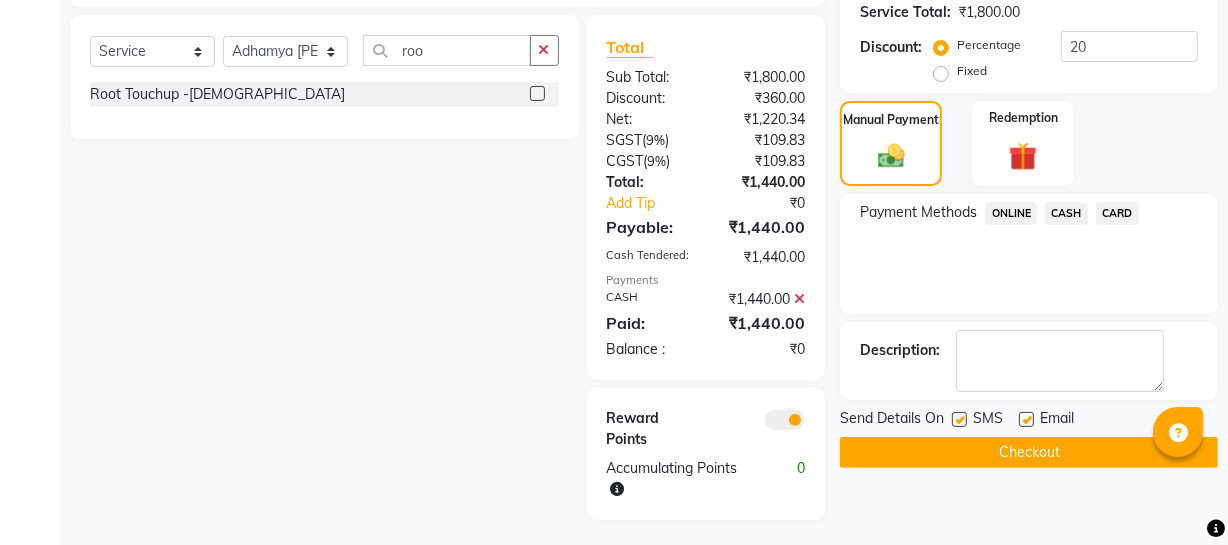 click on "Checkout" 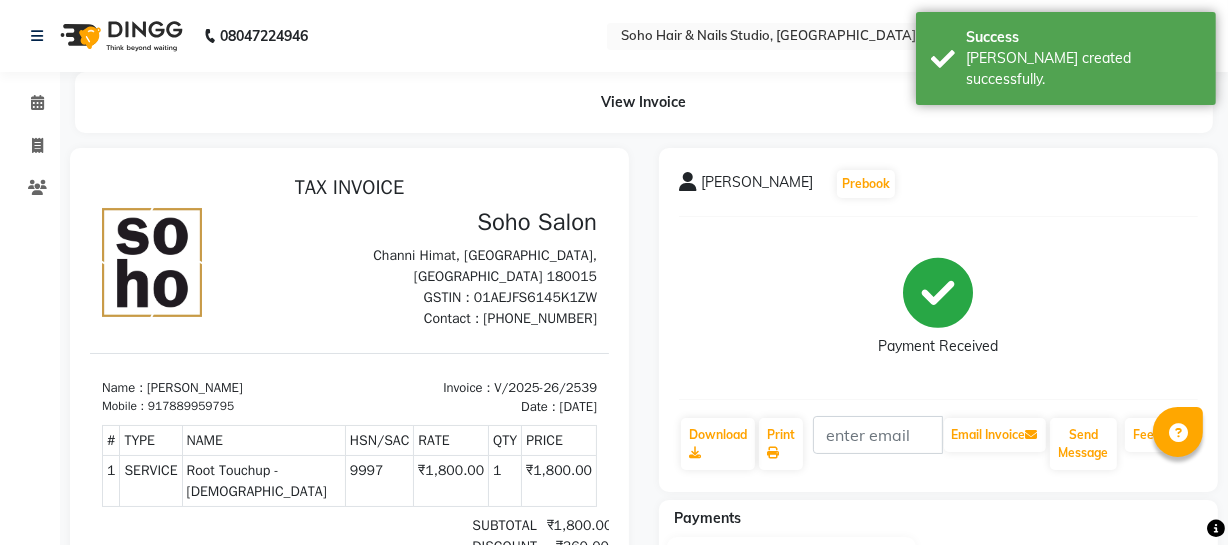 scroll, scrollTop: 0, scrollLeft: 0, axis: both 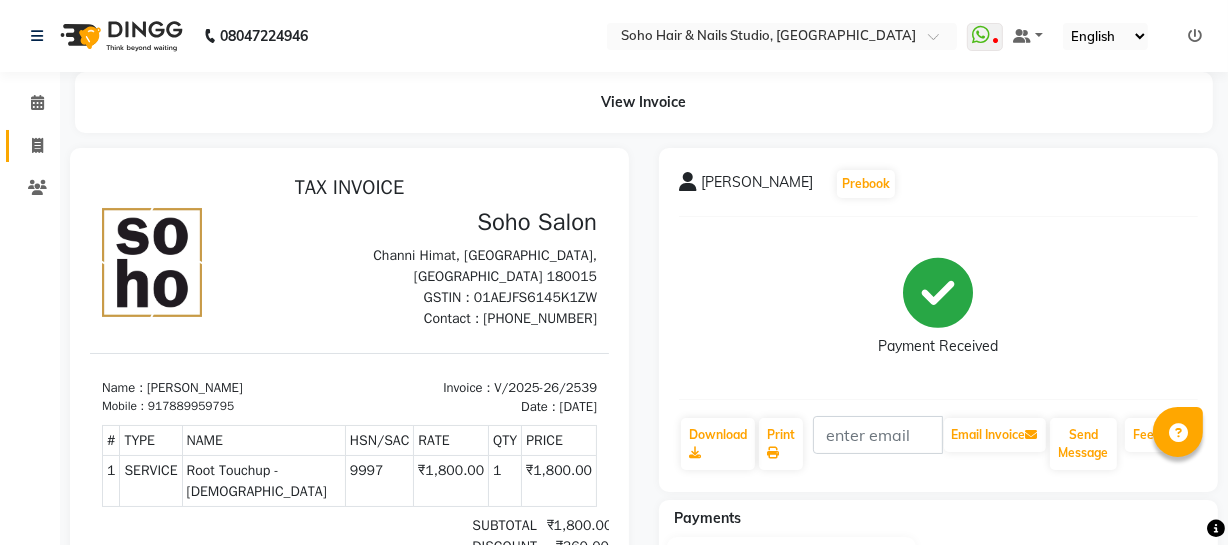 click on "Invoice" 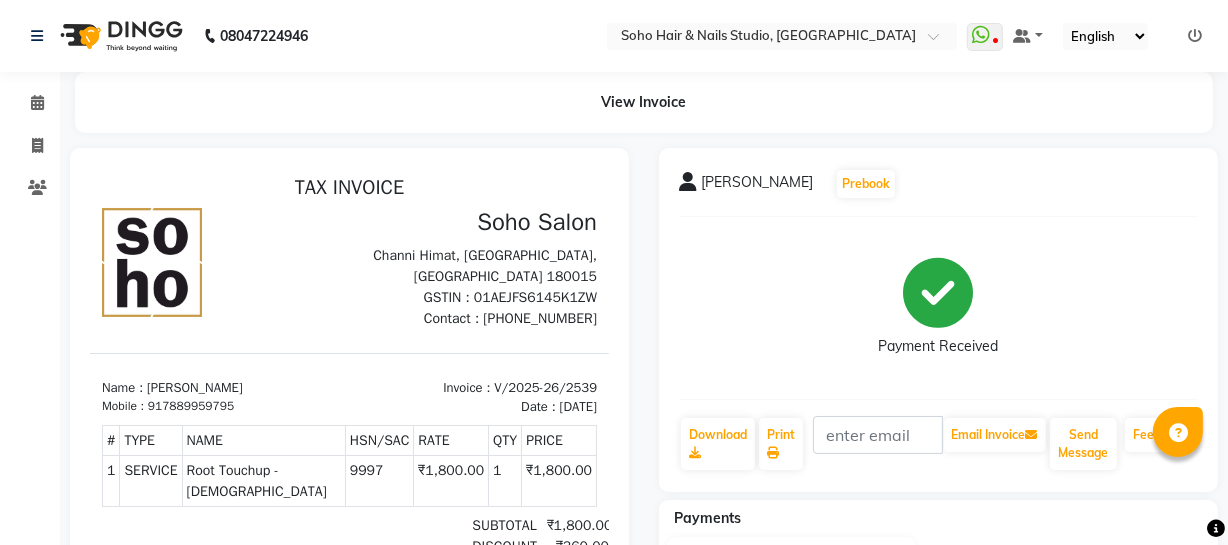 select on "service" 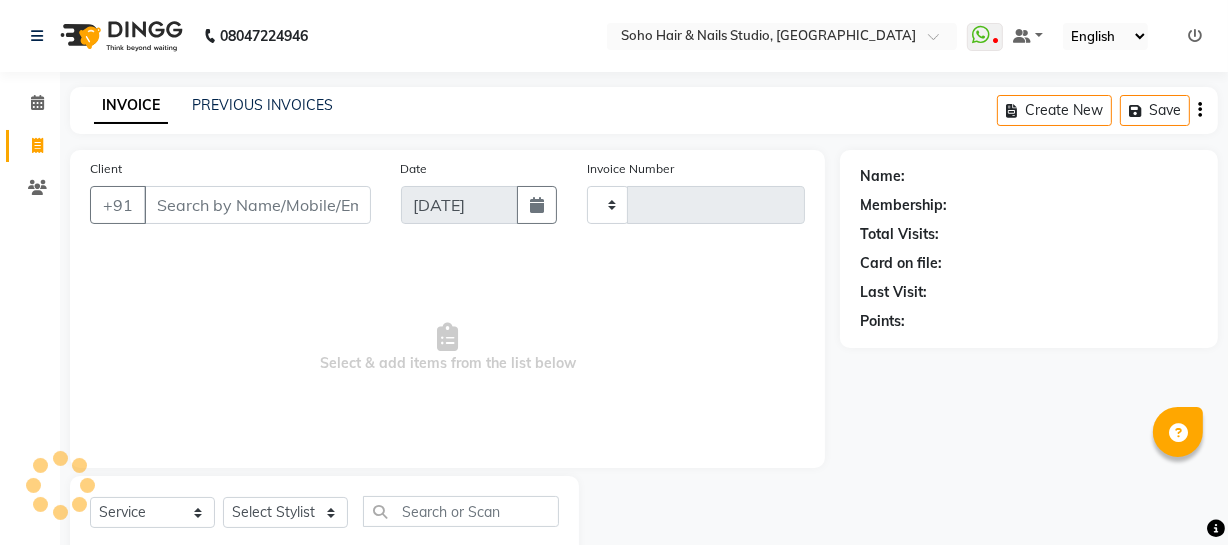 scroll, scrollTop: 57, scrollLeft: 0, axis: vertical 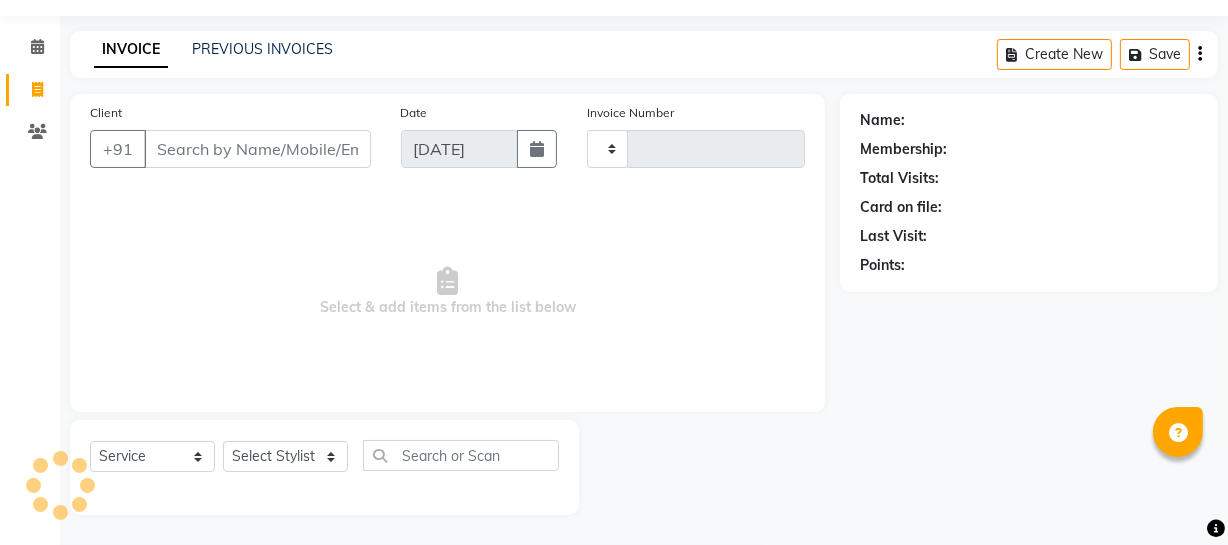 type on "2540" 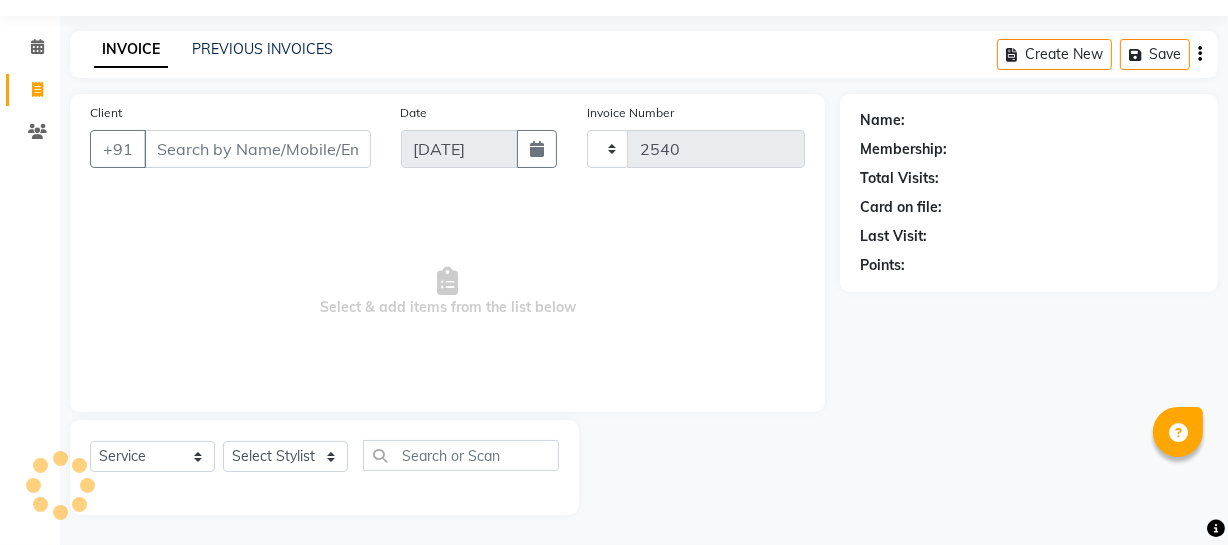 select on "735" 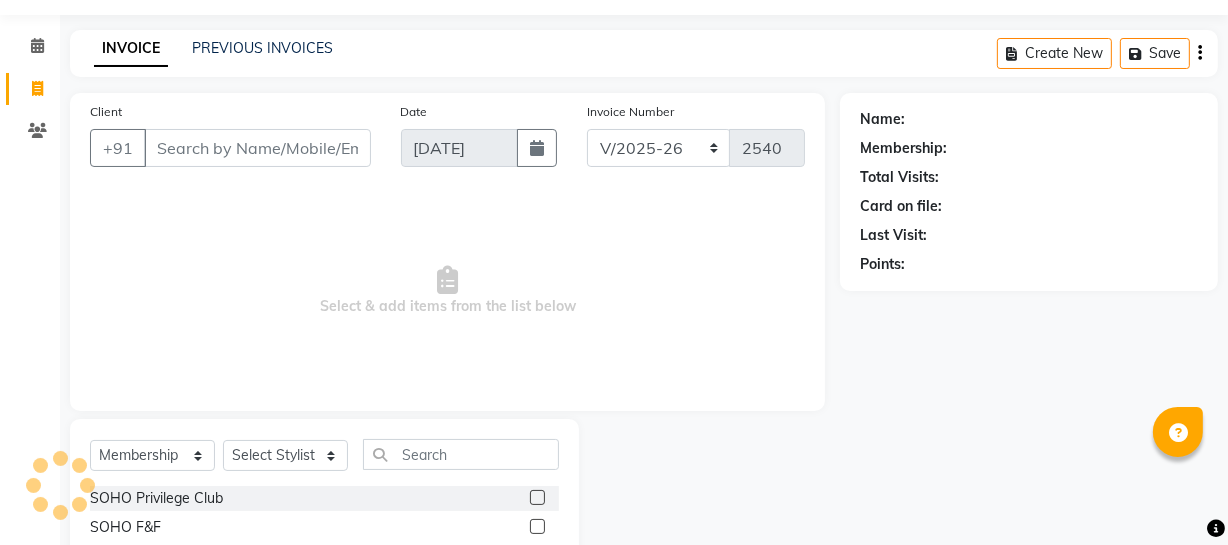 scroll, scrollTop: 0, scrollLeft: 0, axis: both 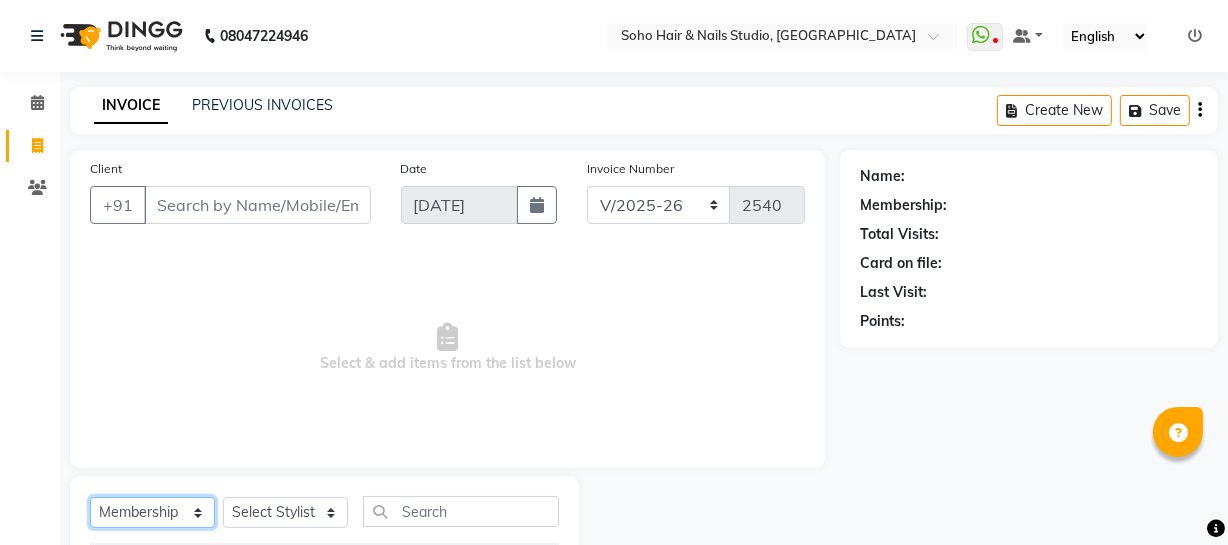click on "Select  Service  Product  Membership  Package Voucher Prepaid Gift Card" 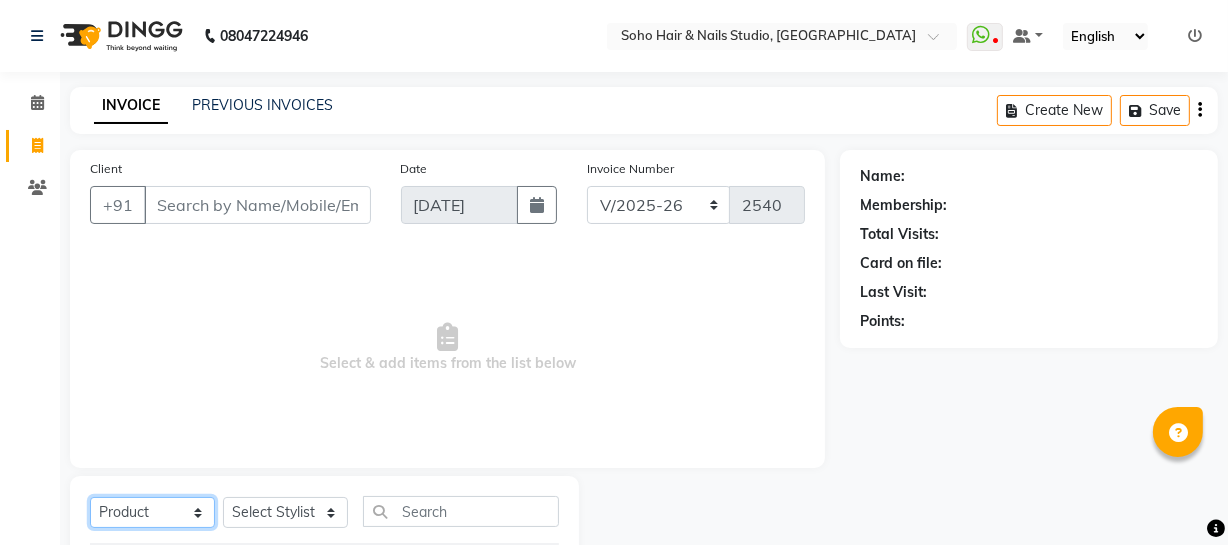 click on "Select  Service  Product  Membership  Package Voucher Prepaid Gift Card" 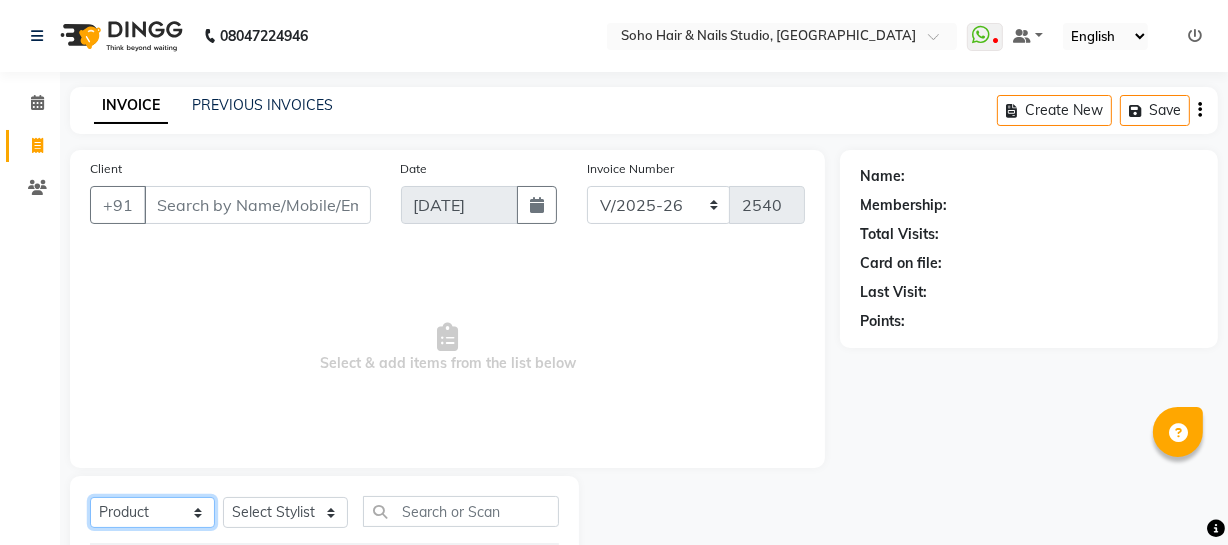 click on "Select  Service  Product  Membership  Package Voucher Prepaid Gift Card" 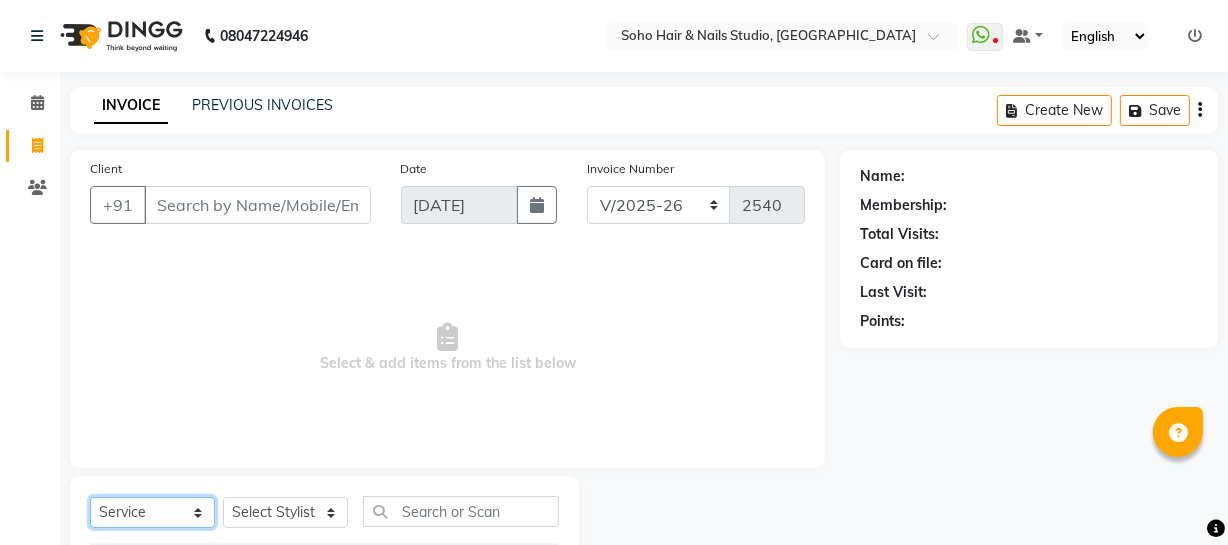 click on "Select  Service  Product  Membership  Package Voucher Prepaid Gift Card" 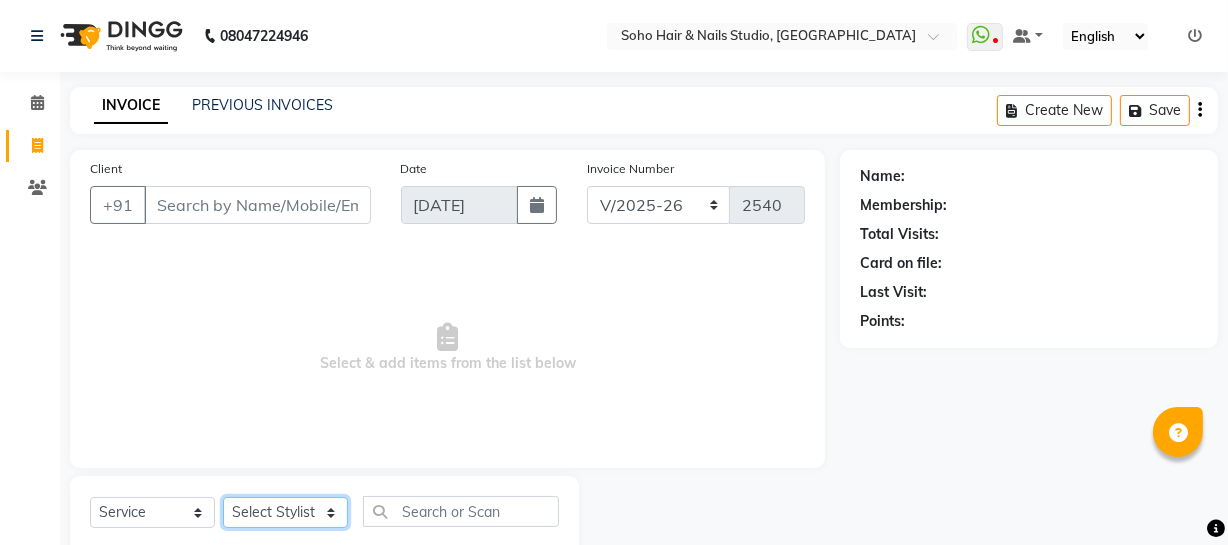 click on "Select Stylist [PERSON_NAME] Adhamya [PERSON_NAME] [PERSON_NAME] [PERSON_NAME] [PERSON_NAME] [PERSON_NAME]  [PERSON_NAME] [PERSON_NAME] [PERSON_NAME] Mitu [PERSON_NAME] Swalia Nitin Reception [PERSON_NAME]  [PERSON_NAME] sameer [PERSON_NAME] [PERSON_NAME] [PERSON_NAME] [PERSON_NAME] [PERSON_NAME]" 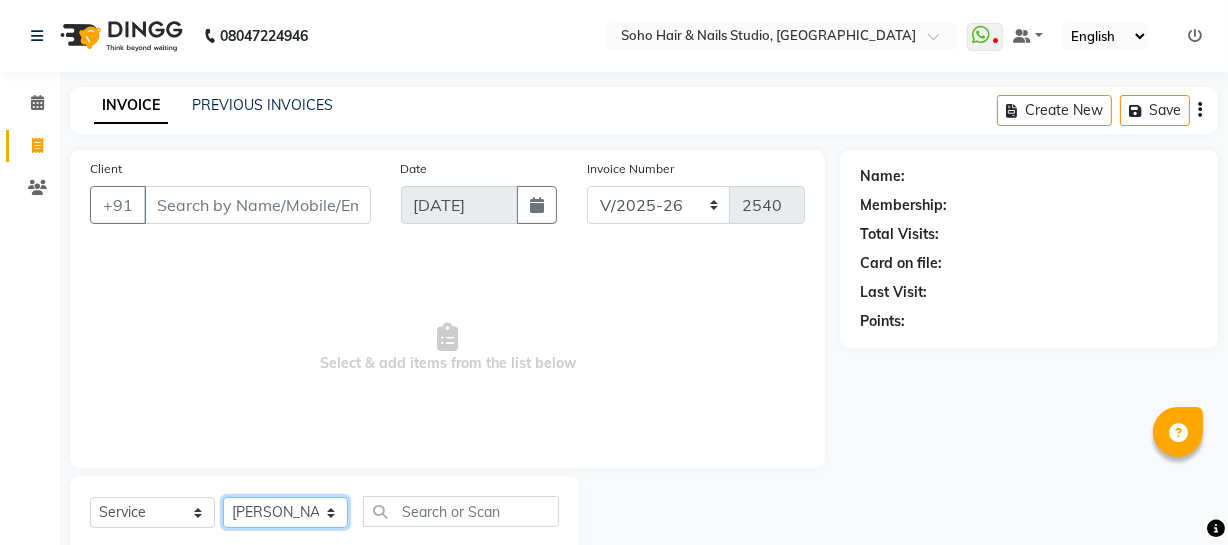 click on "Select Stylist [PERSON_NAME] Adhamya [PERSON_NAME] [PERSON_NAME] [PERSON_NAME] [PERSON_NAME] [PERSON_NAME]  [PERSON_NAME] [PERSON_NAME] [PERSON_NAME] Mitu [PERSON_NAME] Swalia Nitin Reception [PERSON_NAME]  [PERSON_NAME] sameer [PERSON_NAME] [PERSON_NAME] [PERSON_NAME] [PERSON_NAME] [PERSON_NAME]" 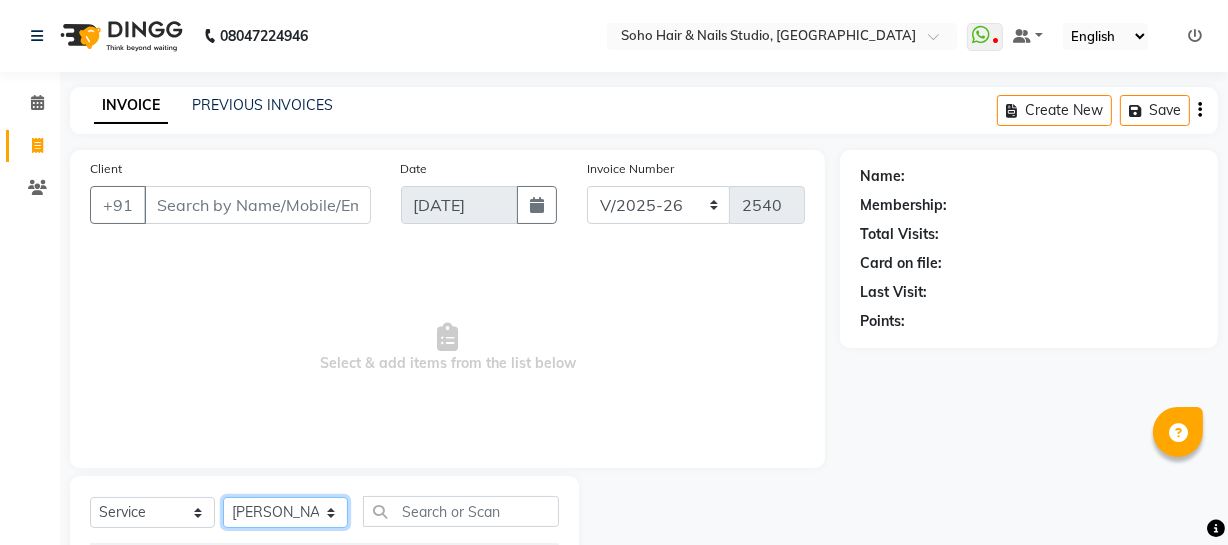 scroll, scrollTop: 130, scrollLeft: 0, axis: vertical 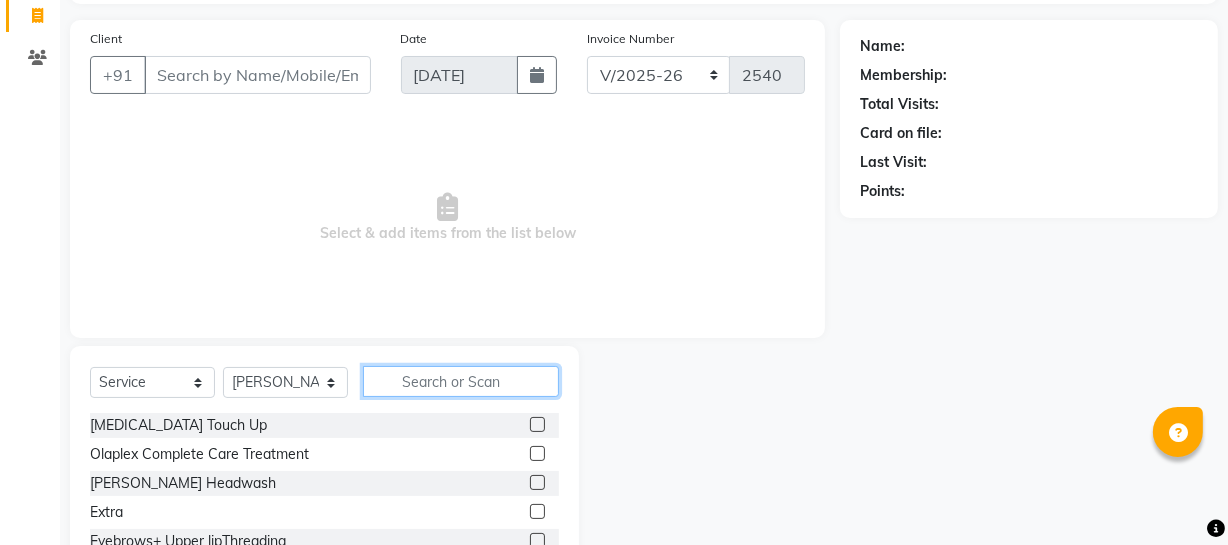 click 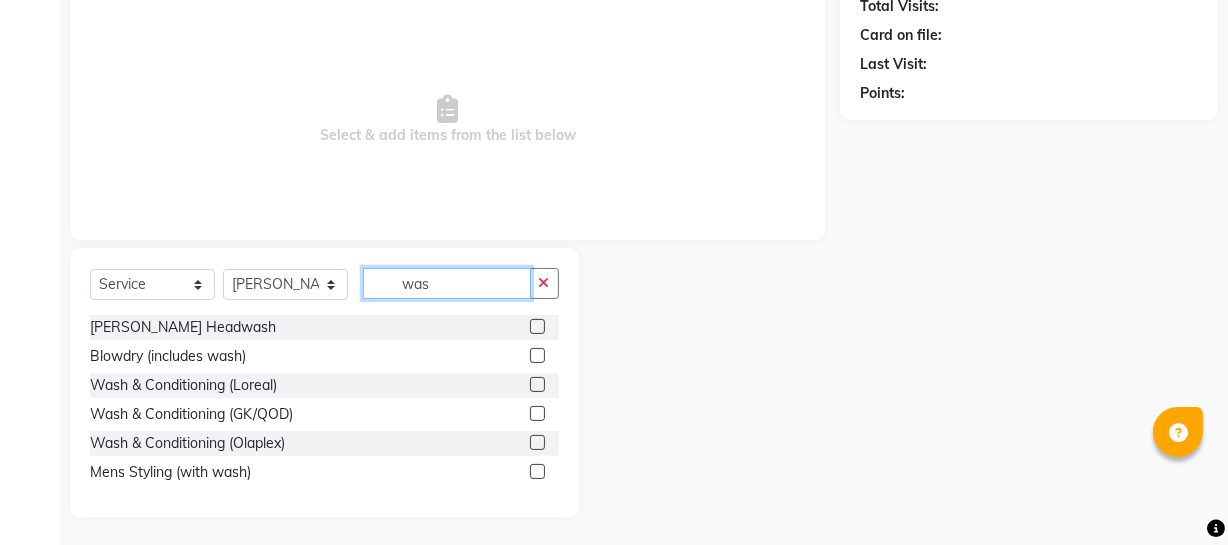 scroll, scrollTop: 230, scrollLeft: 0, axis: vertical 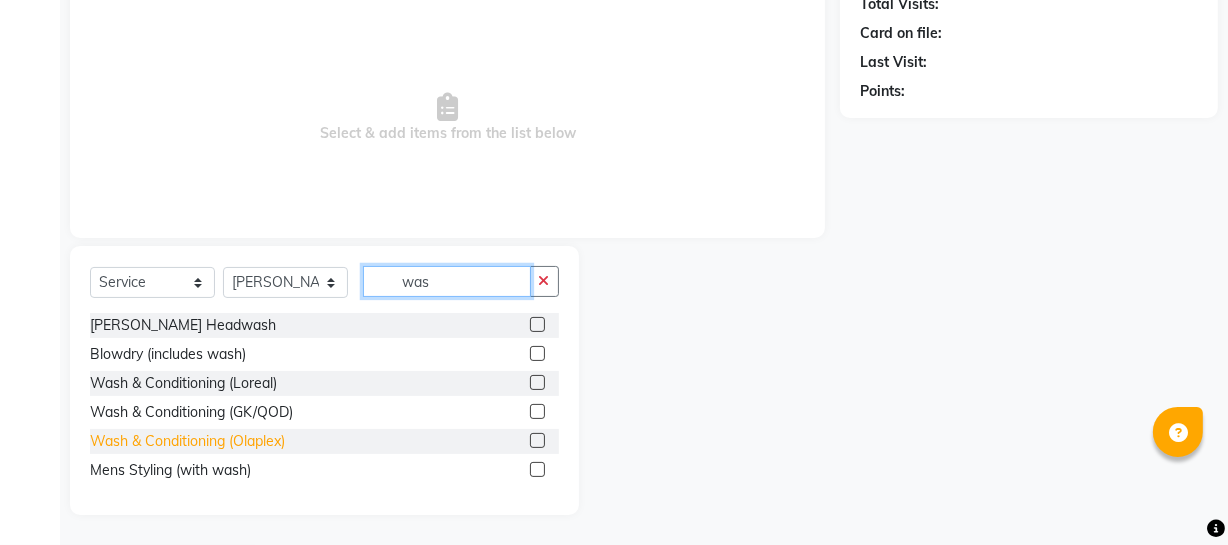type on "was" 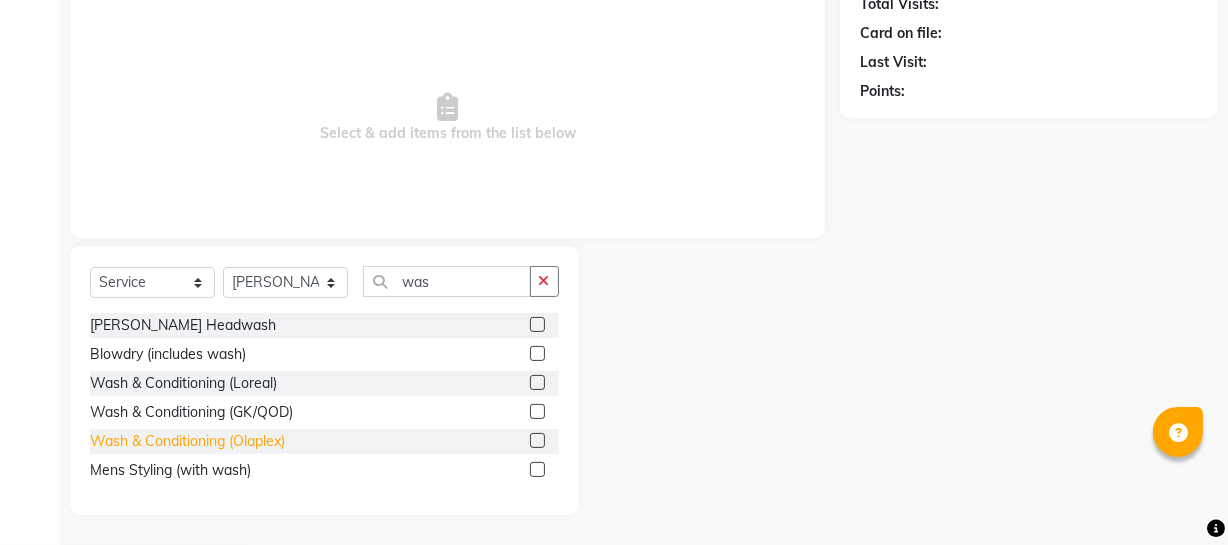 click on "Wash & Conditioning (Olaplex)" 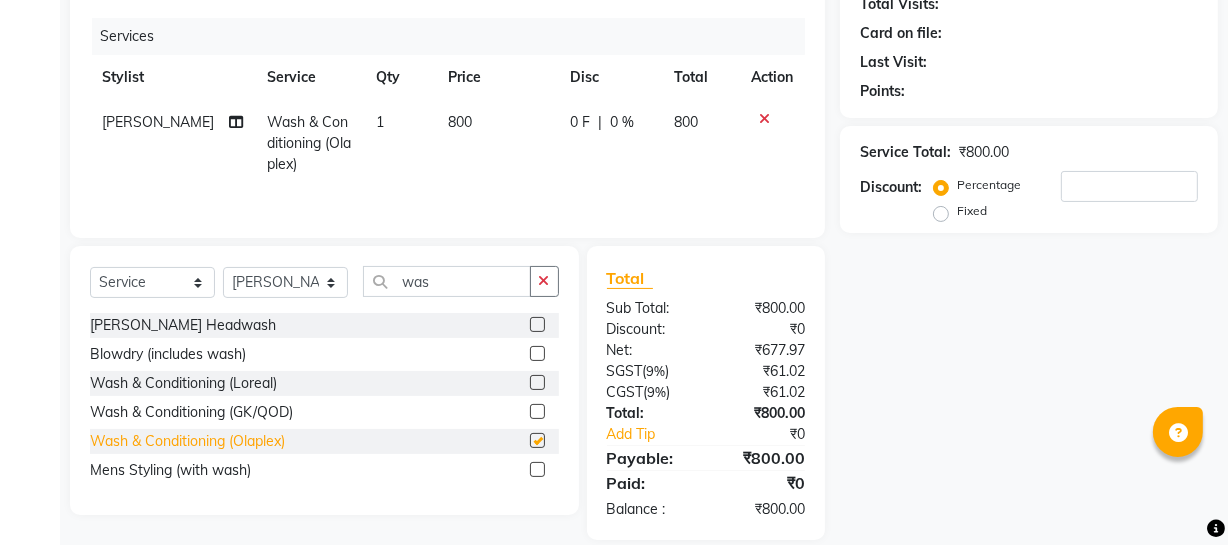 checkbox on "false" 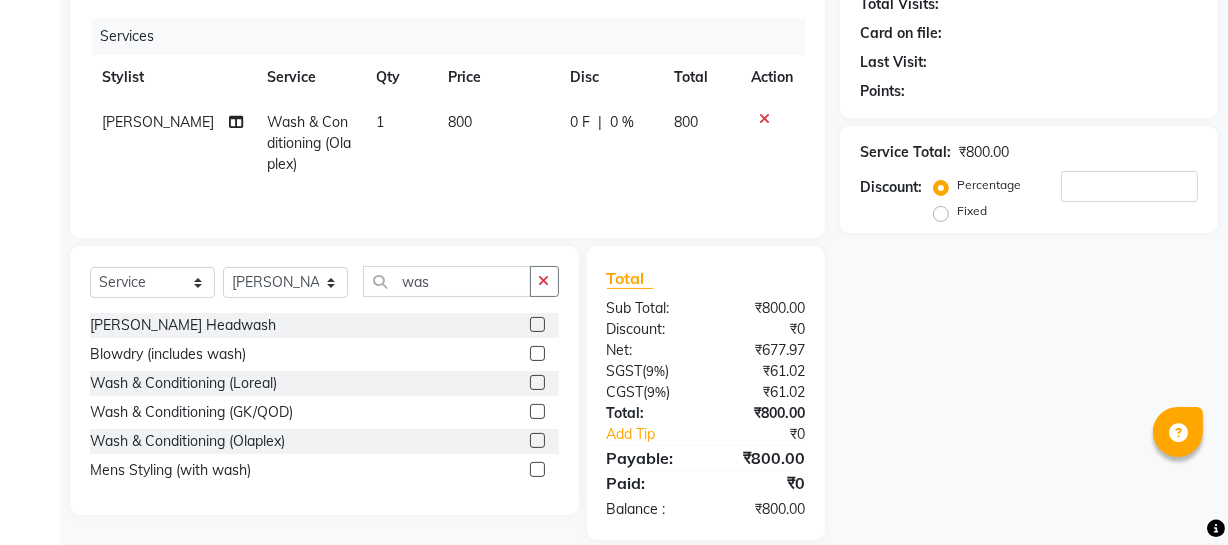 scroll, scrollTop: 158, scrollLeft: 0, axis: vertical 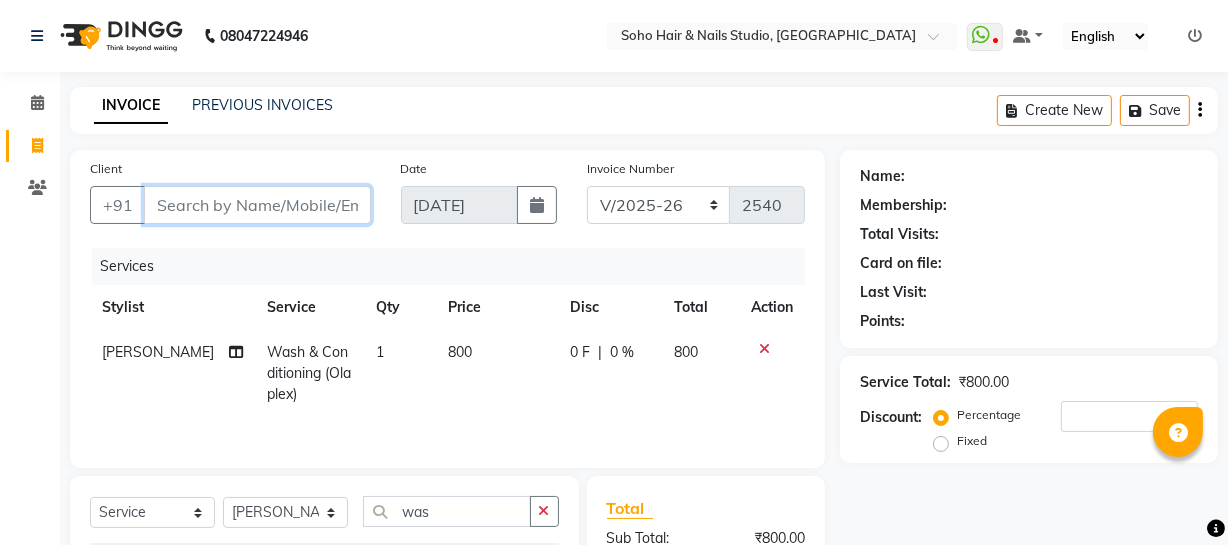 click on "Client" at bounding box center [257, 205] 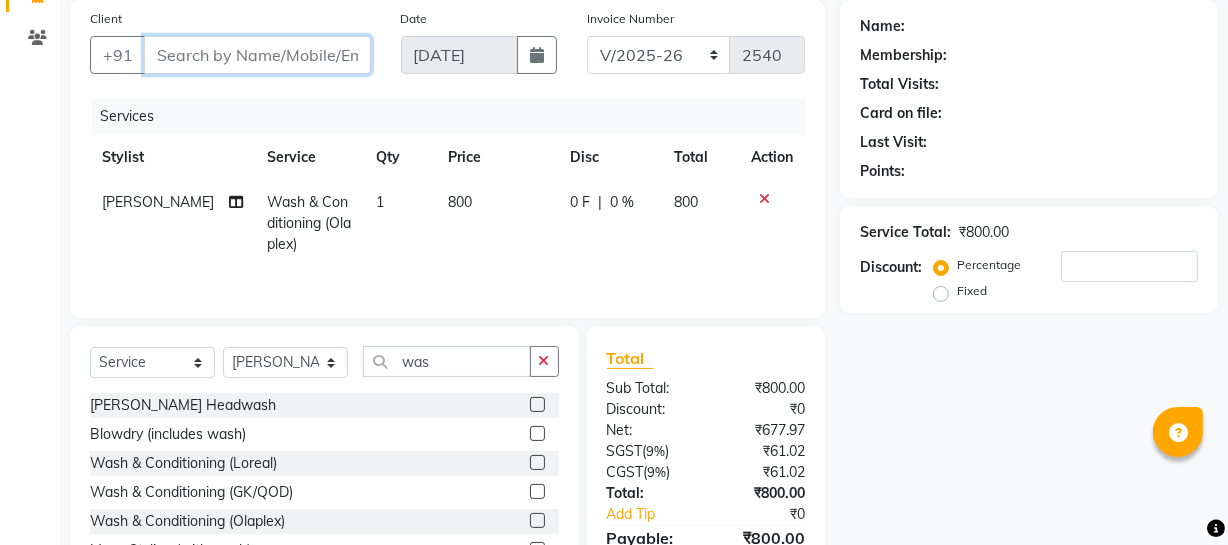 scroll, scrollTop: 181, scrollLeft: 0, axis: vertical 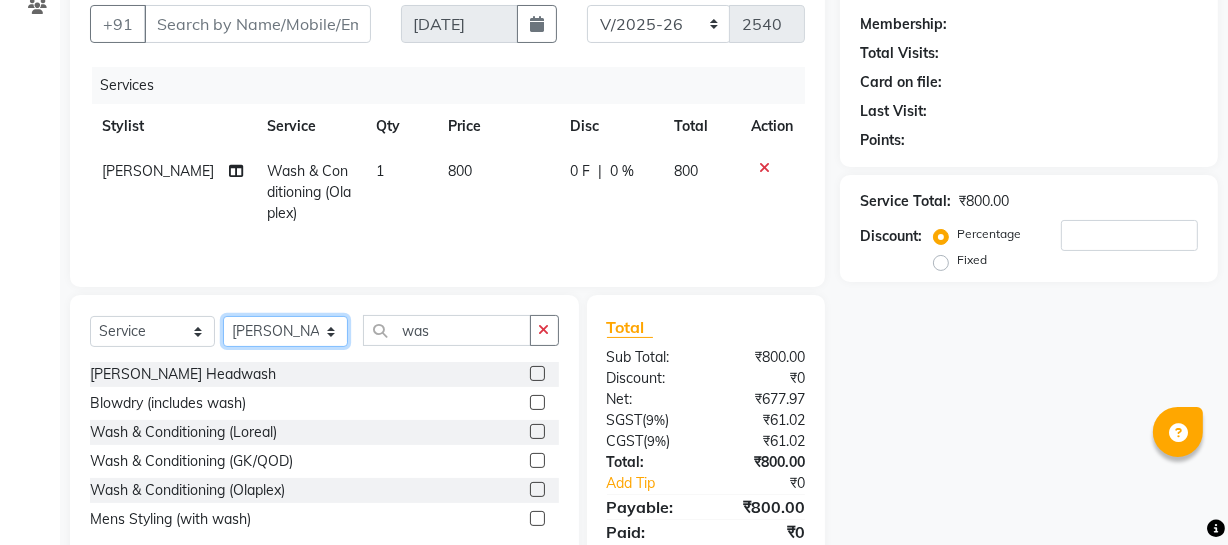click on "Select Stylist [PERSON_NAME] Adhamya [PERSON_NAME] [PERSON_NAME] [PERSON_NAME] [PERSON_NAME] [PERSON_NAME]  [PERSON_NAME] [PERSON_NAME] [PERSON_NAME] Mitu [PERSON_NAME] Swalia Nitin Reception [PERSON_NAME]  [PERSON_NAME] sameer [PERSON_NAME] [PERSON_NAME] [PERSON_NAME] [PERSON_NAME] [PERSON_NAME]" 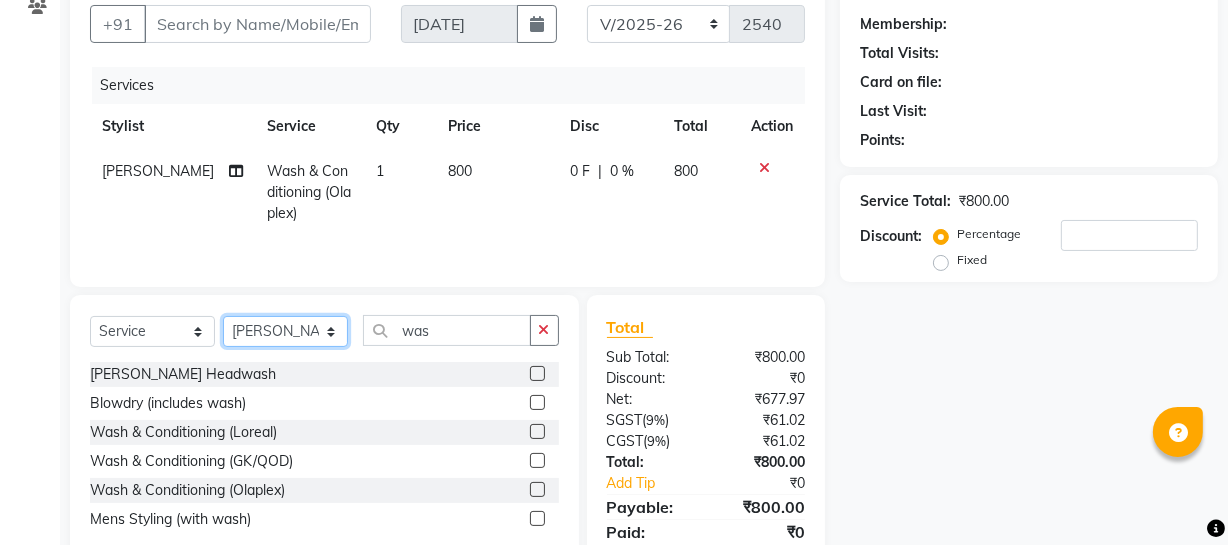 select on "62579" 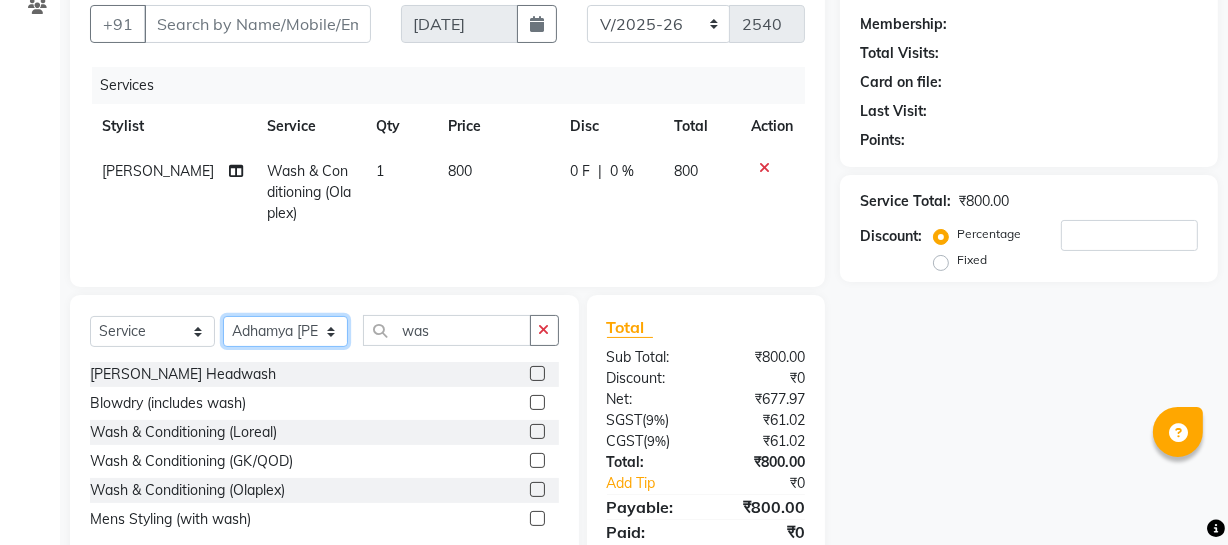 click on "Select Stylist [PERSON_NAME] Adhamya [PERSON_NAME] [PERSON_NAME] [PERSON_NAME] [PERSON_NAME] [PERSON_NAME]  [PERSON_NAME] [PERSON_NAME] [PERSON_NAME] Mitu [PERSON_NAME] Swalia Nitin Reception [PERSON_NAME]  [PERSON_NAME] sameer [PERSON_NAME] [PERSON_NAME] [PERSON_NAME] [PERSON_NAME] [PERSON_NAME]" 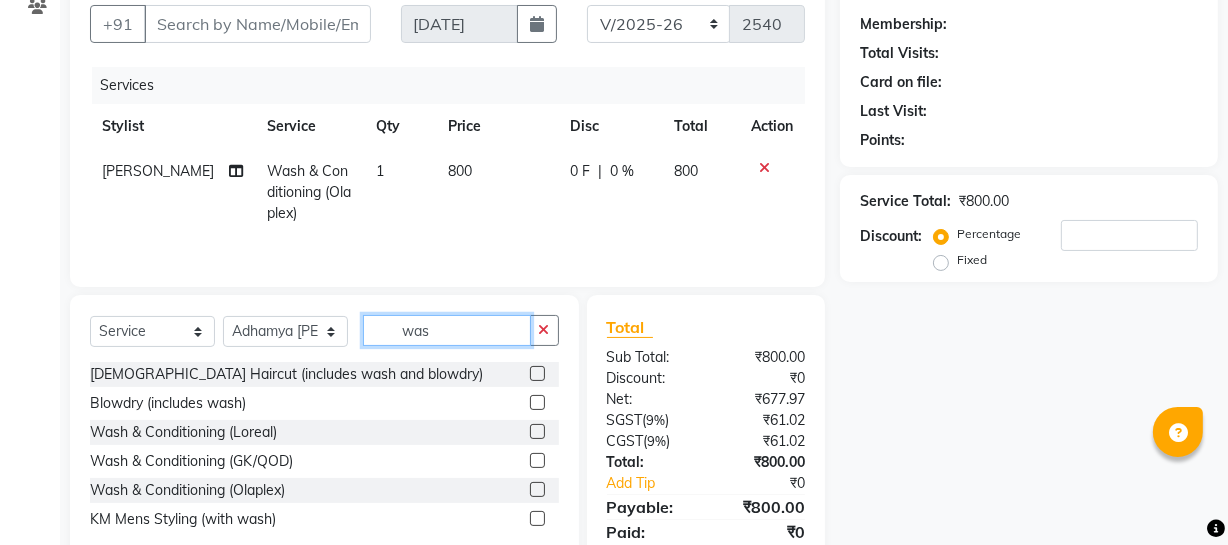 drag, startPoint x: 465, startPoint y: 328, endPoint x: 267, endPoint y: 342, distance: 198.49434 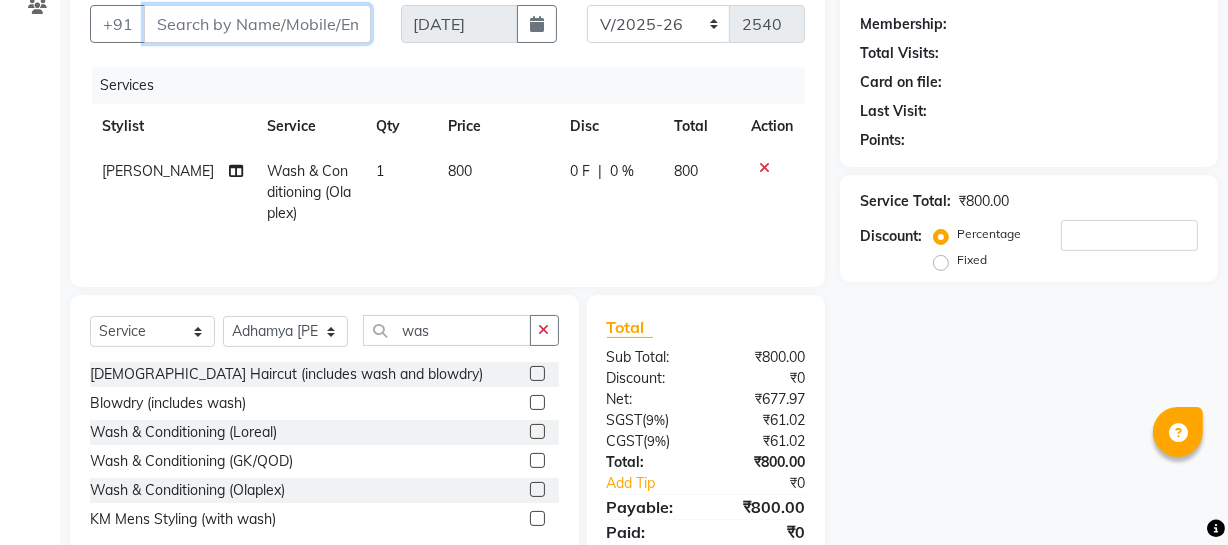 click on "Client" at bounding box center [257, 24] 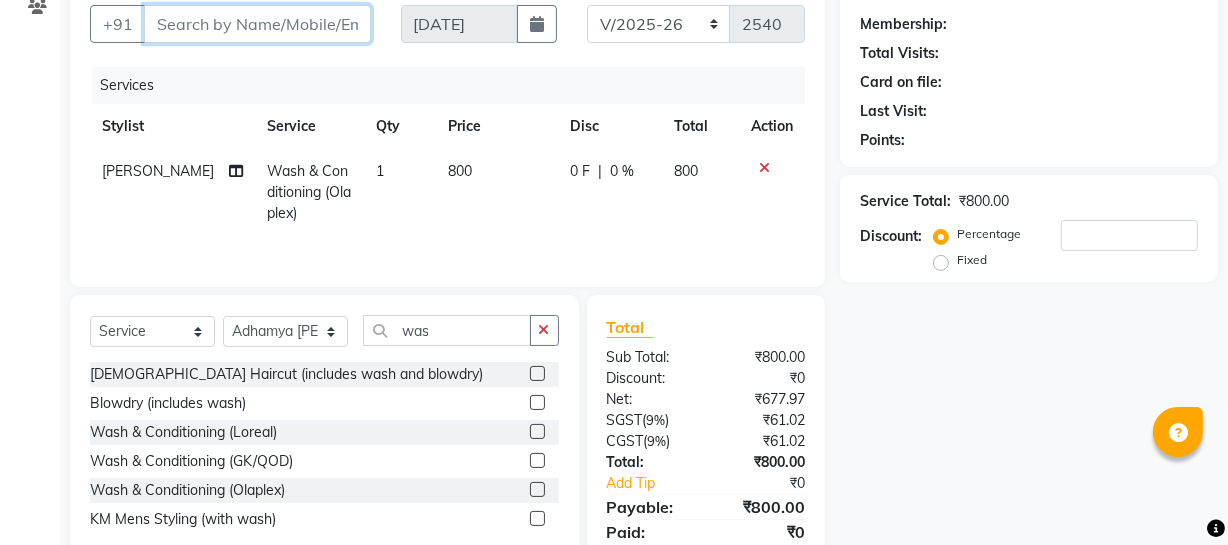 type on "7" 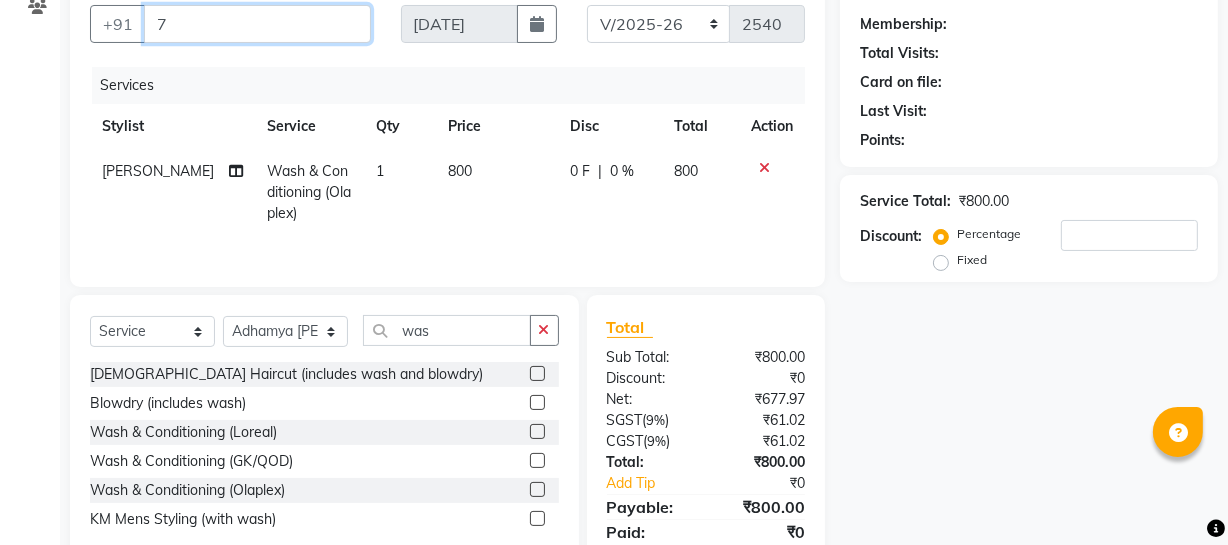 type on "0" 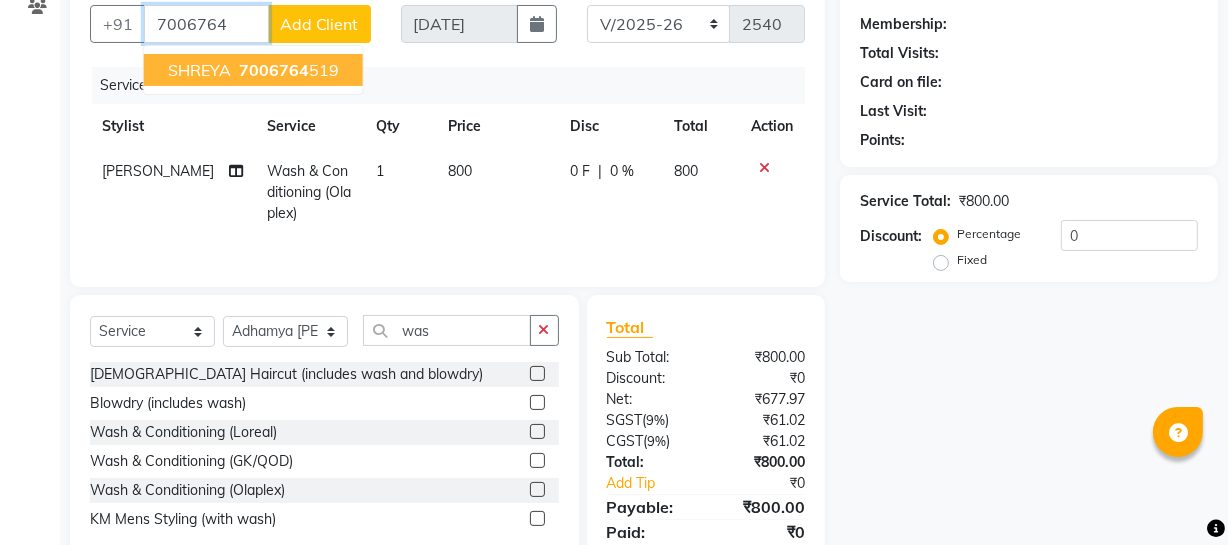 click on "SHREYA" at bounding box center [199, 70] 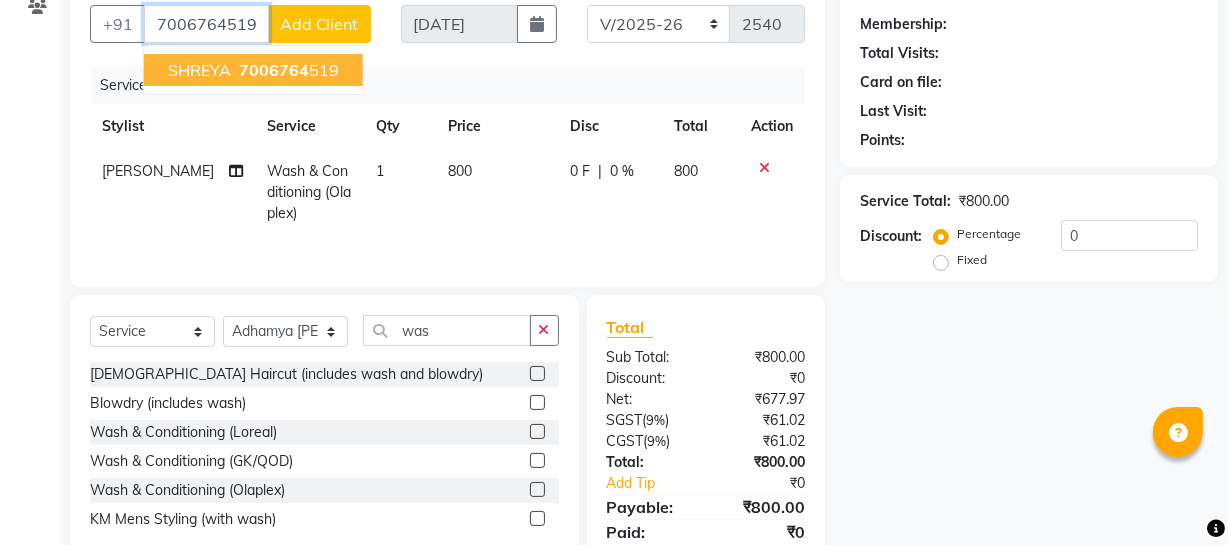 type on "7006764519" 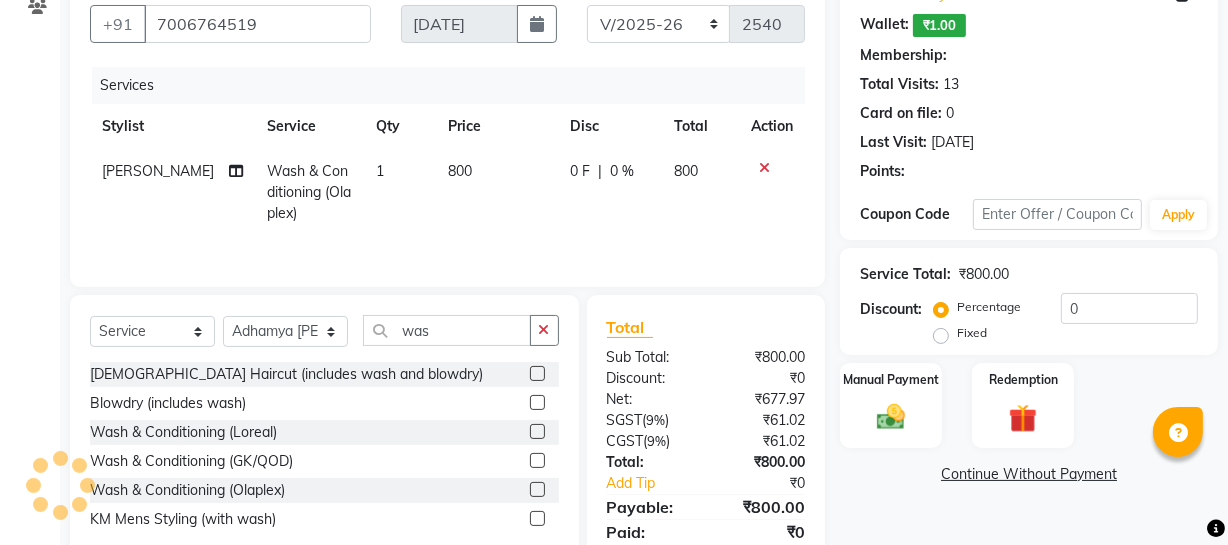 select on "1: Object" 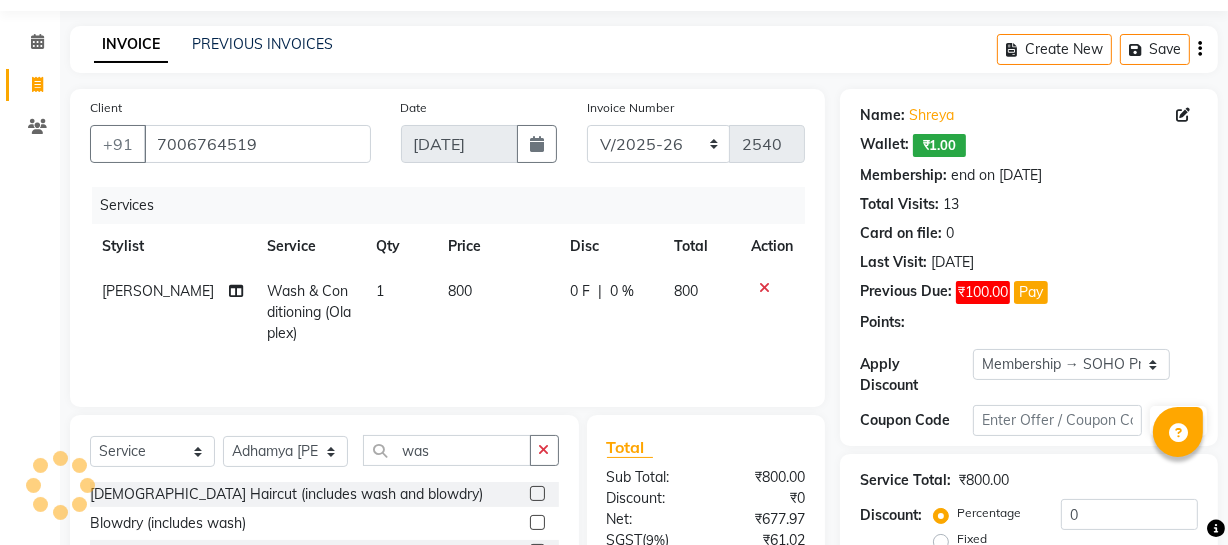 scroll, scrollTop: 0, scrollLeft: 0, axis: both 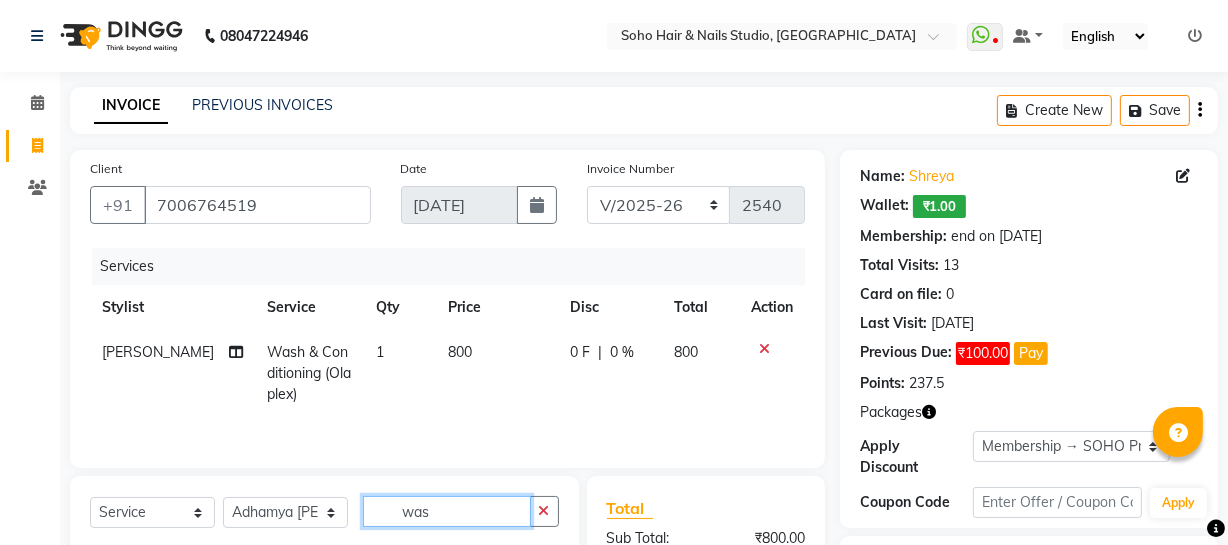 drag, startPoint x: 456, startPoint y: 514, endPoint x: 210, endPoint y: 550, distance: 248.6202 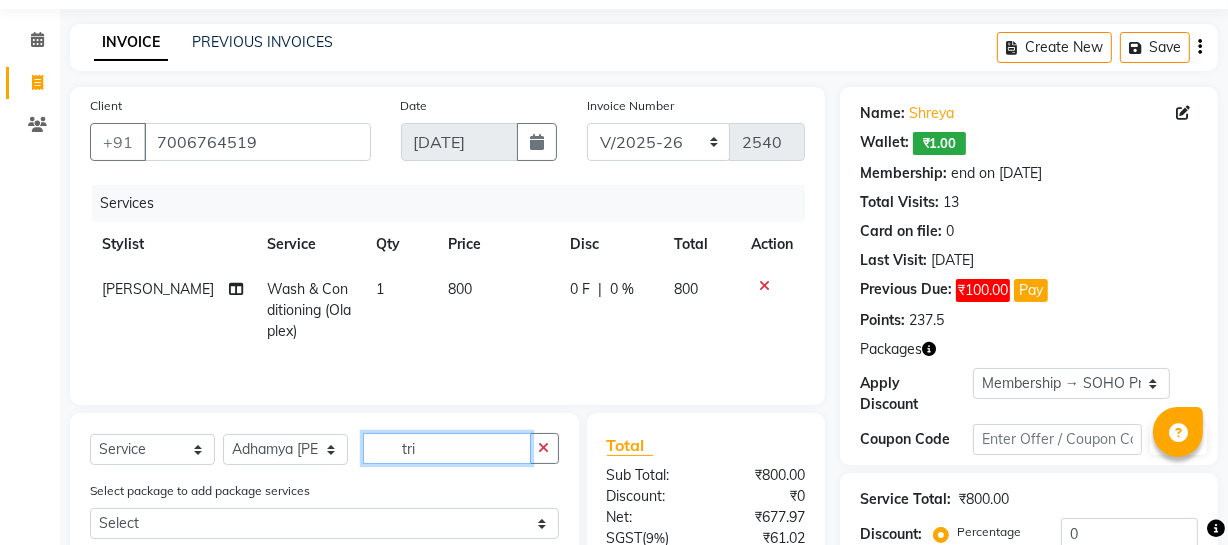 scroll, scrollTop: 250, scrollLeft: 0, axis: vertical 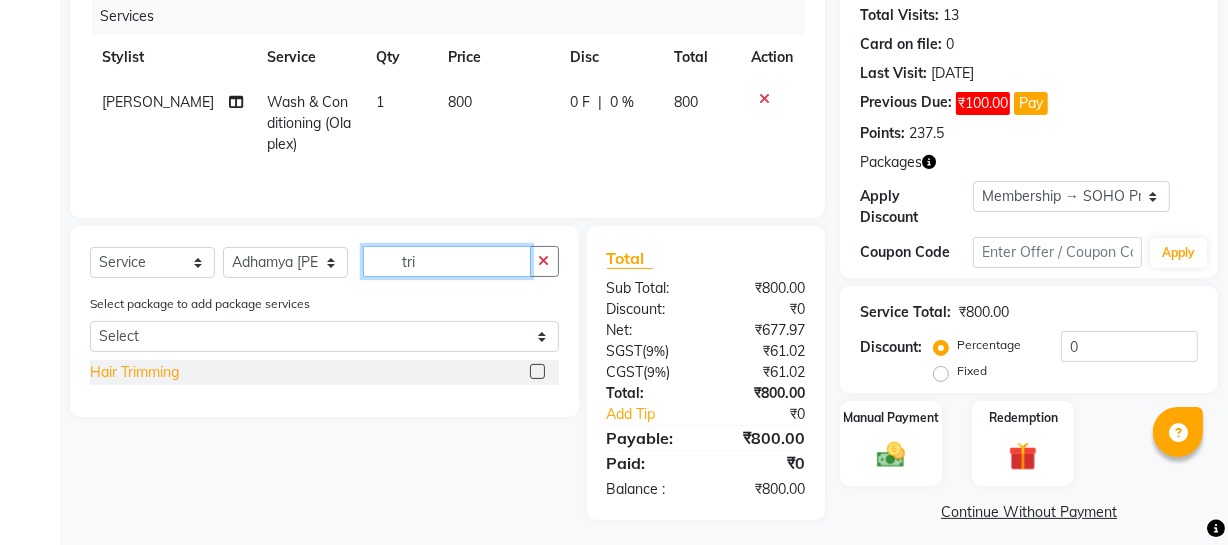 type on "tri" 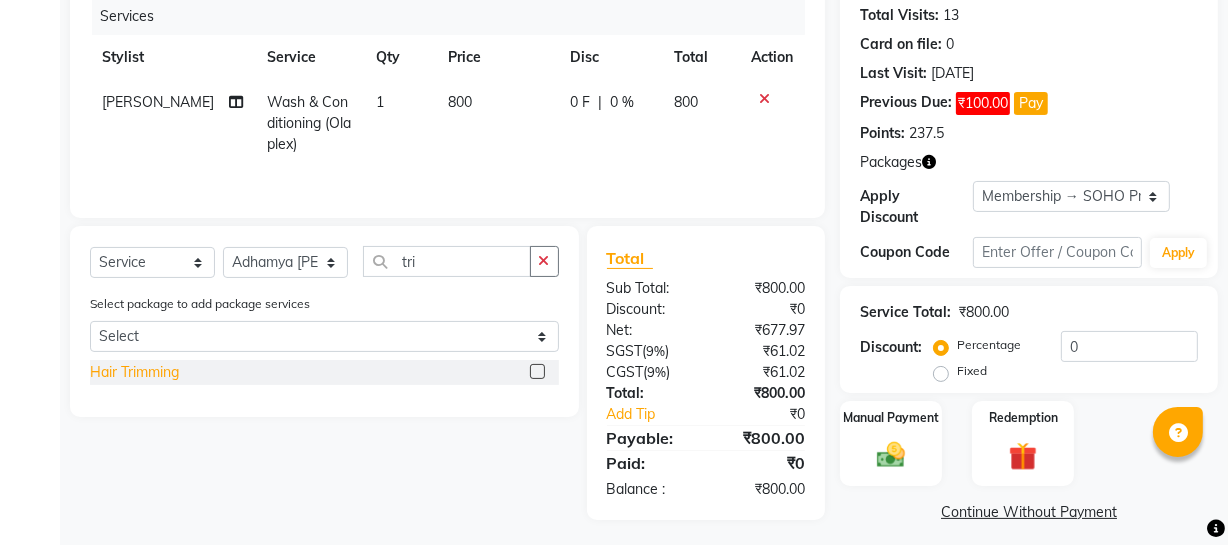 click on "Hair Trimming" 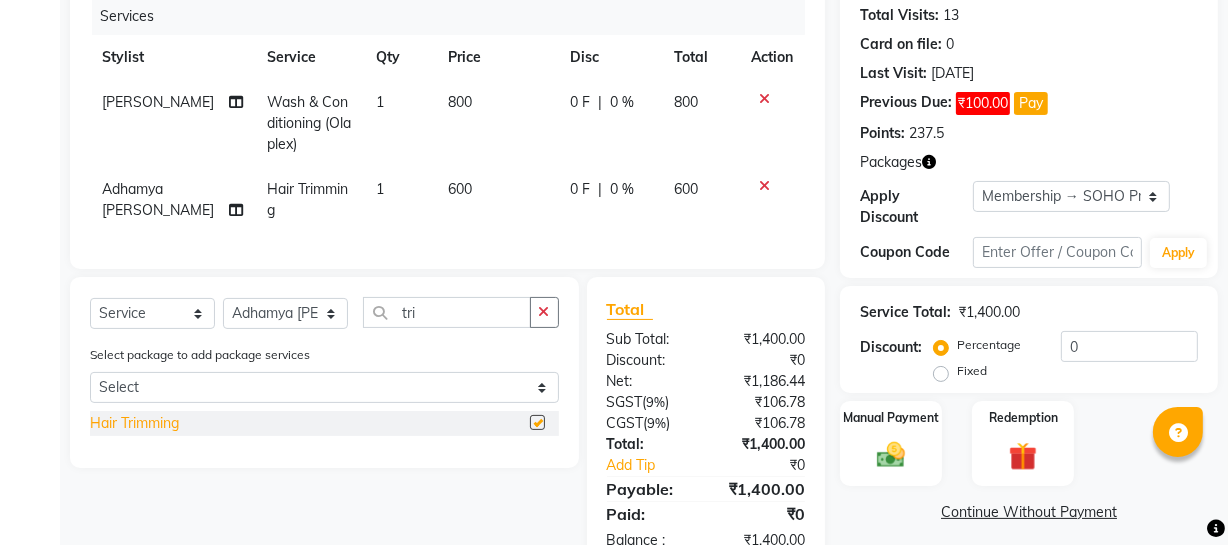 checkbox on "false" 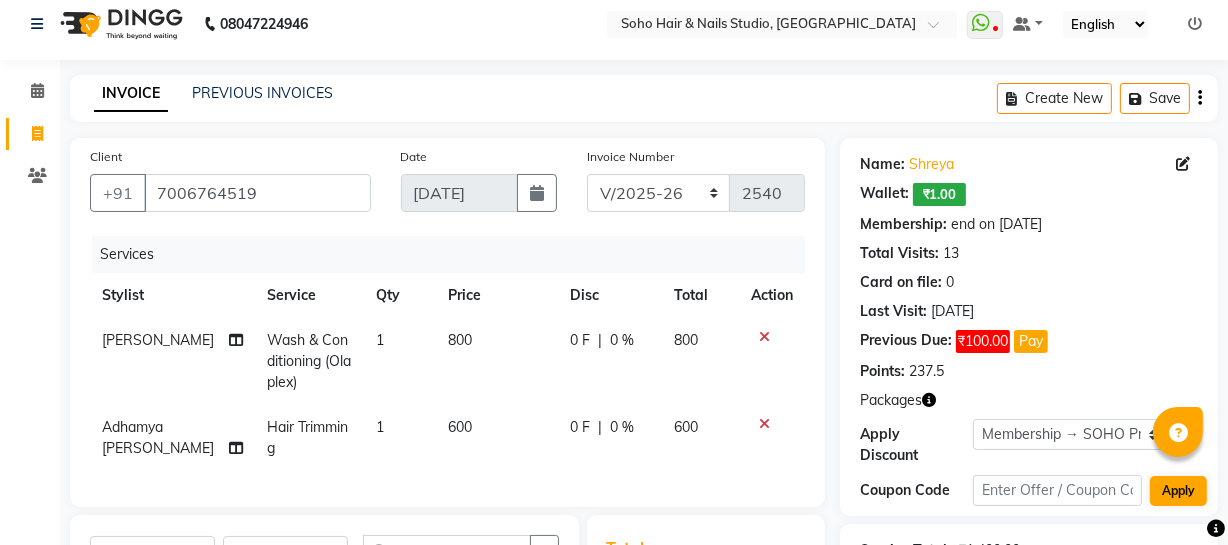 scroll, scrollTop: 0, scrollLeft: 0, axis: both 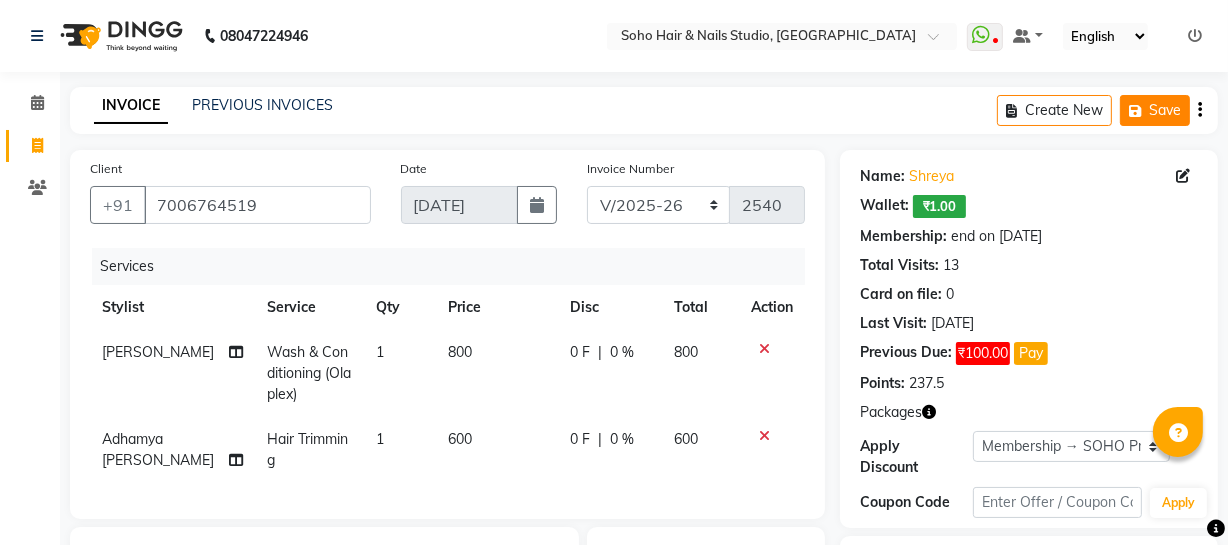 click on "Save" 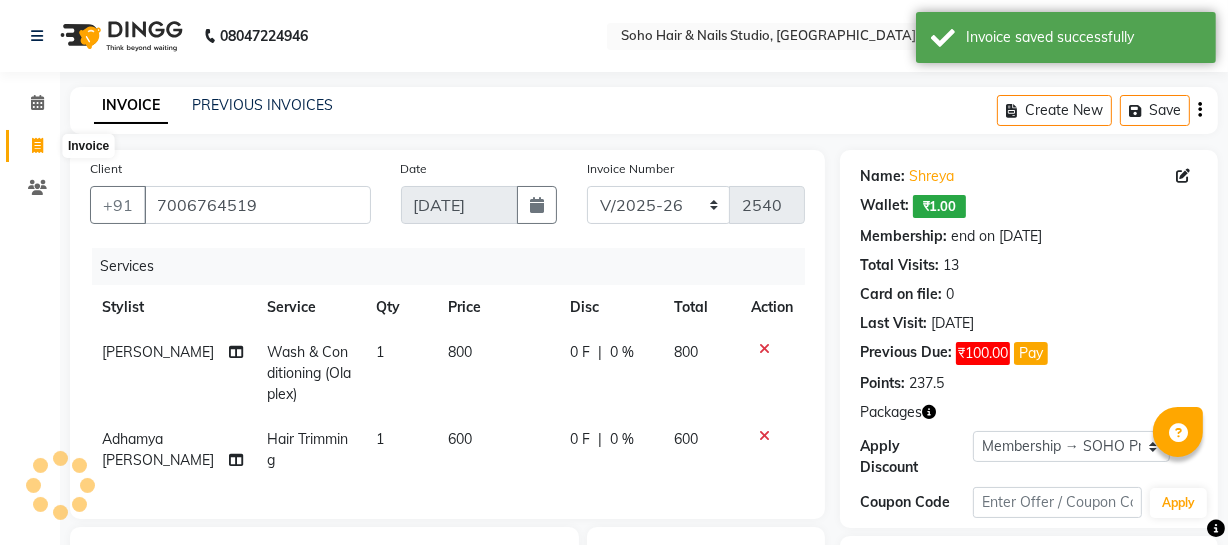 click 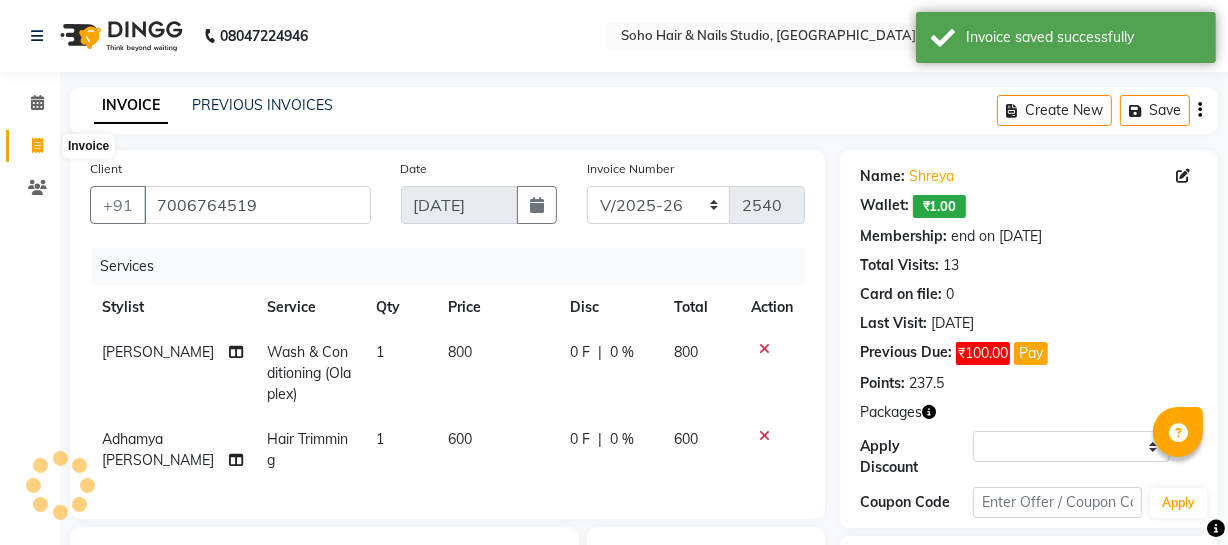 select on "service" 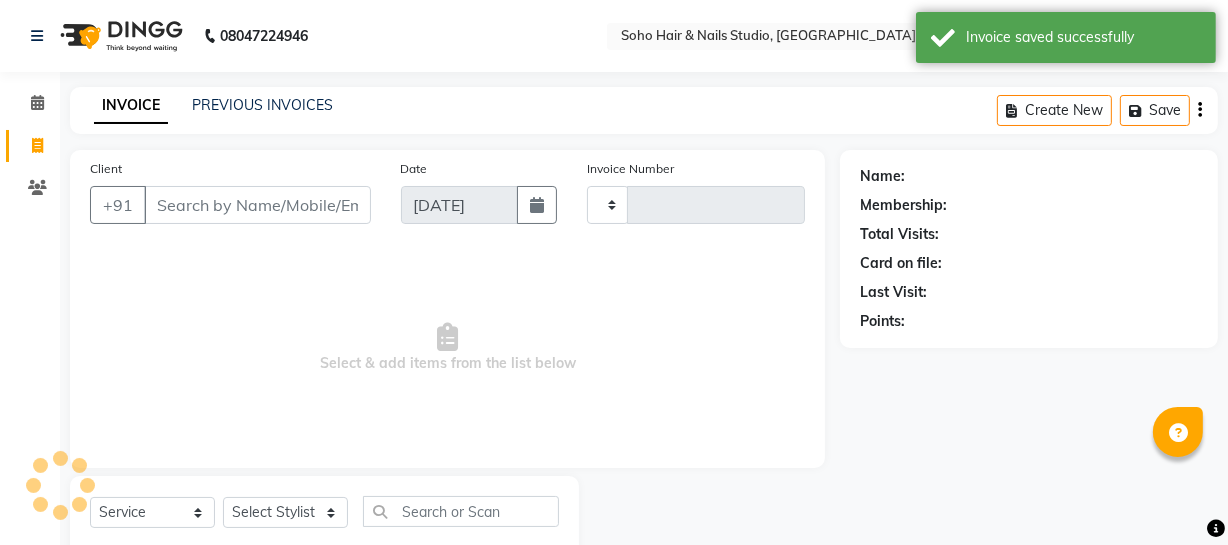 scroll, scrollTop: 57, scrollLeft: 0, axis: vertical 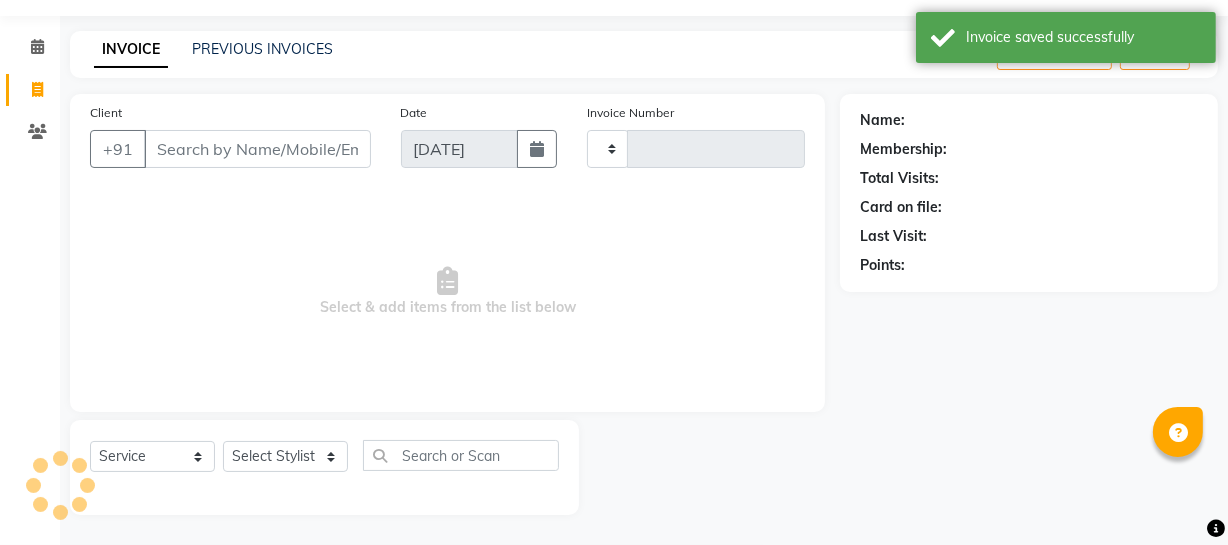 type on "2541" 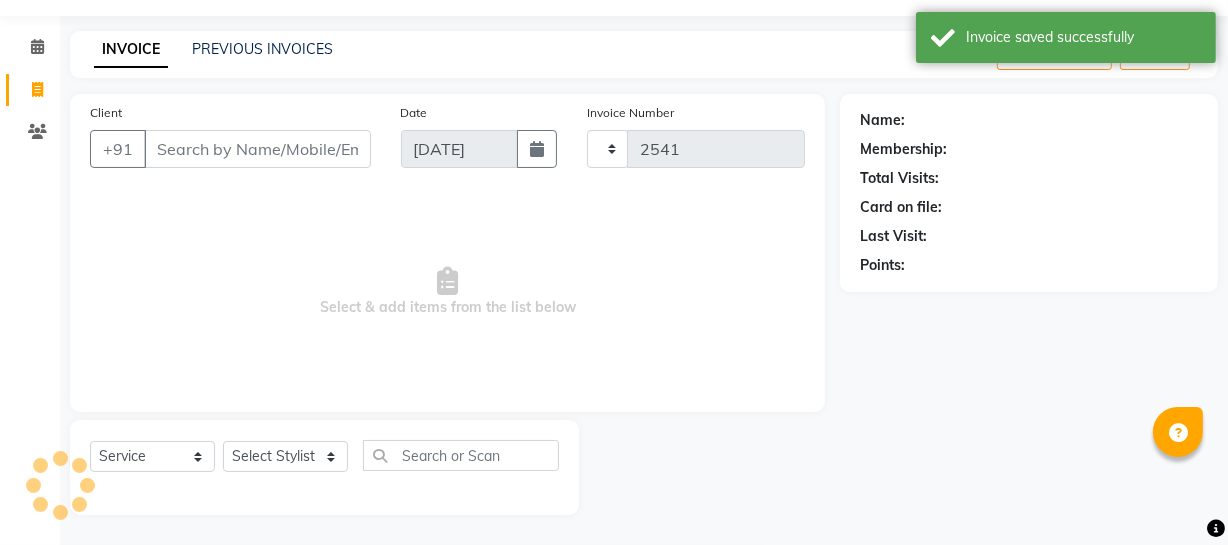 select on "735" 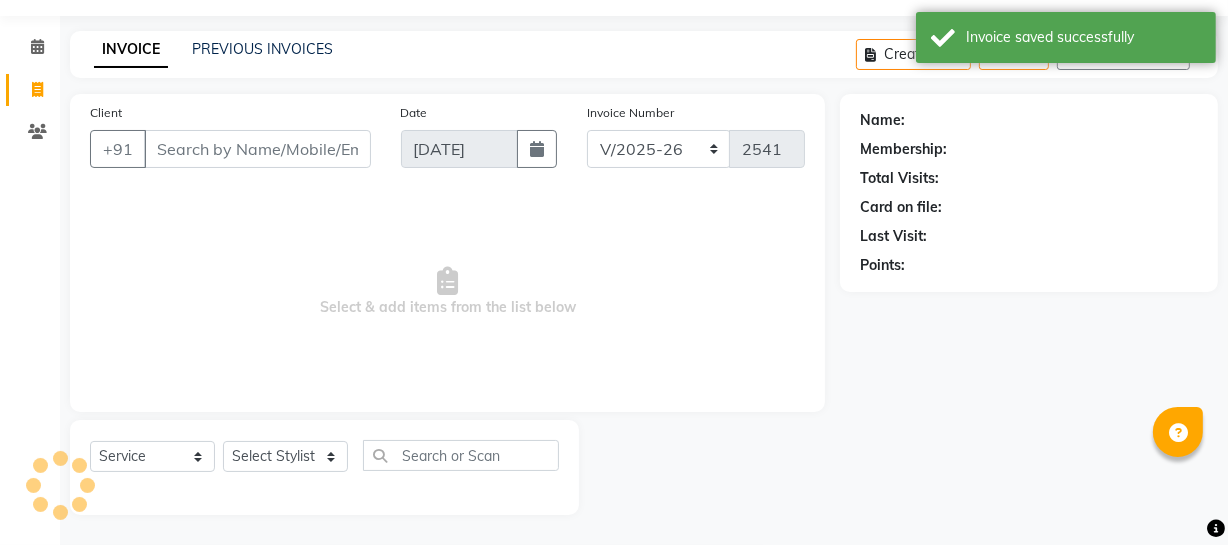 select on "membership" 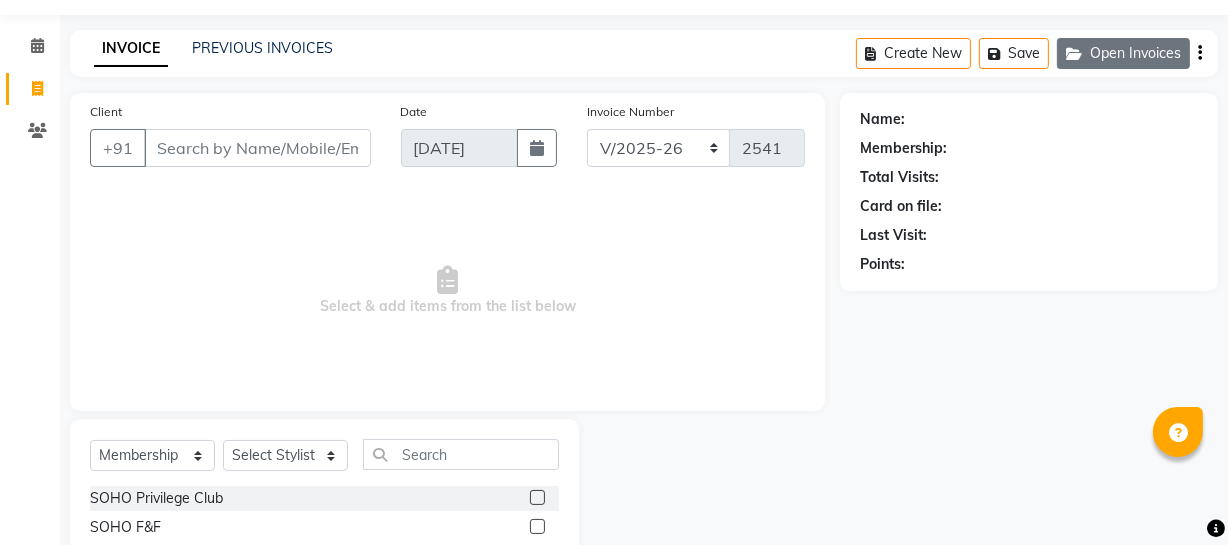click on "Open Invoices" 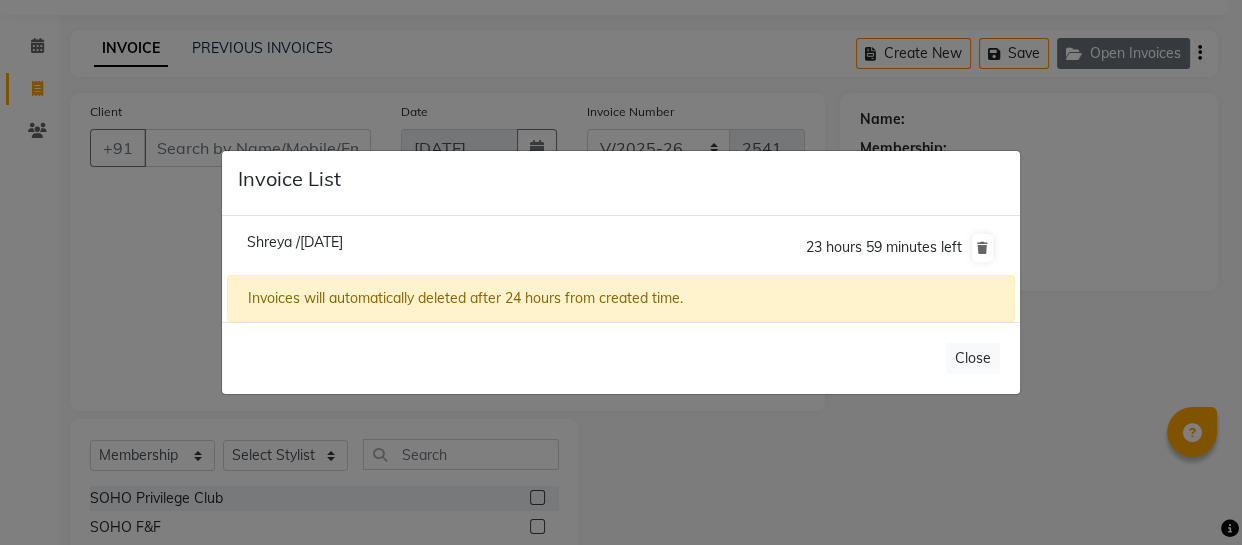 type 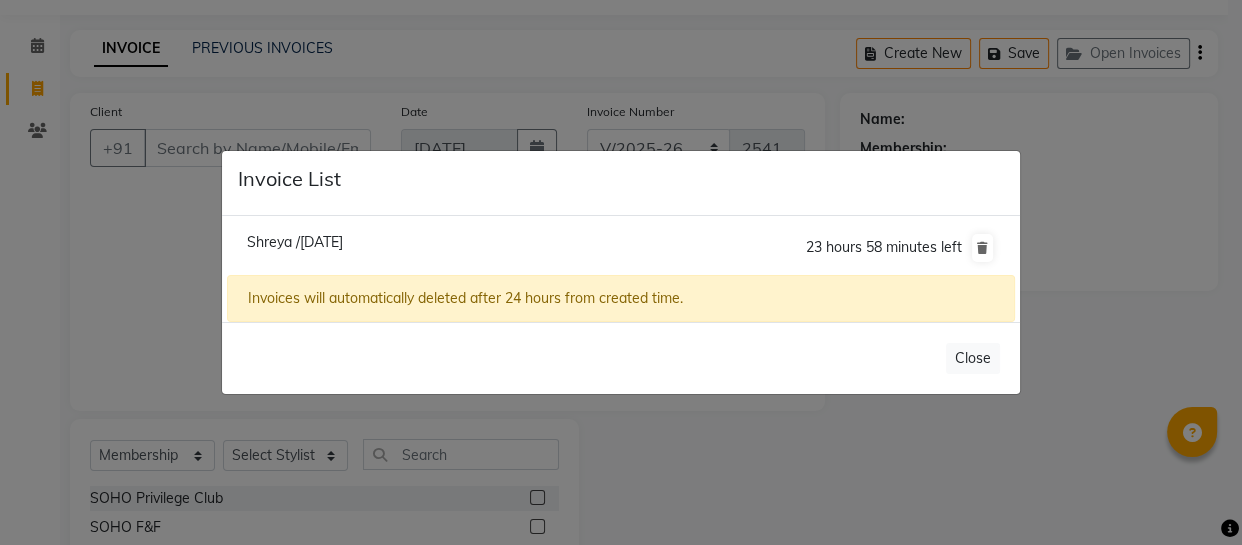 click on "Shreya /[DATE]" 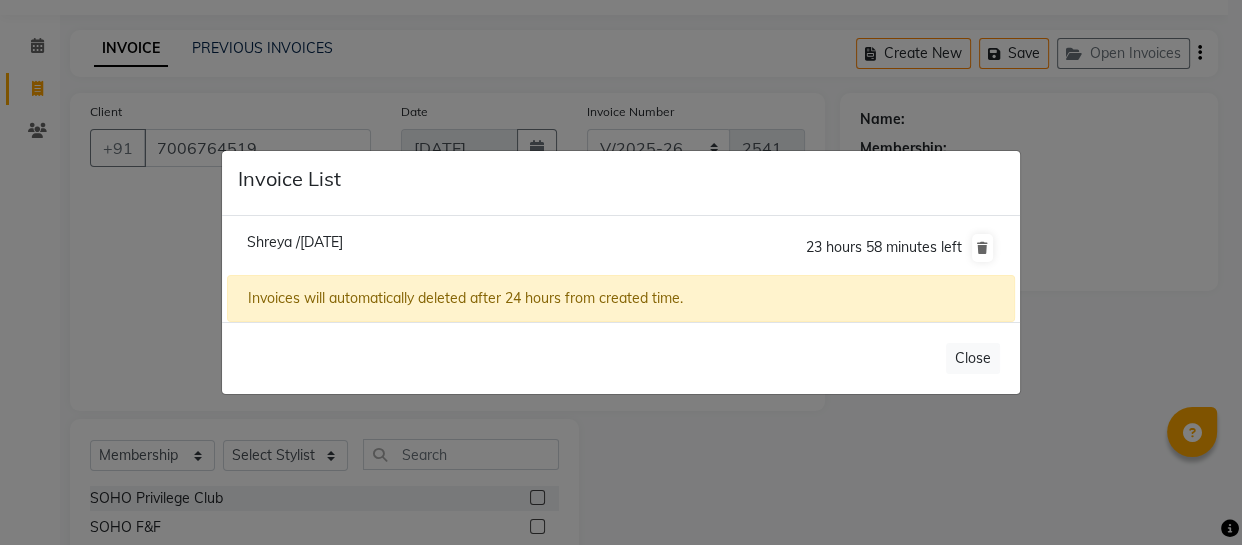 type 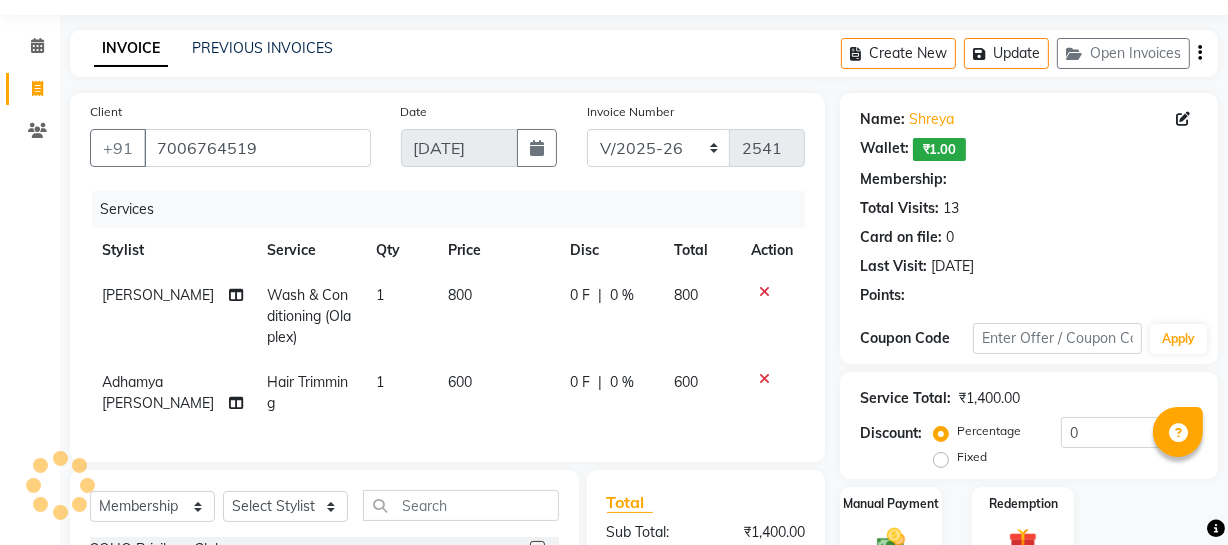 select on "1: Object" 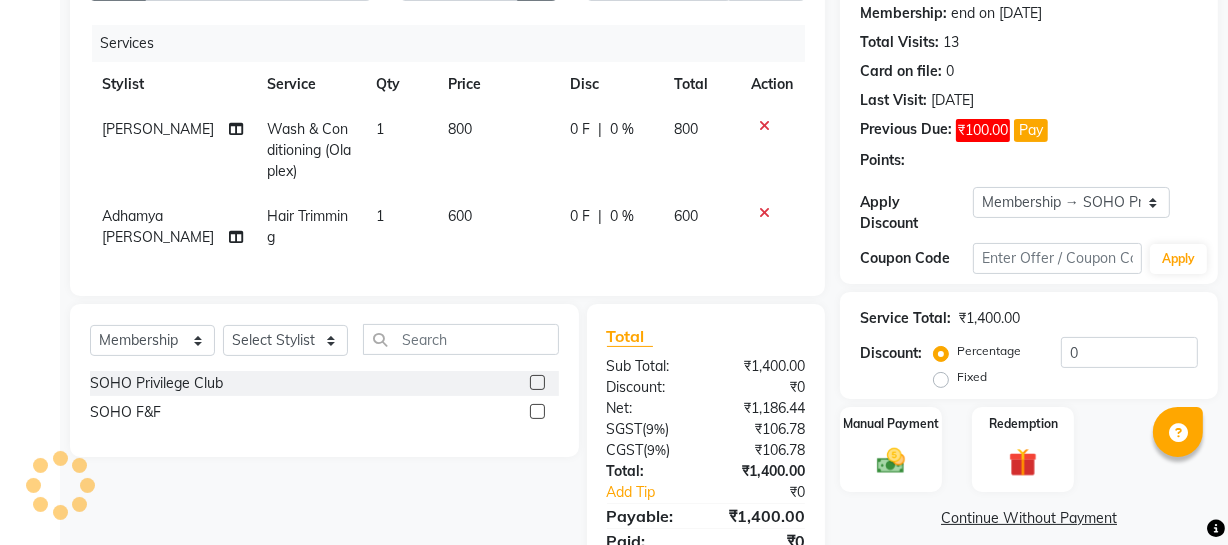 scroll, scrollTop: 239, scrollLeft: 0, axis: vertical 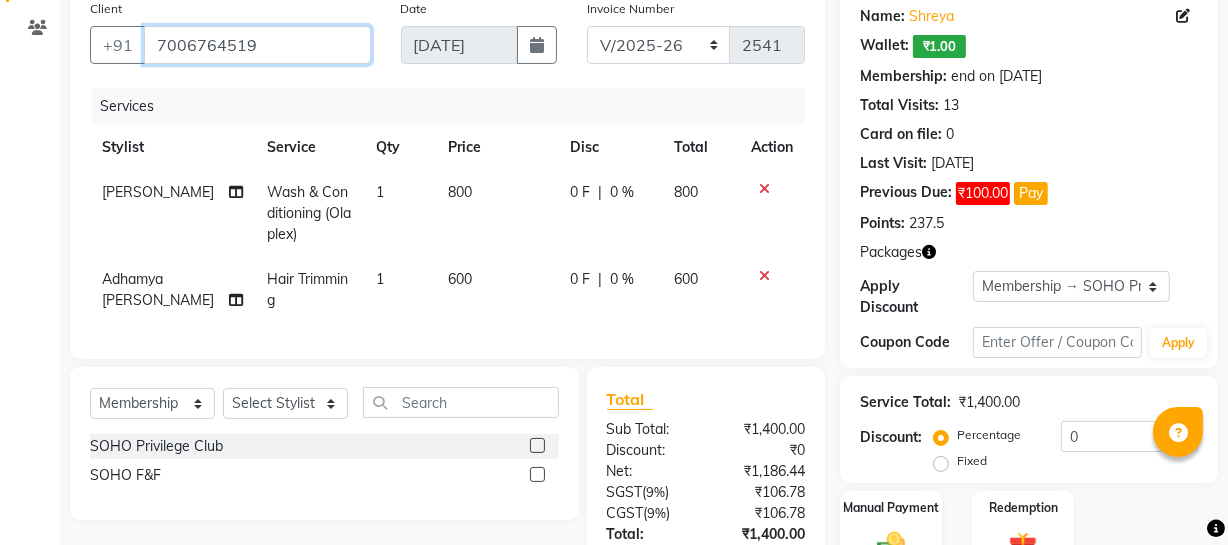 drag, startPoint x: 261, startPoint y: 53, endPoint x: 0, endPoint y: 57, distance: 261.03064 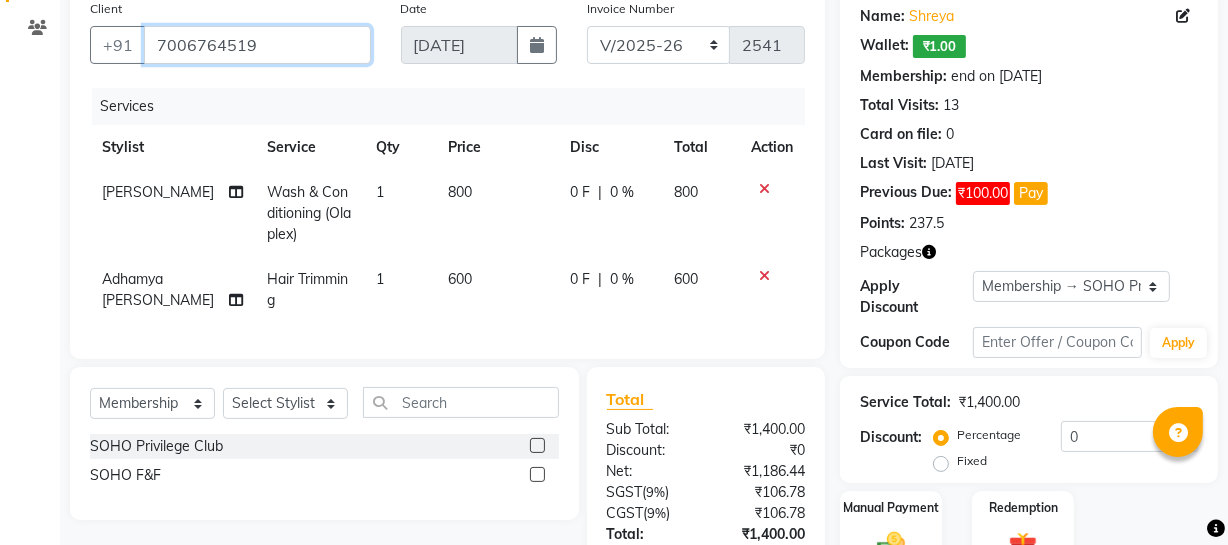 click on "7006764519" at bounding box center (257, 45) 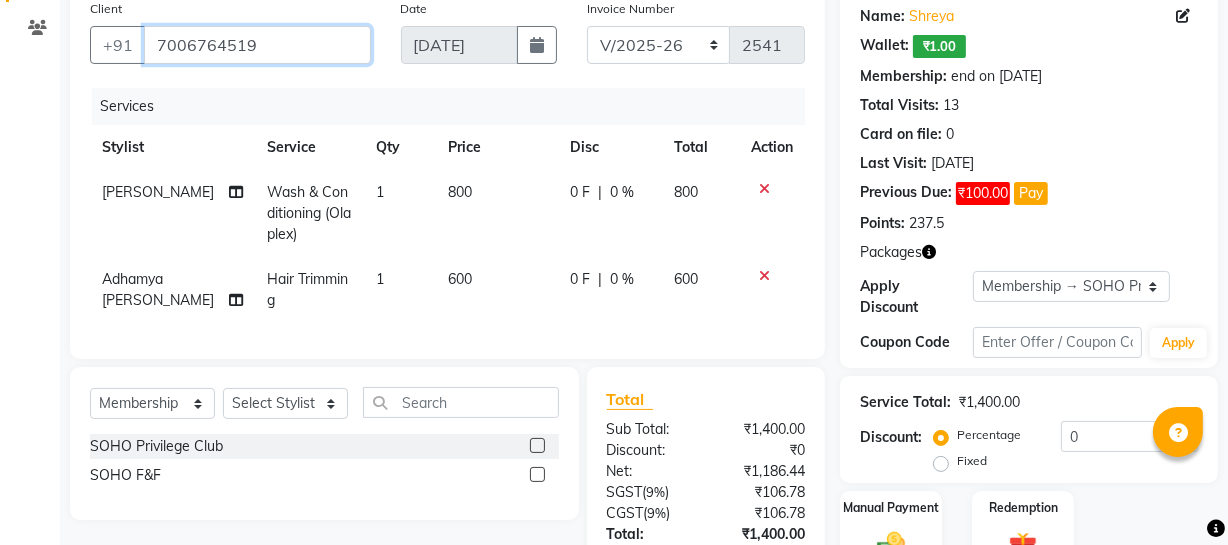 click on "7006764519" at bounding box center [257, 45] 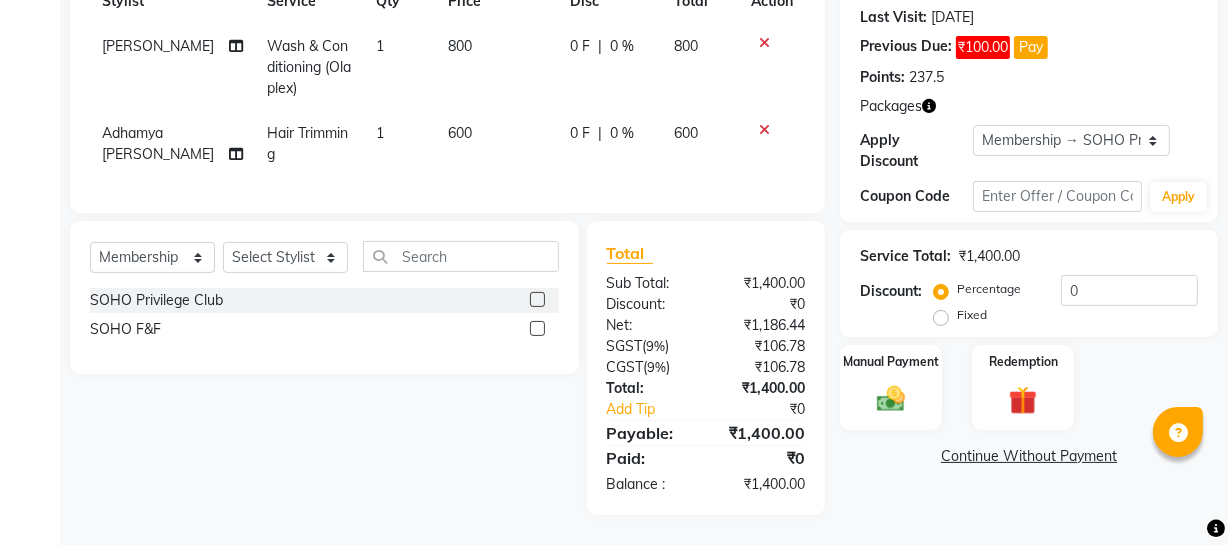 scroll, scrollTop: 320, scrollLeft: 0, axis: vertical 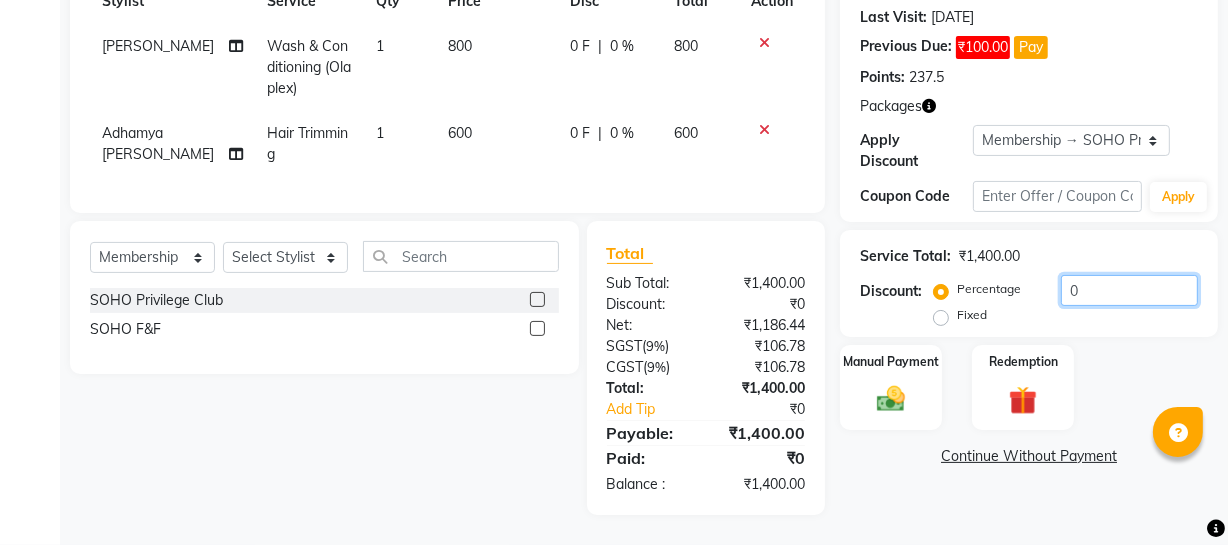 drag, startPoint x: 1098, startPoint y: 276, endPoint x: 0, endPoint y: 227, distance: 1099.0928 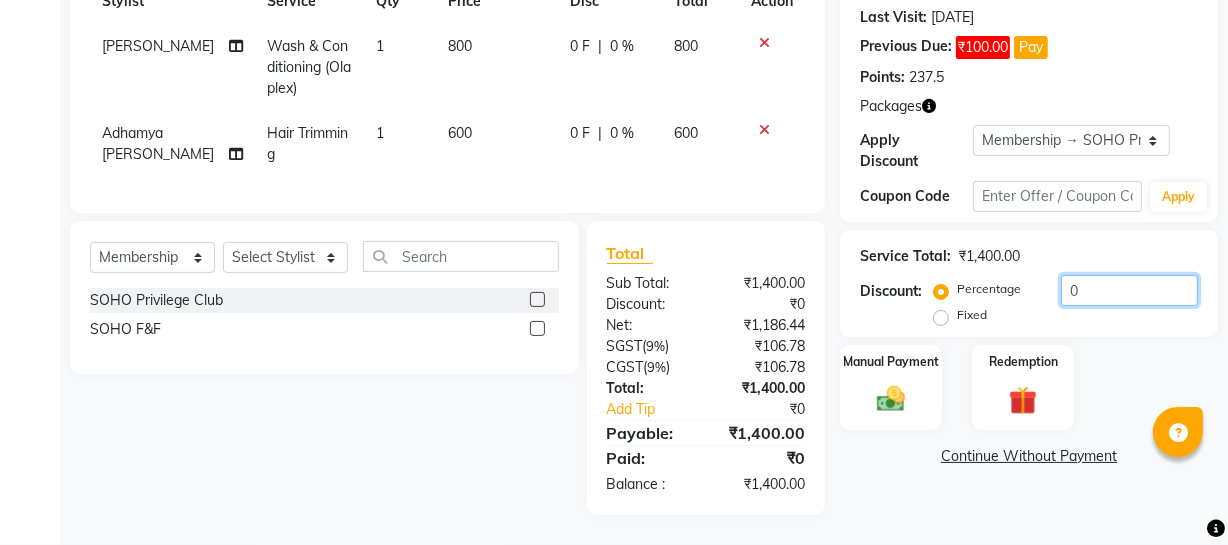 click on "Client [PHONE_NUMBER] Date [DATE] Invoice Number Red/2025-26 V/2025 V/[PHONE_NUMBER] Services Stylist Service Qty Price Disc Total Action [PERSON_NAME] Wash & Conditioning (Olaplex) 1 800 0 F | 0 % 800 Adhamya [PERSON_NAME] Hair Trimming 1 600 0 F | 0 % 600 Select  Service  Product  Membership  Package Voucher Prepaid Gift Card  Select Stylist [PERSON_NAME] Adhamya [PERSON_NAME] [PERSON_NAME] [PERSON_NAME] [PERSON_NAME] [PERSON_NAME]  [PERSON_NAME] [PERSON_NAME] [PERSON_NAME] Mitu Neha [PERSON_NAME] Swalia Nitin Reception [PERSON_NAME]  [PERSON_NAME] sameer [PERSON_NAME] [PERSON_NAME] [PERSON_NAME] [PERSON_NAME] [PERSON_NAME] SOHO Privilege Club  SOHO F&F  Total Sub Total: ₹1,400.00 Discount: ₹0 Net: ₹1,186.44 SGST  ( 9% ) ₹106.78 CGST  ( 9% ) ₹106.78 Total: ₹1,400.00 Add Tip ₹0 Payable: ₹1,400.00 Paid: ₹0 Balance   : ₹1,400.00 Name: Shreya   Wallet:   ₹1.00  Membership: end on [DATE] Total Visits:  13 Card on file:  0 Last Visit:   [DATE] Previous Due:  ₹100.00 Pay Points:   237.5  Packages Apply Discount Select Coupon Code 0" 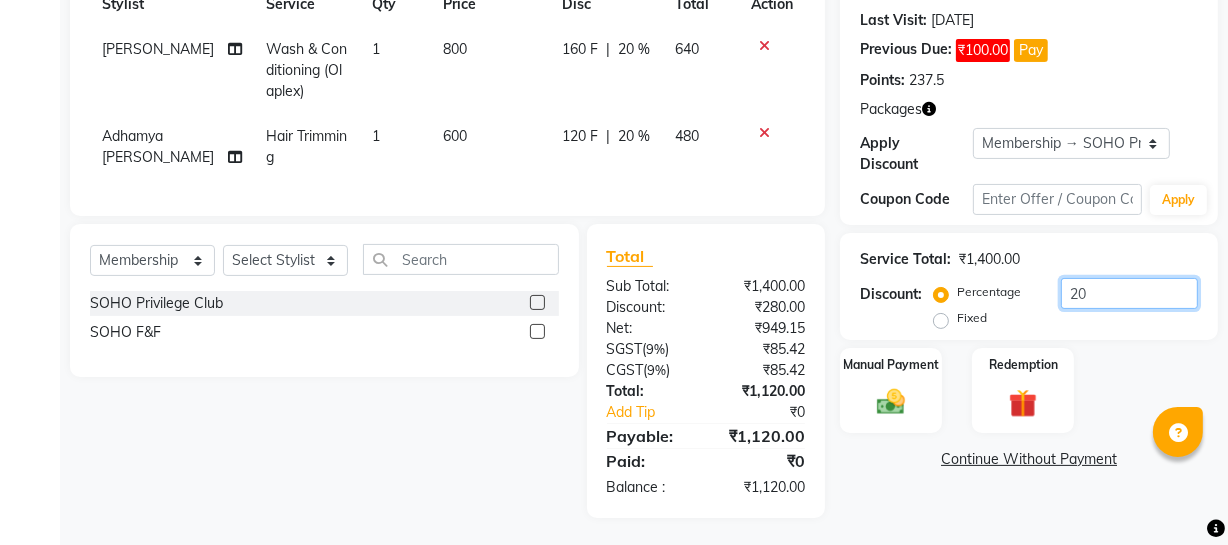 scroll, scrollTop: 320, scrollLeft: 0, axis: vertical 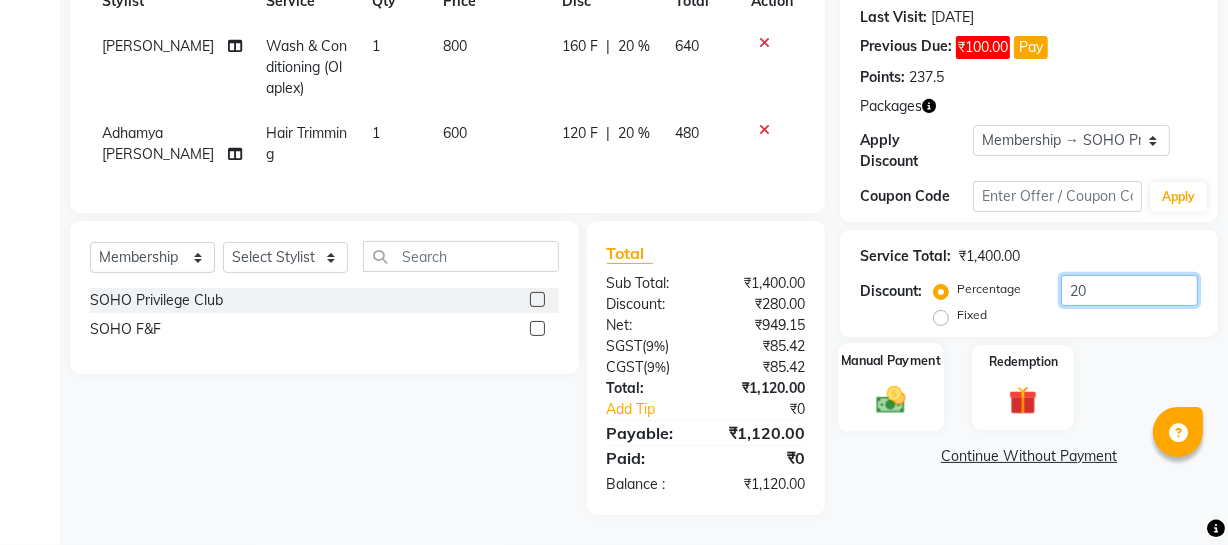 type on "20" 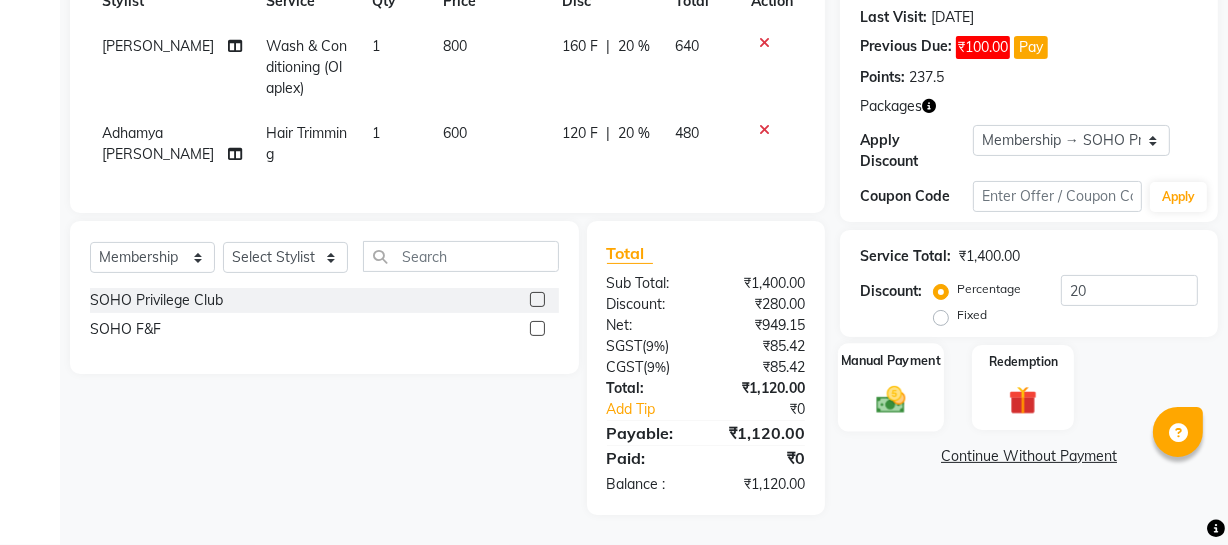 click 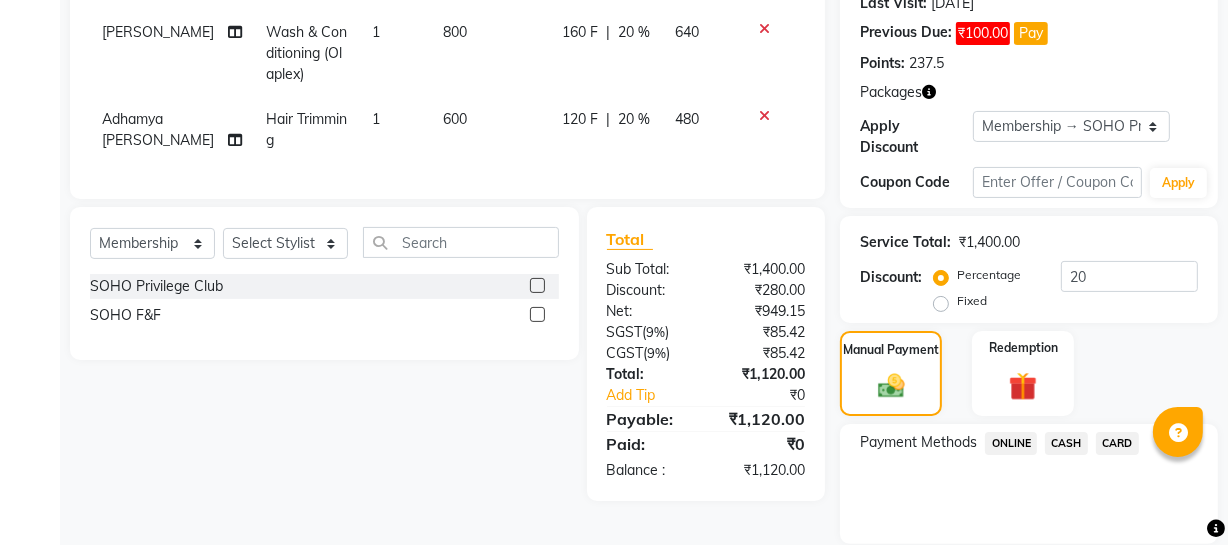click on "Payment Methods  ONLINE   CASH   CARD" 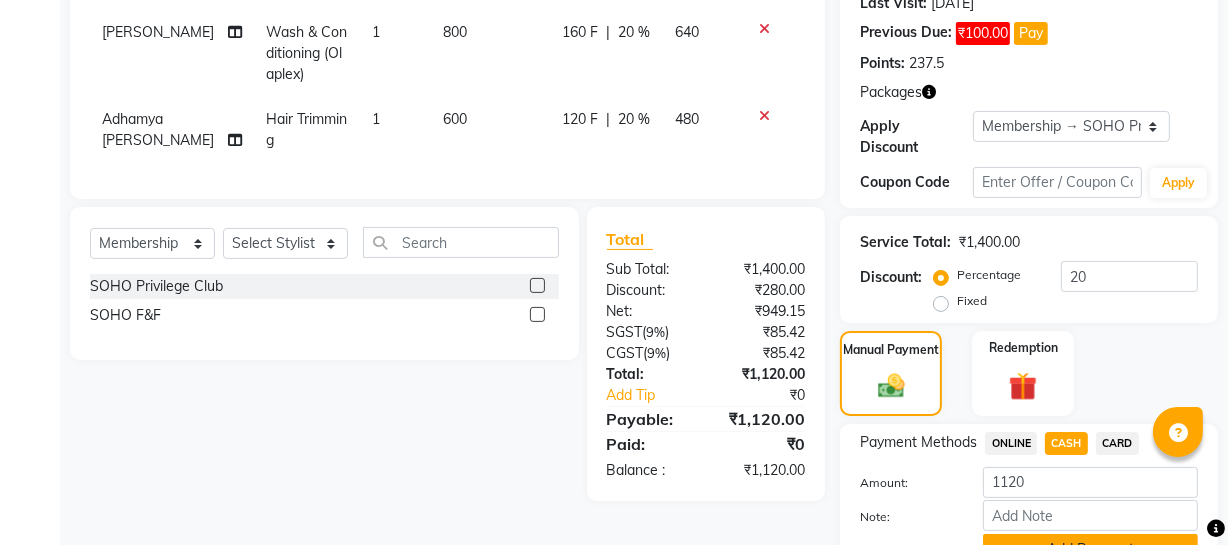 click on "Add Payment" 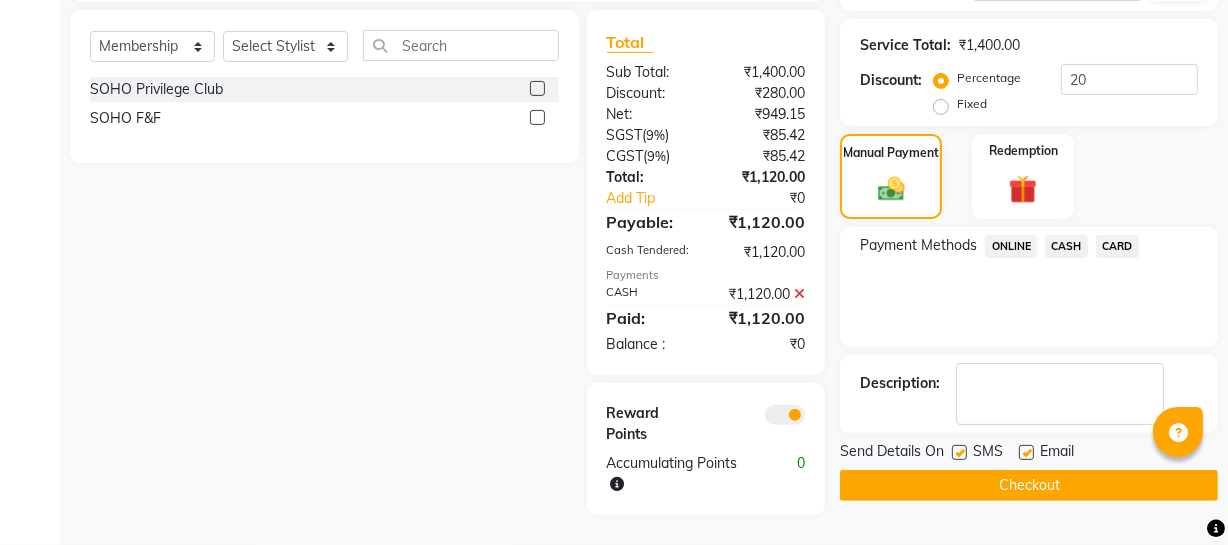 scroll, scrollTop: 531, scrollLeft: 0, axis: vertical 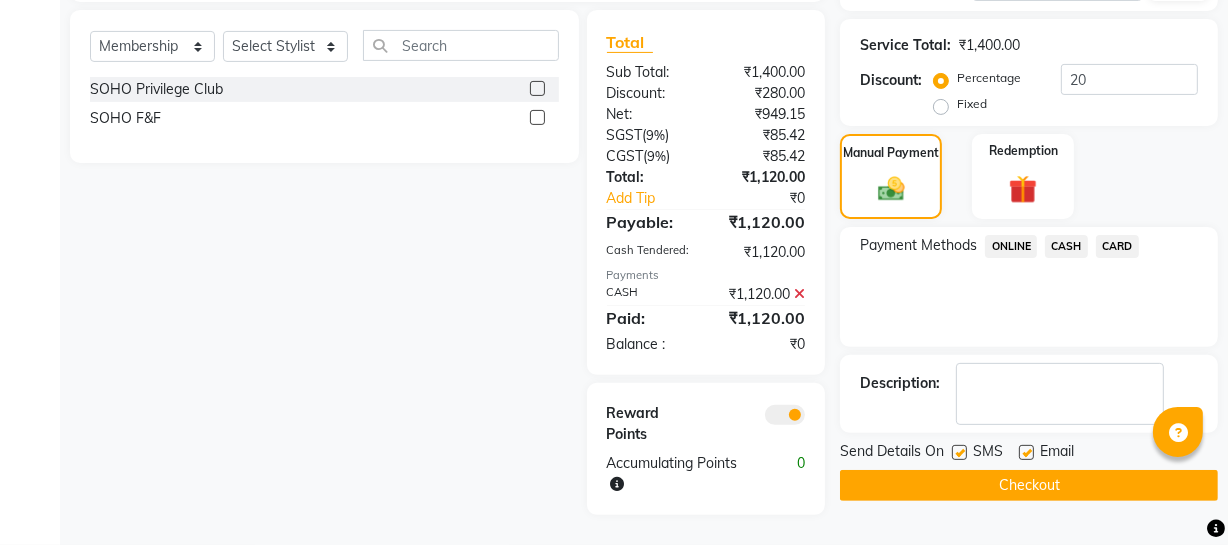 click 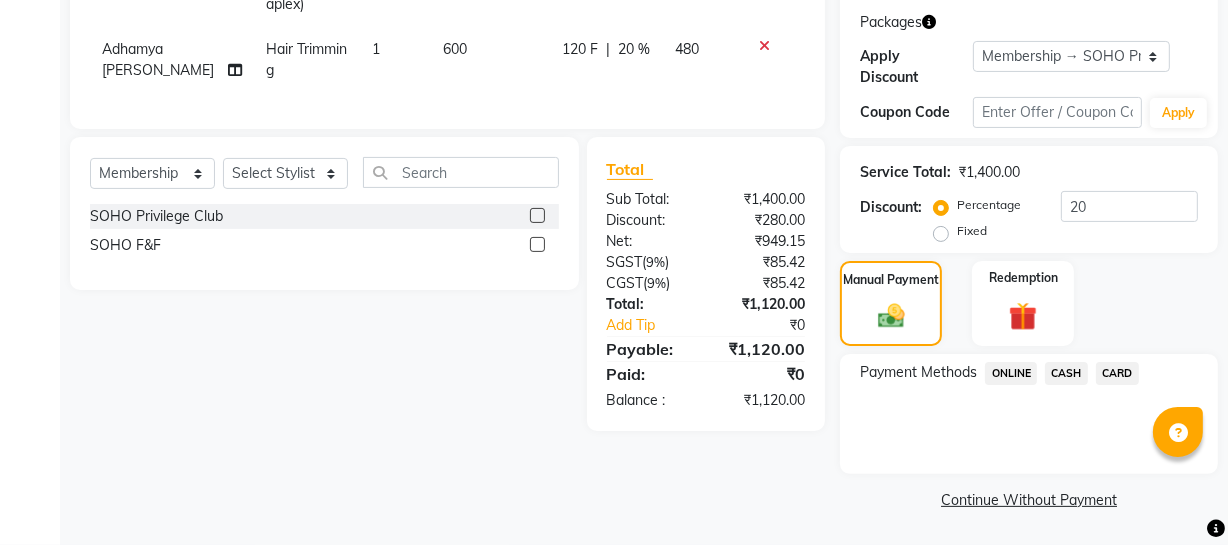 click on "CASH" 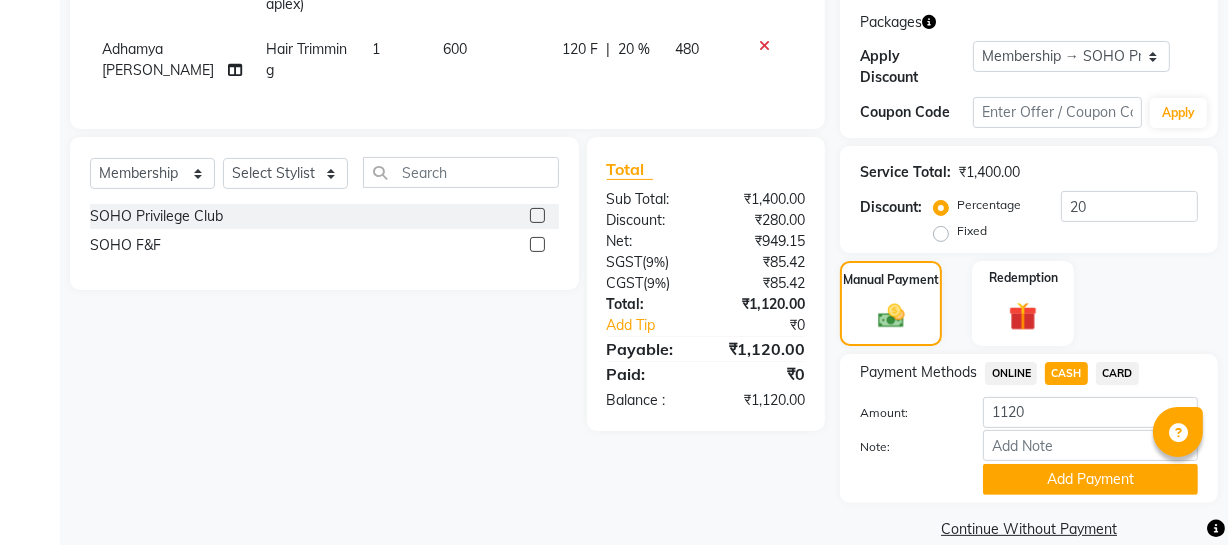 scroll, scrollTop: 419, scrollLeft: 0, axis: vertical 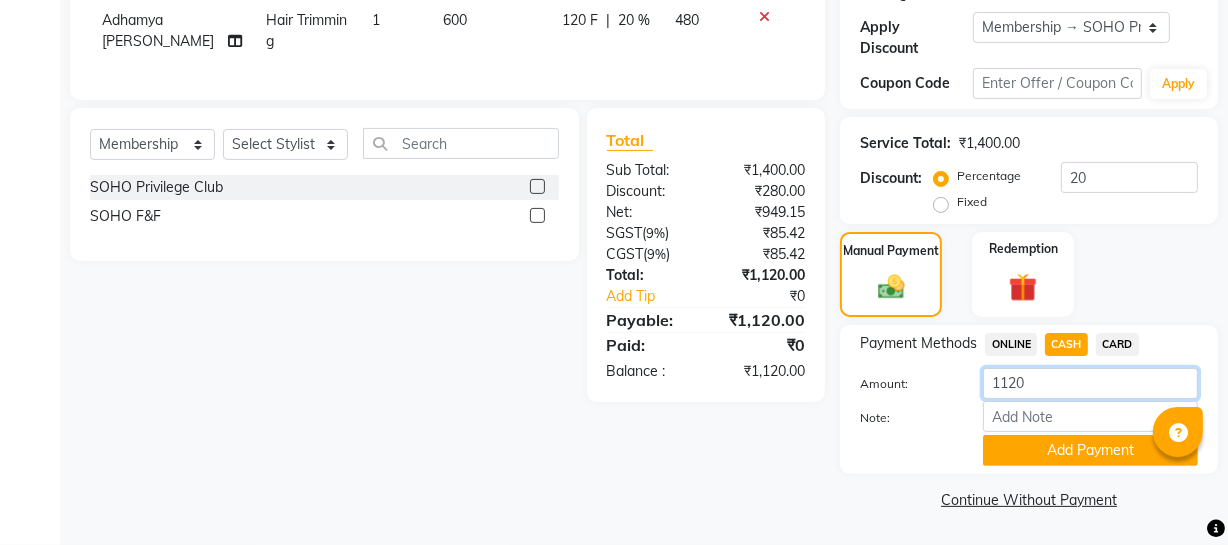 drag, startPoint x: 1037, startPoint y: 390, endPoint x: 1008, endPoint y: 389, distance: 29.017237 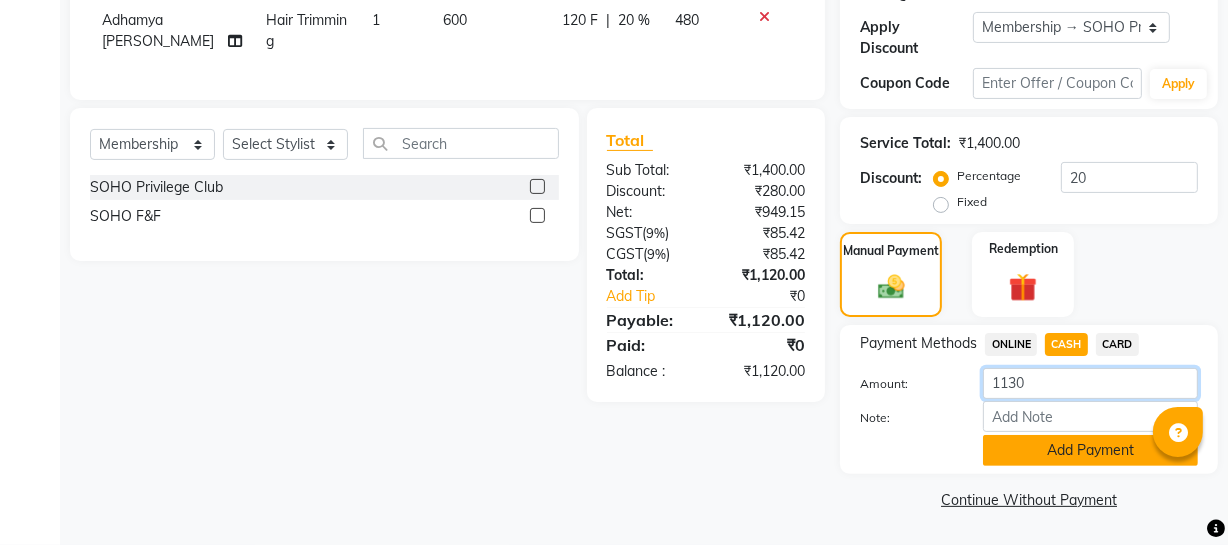 type on "1130" 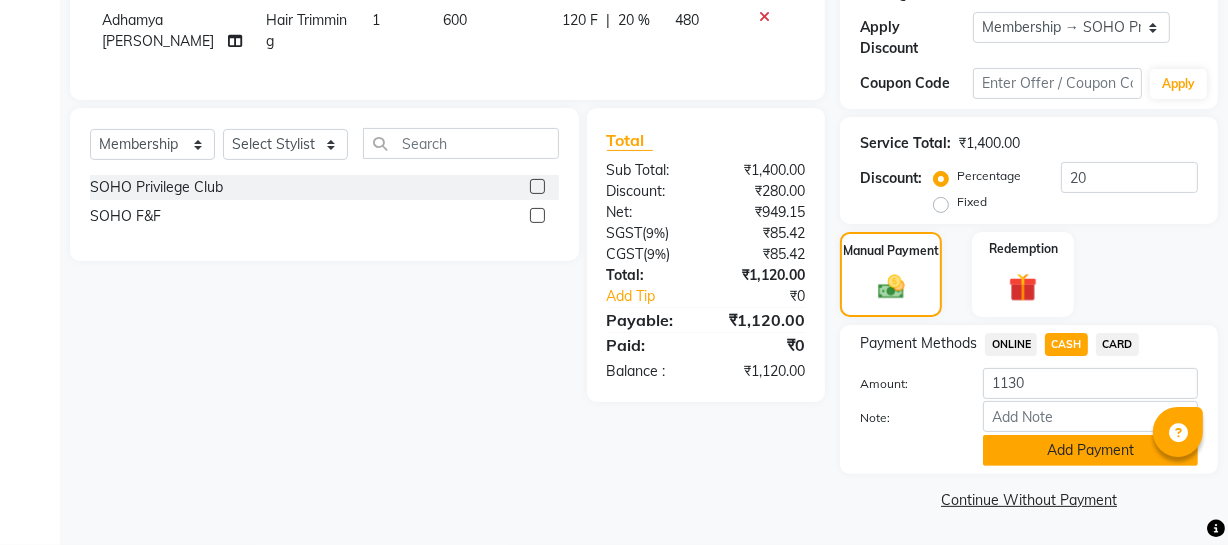 click on "Add Payment" 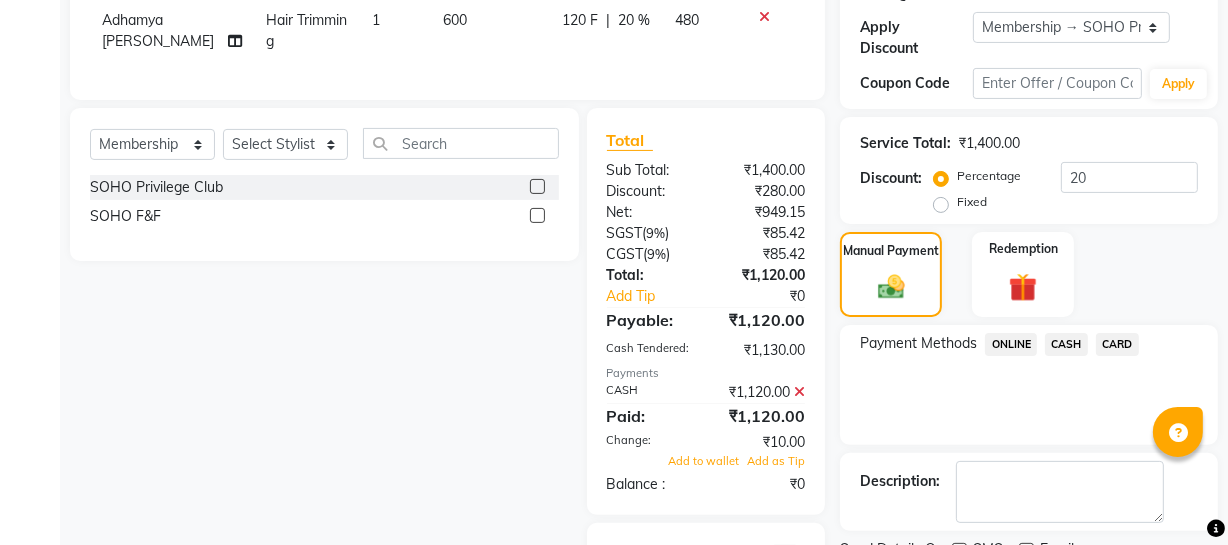 scroll, scrollTop: 573, scrollLeft: 0, axis: vertical 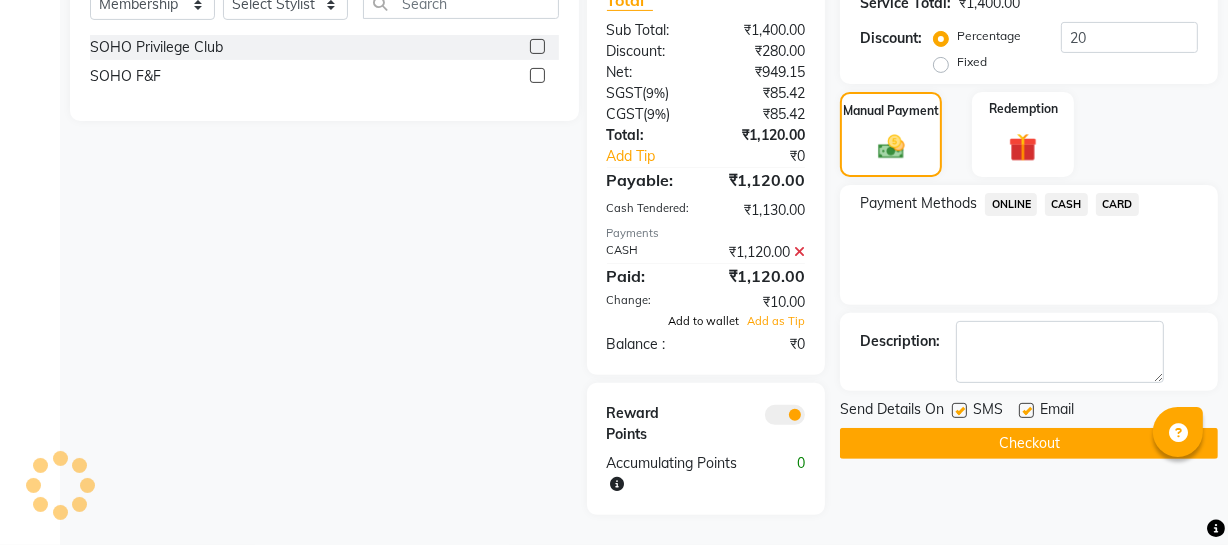 click on "Add to wallet" 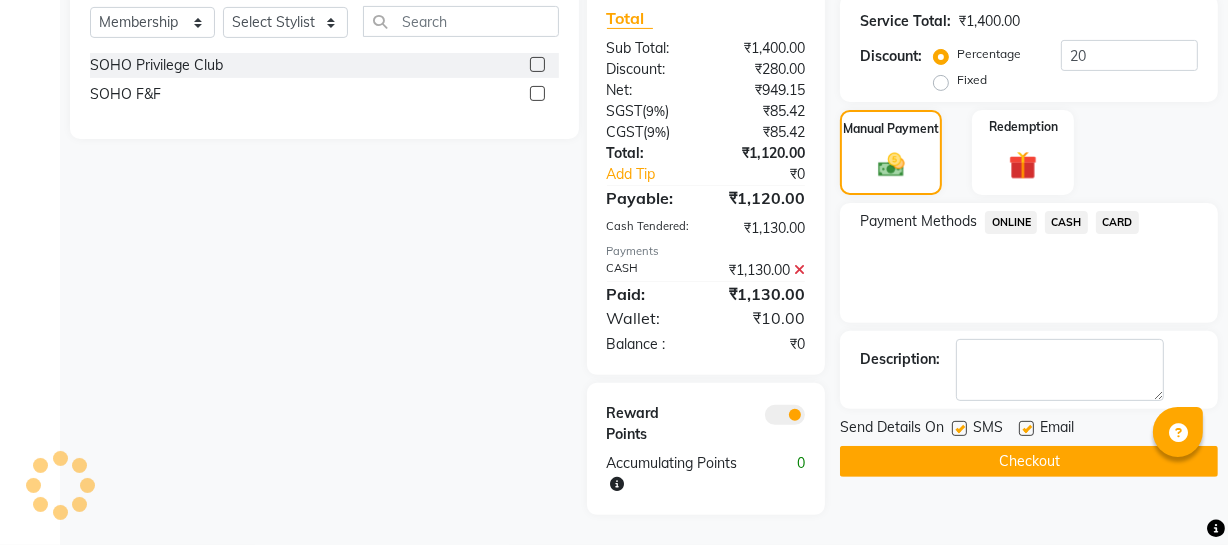 scroll, scrollTop: 555, scrollLeft: 0, axis: vertical 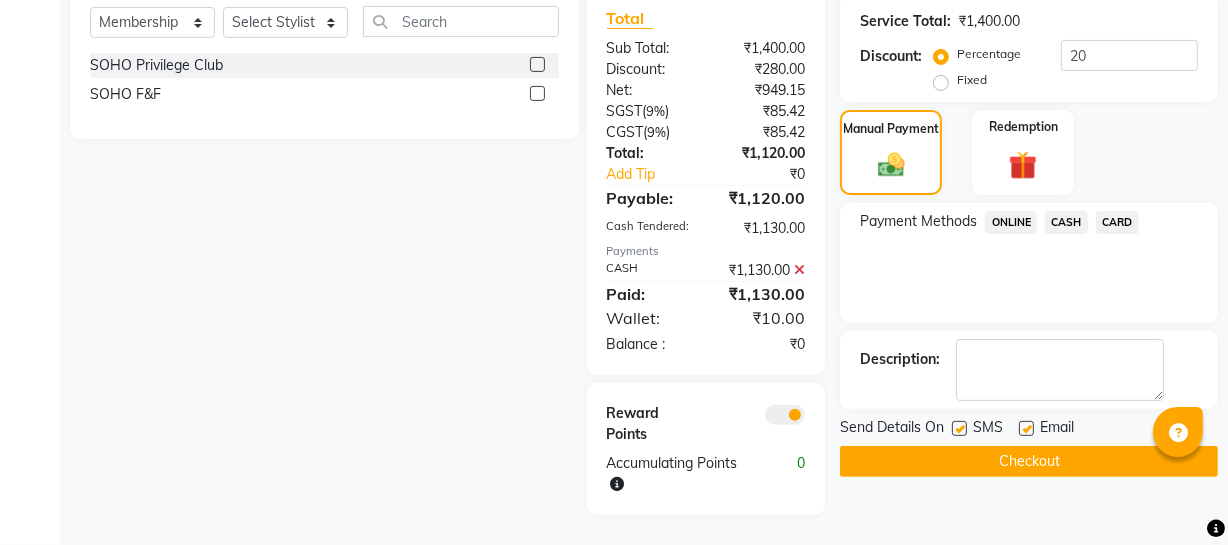 click on "Name: Shreya   Wallet:   ₹1.00  Membership: end on [DATE] Total Visits:  13 Card on file:  0 Last Visit:   [DATE] Previous Due:  ₹100.00 Pay Points:   237.5  Packages Apply Discount Select Membership → SOHO Privilege Club Coupon Code Apply Service Total:  ₹1,400.00  Discount:  Percentage   Fixed  20 Manual Payment Redemption Payment Methods  ONLINE   CASH   CARD  Description:                  Send Details On SMS Email  Checkout" 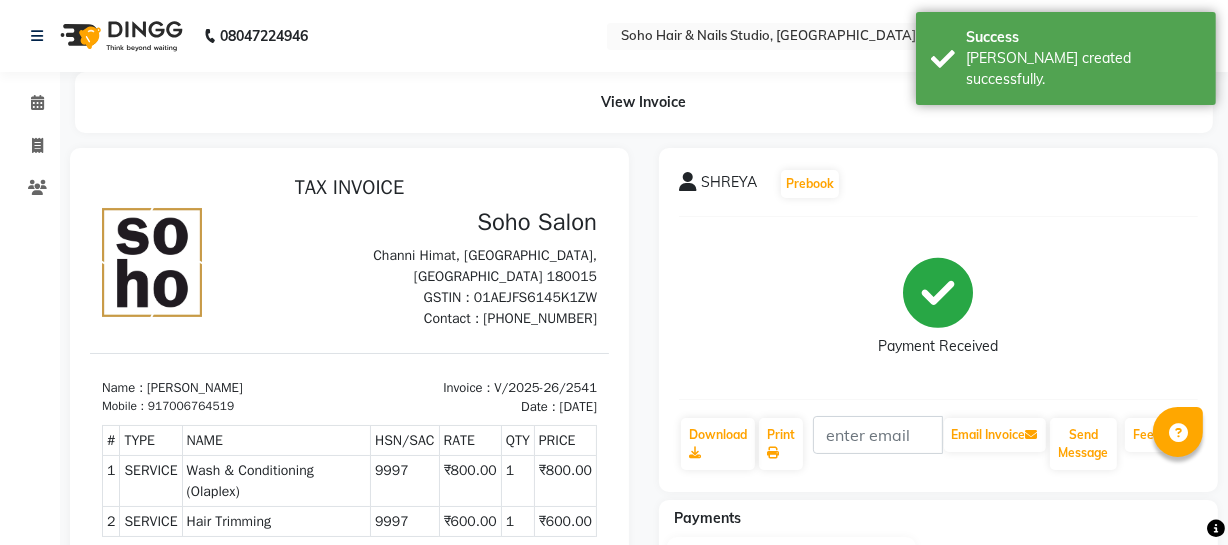 scroll, scrollTop: 0, scrollLeft: 0, axis: both 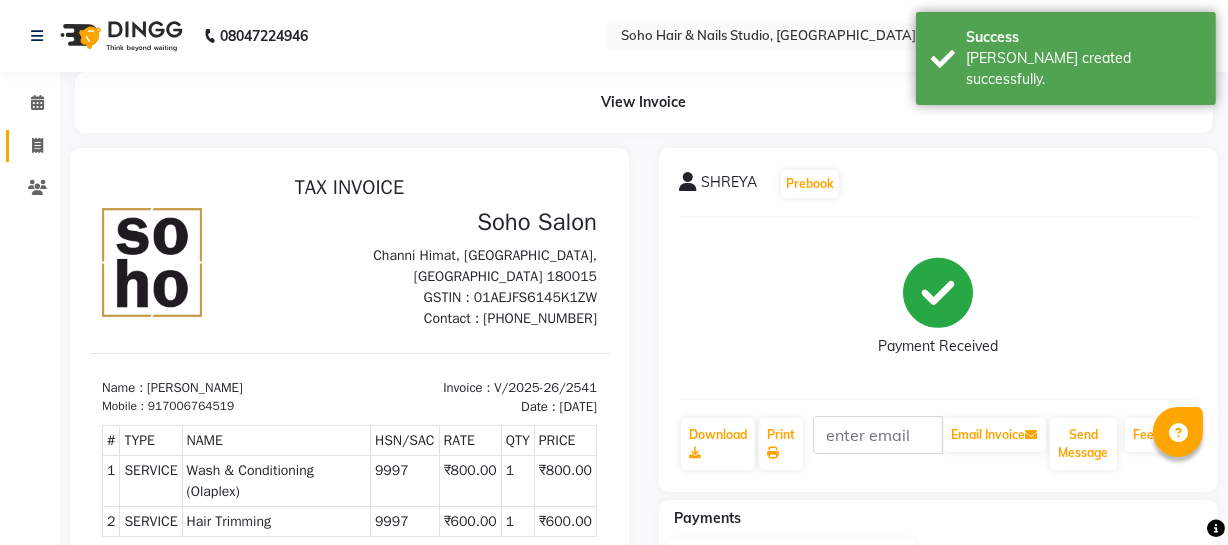 click 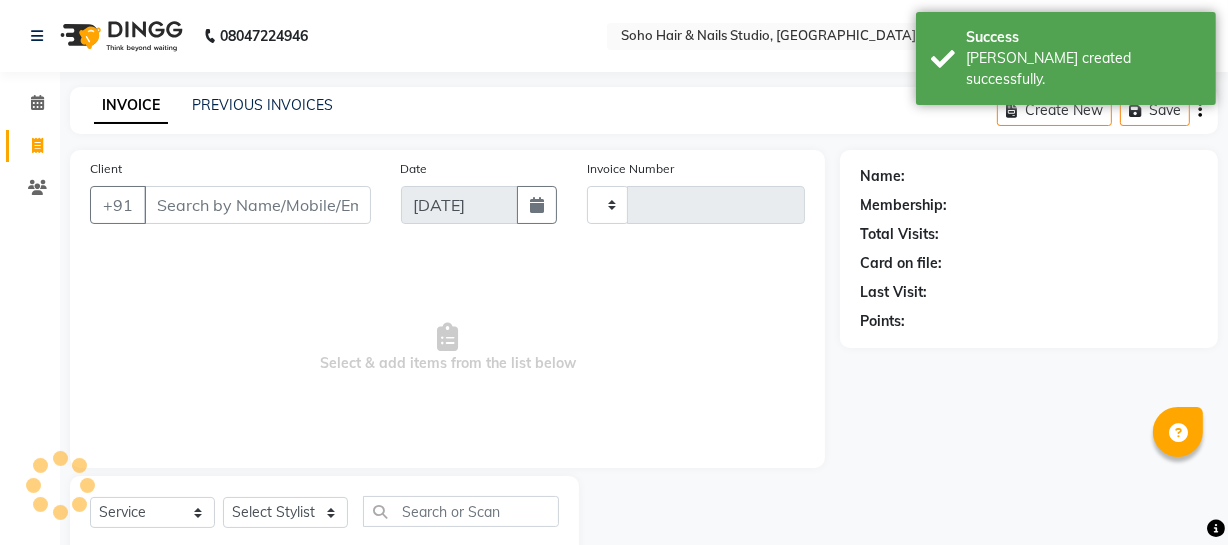 scroll, scrollTop: 57, scrollLeft: 0, axis: vertical 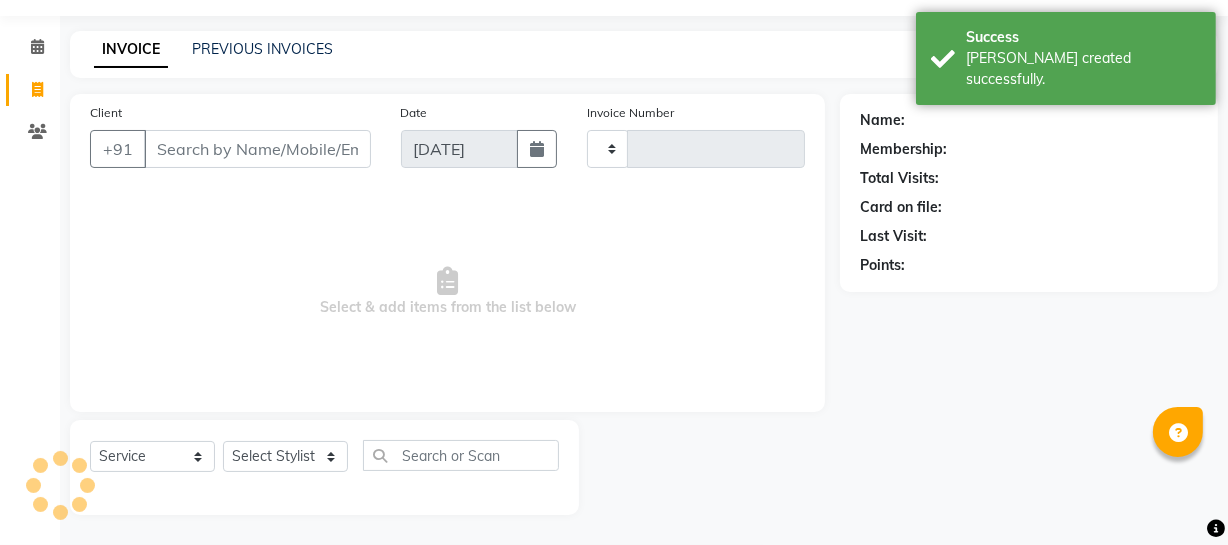 type on "2542" 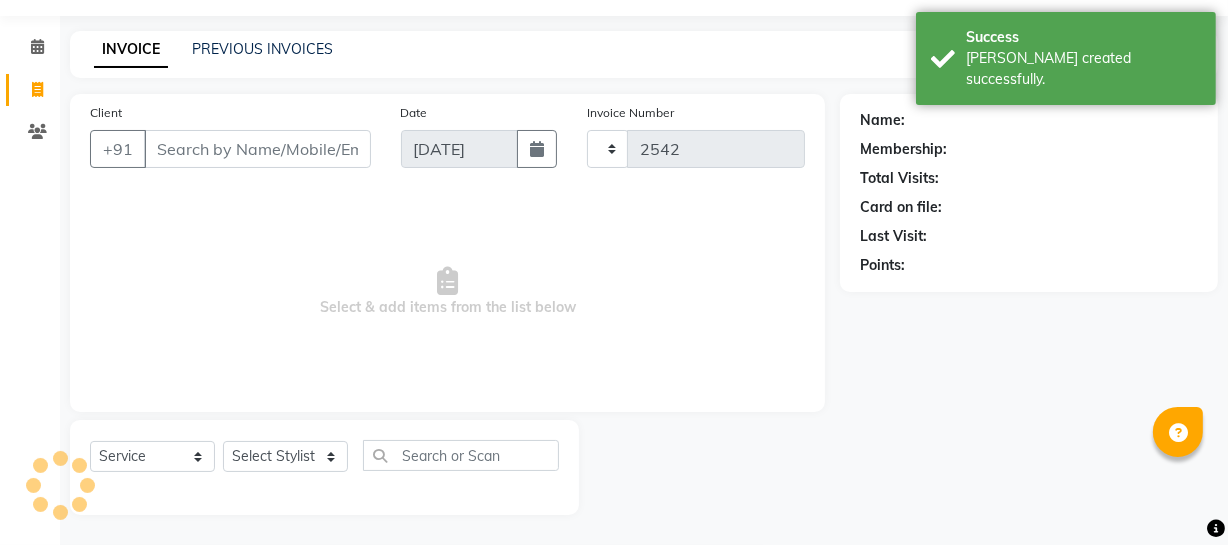 select on "735" 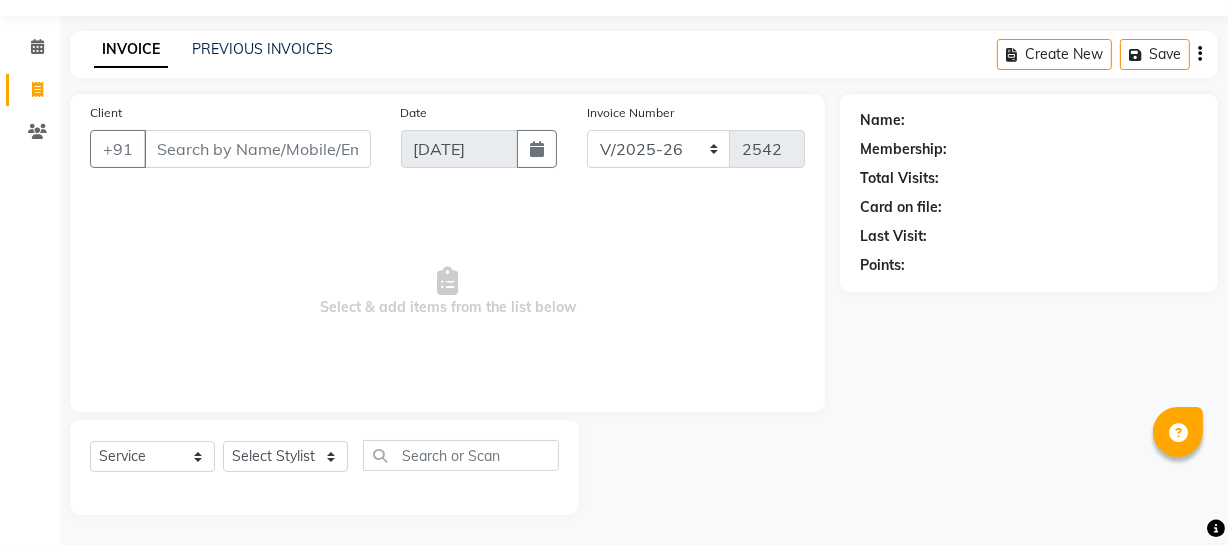 select on "membership" 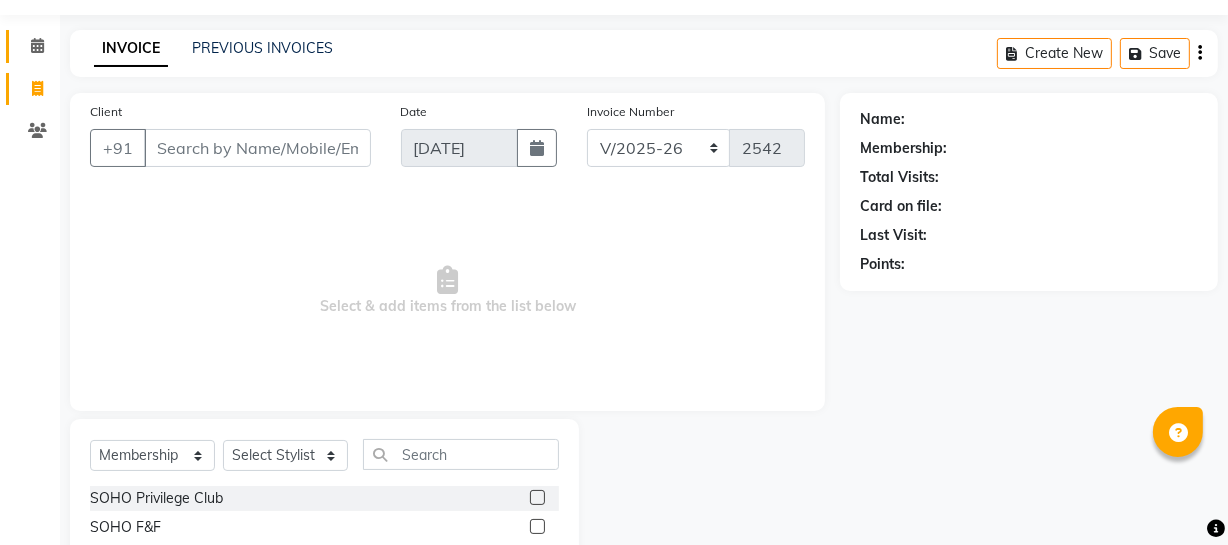 click 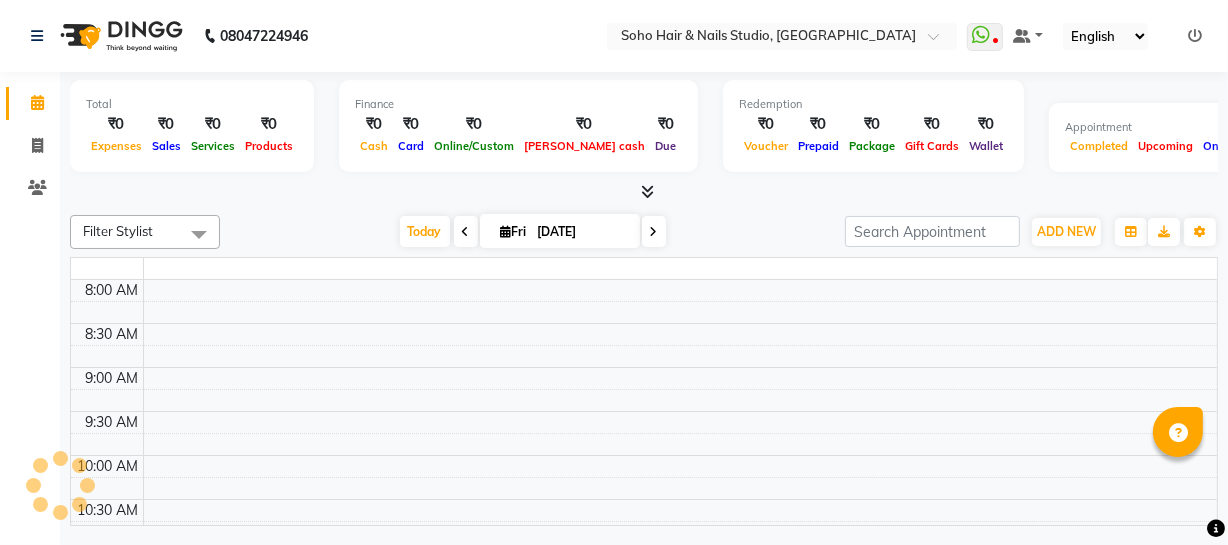 scroll, scrollTop: 0, scrollLeft: 0, axis: both 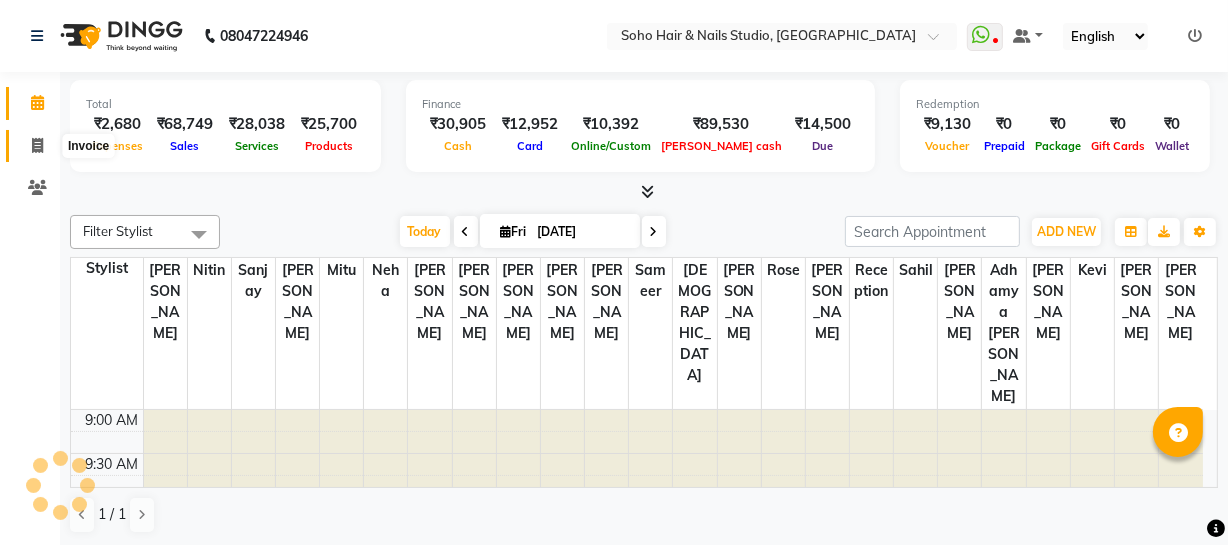 click 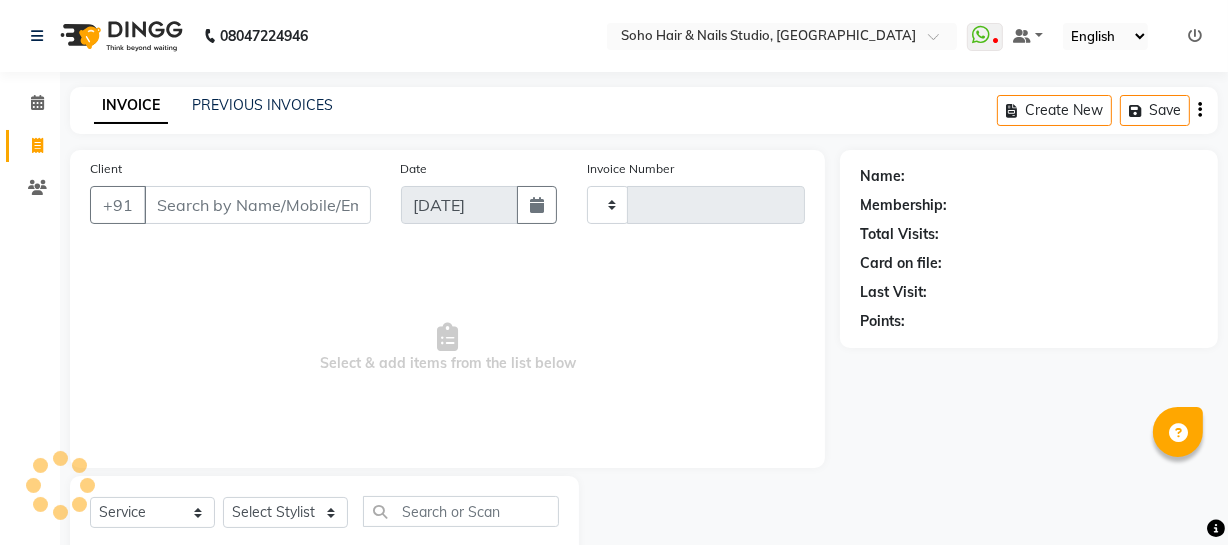 type on "2542" 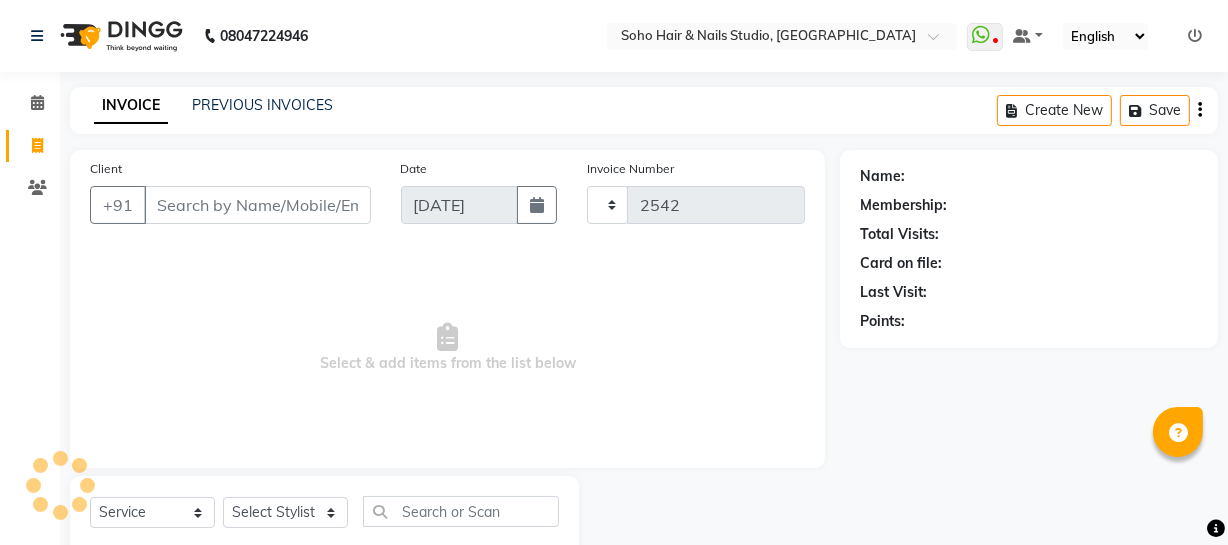 select on "735" 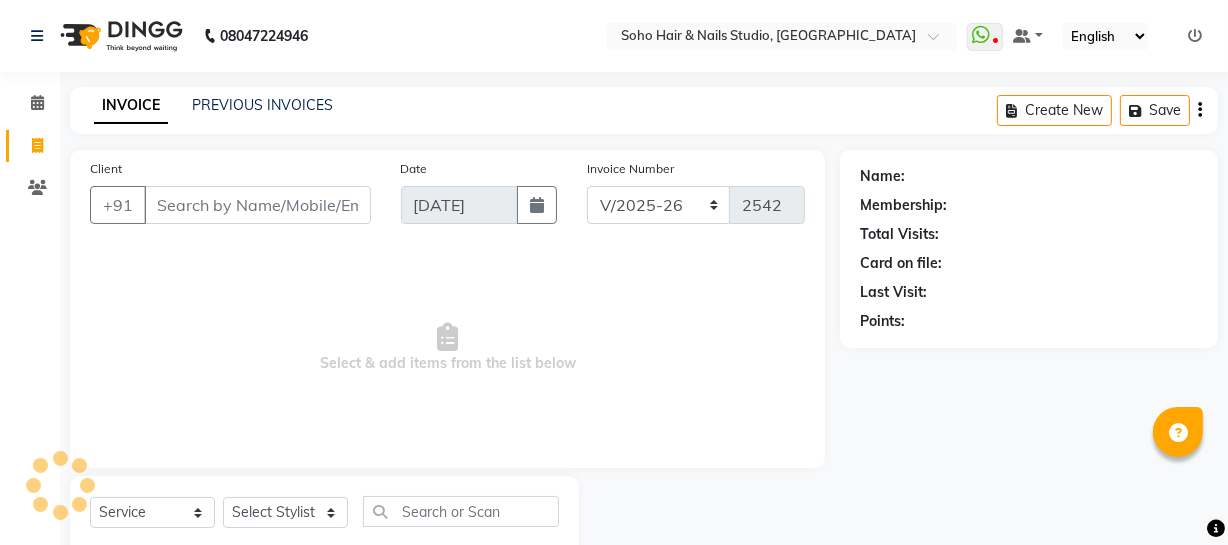 select on "membership" 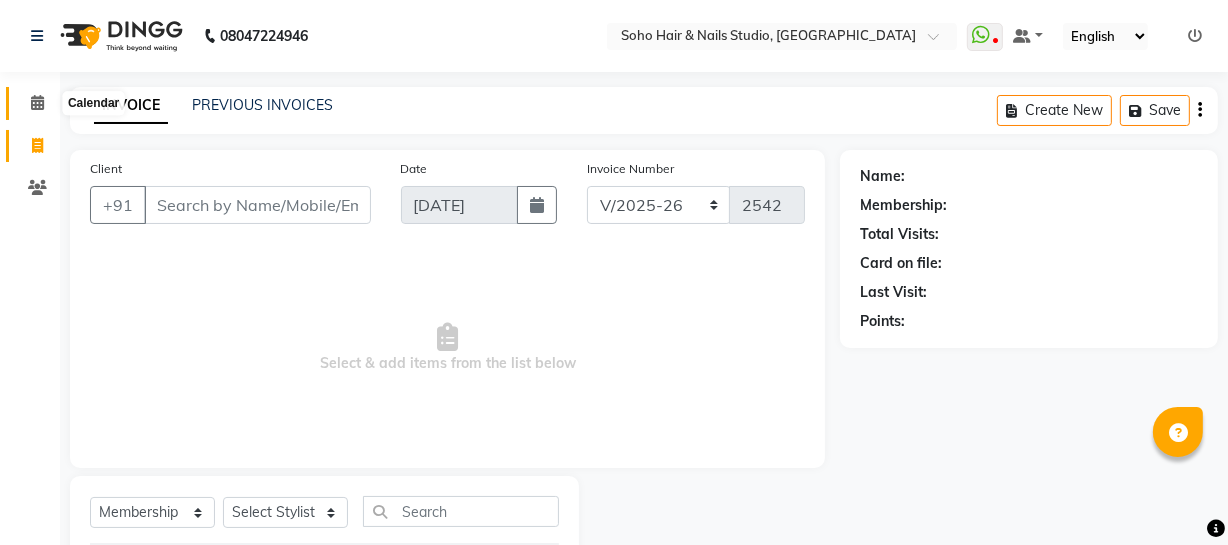 click 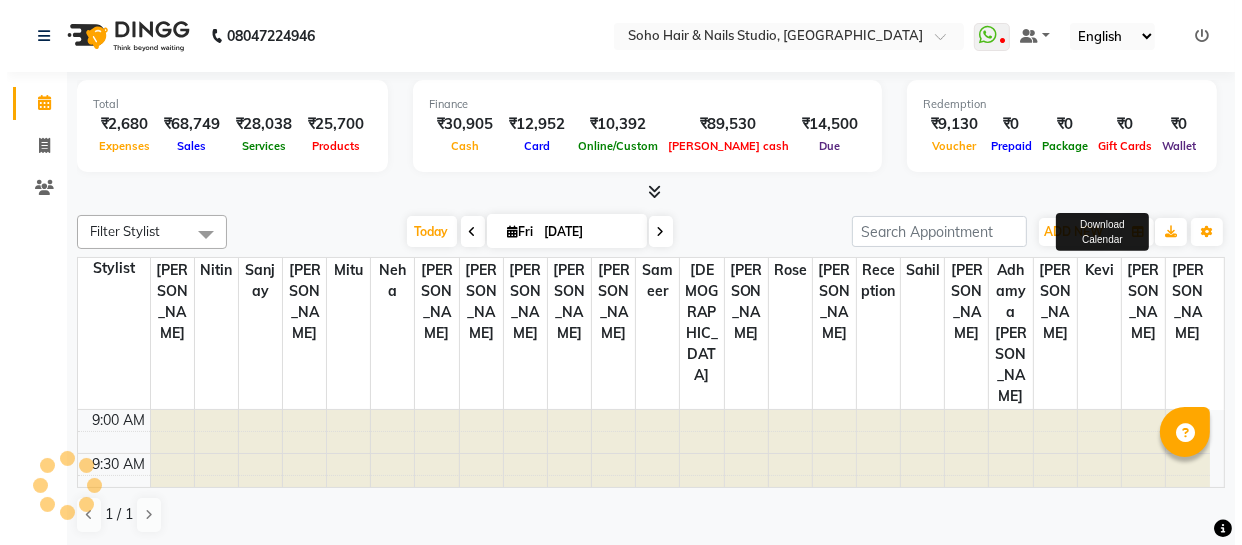 scroll, scrollTop: 701, scrollLeft: 0, axis: vertical 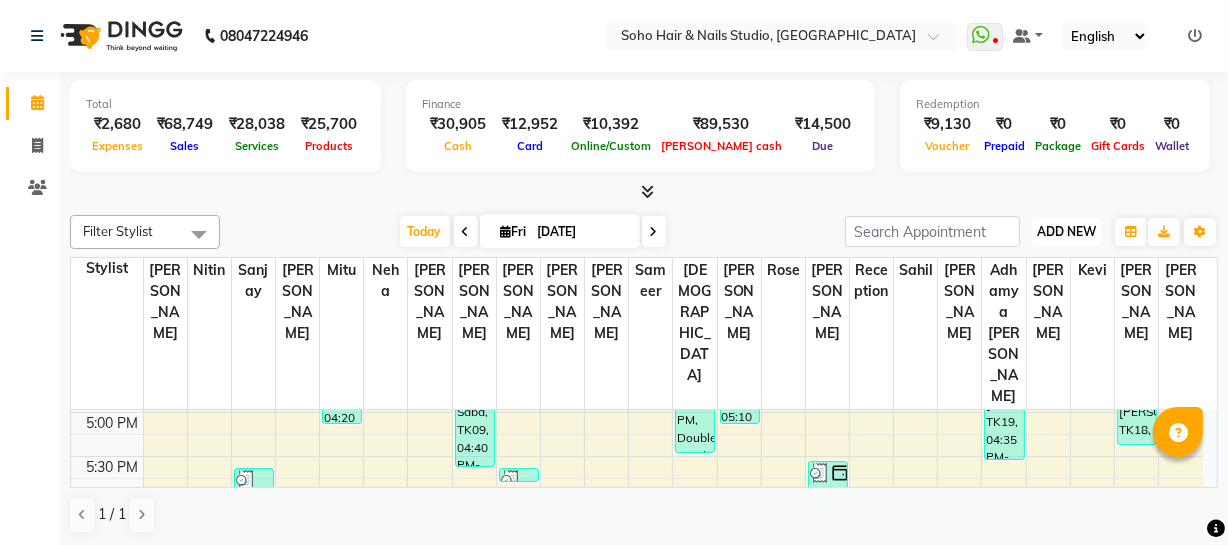 click on "ADD NEW Toggle Dropdown" at bounding box center (1066, 232) 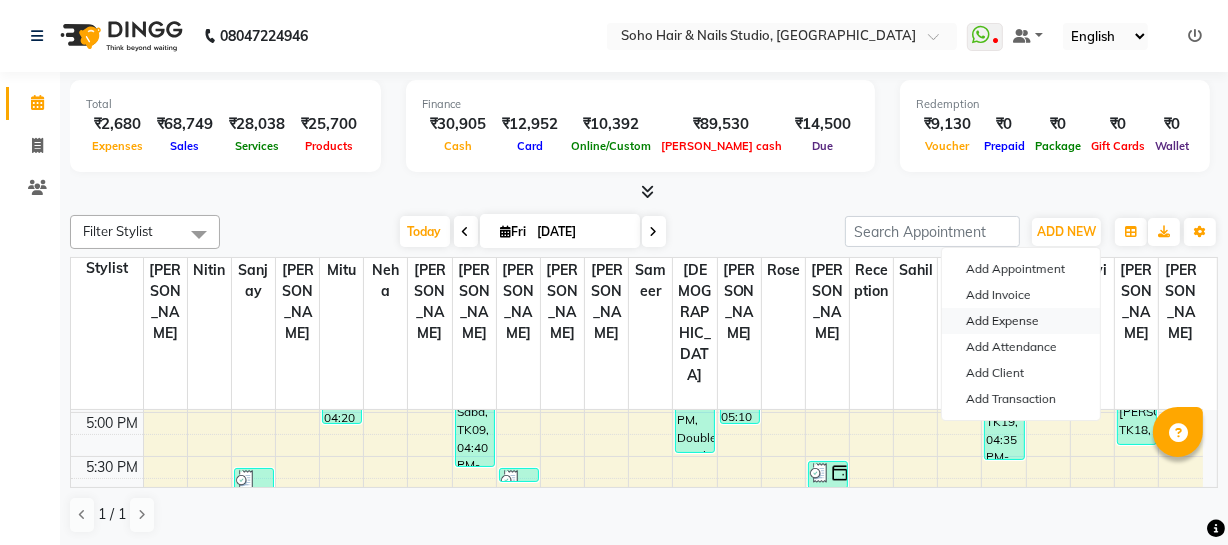 click on "Add Expense" at bounding box center [1021, 321] 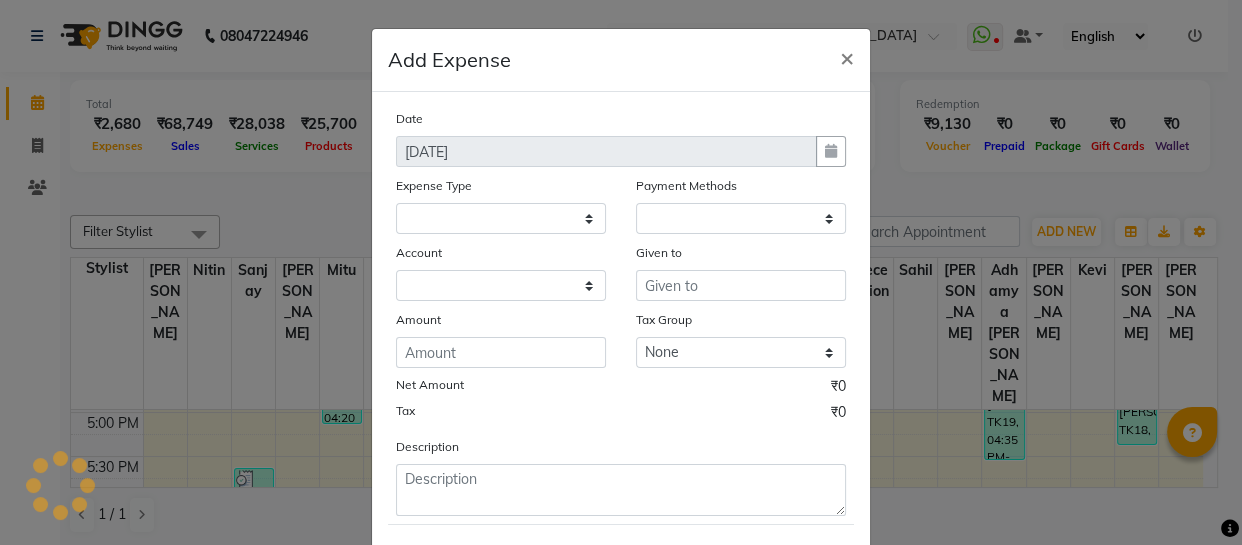 select 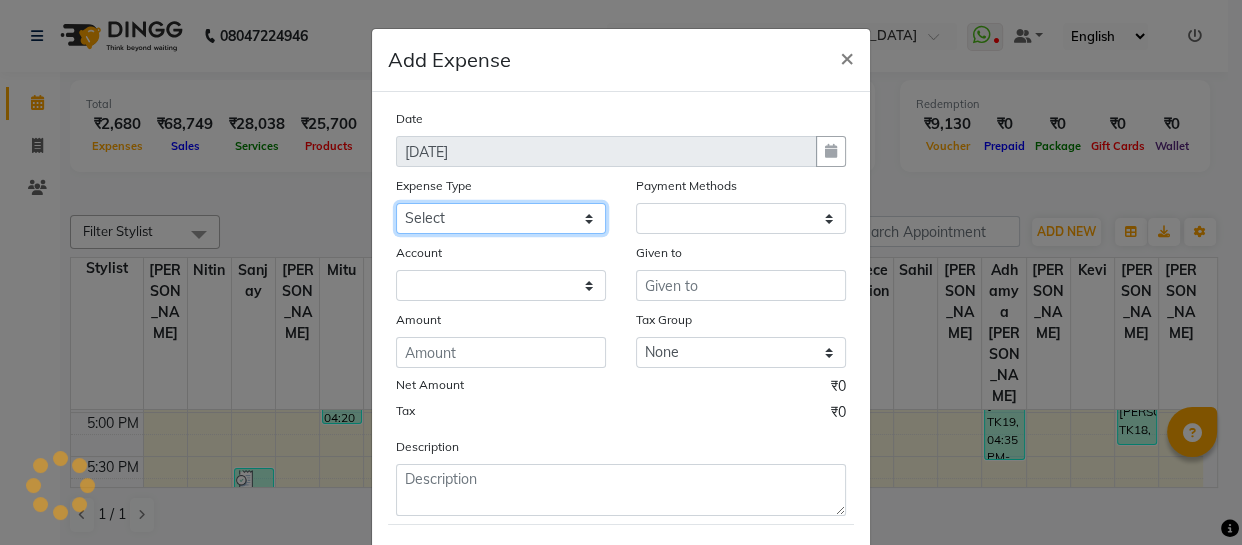 click on "Select Cash transfer to bank Client Snacks Fuel Govt fee Incentive Maintenance Miscellaneous Pantry Product Salary Staff Petrol Staff Snacks TIP Online or card to Cash" 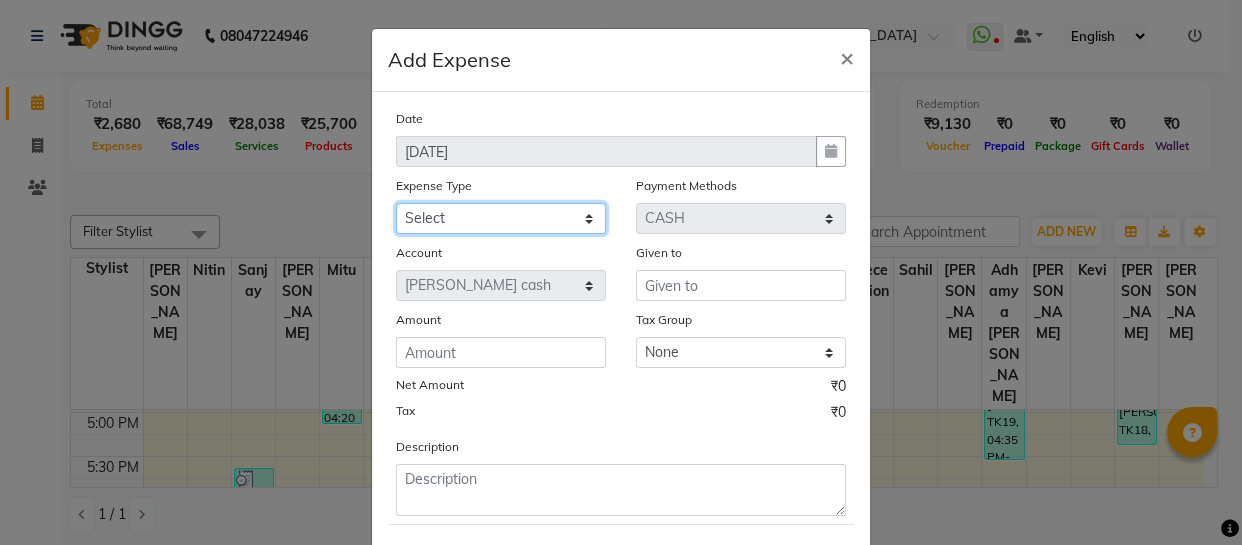 select on "22572" 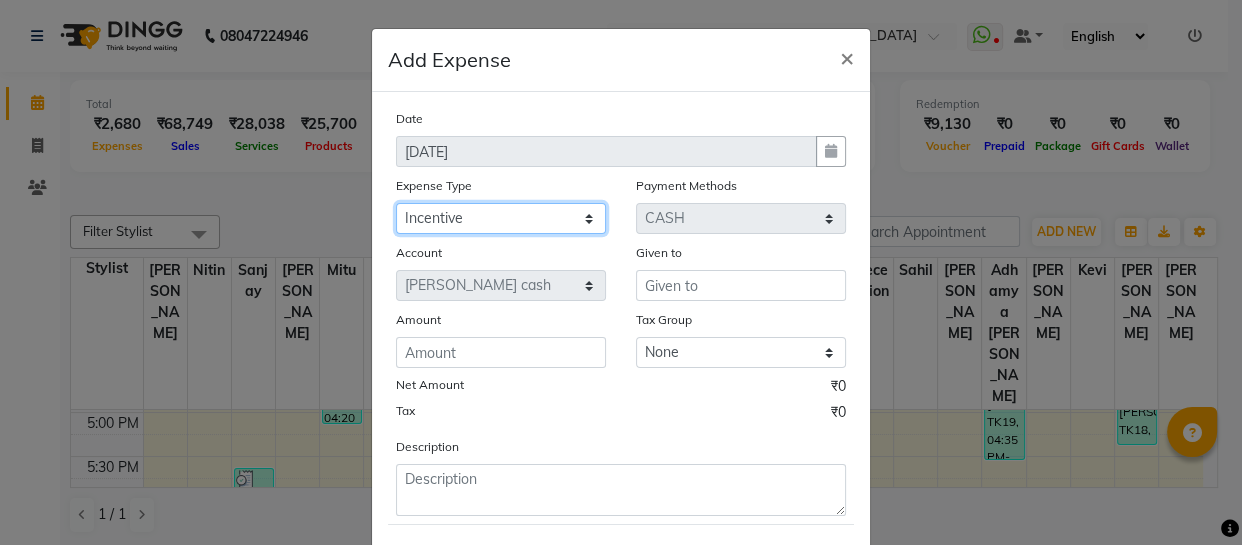 click on "Select Cash transfer to bank Client Snacks Fuel Govt fee Incentive Maintenance Miscellaneous Pantry Product Salary Staff Petrol Staff Snacks TIP Online or card to Cash" 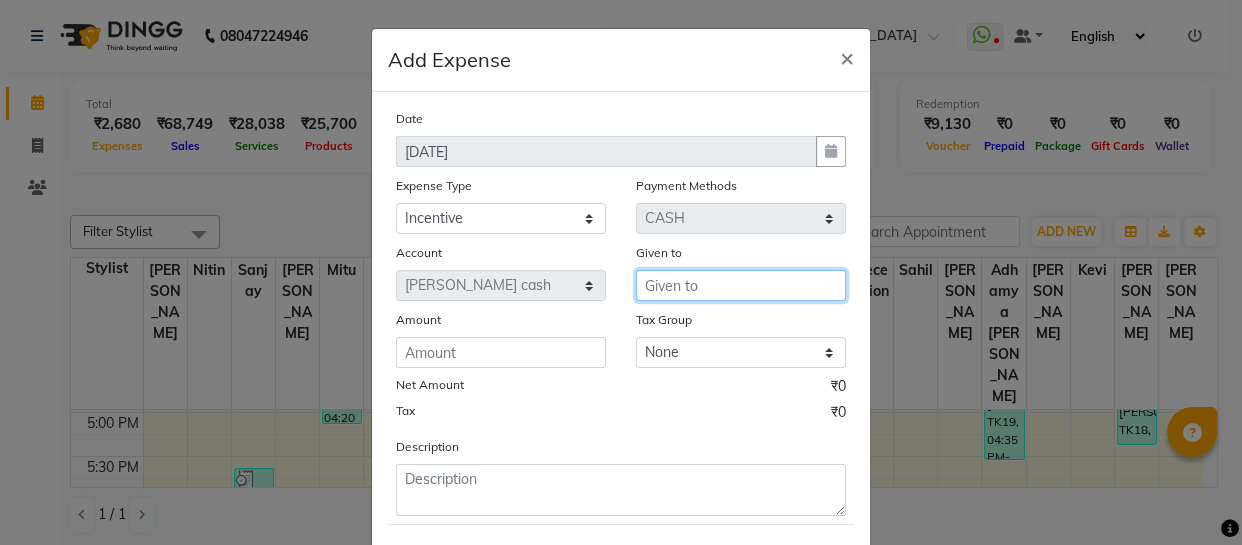 click at bounding box center [741, 285] 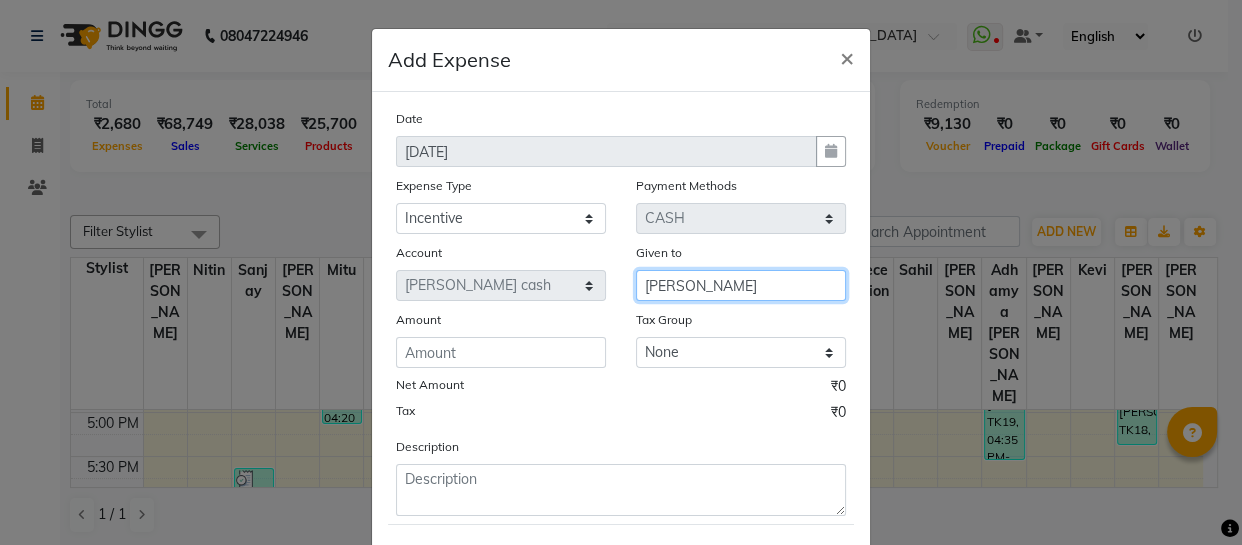type on "[PERSON_NAME]" 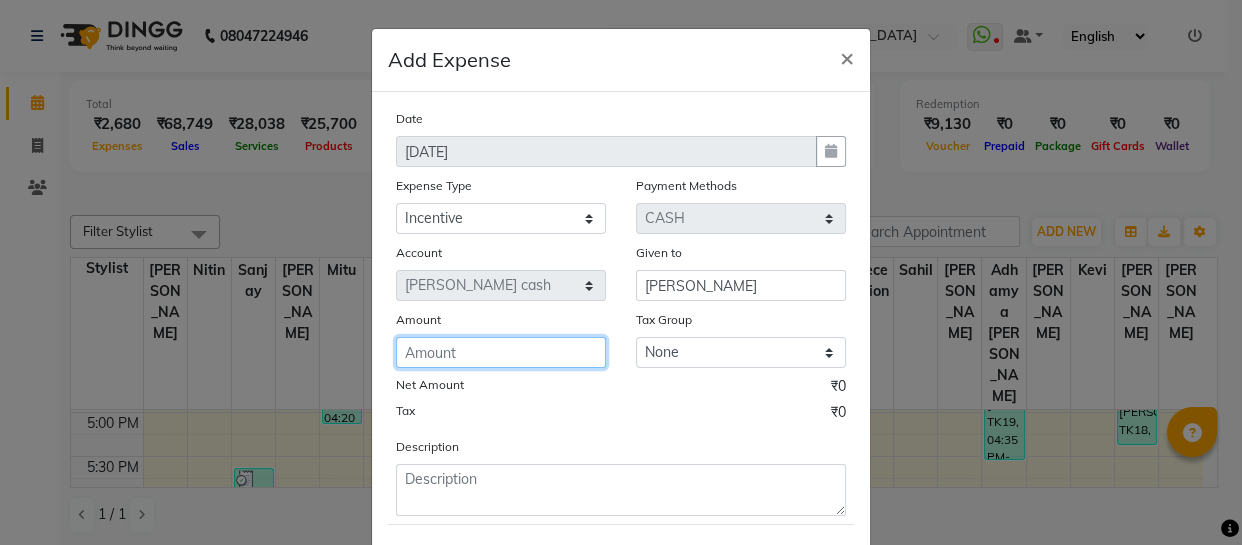 click 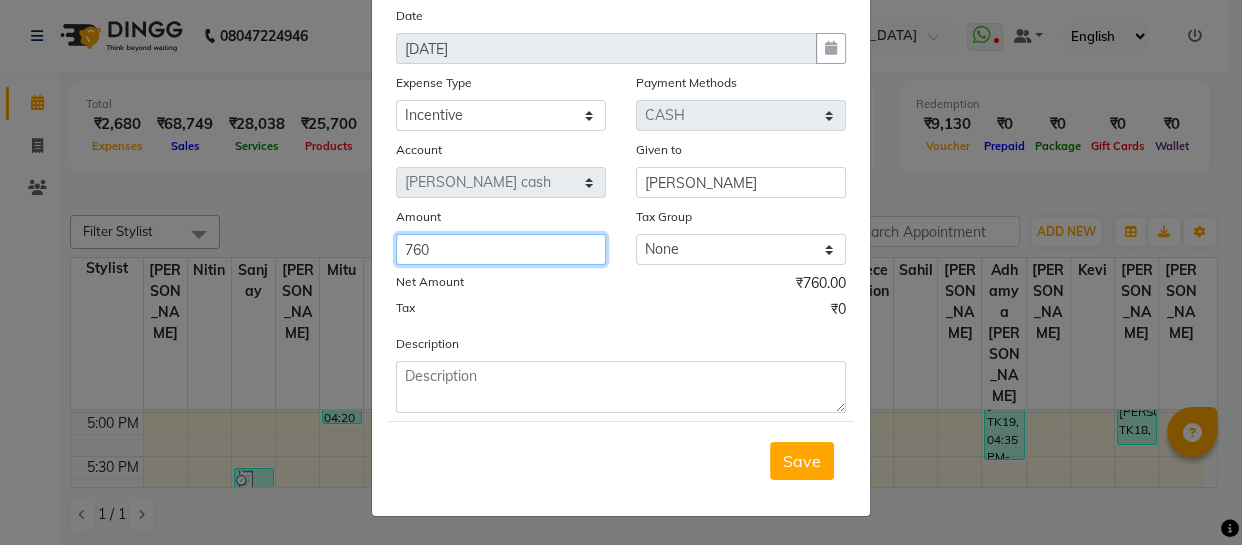 scroll, scrollTop: 106, scrollLeft: 0, axis: vertical 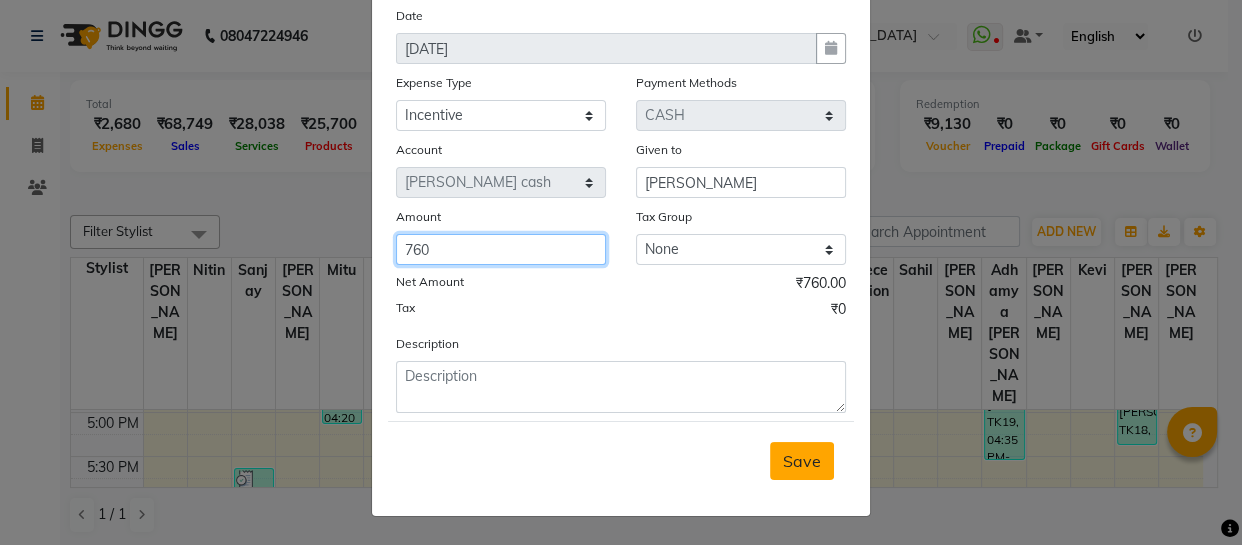 type on "760" 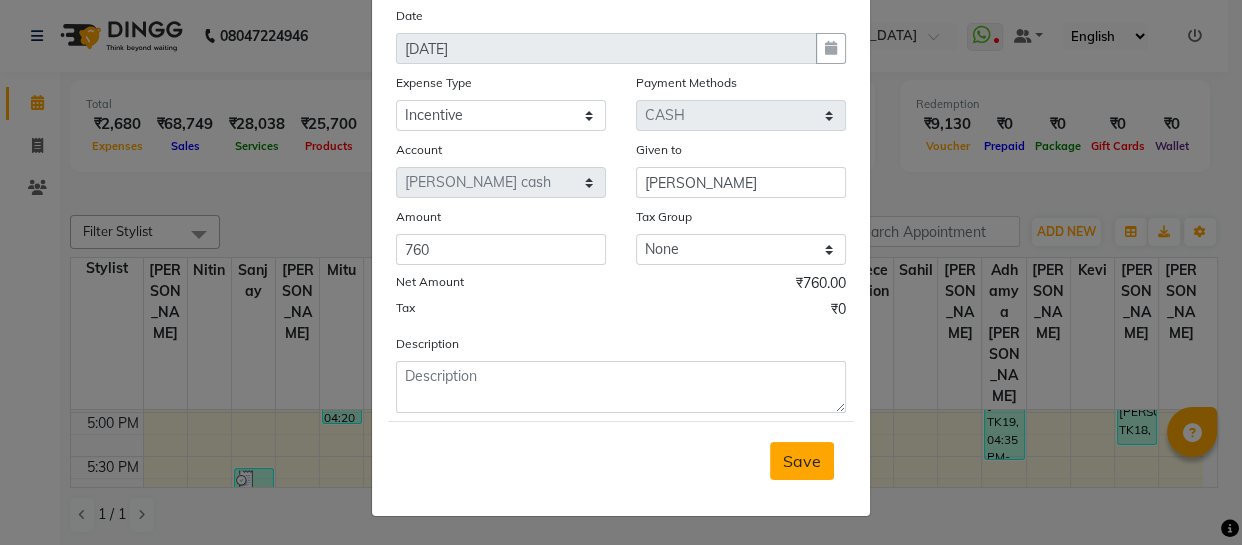 click on "Save" at bounding box center [802, 461] 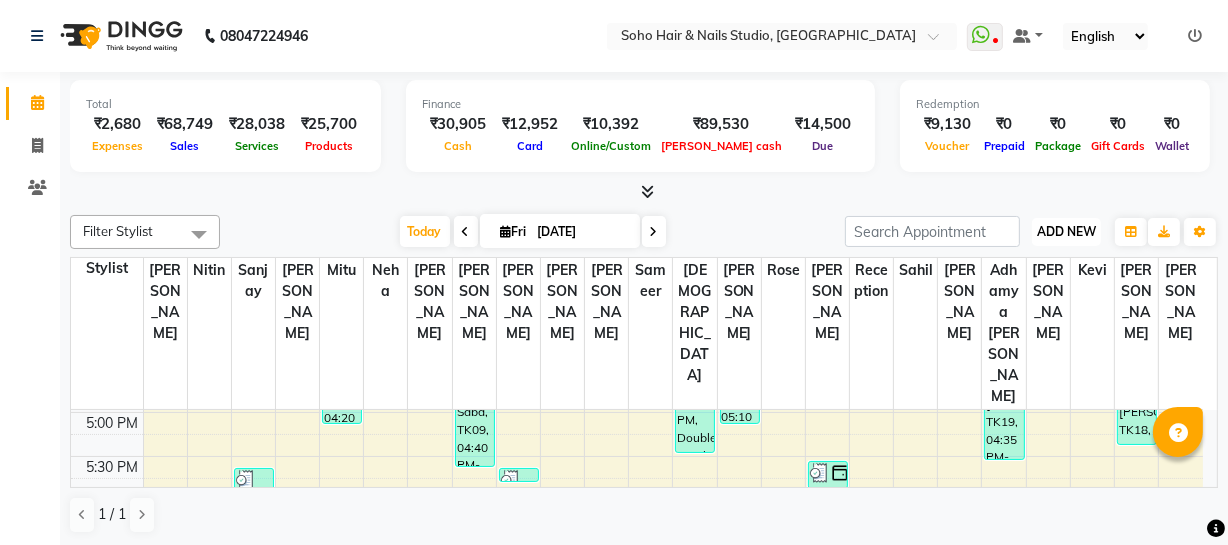 click on "ADD NEW" at bounding box center (1066, 231) 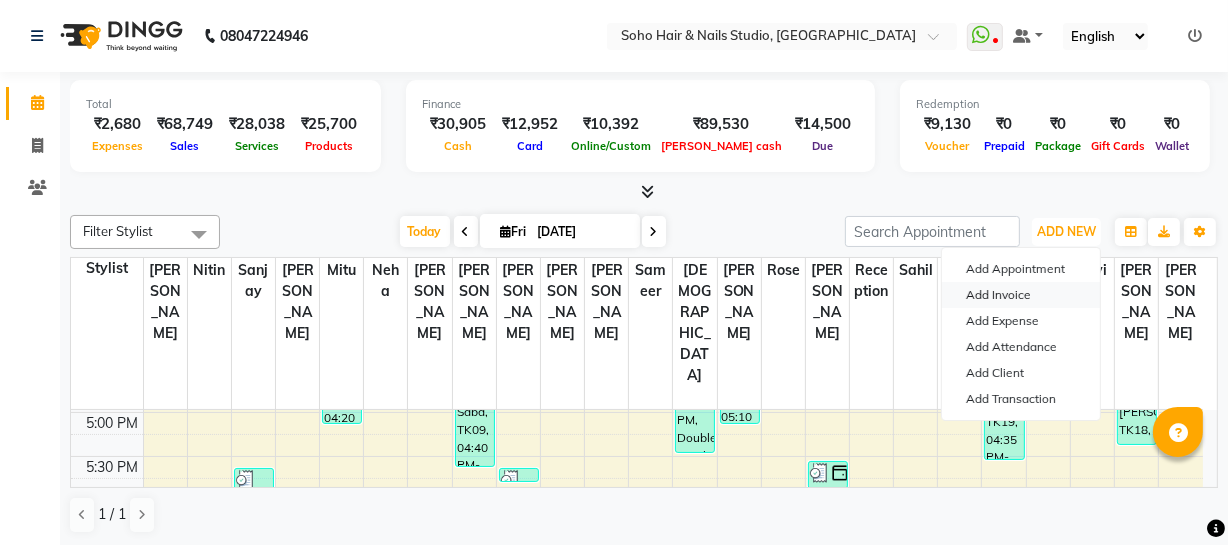 type 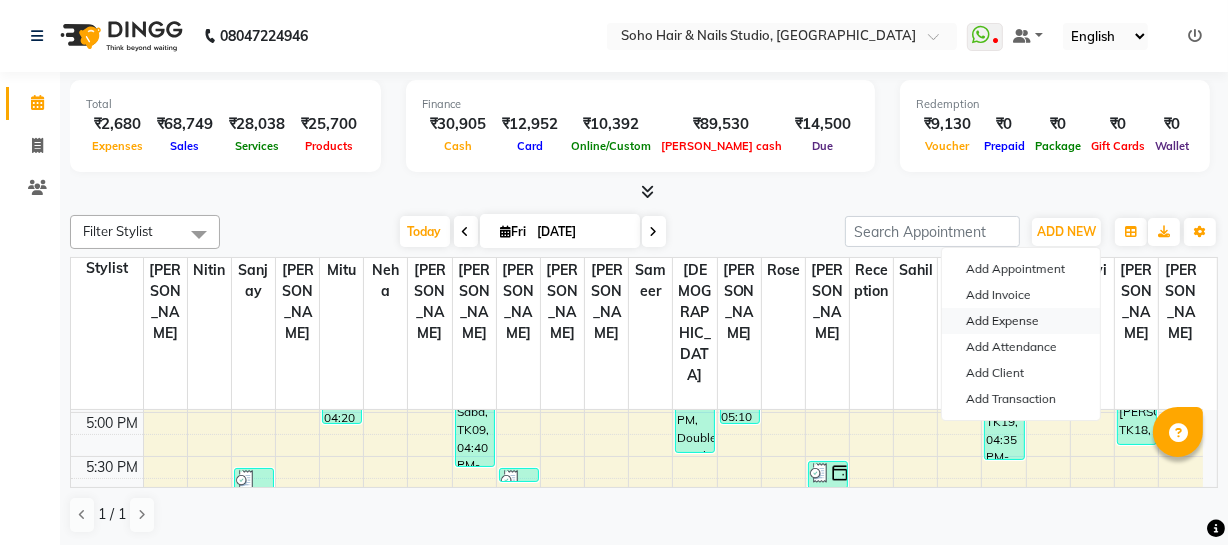 click on "Add Expense" at bounding box center [1021, 321] 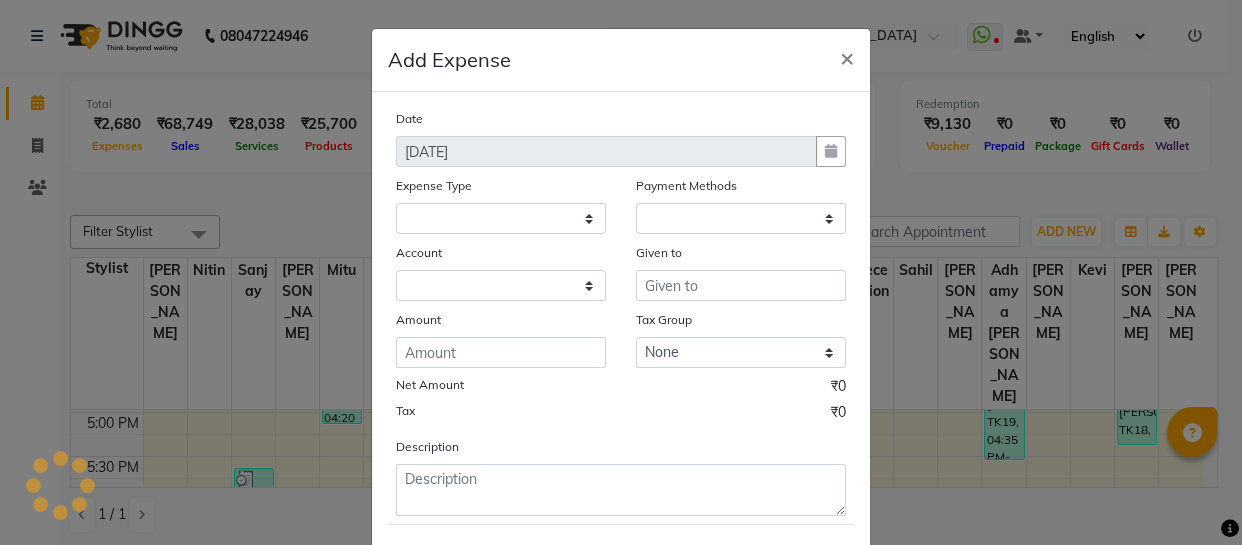 select 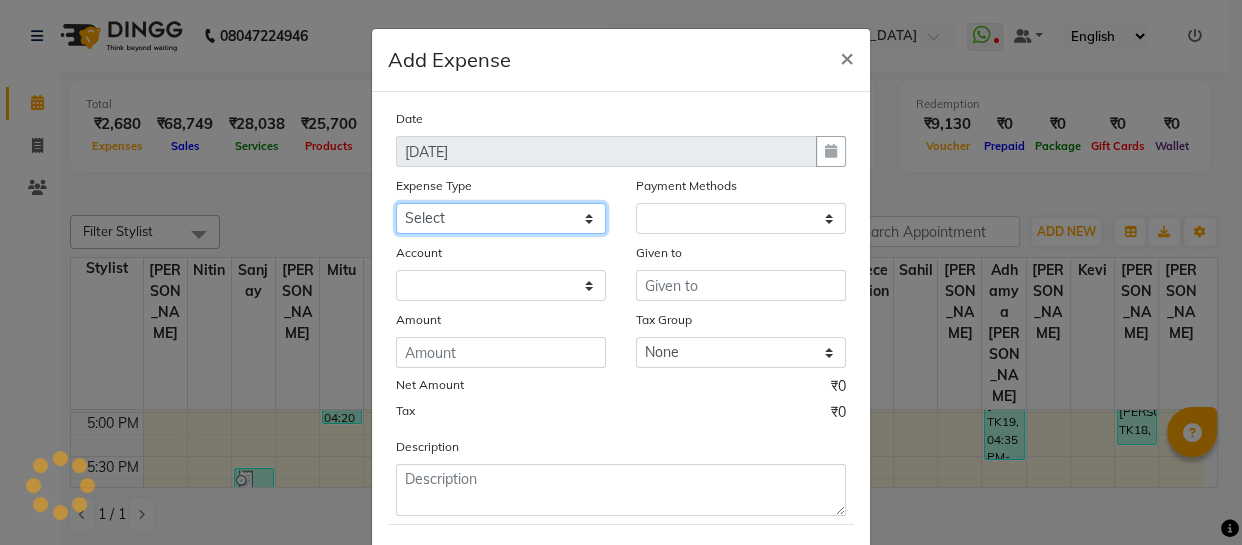 click on "Select Cash transfer to bank Client Snacks Fuel Govt fee Incentive Maintenance Miscellaneous Pantry Product Salary Staff Petrol Staff Snacks TIP Online or card to Cash" 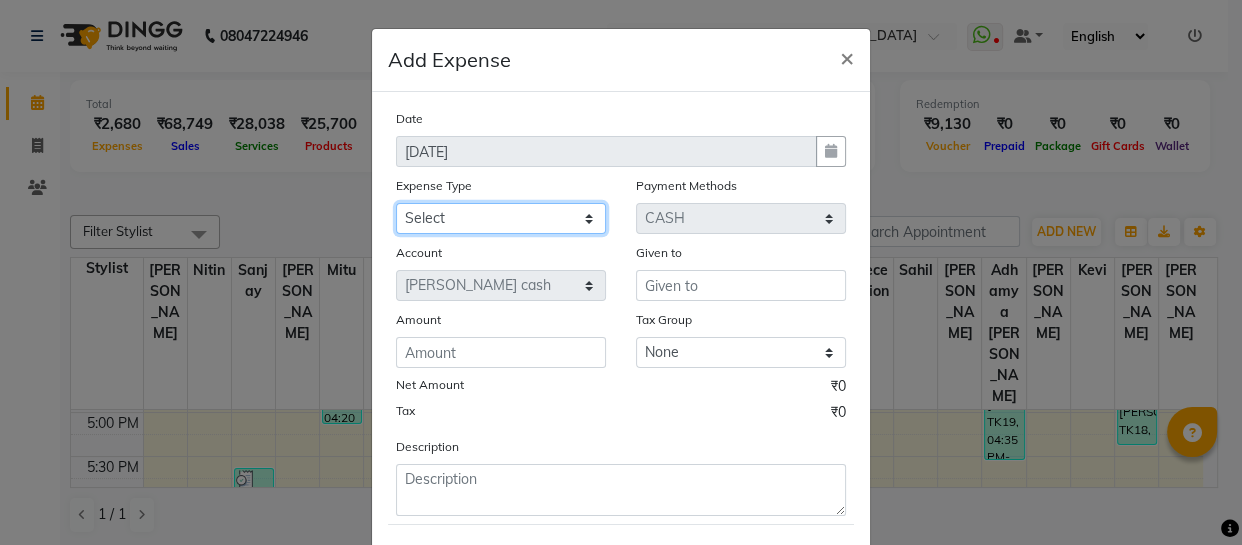 select on "22572" 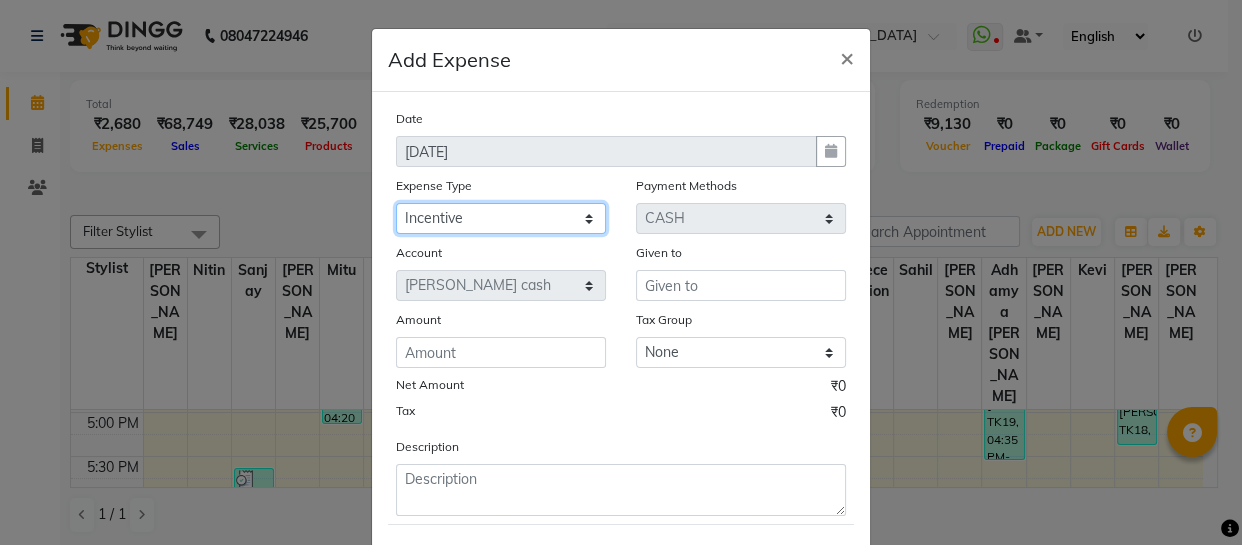 click on "Select Cash transfer to bank Client Snacks Fuel Govt fee Incentive Maintenance Miscellaneous Pantry Product Salary Staff Petrol Staff Snacks TIP Online or card to Cash" 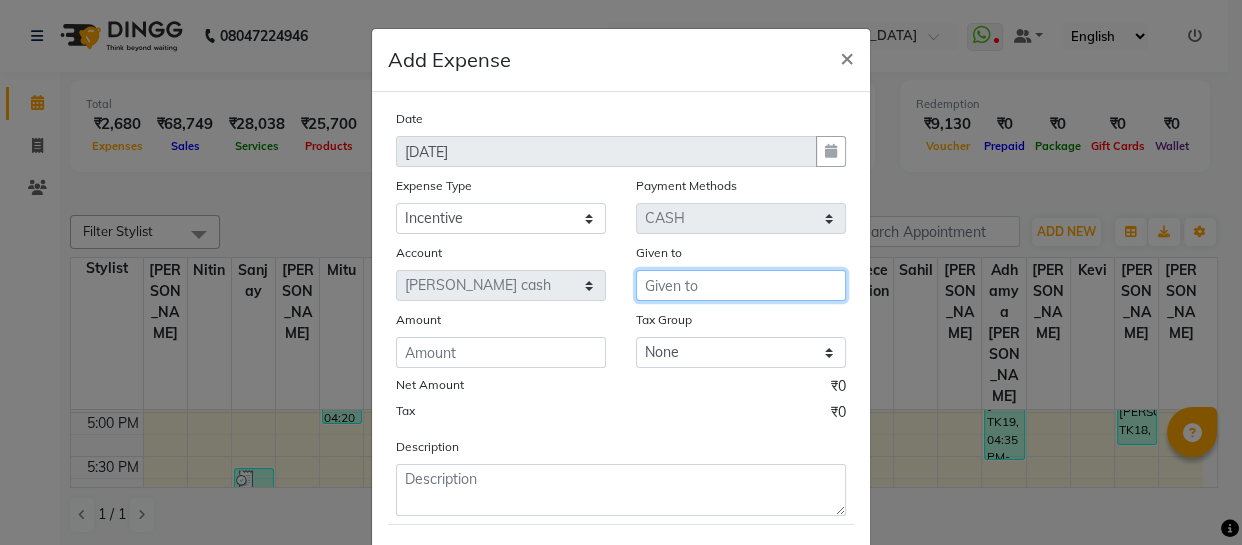 click at bounding box center (741, 285) 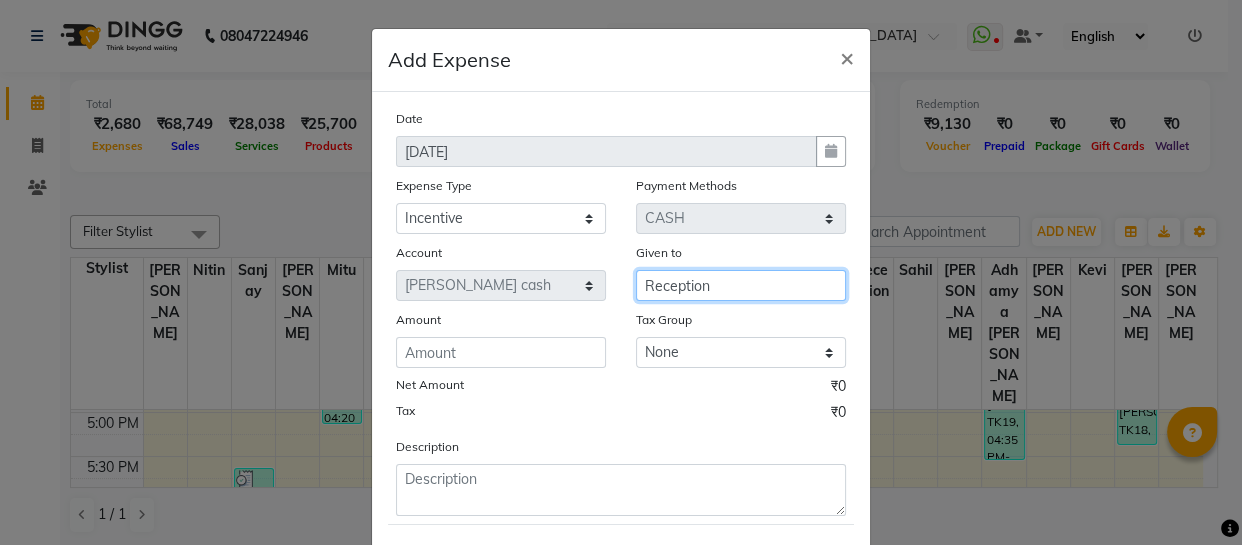 type on "Reception" 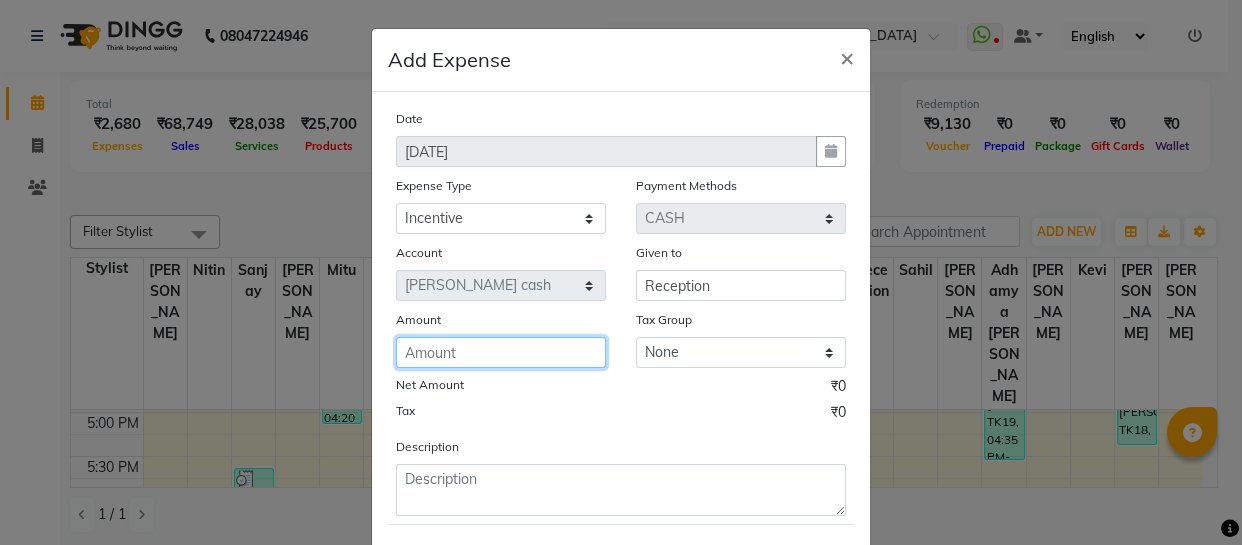 click 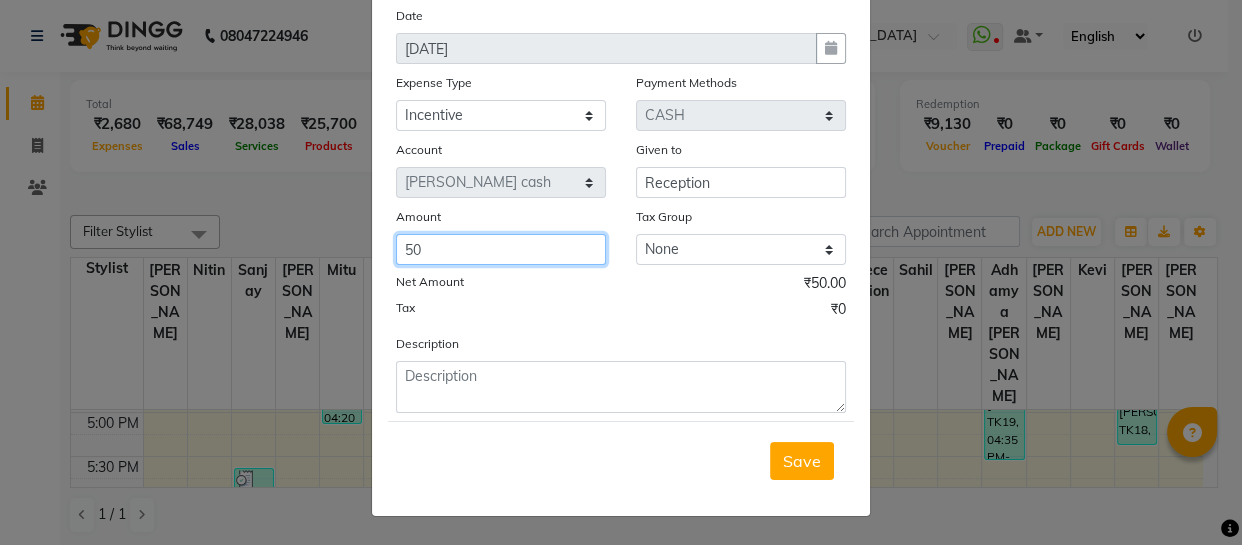 scroll, scrollTop: 106, scrollLeft: 0, axis: vertical 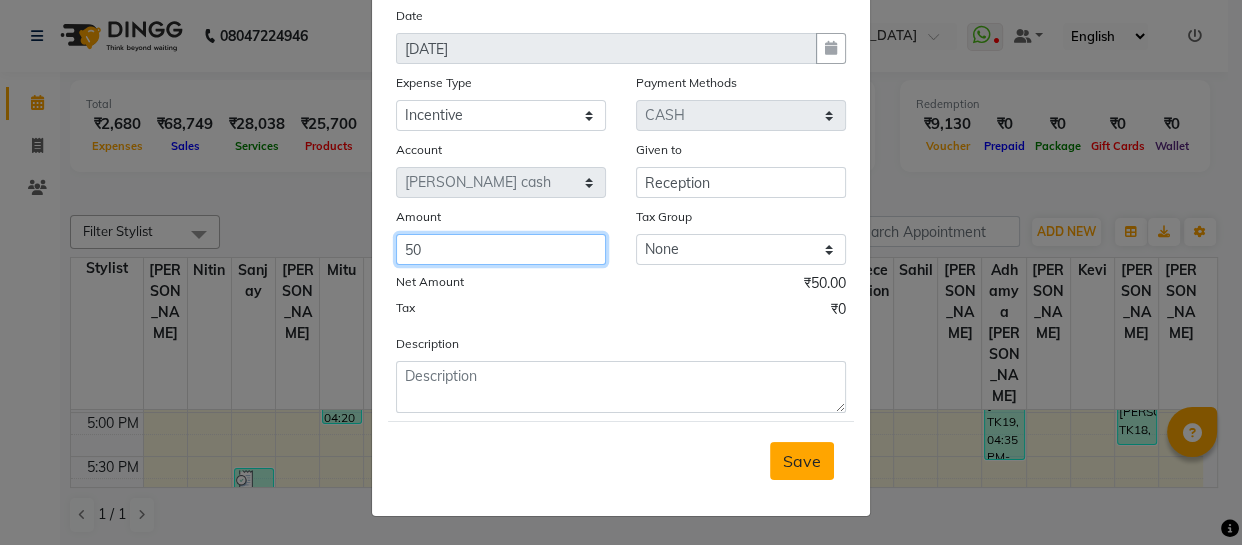type on "50" 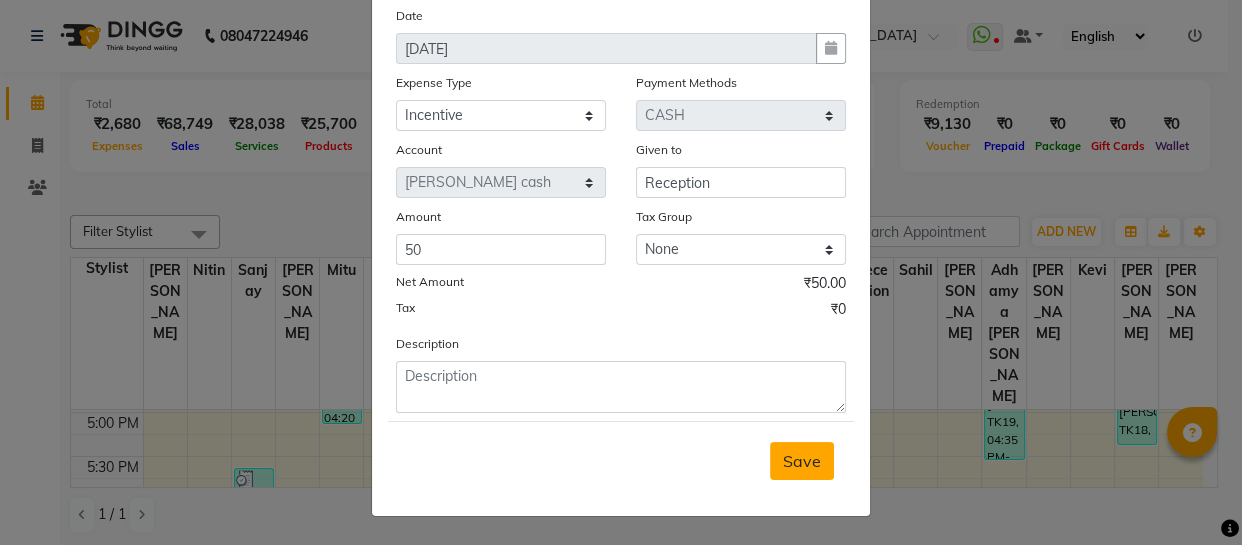 type 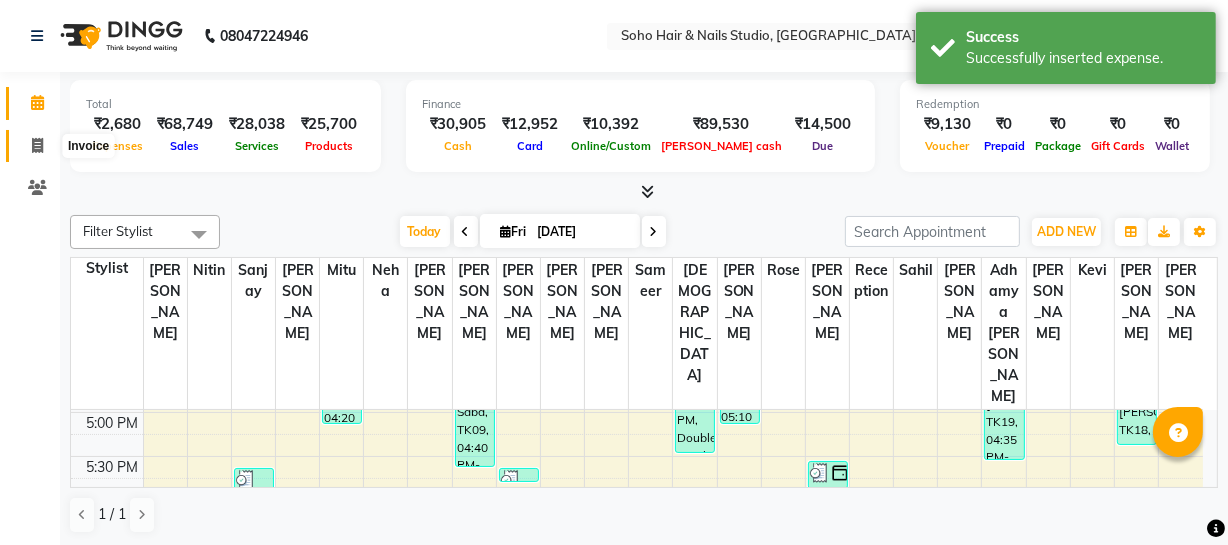 click 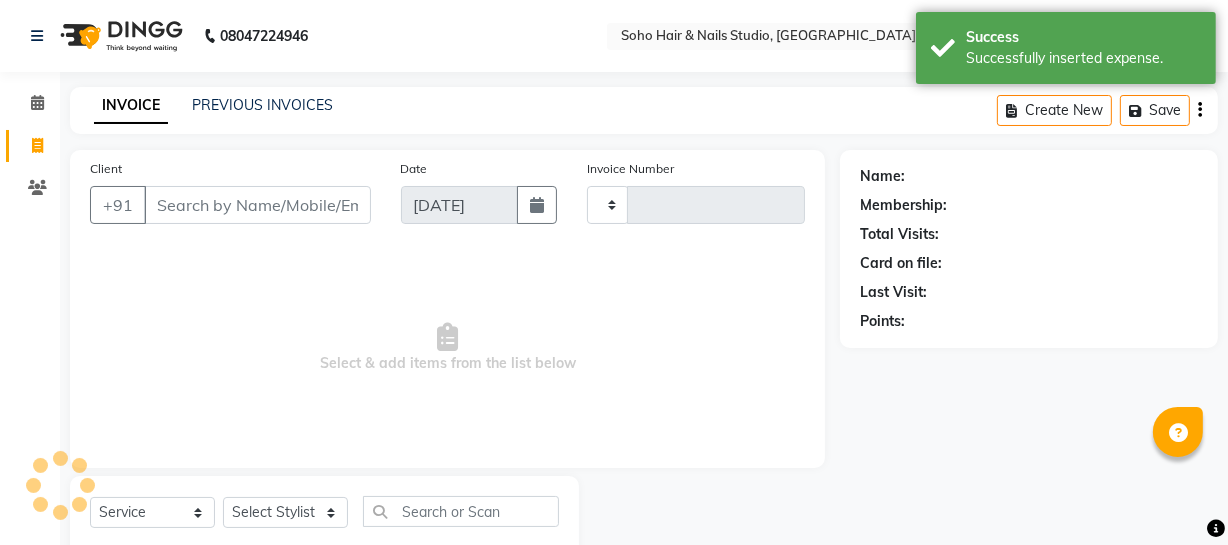 type on "2542" 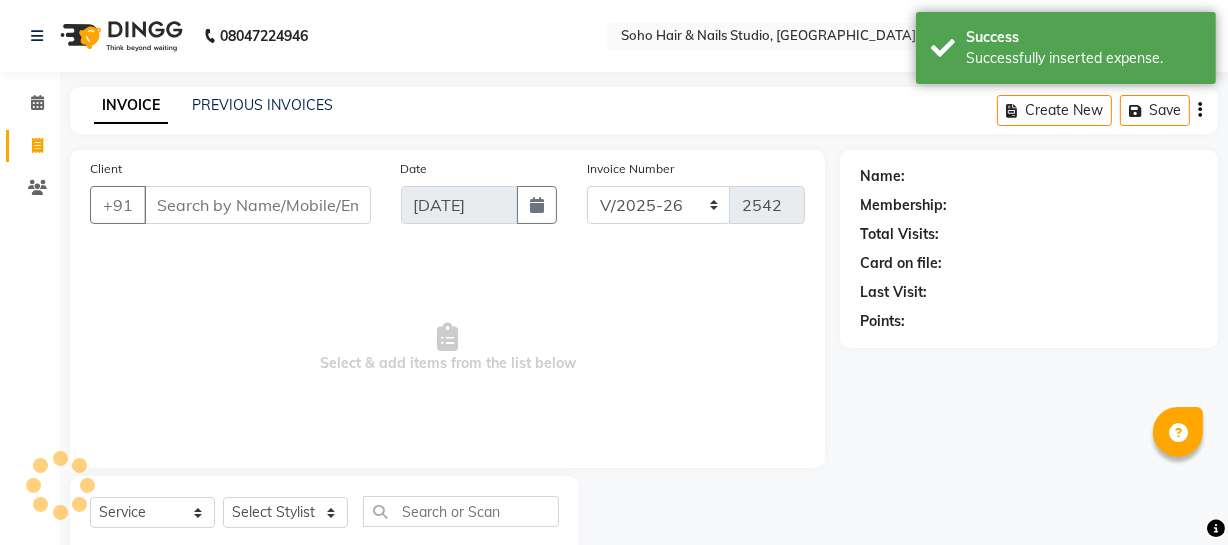 select on "membership" 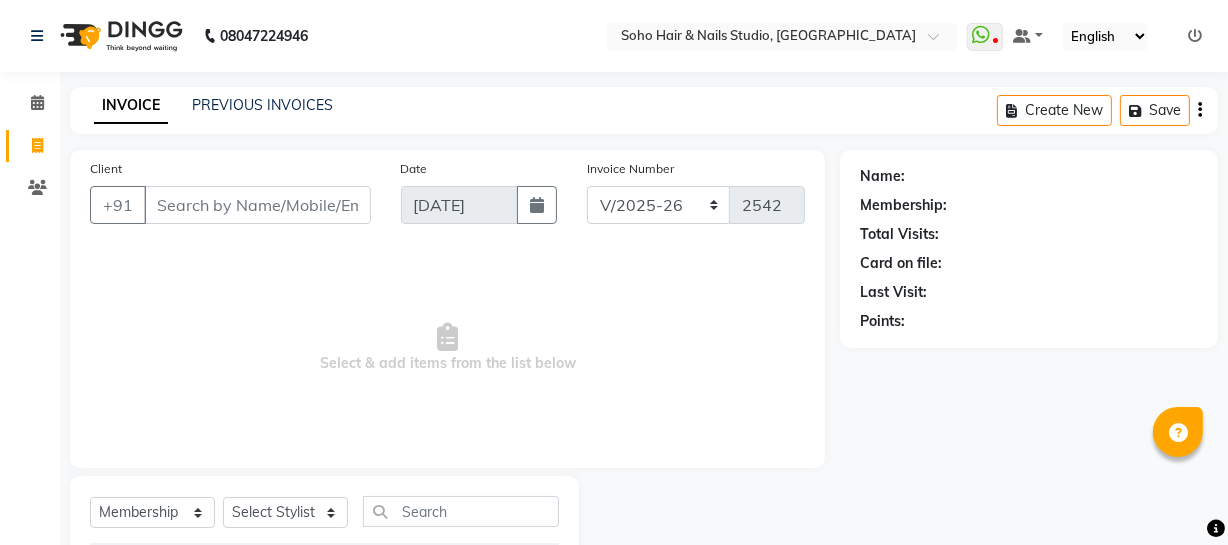 click on "Membership:" 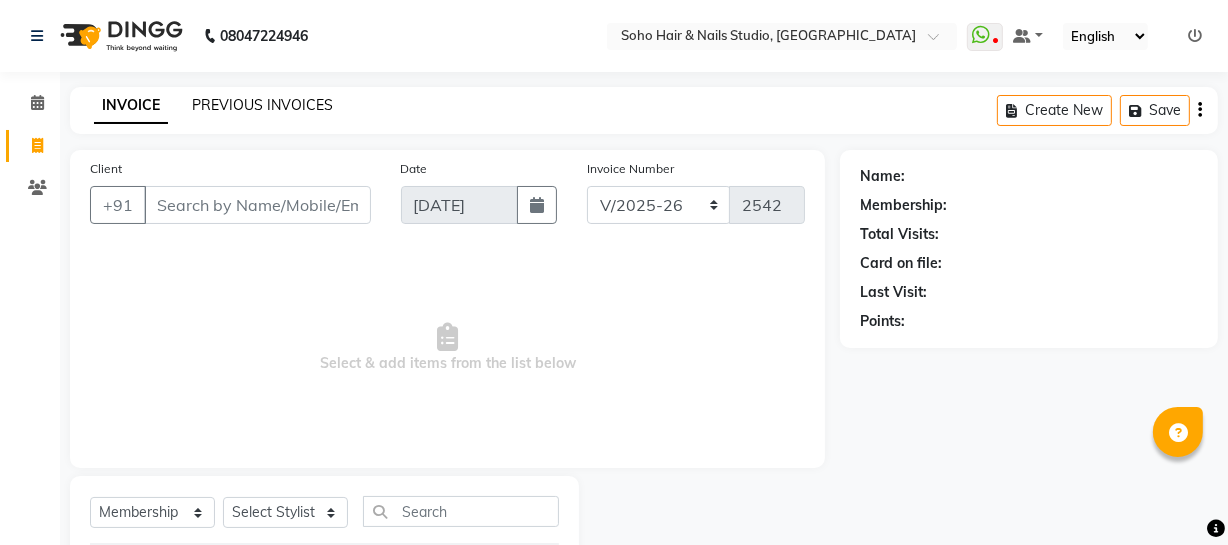 click on "PREVIOUS INVOICES" 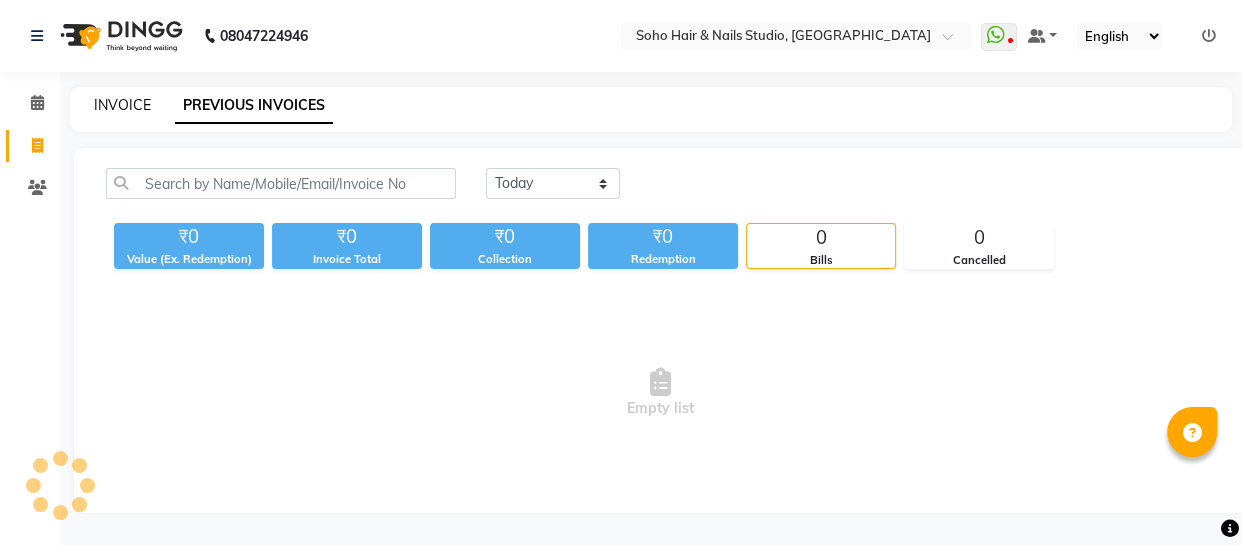 click on "INVOICE" 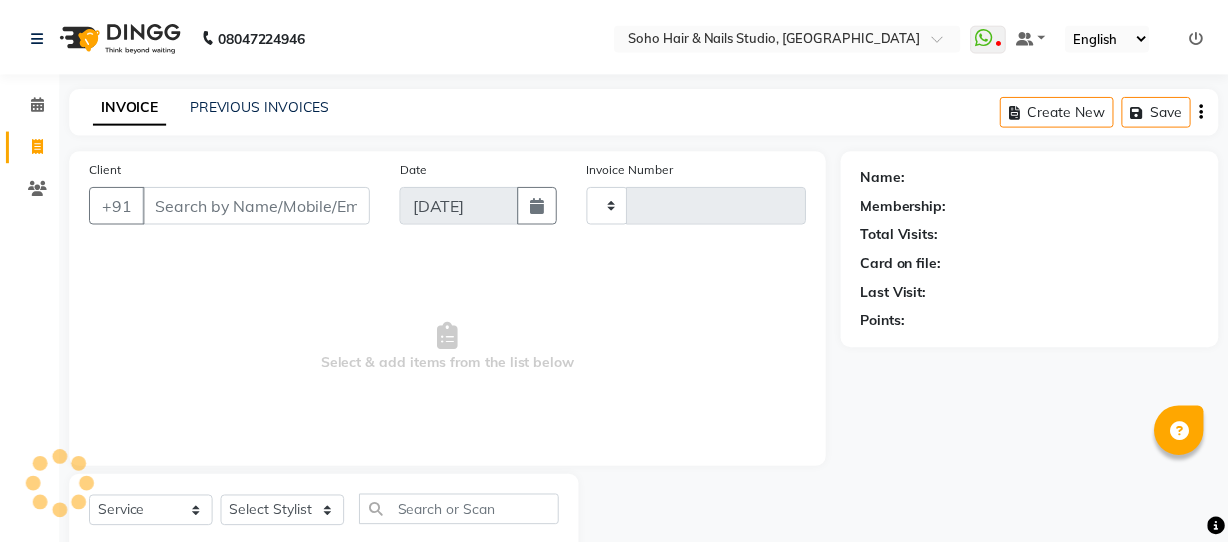 scroll, scrollTop: 57, scrollLeft: 0, axis: vertical 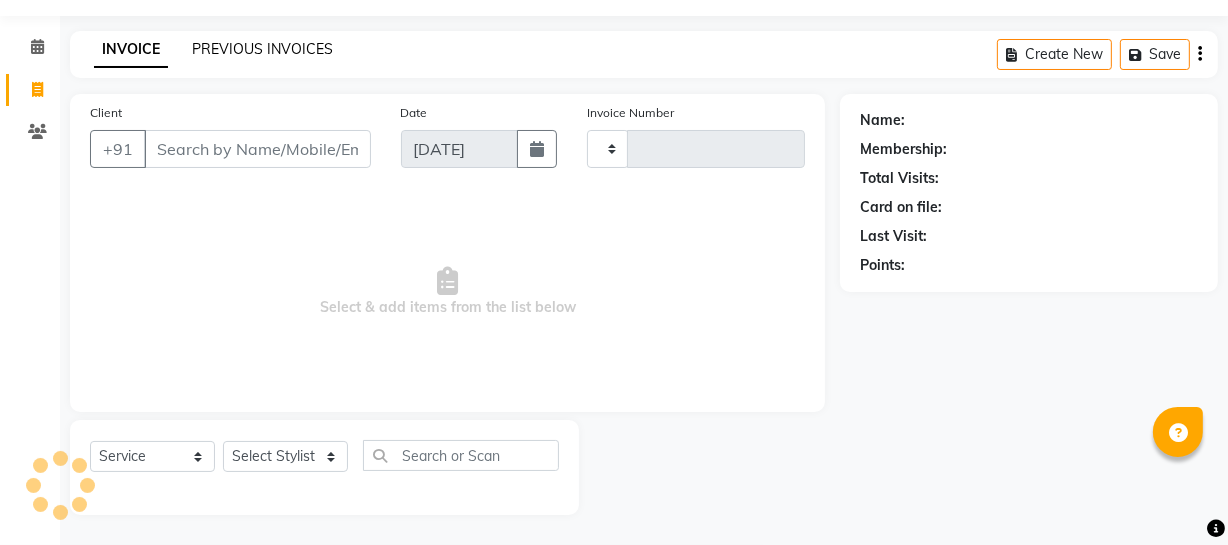 type on "2542" 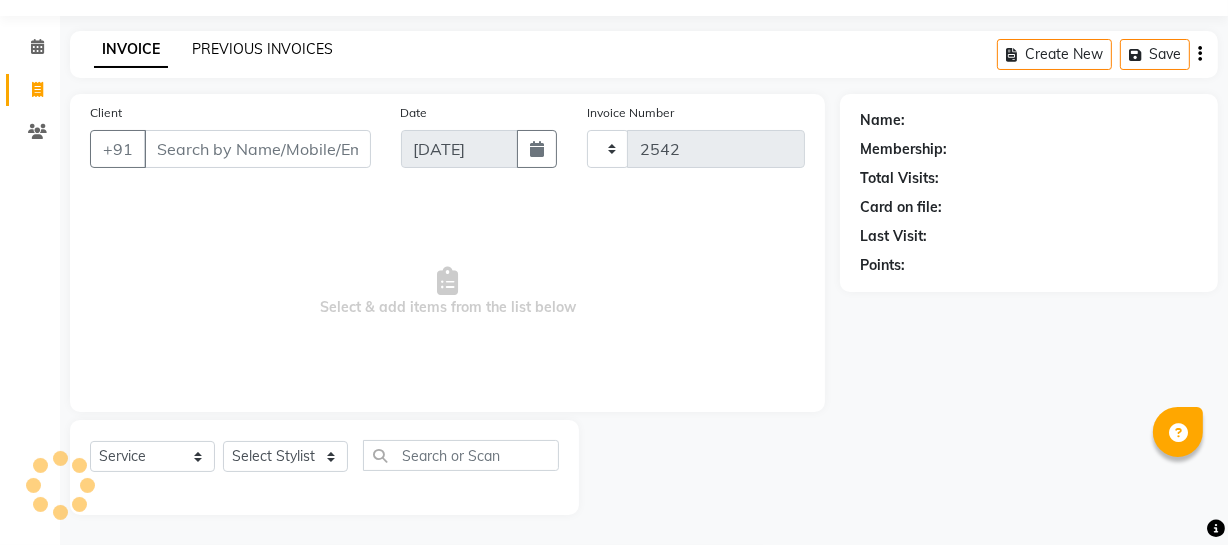 select on "735" 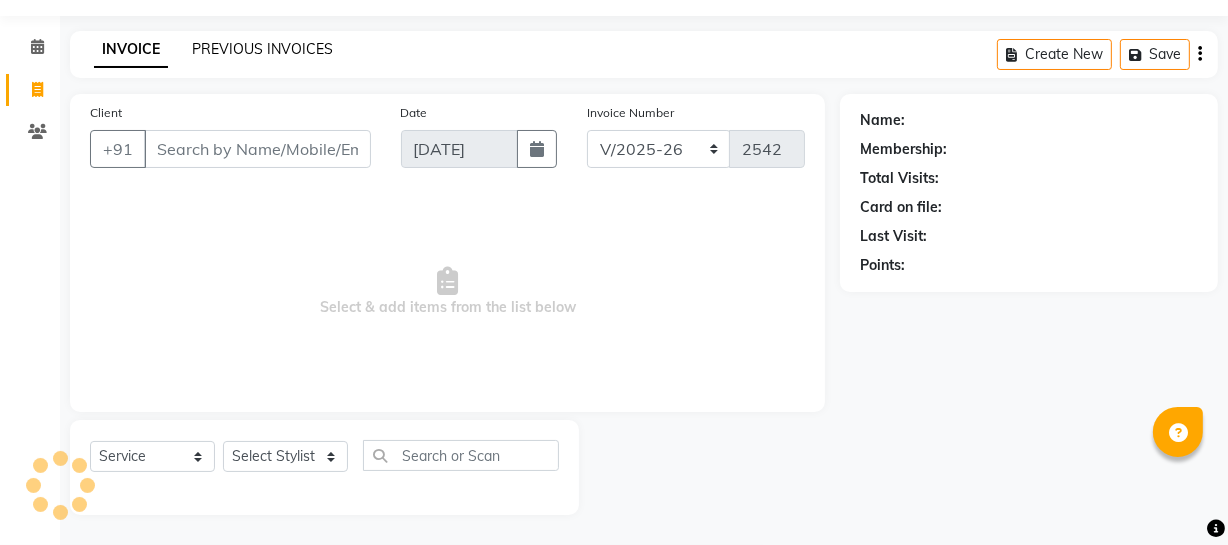 click on "PREVIOUS INVOICES" 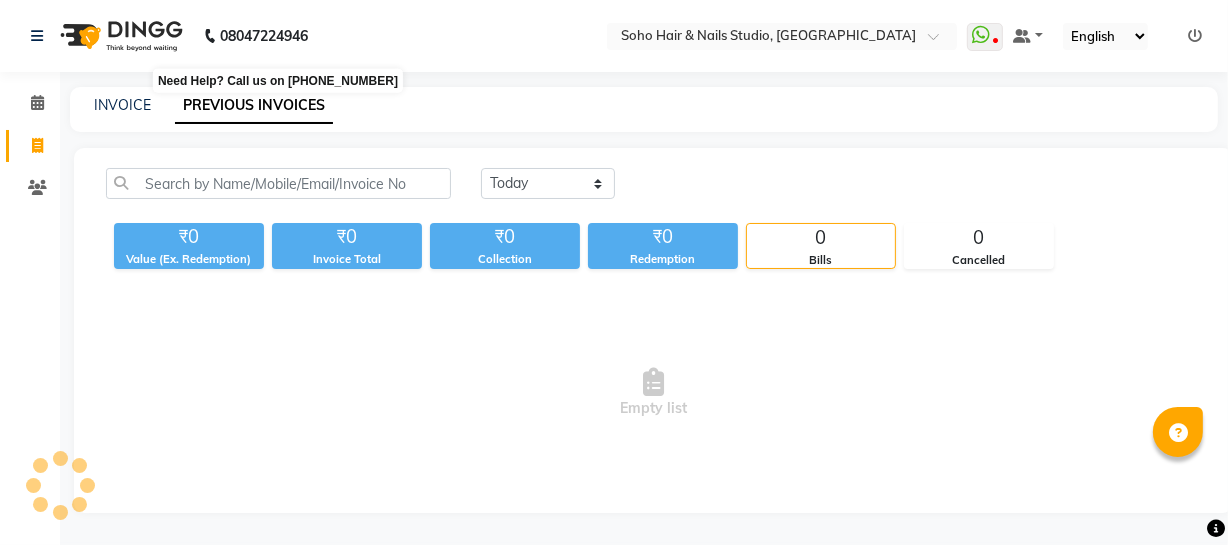 scroll, scrollTop: 0, scrollLeft: 0, axis: both 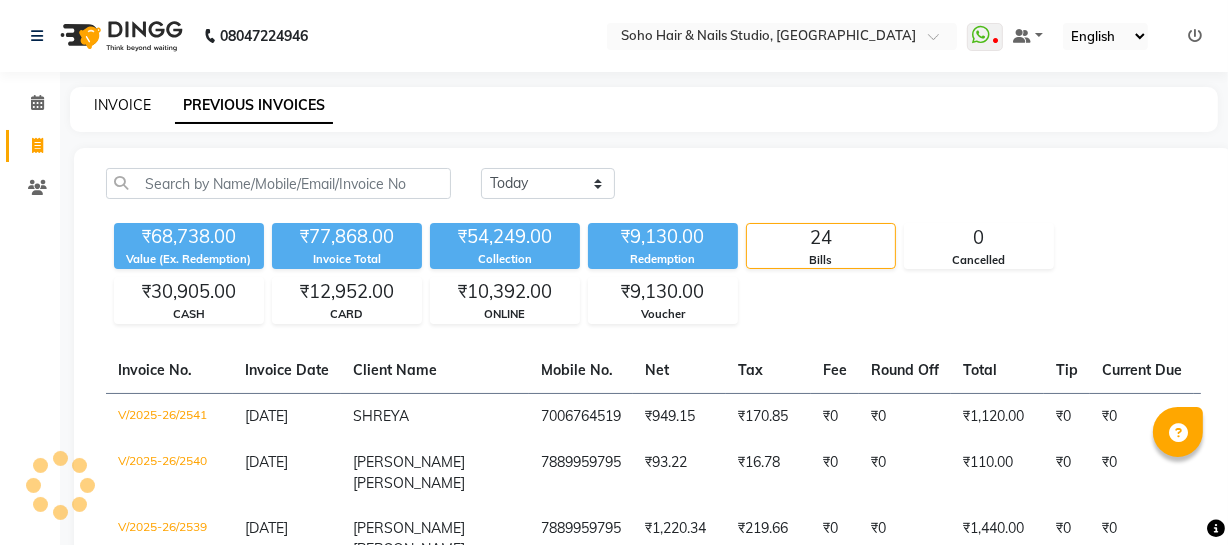 click on "INVOICE" 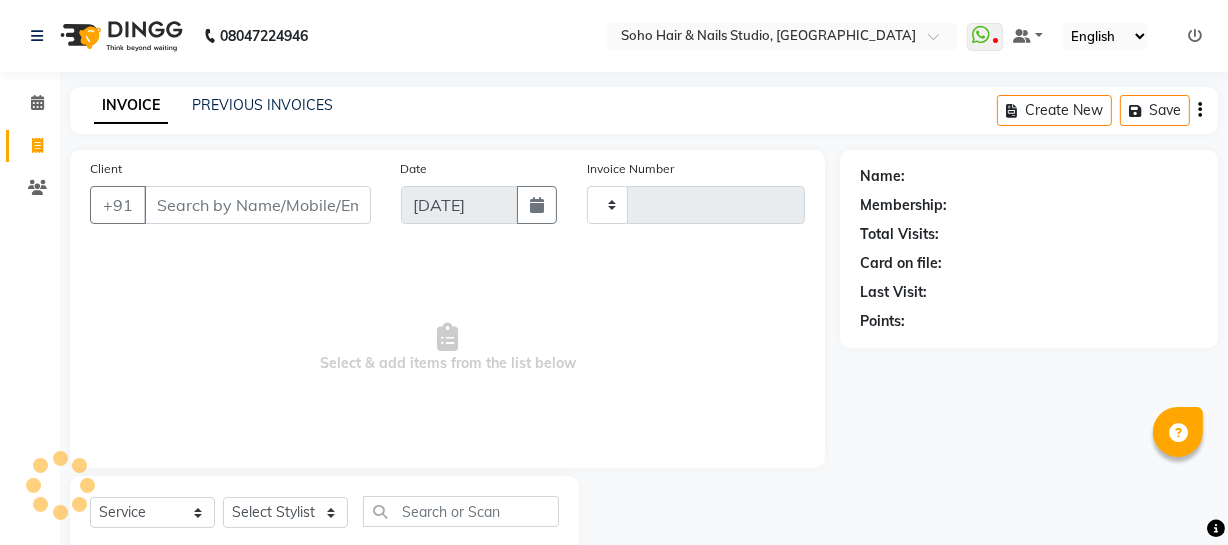 scroll, scrollTop: 57, scrollLeft: 0, axis: vertical 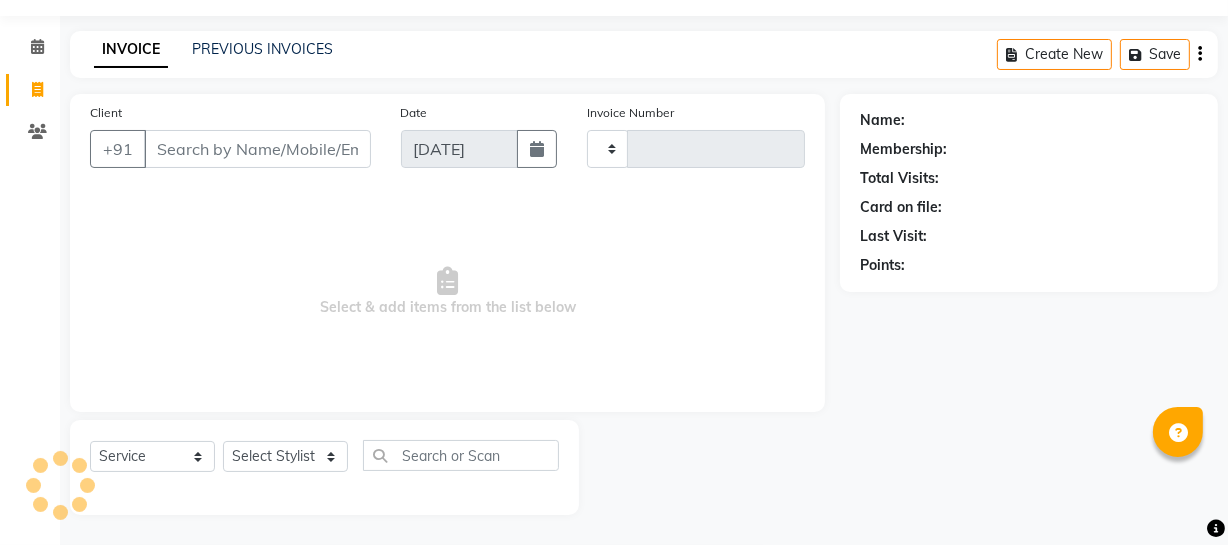 type on "2542" 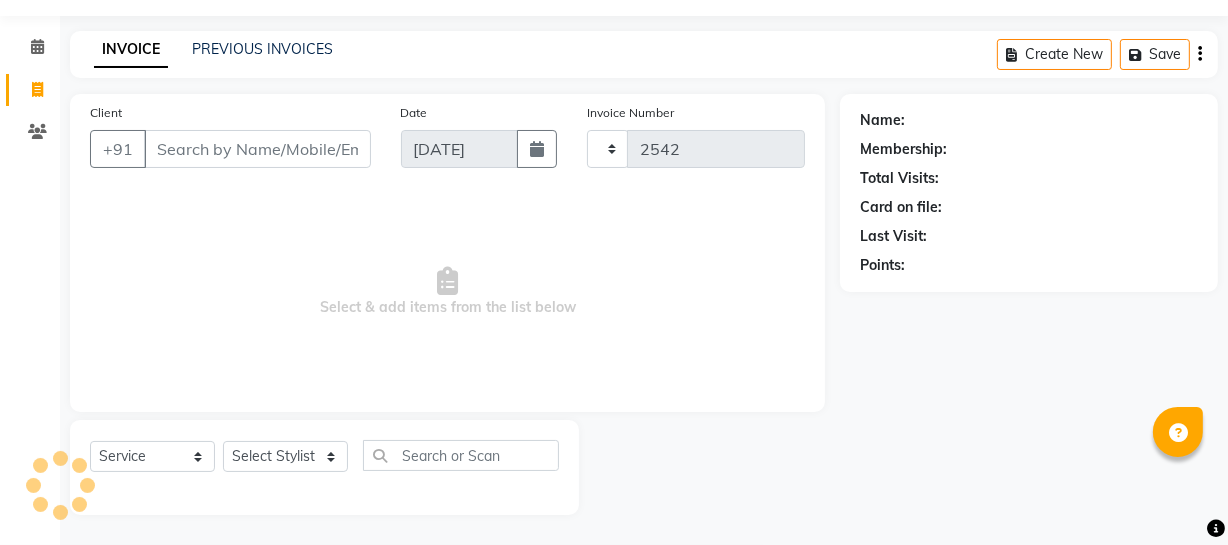 select on "735" 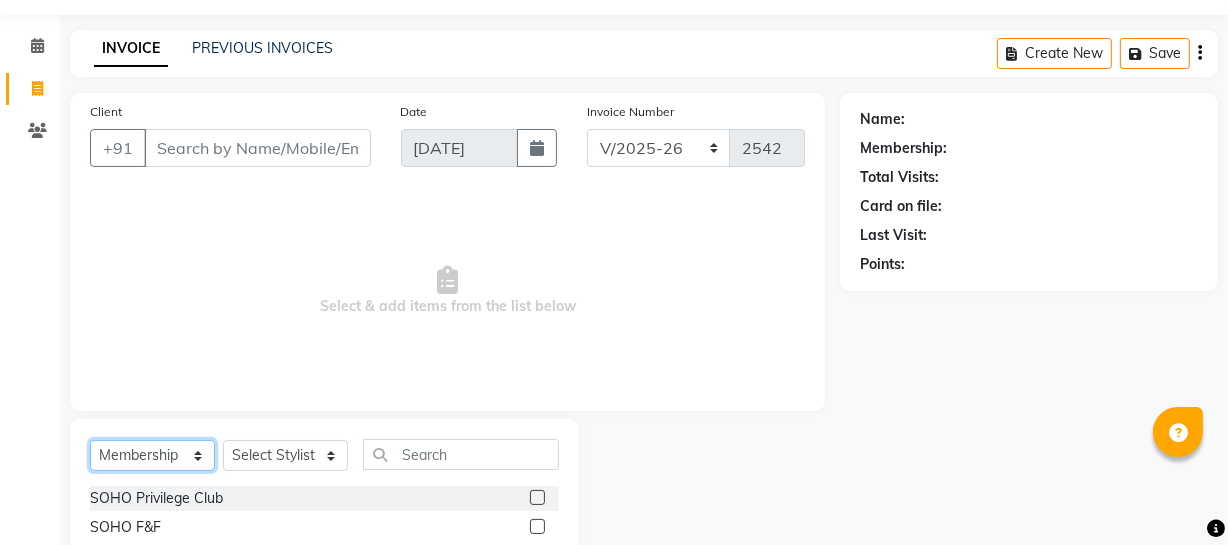 click on "Select  Service  Product  Membership  Package Voucher Prepaid Gift Card" 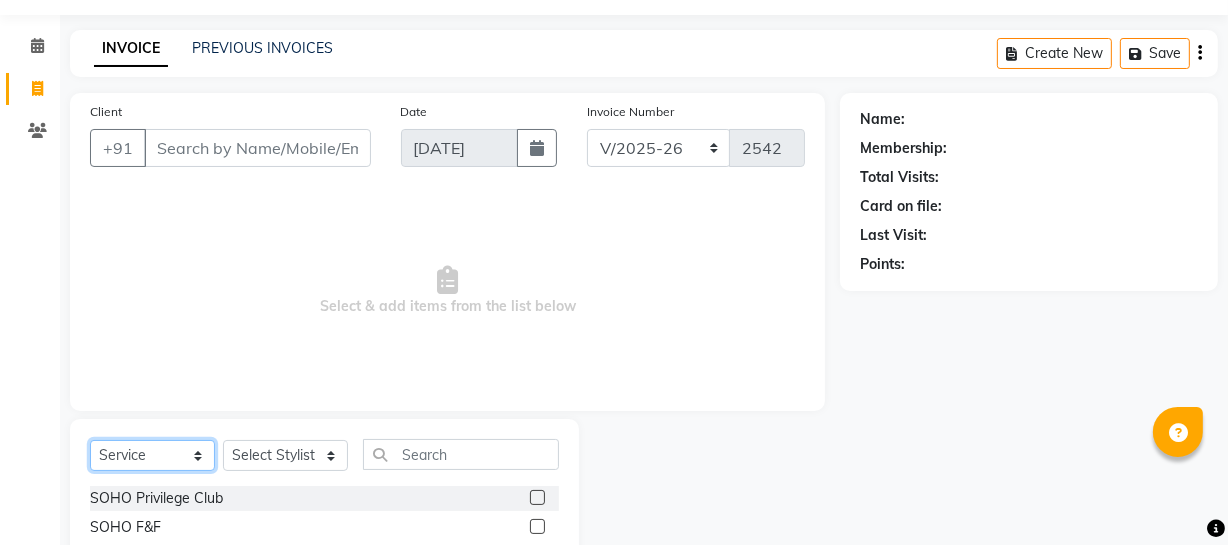 click on "Select  Service  Product  Membership  Package Voucher Prepaid Gift Card" 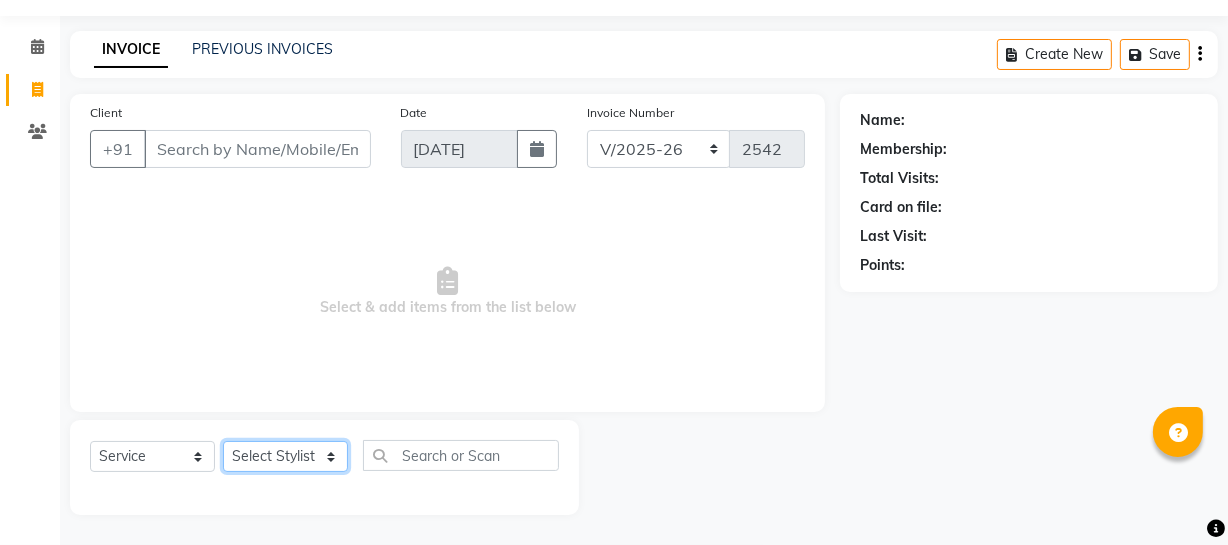 click on "Select Stylist [PERSON_NAME] Adhamya [PERSON_NAME] [PERSON_NAME] [PERSON_NAME] [PERSON_NAME] [PERSON_NAME]  [PERSON_NAME] [PERSON_NAME] [PERSON_NAME] Mitu [PERSON_NAME] Swalia Nitin Reception [PERSON_NAME]  [PERSON_NAME] sameer [PERSON_NAME] [PERSON_NAME] [PERSON_NAME] [PERSON_NAME] [PERSON_NAME]" 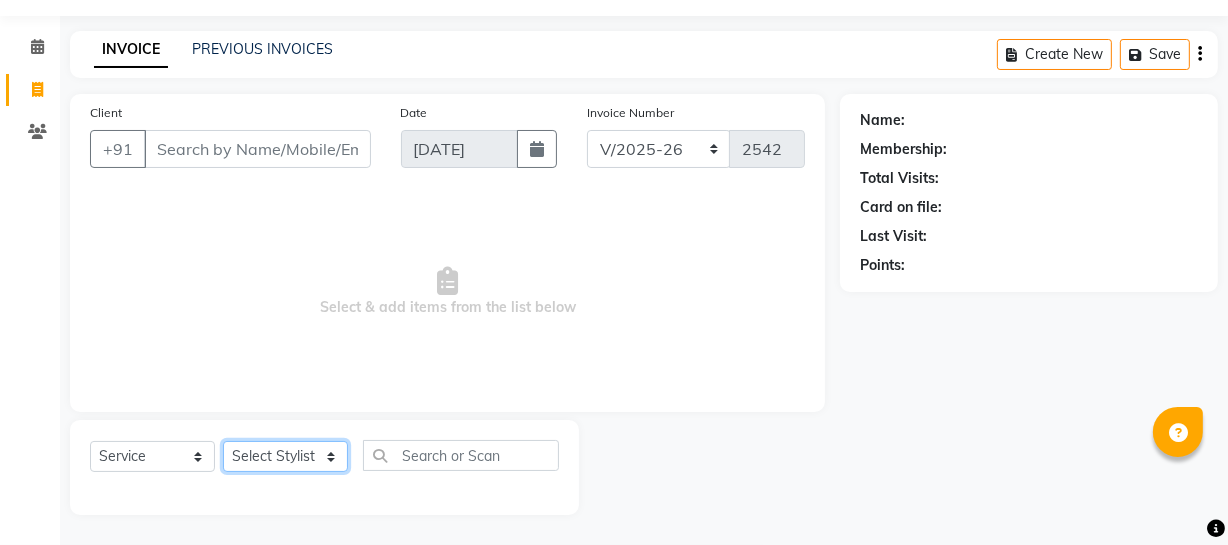 select on "21261" 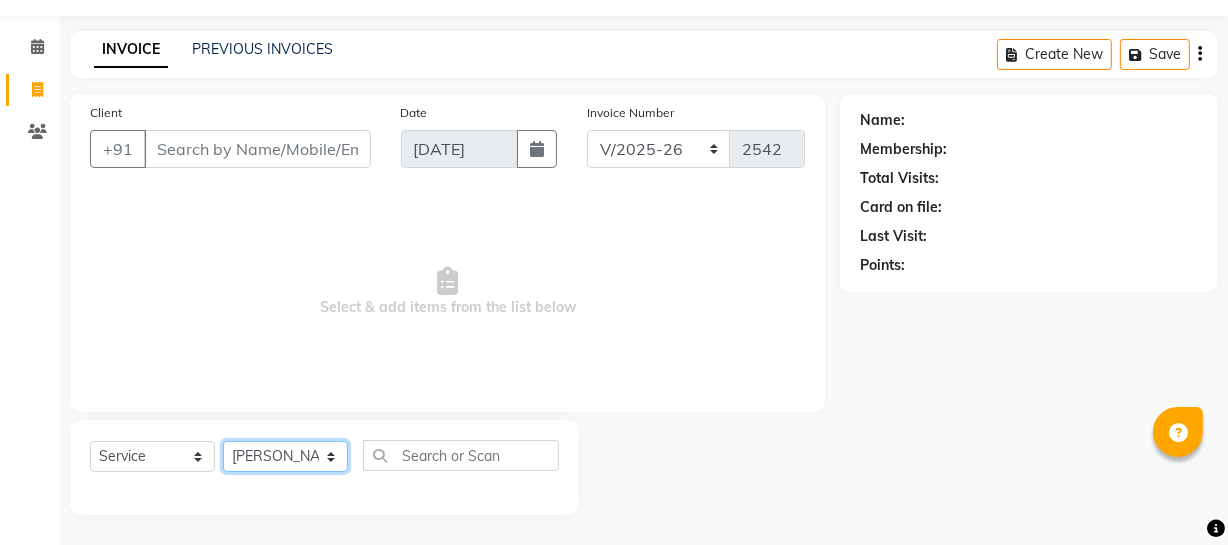 click on "Select Stylist [PERSON_NAME] Adhamya [PERSON_NAME] [PERSON_NAME] [PERSON_NAME] [PERSON_NAME] [PERSON_NAME]  [PERSON_NAME] [PERSON_NAME] [PERSON_NAME] Mitu [PERSON_NAME] Swalia Nitin Reception [PERSON_NAME]  [PERSON_NAME] sameer [PERSON_NAME] [PERSON_NAME] [PERSON_NAME] [PERSON_NAME] [PERSON_NAME]" 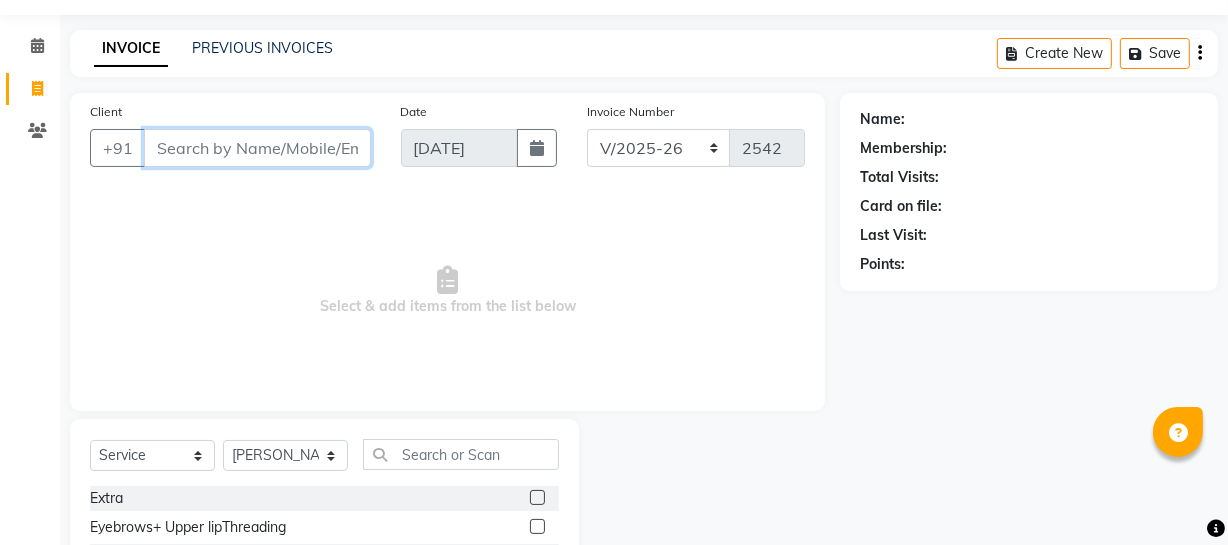 click on "Client" at bounding box center [257, 148] 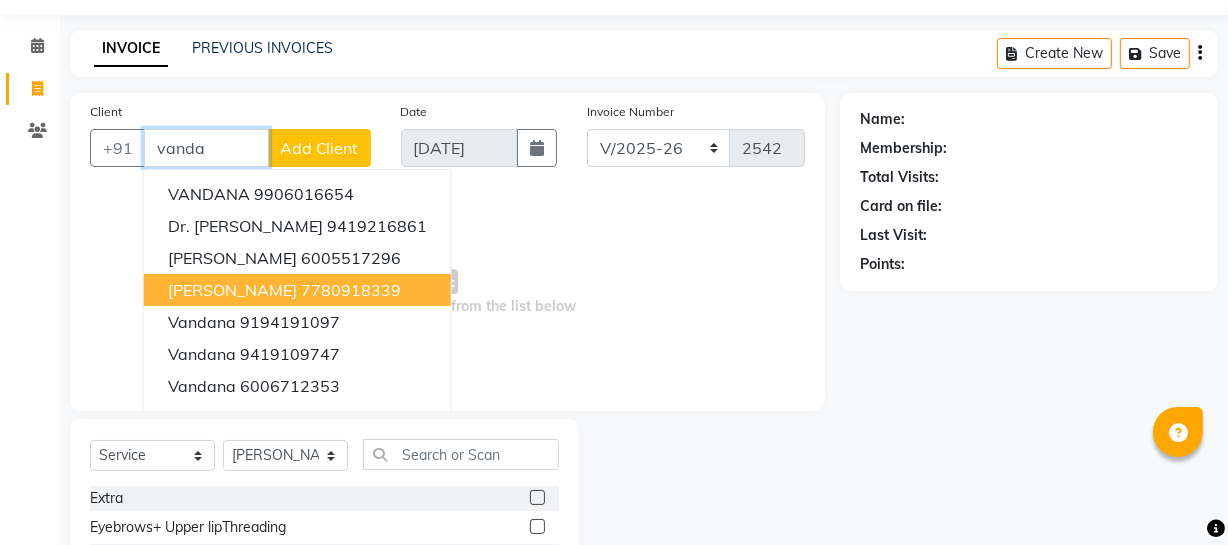 click on "[PERSON_NAME]  7780918339" at bounding box center (297, 290) 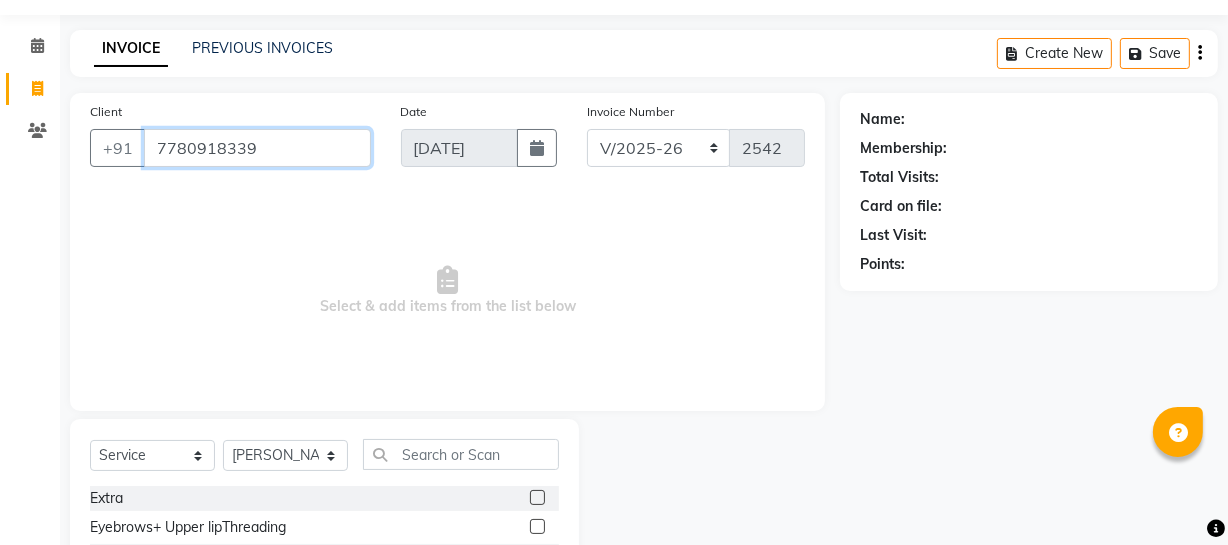 type on "7780918339" 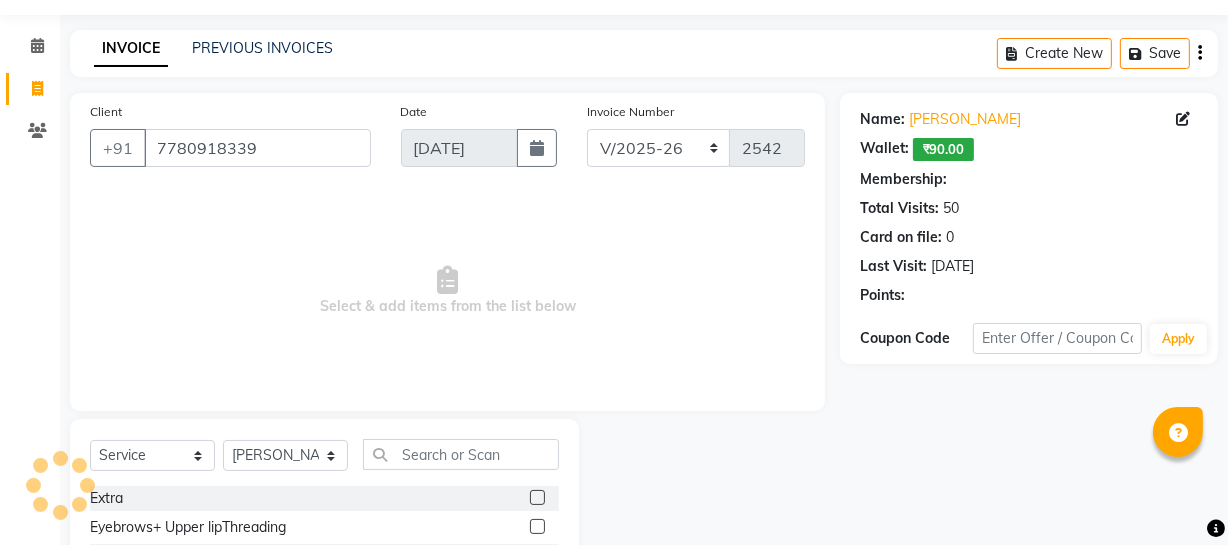 select on "1: Object" 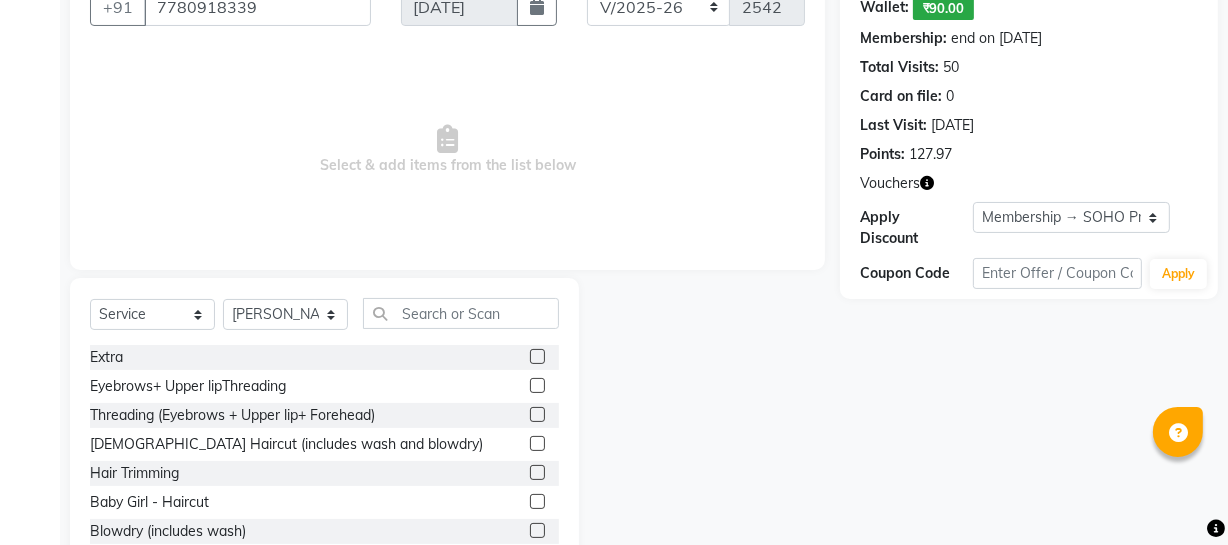 scroll, scrollTop: 239, scrollLeft: 0, axis: vertical 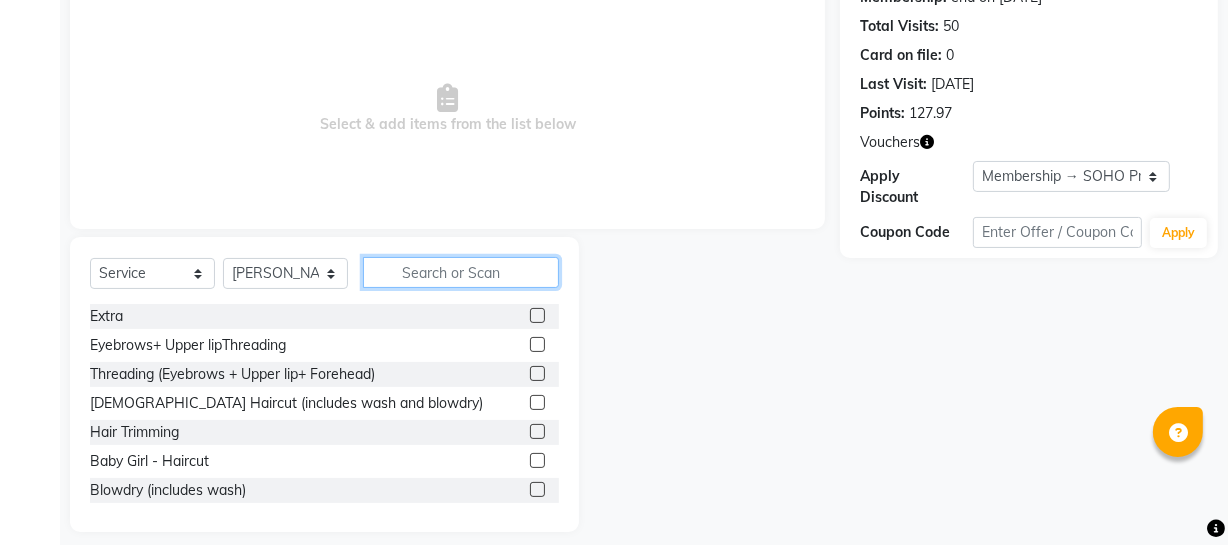 click 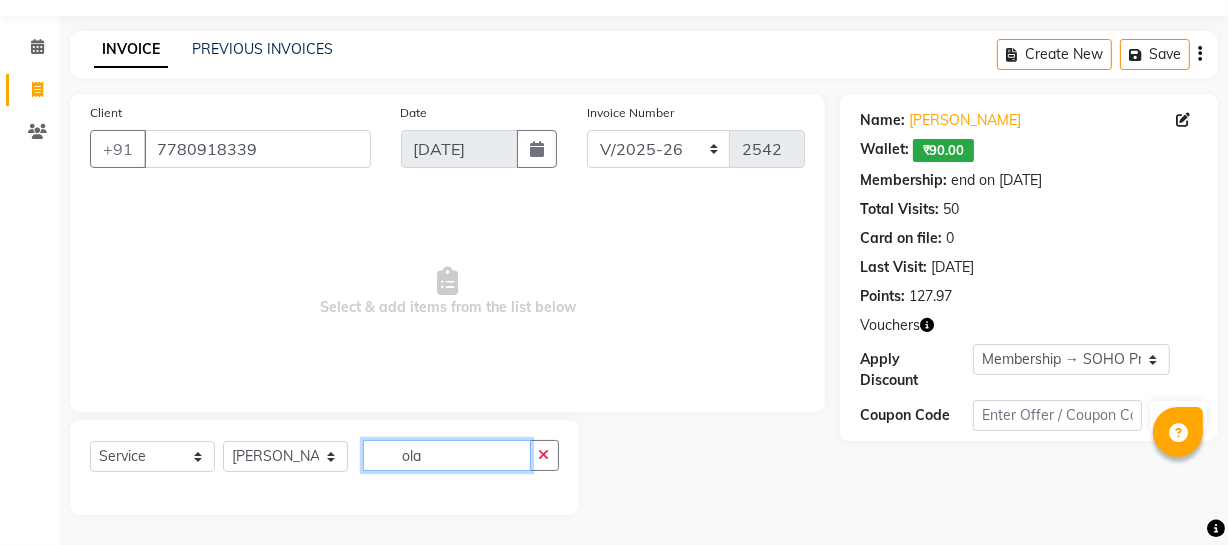 scroll, scrollTop: 172, scrollLeft: 0, axis: vertical 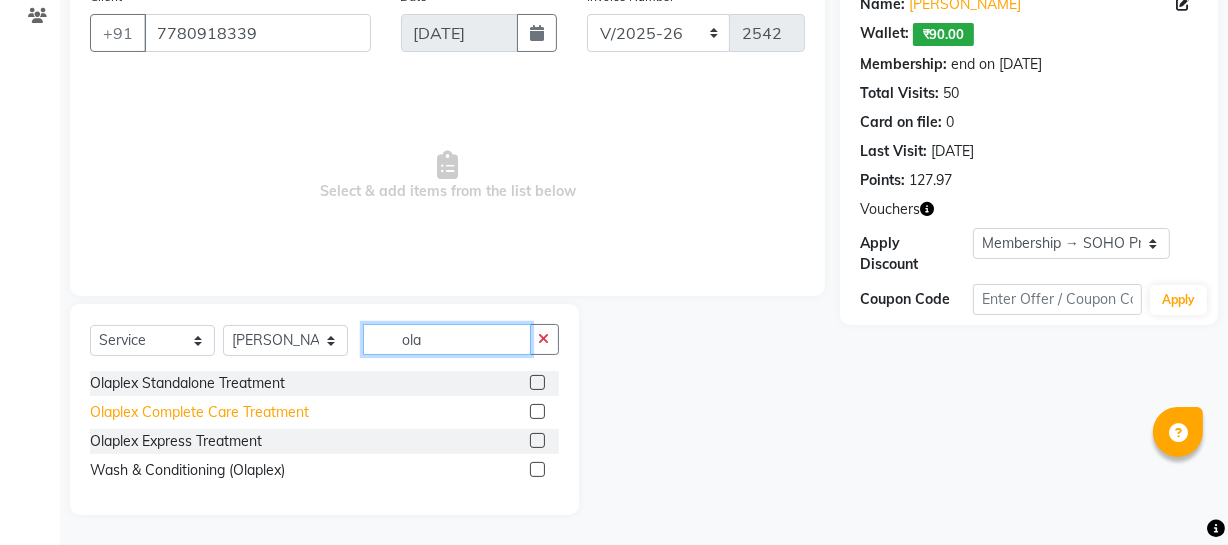 type on "ola" 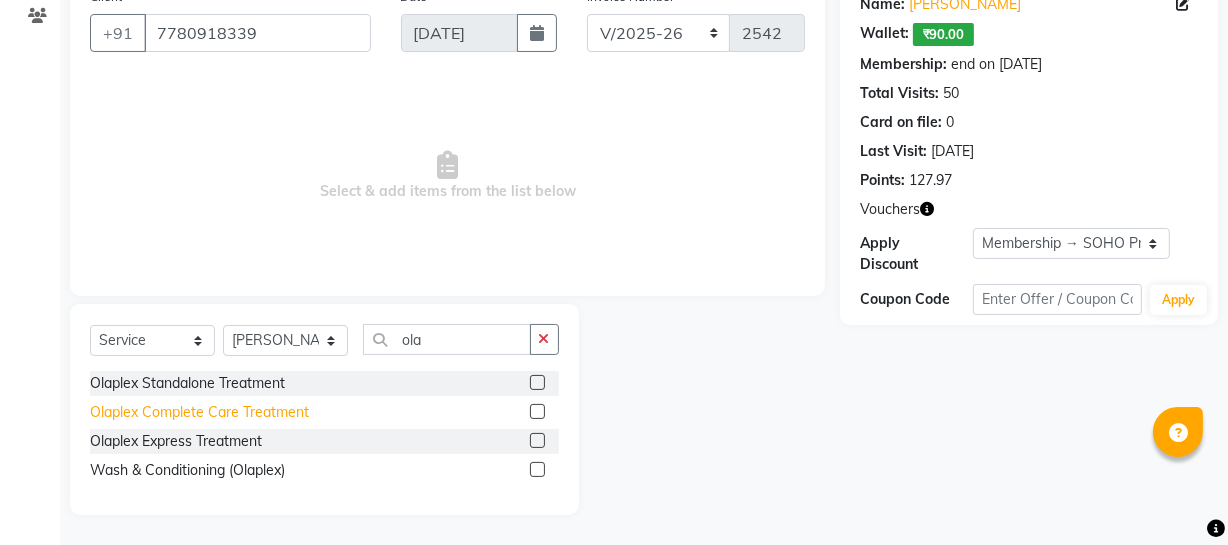 click on "Olaplex Complete Care Treatment" 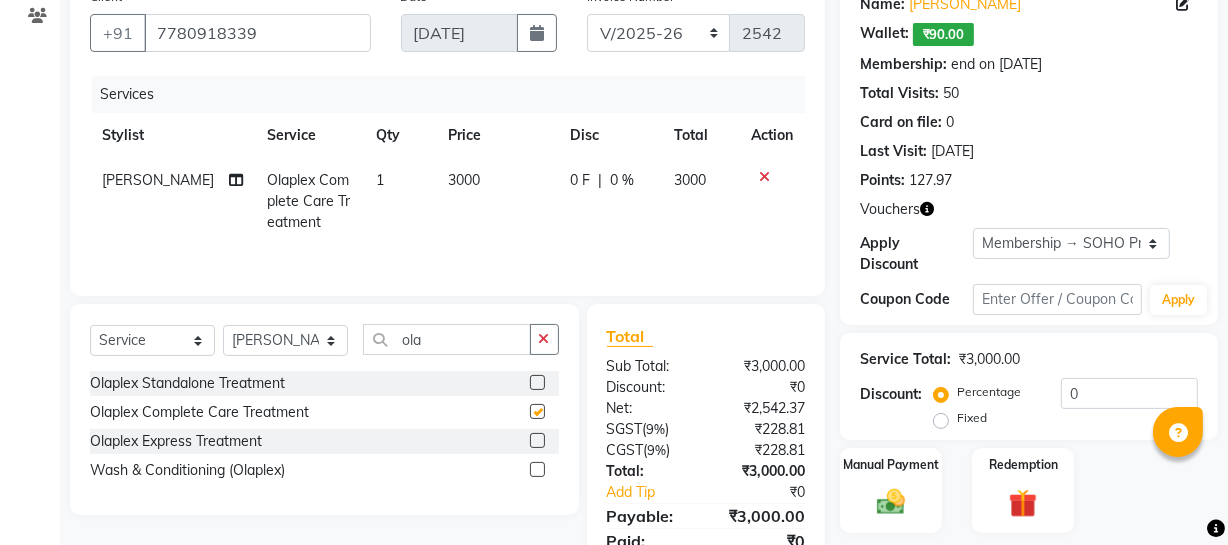 checkbox on "false" 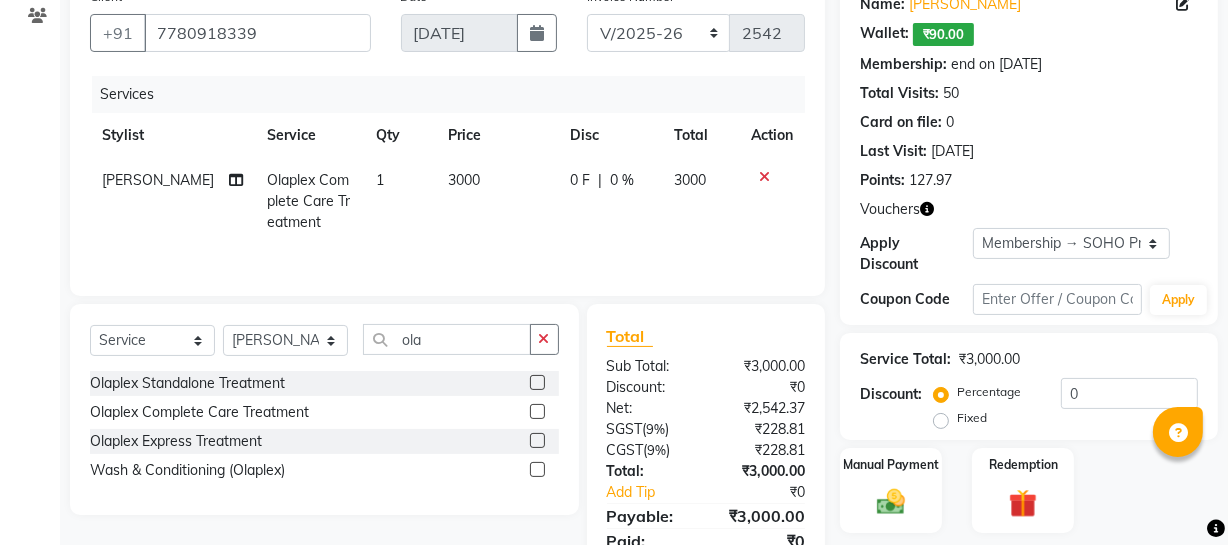 scroll, scrollTop: 256, scrollLeft: 0, axis: vertical 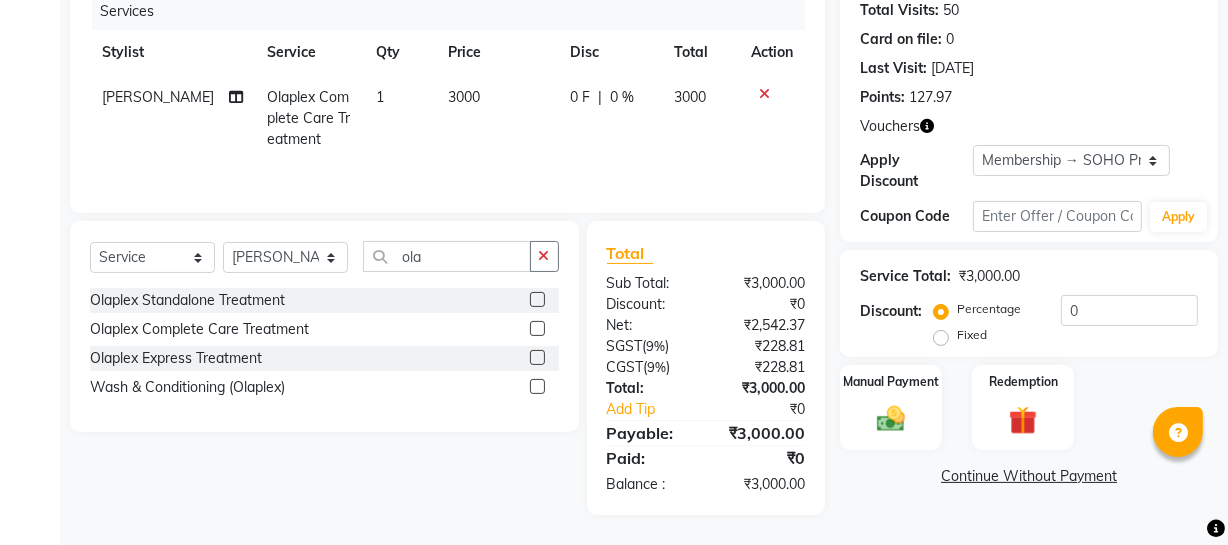 click on "Vouchers" 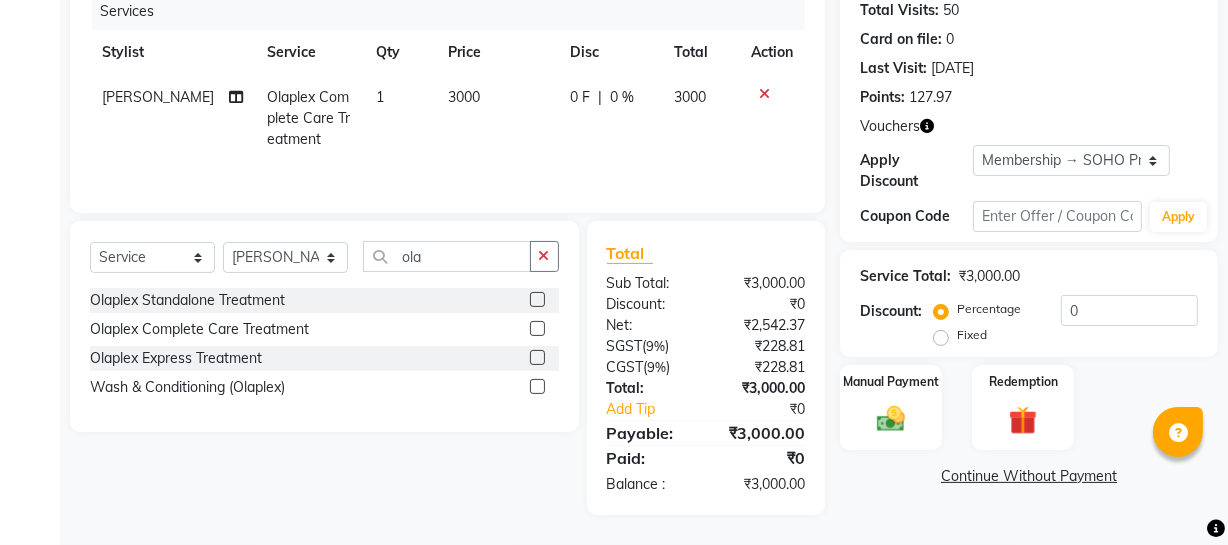 type 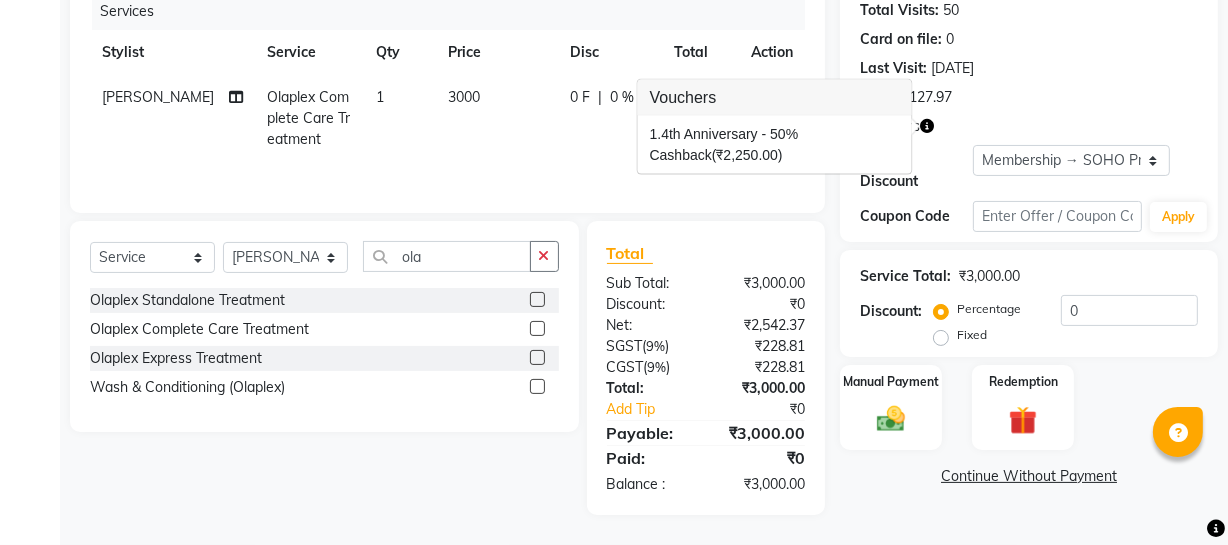 scroll, scrollTop: 140, scrollLeft: 0, axis: vertical 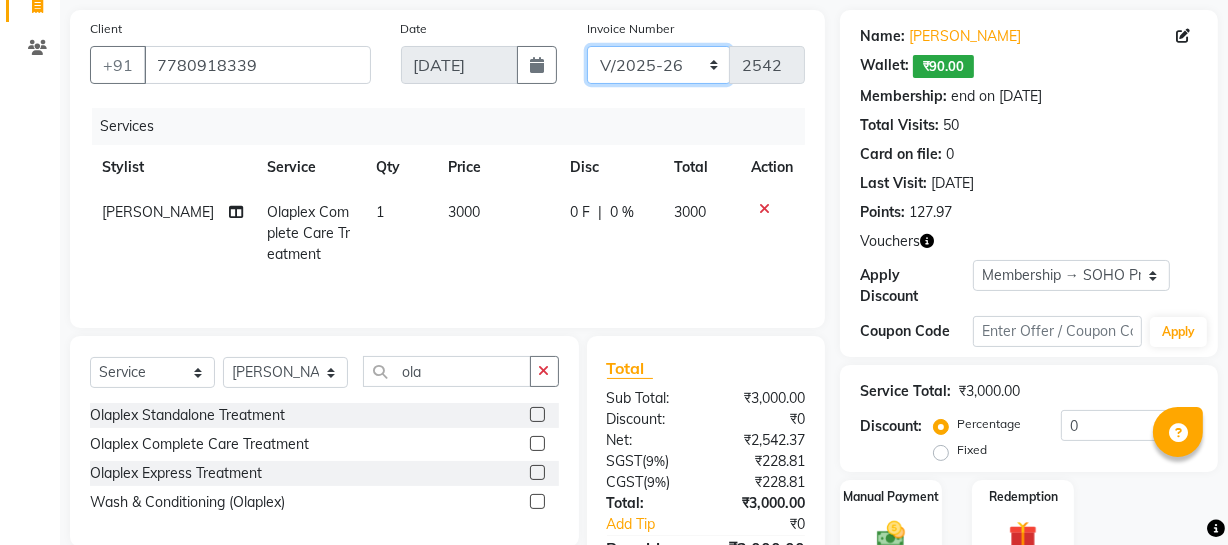 click on "Red/2025-26 V/2025 V/2025-26" 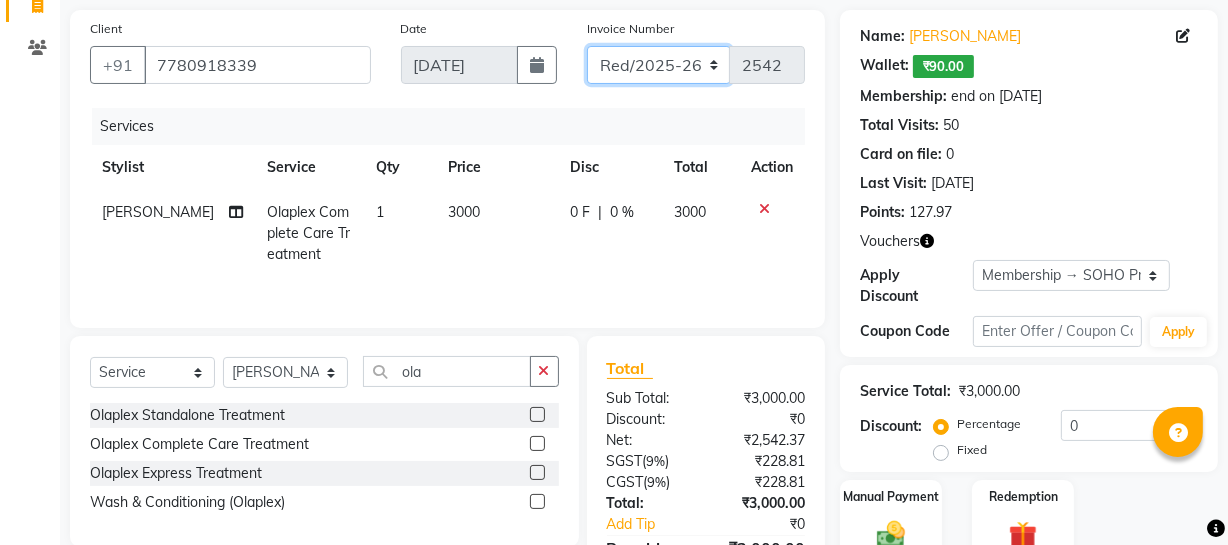 click on "Red/2025-26 V/2025 V/2025-26" 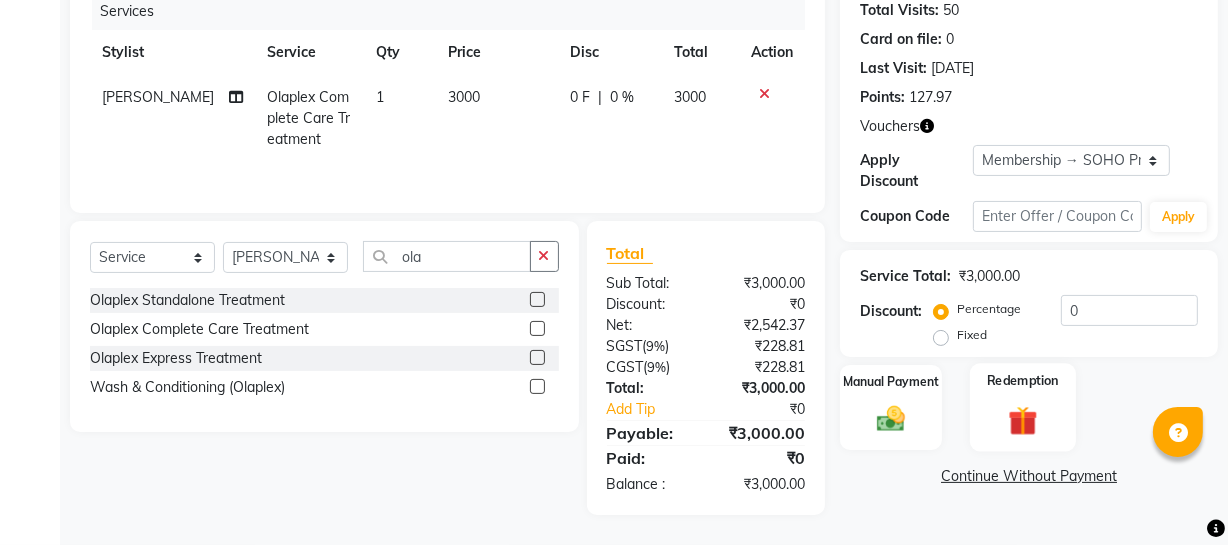 click on "Redemption" 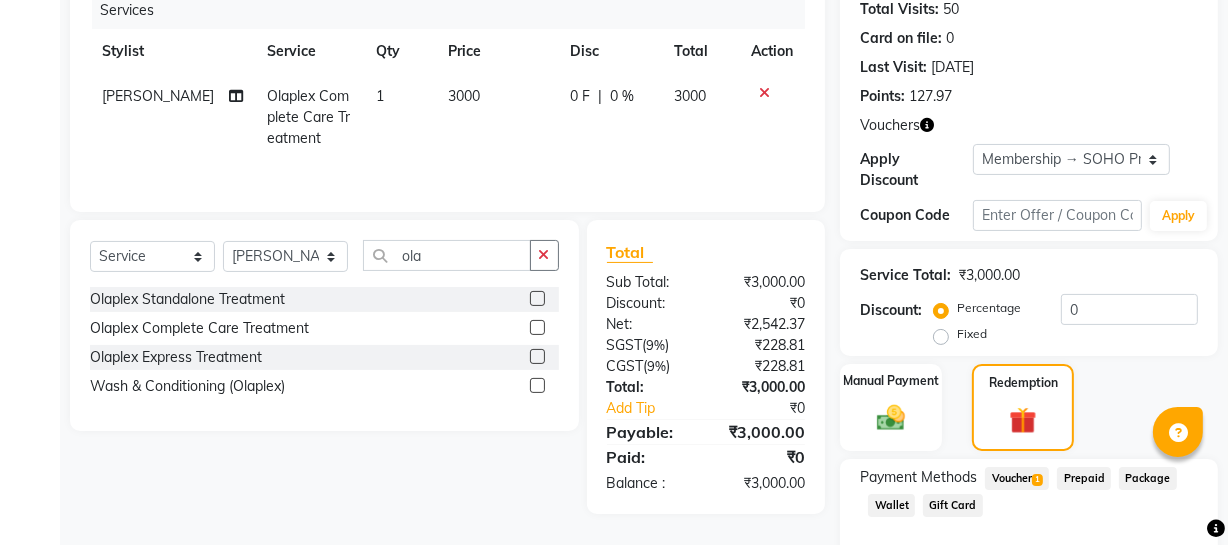 scroll, scrollTop: 360, scrollLeft: 0, axis: vertical 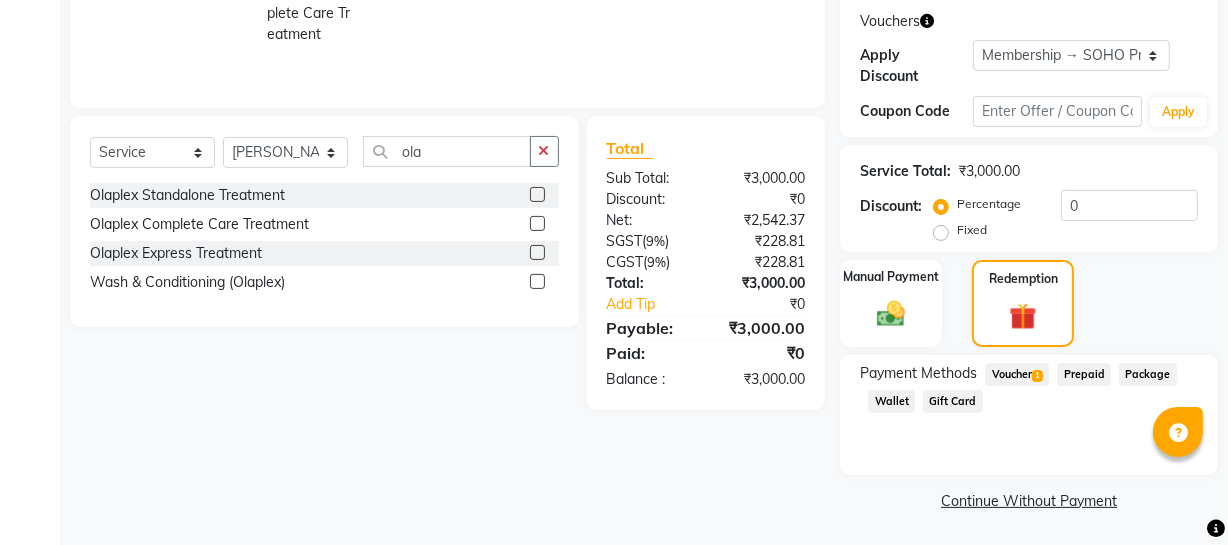 click on "1" 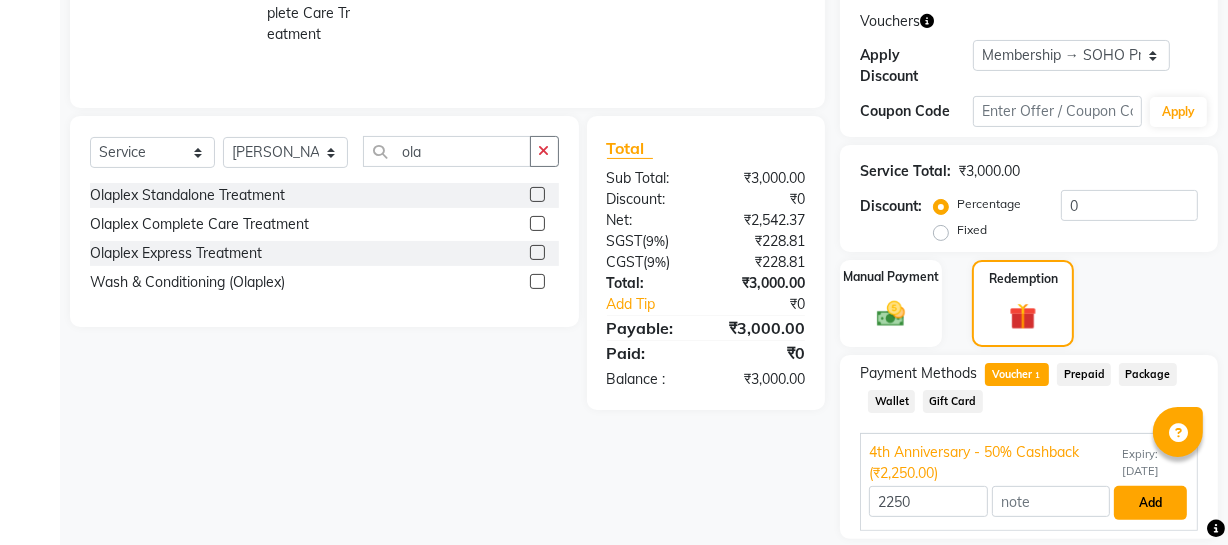 click on "Add" at bounding box center [1150, 503] 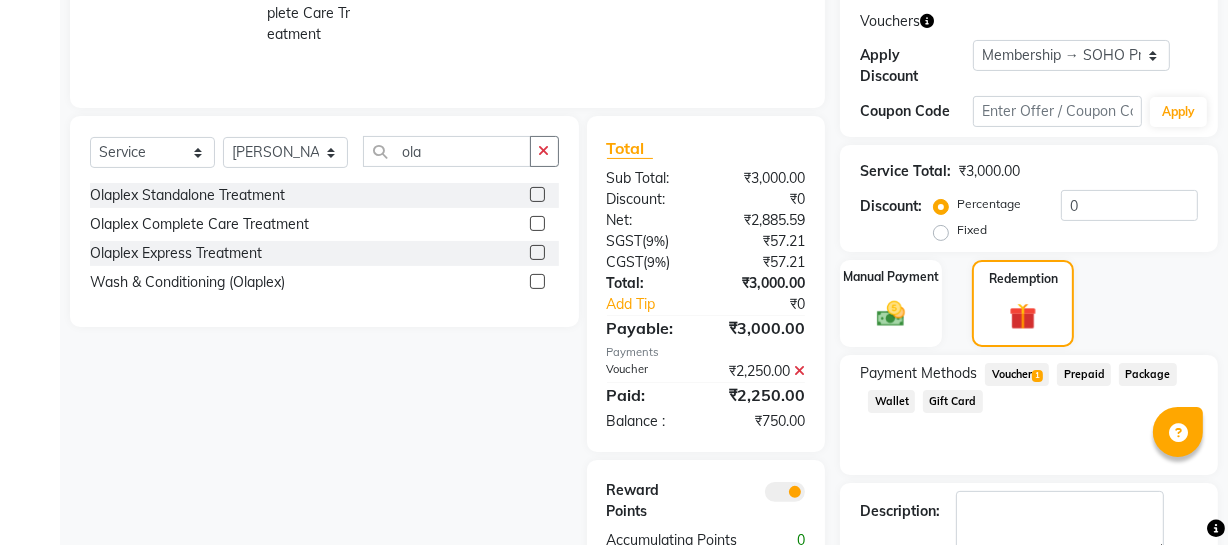 scroll, scrollTop: 473, scrollLeft: 0, axis: vertical 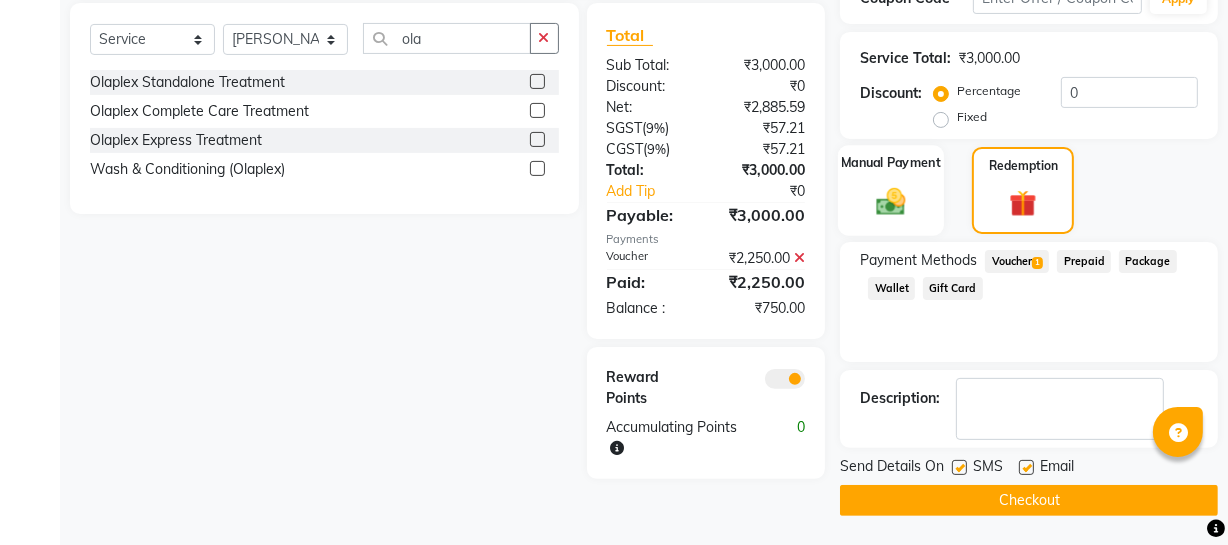 click on "Manual Payment" 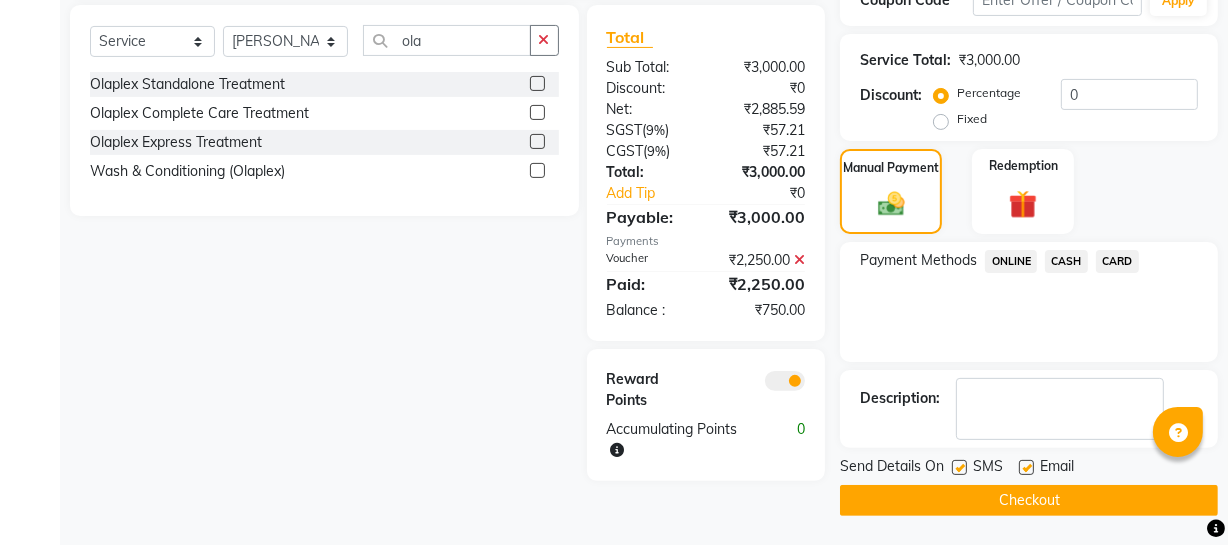click on "CASH" 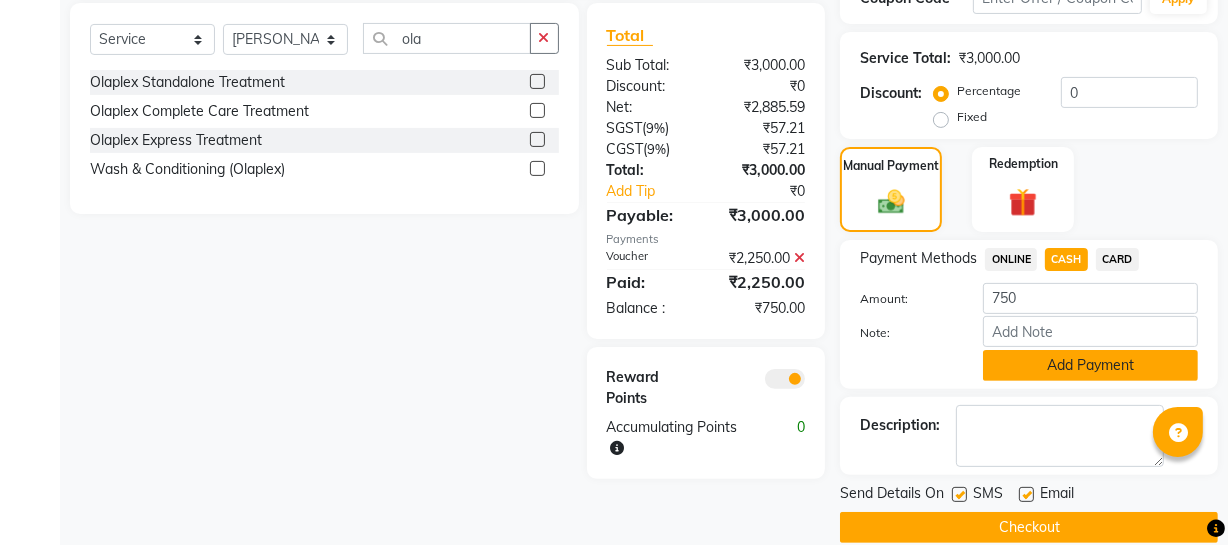 click on "Add Payment" 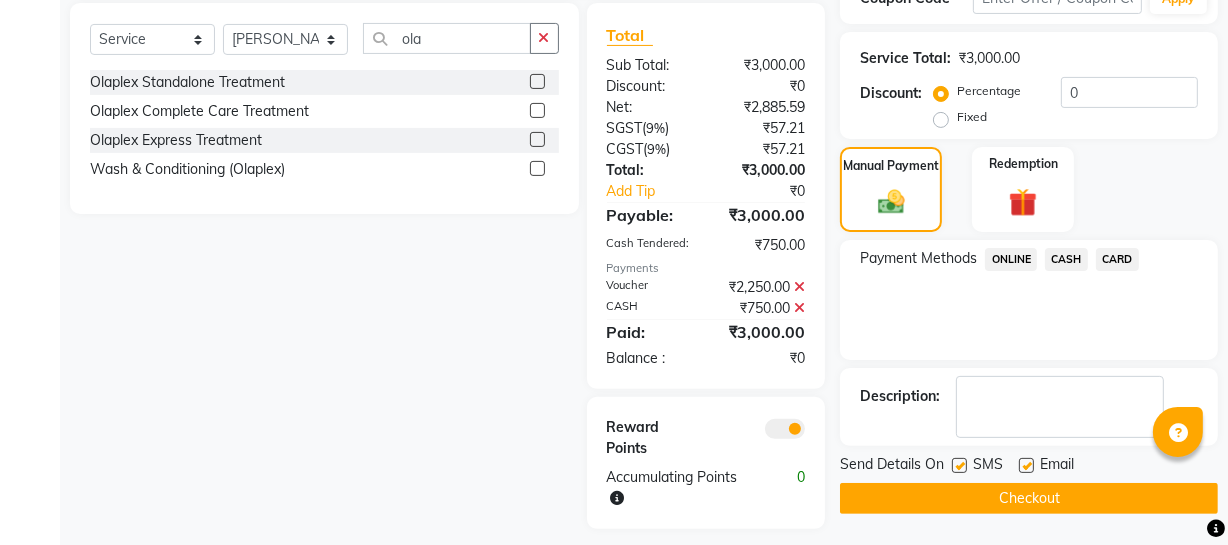 click on "Checkout" 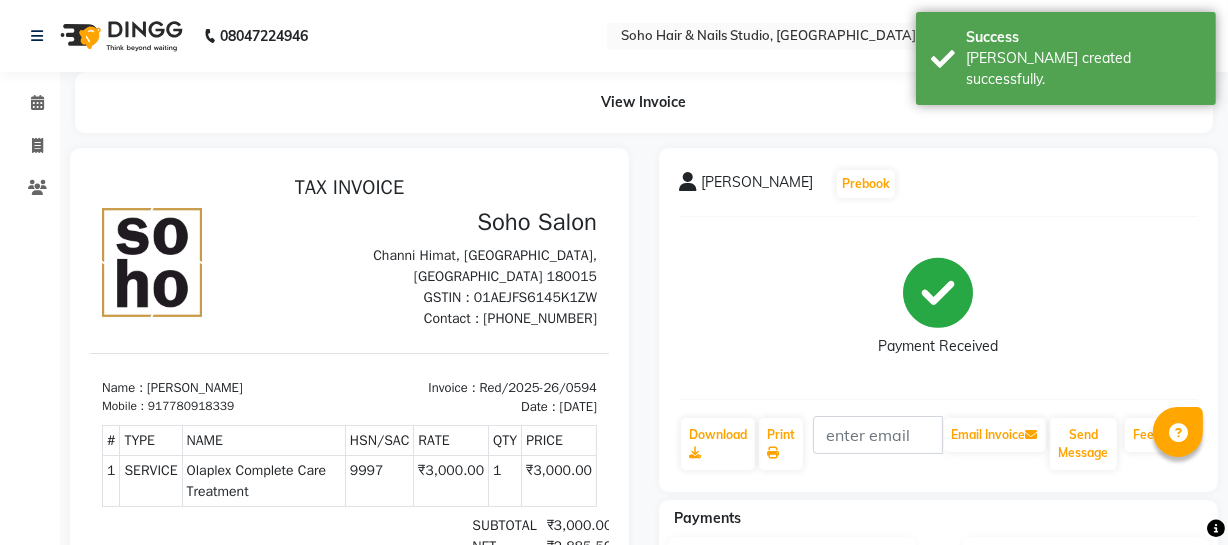 scroll, scrollTop: 0, scrollLeft: 0, axis: both 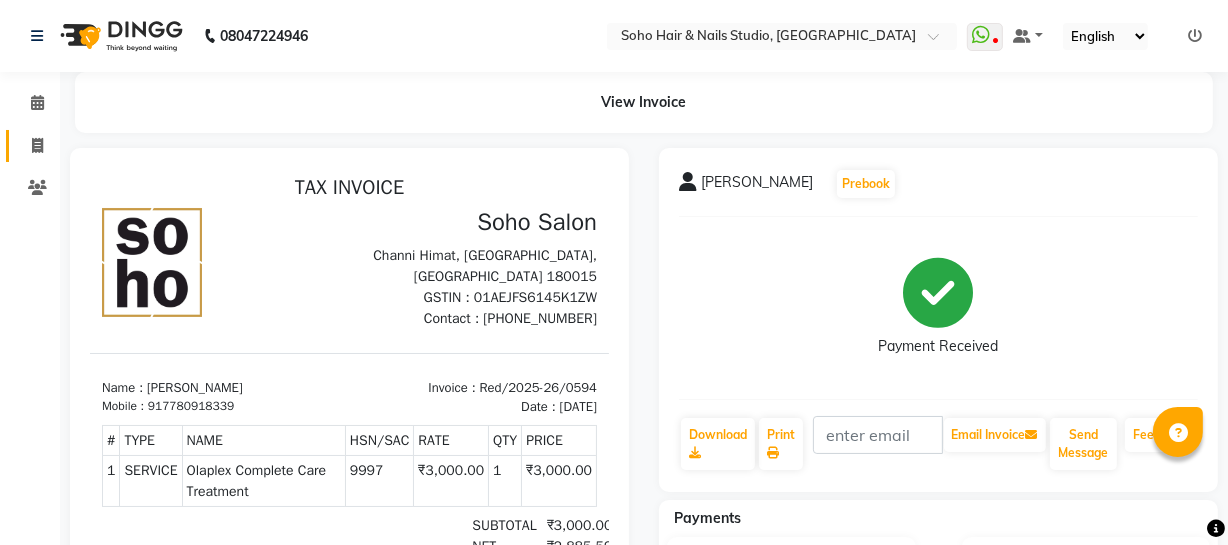 click on "Invoice" 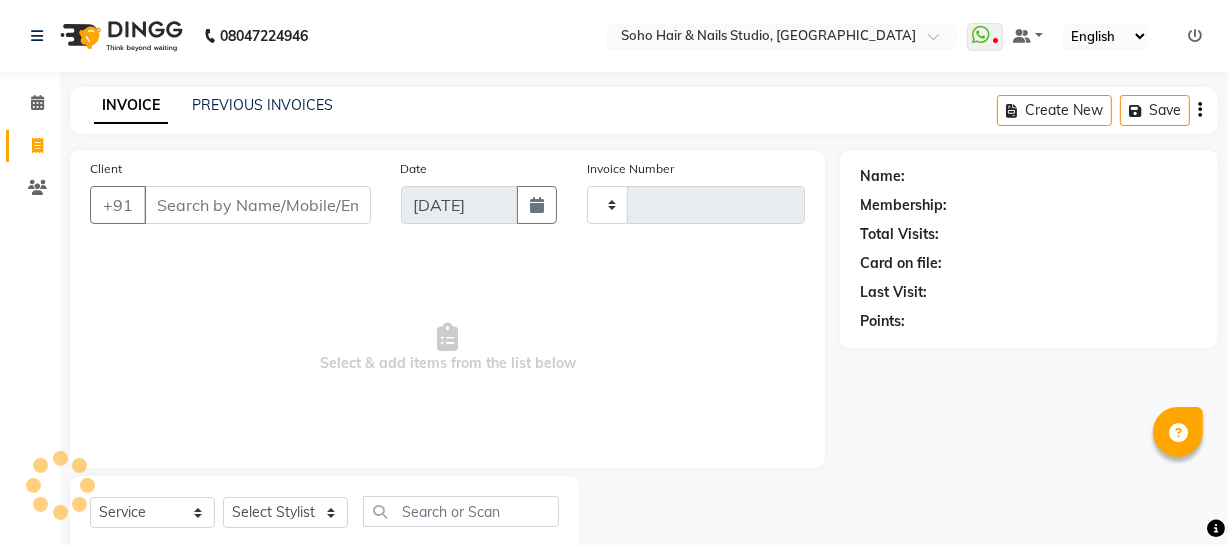 scroll, scrollTop: 57, scrollLeft: 0, axis: vertical 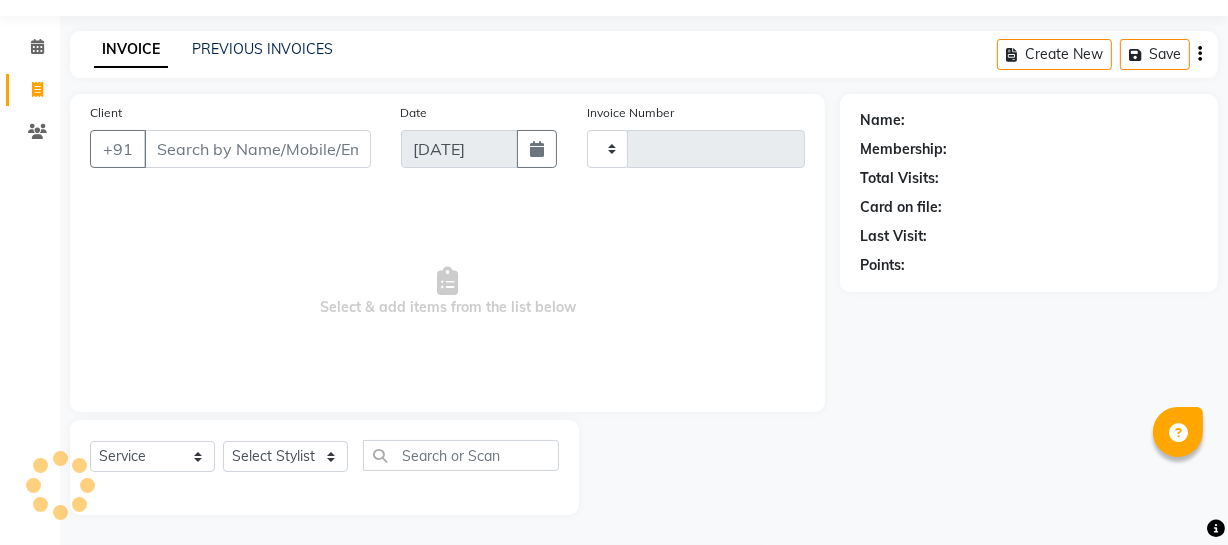 type on "2542" 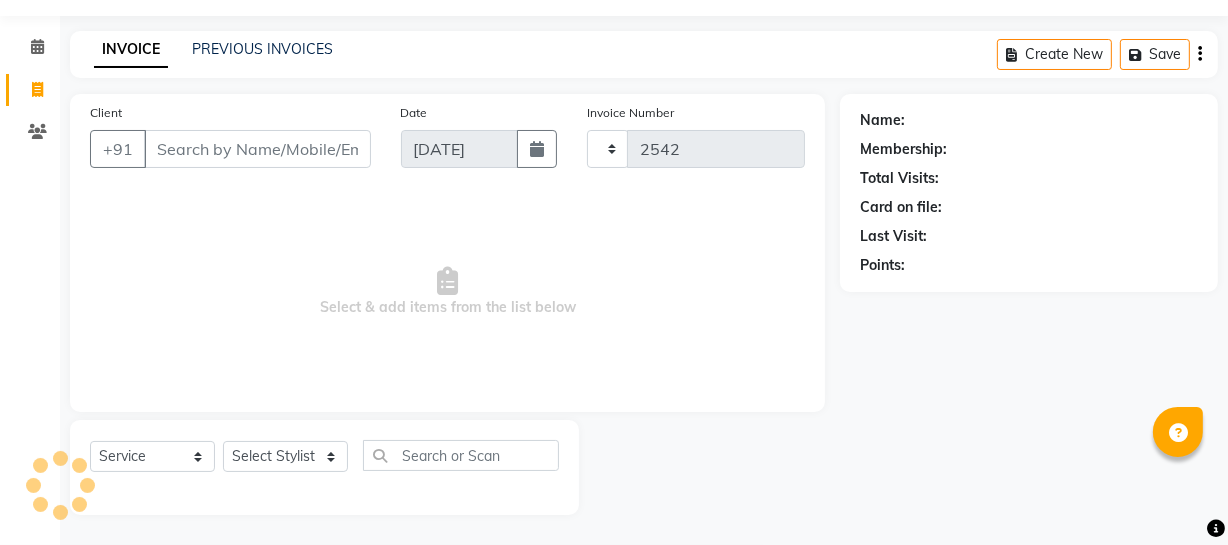 select on "735" 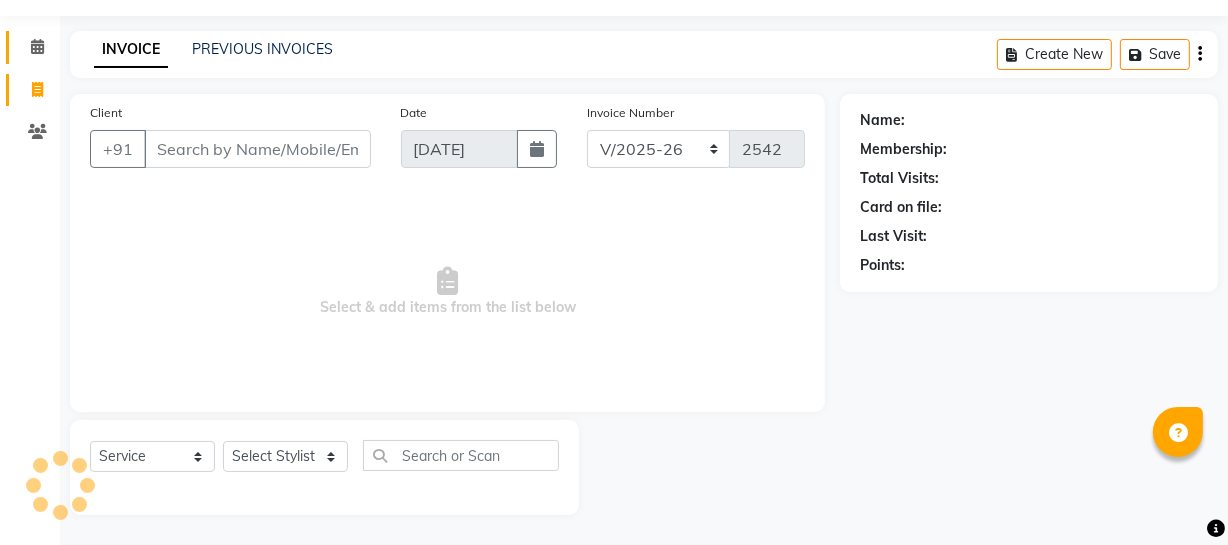 click on "Calendar" 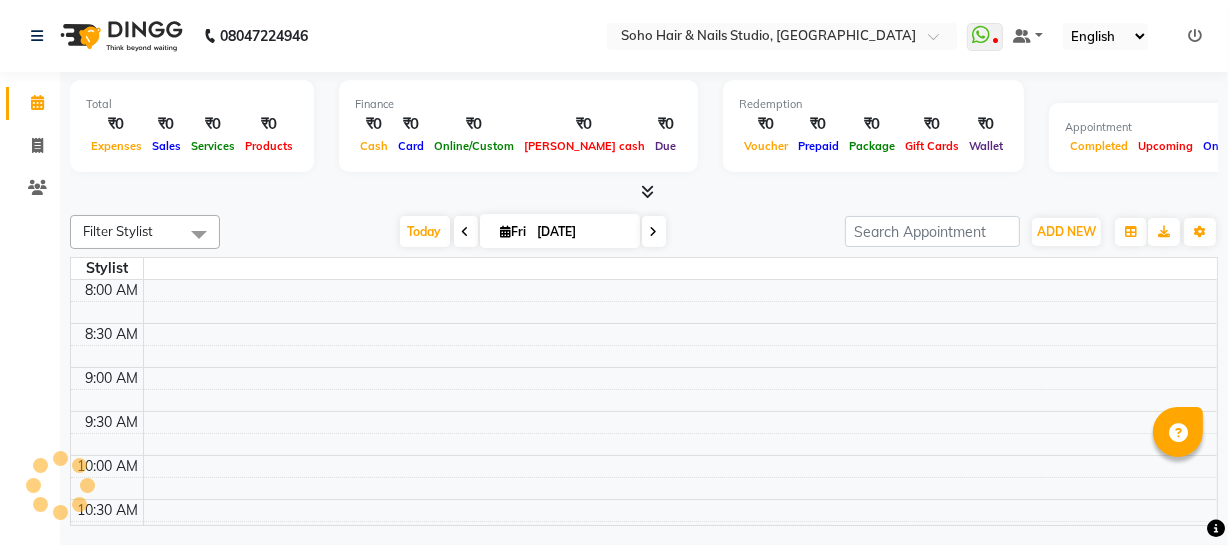 scroll, scrollTop: 0, scrollLeft: 0, axis: both 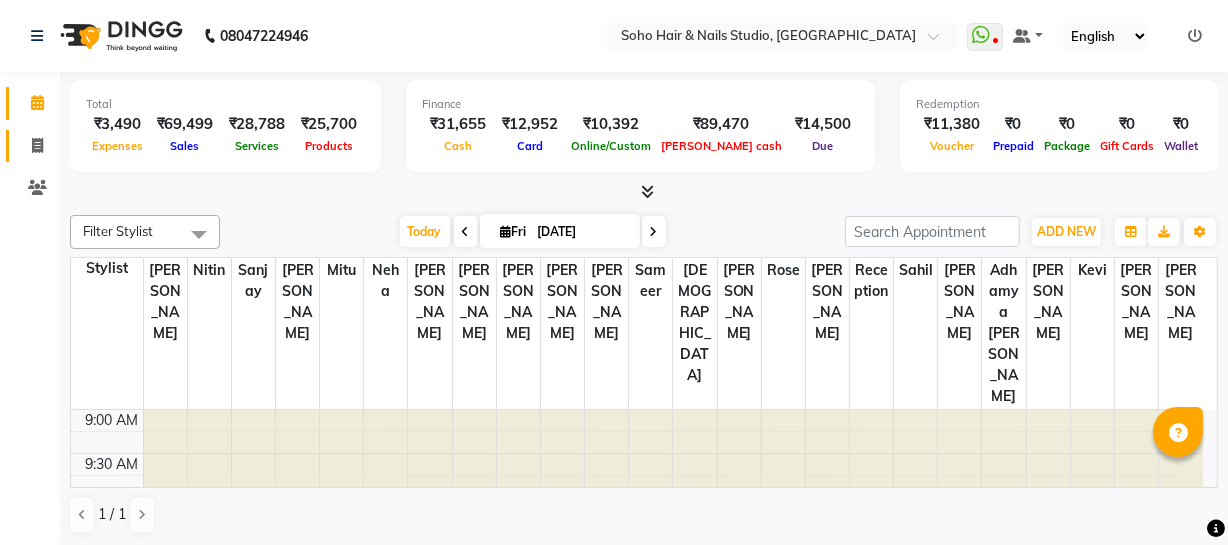 click 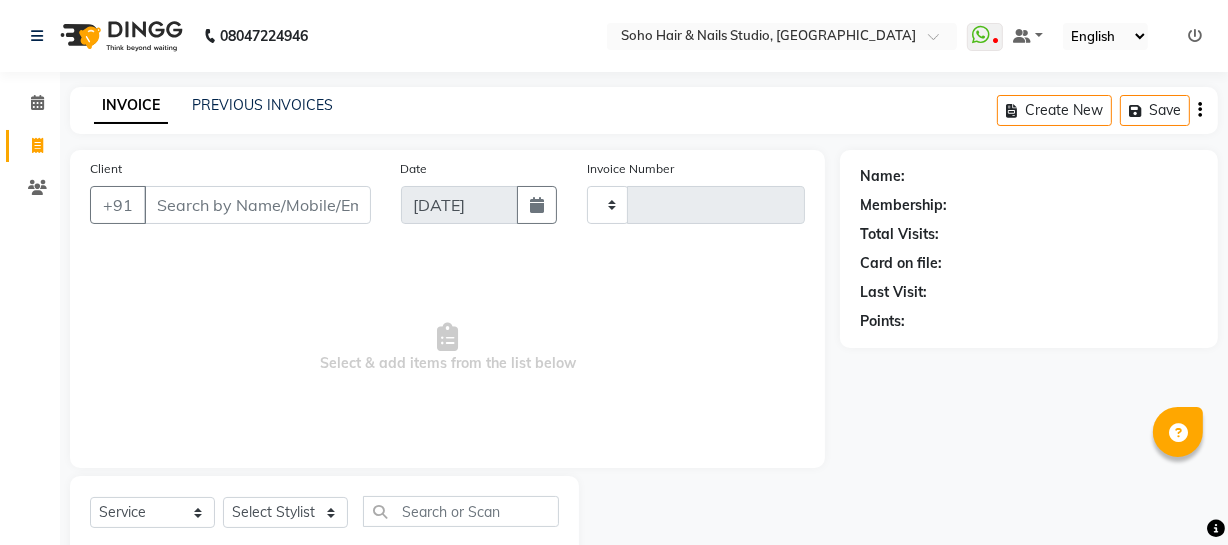 type on "2542" 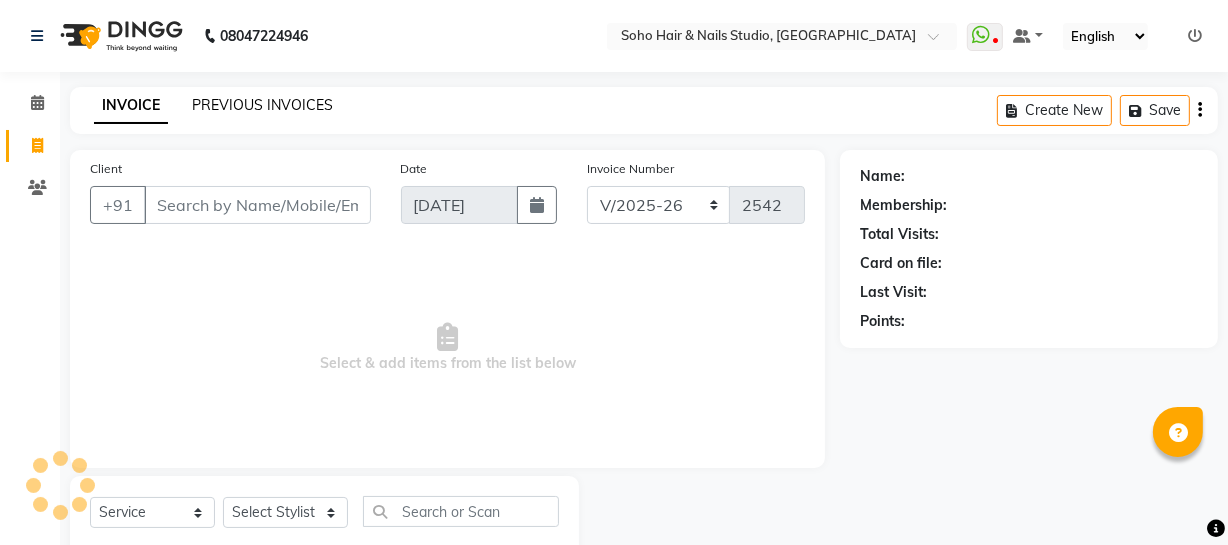 click on "PREVIOUS INVOICES" 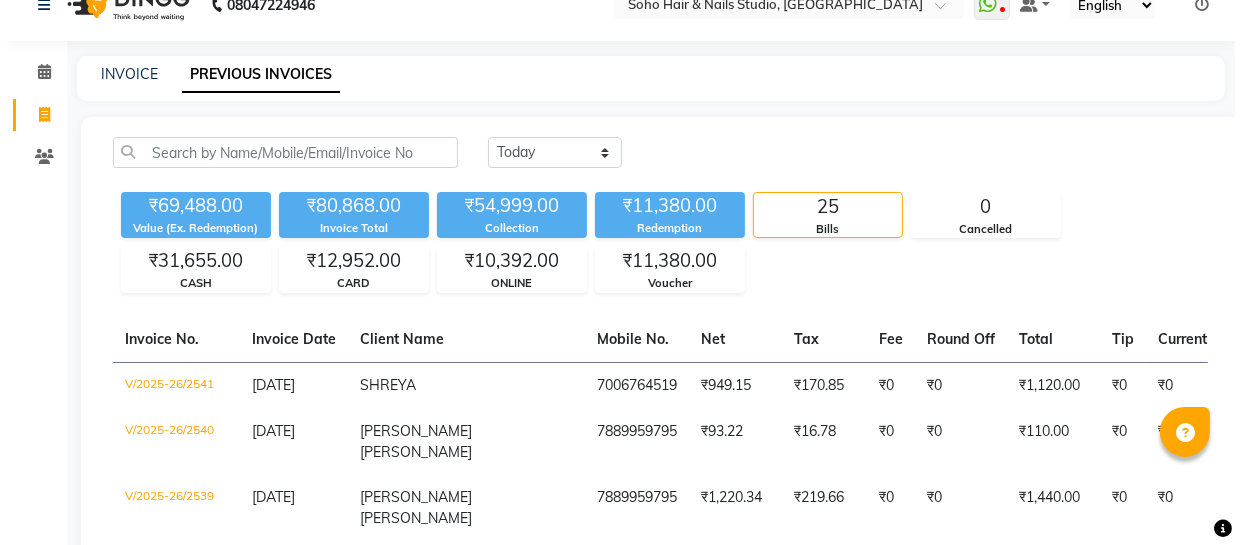 scroll, scrollTop: 0, scrollLeft: 0, axis: both 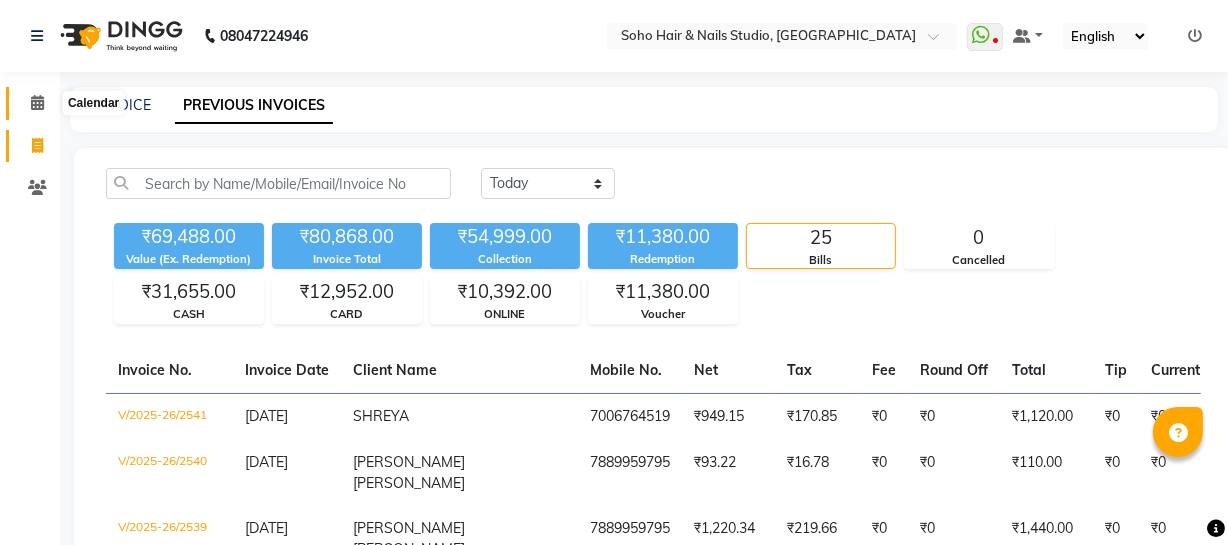click 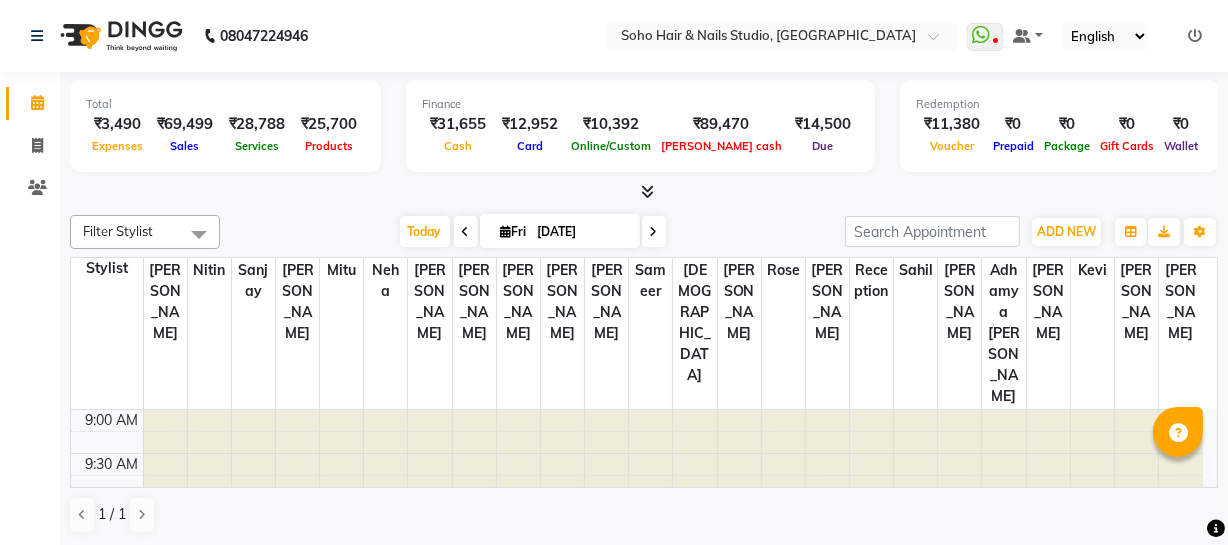 click at bounding box center (1195, 36) 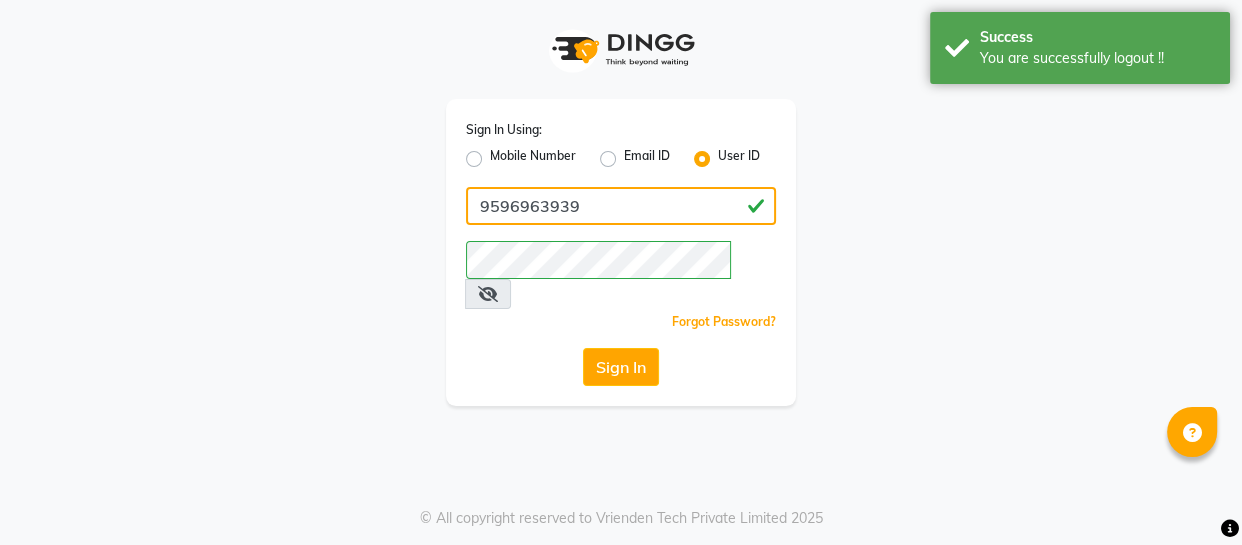click on "9596963939" 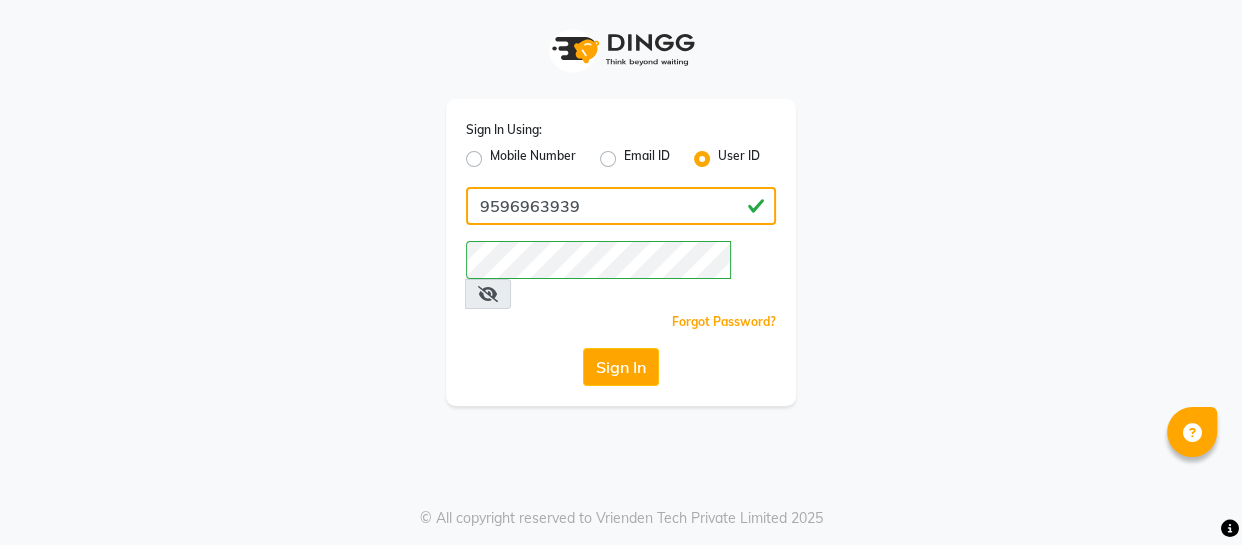 type on "SOHOSTUDIO" 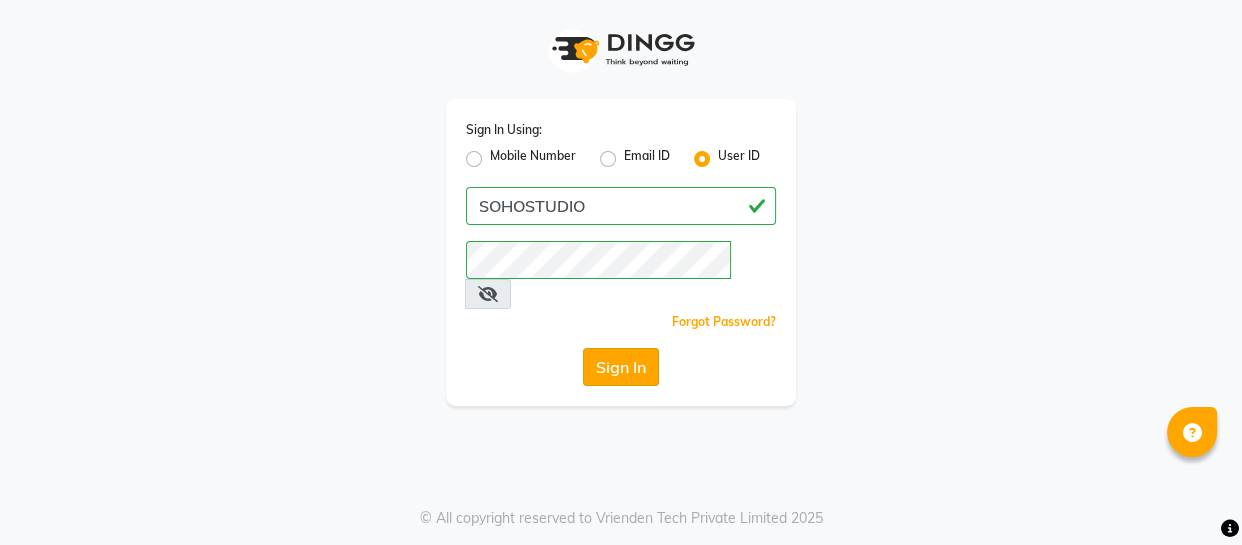 click on "Sign In" 